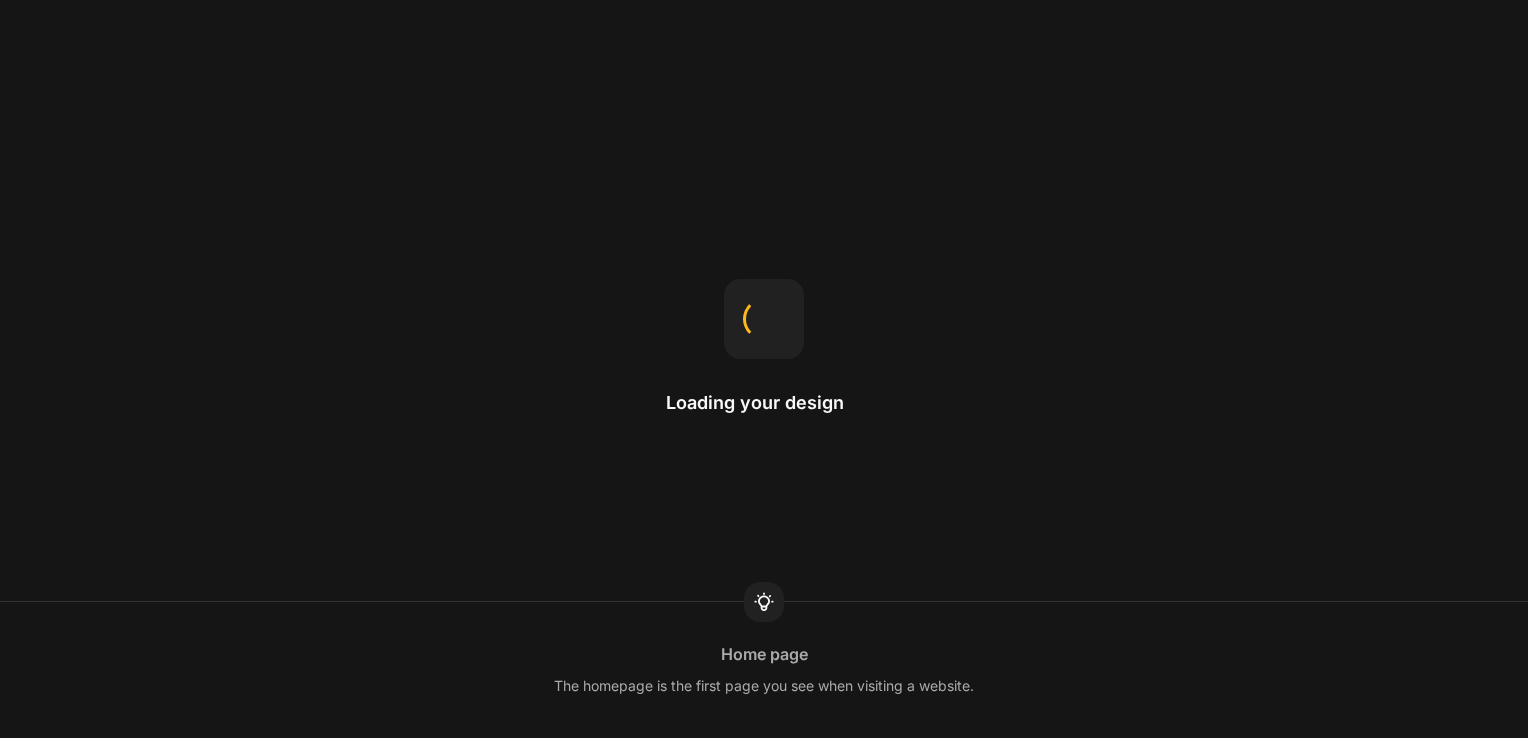 scroll, scrollTop: 0, scrollLeft: 0, axis: both 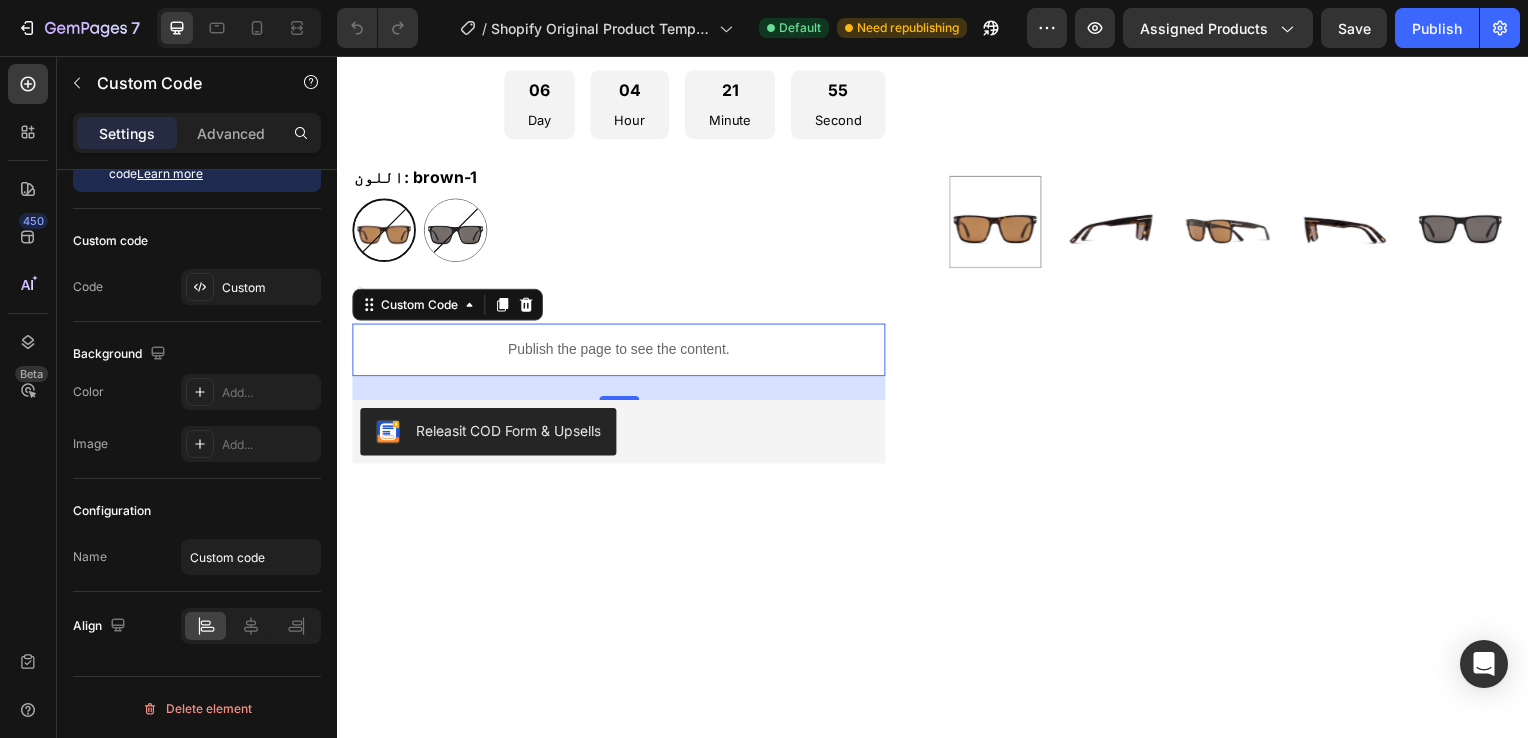 click on "Publish the page to see the content." at bounding box center [620, 352] 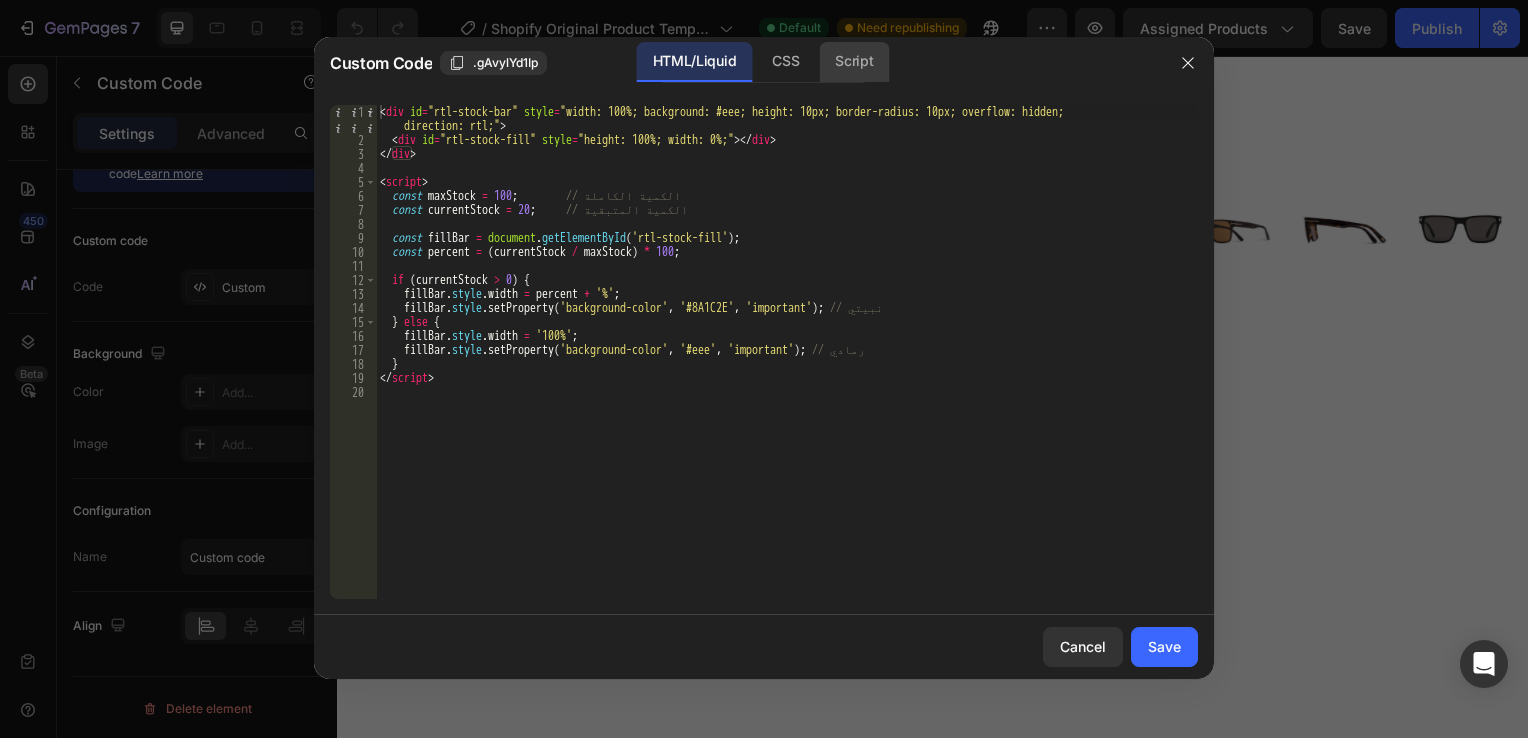 click on "Script" 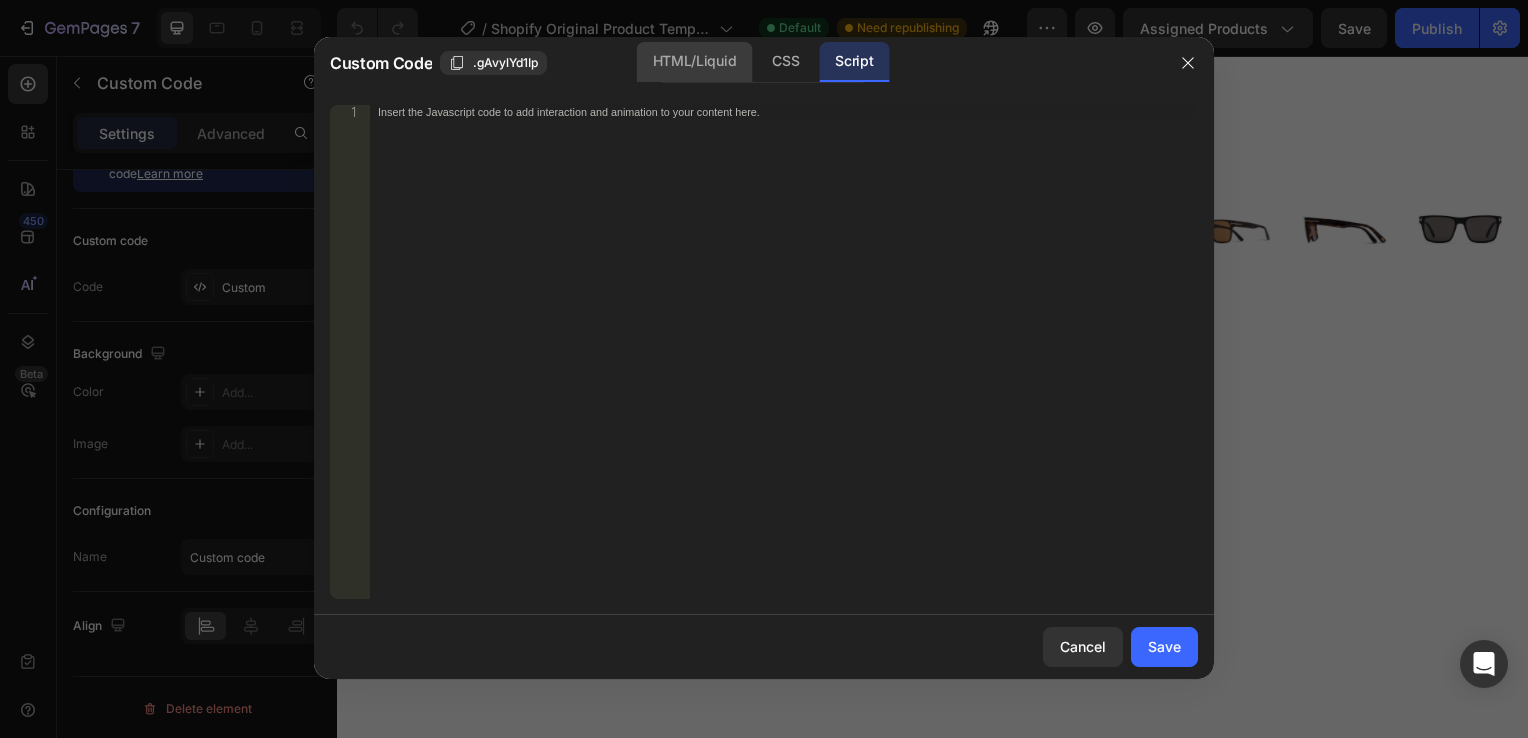 click on "HTML/Liquid" 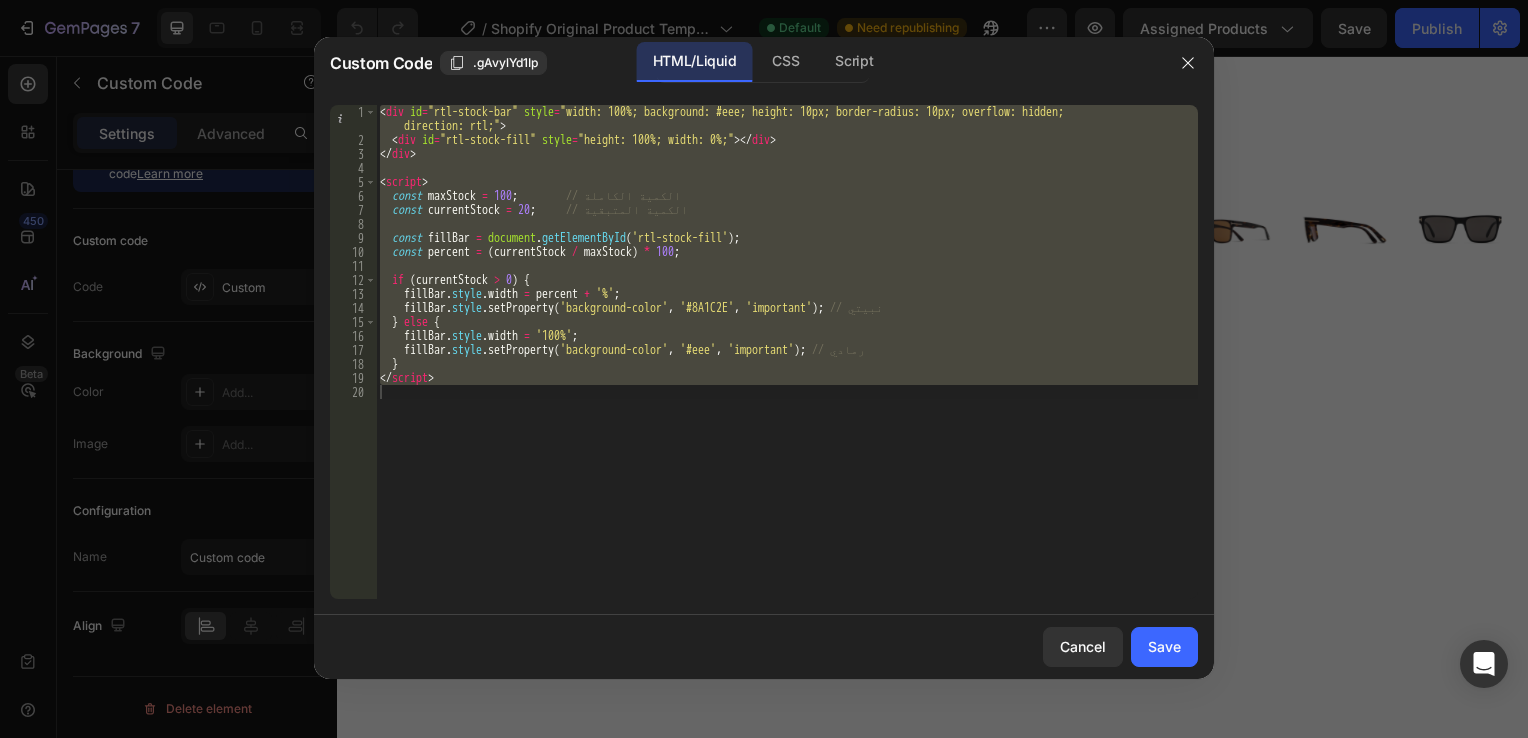 click at bounding box center [764, 369] 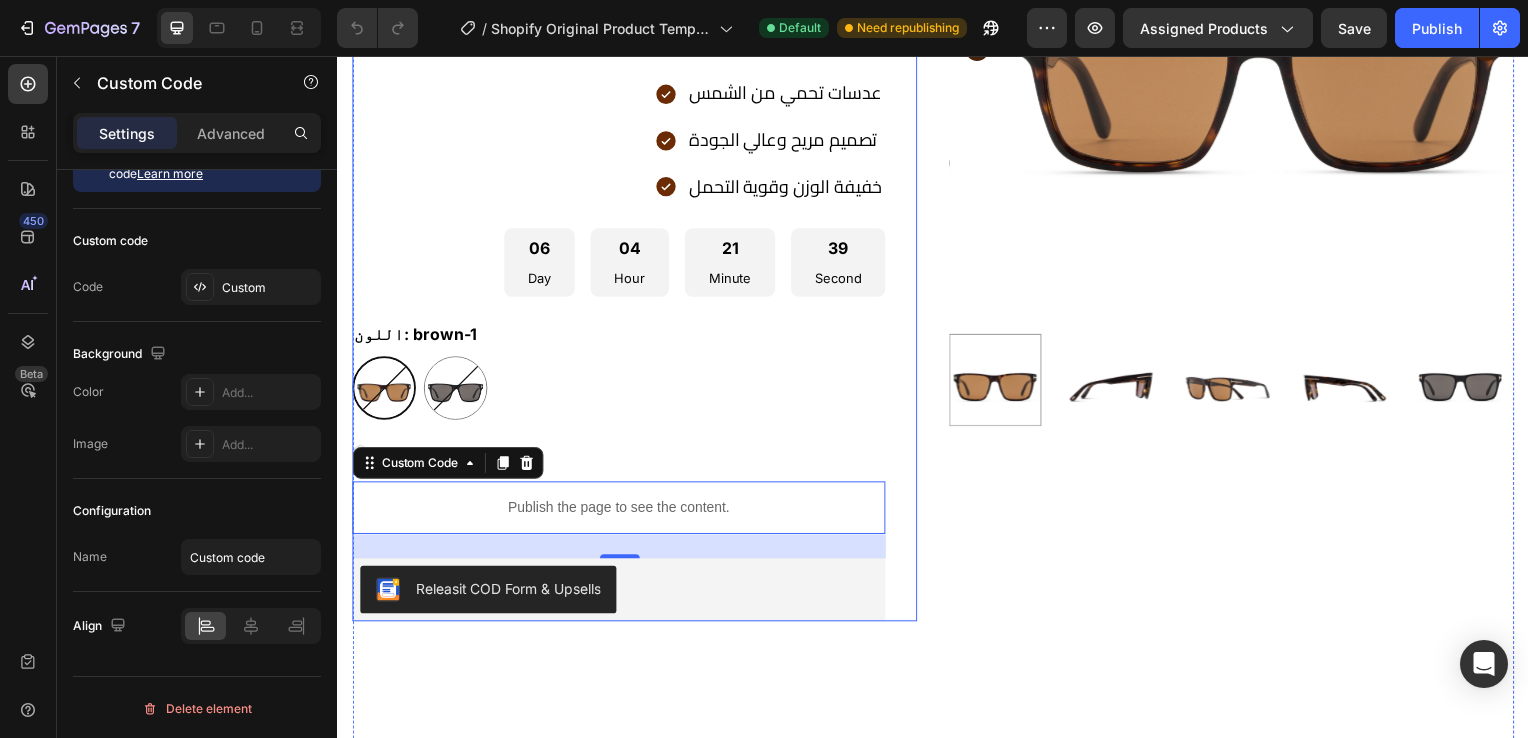 scroll, scrollTop: 291, scrollLeft: 0, axis: vertical 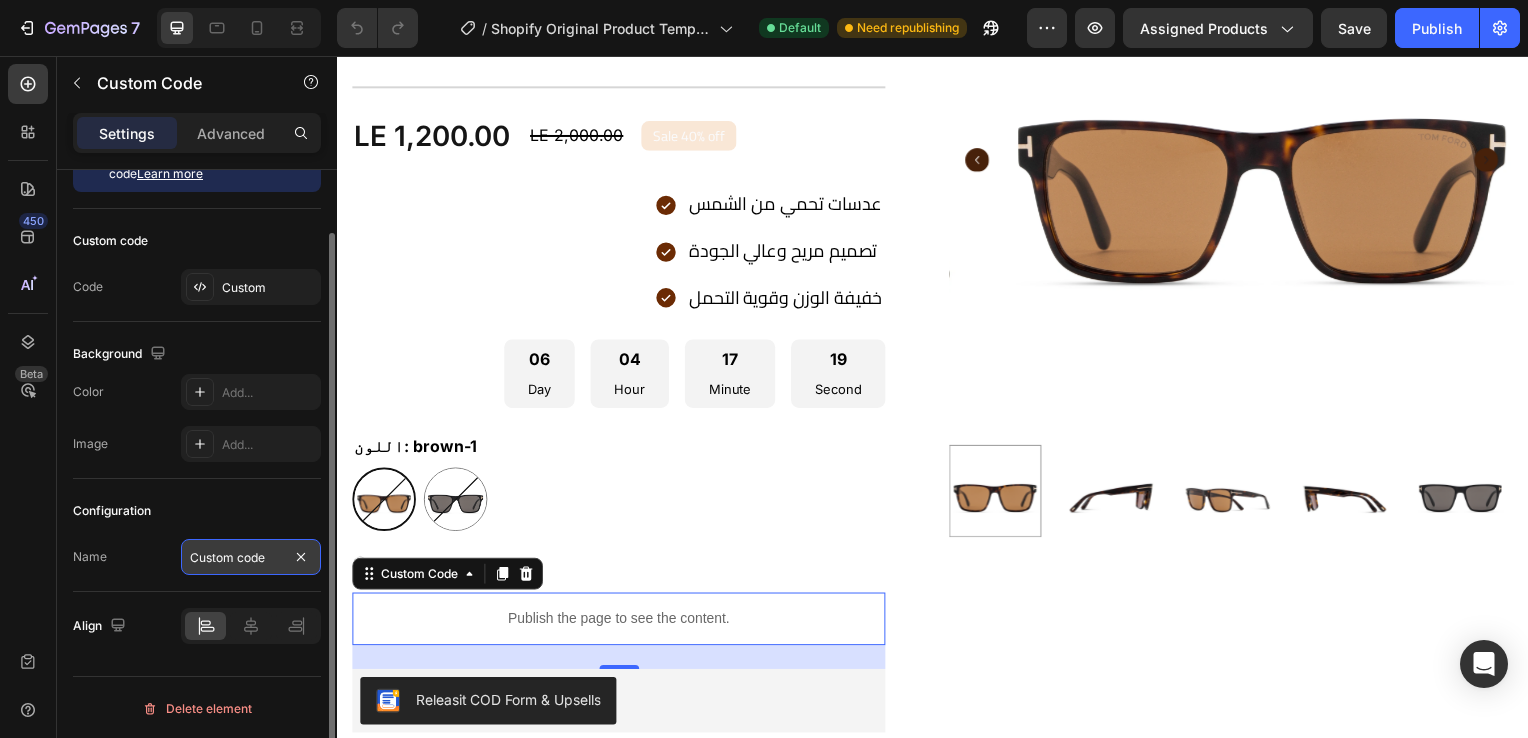 click on "Custom code" at bounding box center (251, 557) 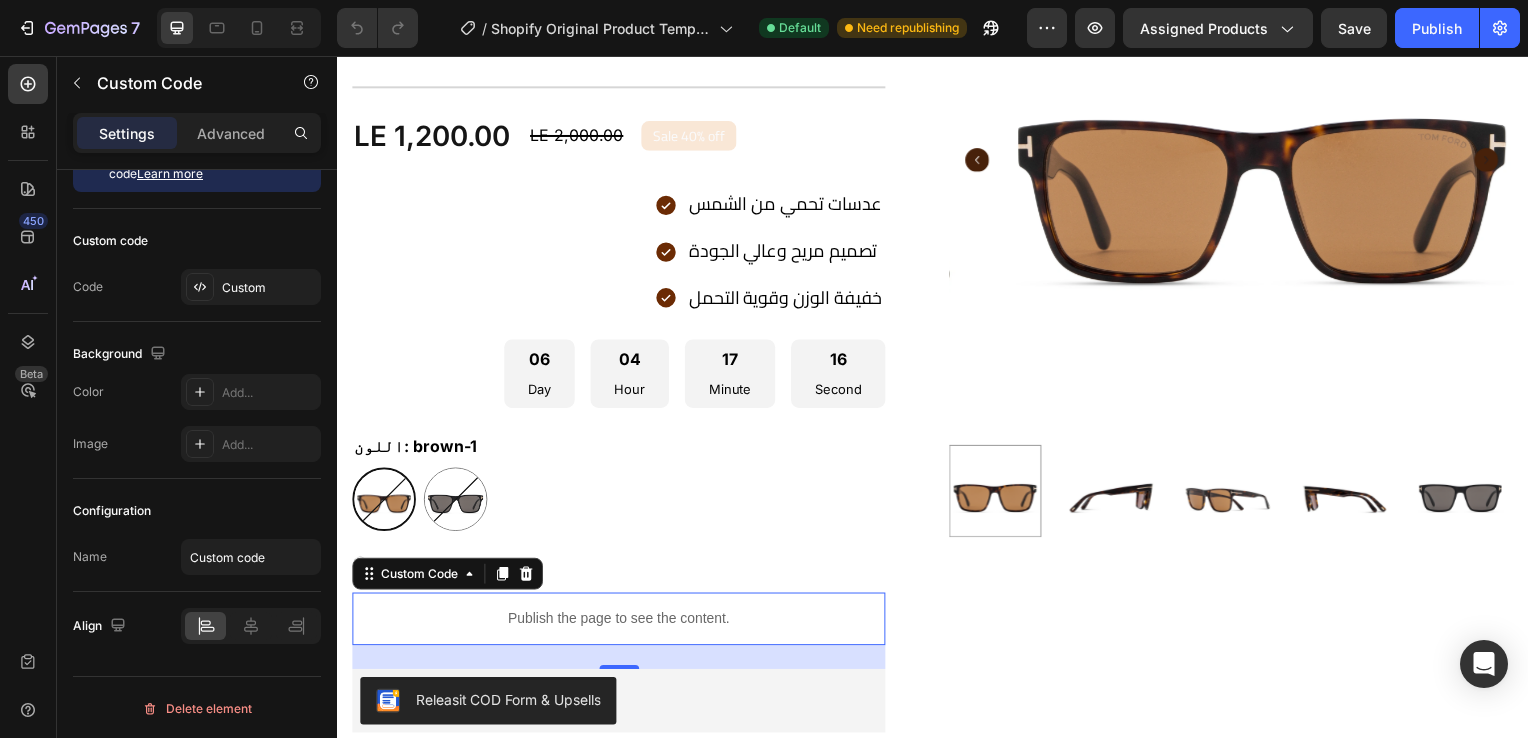 click on "Publish the page to see the content." at bounding box center (620, 623) 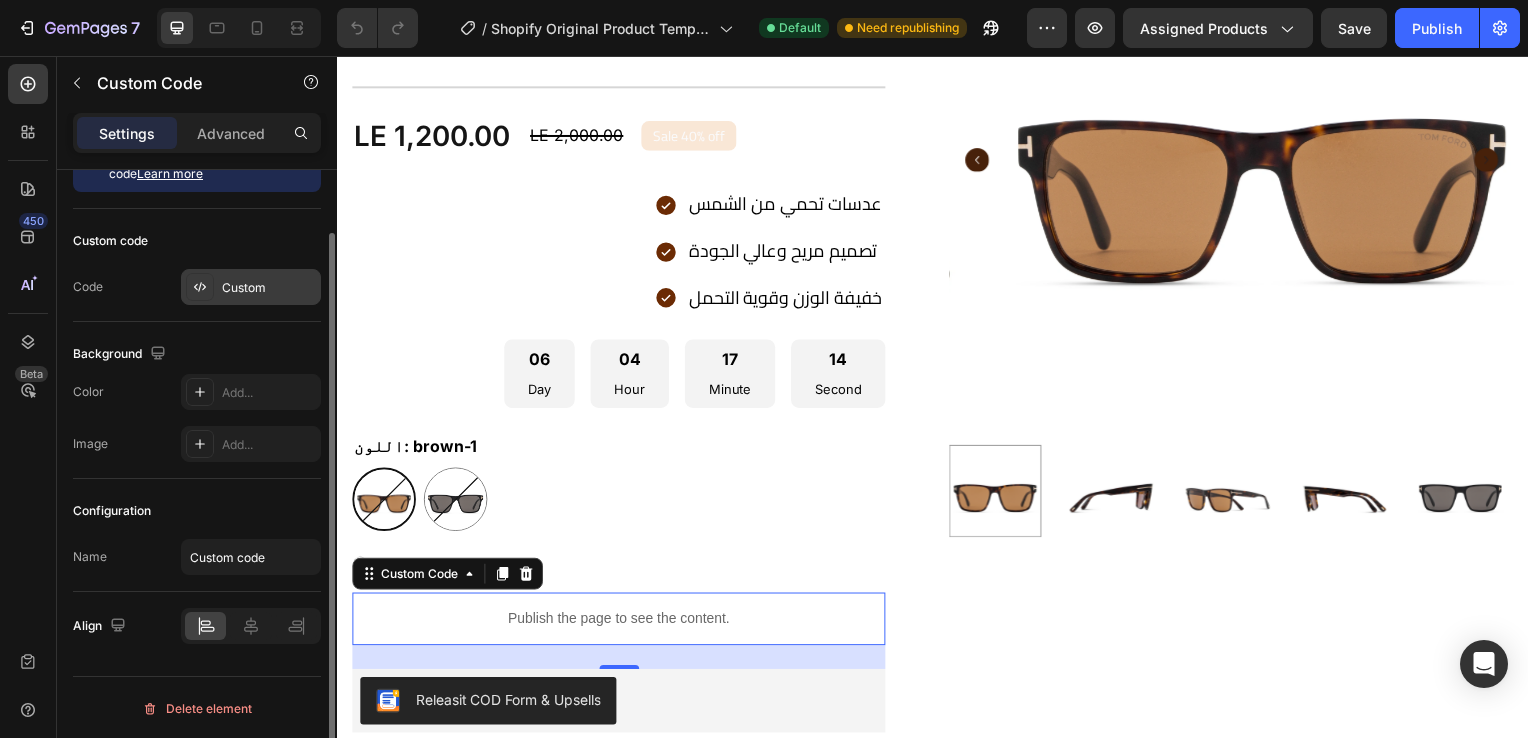 click on "Custom" at bounding box center [269, 288] 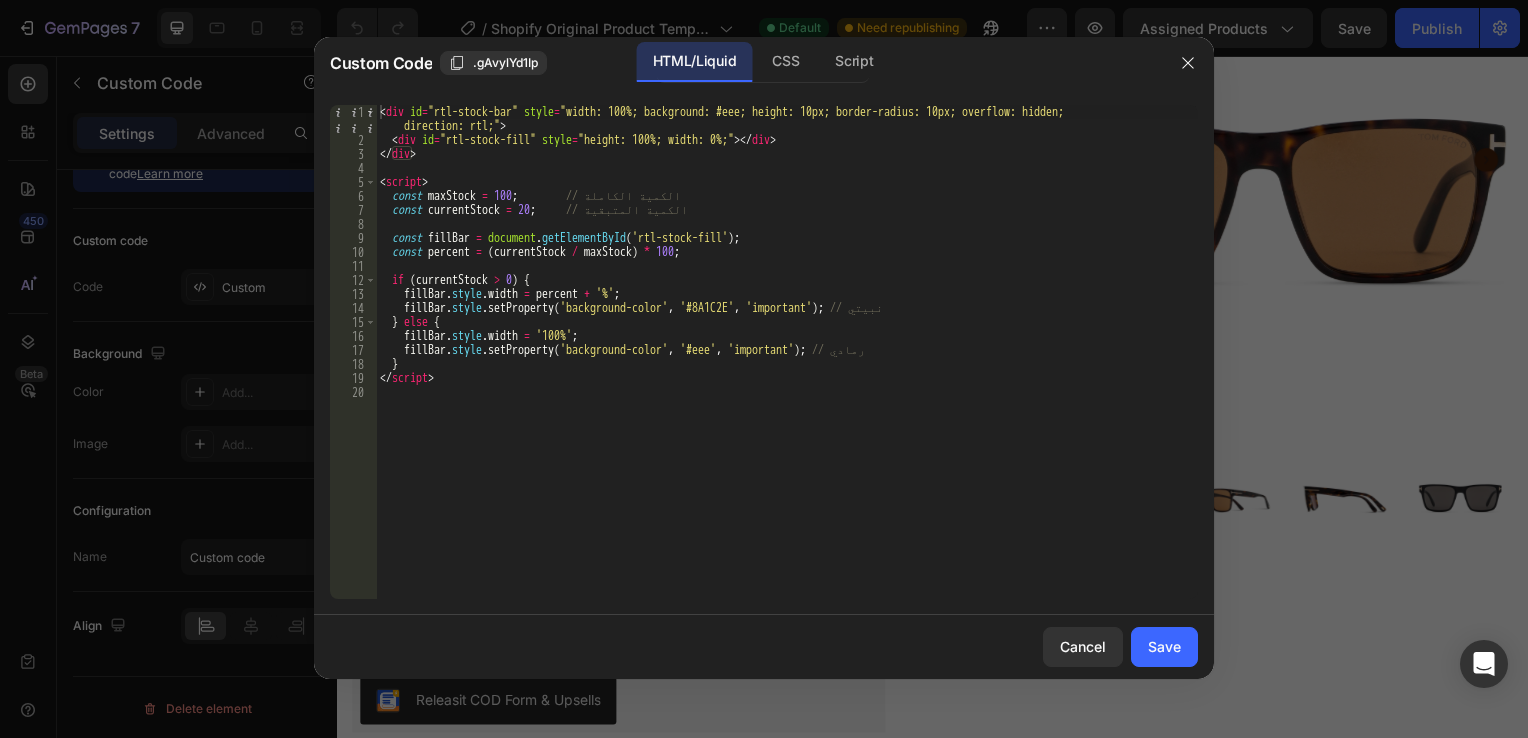 click on "< div   id = "rtl-stock-bar"   style = "width: 100%; background: #eee; height: 10px; border-radius: 10px; overflow: hidden;       direction: rtl;" >    < div   id = "rtl-stock-fill"   style = "height: 100%; width: 0%;" > </ div > </ div > < script >    const   maxStock   =   100 ;          // الكمية الكاملة    const   currentStock   =   20 ;       // الكمية المتبقية    const   fillBar   =   document . getElementById ( 'rtl-stock-fill' ) ;    const   percent   =   ( currentStock   /   maxStock )   *   100 ;    if   ( currentStock   >   0 )   {      fillBar . style . width   =   percent   +   '%' ;      fillBar . style . setProperty ( 'background-color' ,   '#8A1C2E' ,   'important' ) ;   // نبيتي    }   else   {      fillBar . style . width   =   '100%' ;      fillBar . style . setProperty ( 'background-color' ,   '#eee' ,   'important' ) ;   // رمادي    } </ script >" at bounding box center (787, 373) 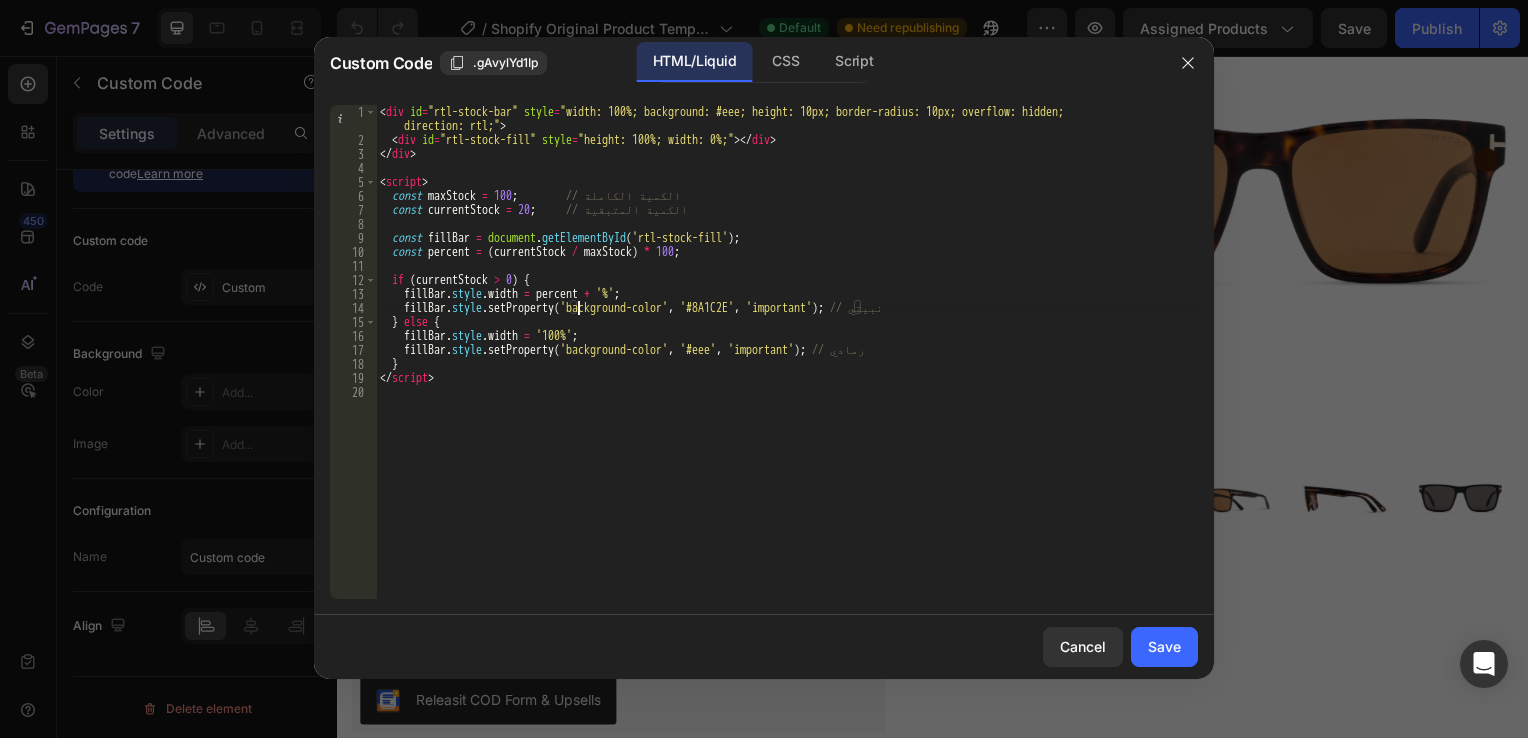 type on "</script>" 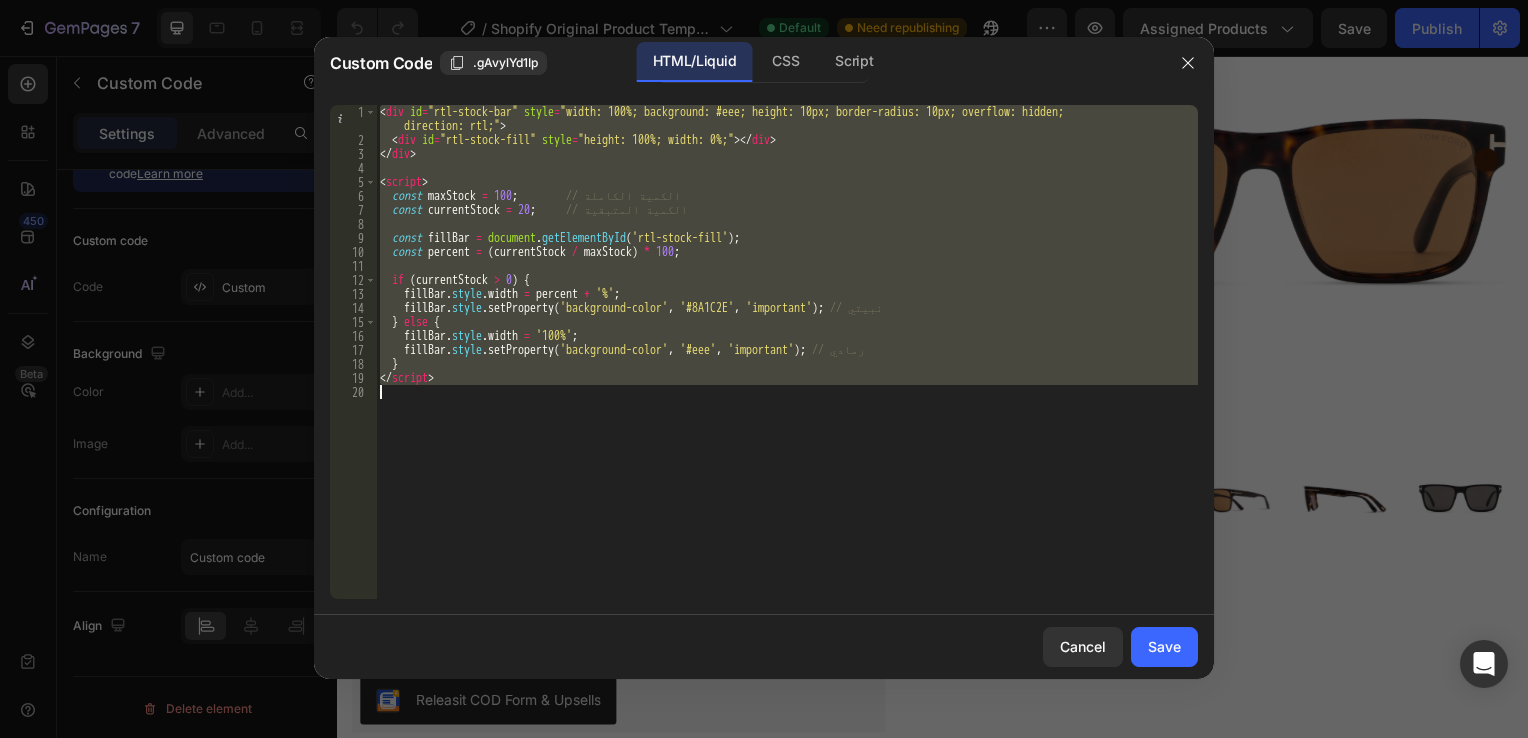 paste 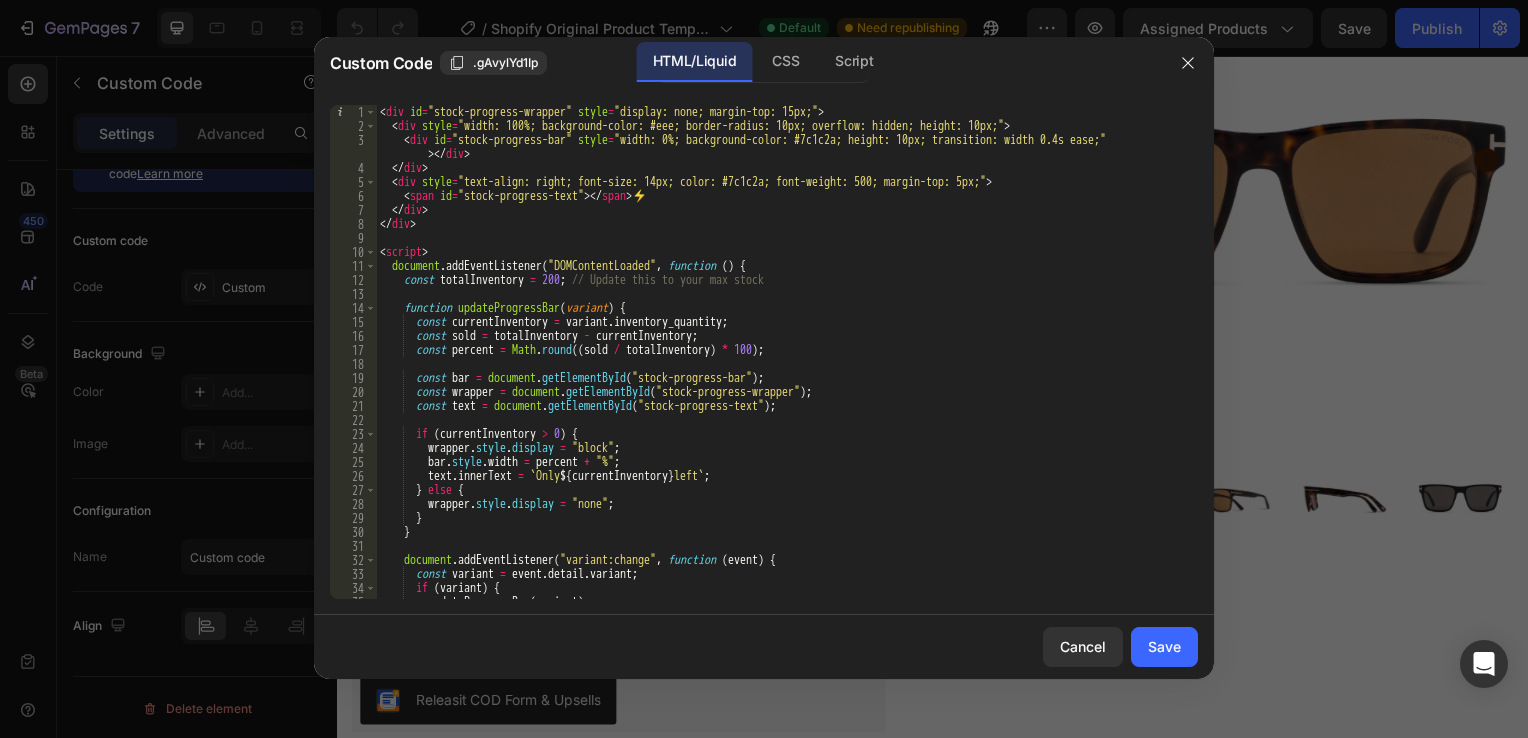 scroll, scrollTop: 0, scrollLeft: 0, axis: both 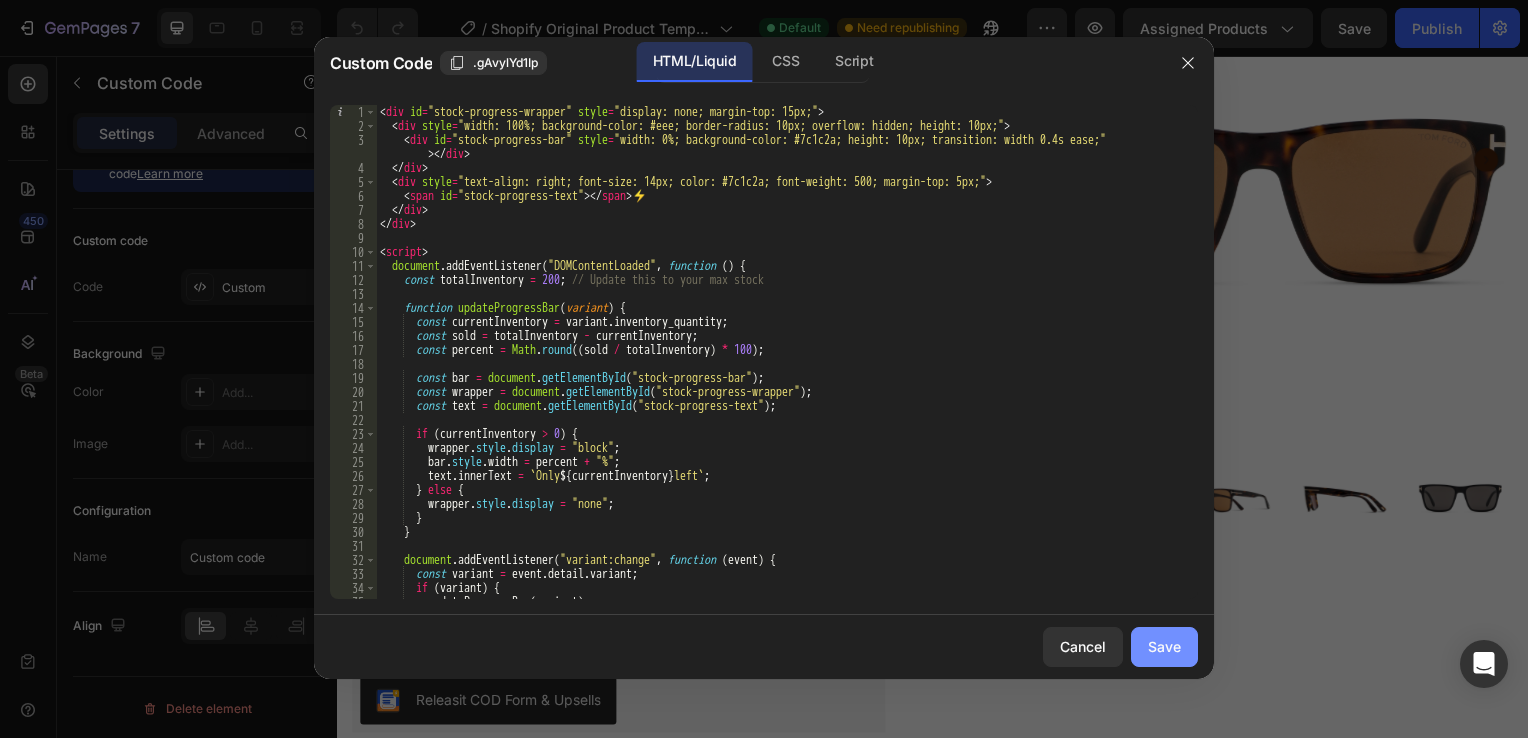 click on "Save" at bounding box center [1164, 646] 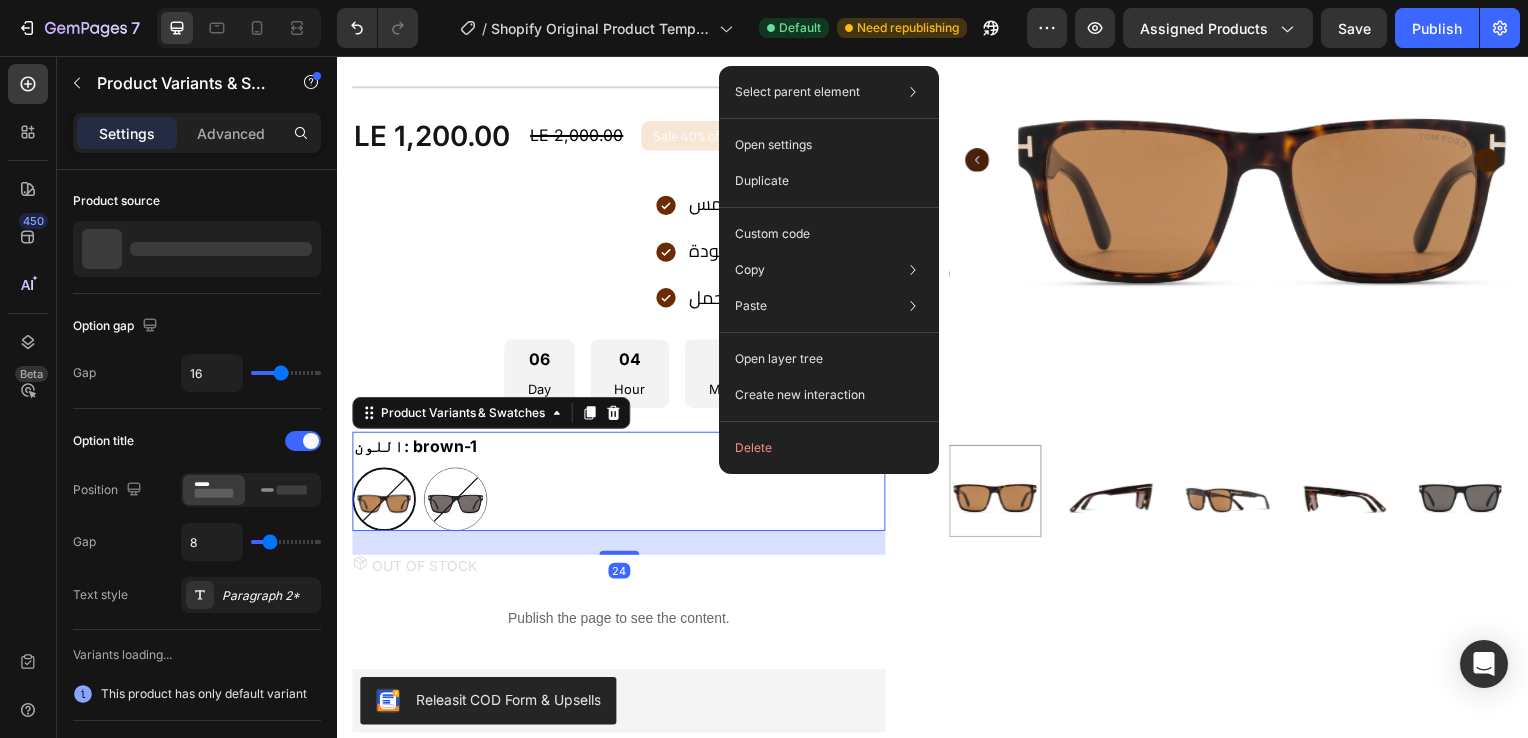 scroll, scrollTop: 0, scrollLeft: 0, axis: both 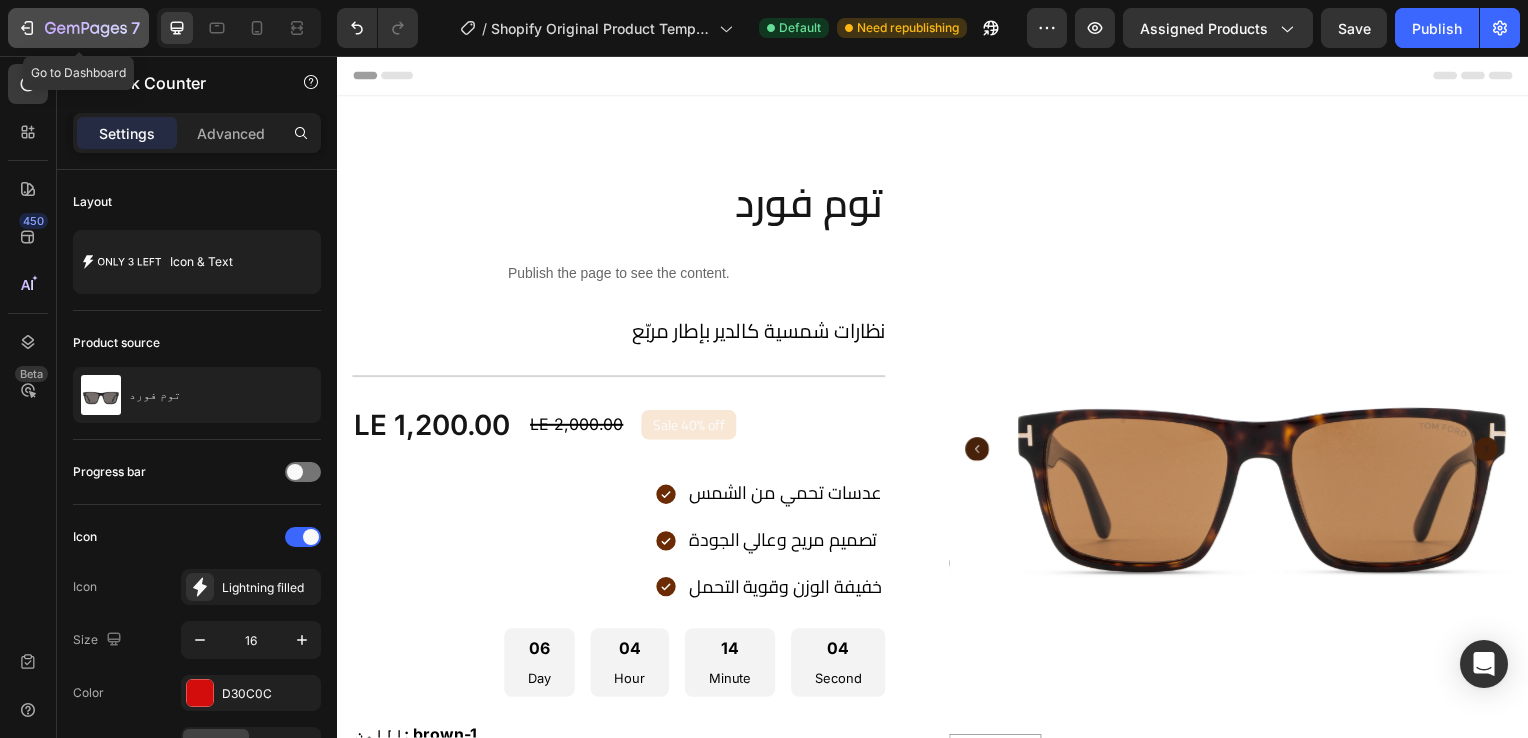 click 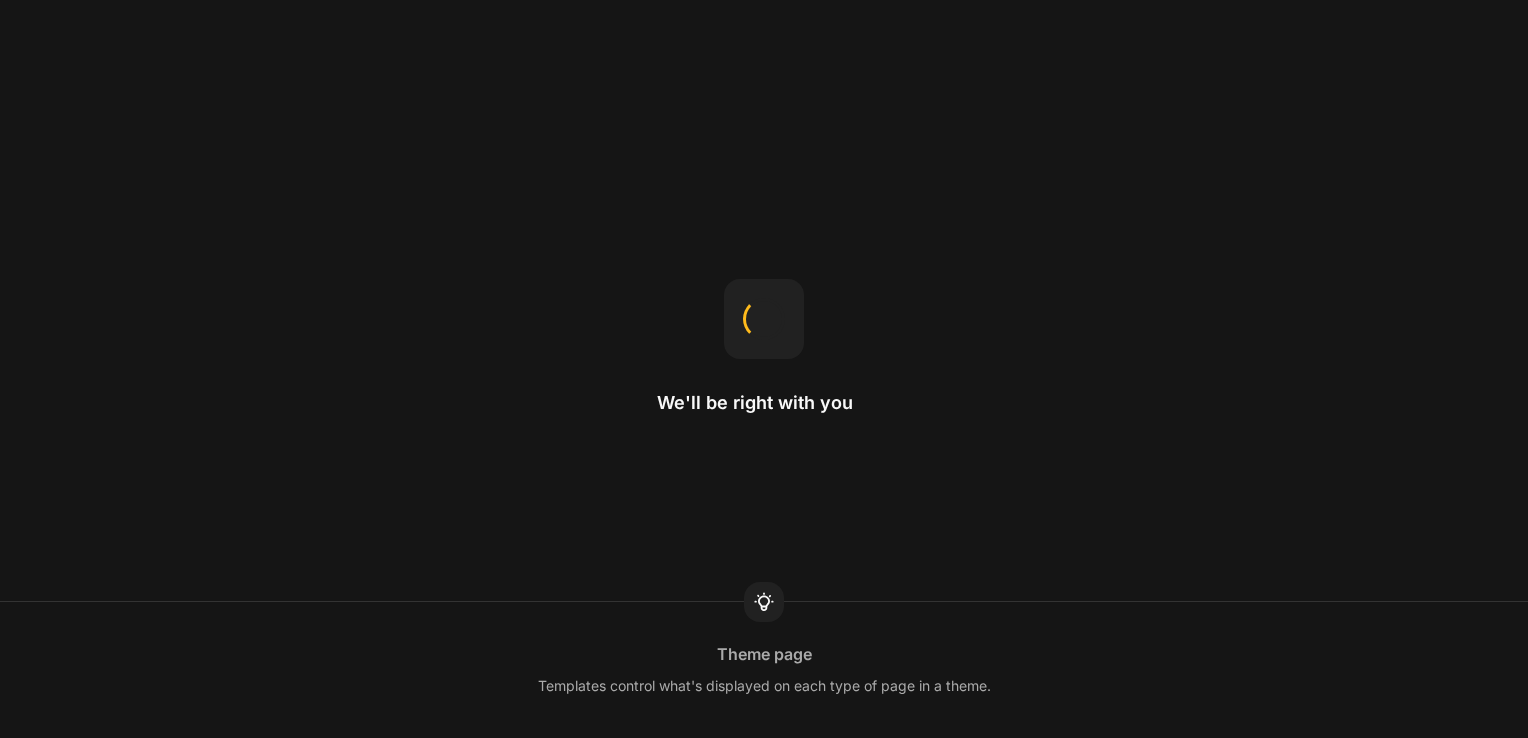 scroll, scrollTop: 0, scrollLeft: 0, axis: both 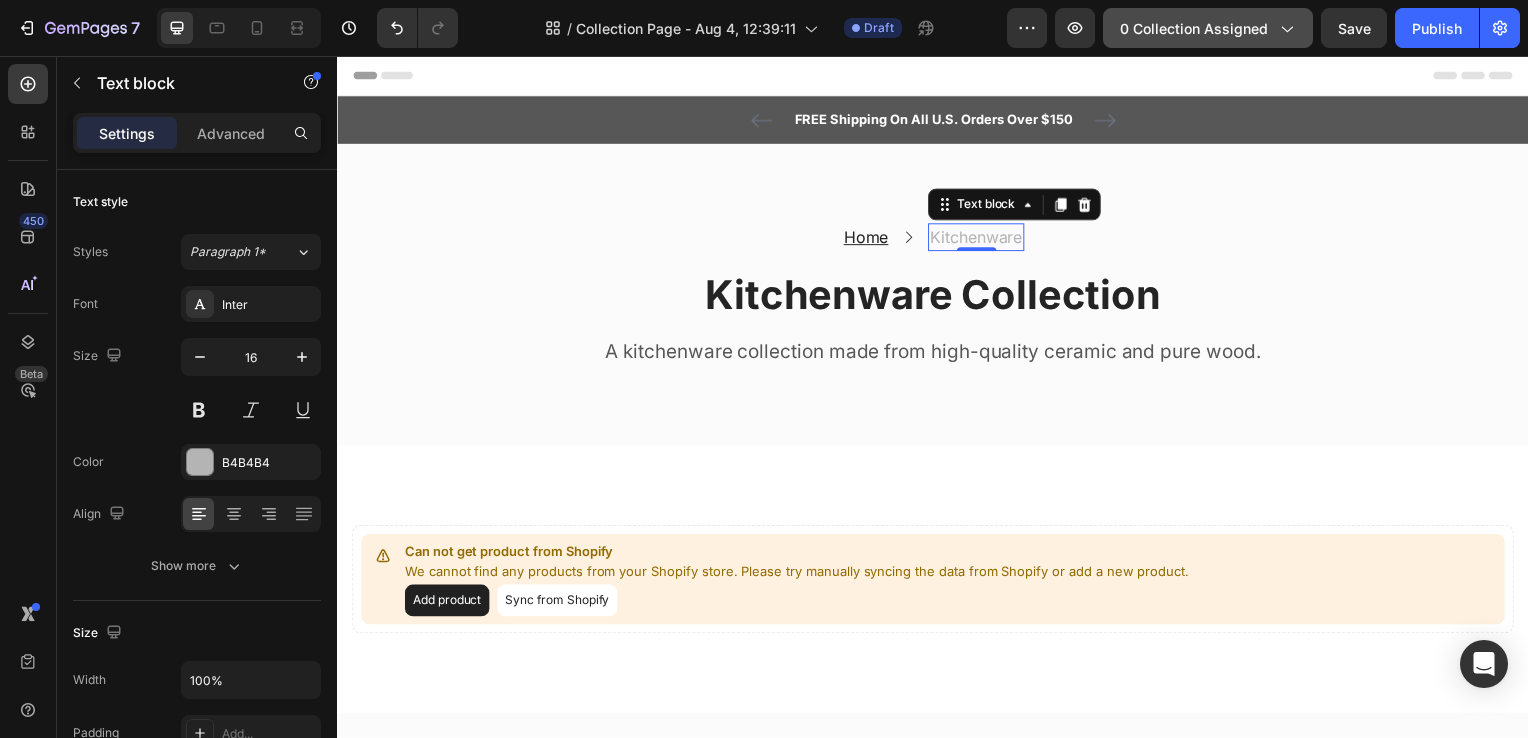 click 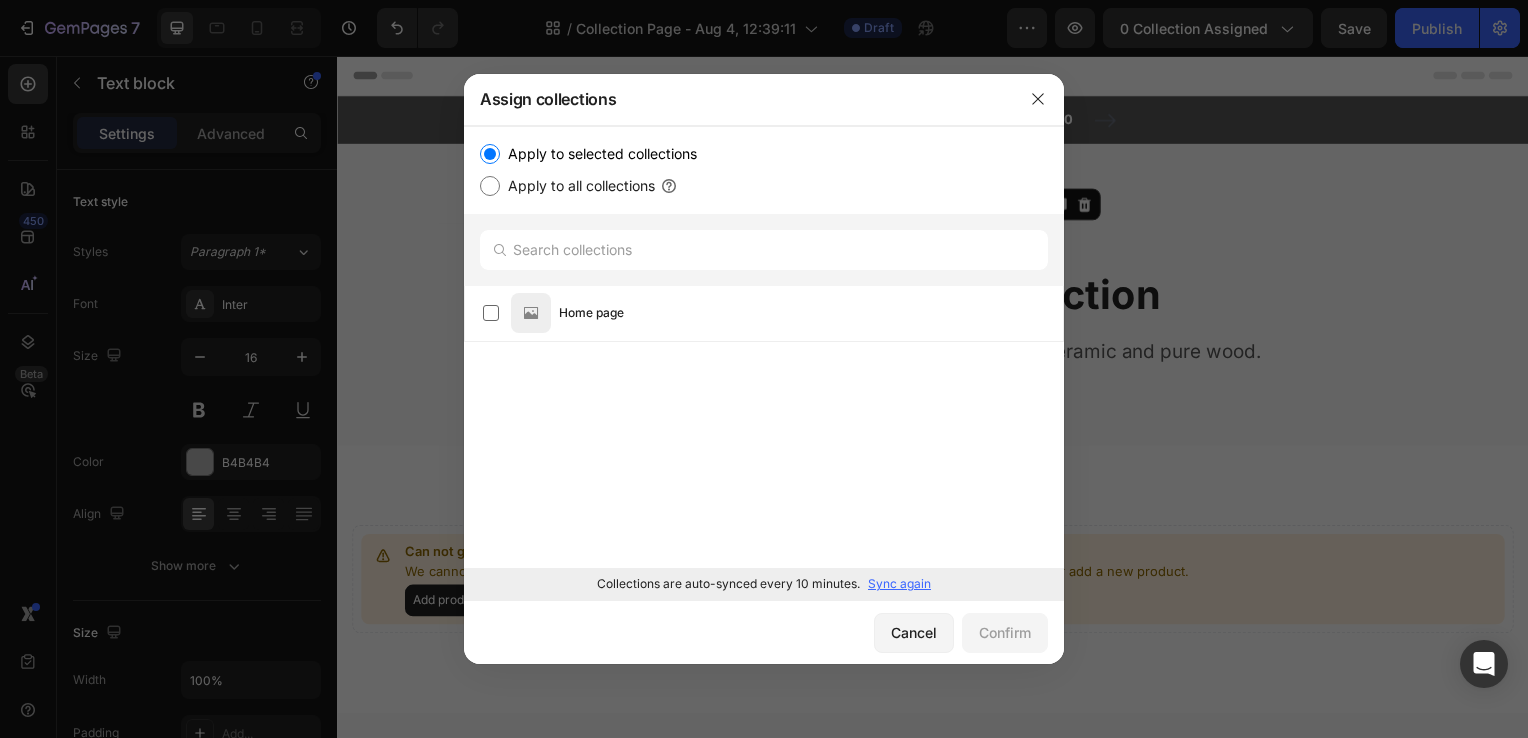 click at bounding box center [764, 369] 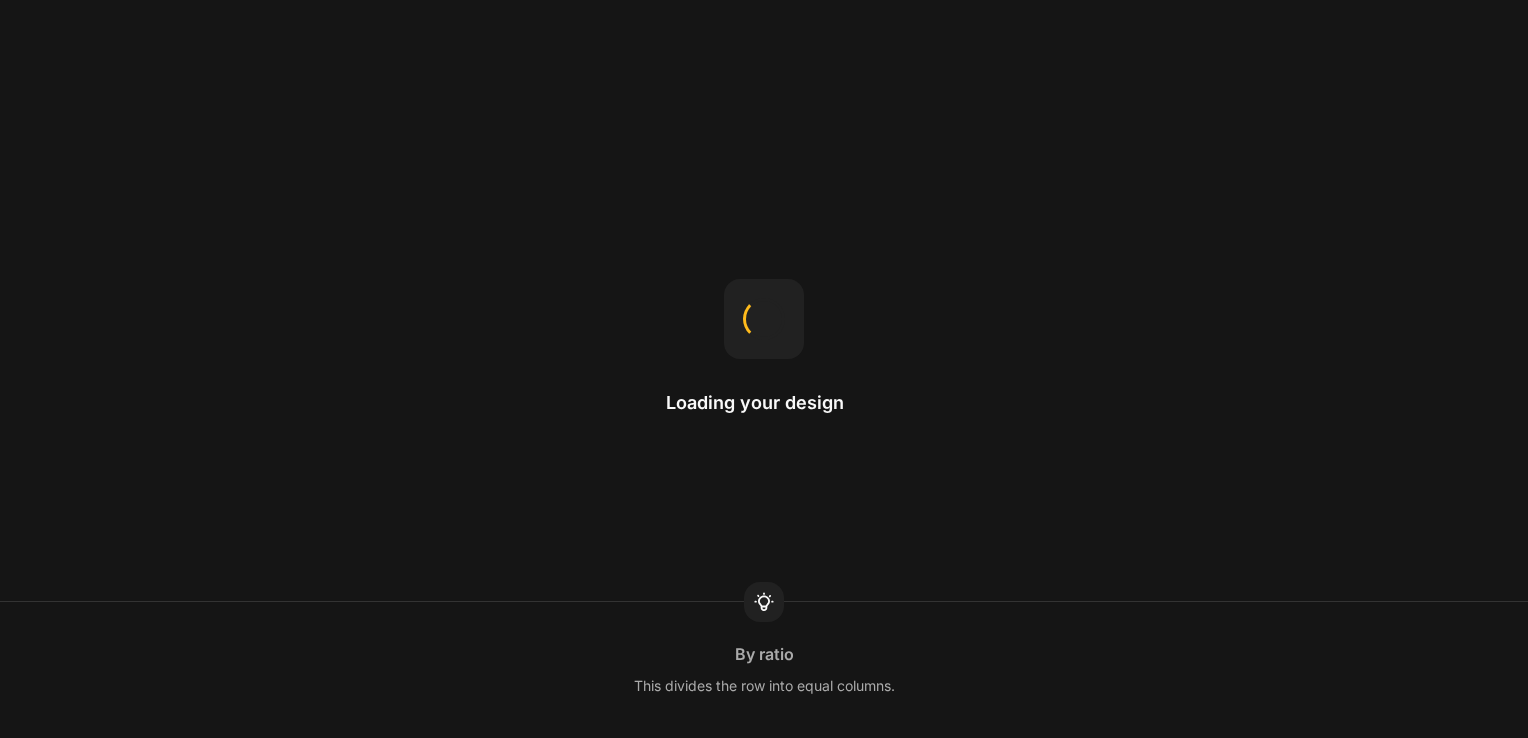 scroll, scrollTop: 0, scrollLeft: 0, axis: both 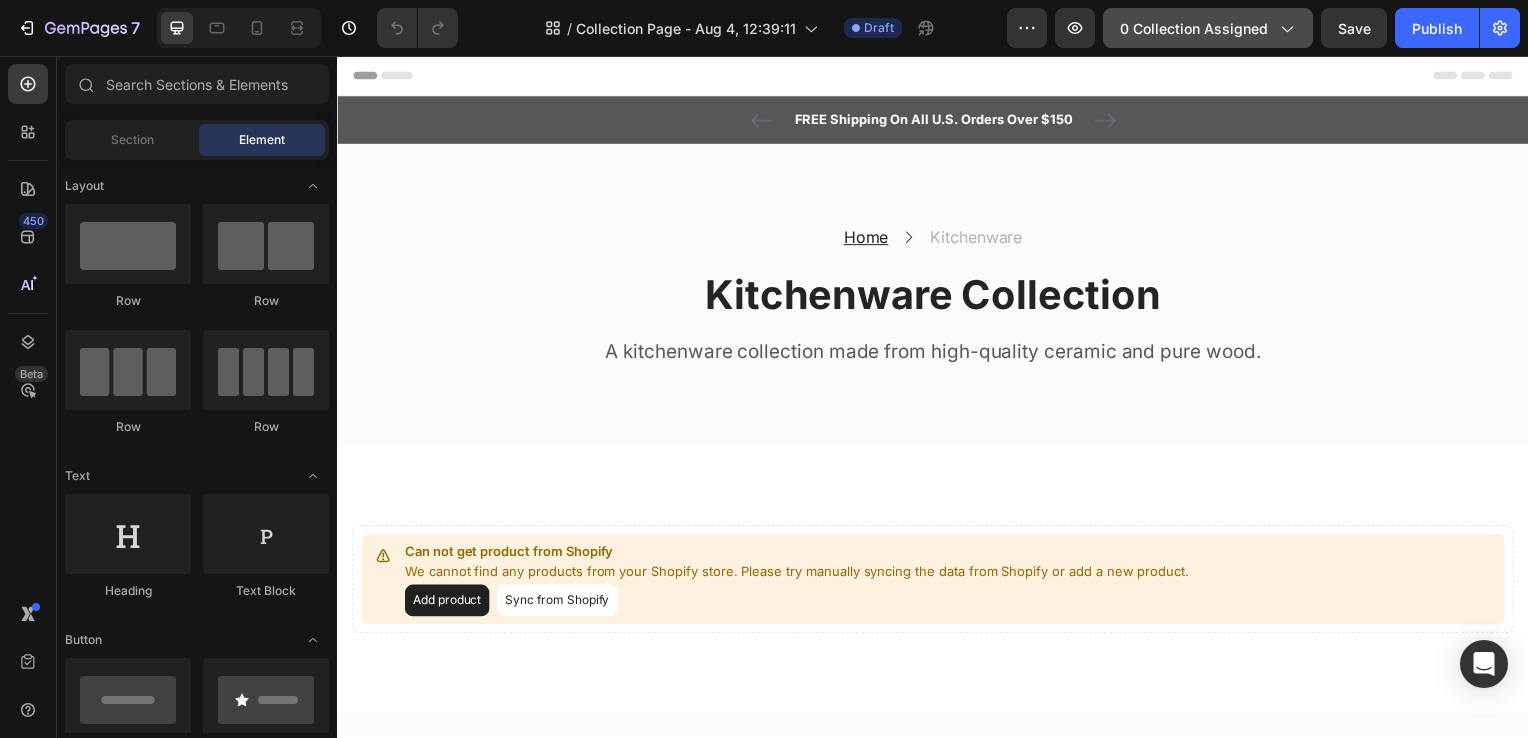 click on "0 collection assigned" at bounding box center [1208, 28] 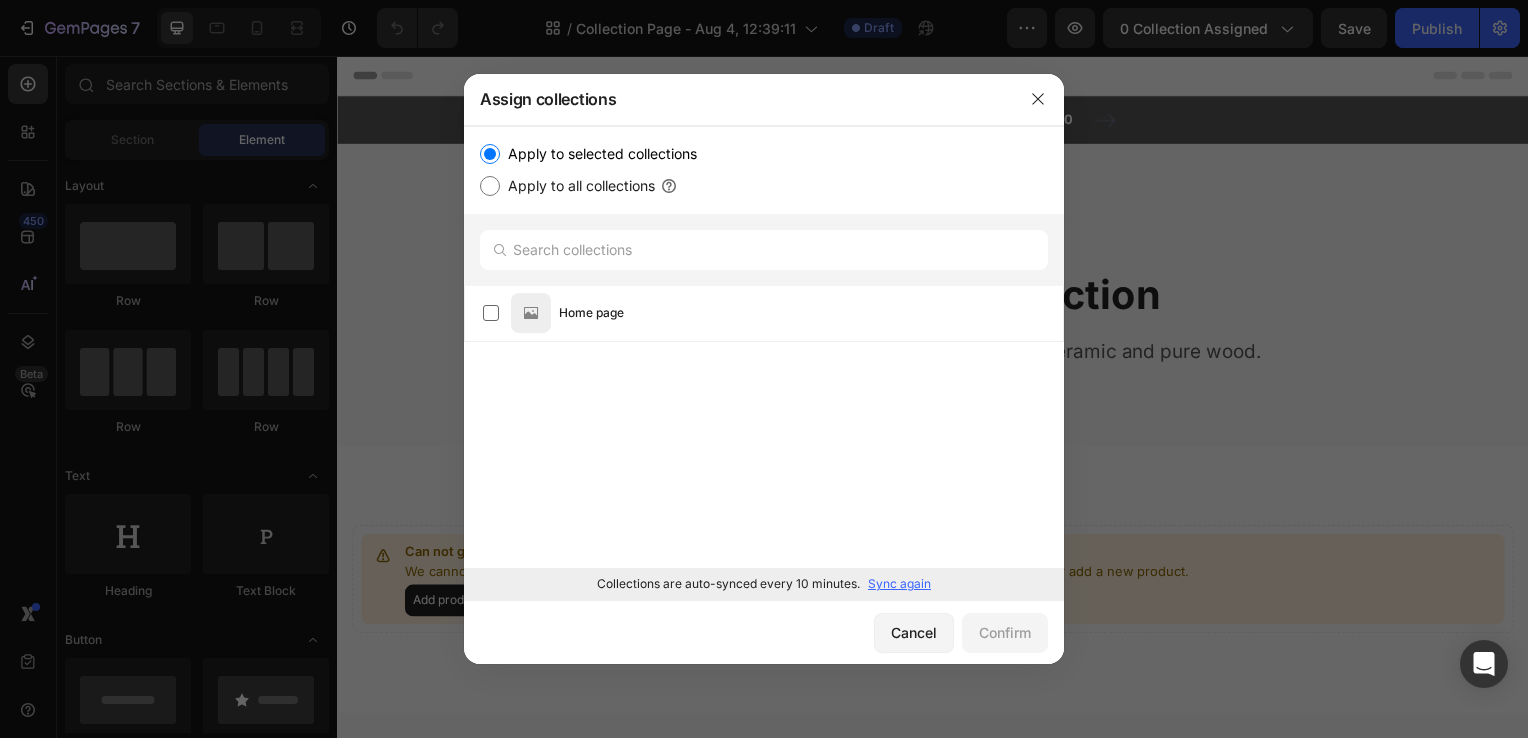 click on "Apply to all collections" at bounding box center (764, 186) 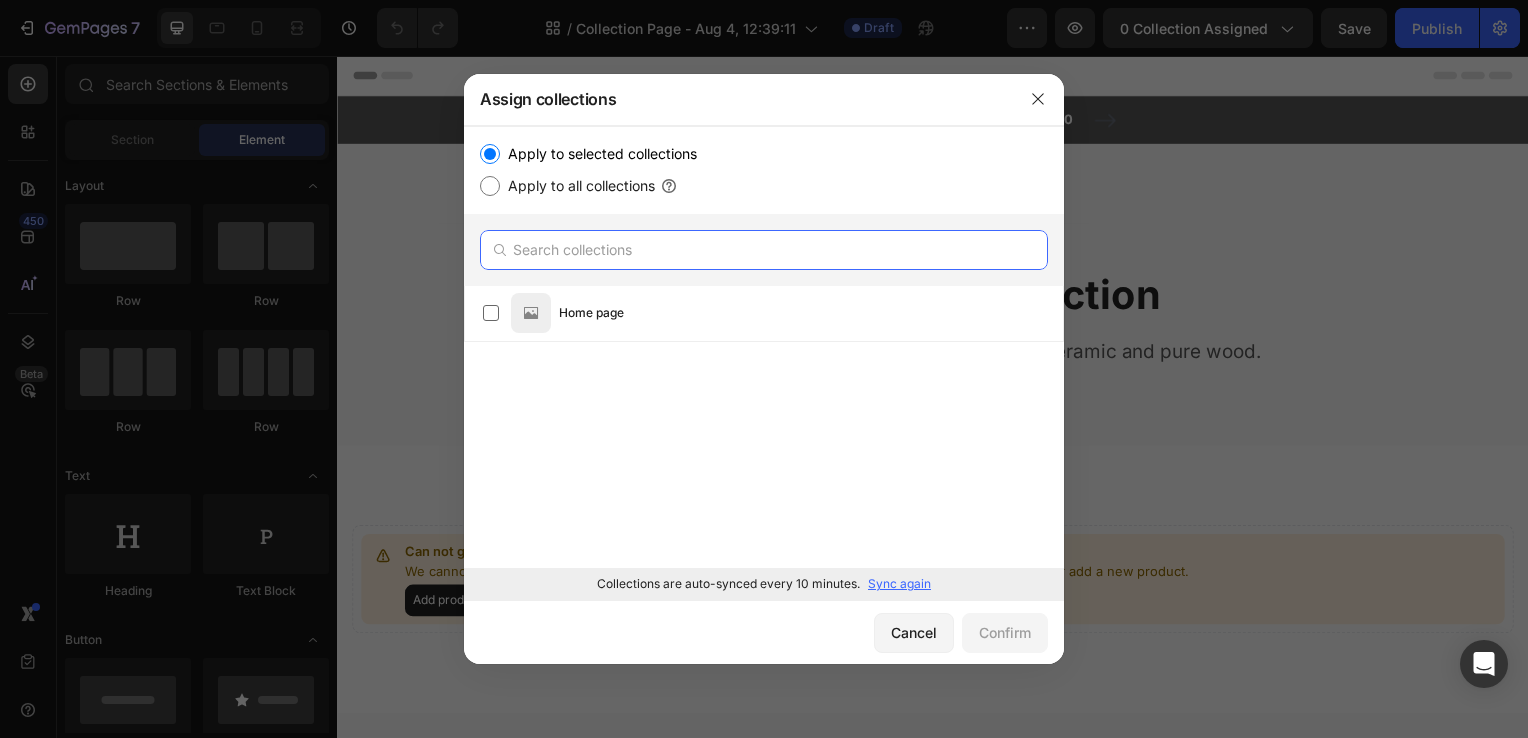 click at bounding box center [764, 250] 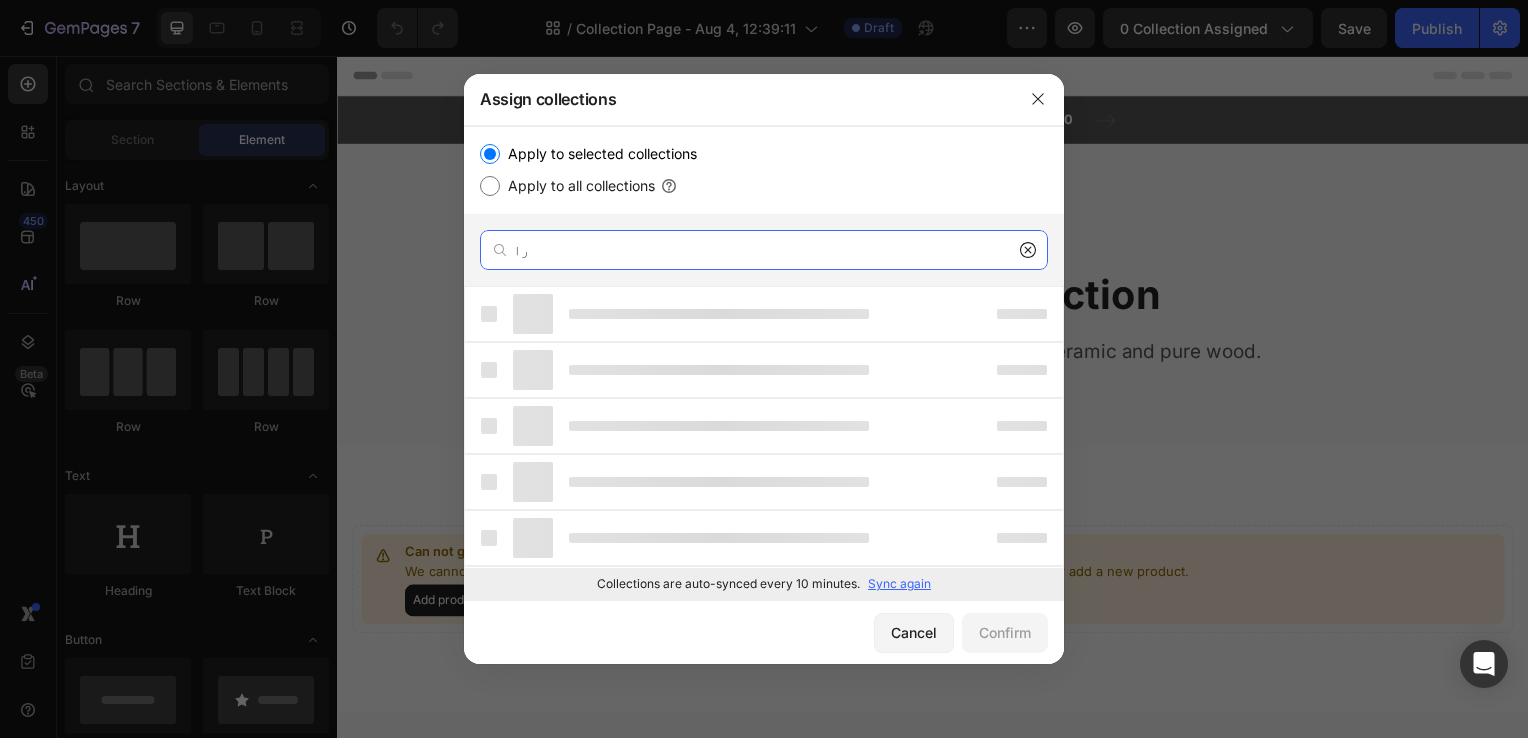 type on "ر" 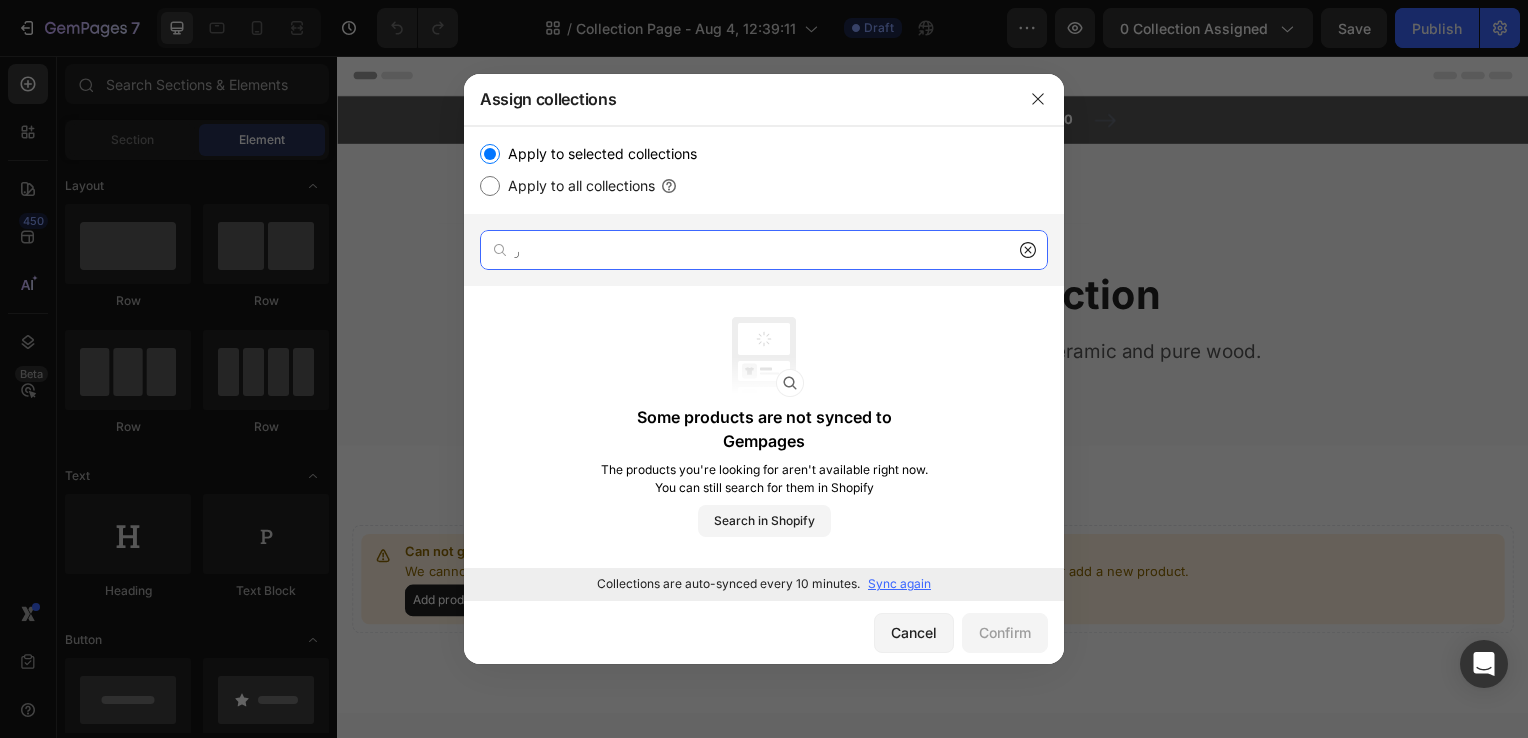 type 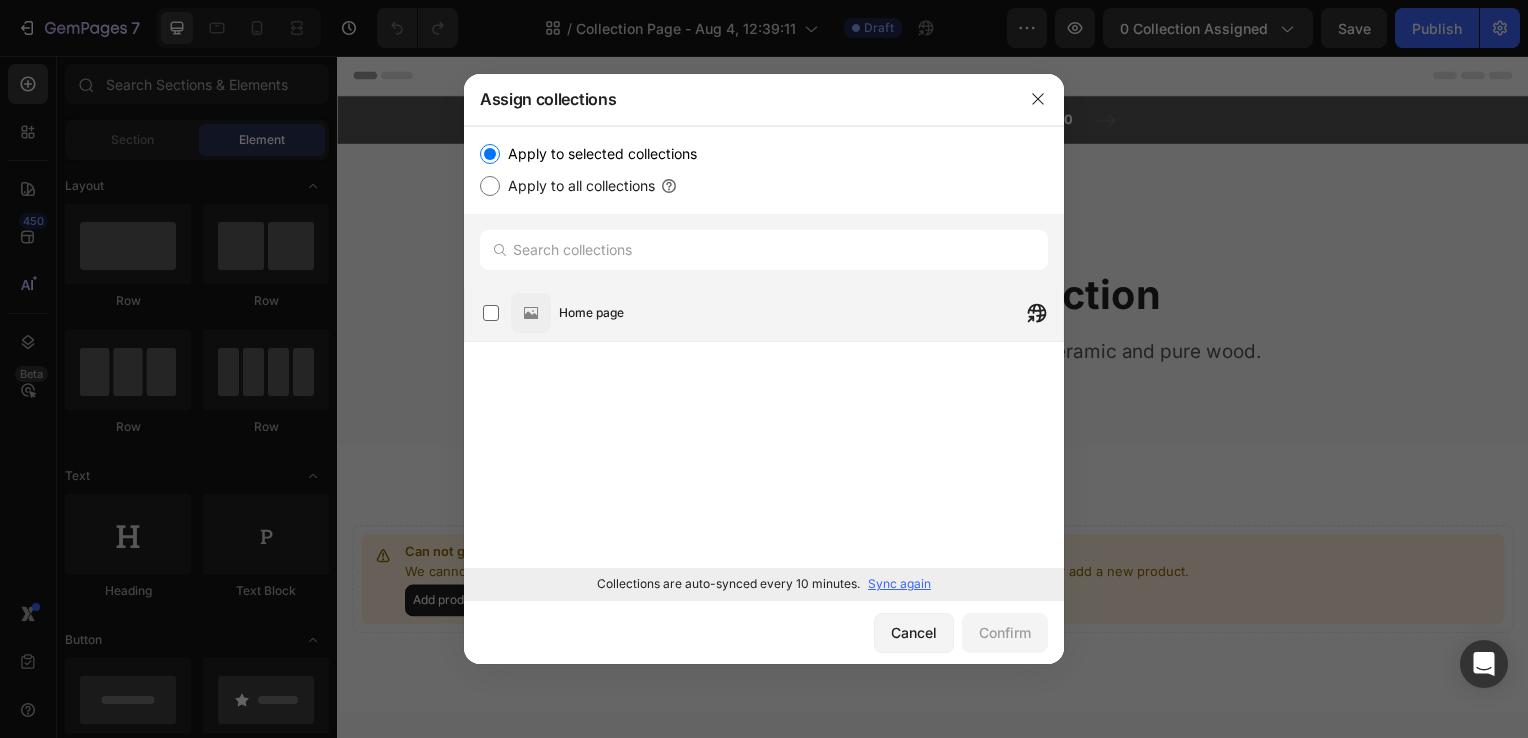 click at bounding box center (531, 313) 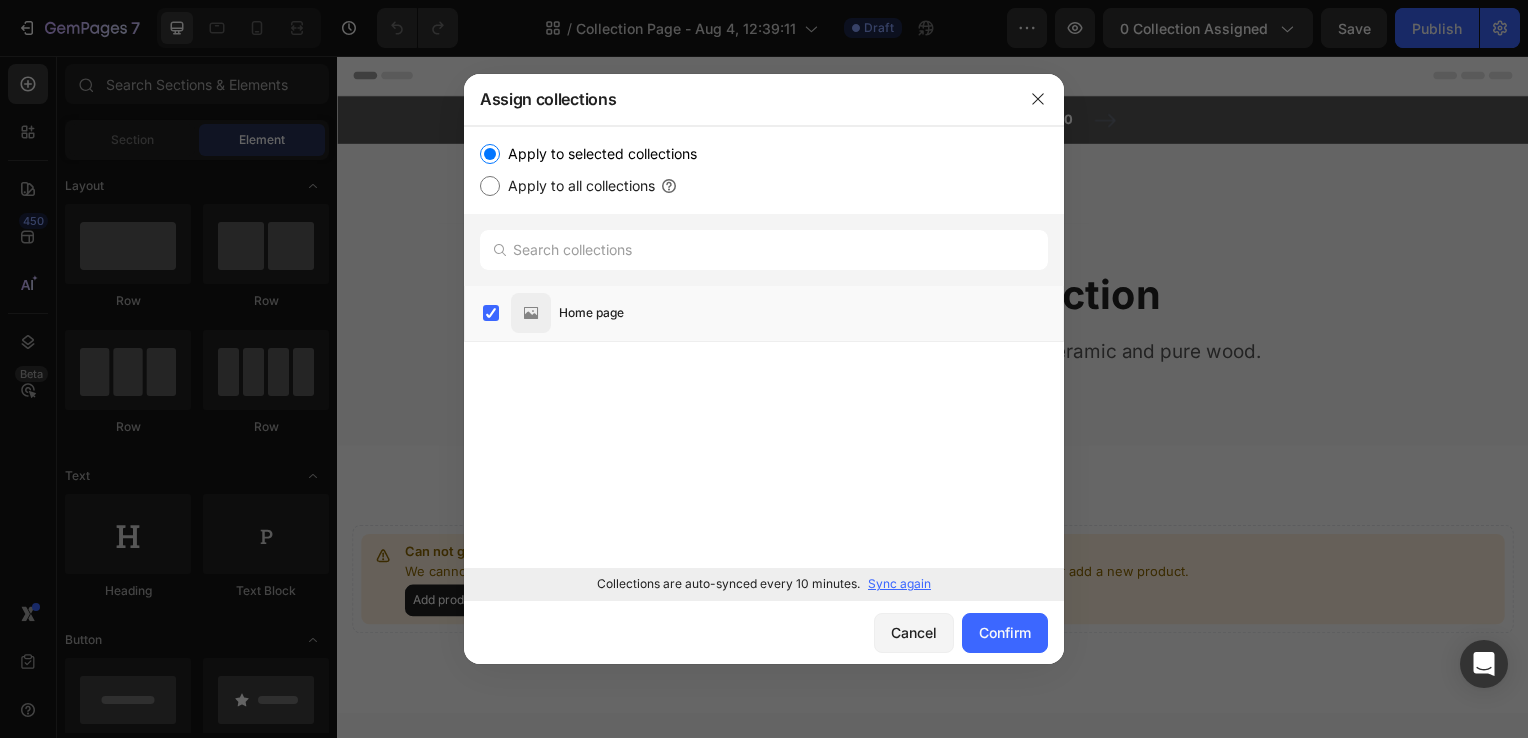 click on "Apply to all collections" at bounding box center [577, 186] 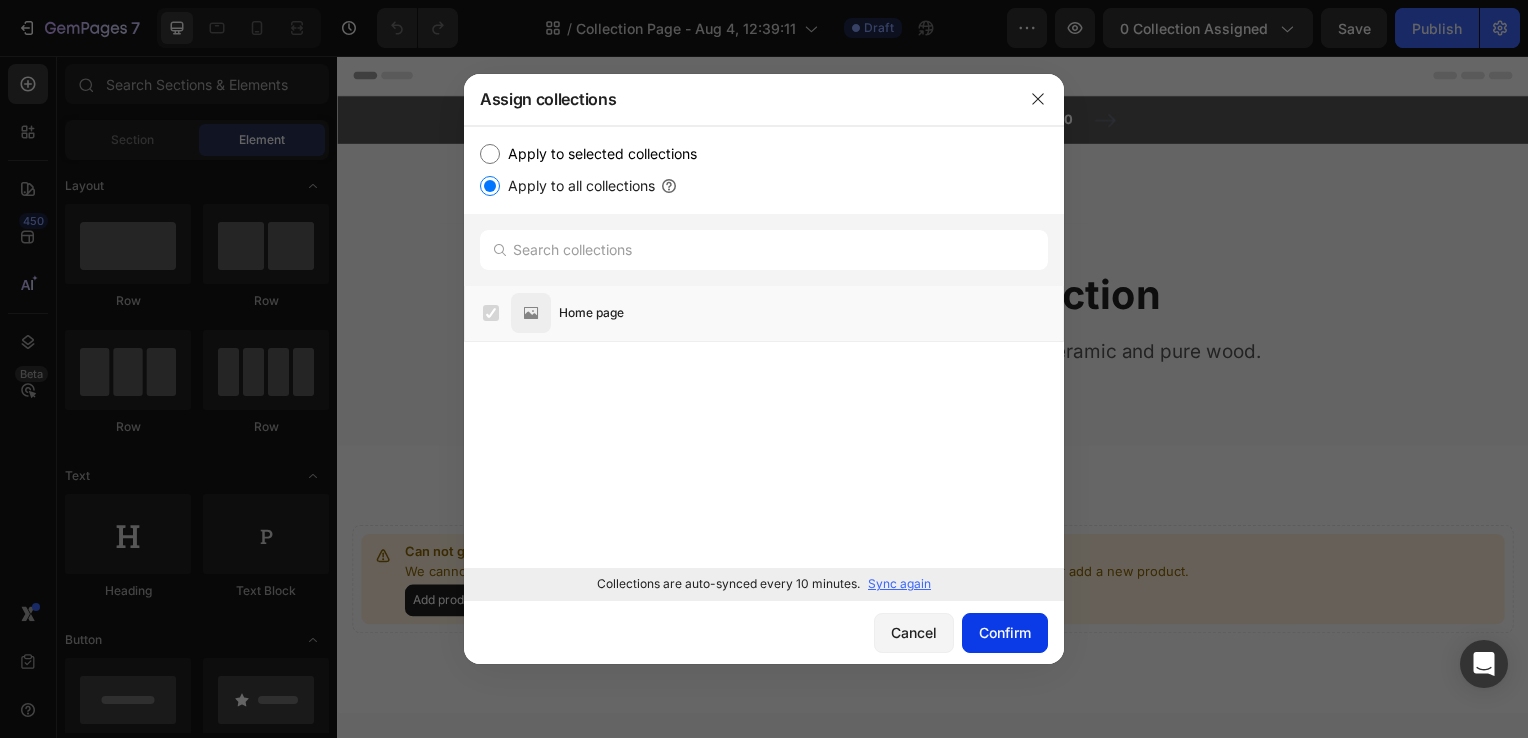 click on "Confirm" at bounding box center [1005, 632] 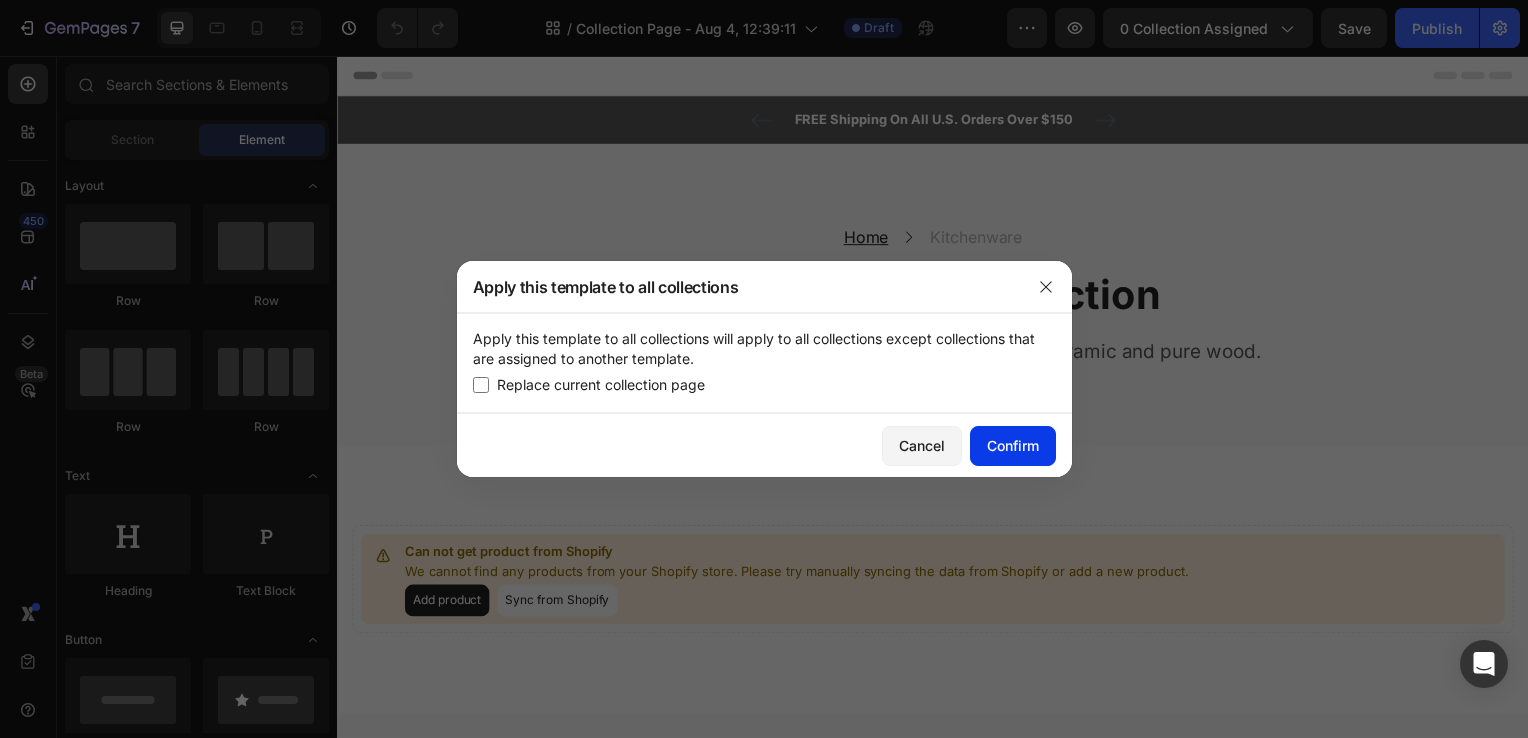 click on "Confirm" at bounding box center [1013, 445] 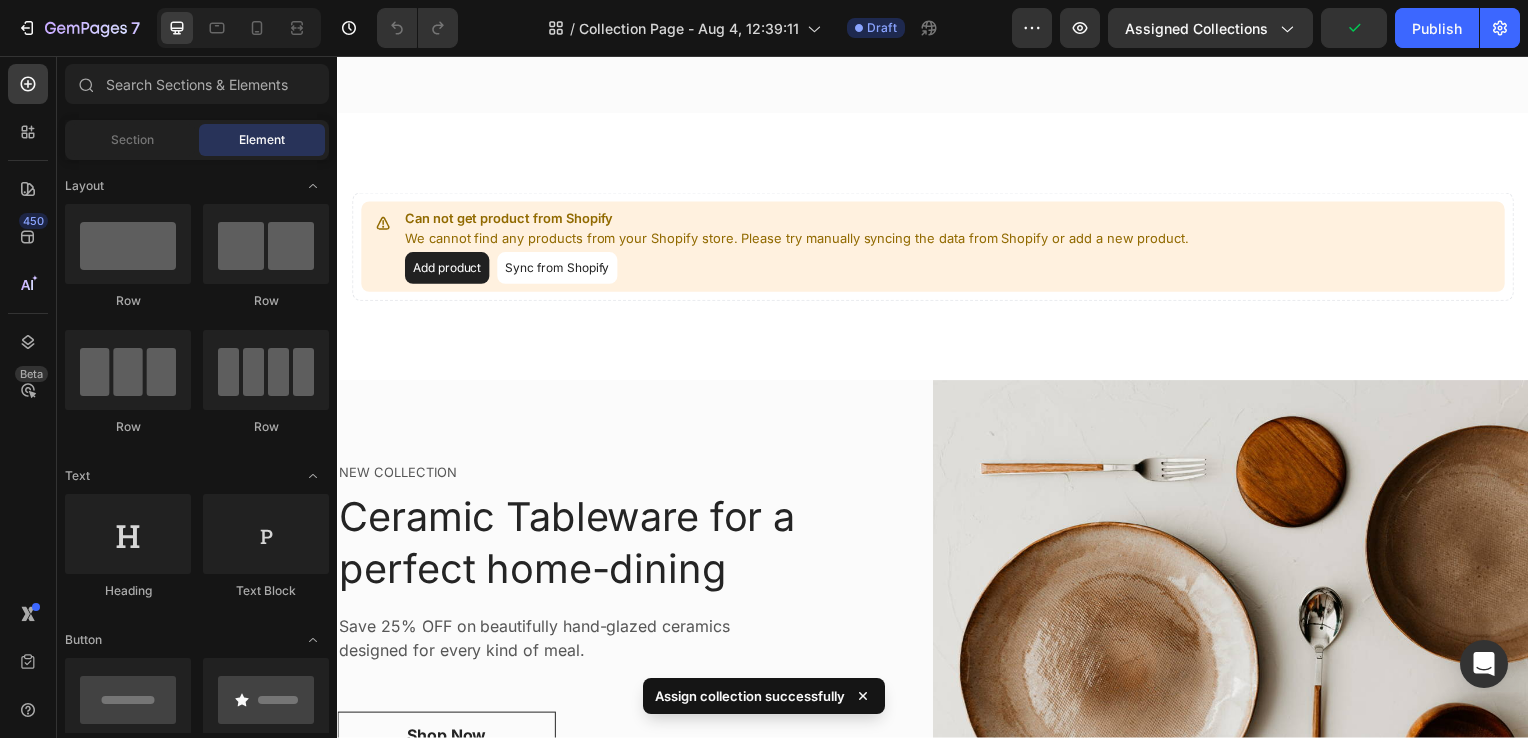 scroll, scrollTop: 336, scrollLeft: 0, axis: vertical 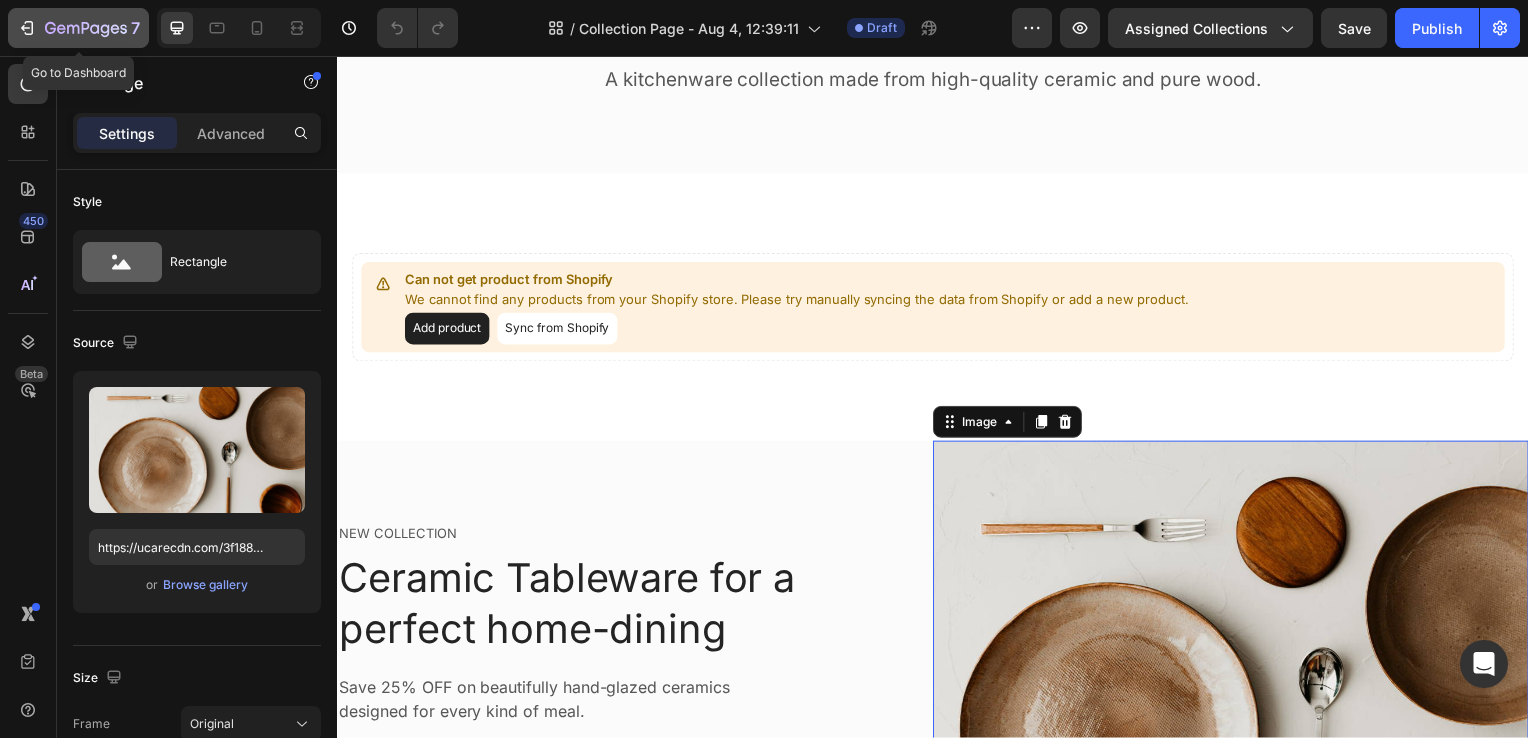 click on "7" 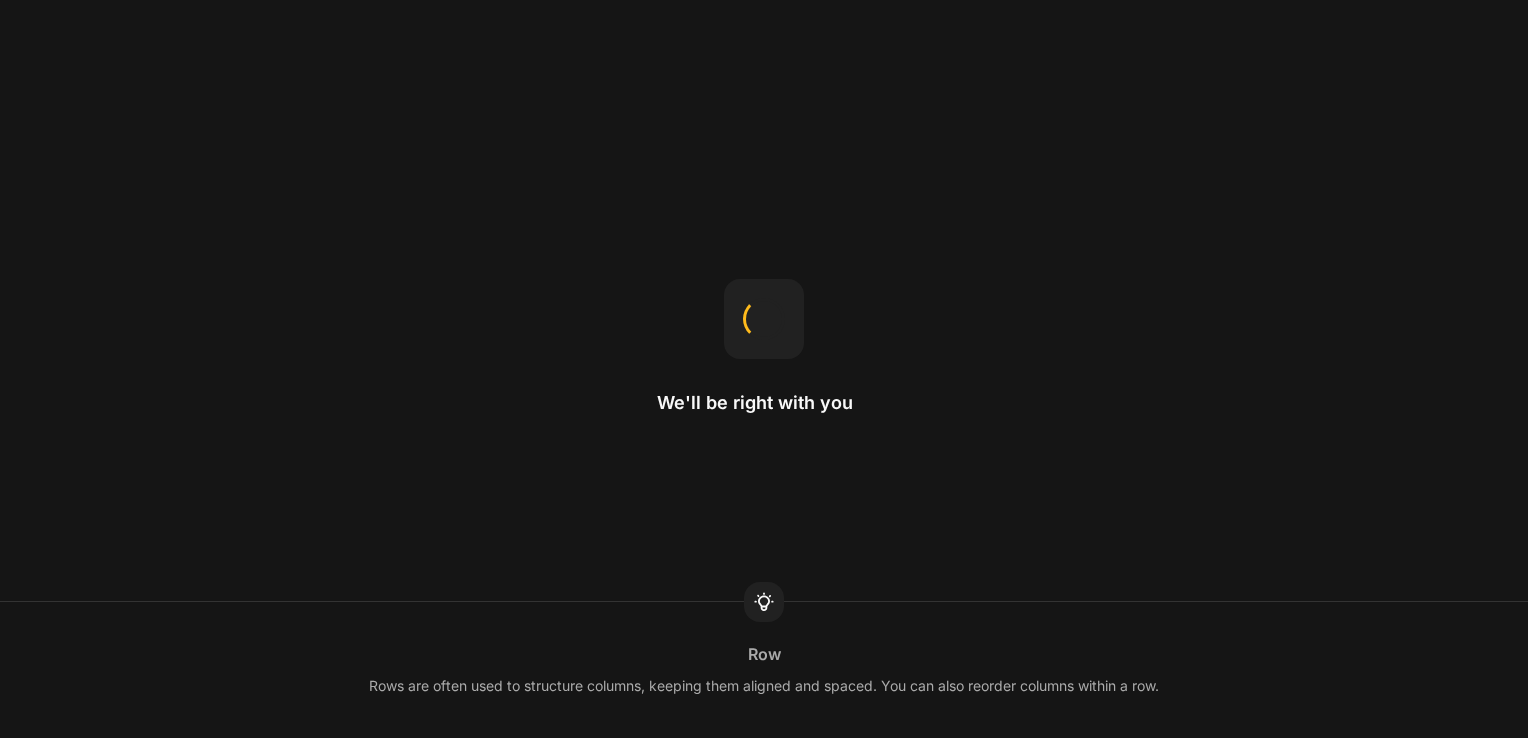 scroll, scrollTop: 0, scrollLeft: 0, axis: both 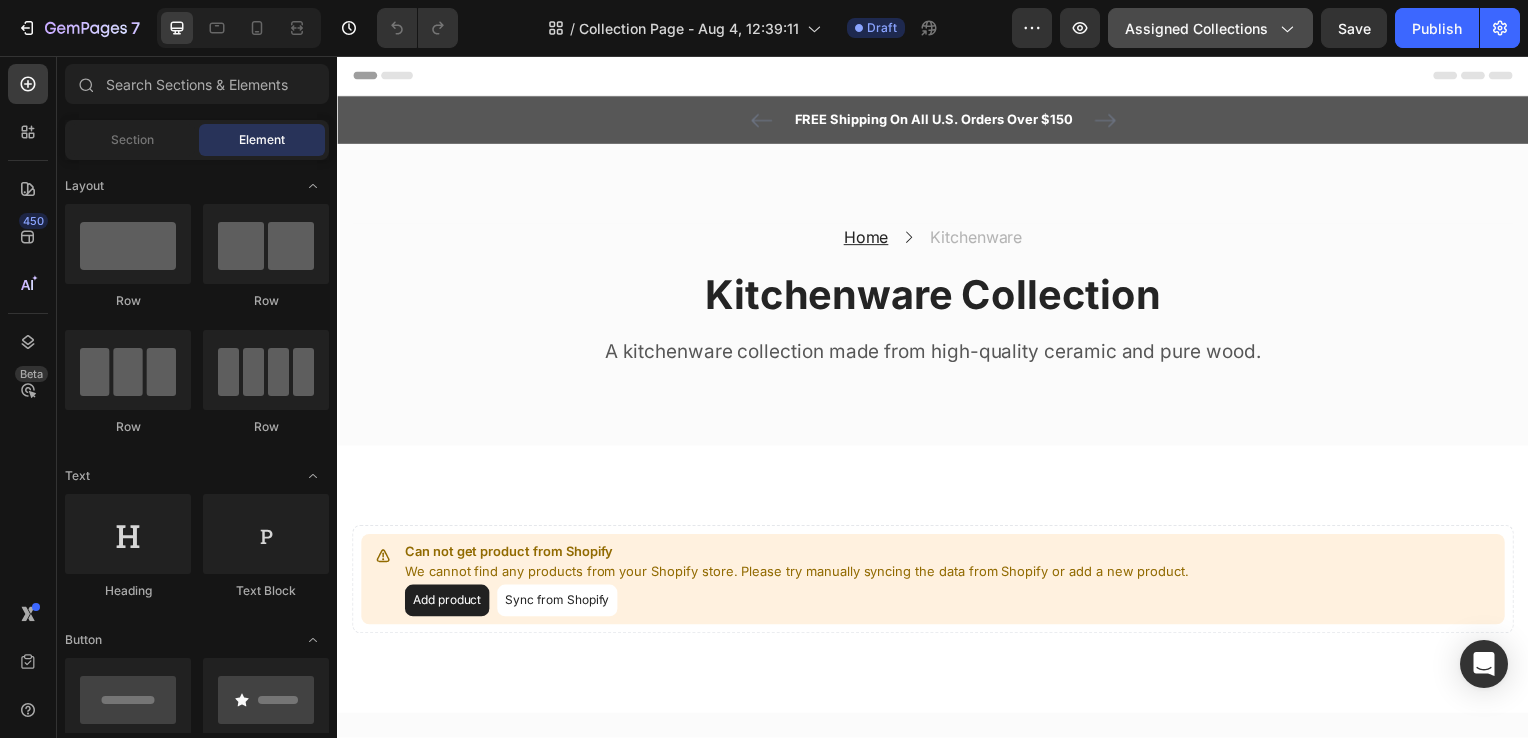 click 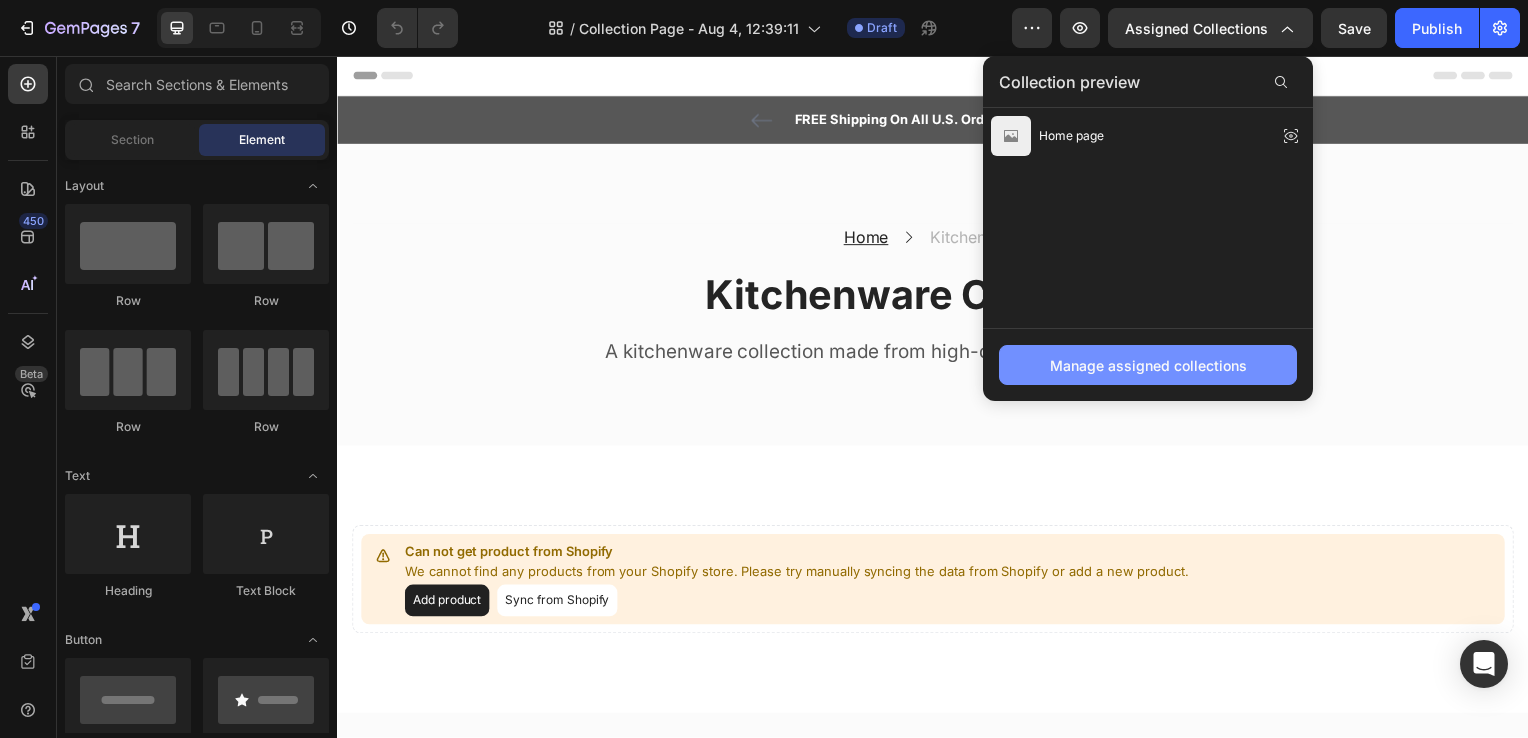 click on "Manage assigned collections" at bounding box center (1148, 365) 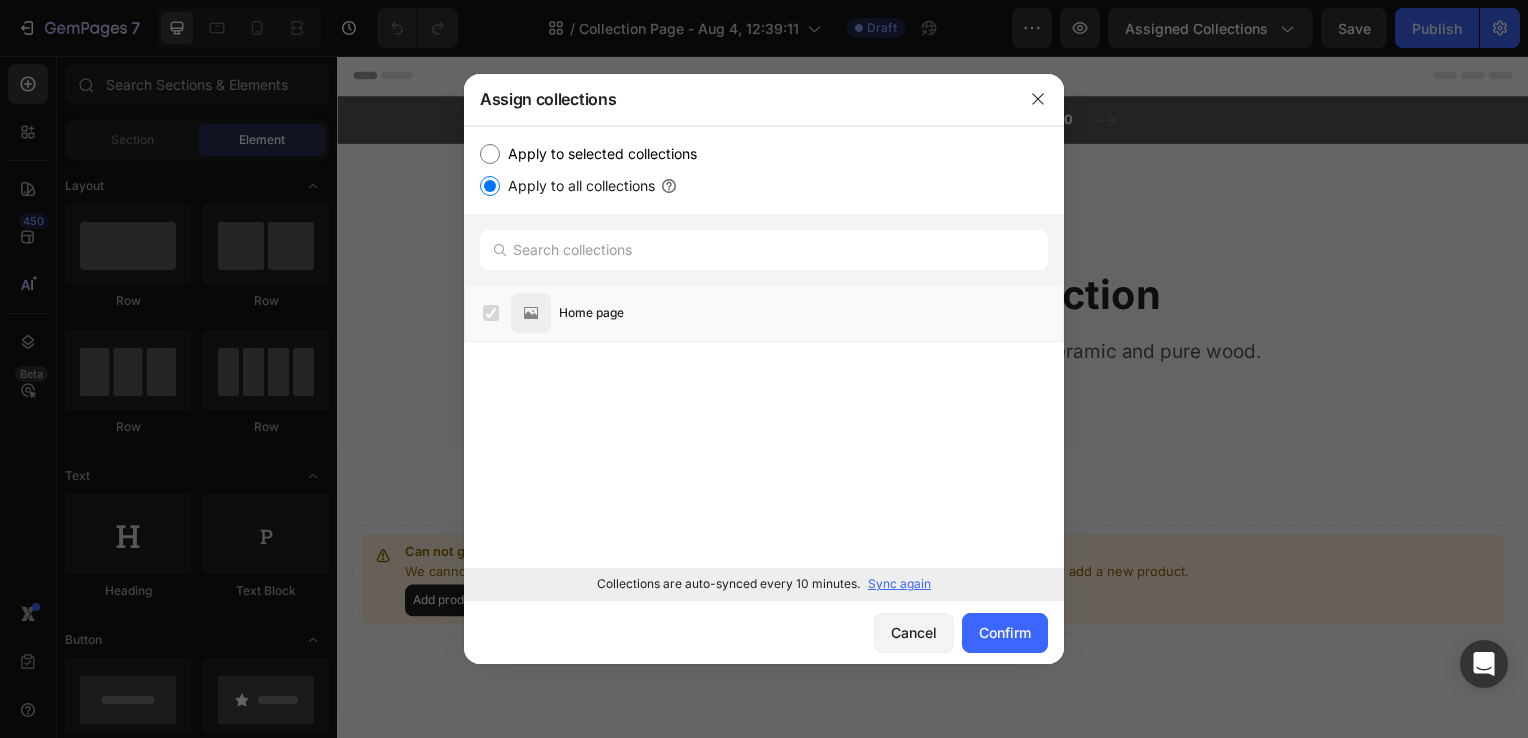click on "Sync again" at bounding box center (899, 584) 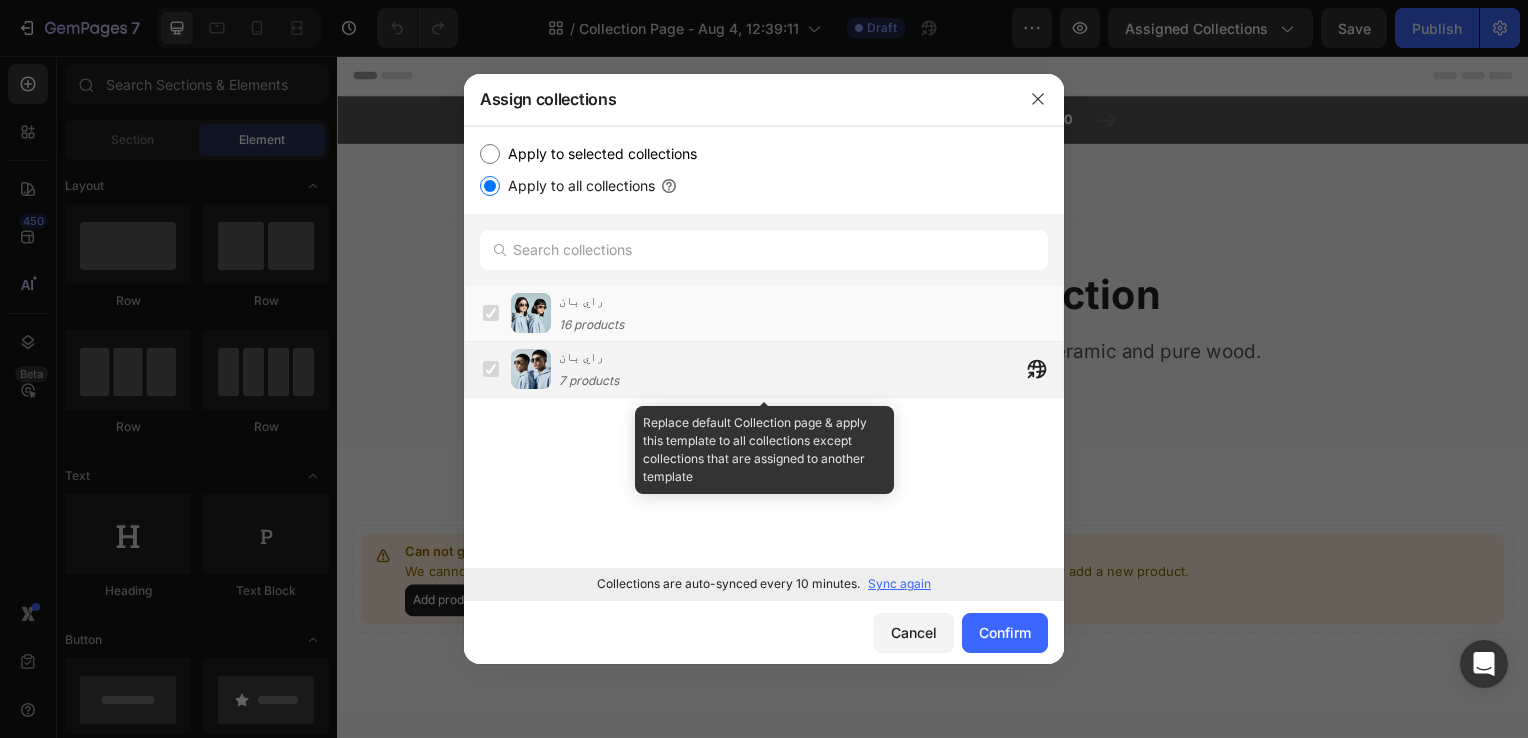 click at bounding box center [491, 369] 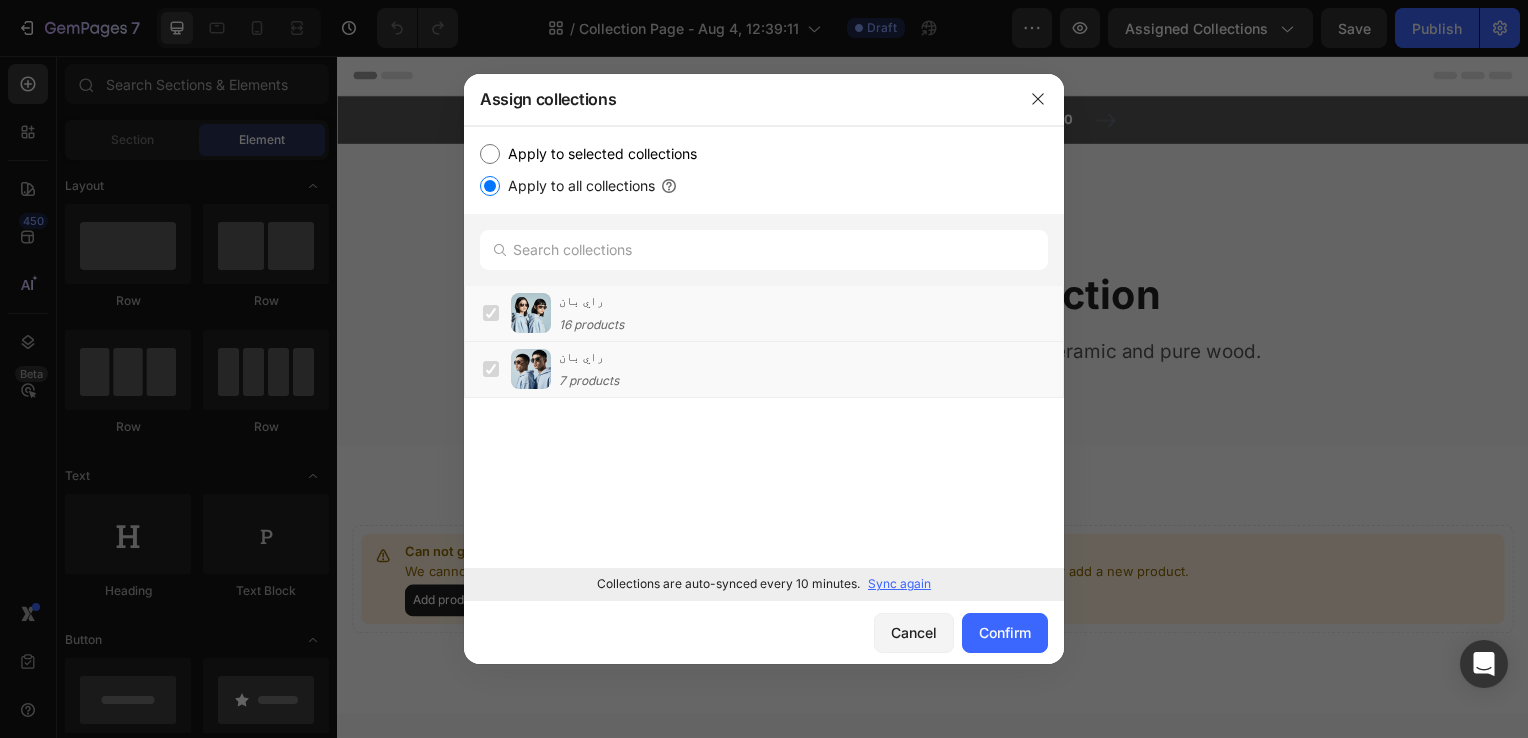 click on "Apply to selected collections" at bounding box center [598, 154] 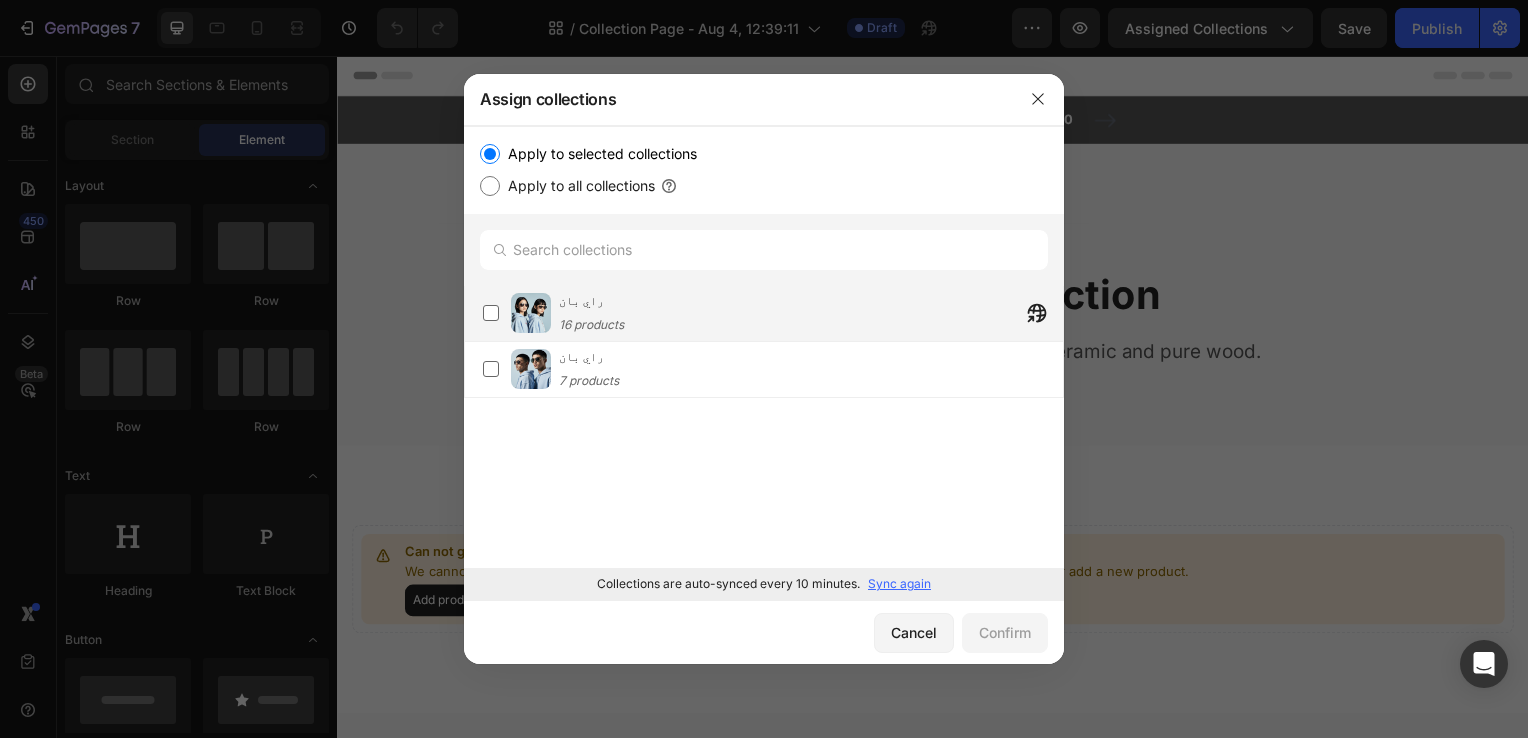click at bounding box center (531, 313) 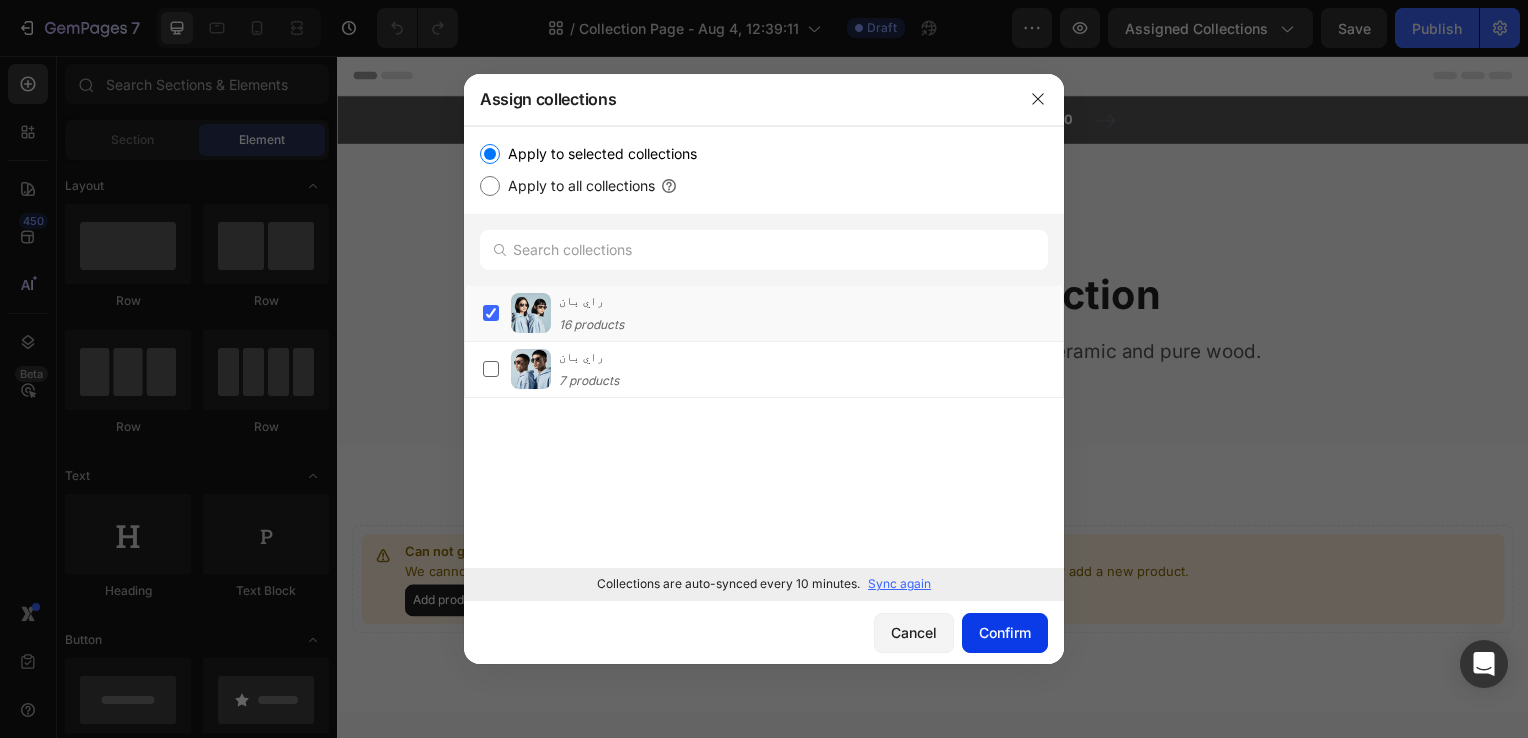 click on "Confirm" at bounding box center (1005, 632) 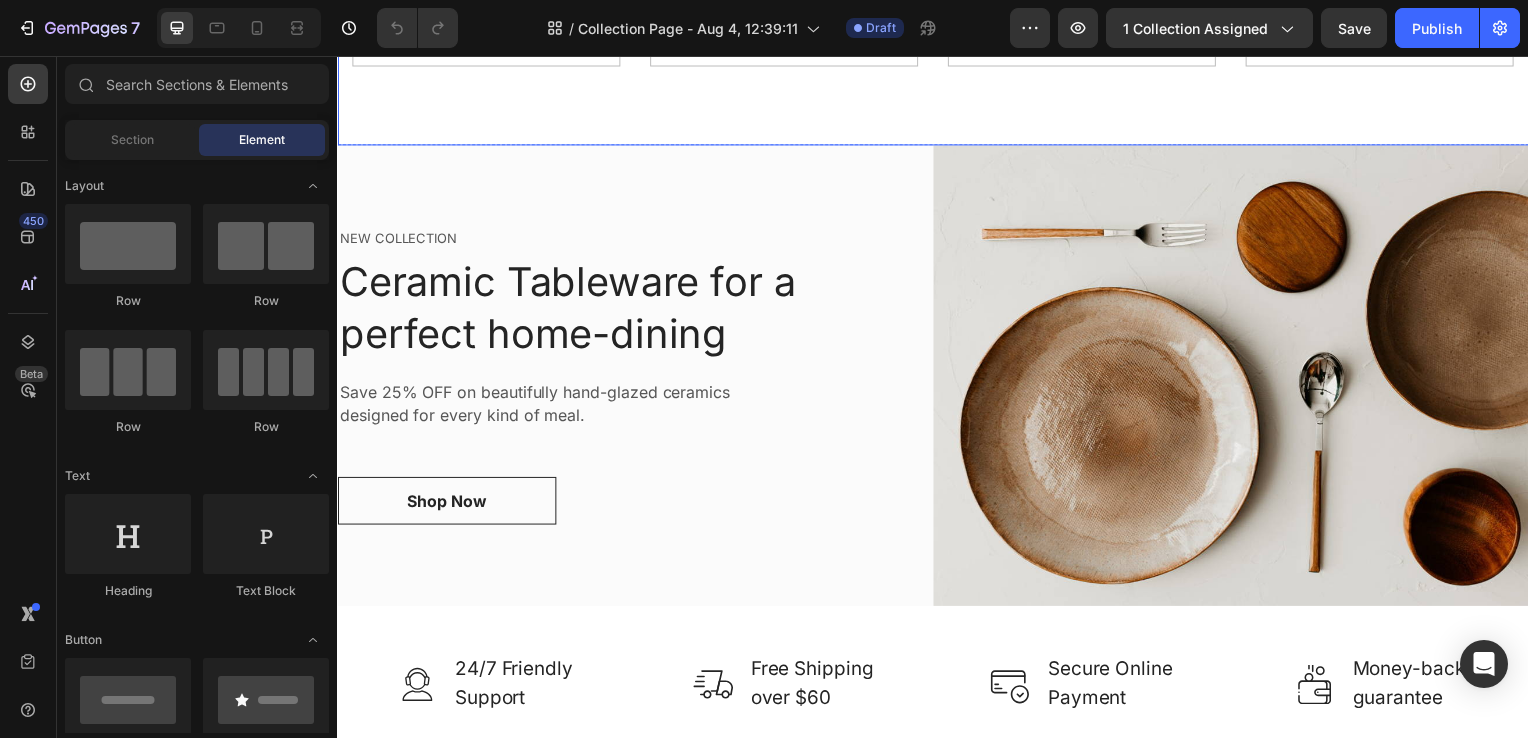 scroll, scrollTop: 1852, scrollLeft: 0, axis: vertical 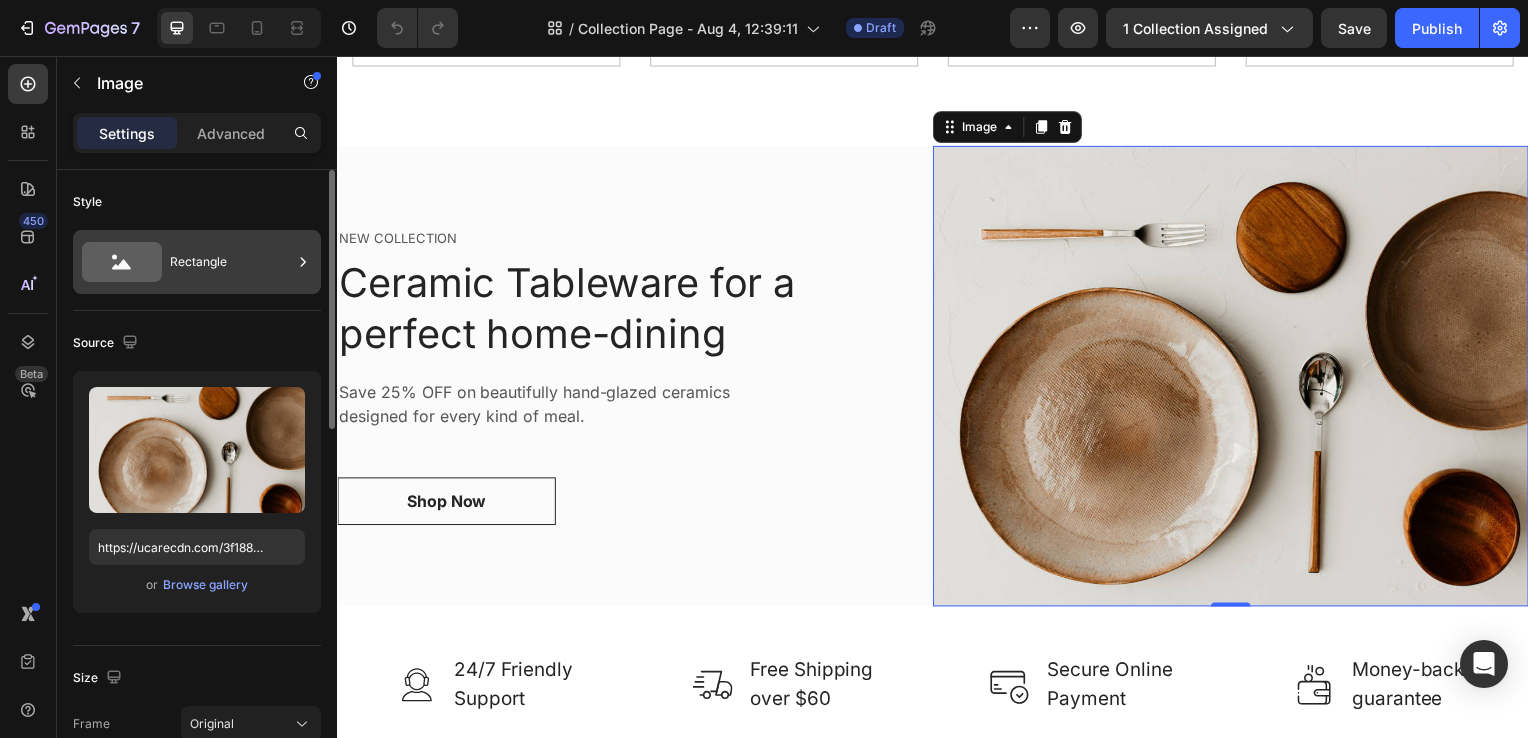click on "Rectangle" at bounding box center [231, 262] 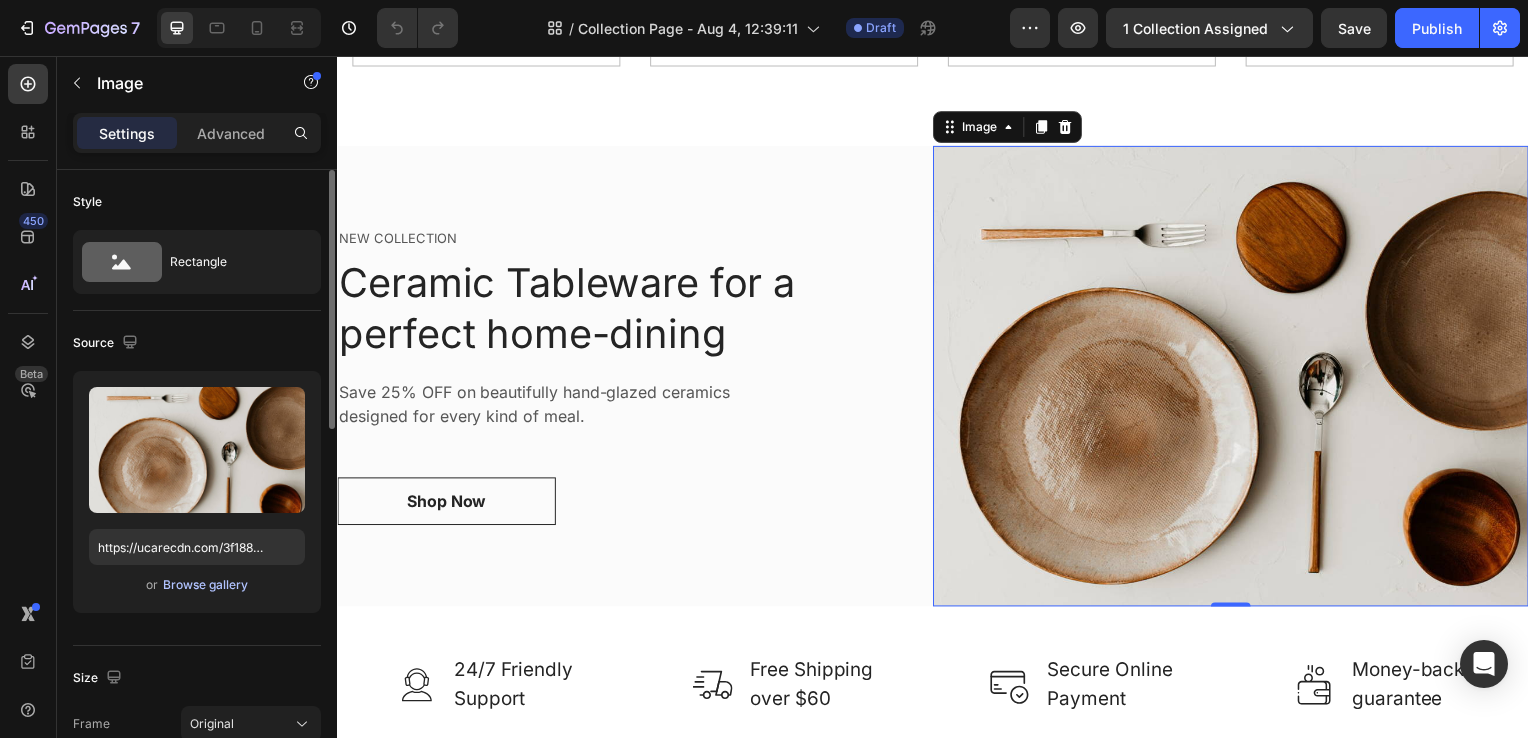 click on "Browse gallery" at bounding box center [205, 585] 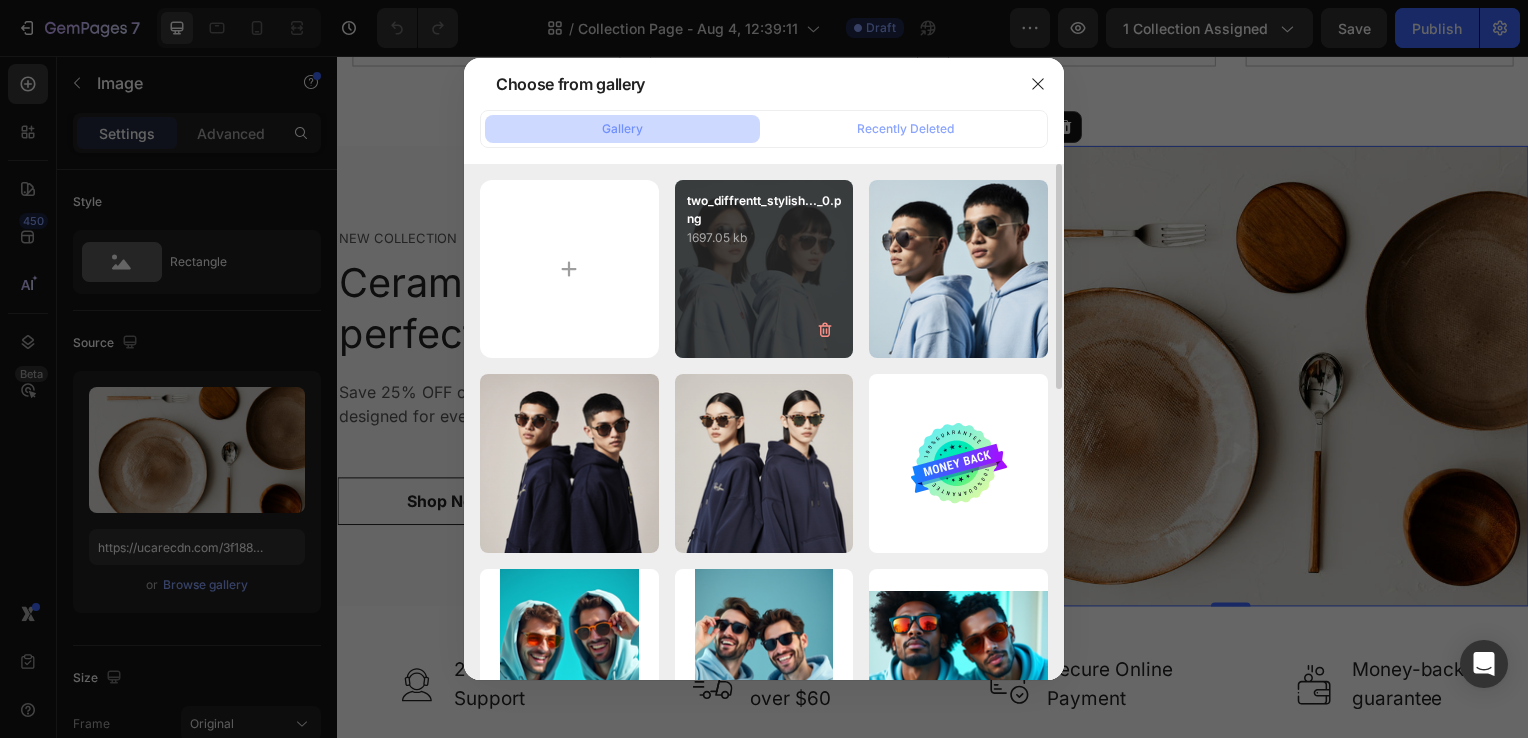 click on "two_diffrentt_stylish..._0.png 1697.05 kb" at bounding box center (764, 269) 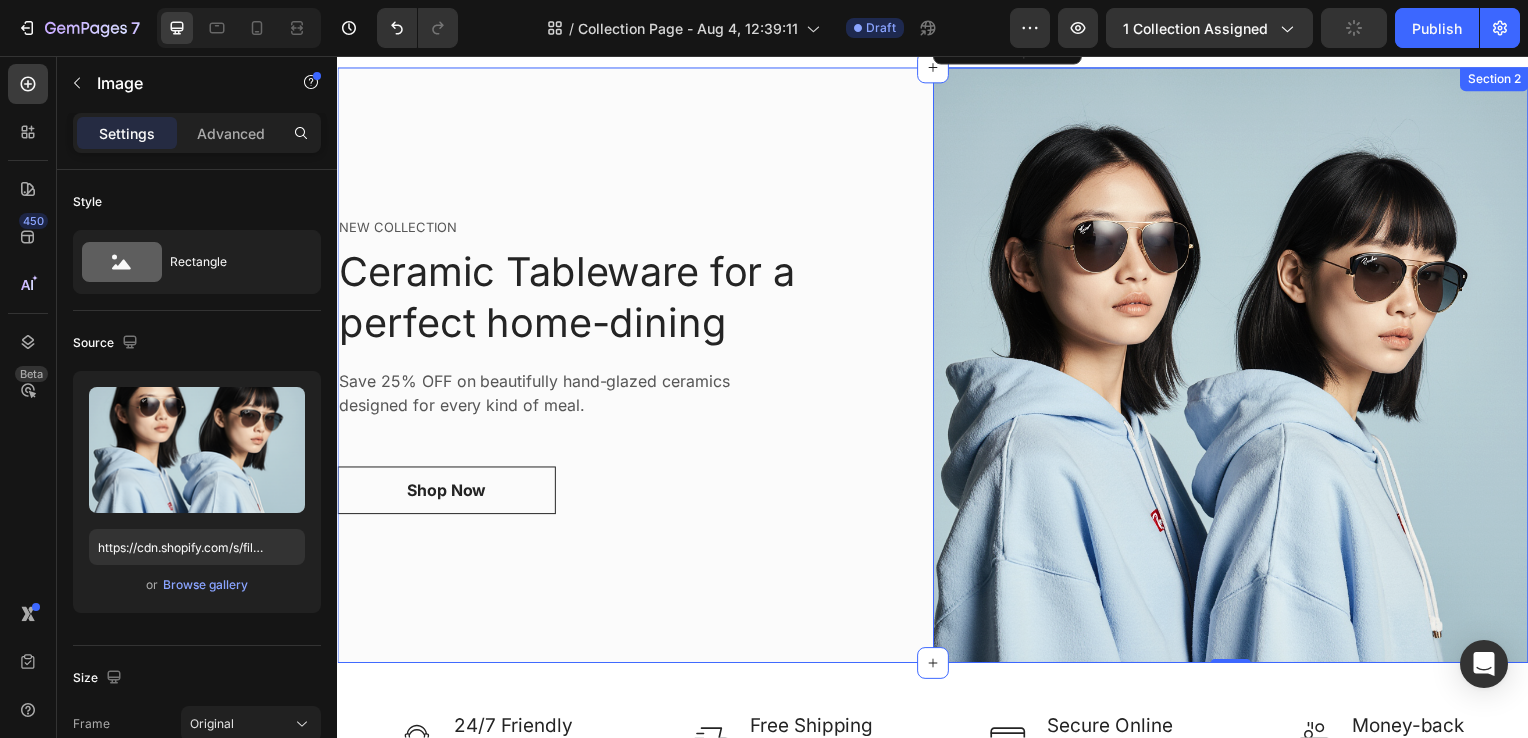 scroll, scrollTop: 1916, scrollLeft: 0, axis: vertical 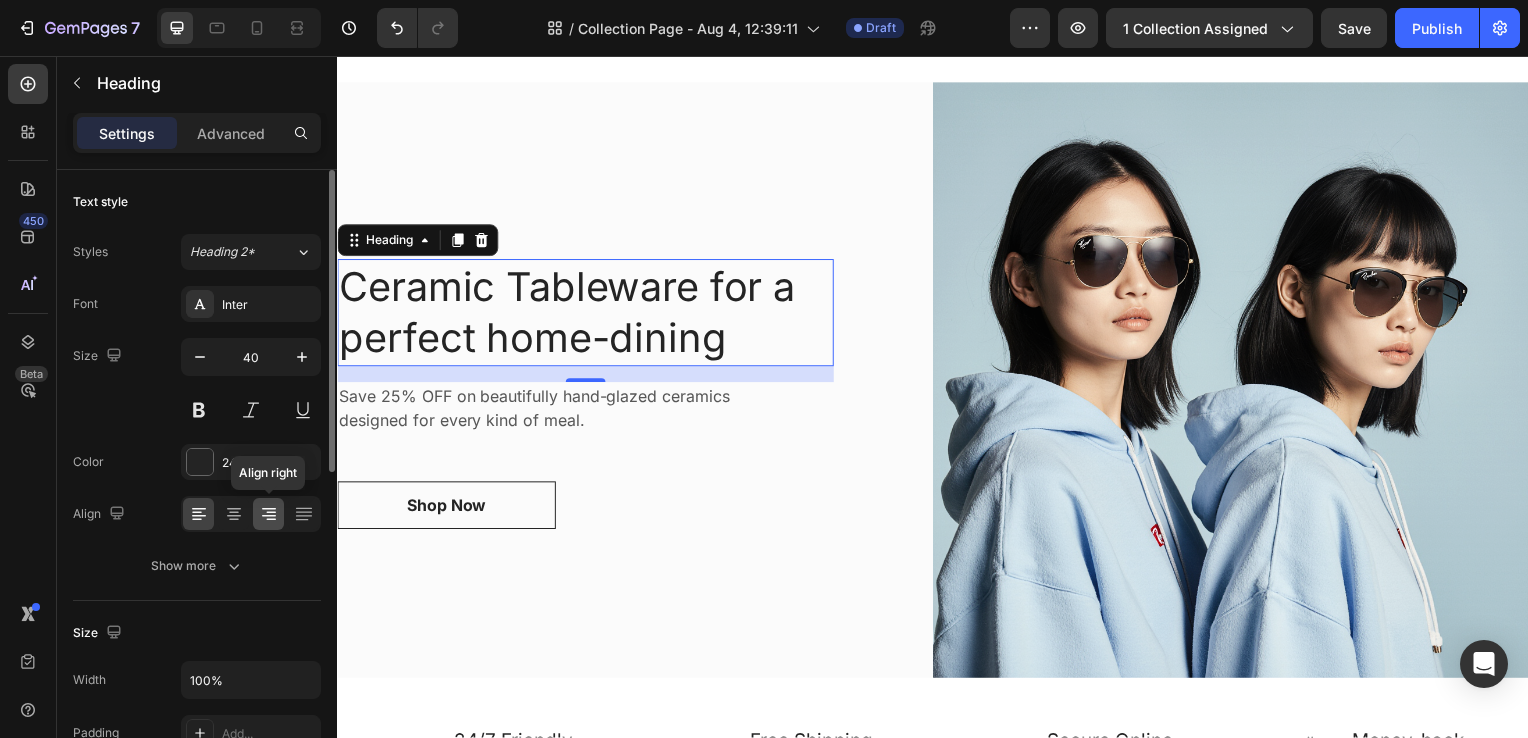 click 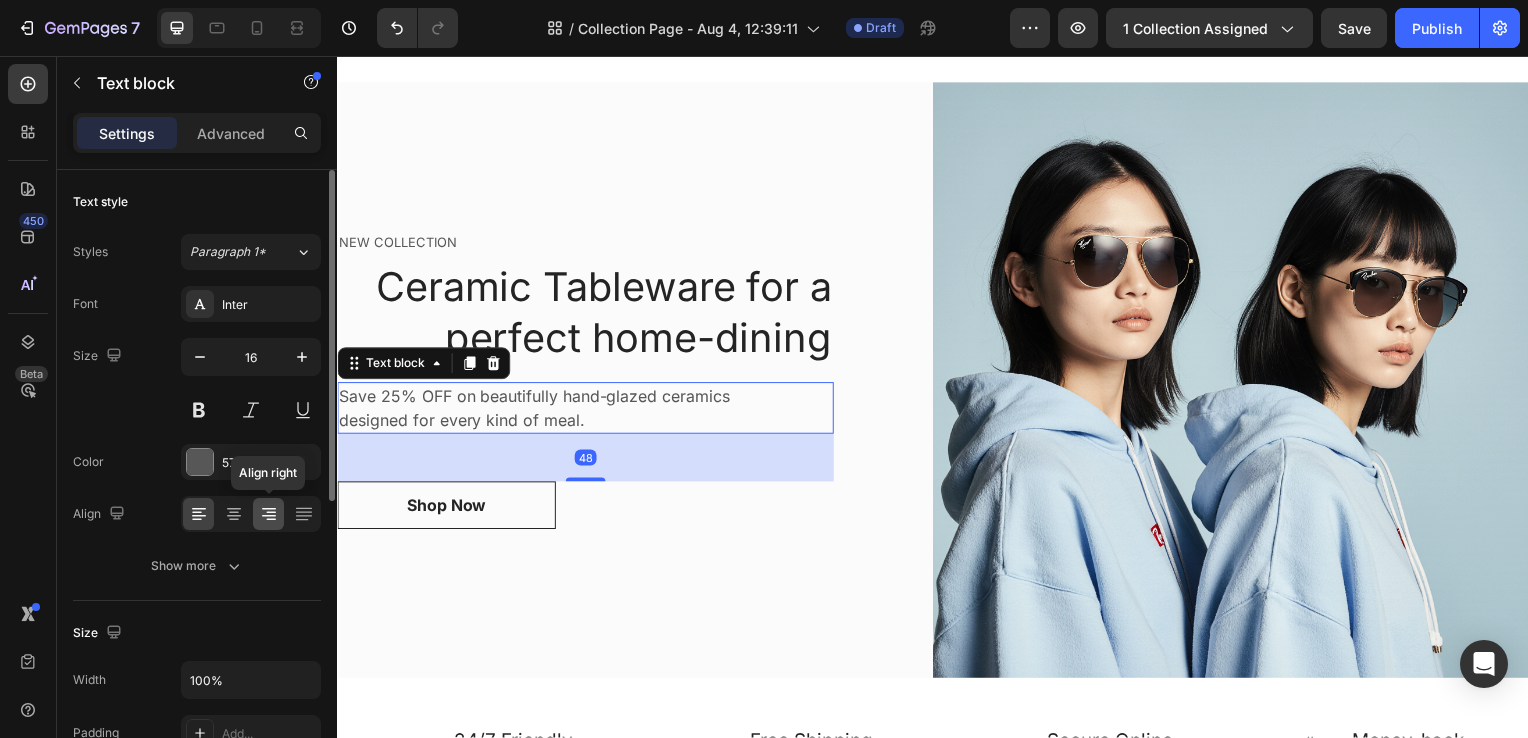 click 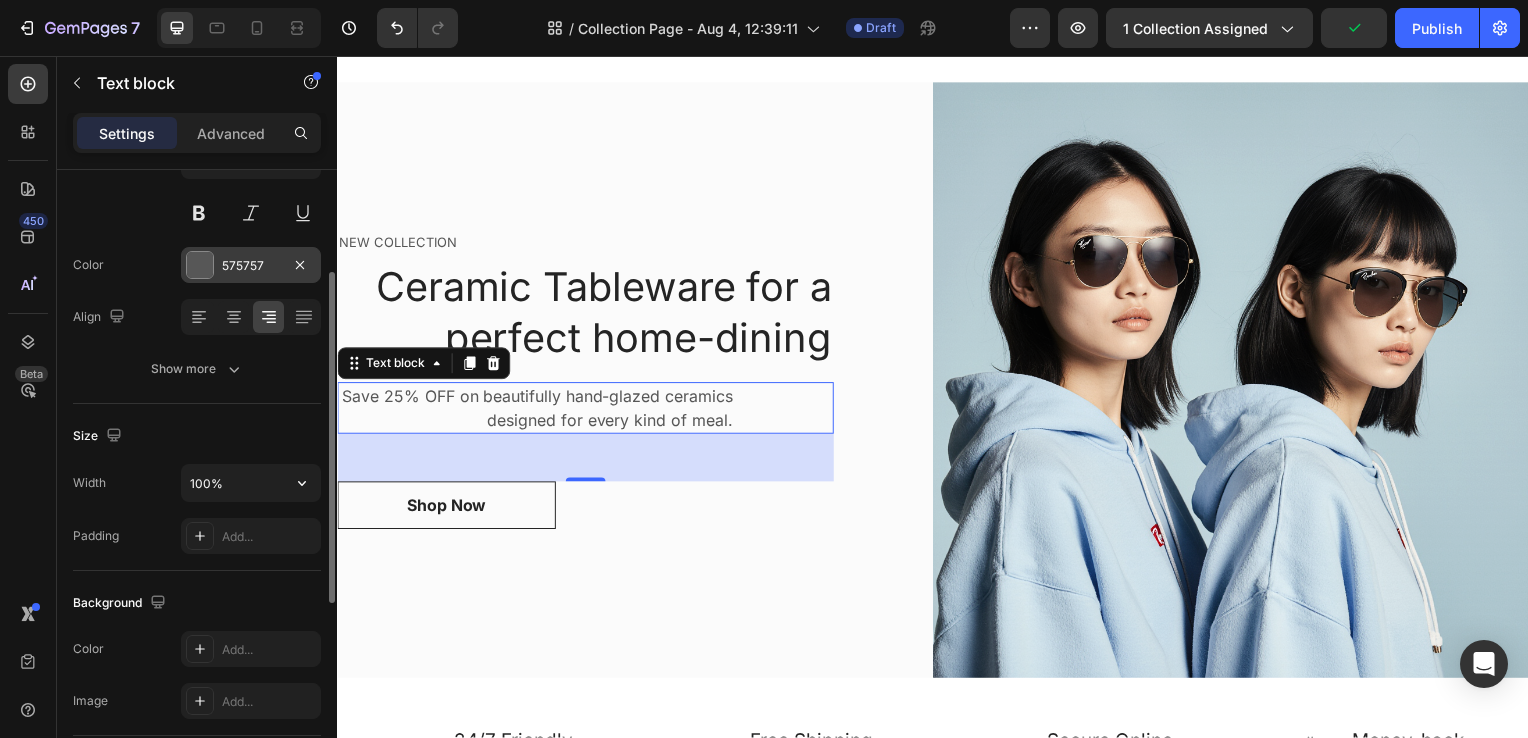 scroll, scrollTop: 198, scrollLeft: 0, axis: vertical 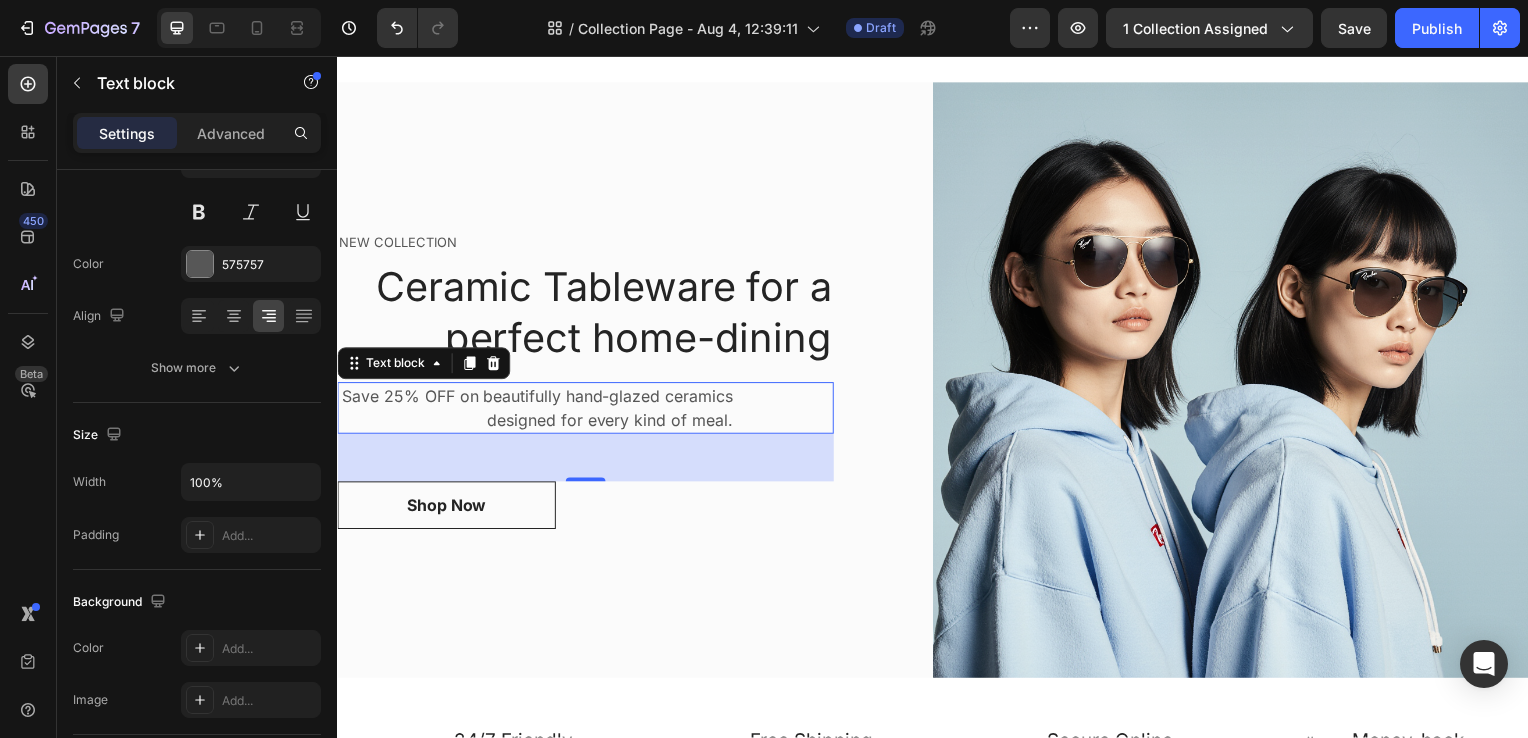 click on "Save 25% OFF on beautifully hand-glazed ceramics designed for every kind of meal. Text block   48" at bounding box center (587, 411) 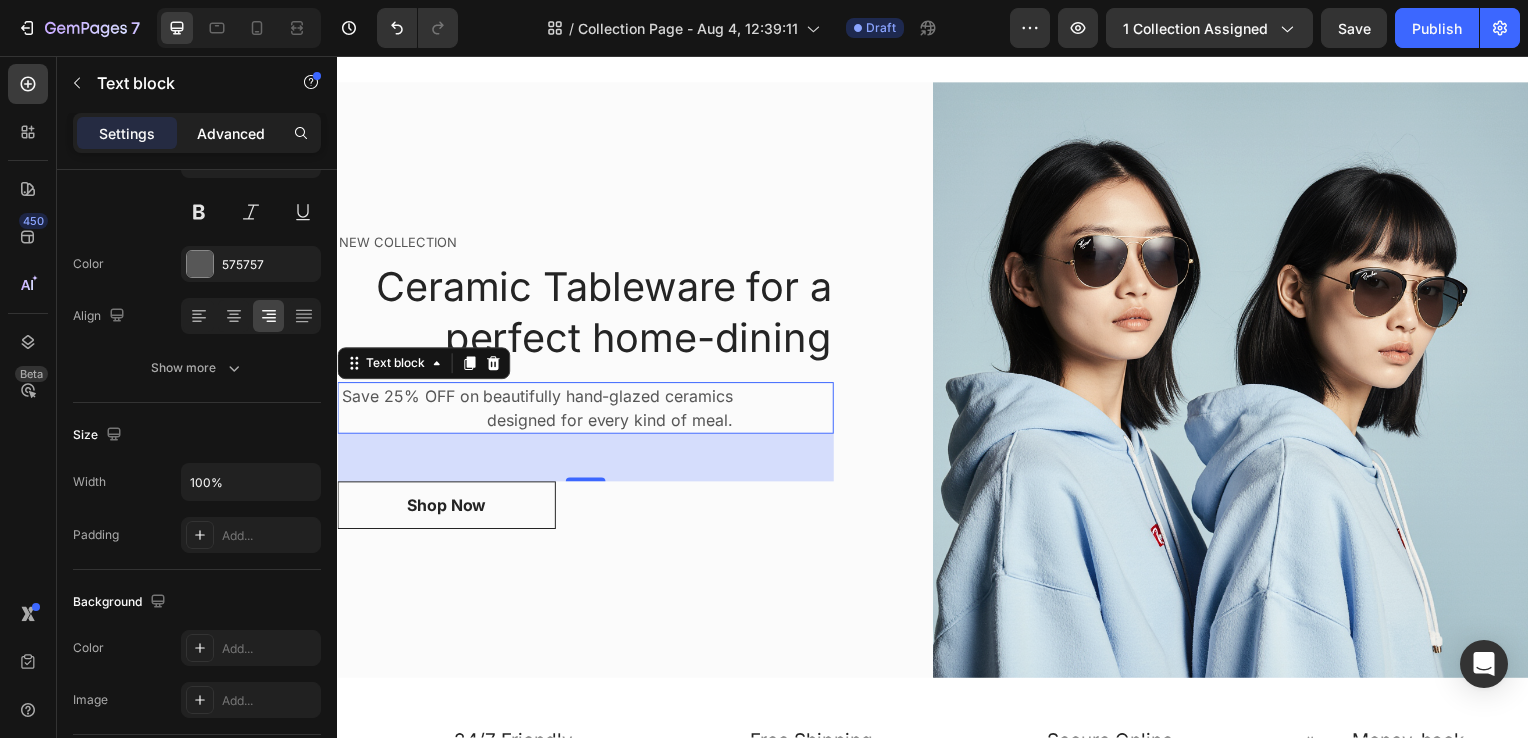 click on "Advanced" at bounding box center (231, 133) 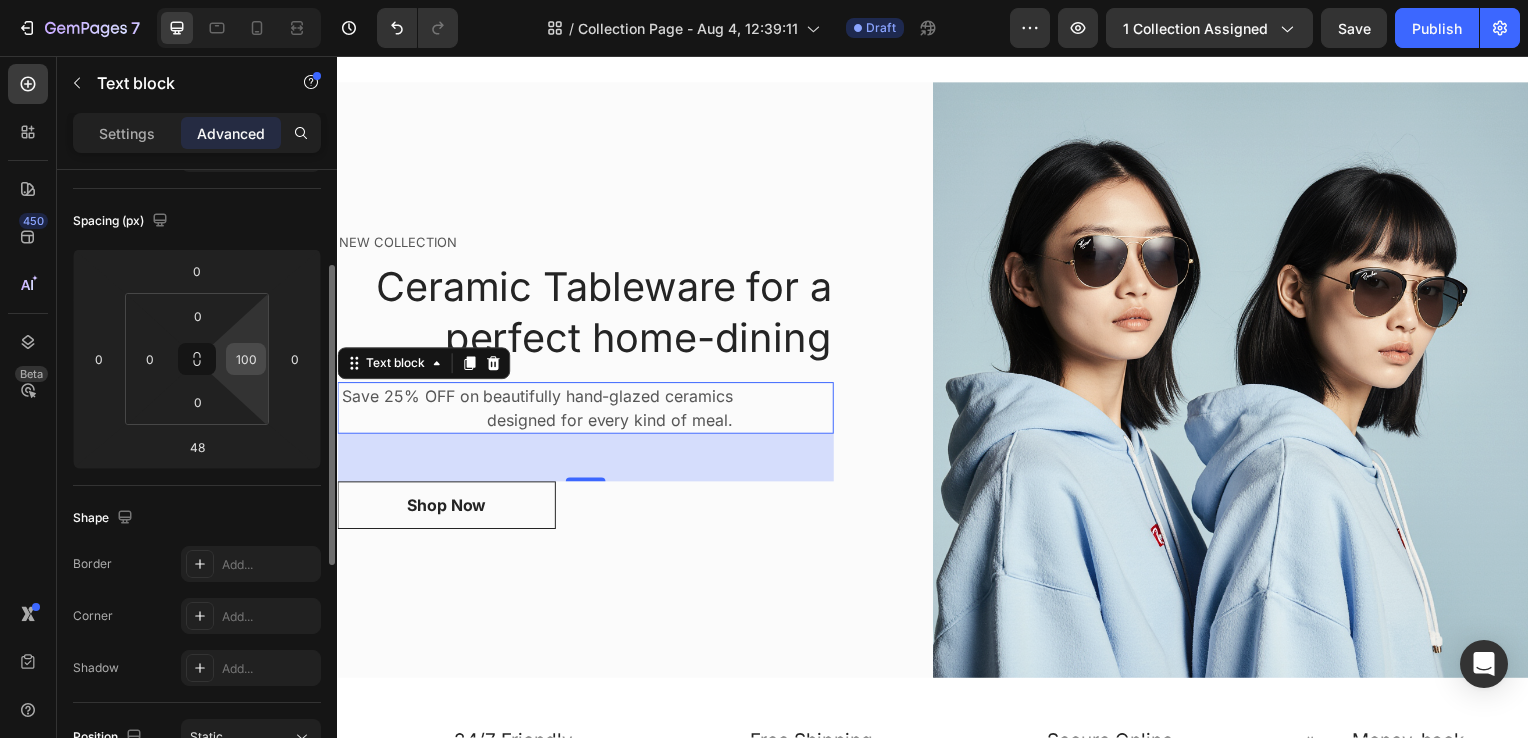 click on "100" at bounding box center [246, 359] 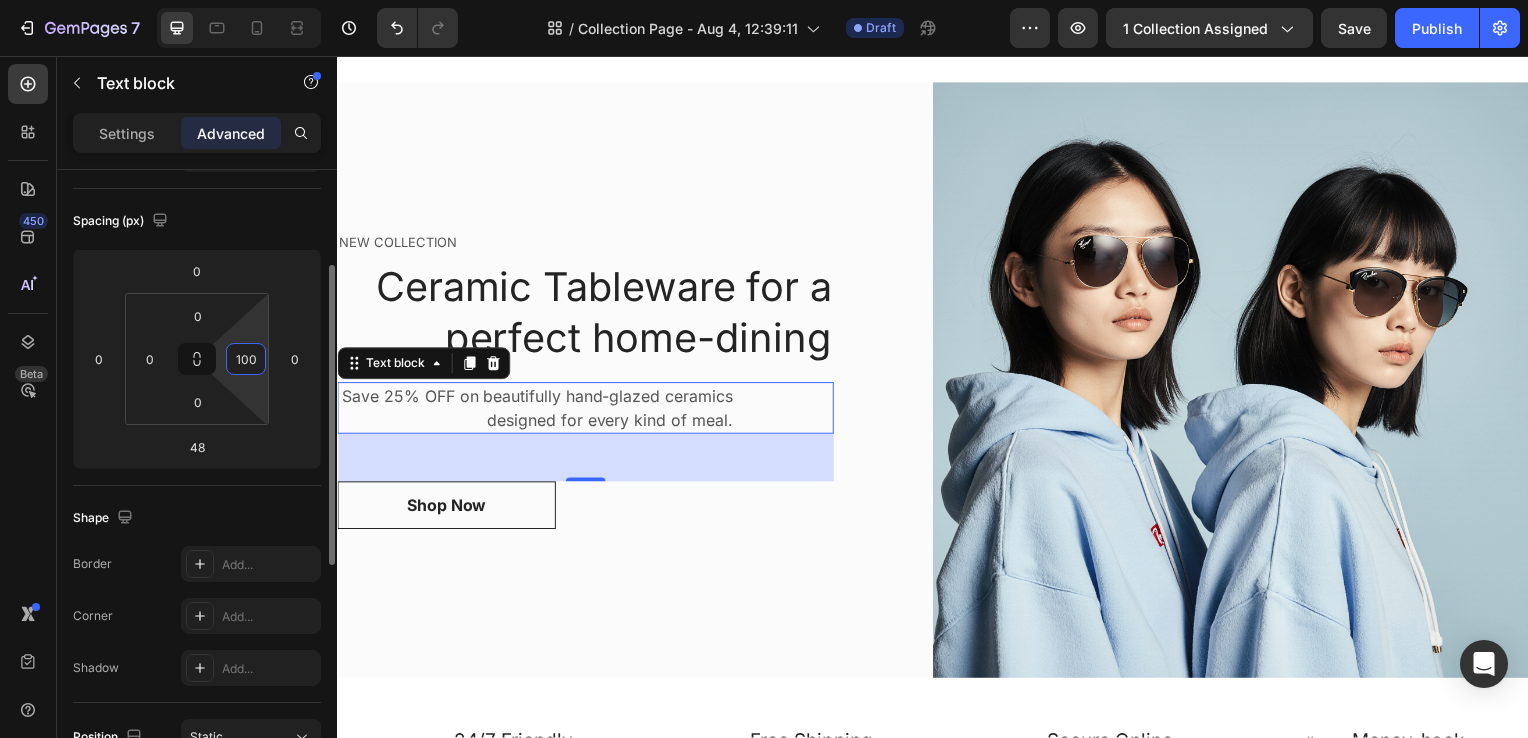 click on "100" at bounding box center (246, 359) 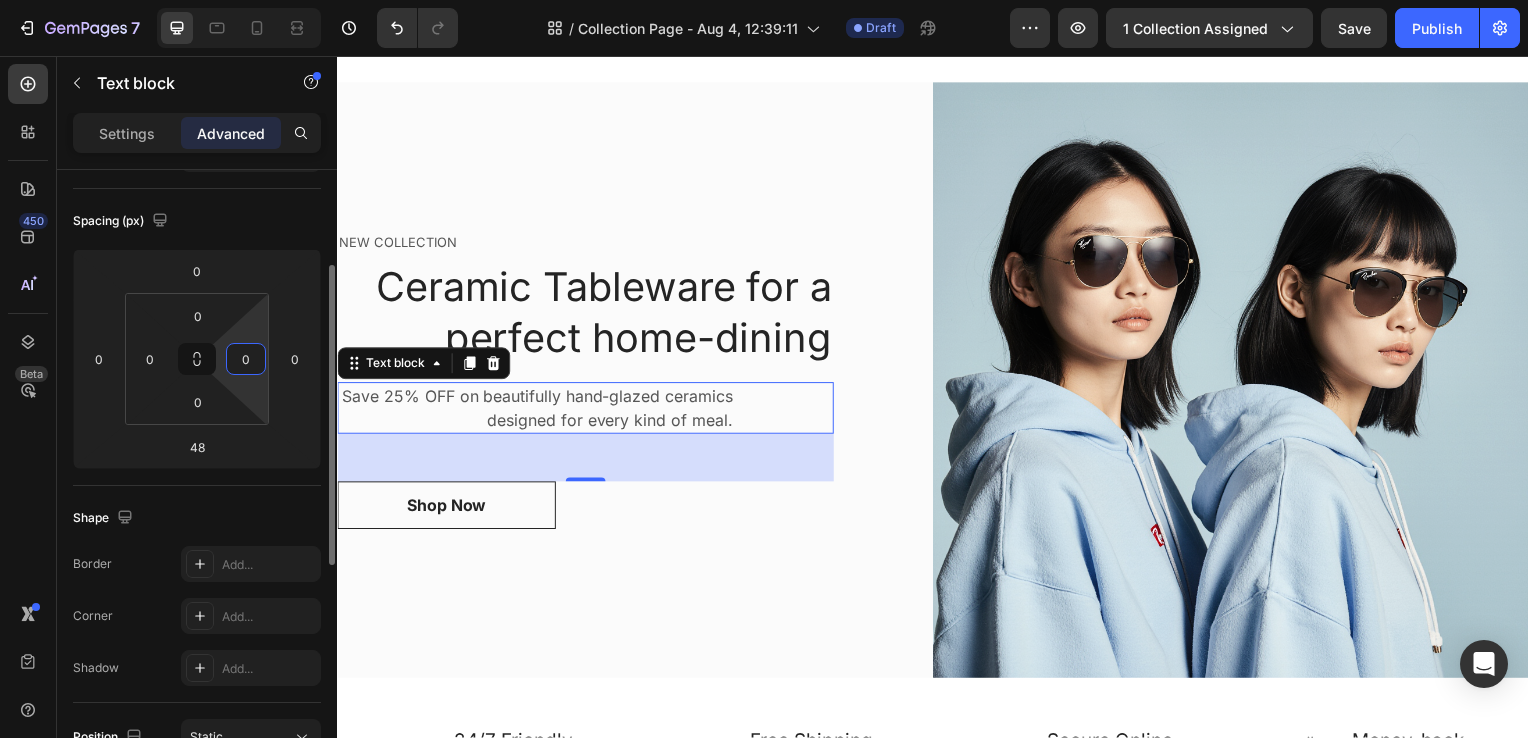 type on "0" 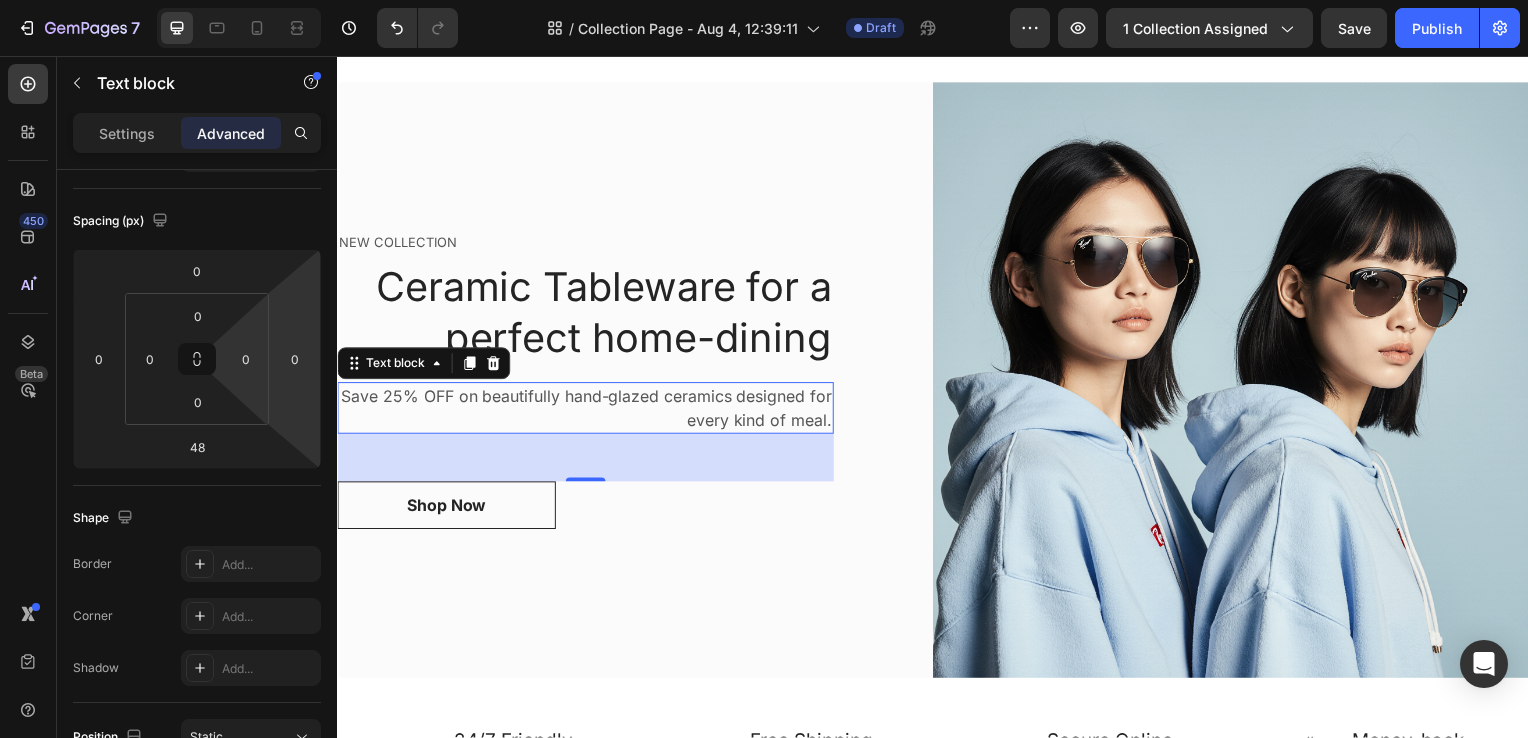 click on "48" at bounding box center [587, 461] 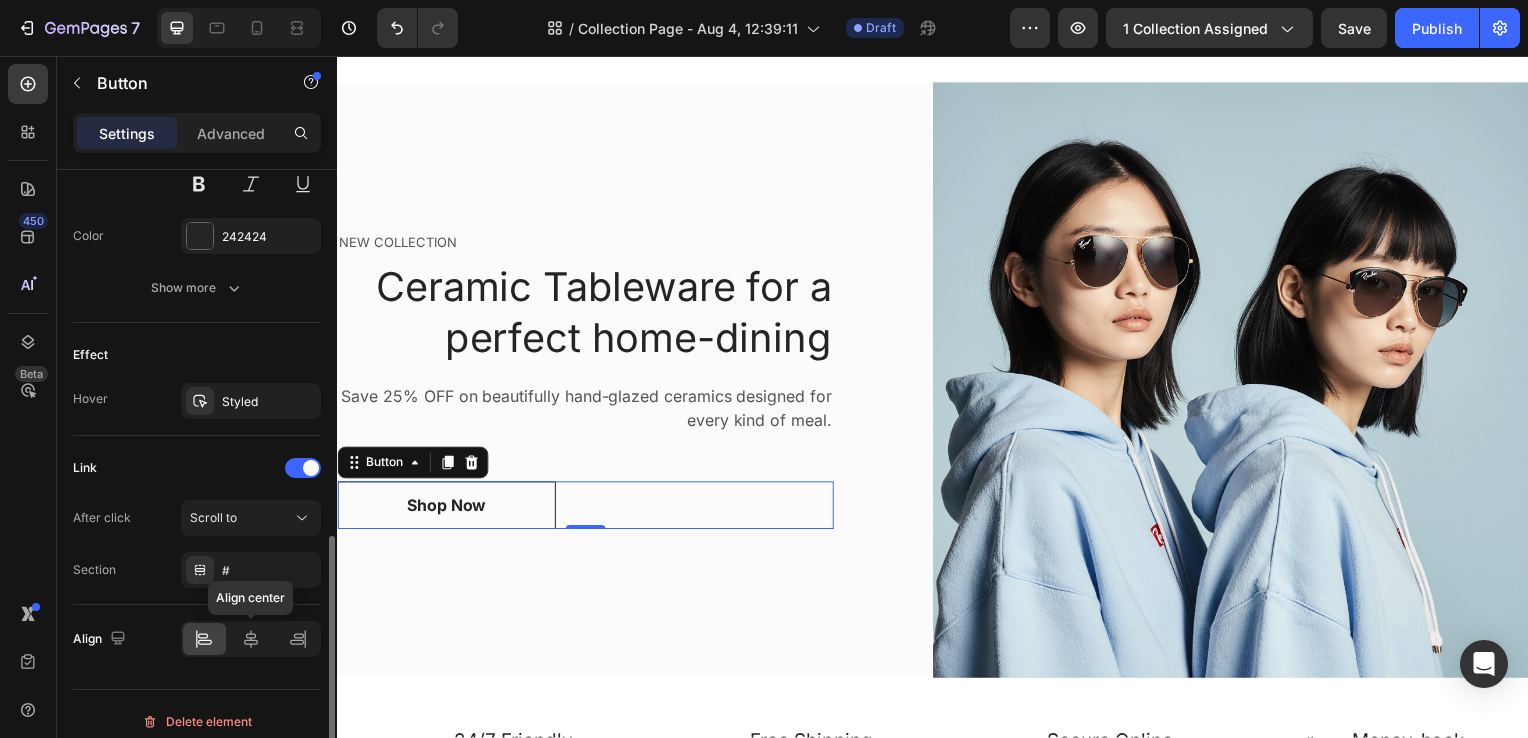 scroll, scrollTop: 909, scrollLeft: 0, axis: vertical 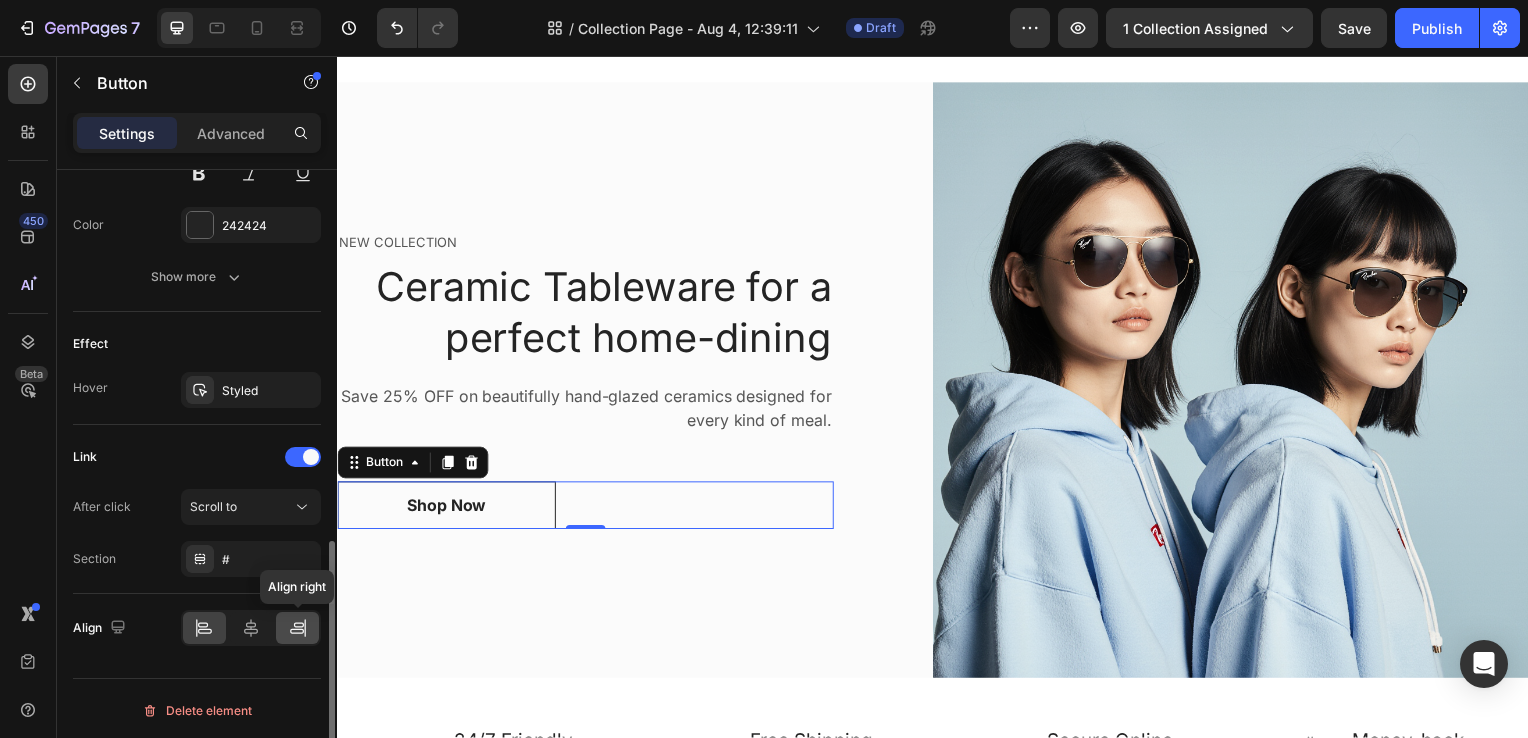 click 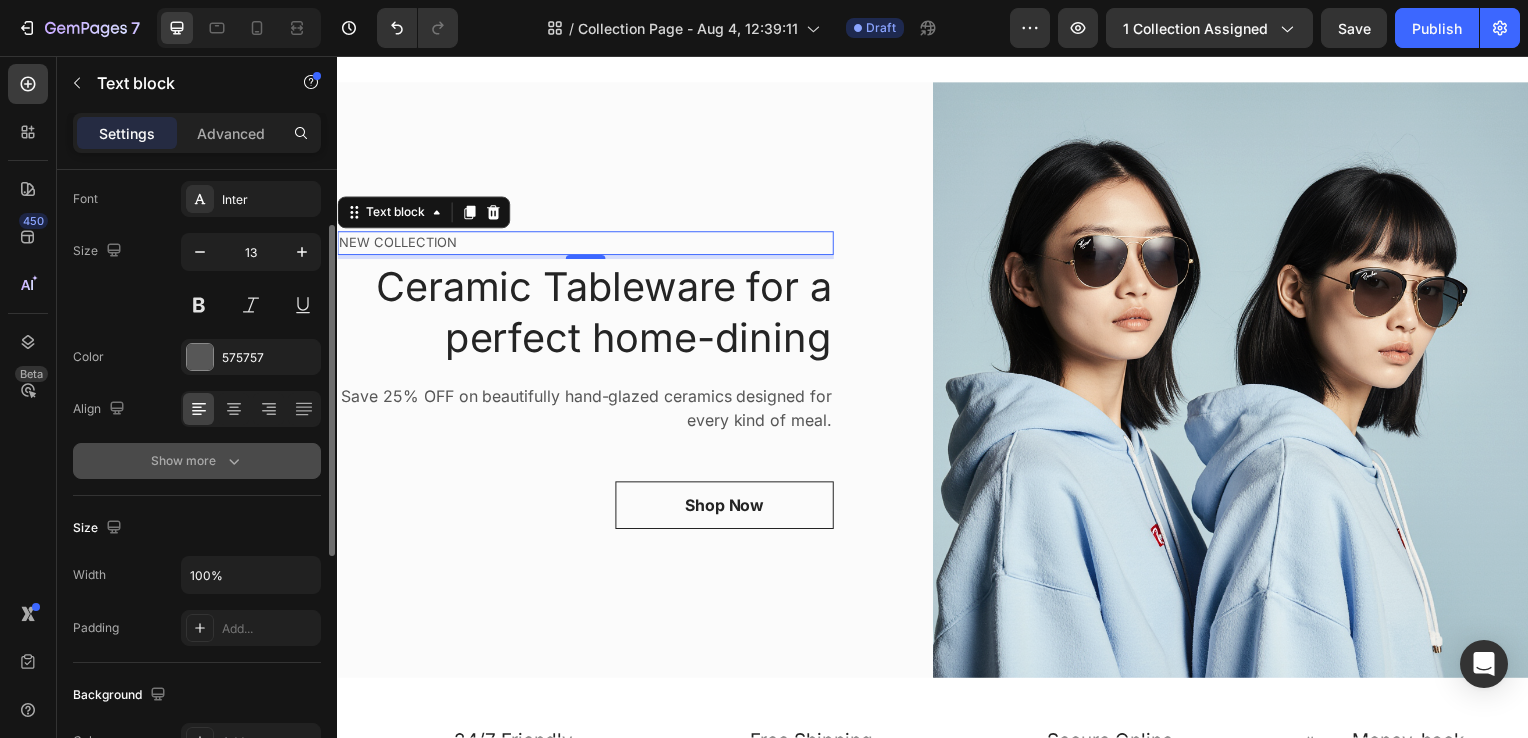 scroll, scrollTop: 106, scrollLeft: 0, axis: vertical 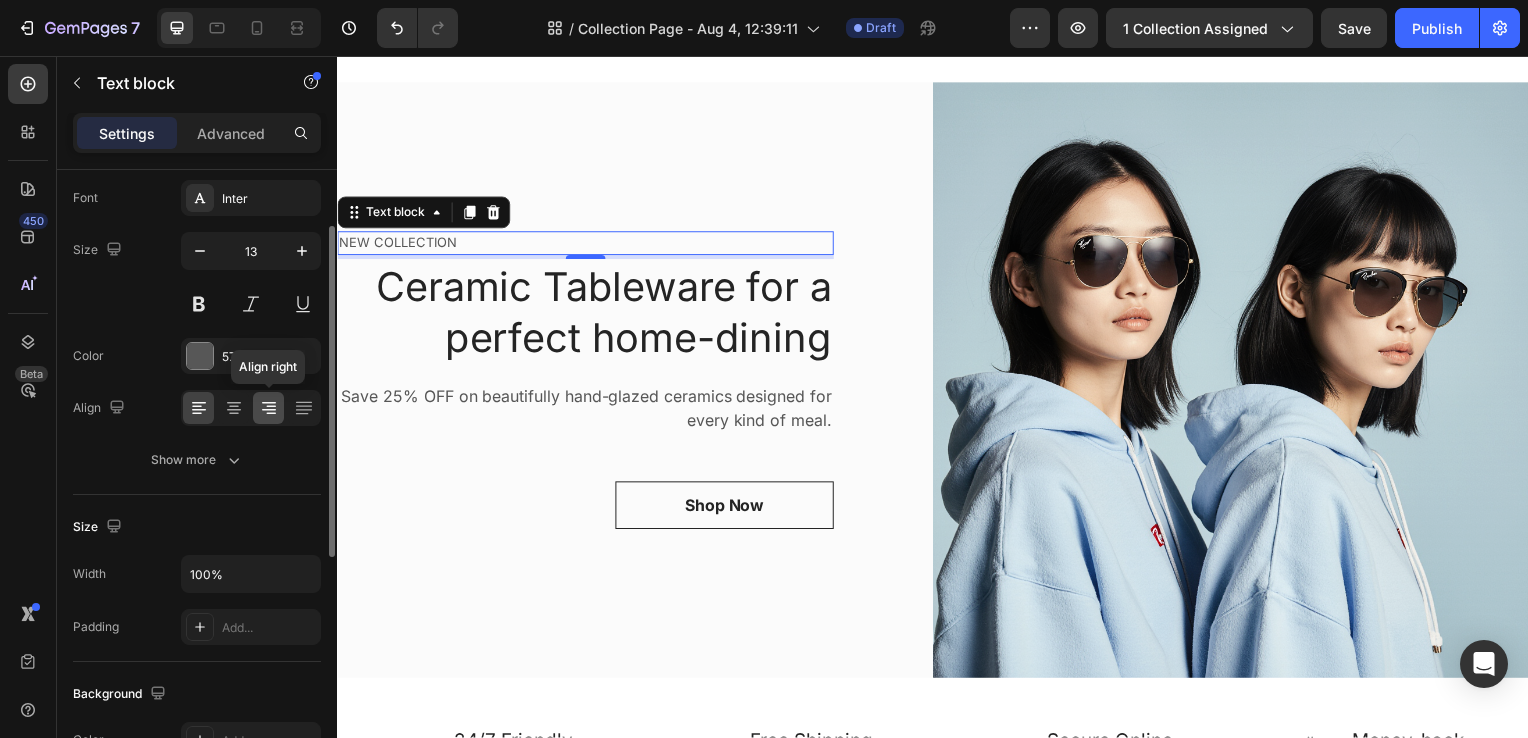 click 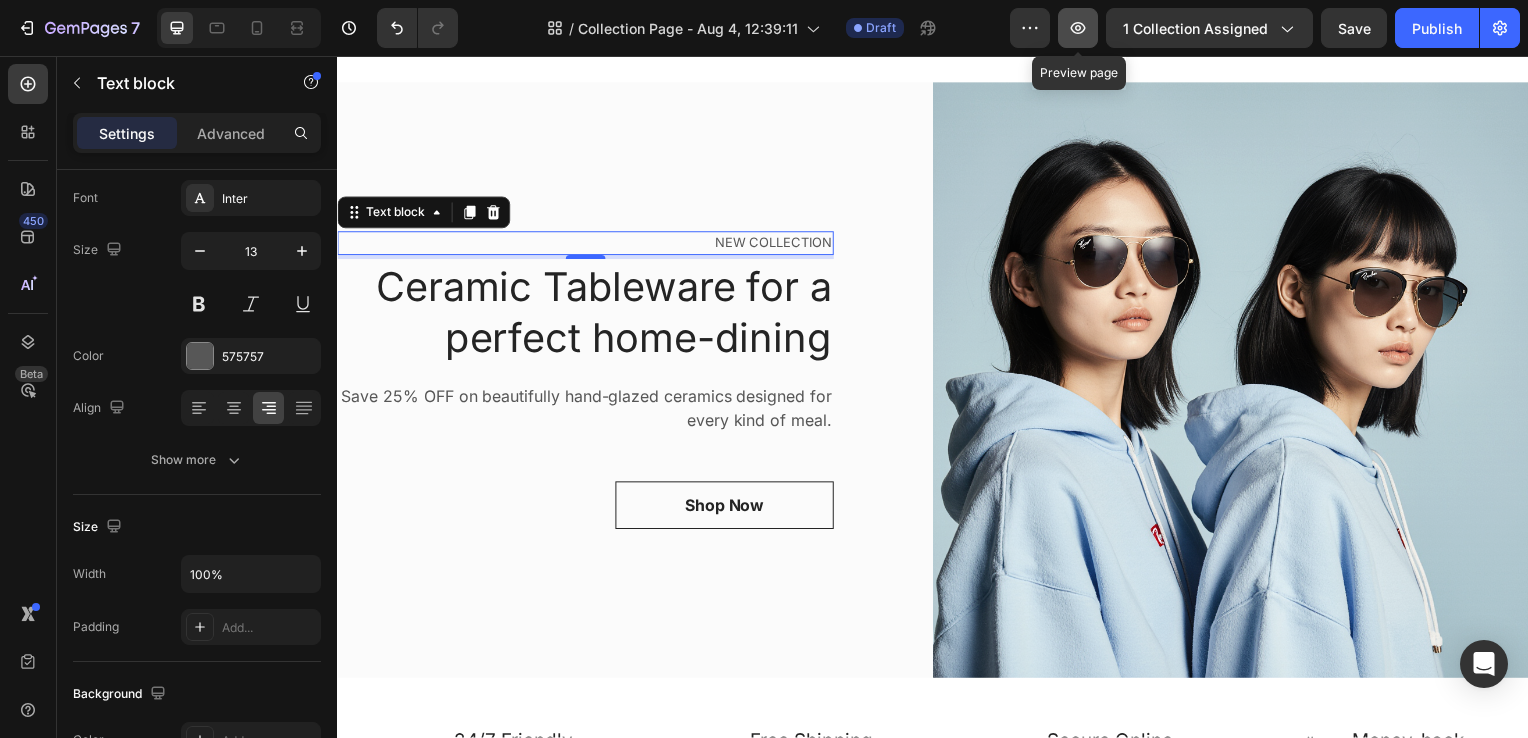 click 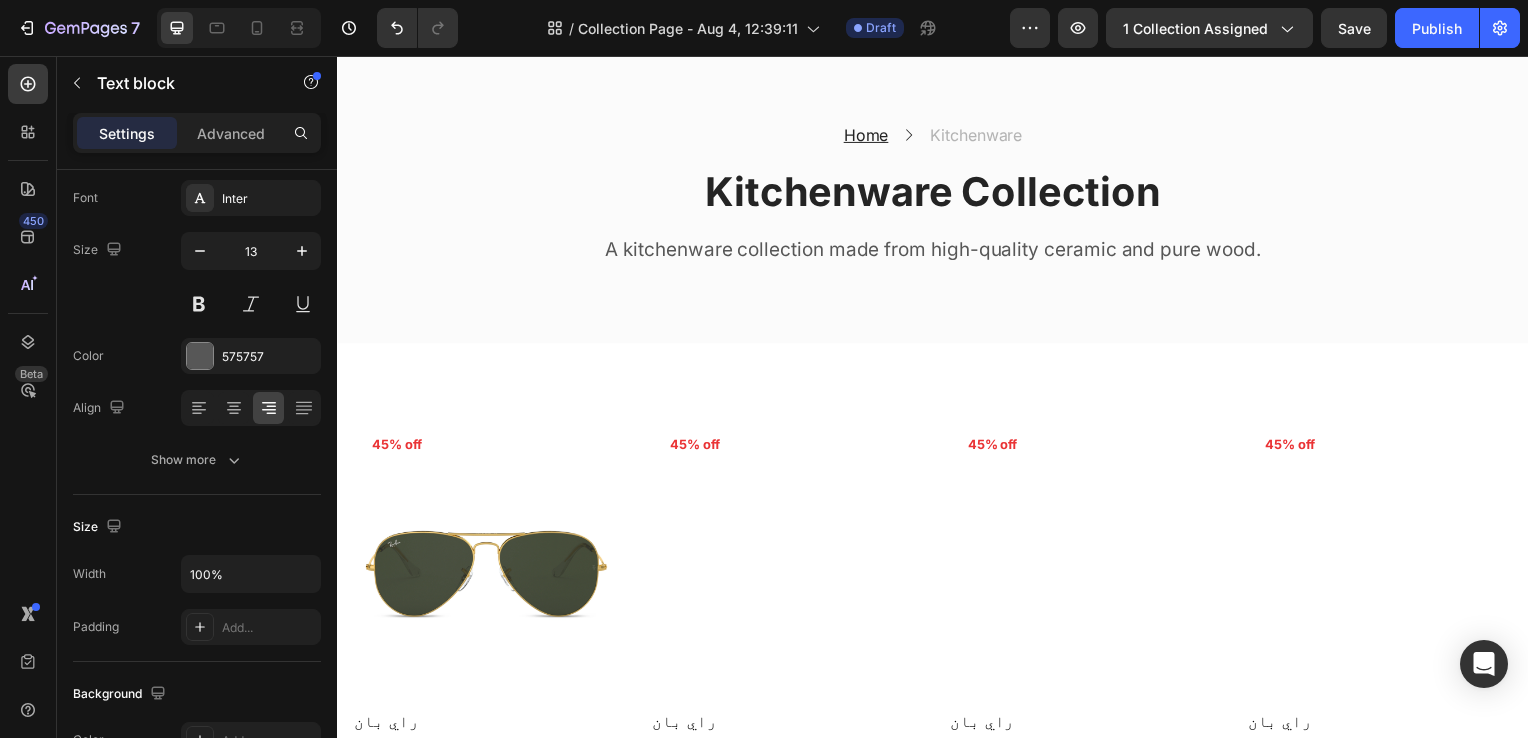 scroll, scrollTop: 99, scrollLeft: 0, axis: vertical 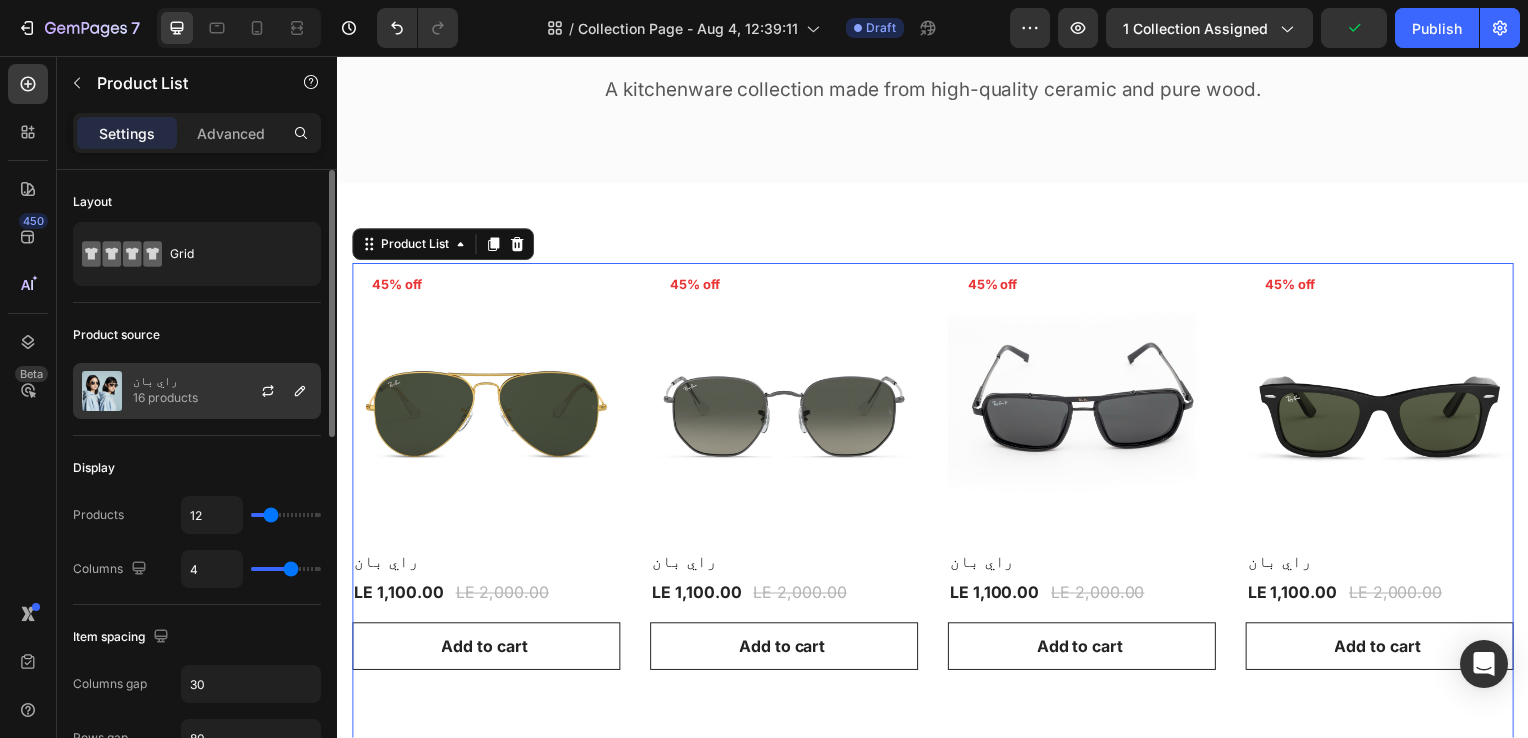 click on "راي بان 16 products" at bounding box center (197, 391) 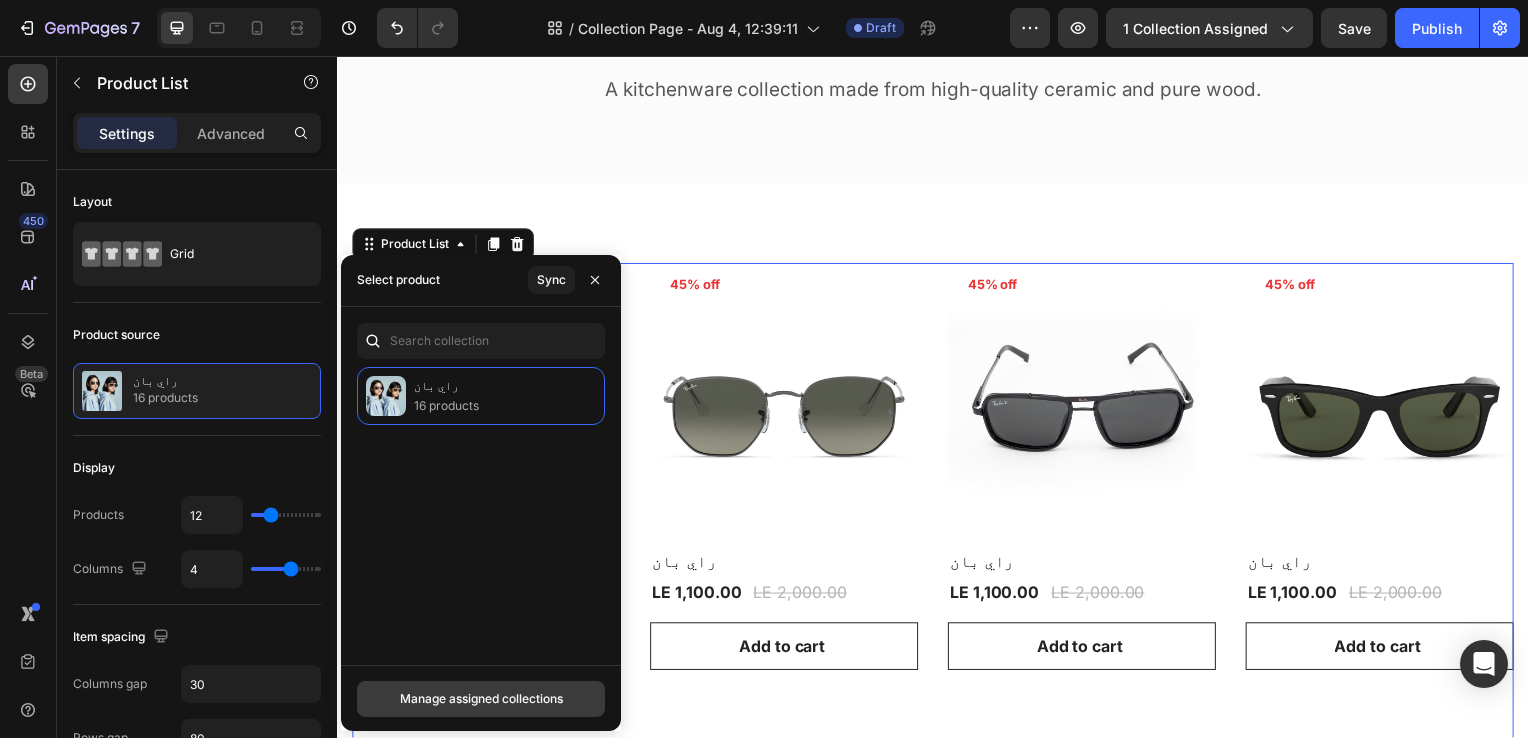click on "Manage assigned collections" at bounding box center [481, 699] 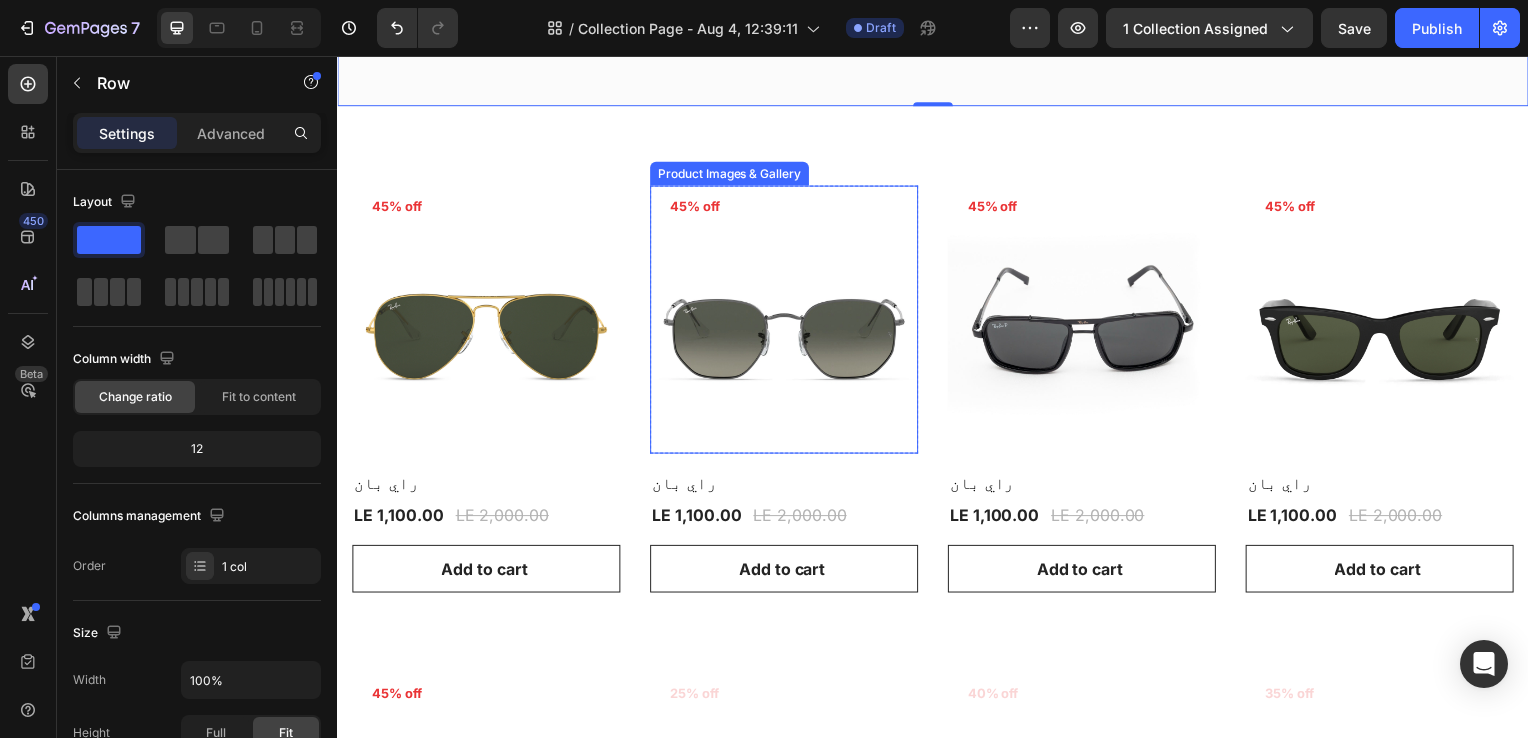scroll, scrollTop: 344, scrollLeft: 0, axis: vertical 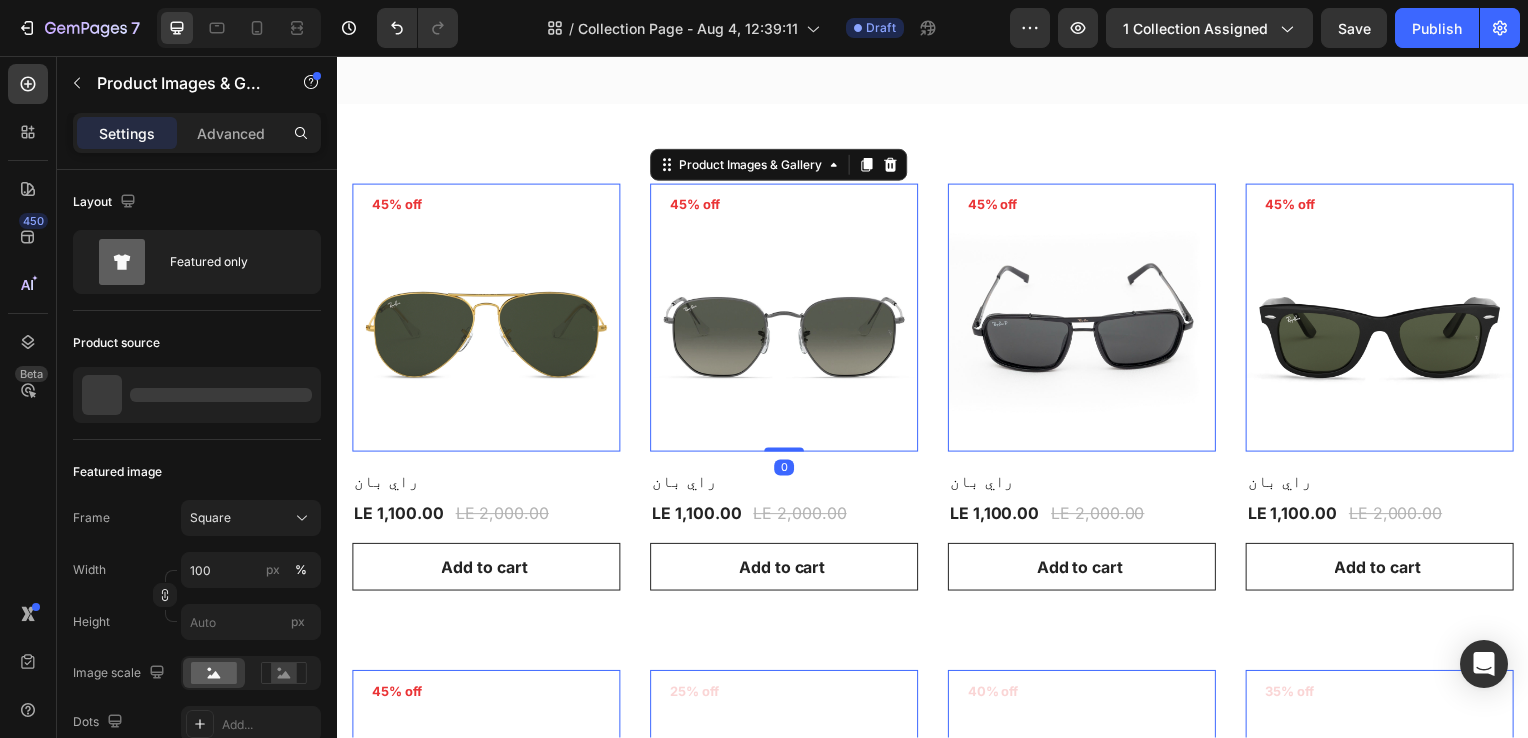 click at bounding box center (787, 320) 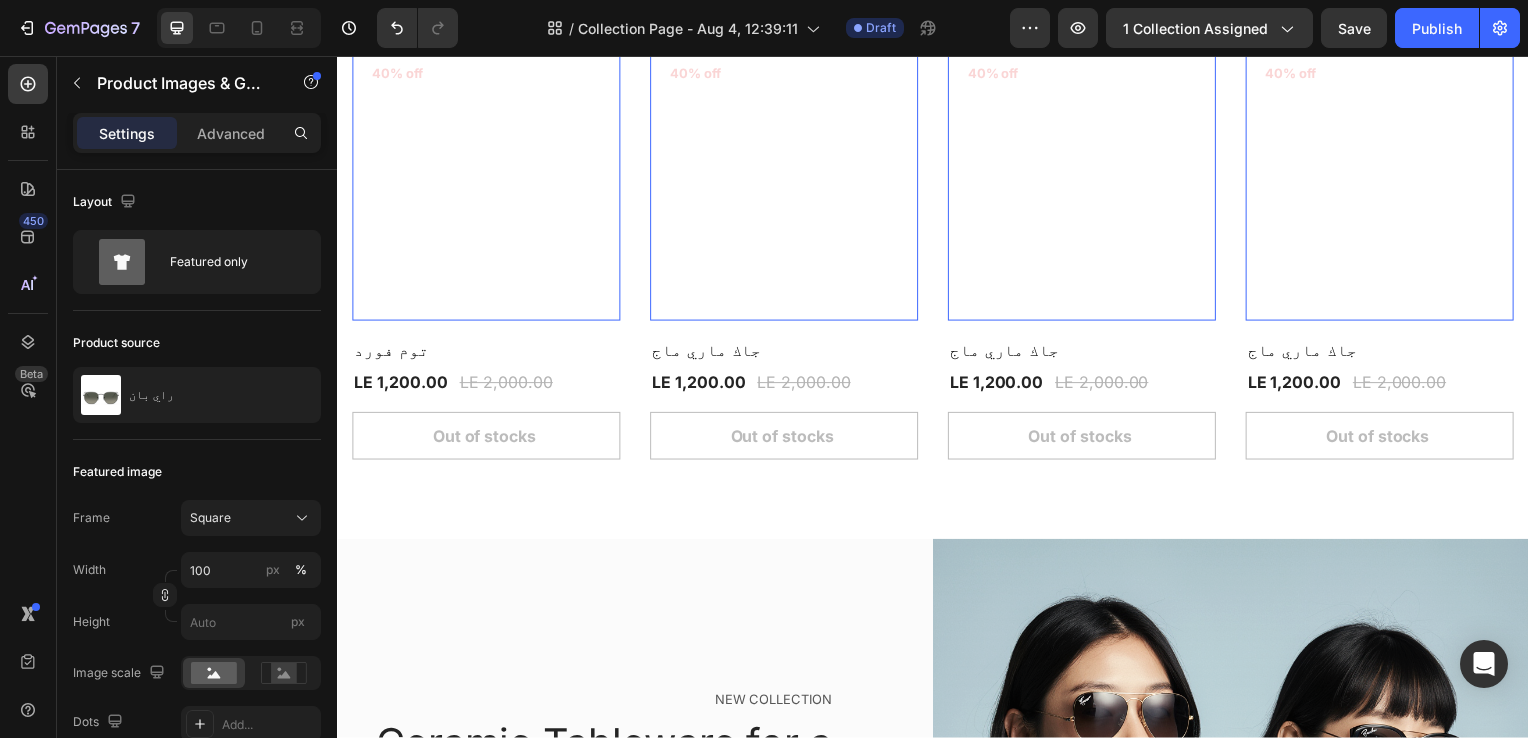 scroll, scrollTop: 1464, scrollLeft: 0, axis: vertical 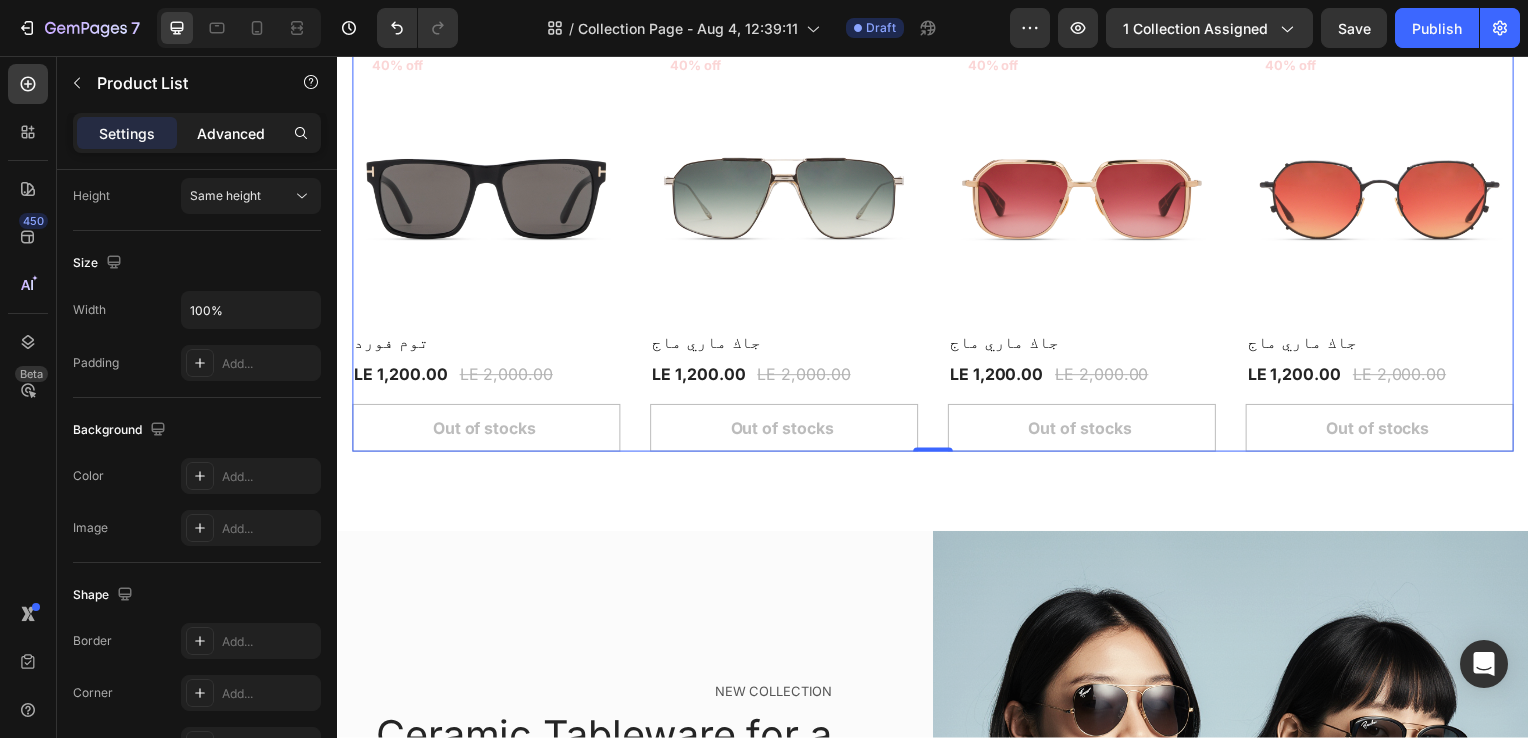 click on "Advanced" at bounding box center [231, 133] 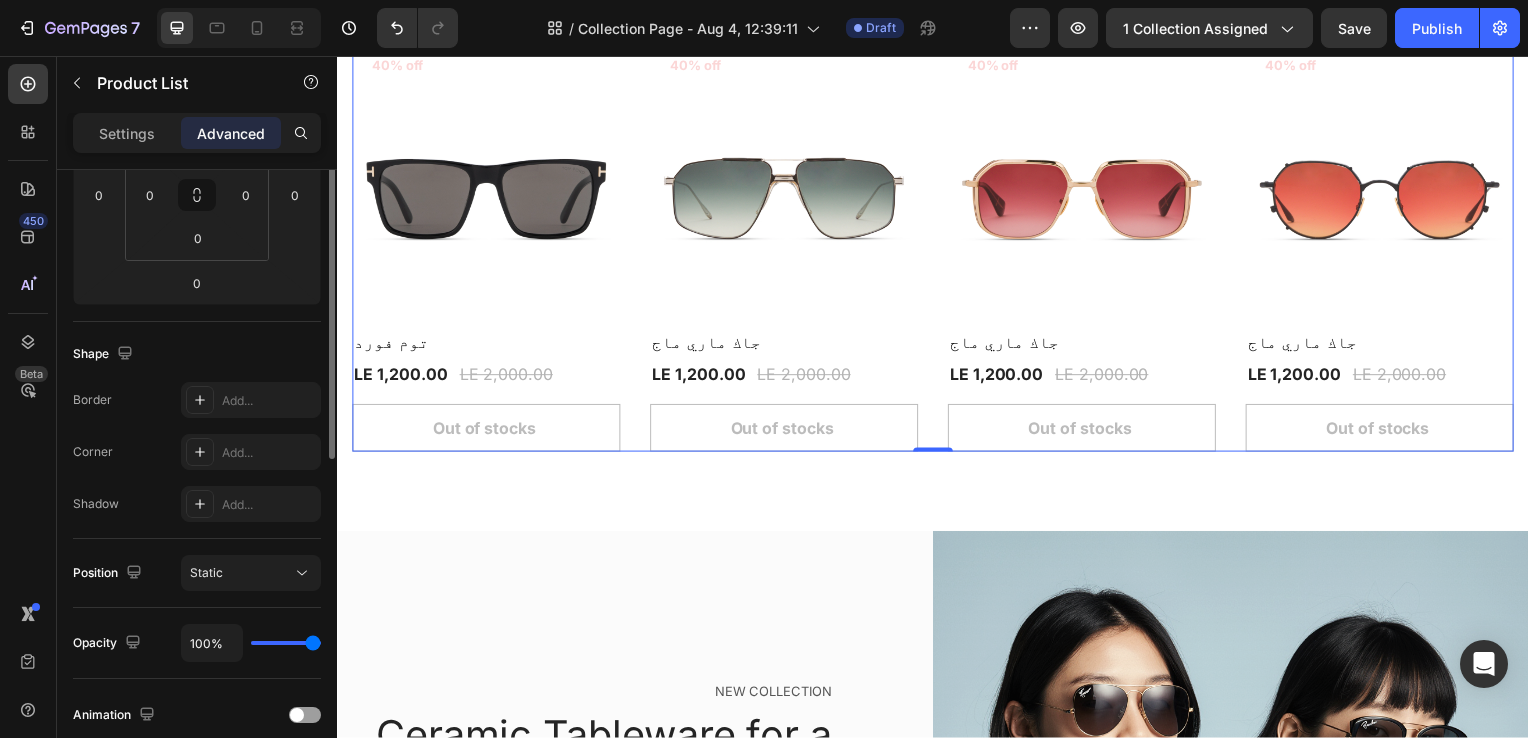 scroll, scrollTop: 0, scrollLeft: 0, axis: both 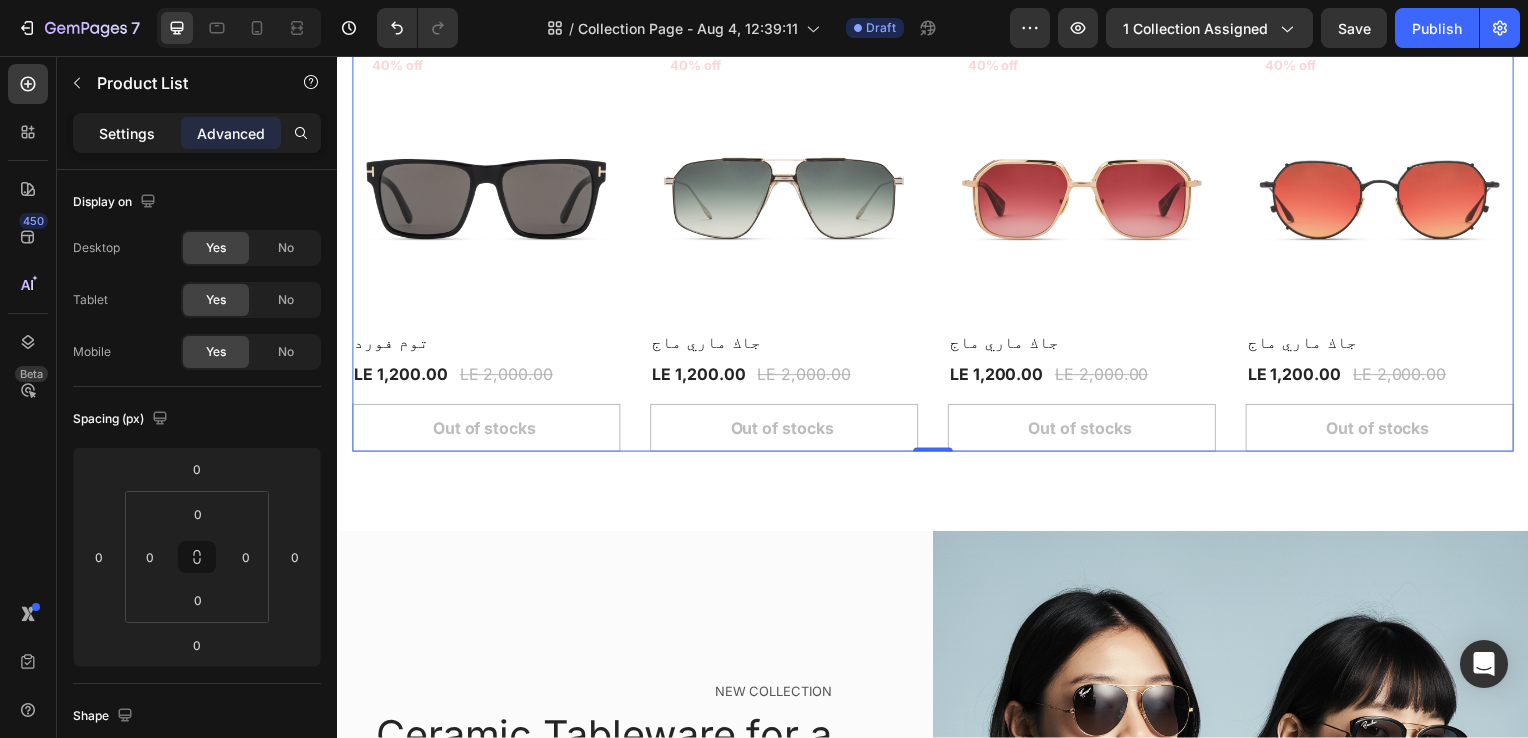 click on "Settings" at bounding box center (127, 133) 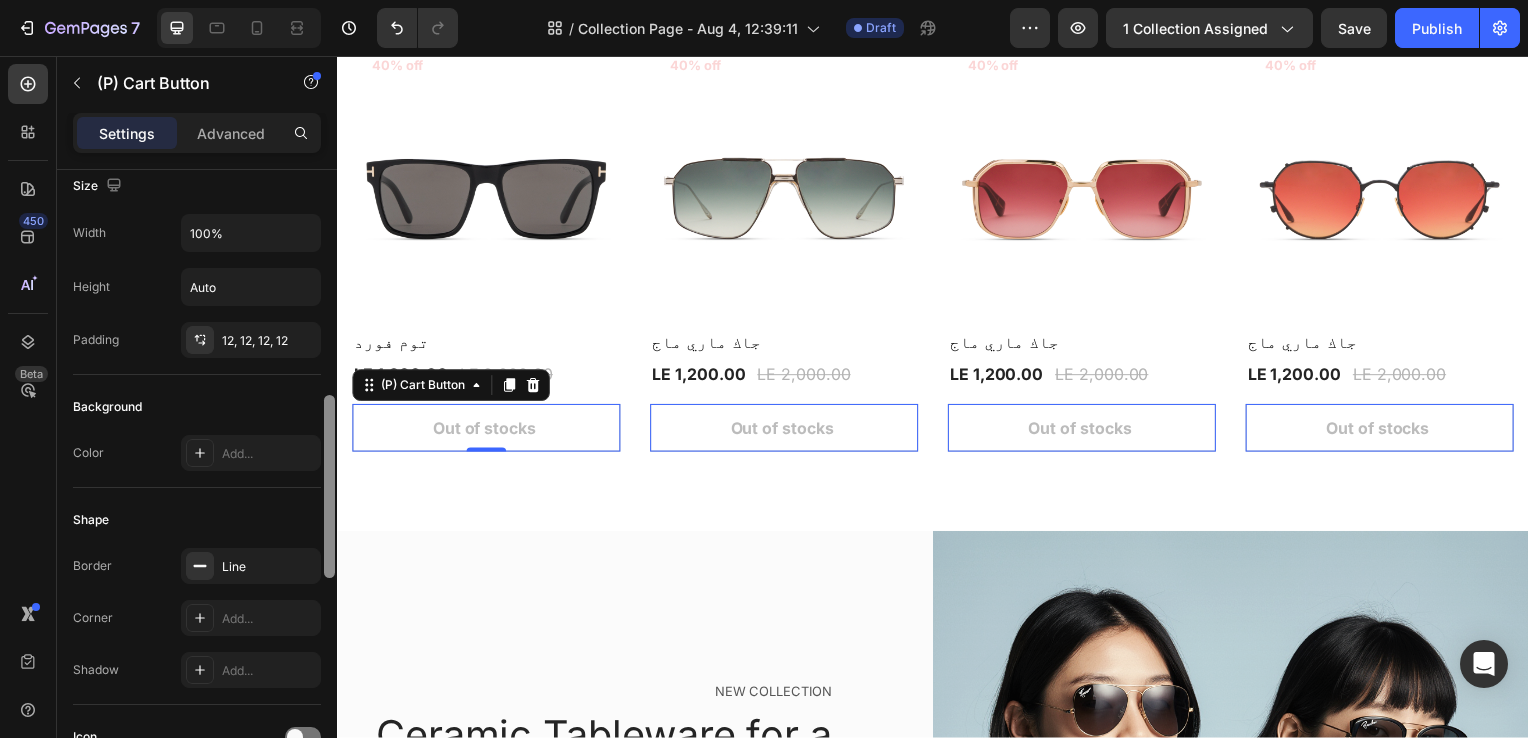 scroll, scrollTop: 272, scrollLeft: 0, axis: vertical 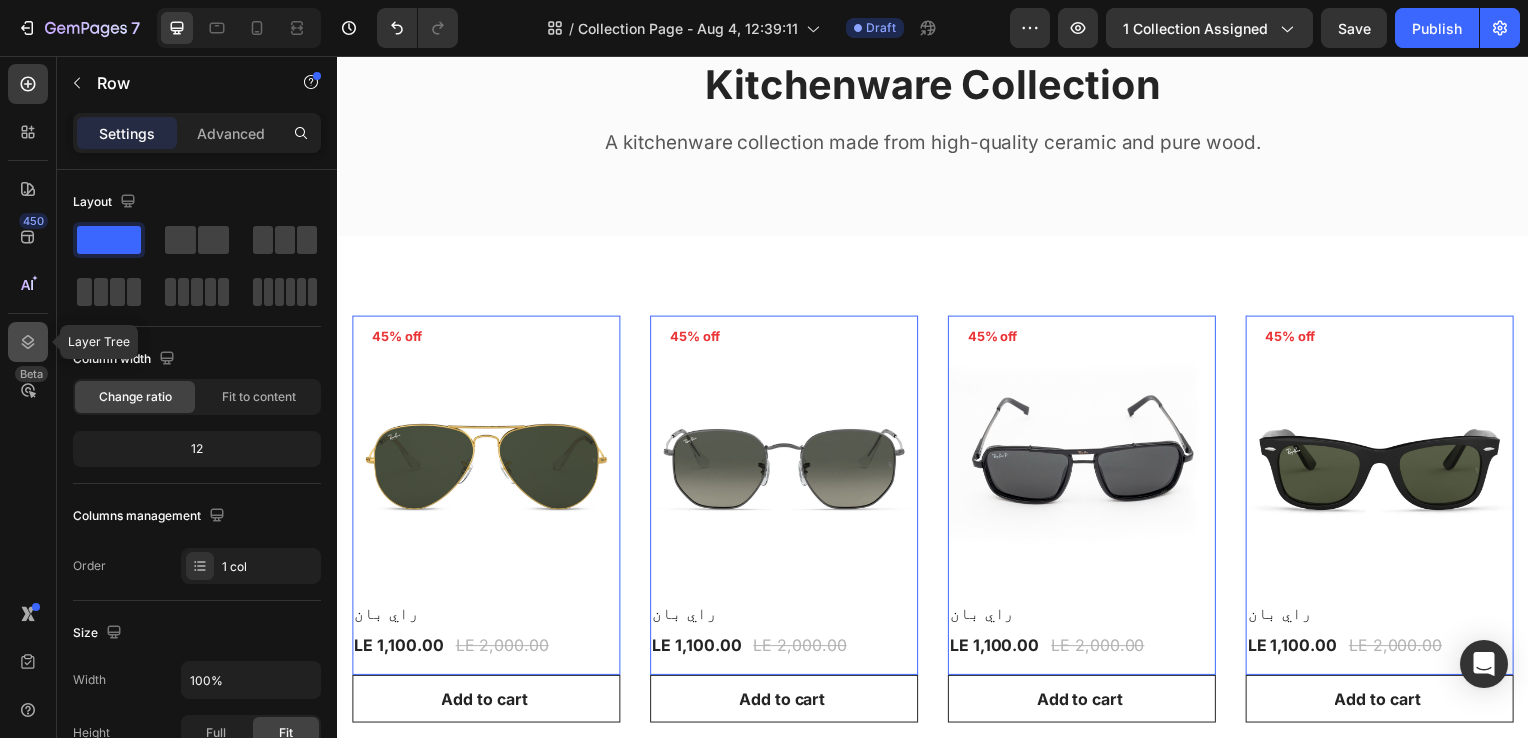 click 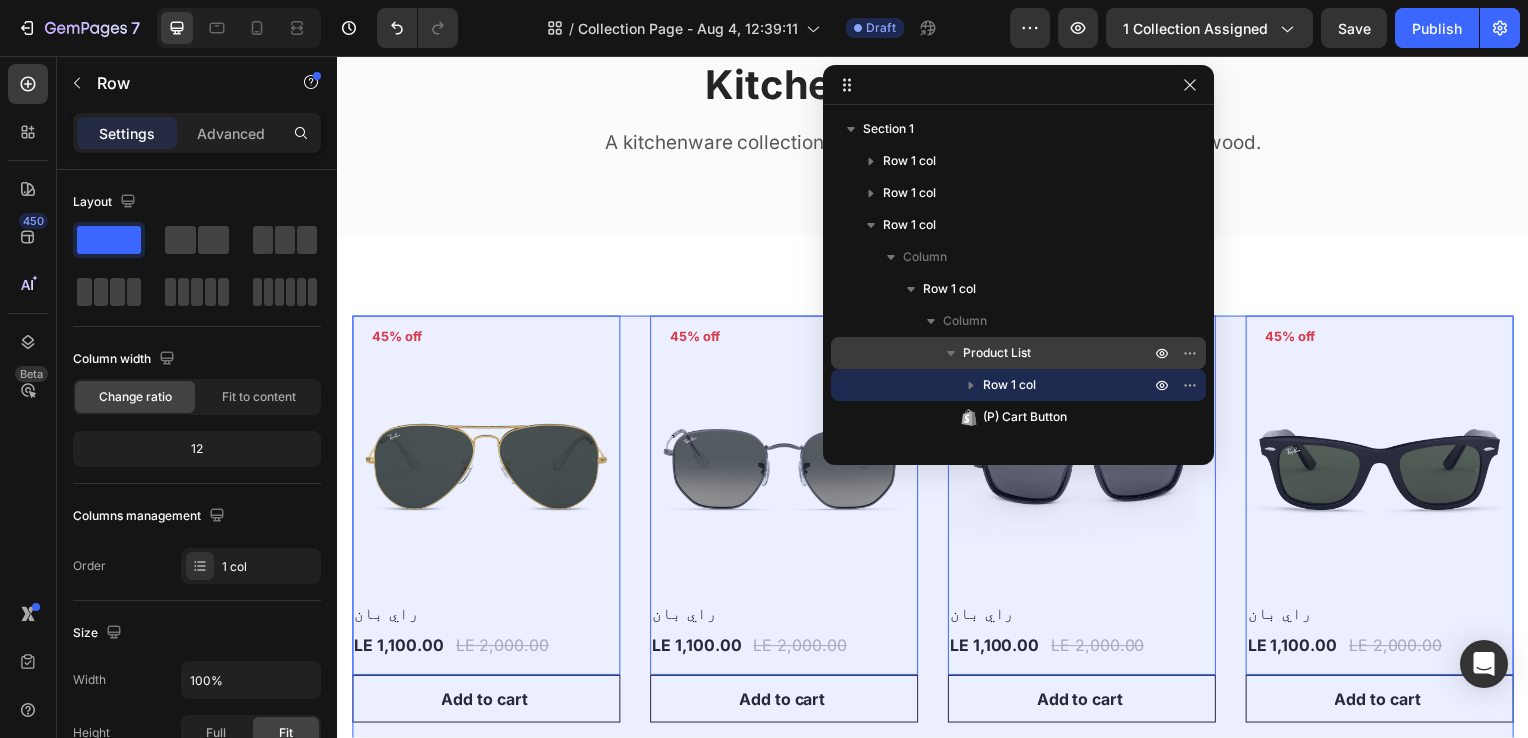 click on "Product List" at bounding box center (1018, 353) 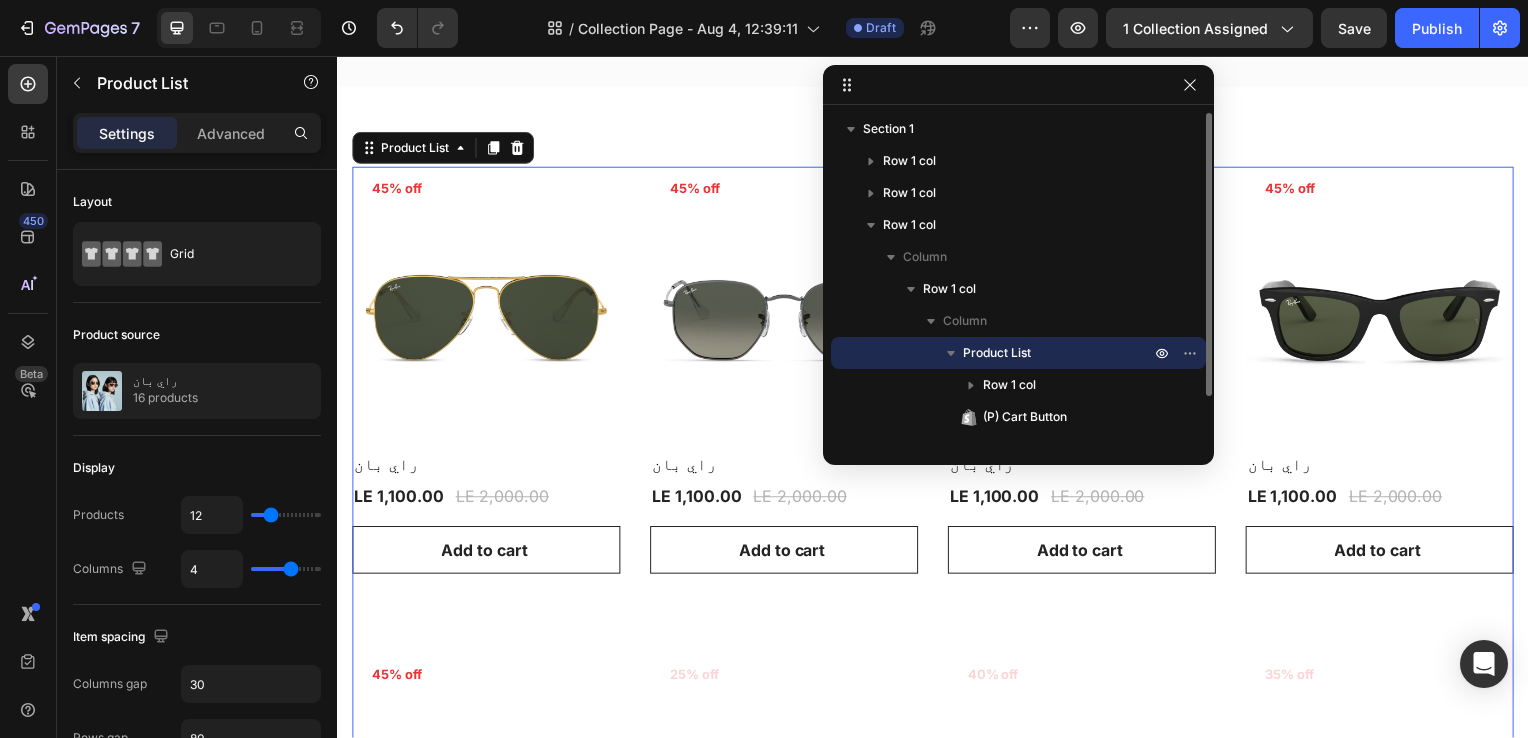 scroll, scrollTop: 403, scrollLeft: 0, axis: vertical 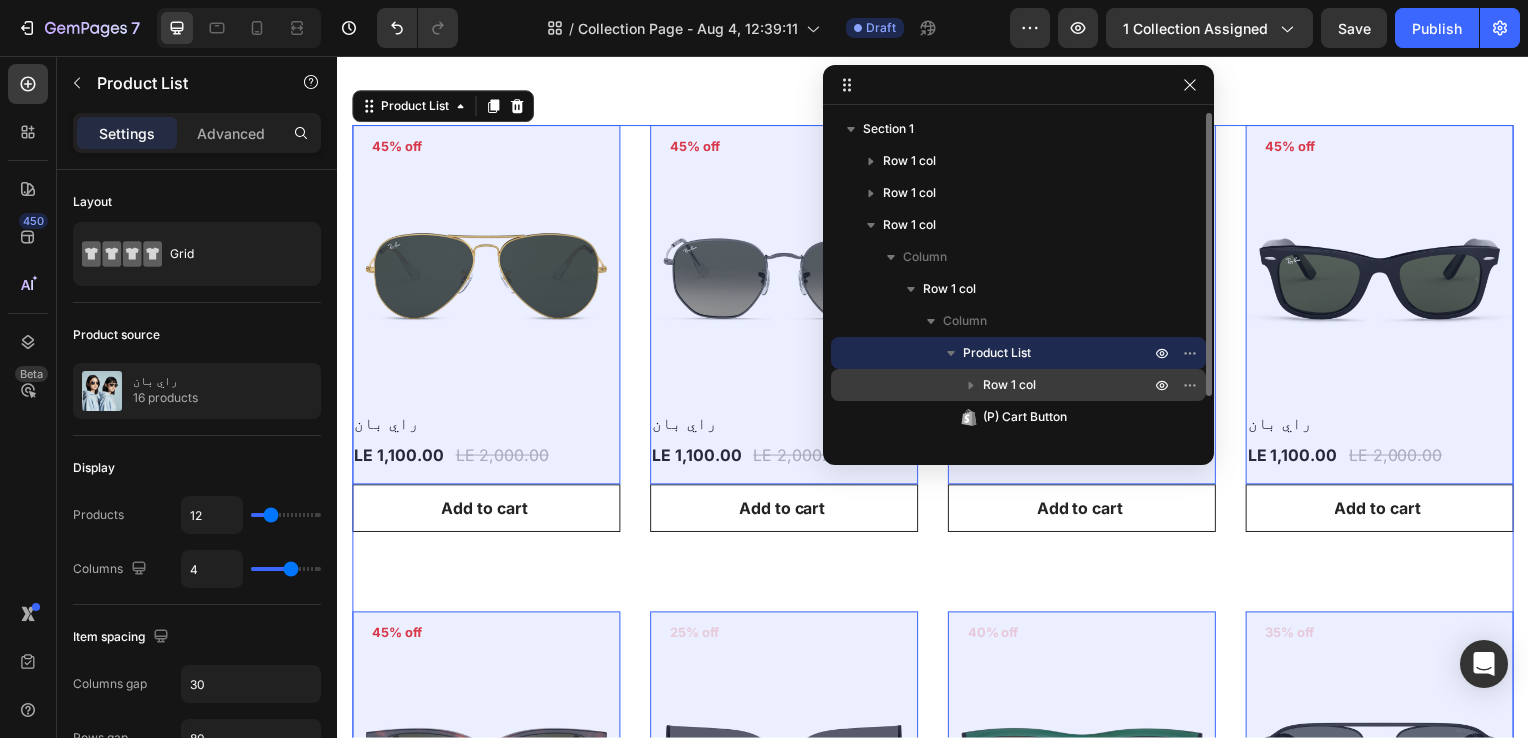 click 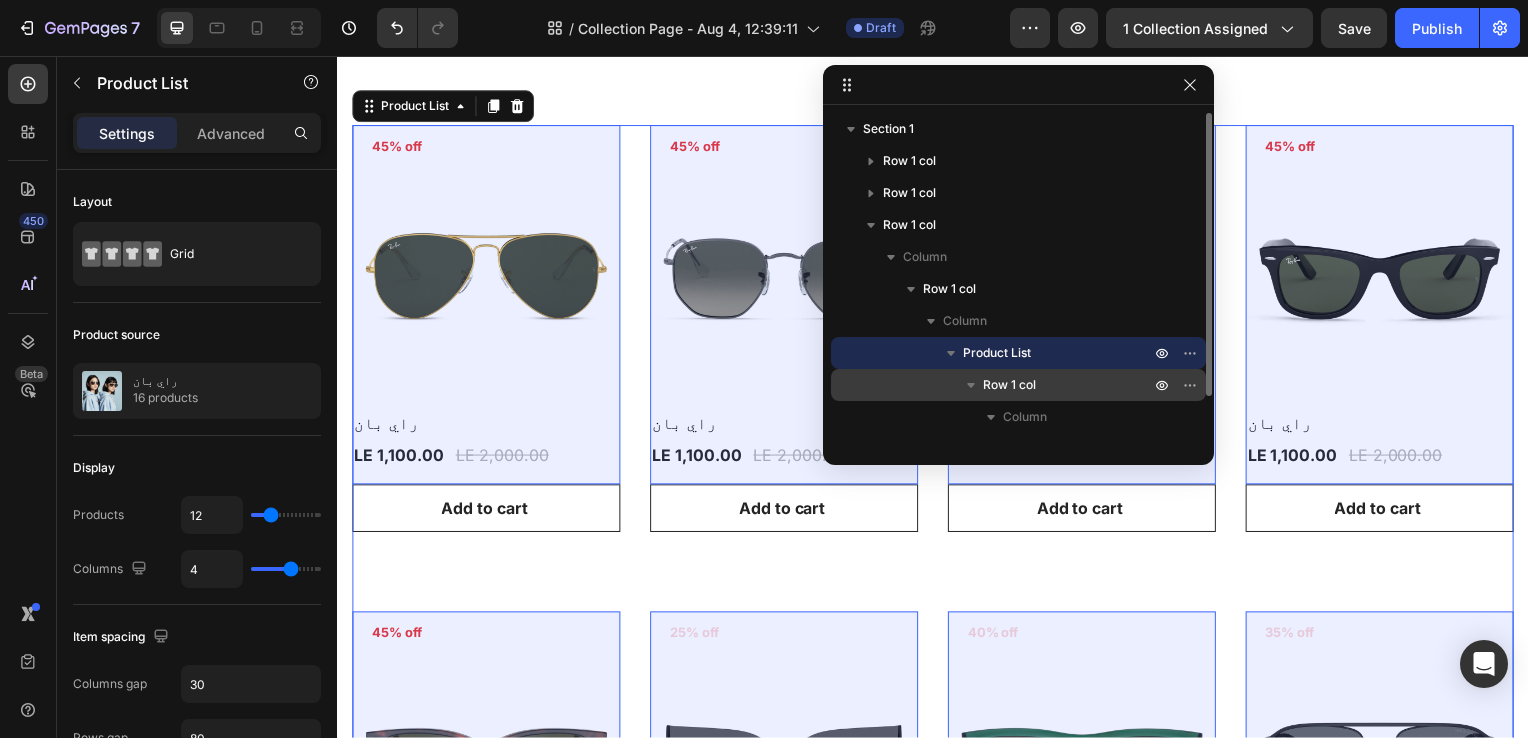 click 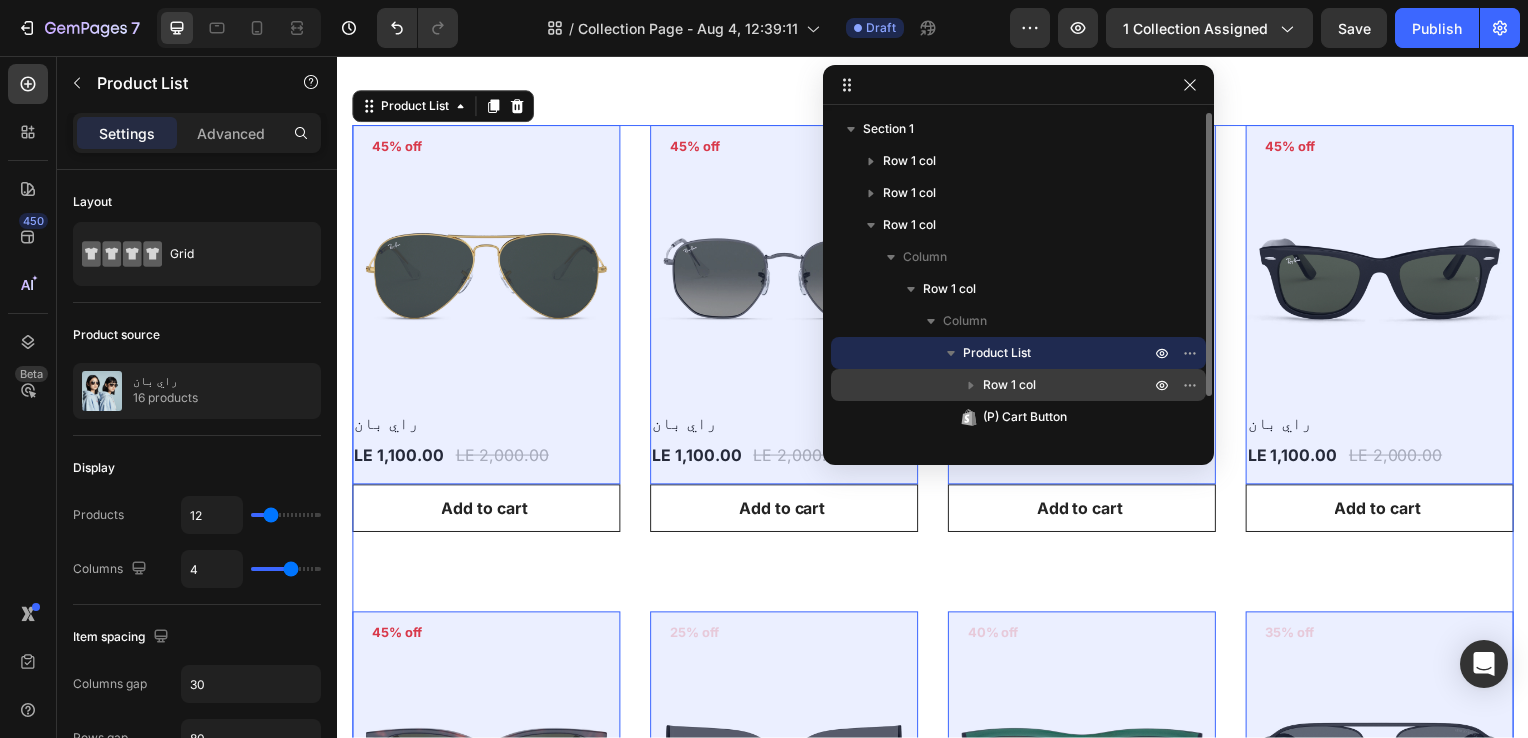 click on "Row 1 col" at bounding box center [1009, 385] 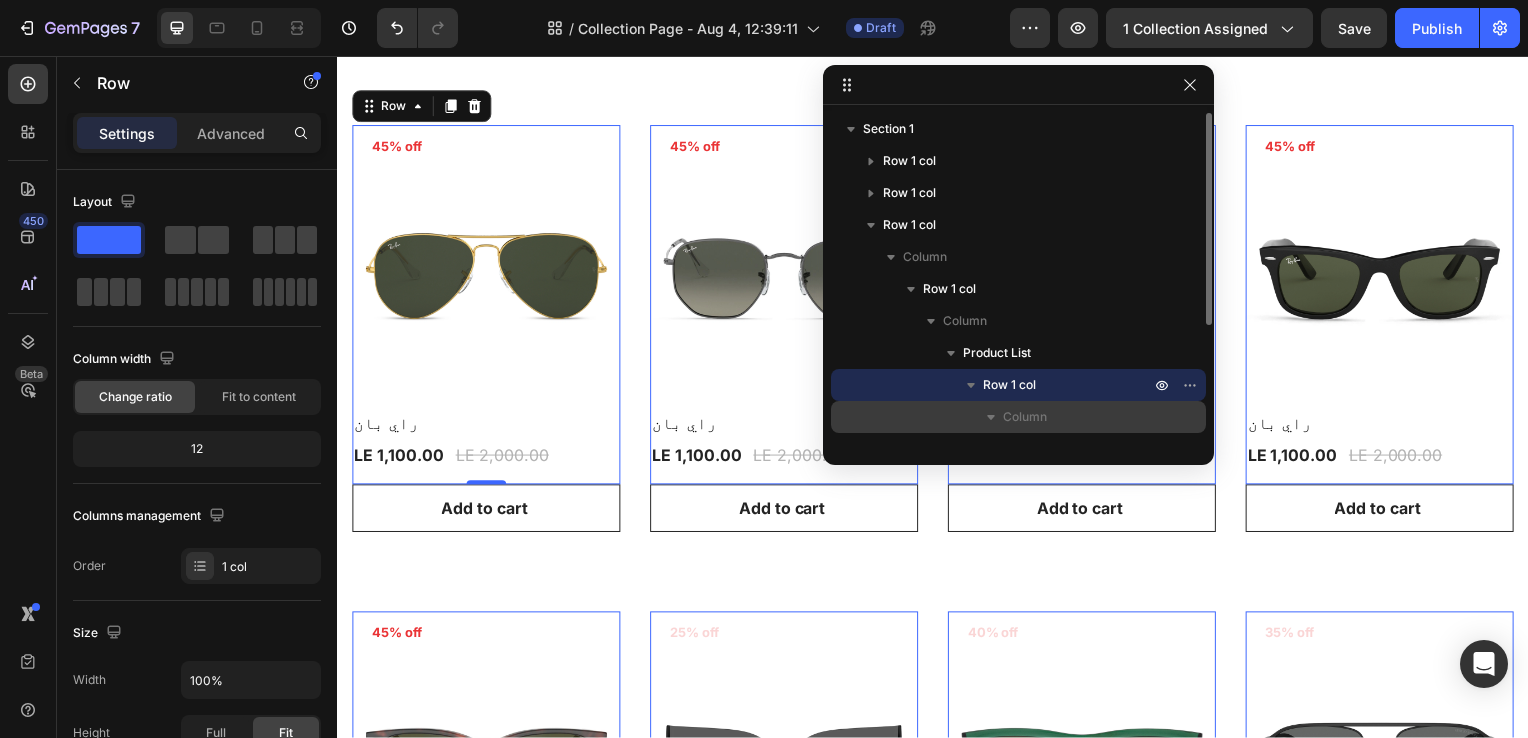 click on "Column" at bounding box center [1078, 417] 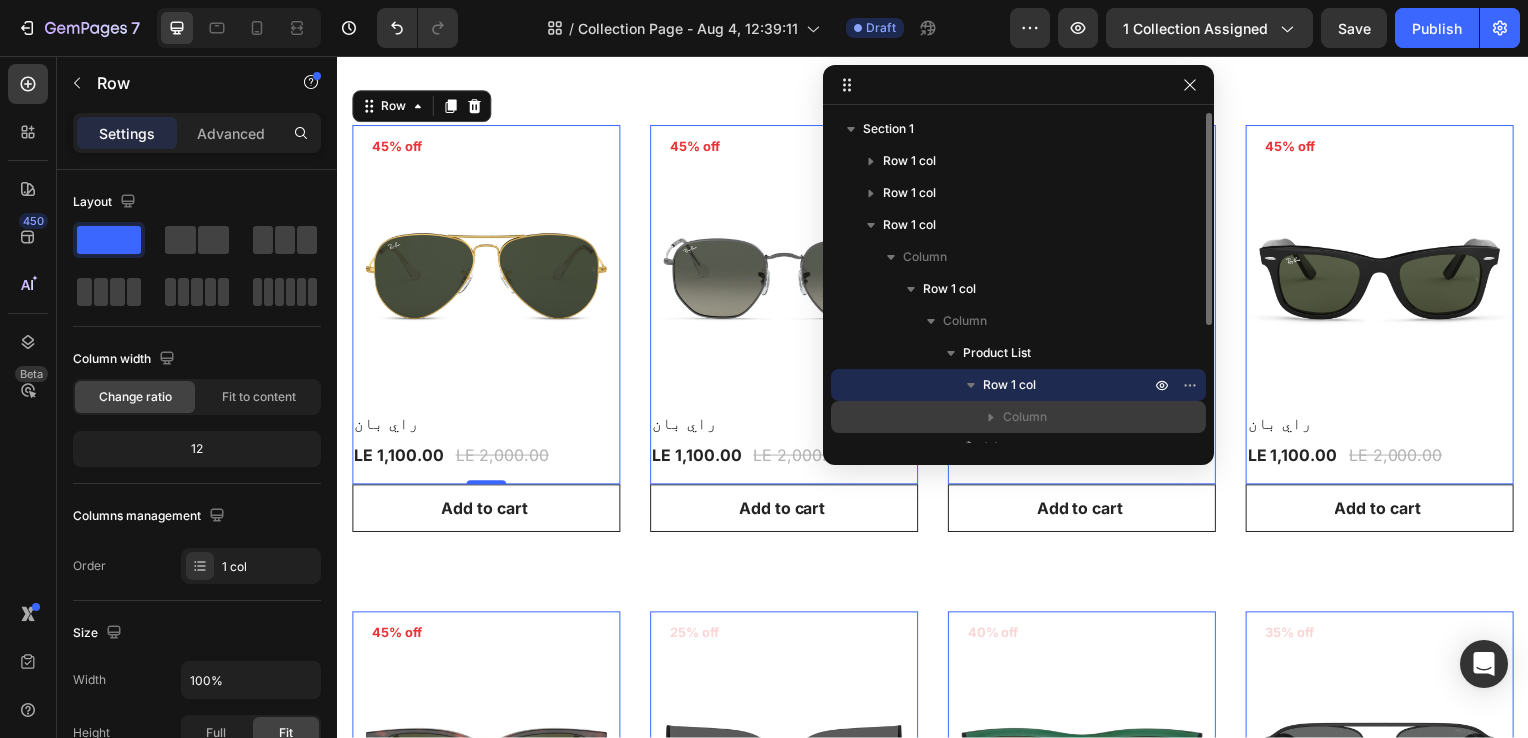 click on "Column" at bounding box center (1078, 417) 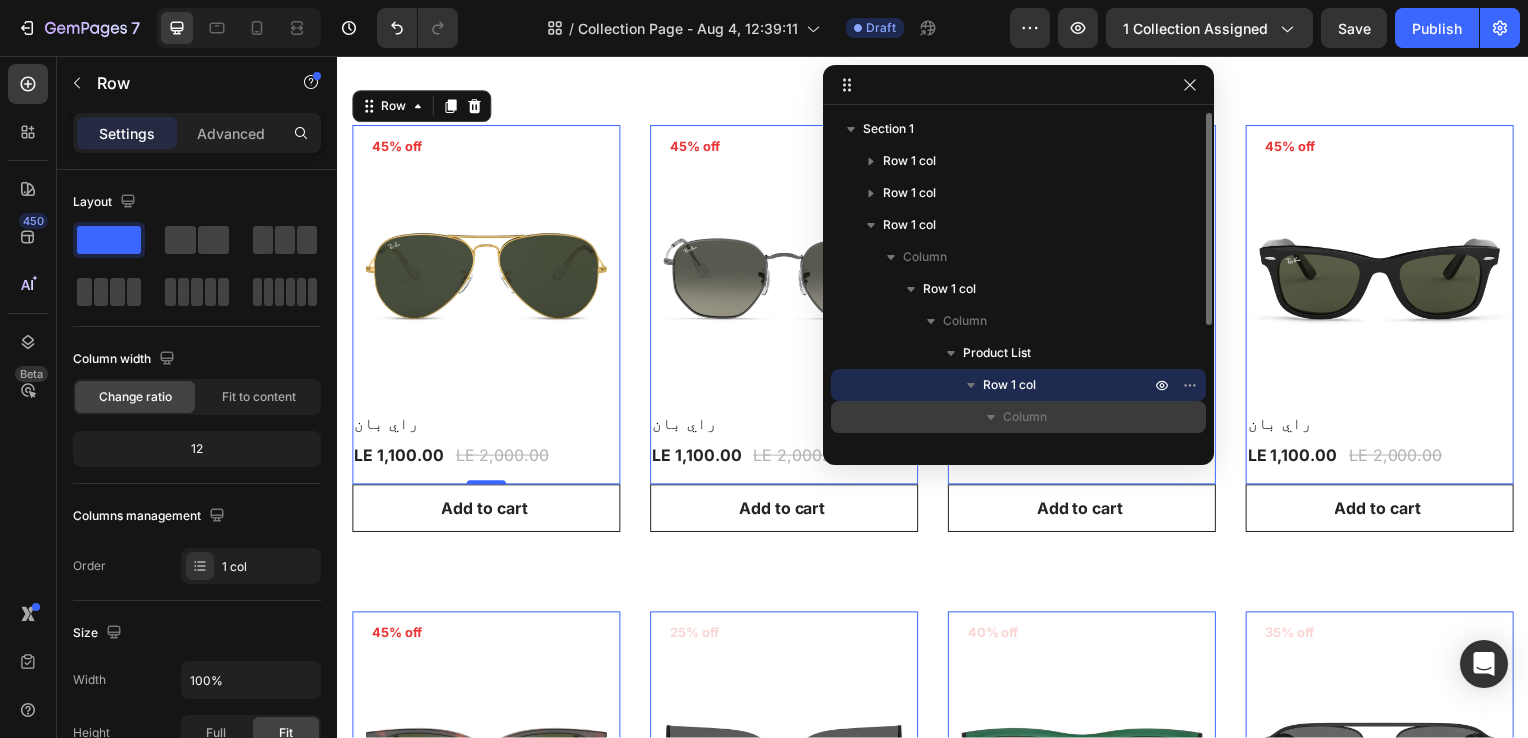 click on "Column" at bounding box center [1078, 417] 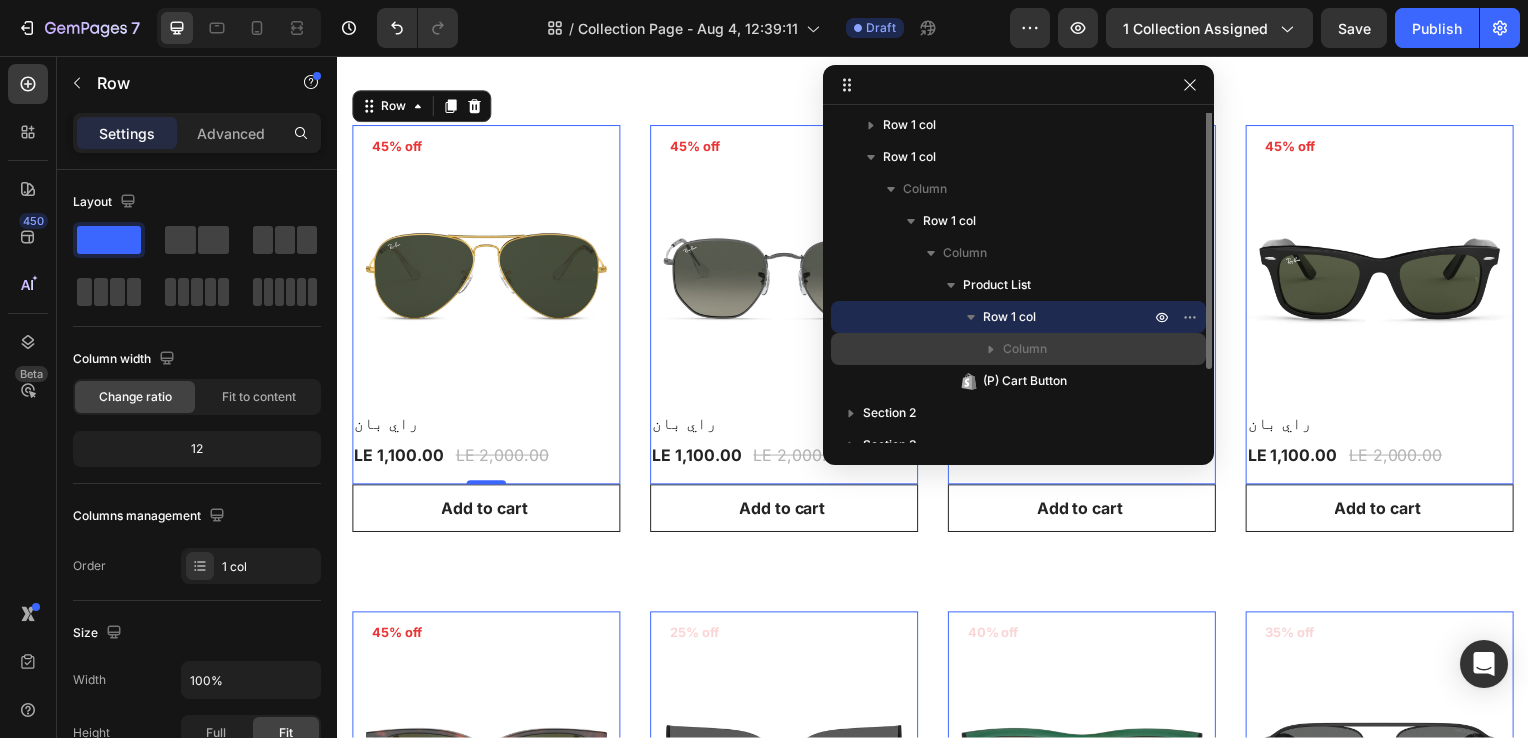 scroll, scrollTop: 85, scrollLeft: 0, axis: vertical 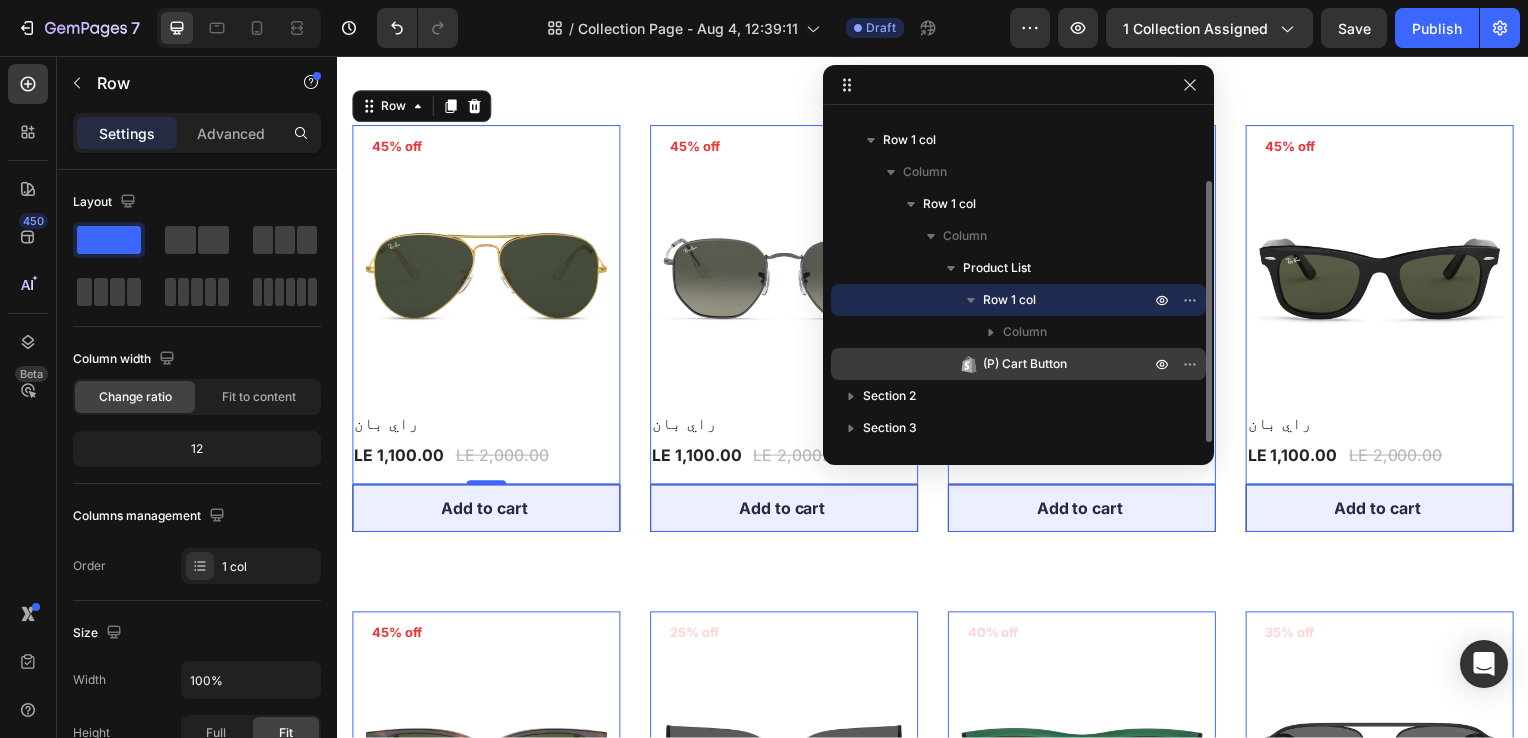 click on "(P) Cart Button" at bounding box center (1025, 364) 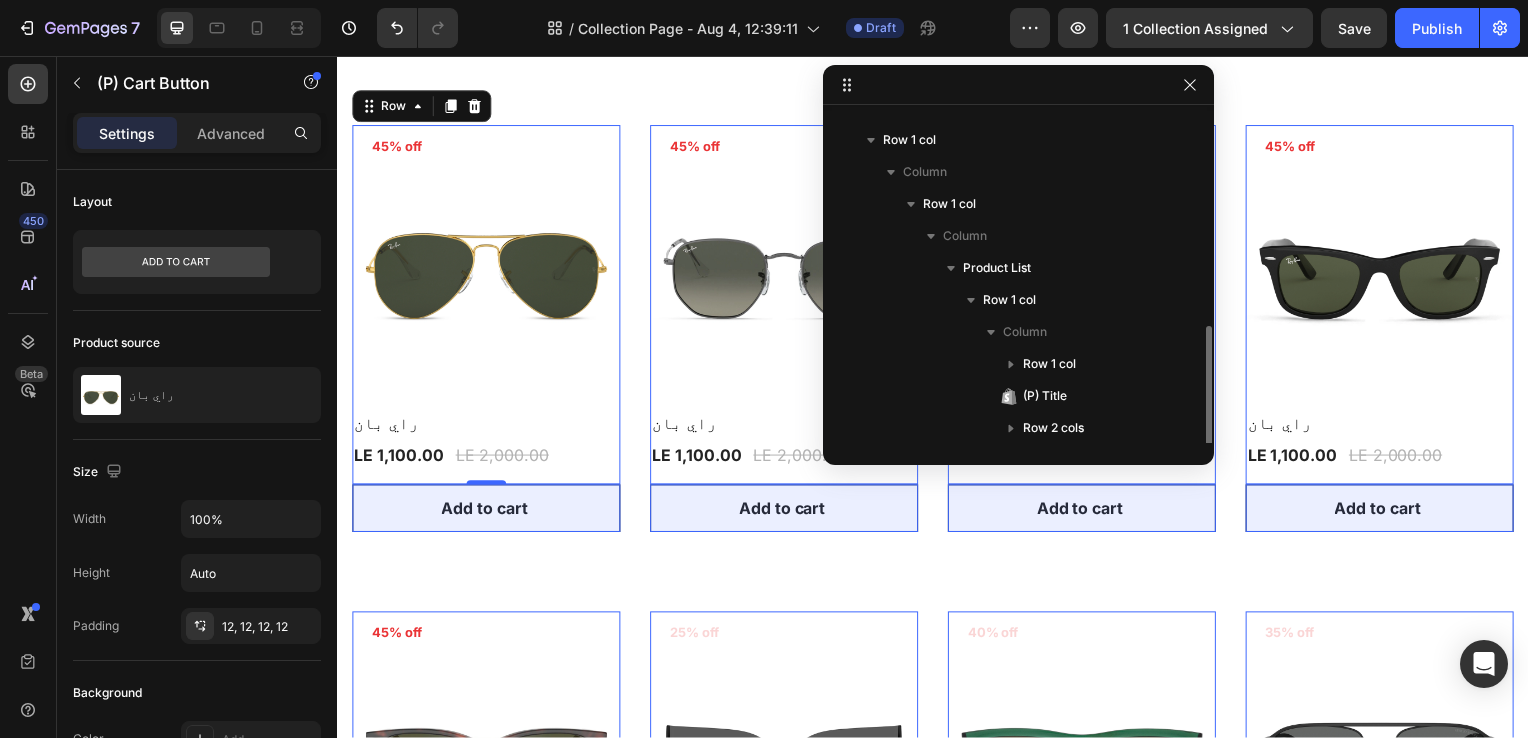 scroll, scrollTop: 181, scrollLeft: 0, axis: vertical 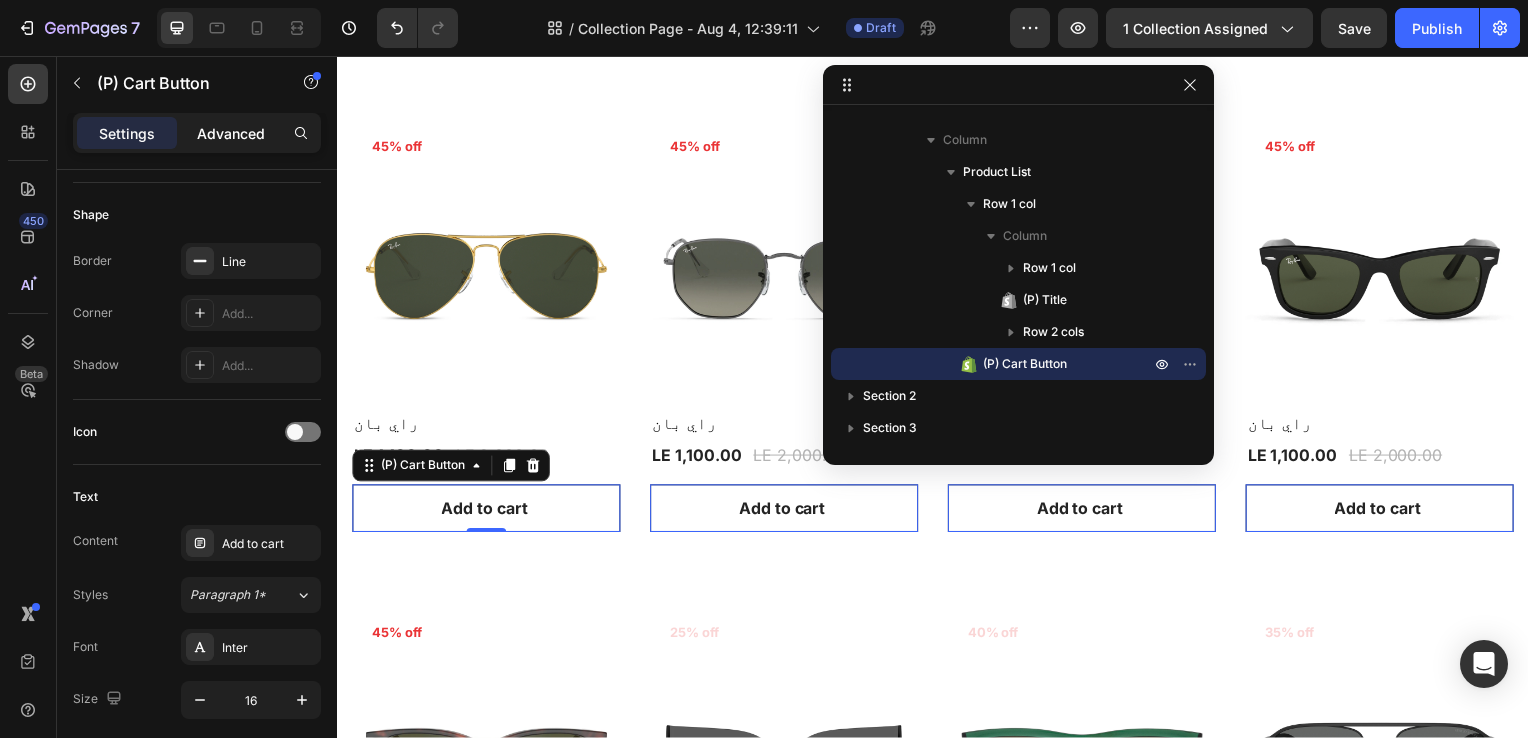 click on "Advanced" at bounding box center [231, 133] 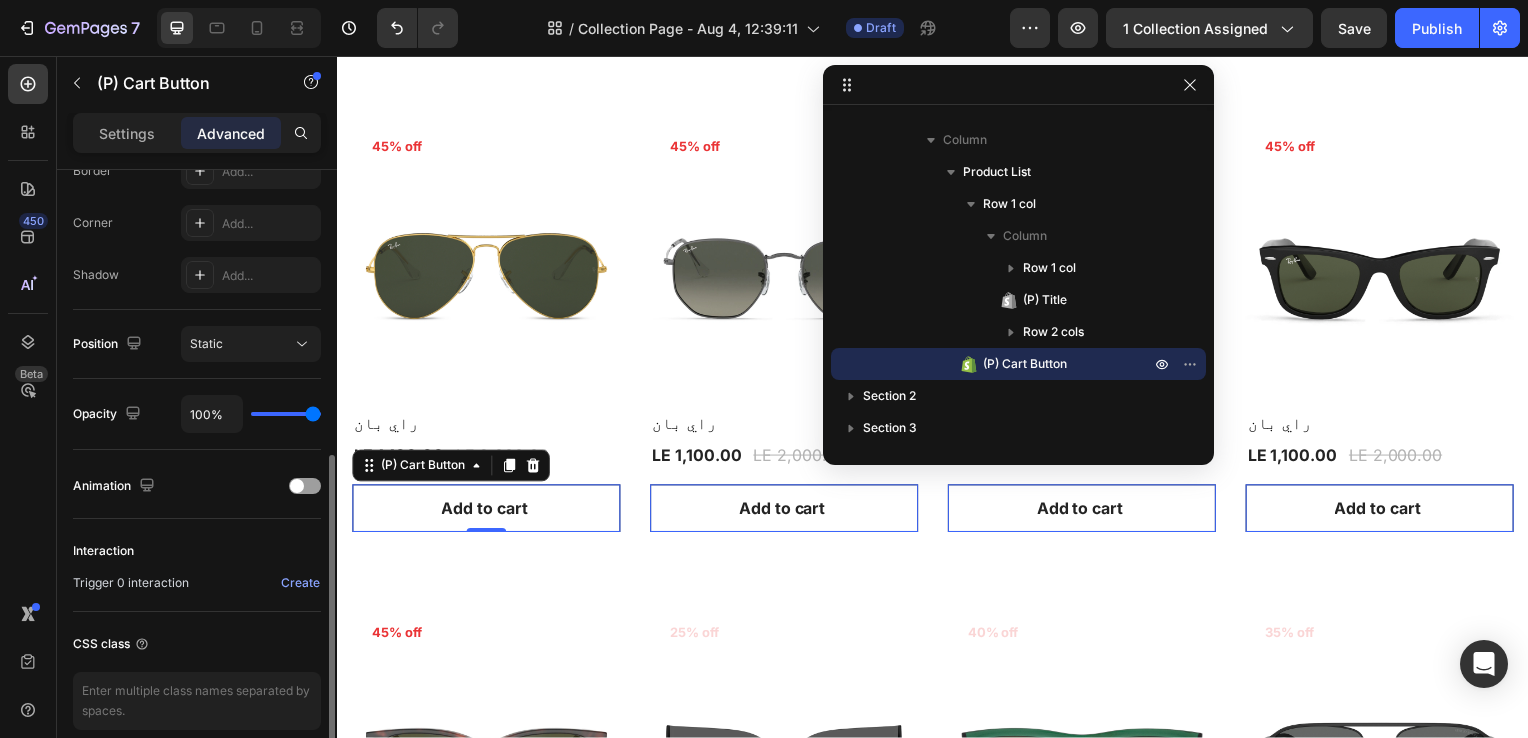 click on "Opacity 100%" 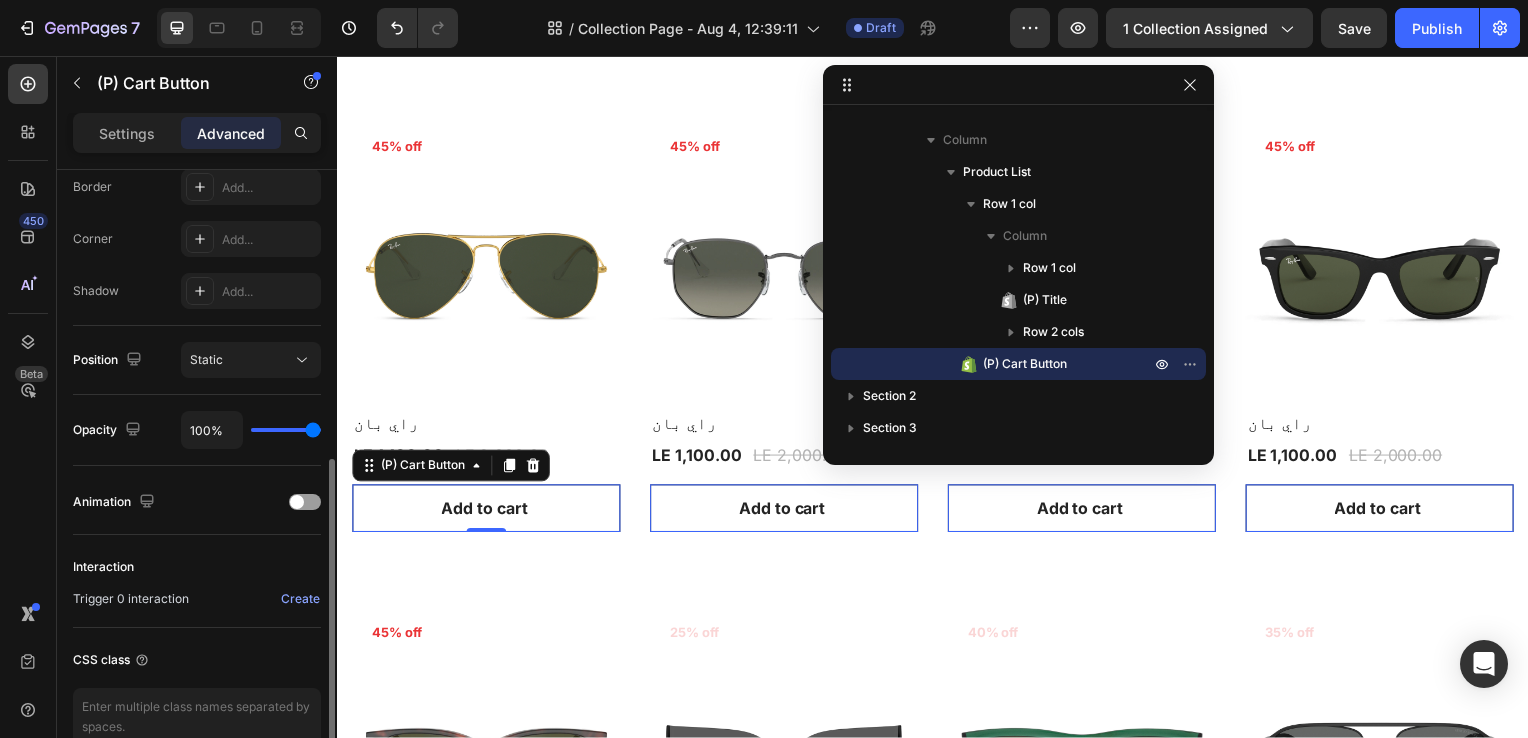 scroll, scrollTop: 574, scrollLeft: 0, axis: vertical 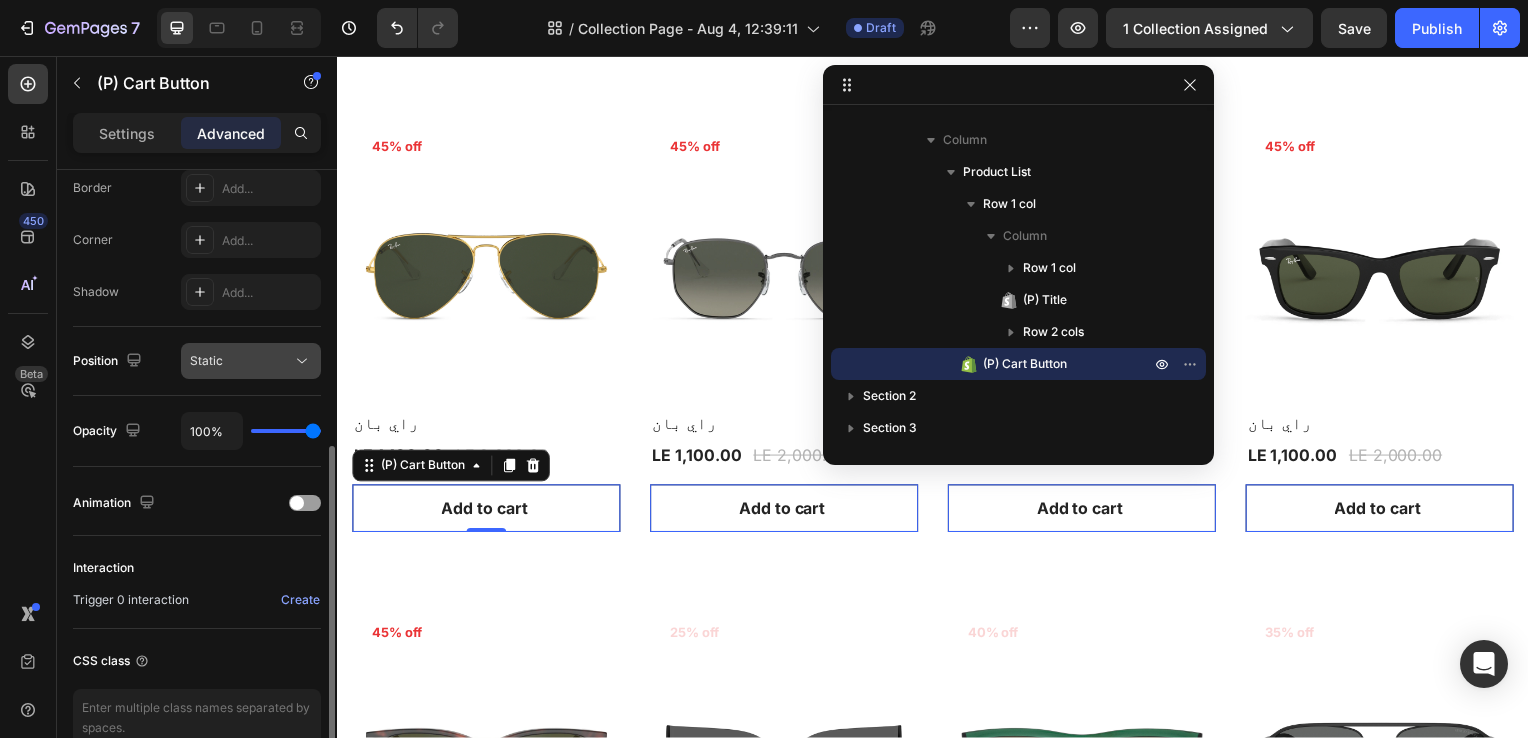 click on "Static" 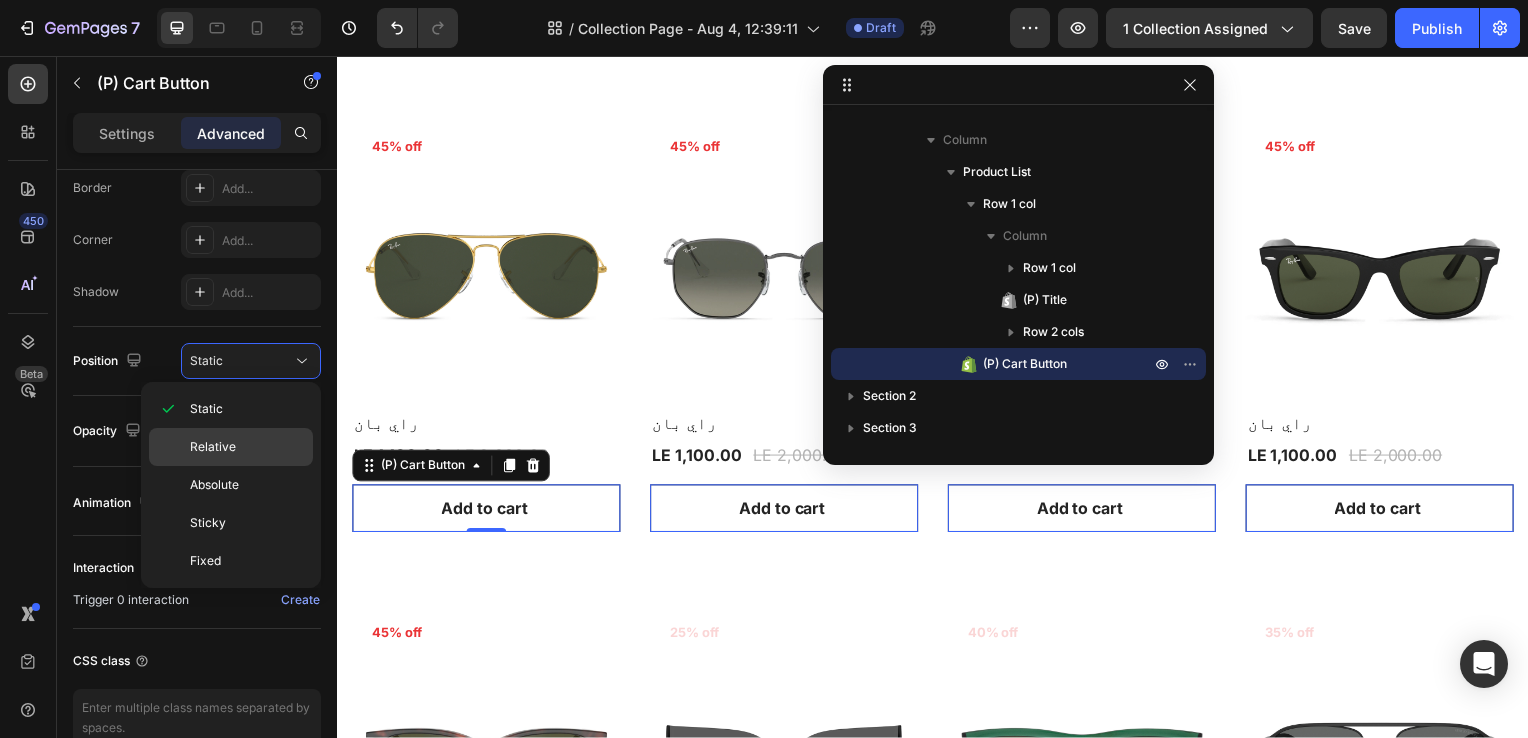 click on "Relative" 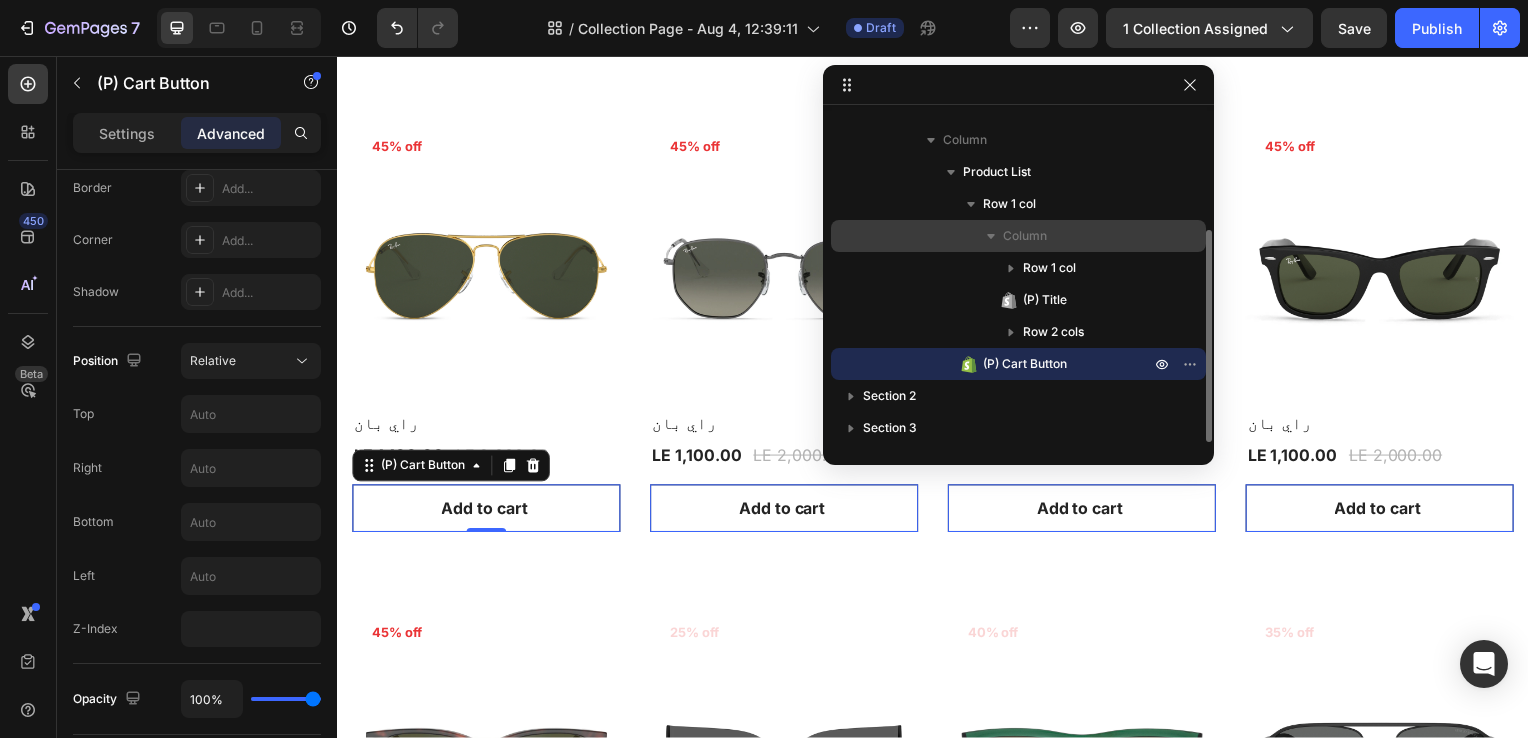 click on "Column" at bounding box center (1025, 236) 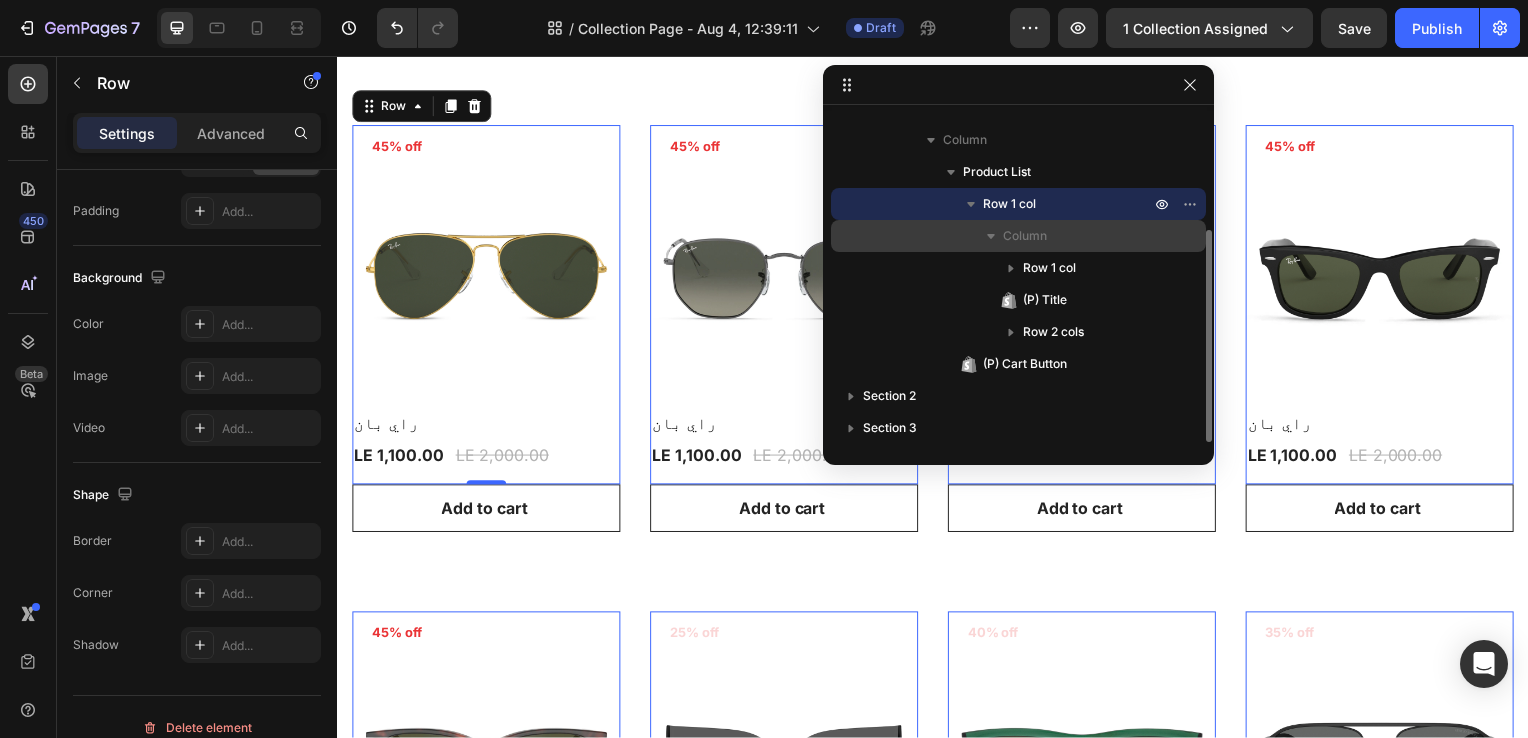 scroll, scrollTop: 0, scrollLeft: 0, axis: both 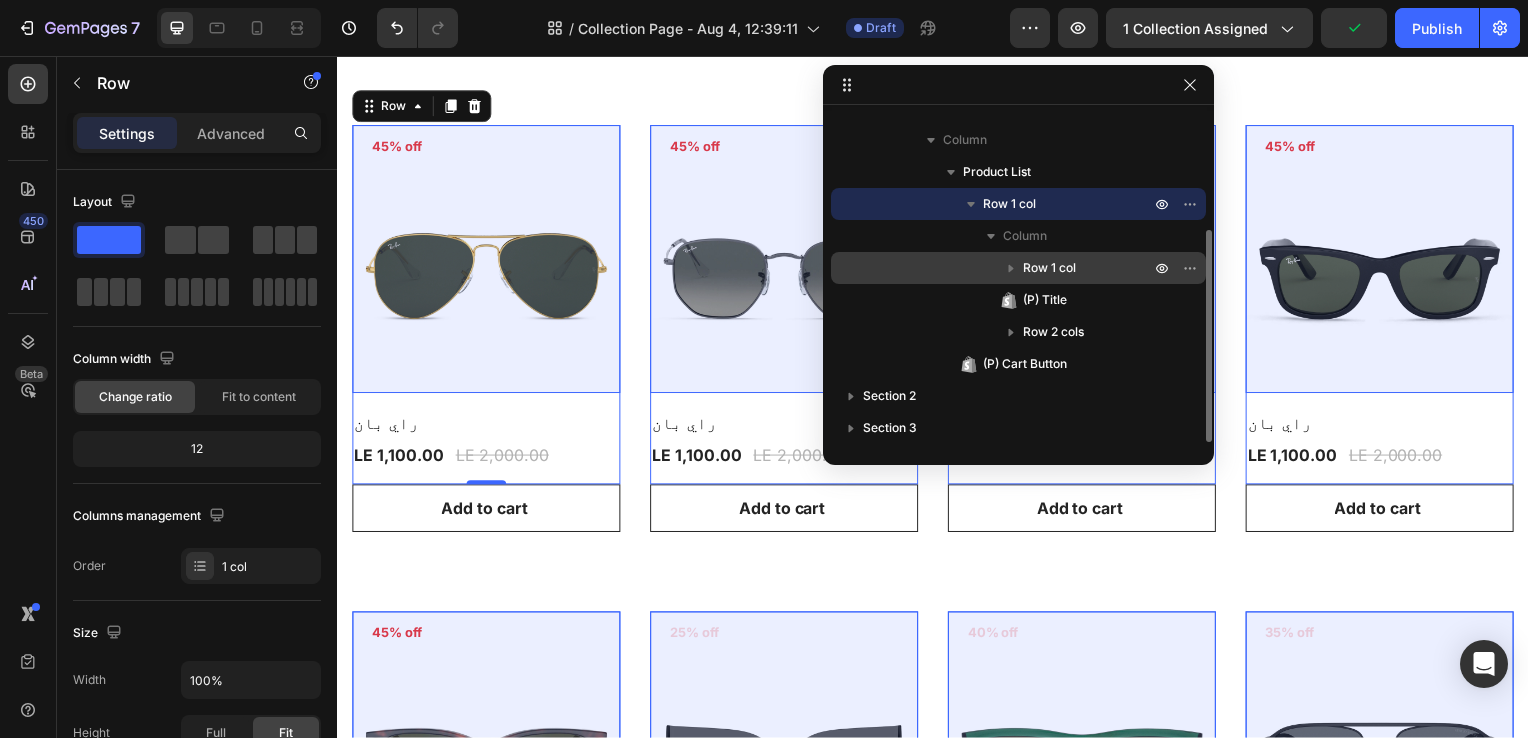 click on "Row 1 col" at bounding box center (1049, 268) 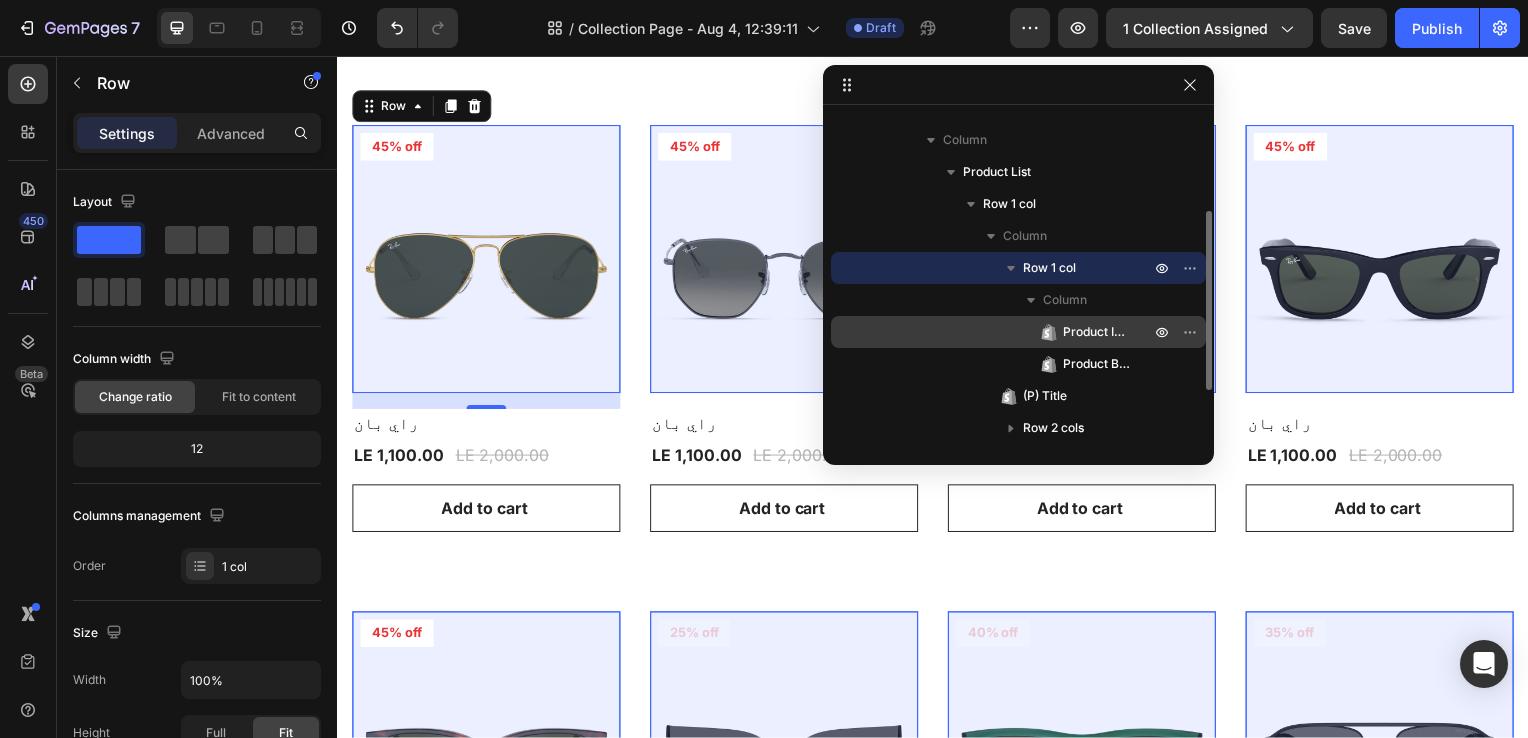 click on "Product Images & Gallery" at bounding box center (1084, 332) 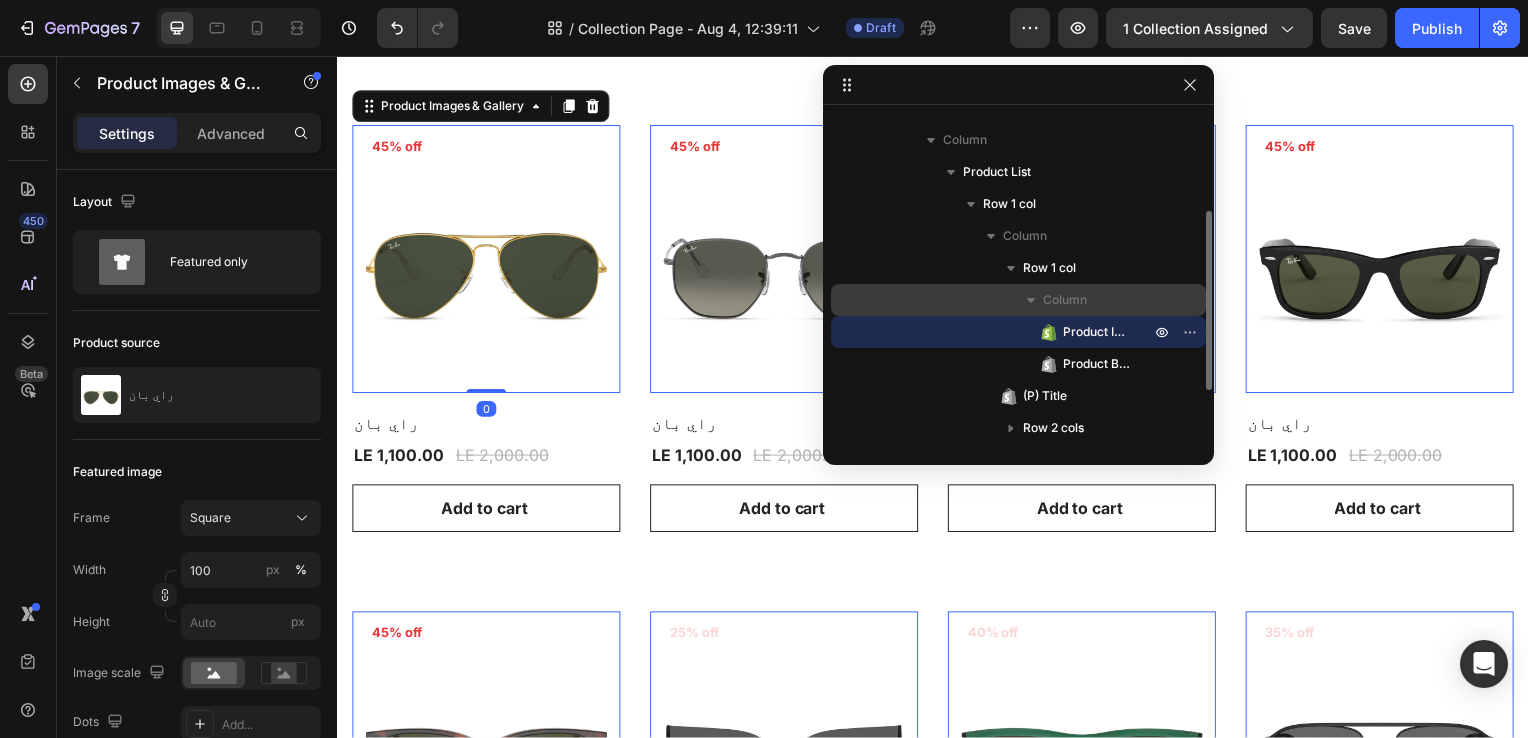 click on "Column" at bounding box center (1065, 300) 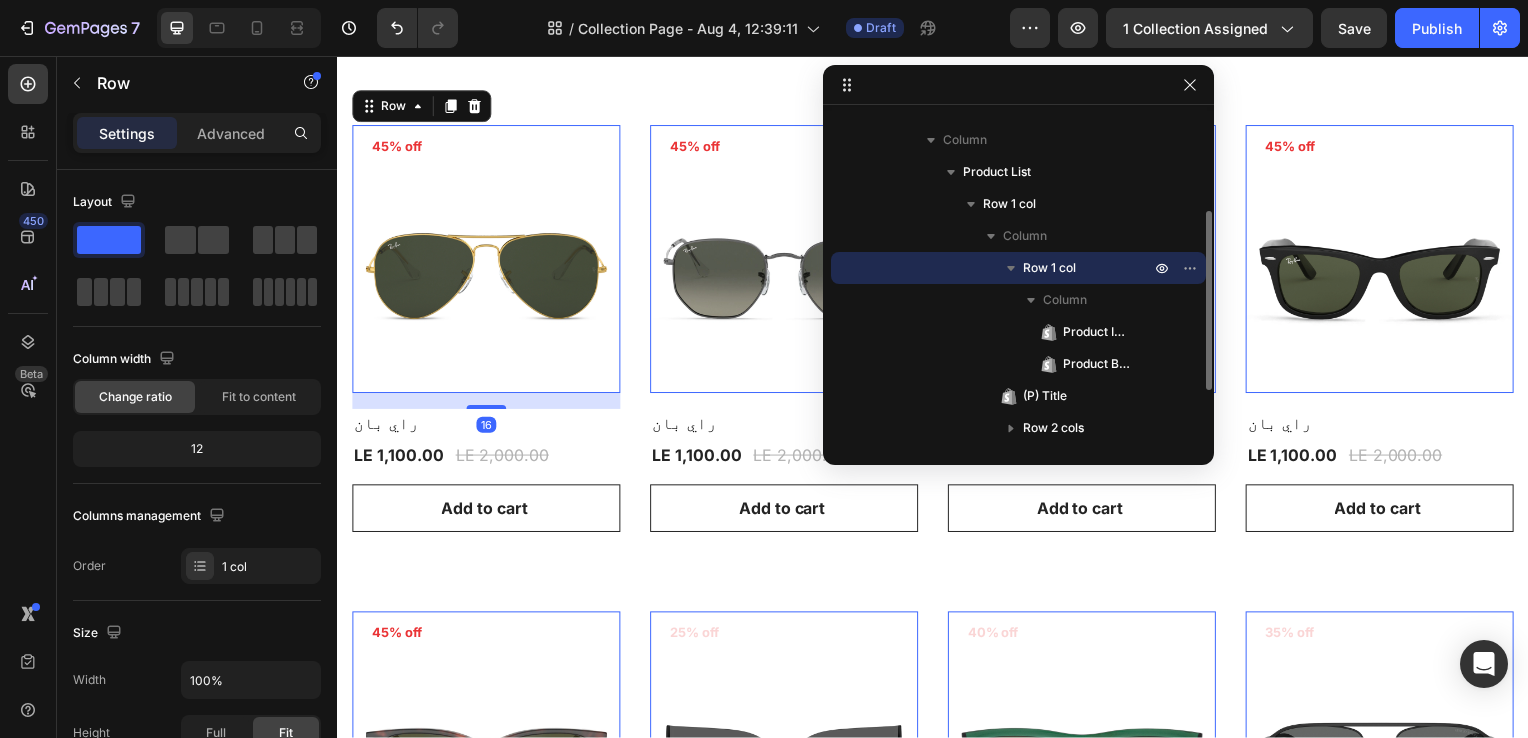 click on "Row 1 col" at bounding box center [1049, 268] 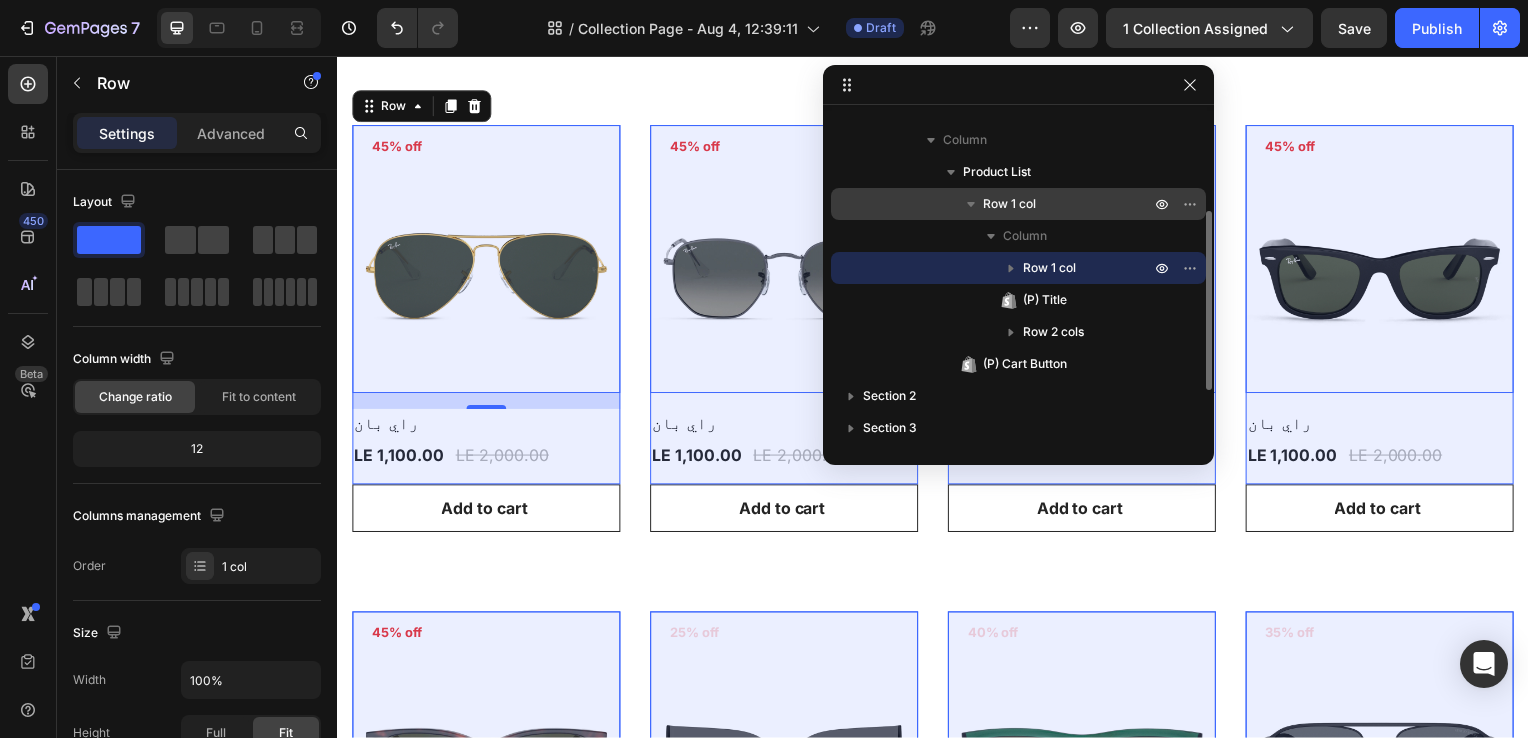 click on "Row 1 col" at bounding box center [1009, 204] 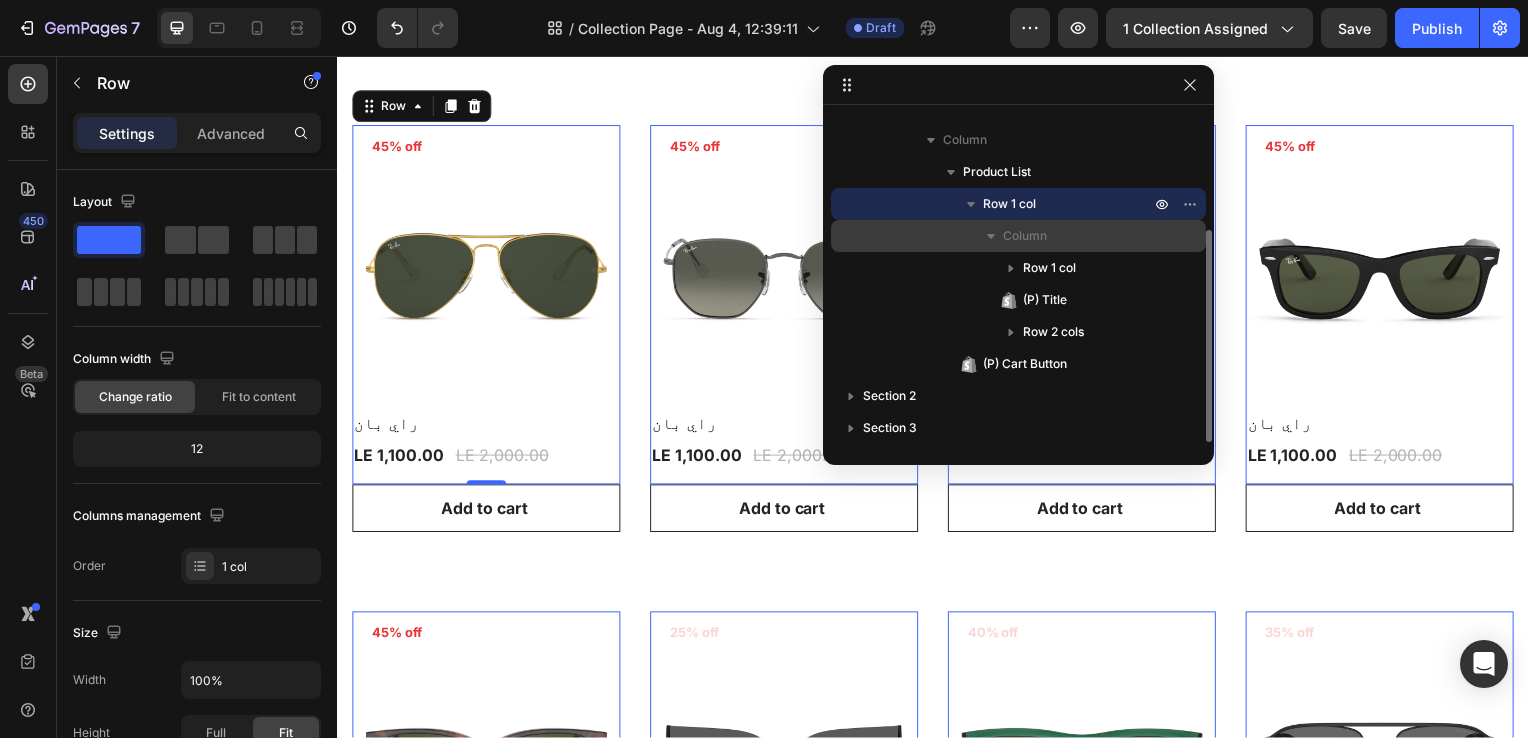 click on "Column" at bounding box center [1025, 236] 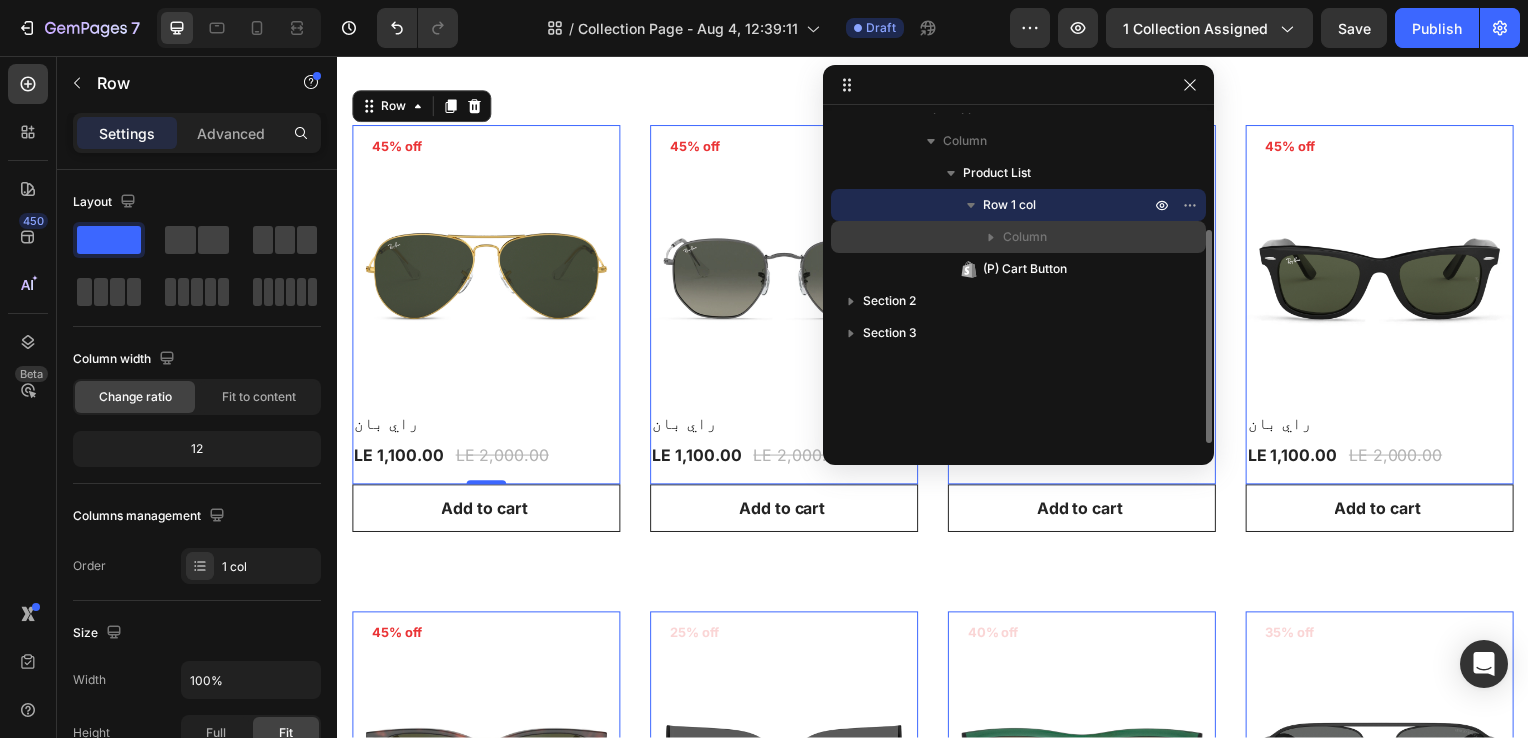 click on "Column" at bounding box center (1018, 237) 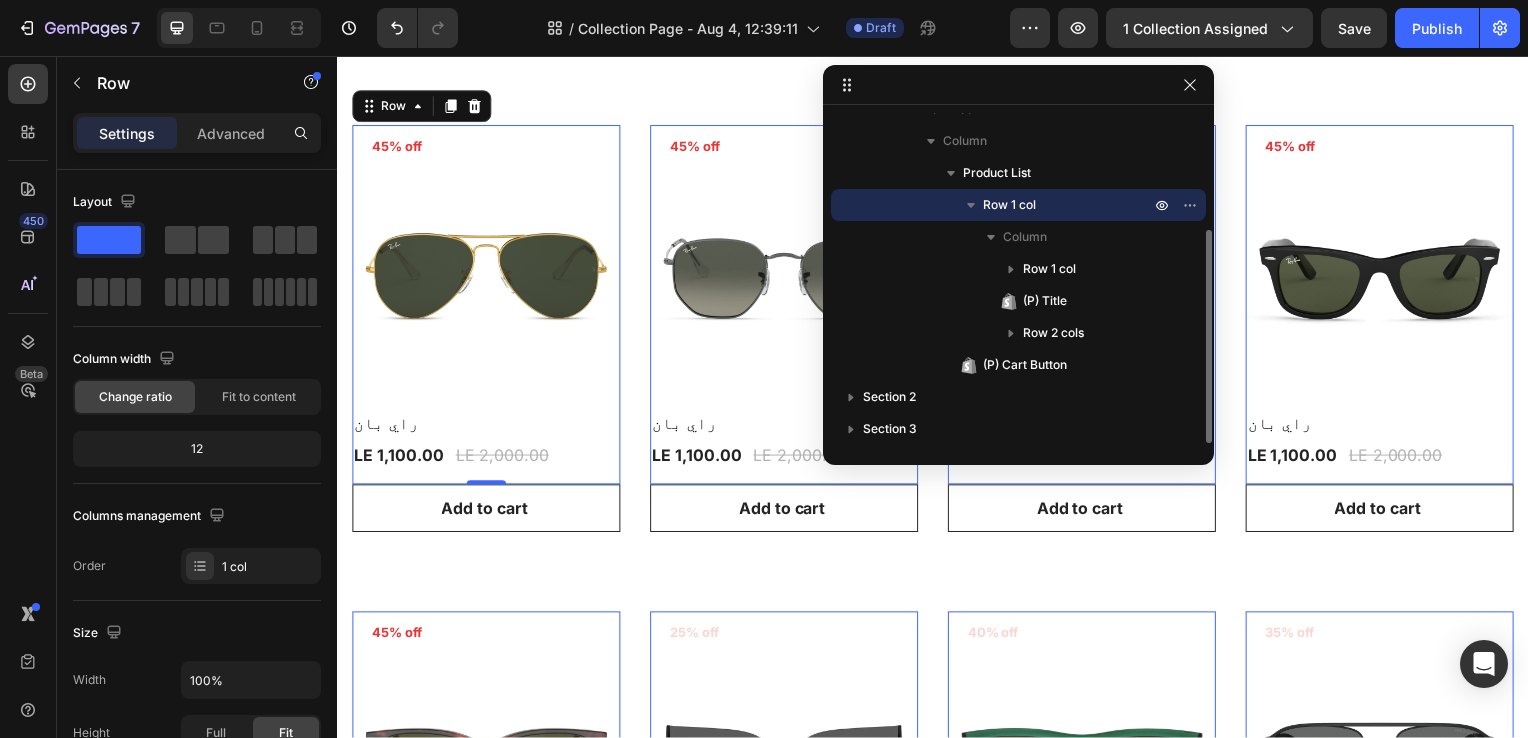 click on "Row 1 col" at bounding box center [1009, 205] 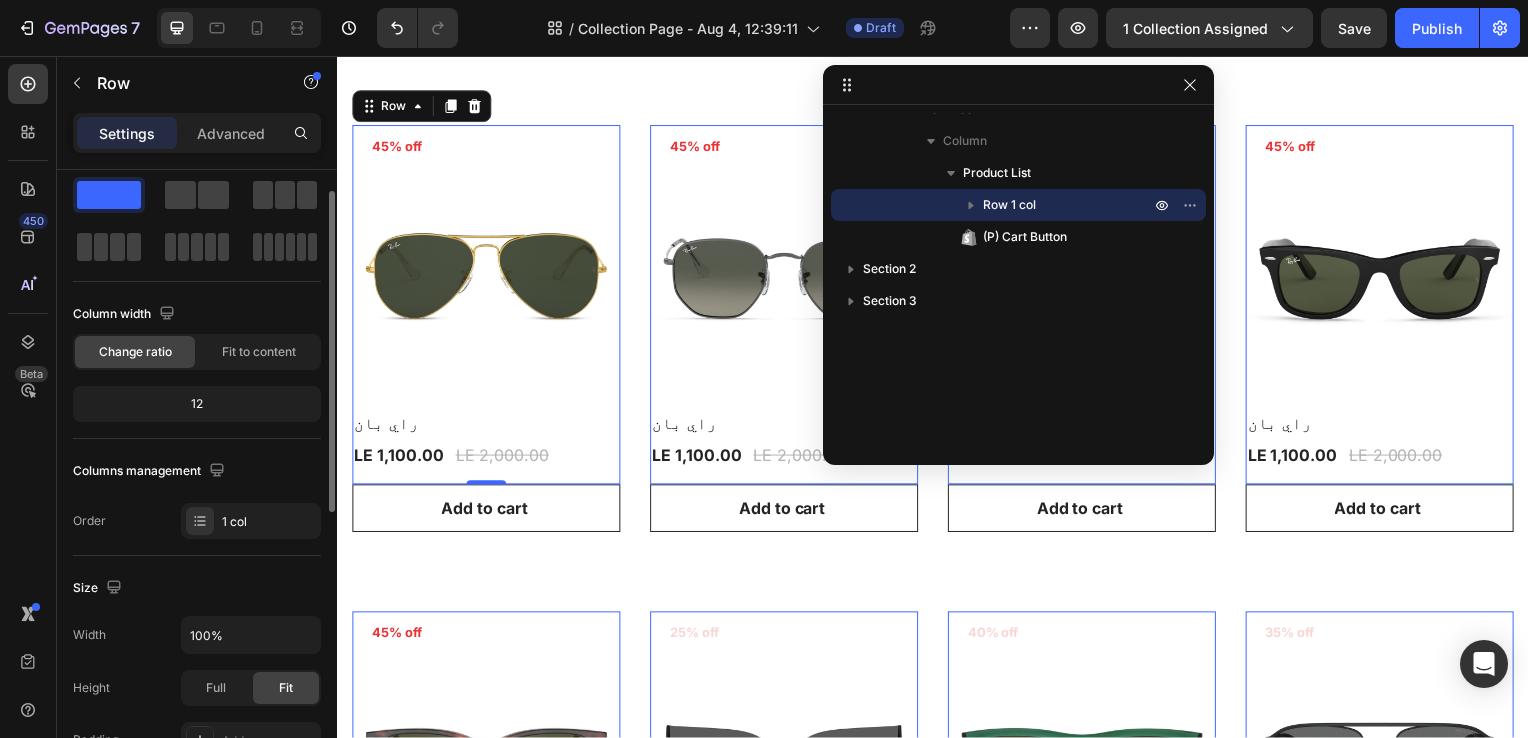scroll, scrollTop: 41, scrollLeft: 0, axis: vertical 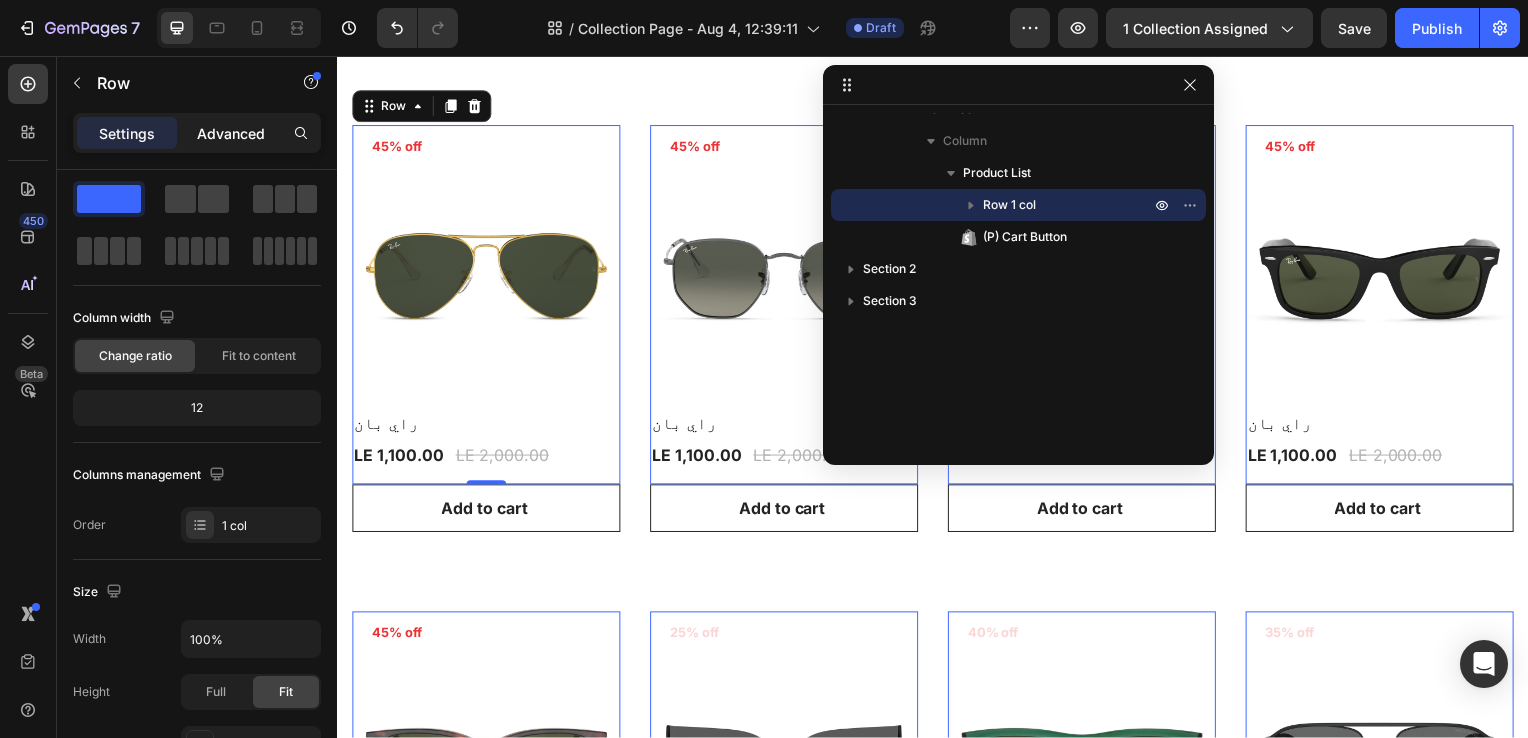 click on "Advanced" at bounding box center [231, 133] 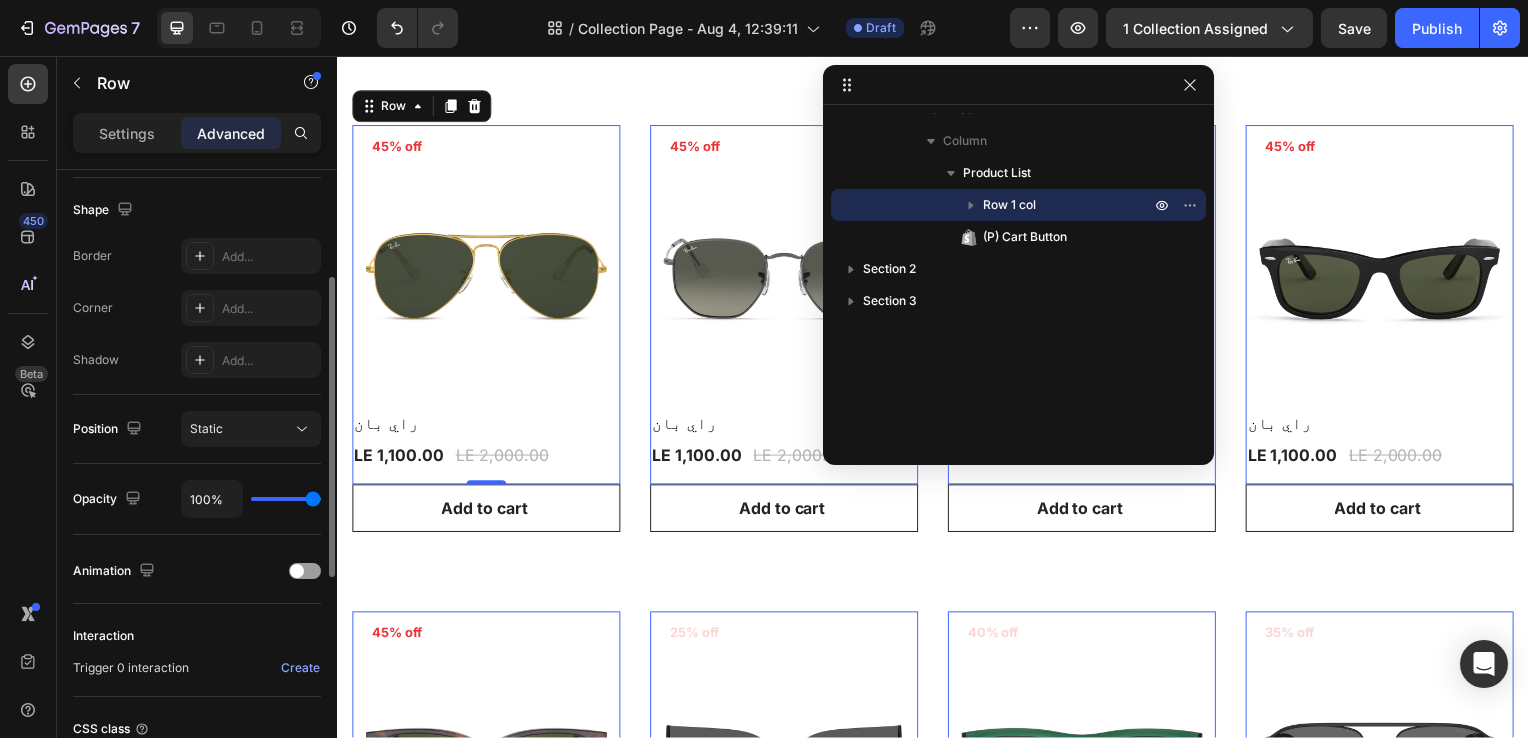 scroll, scrollTop: 523, scrollLeft: 0, axis: vertical 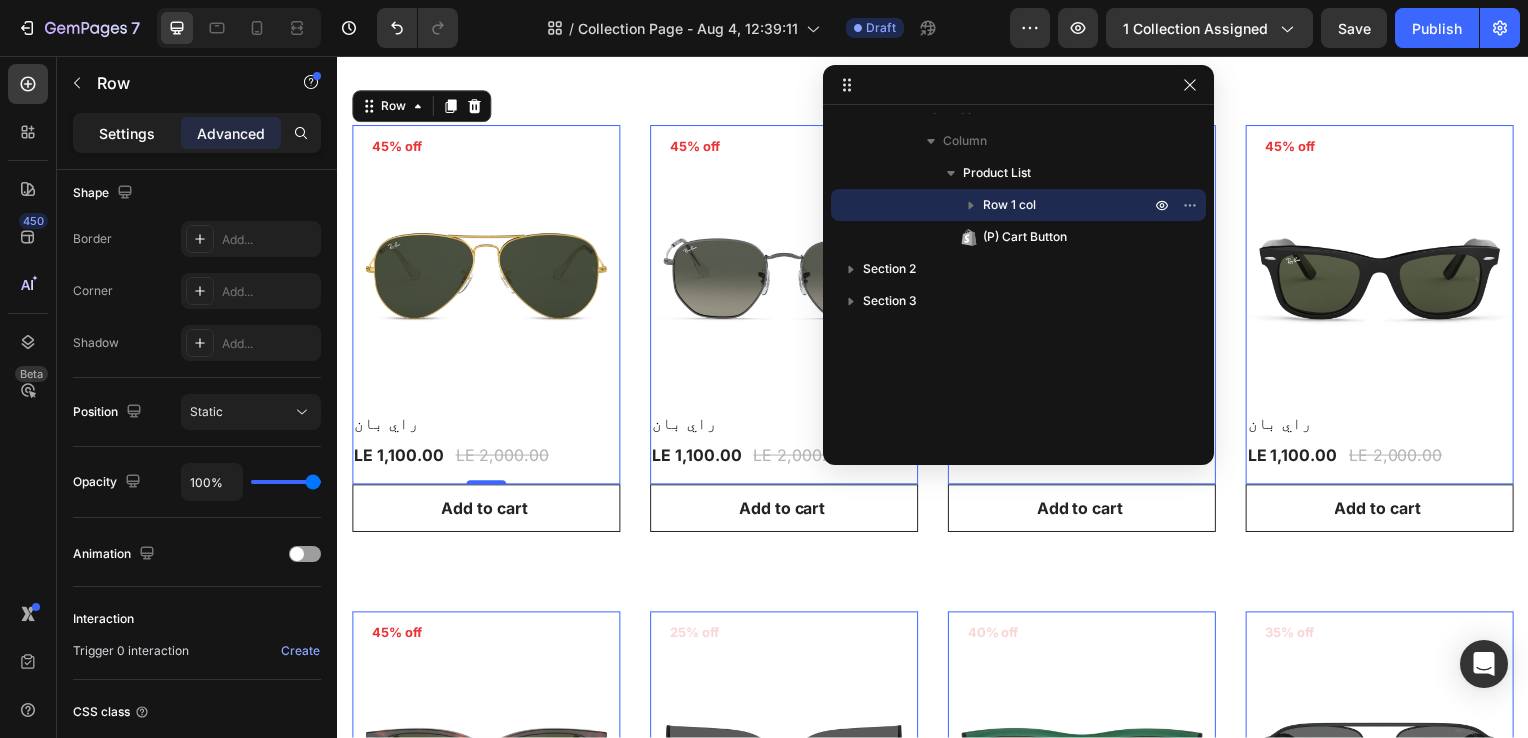 click on "Settings" at bounding box center (127, 133) 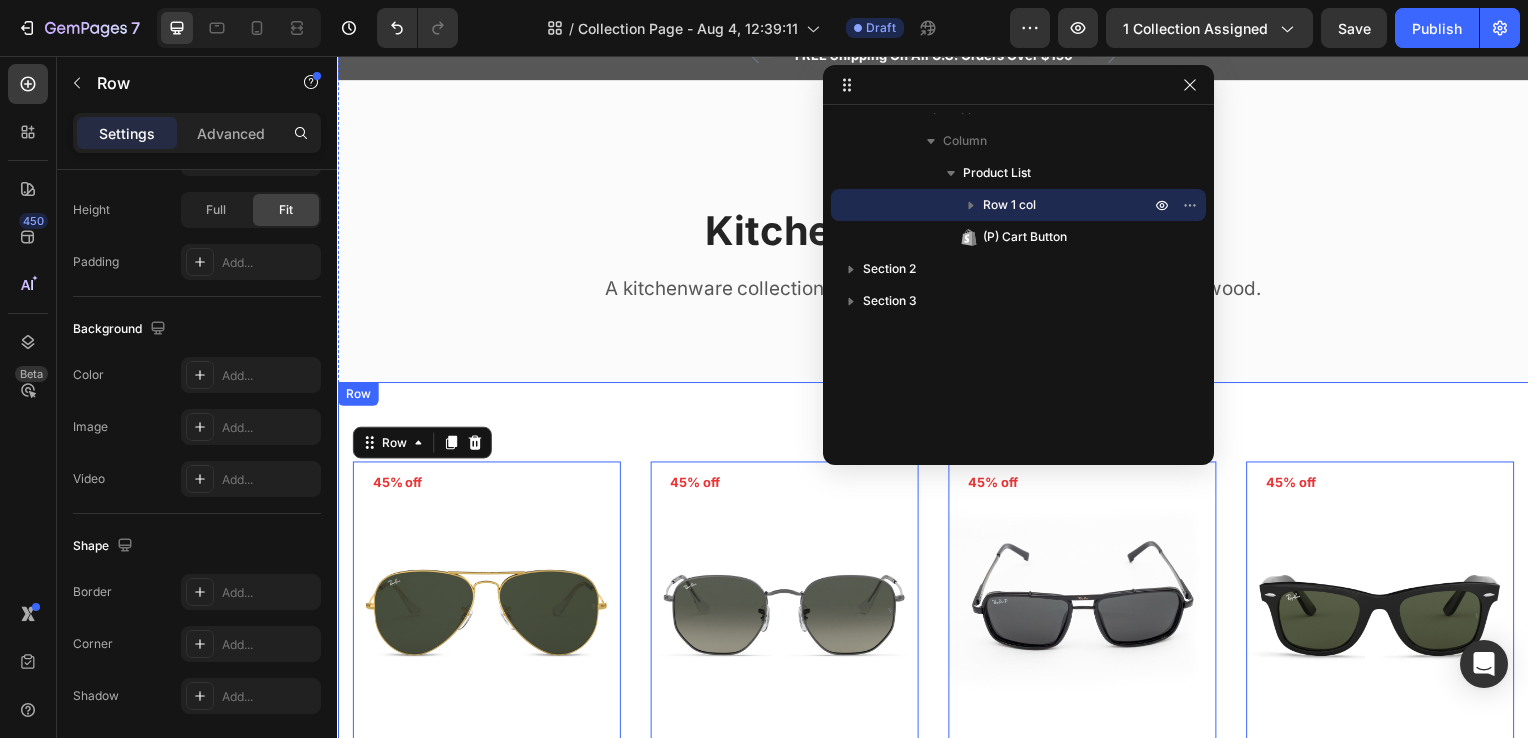 scroll, scrollTop: 0, scrollLeft: 0, axis: both 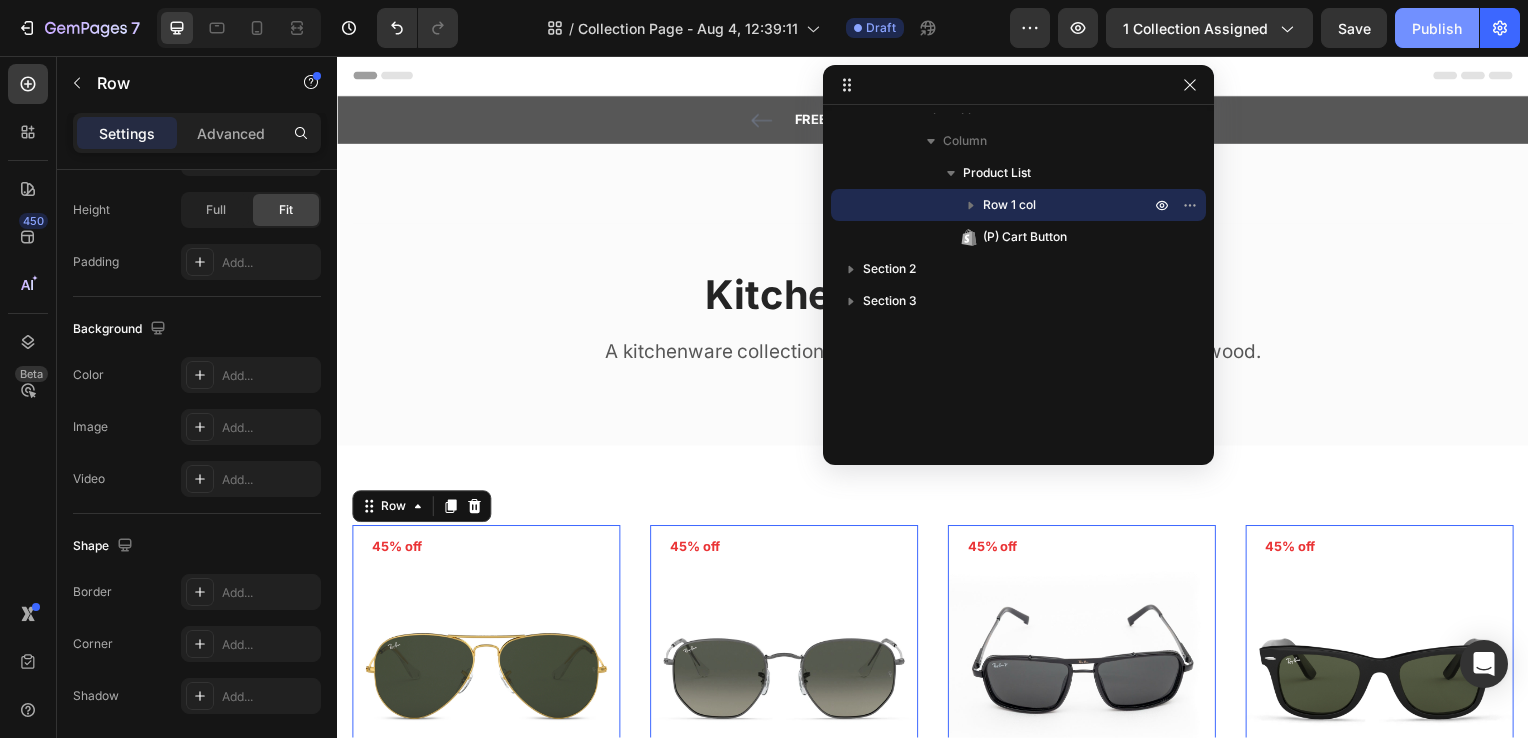 click on "Publish" 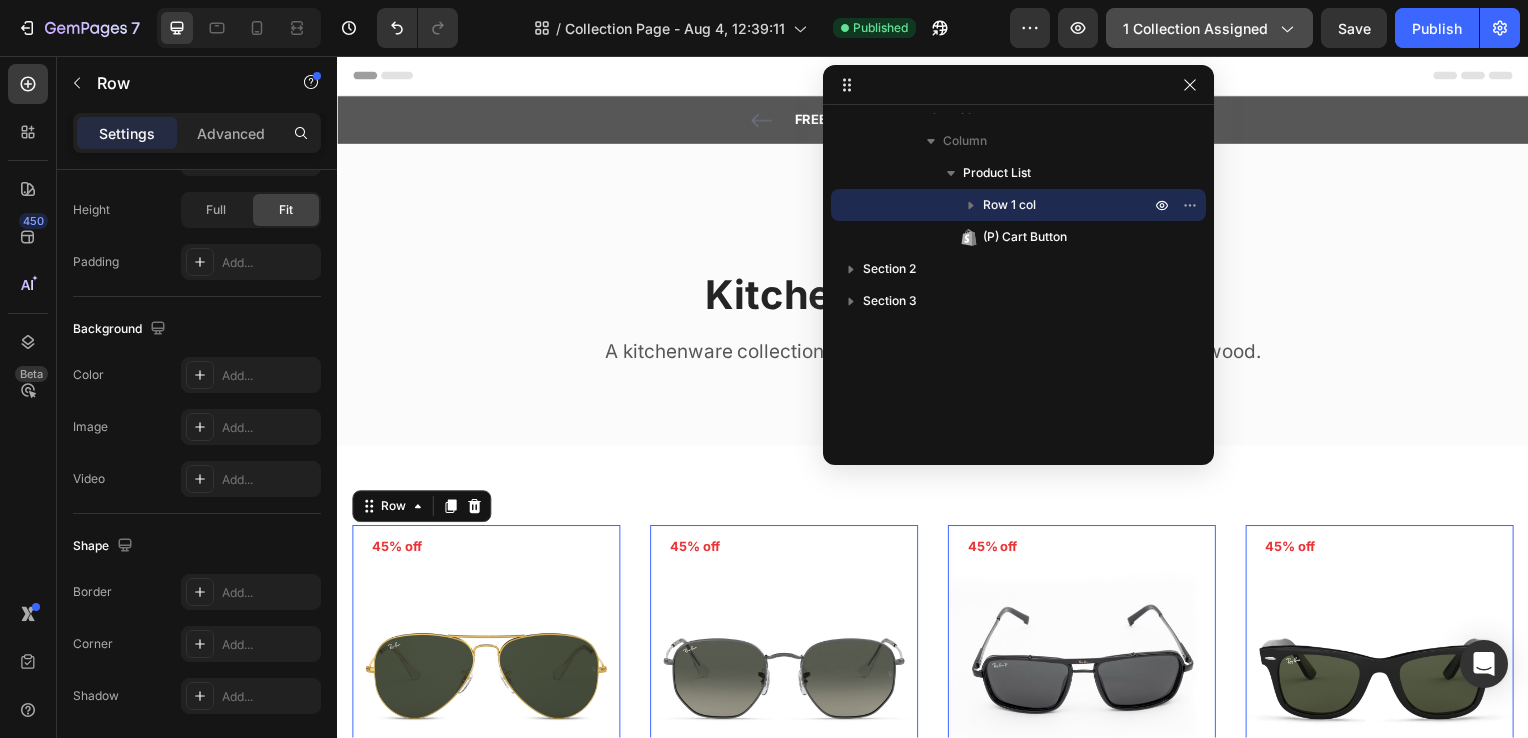 click on "1 collection assigned" 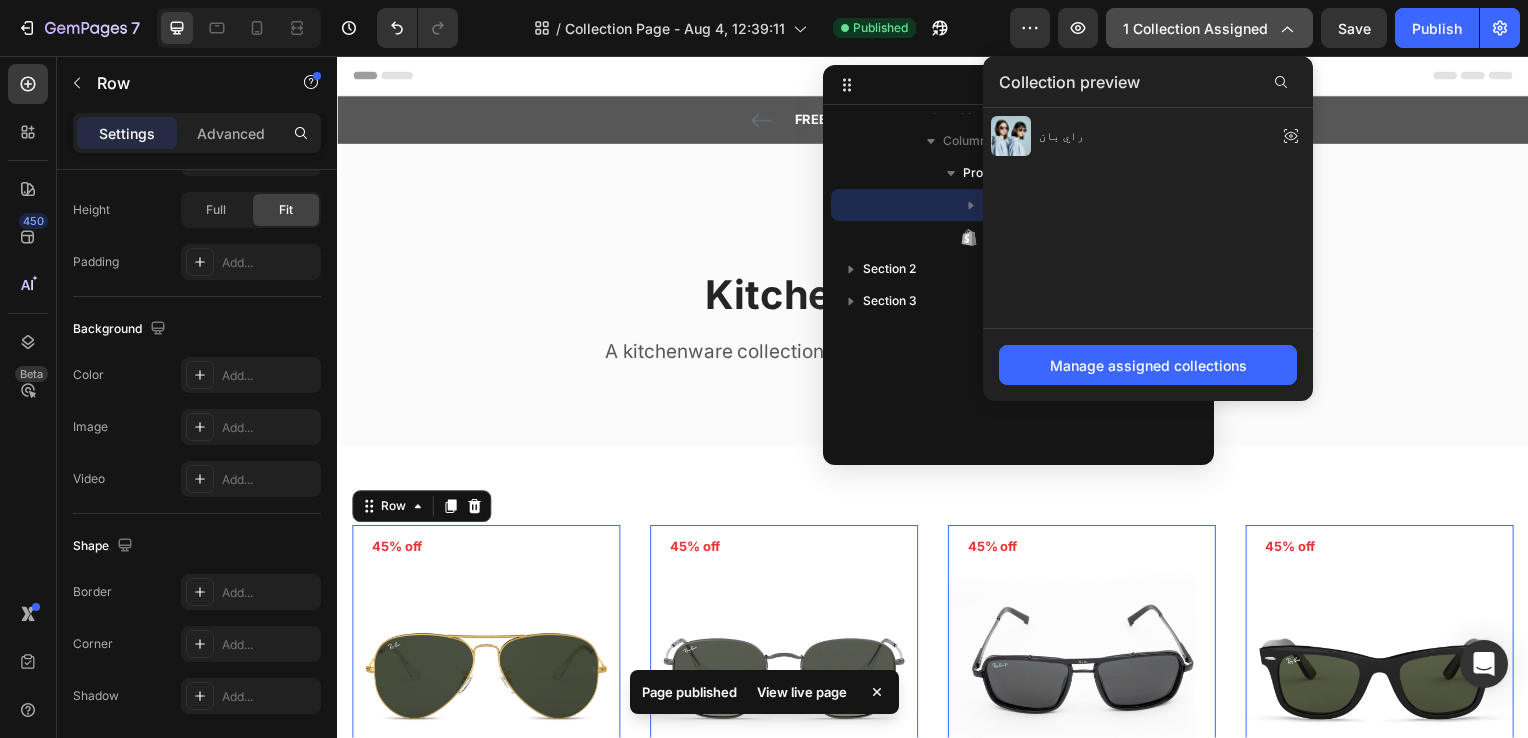 click on "1 collection assigned" 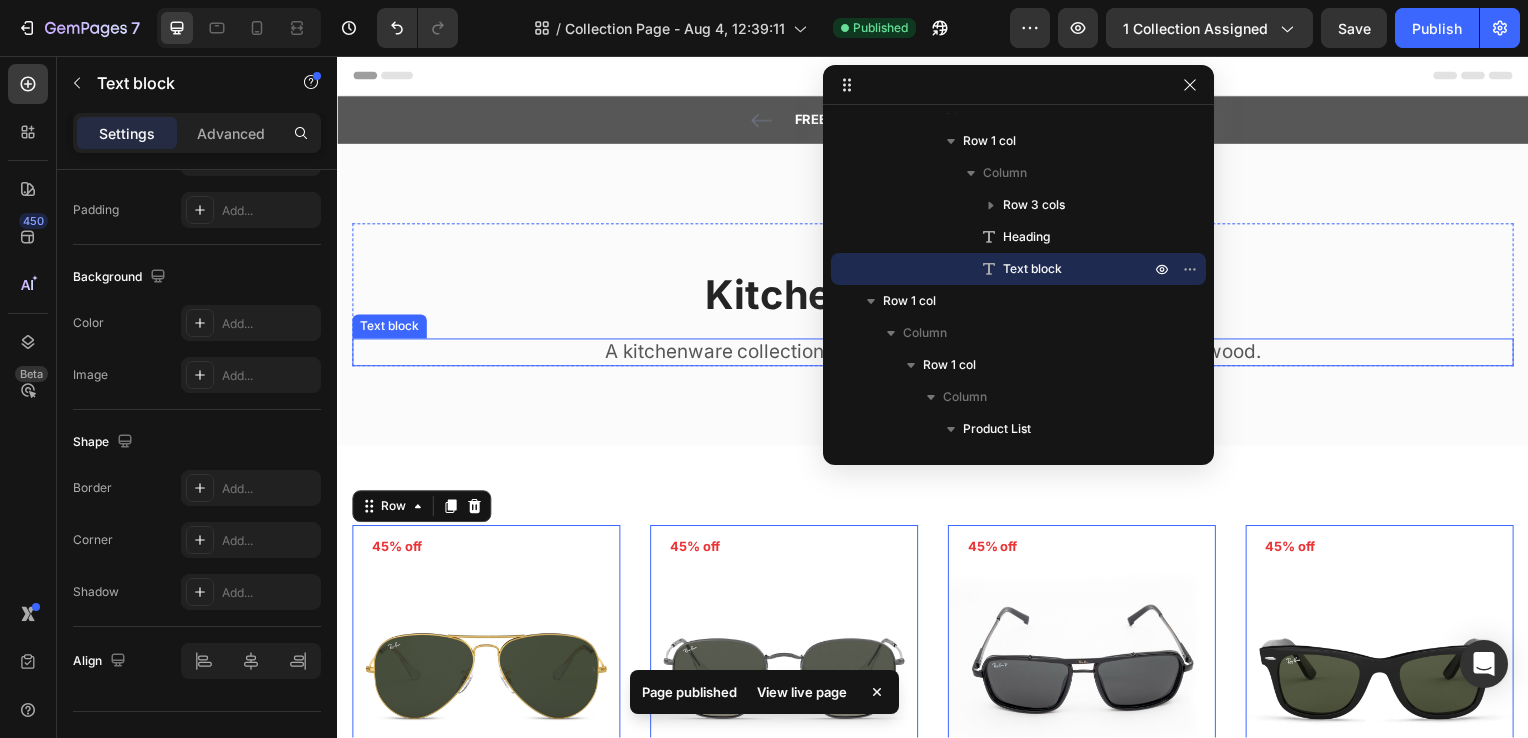 scroll, scrollTop: 0, scrollLeft: 0, axis: both 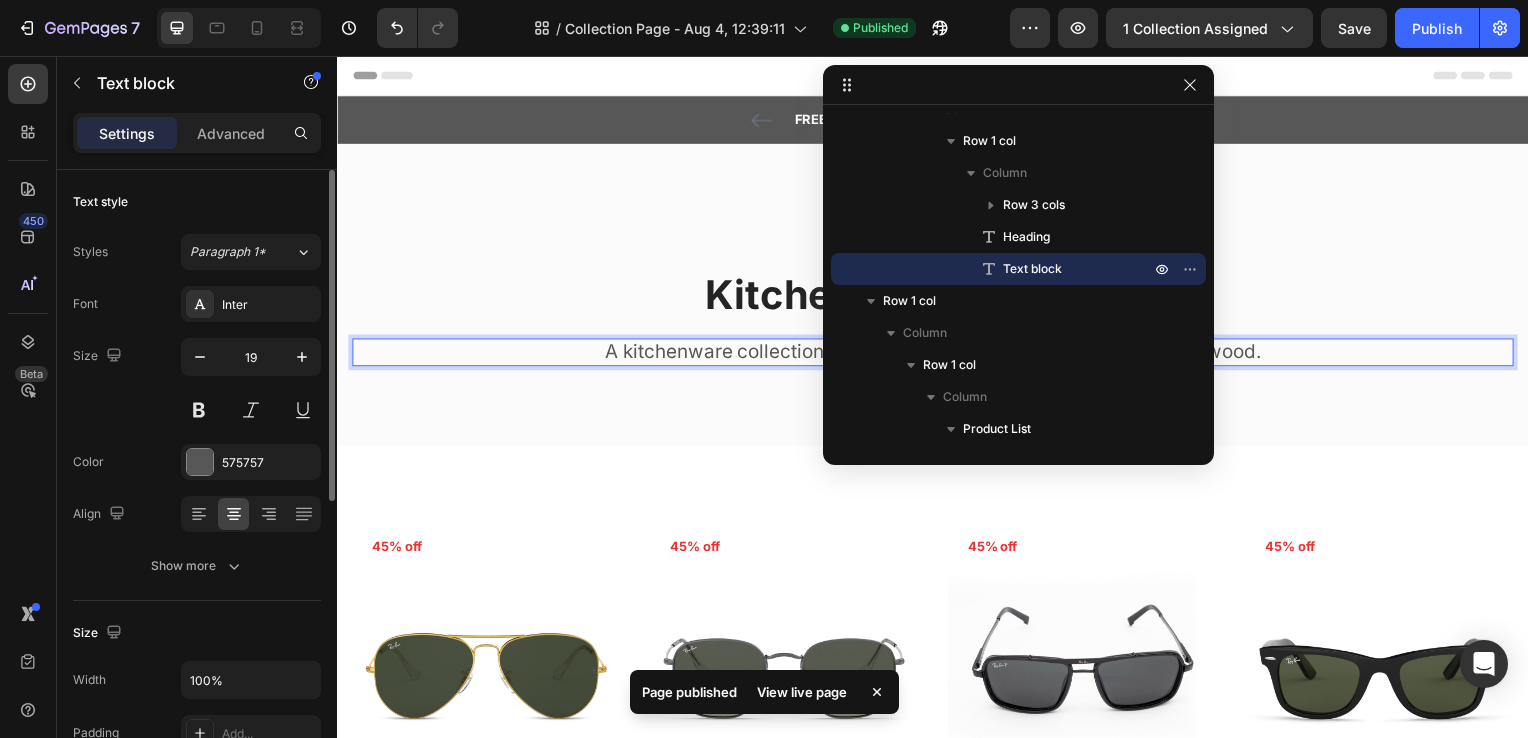 click on "A kitchenware collection made from high-quality ceramic and pure wood." at bounding box center (937, 355) 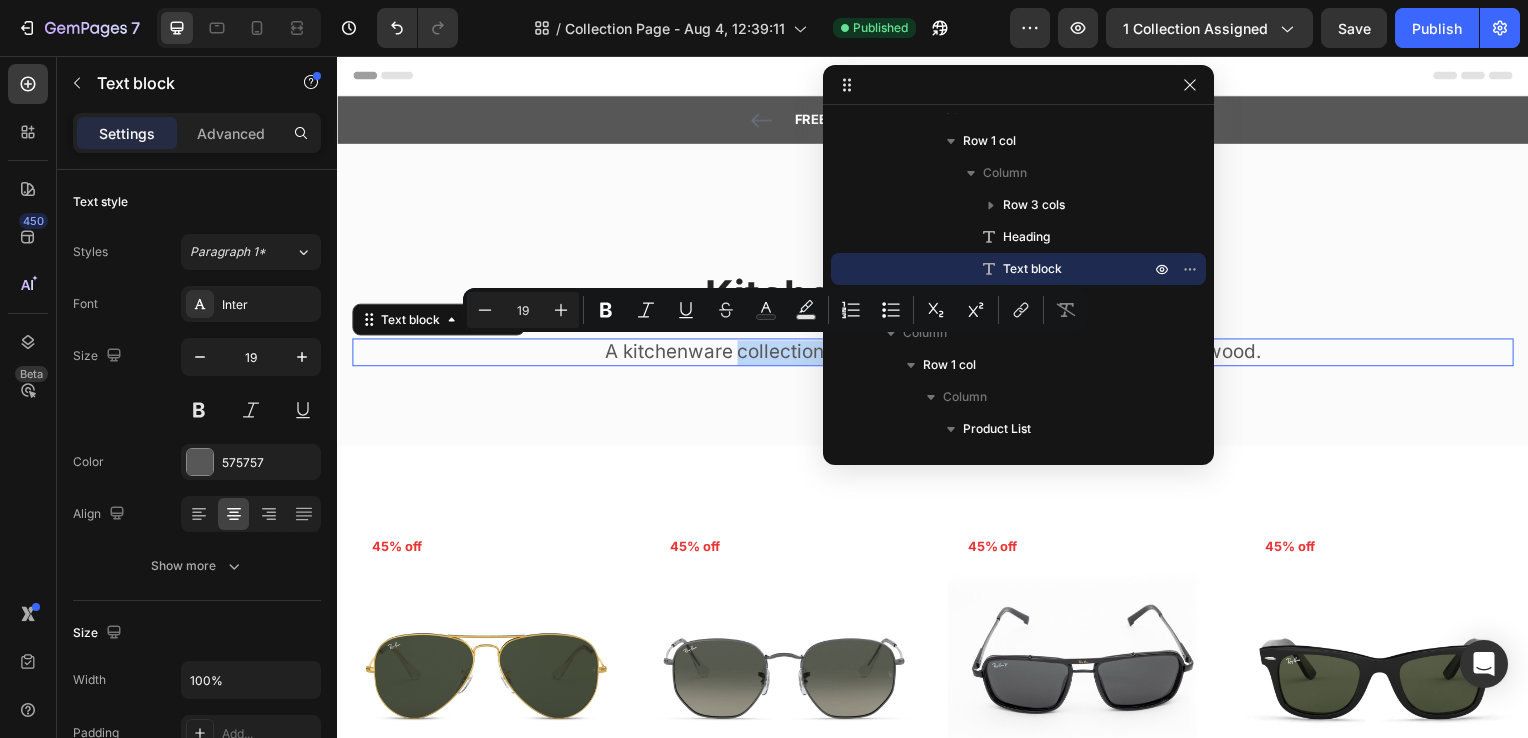 click on "A kitchenware collection made from high-quality ceramic and pure wood." at bounding box center (937, 355) 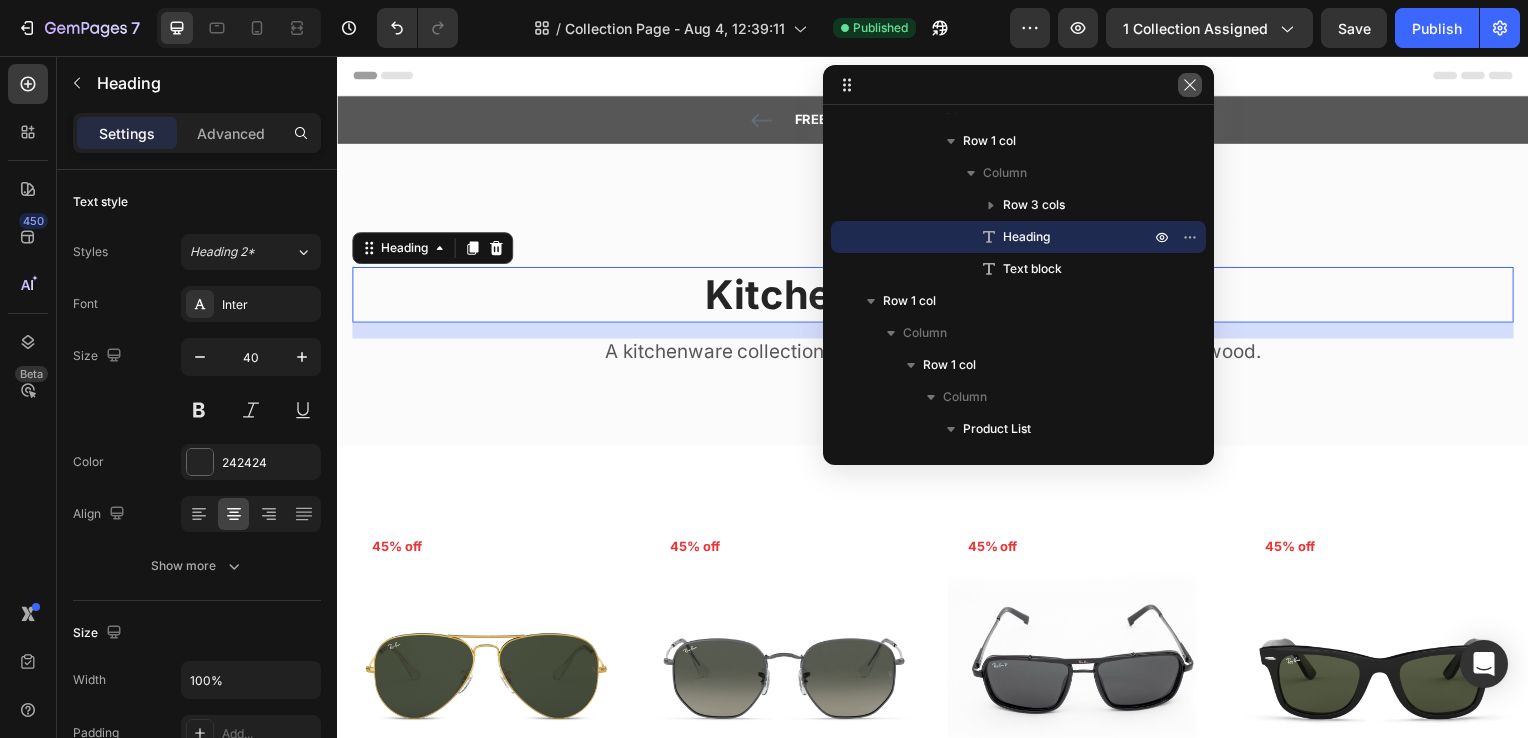 click 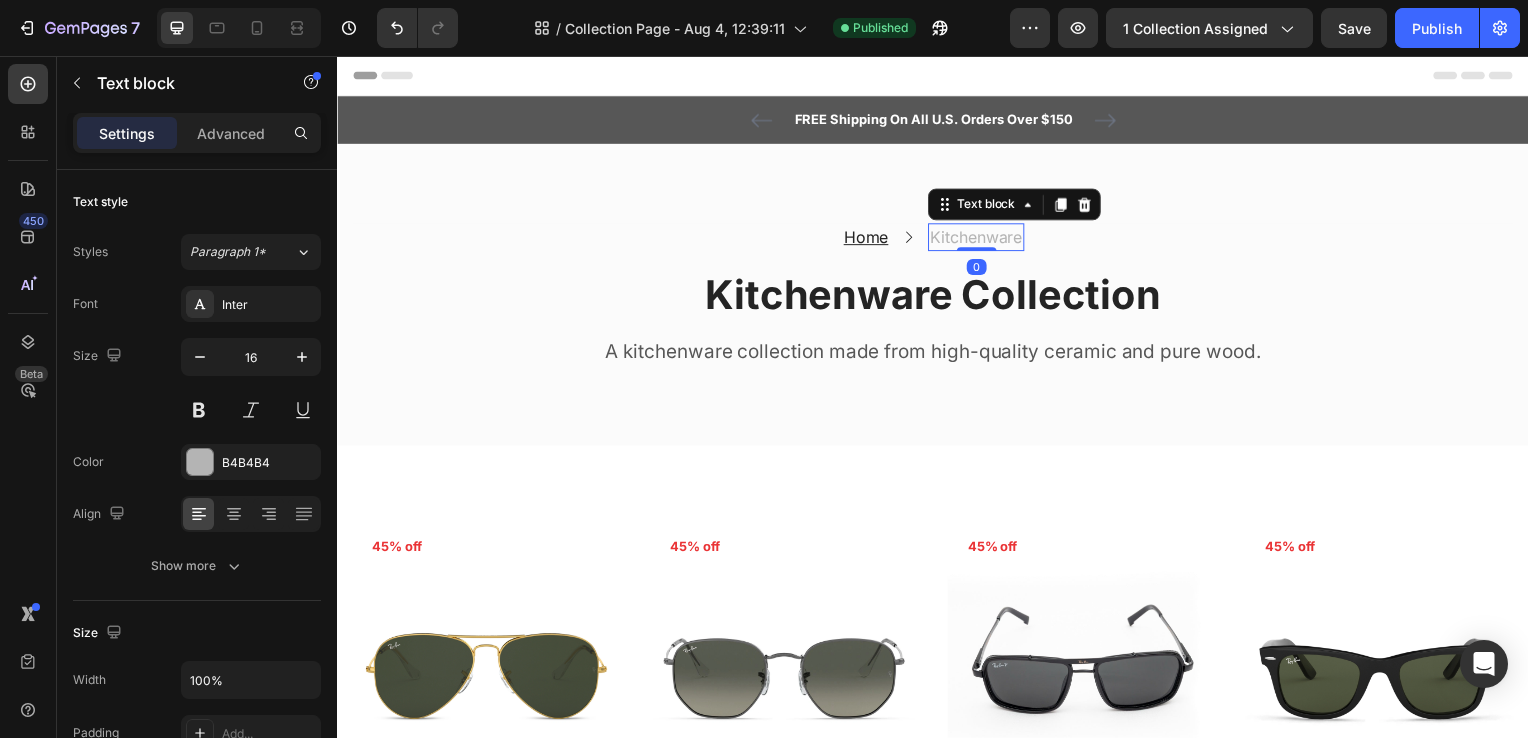 click on "Kitchenware" at bounding box center (980, 239) 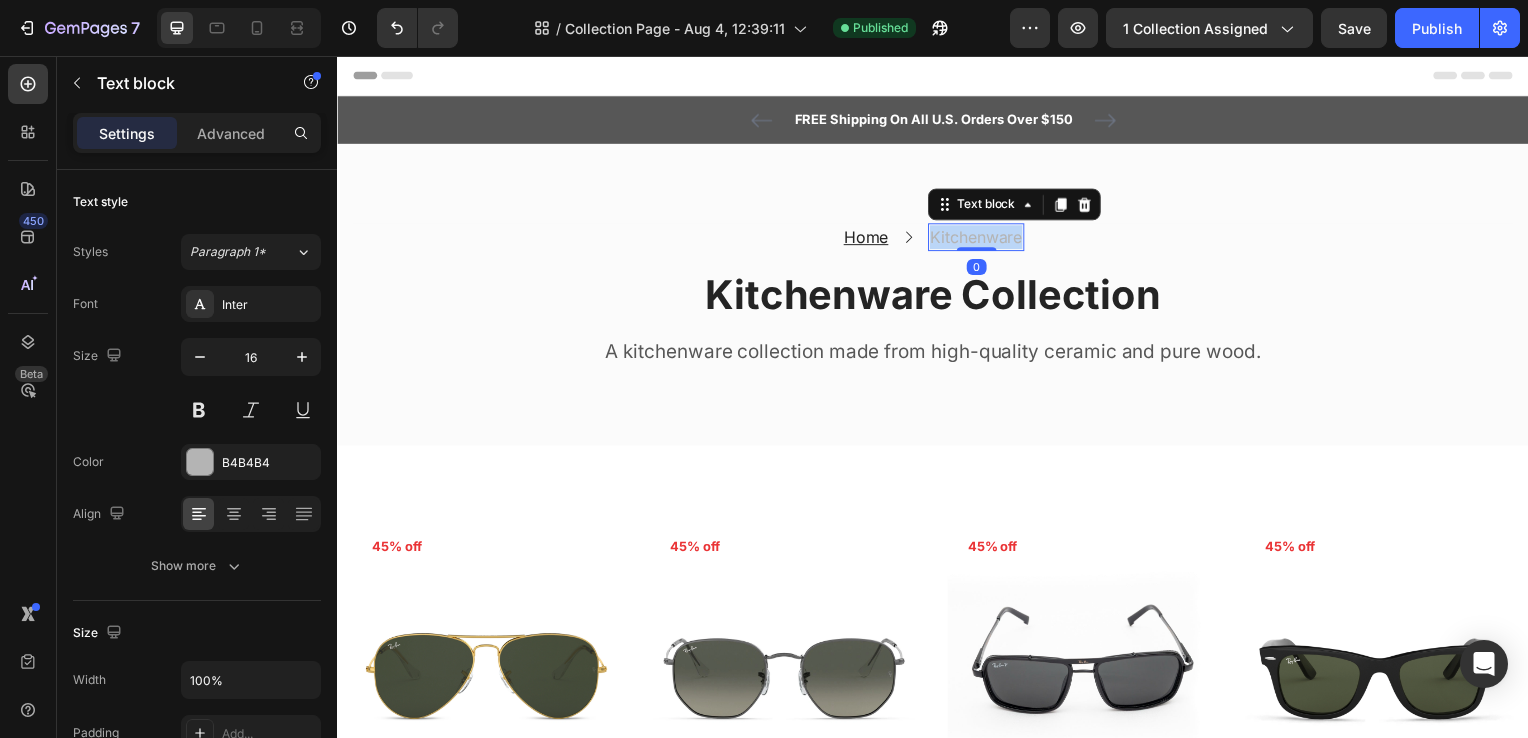 click on "Kitchenware" at bounding box center [980, 239] 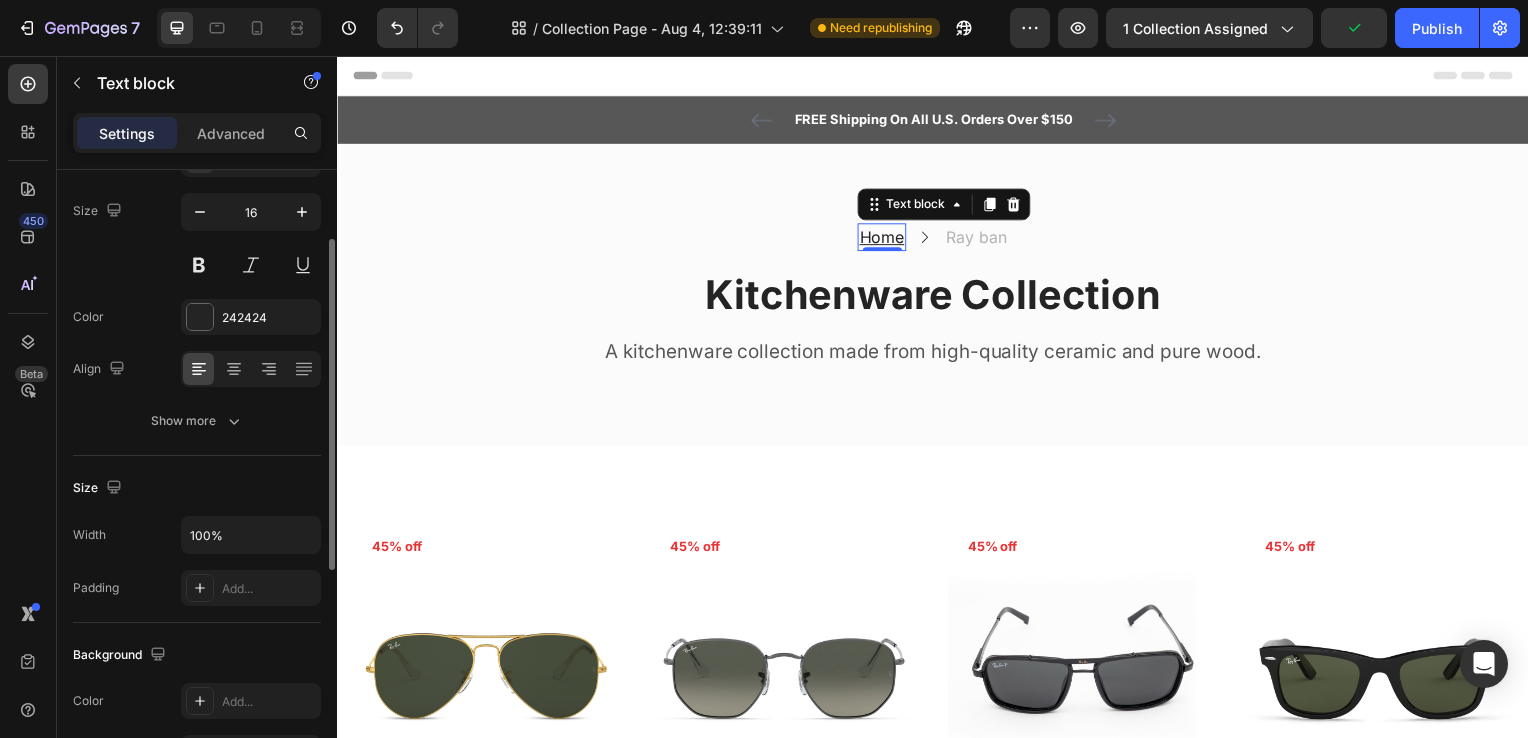 scroll, scrollTop: 141, scrollLeft: 0, axis: vertical 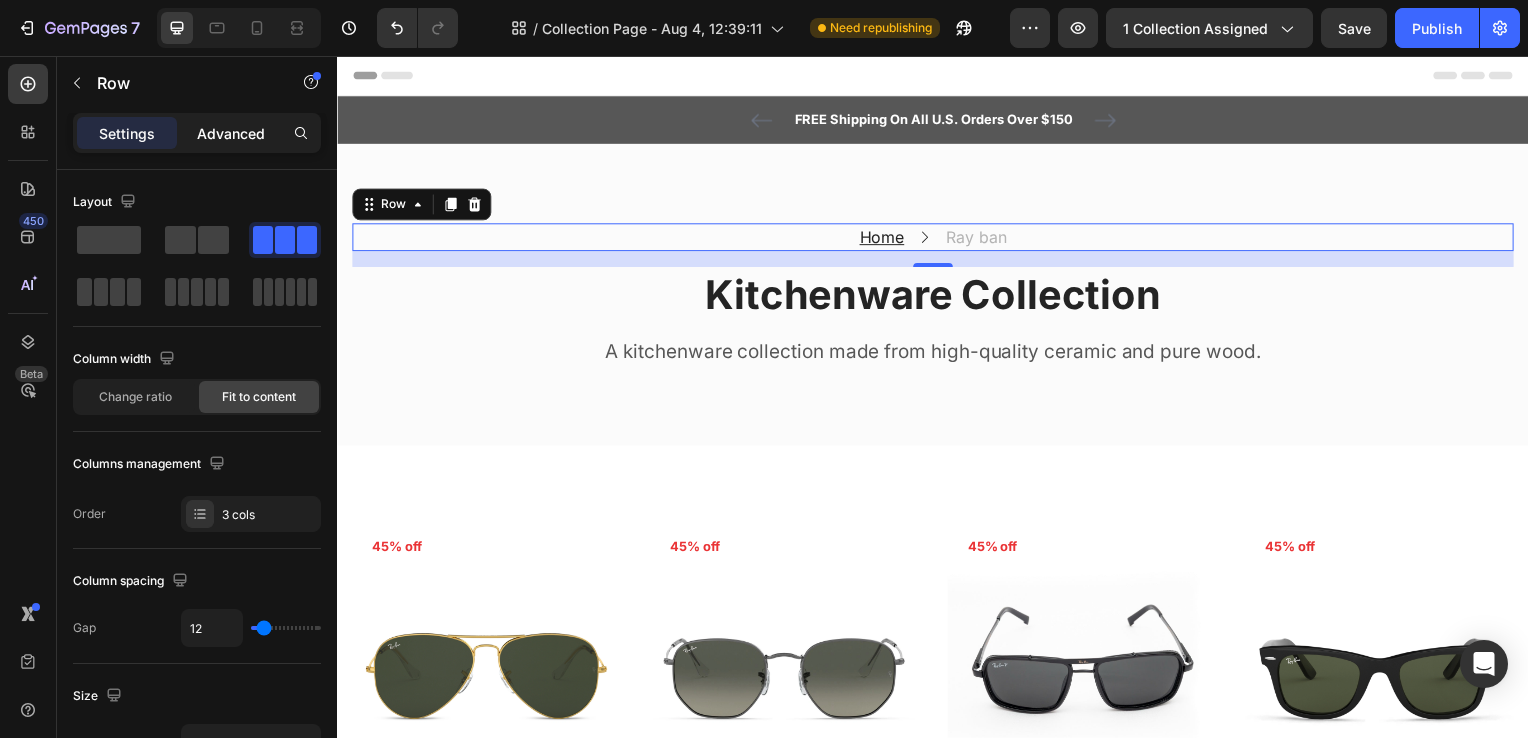 click on "Advanced" at bounding box center [231, 133] 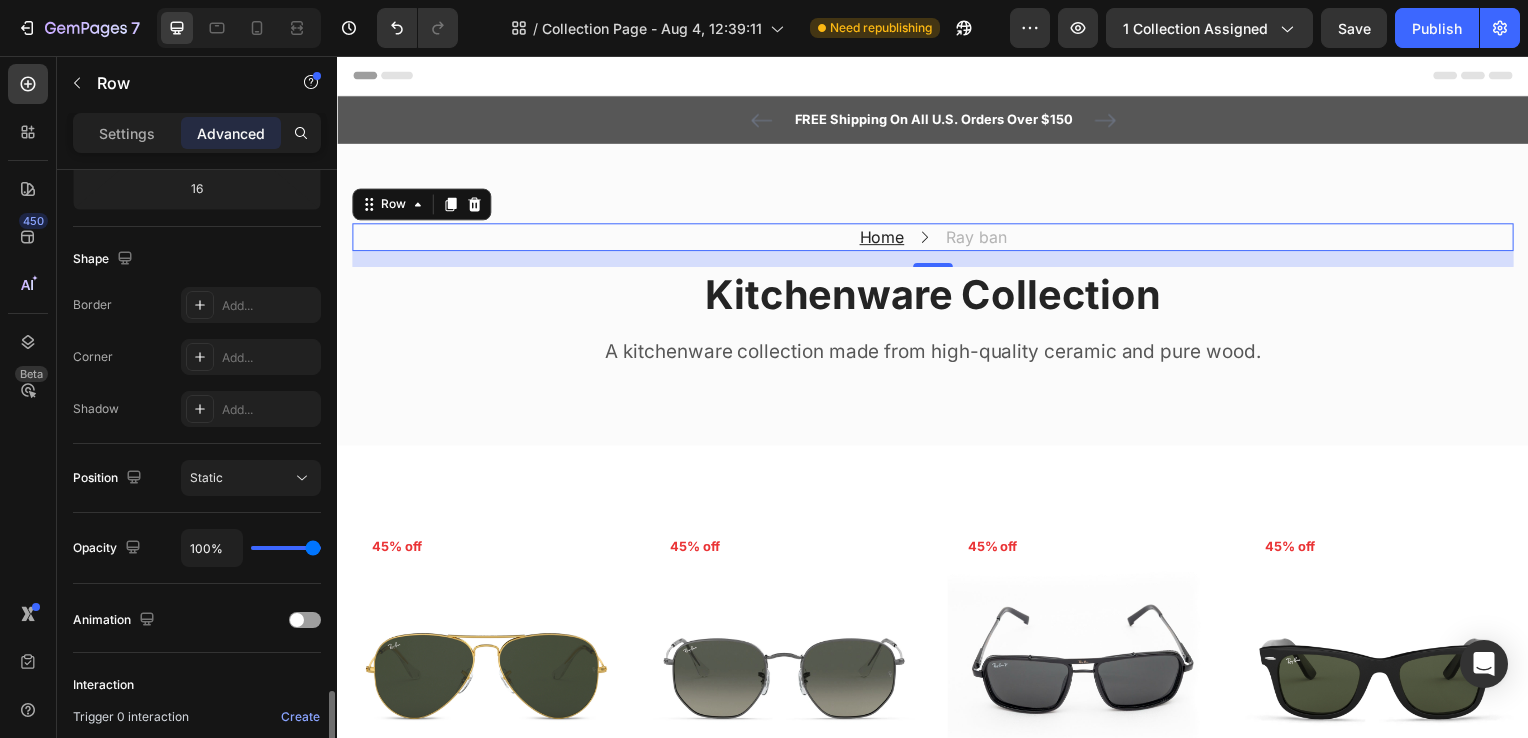 scroll, scrollTop: 676, scrollLeft: 0, axis: vertical 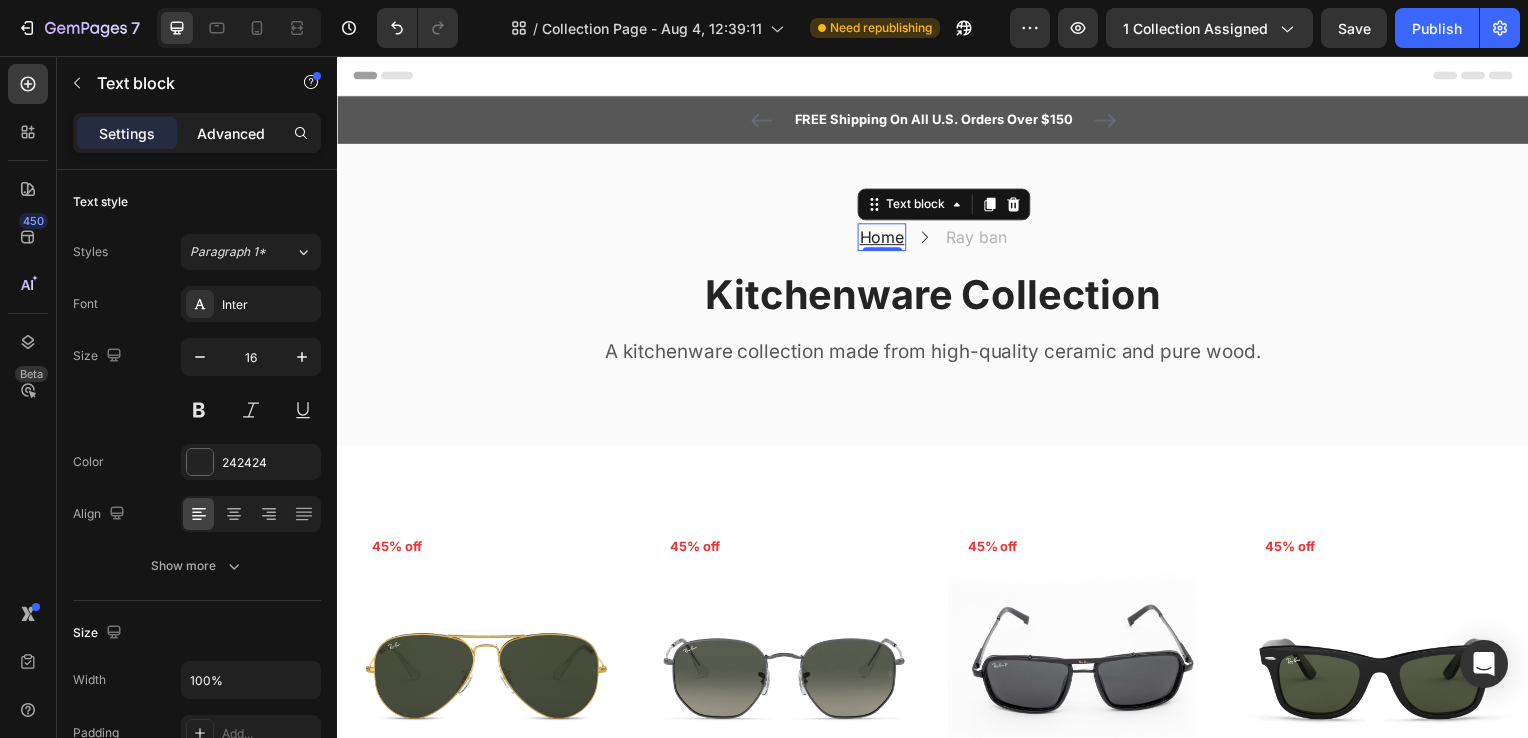 click on "Advanced" at bounding box center [231, 133] 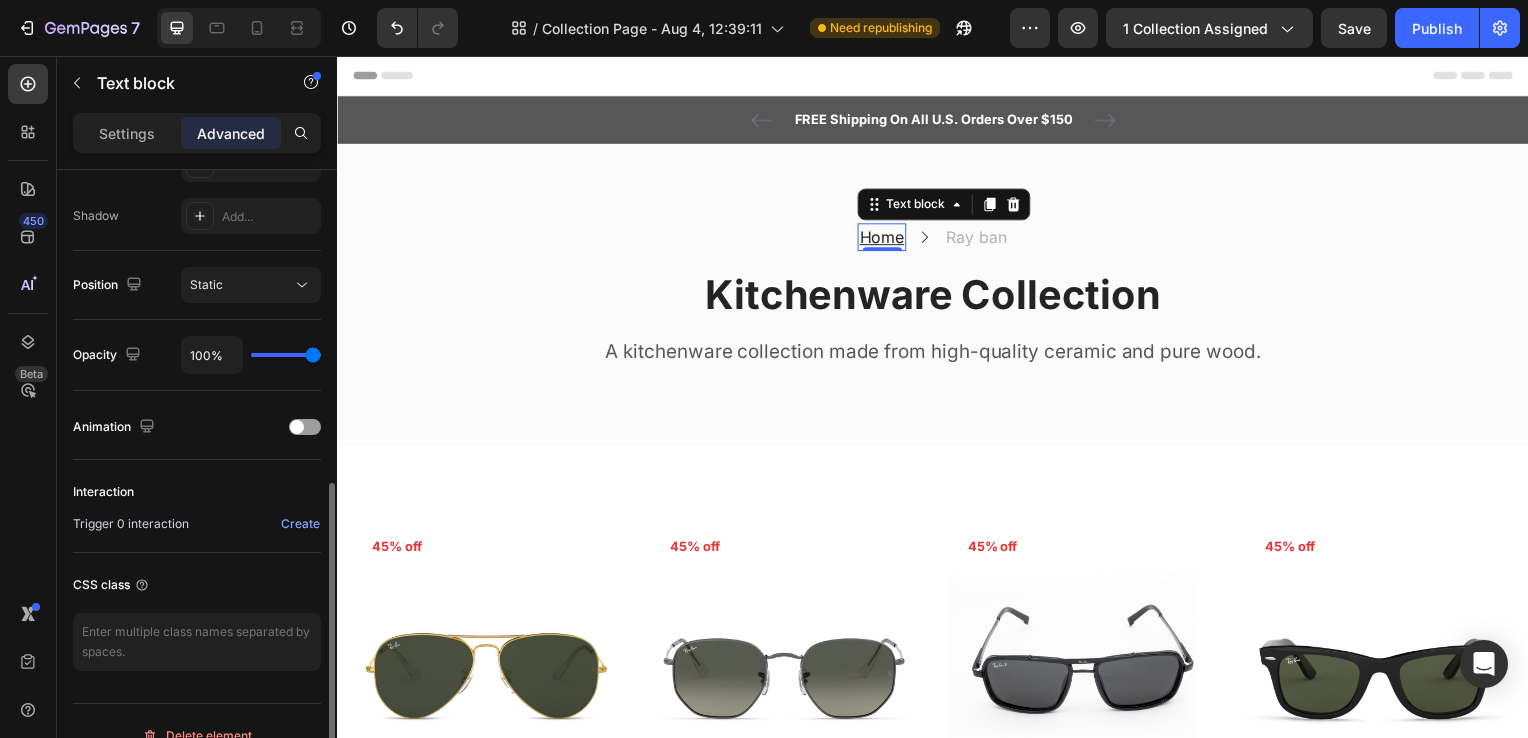 scroll, scrollTop: 676, scrollLeft: 0, axis: vertical 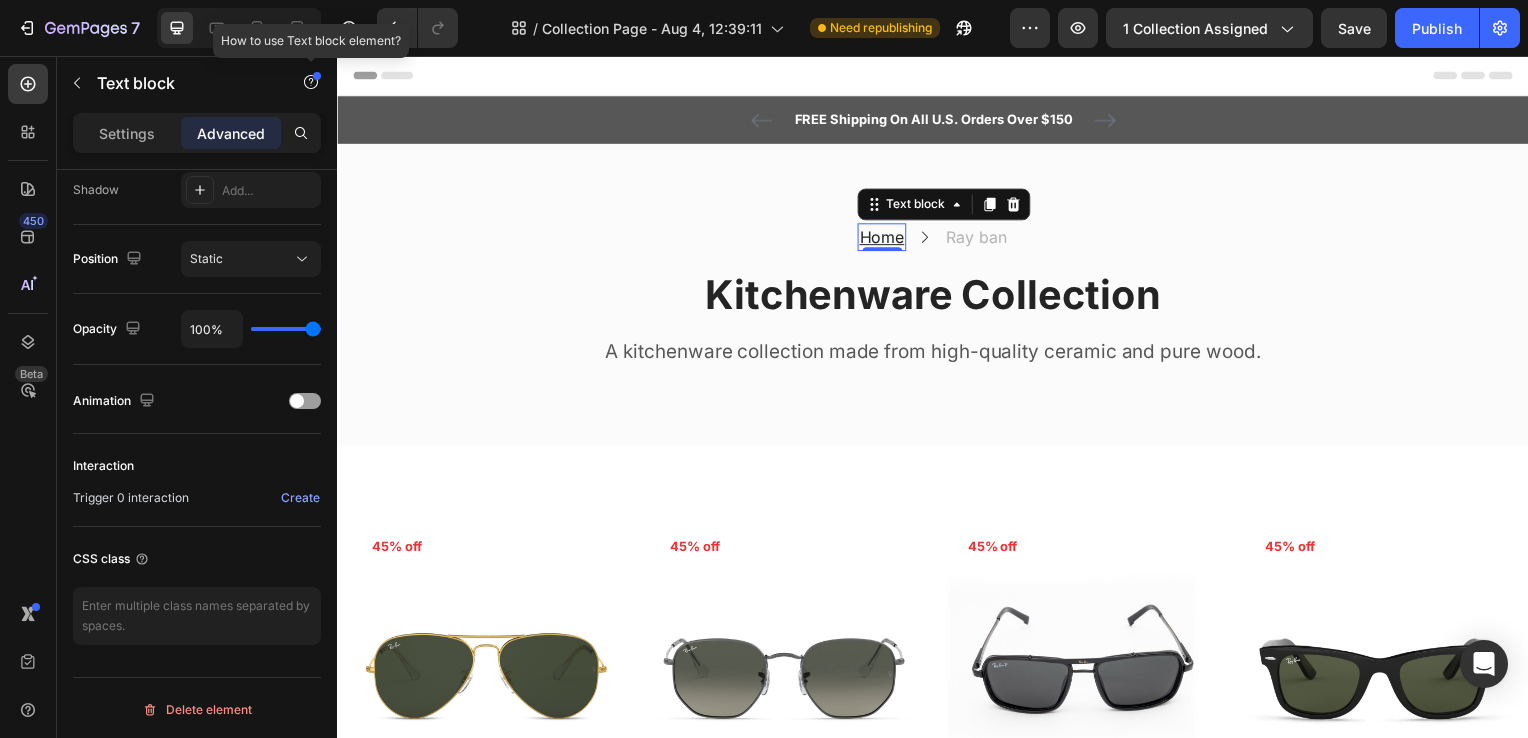 click at bounding box center (317, 76) 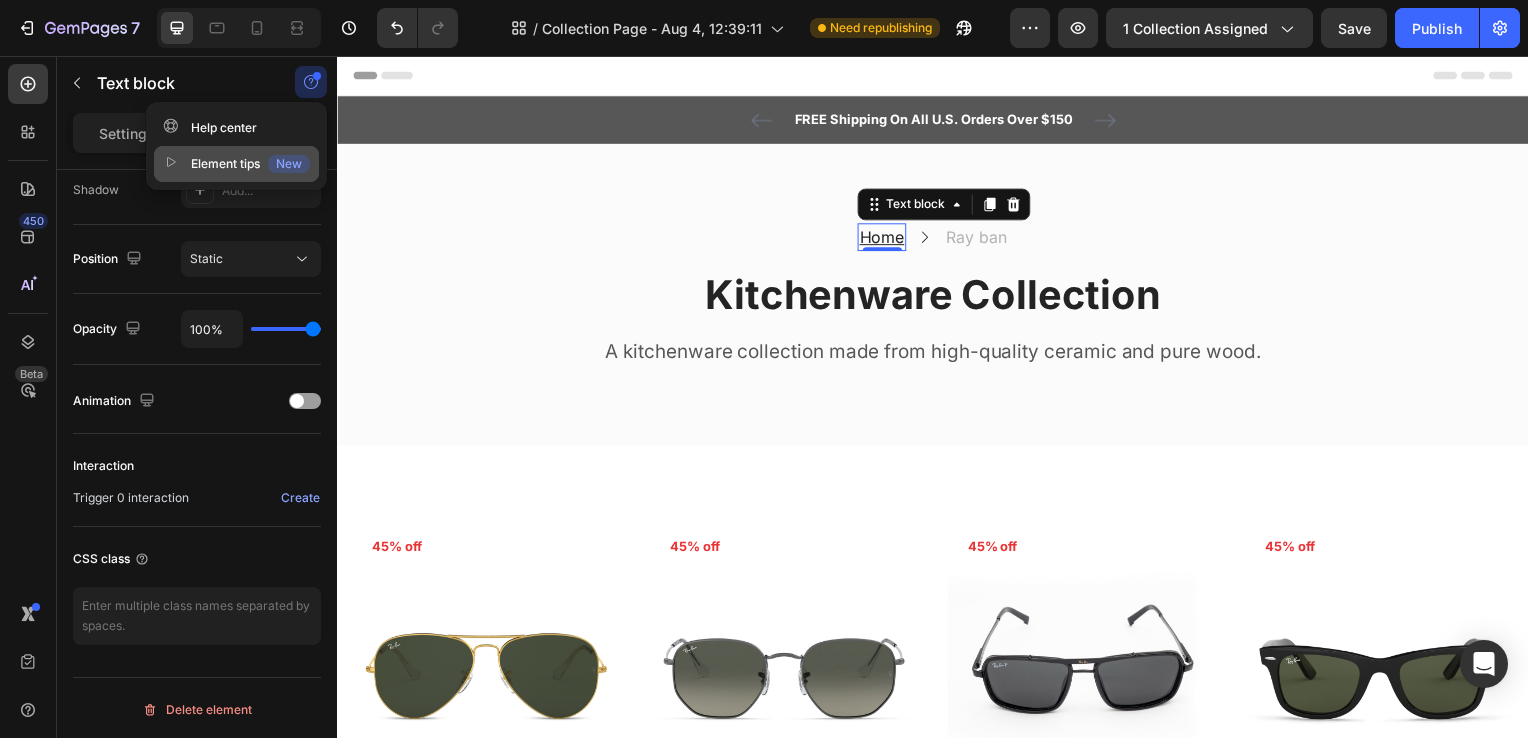 click on "New" 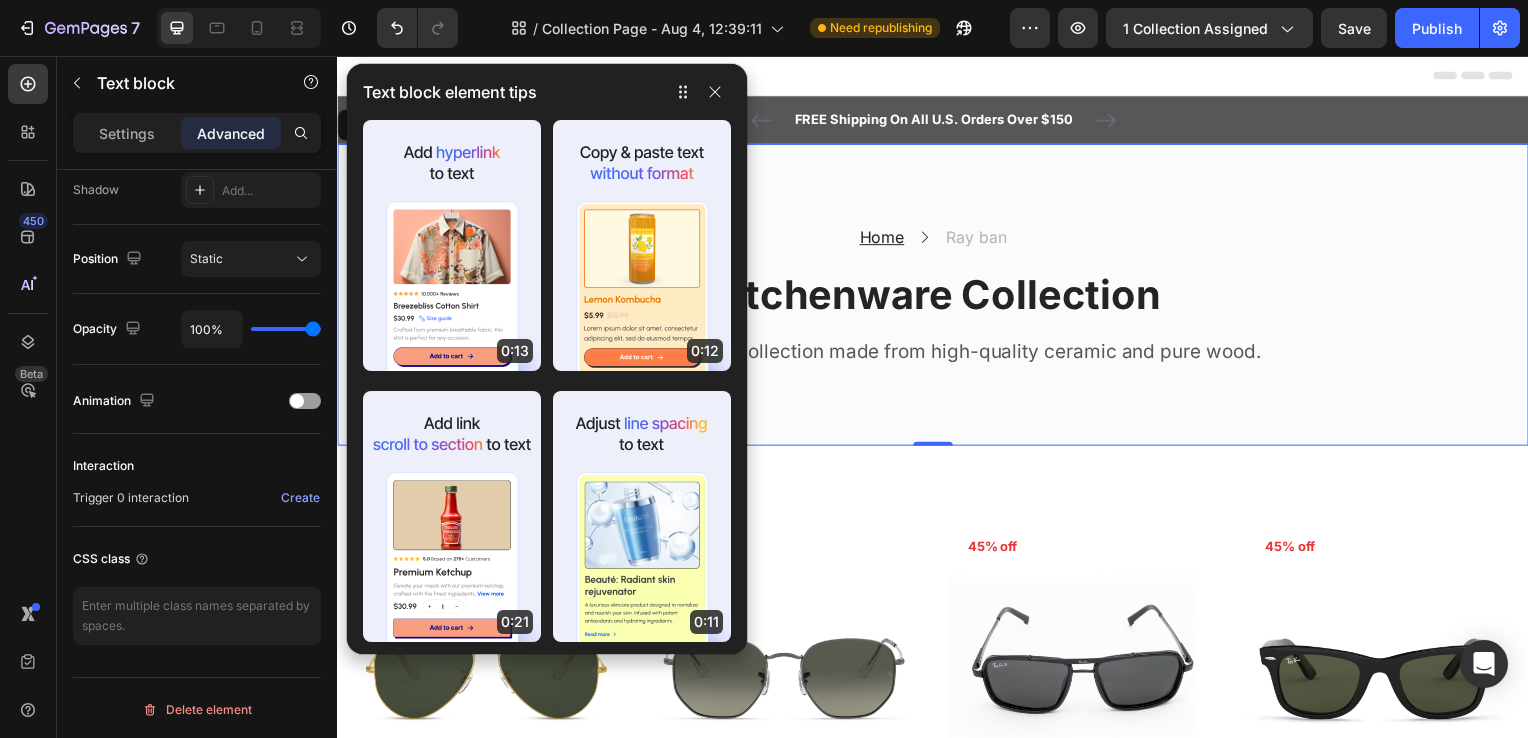 scroll, scrollTop: 0, scrollLeft: 0, axis: both 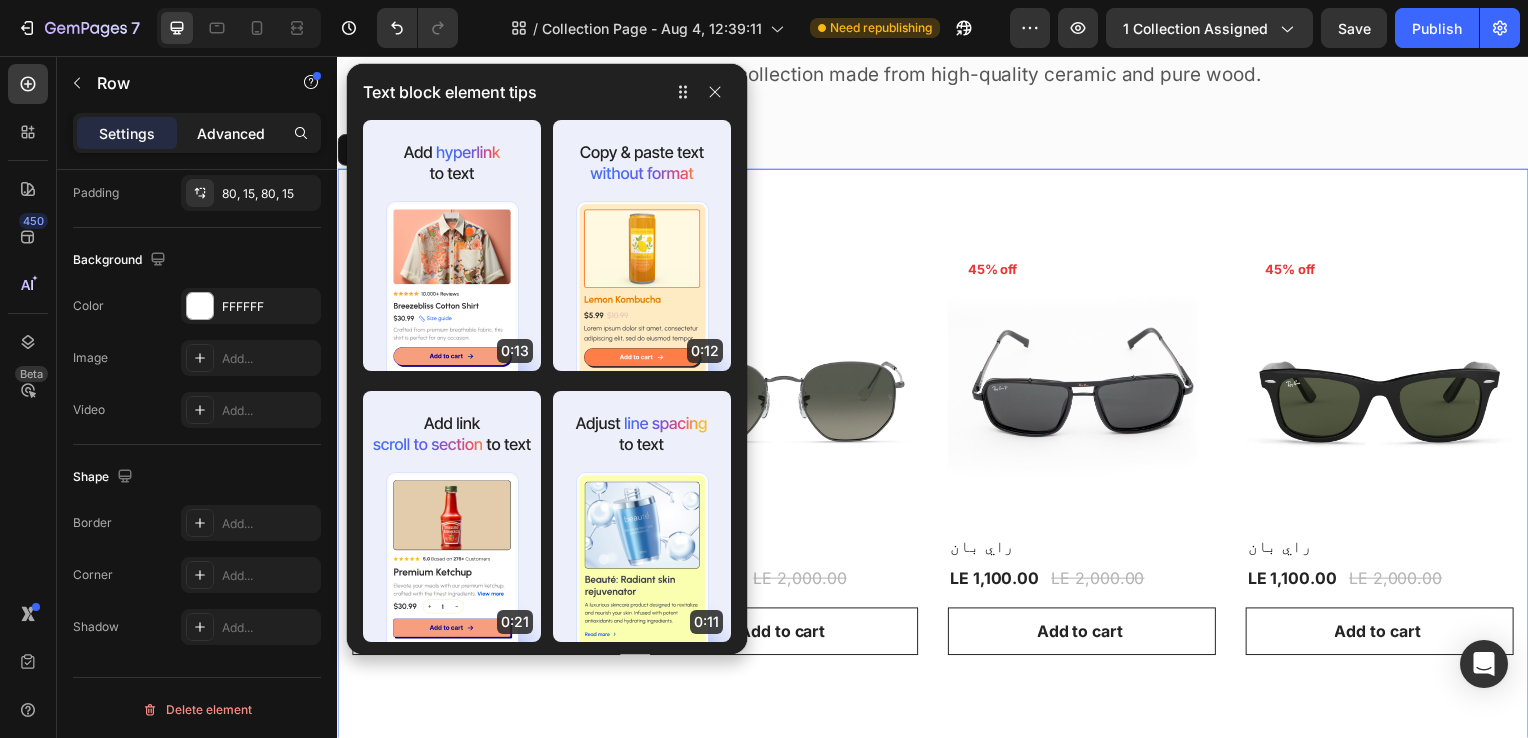 click on "Advanced" at bounding box center [231, 133] 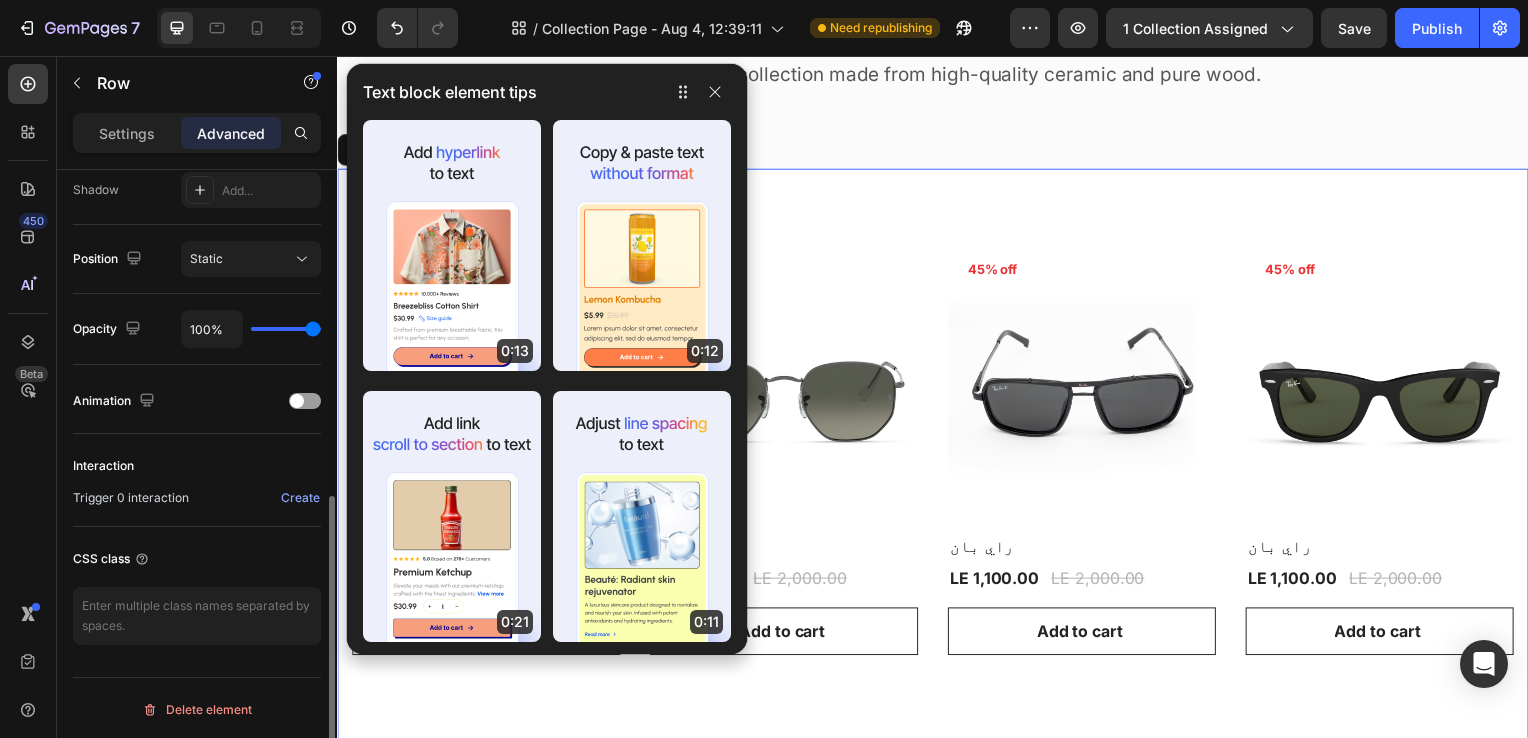 scroll, scrollTop: 676, scrollLeft: 0, axis: vertical 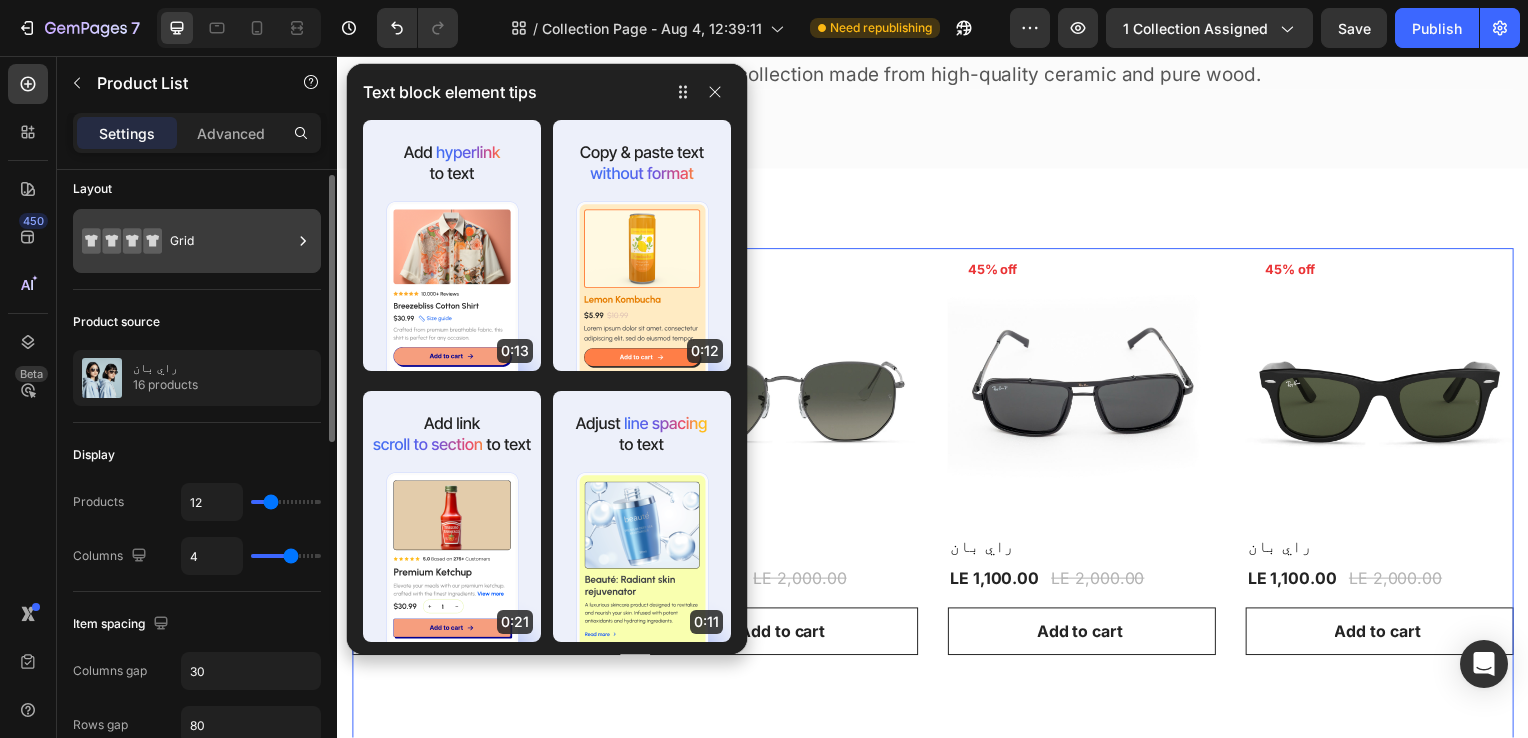 click on "Grid" at bounding box center (231, 241) 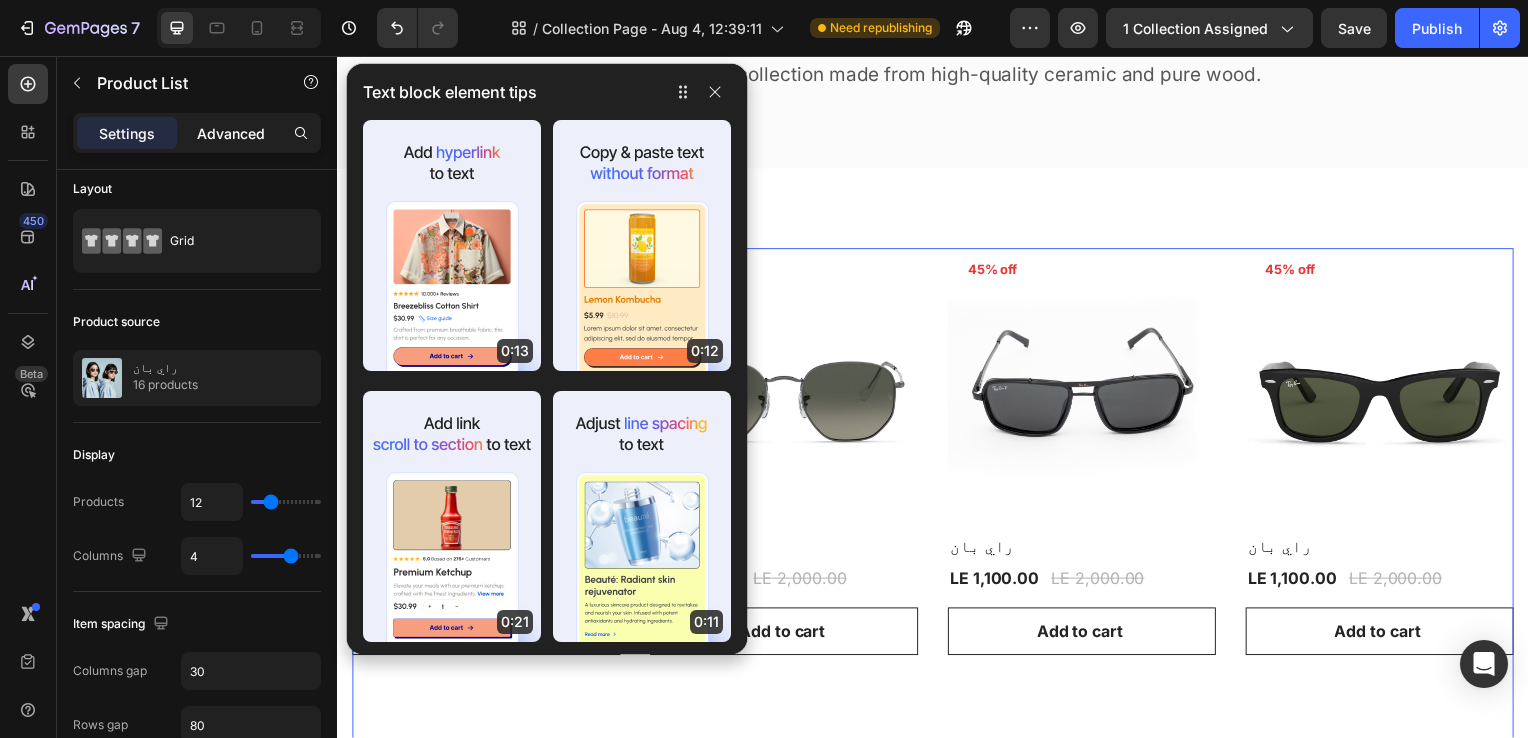 click on "Advanced" 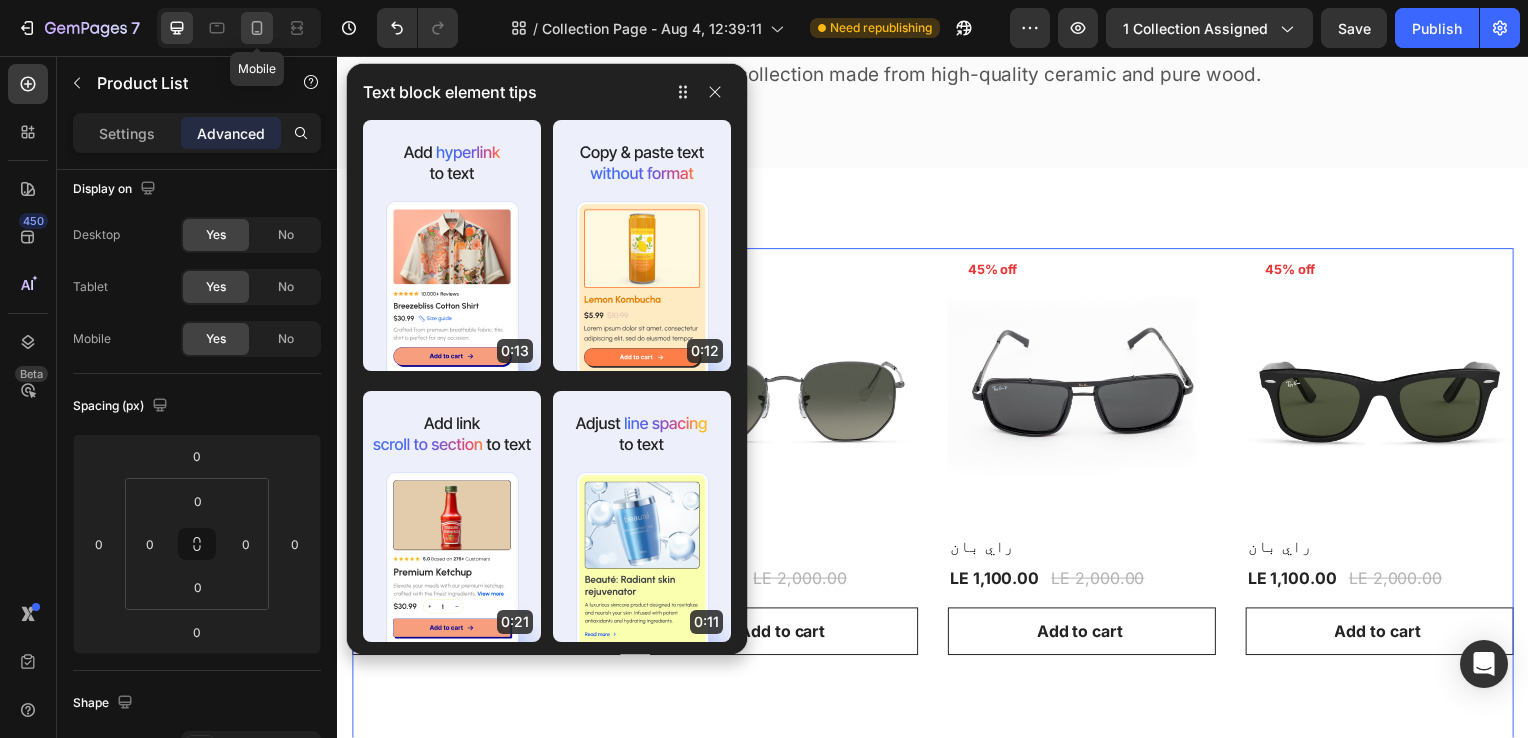 click 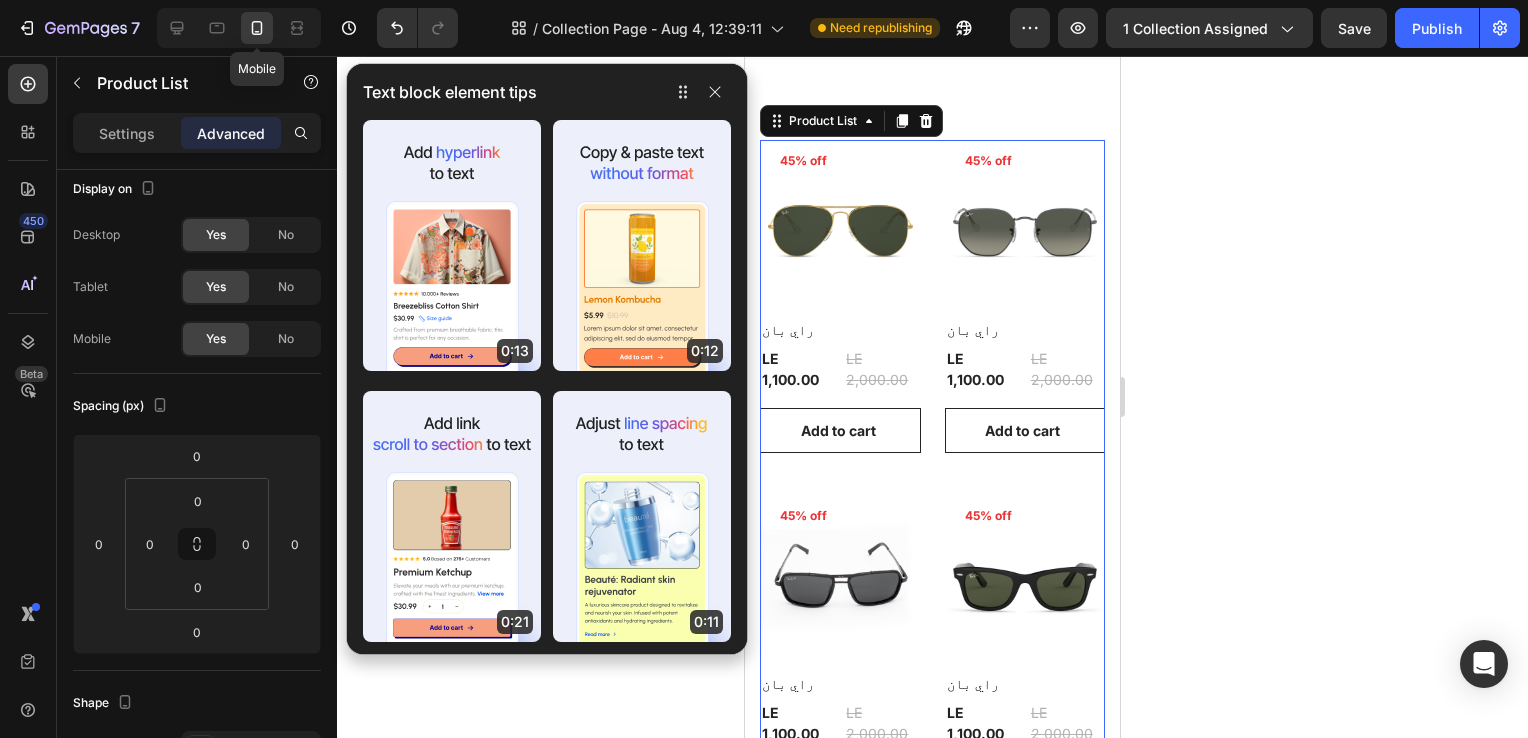 scroll, scrollTop: 452, scrollLeft: 0, axis: vertical 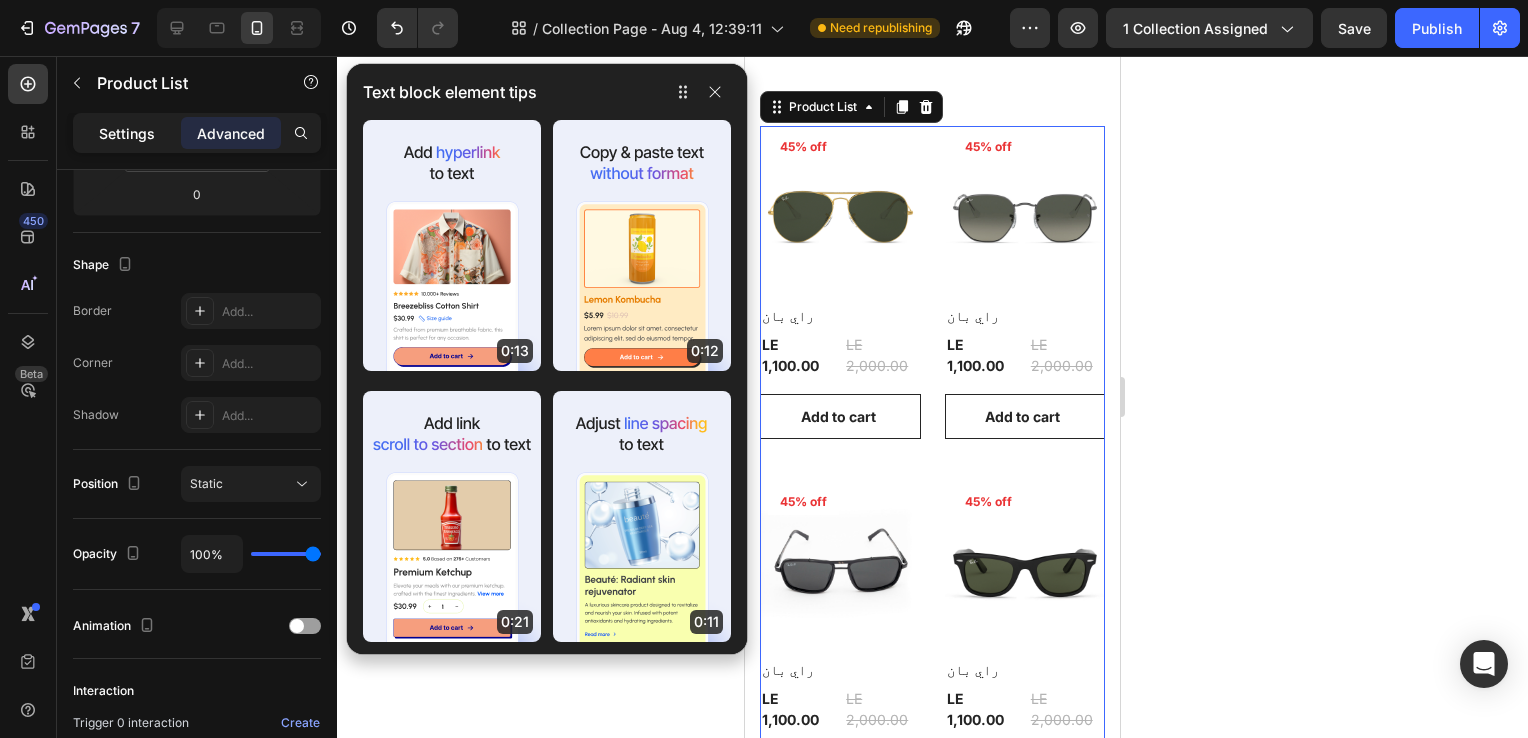 click on "Settings" 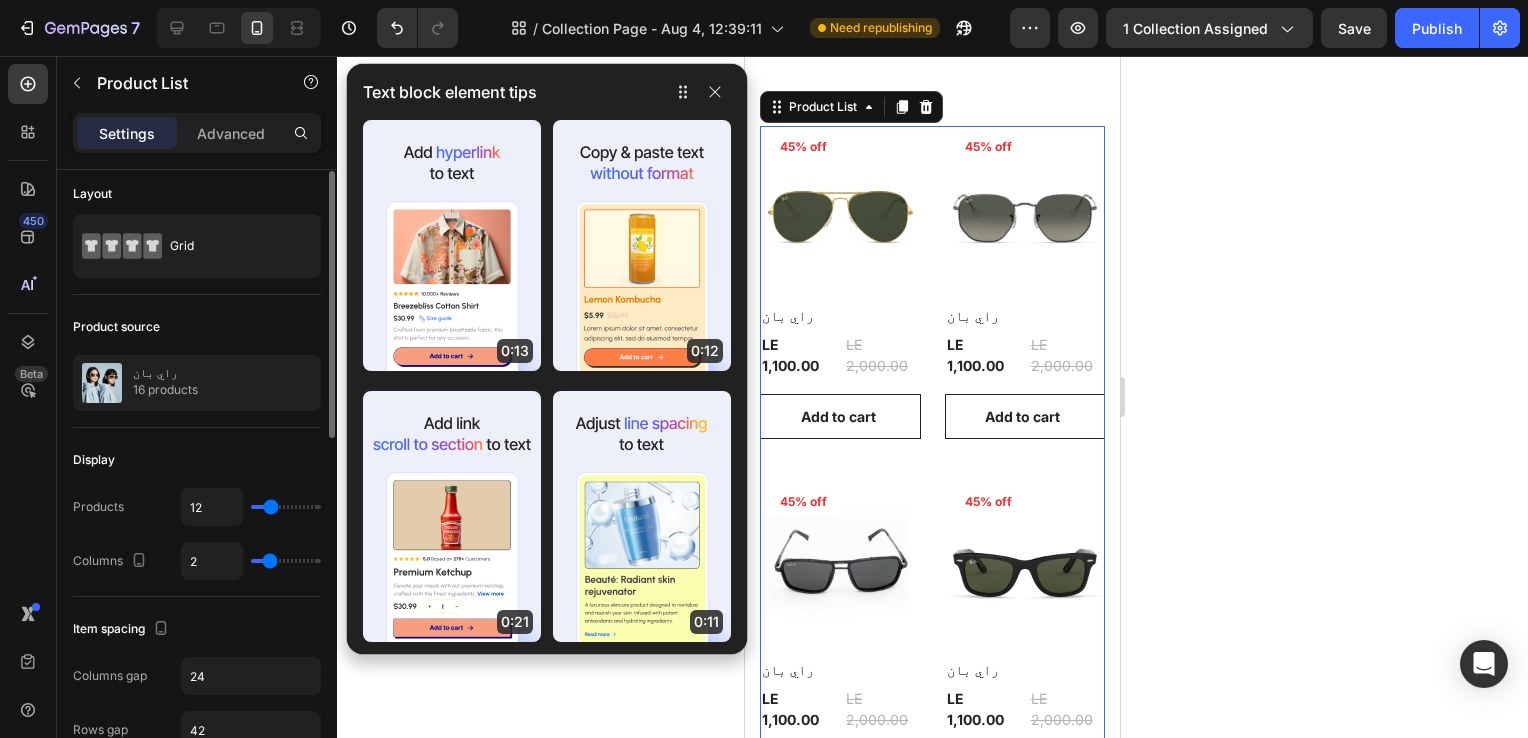 scroll, scrollTop: 7, scrollLeft: 0, axis: vertical 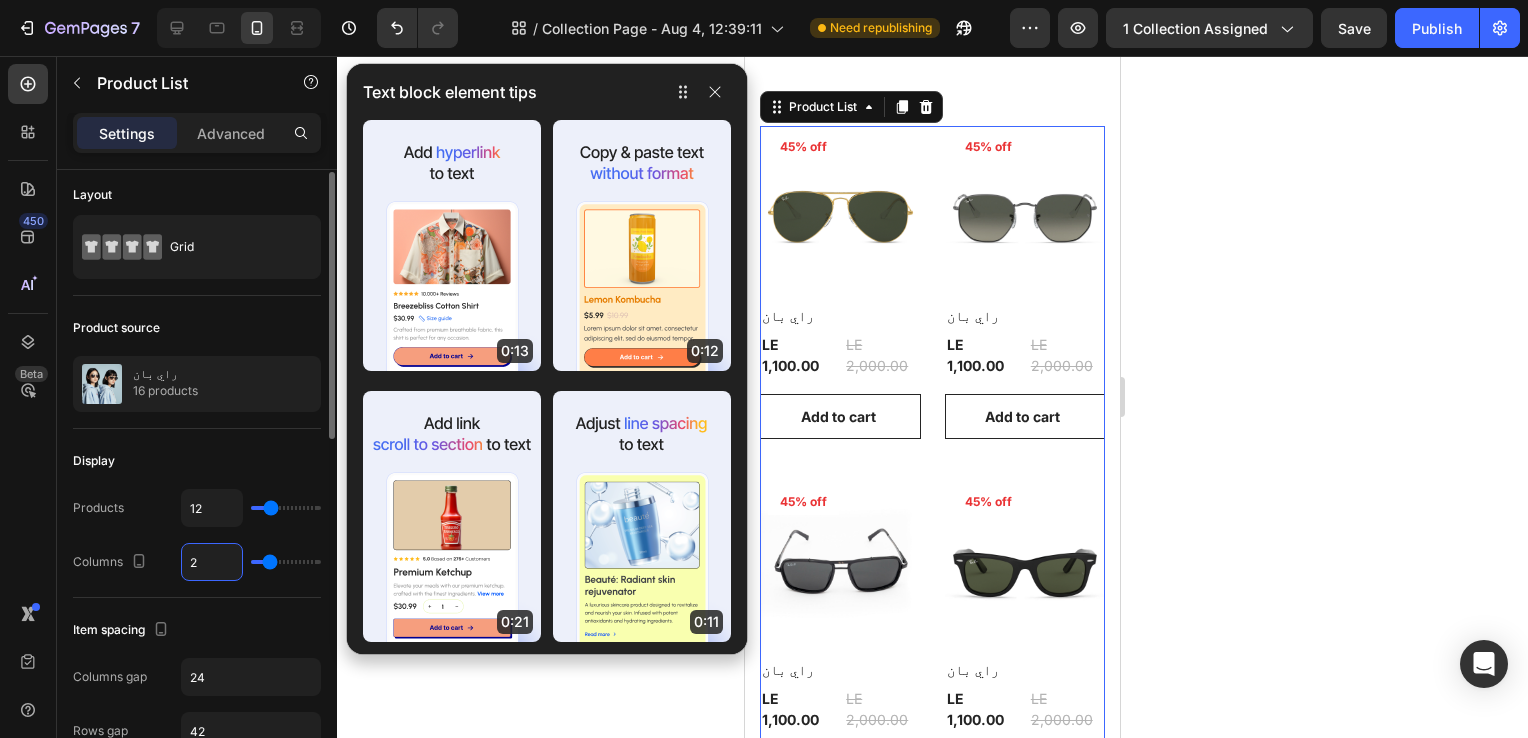 click on "2" at bounding box center [212, 562] 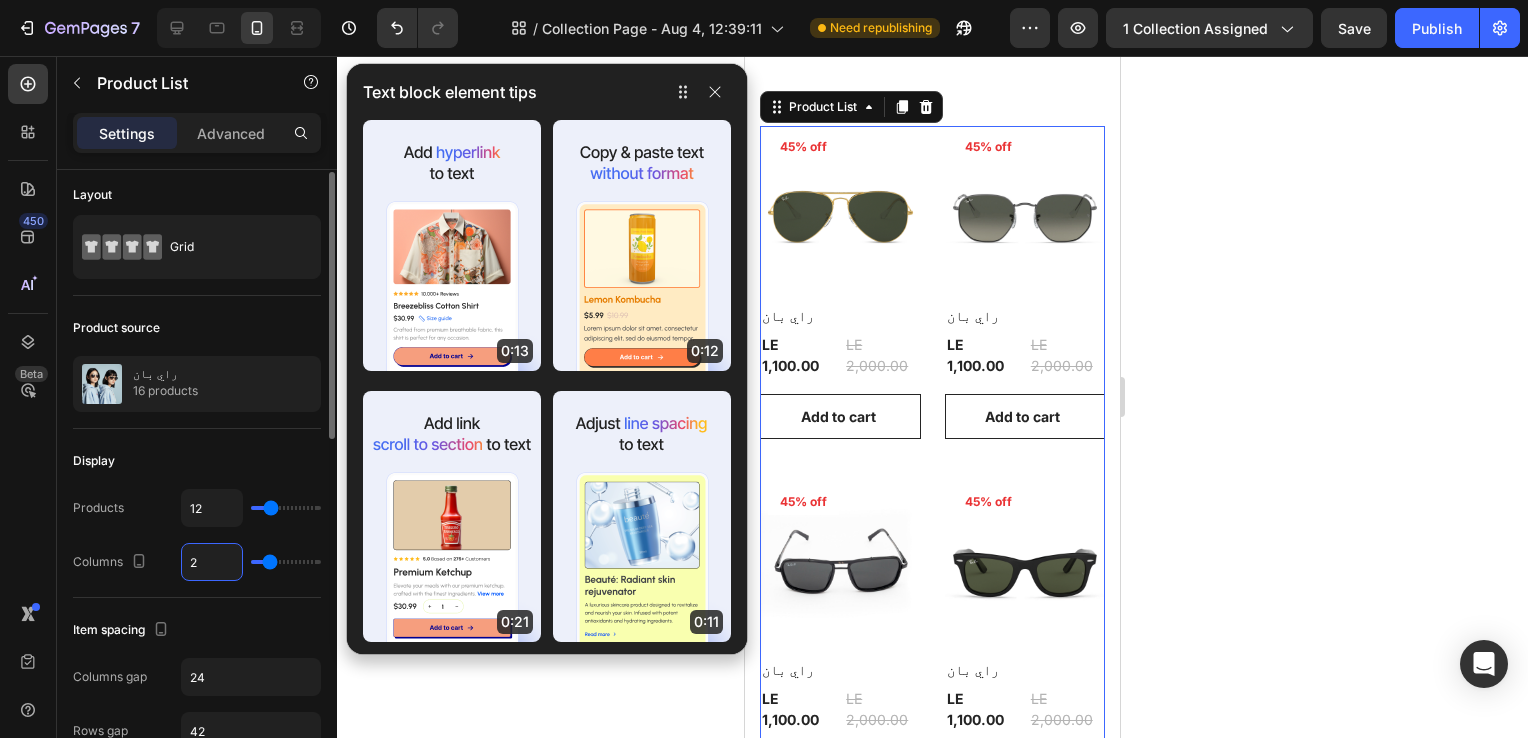 type on "1" 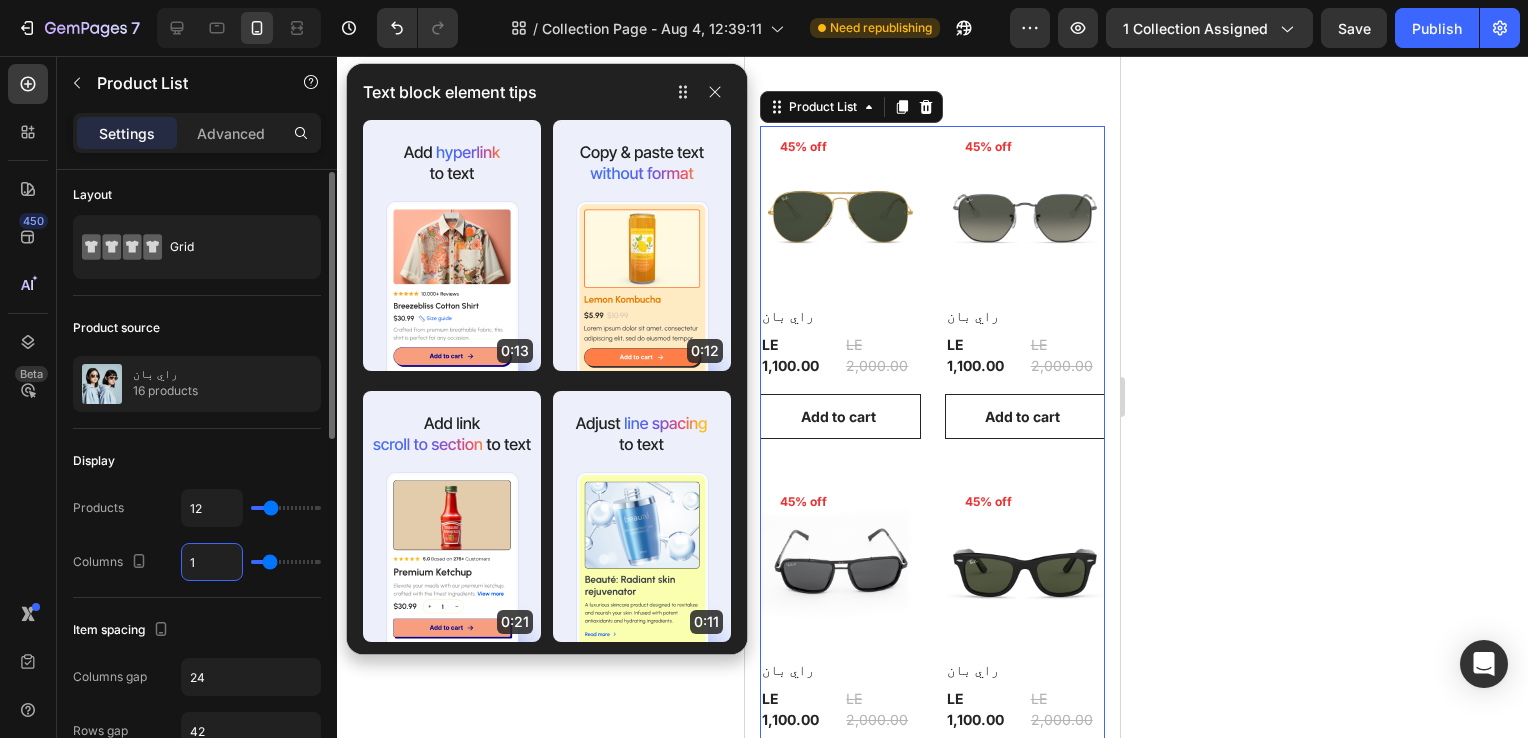type on "1" 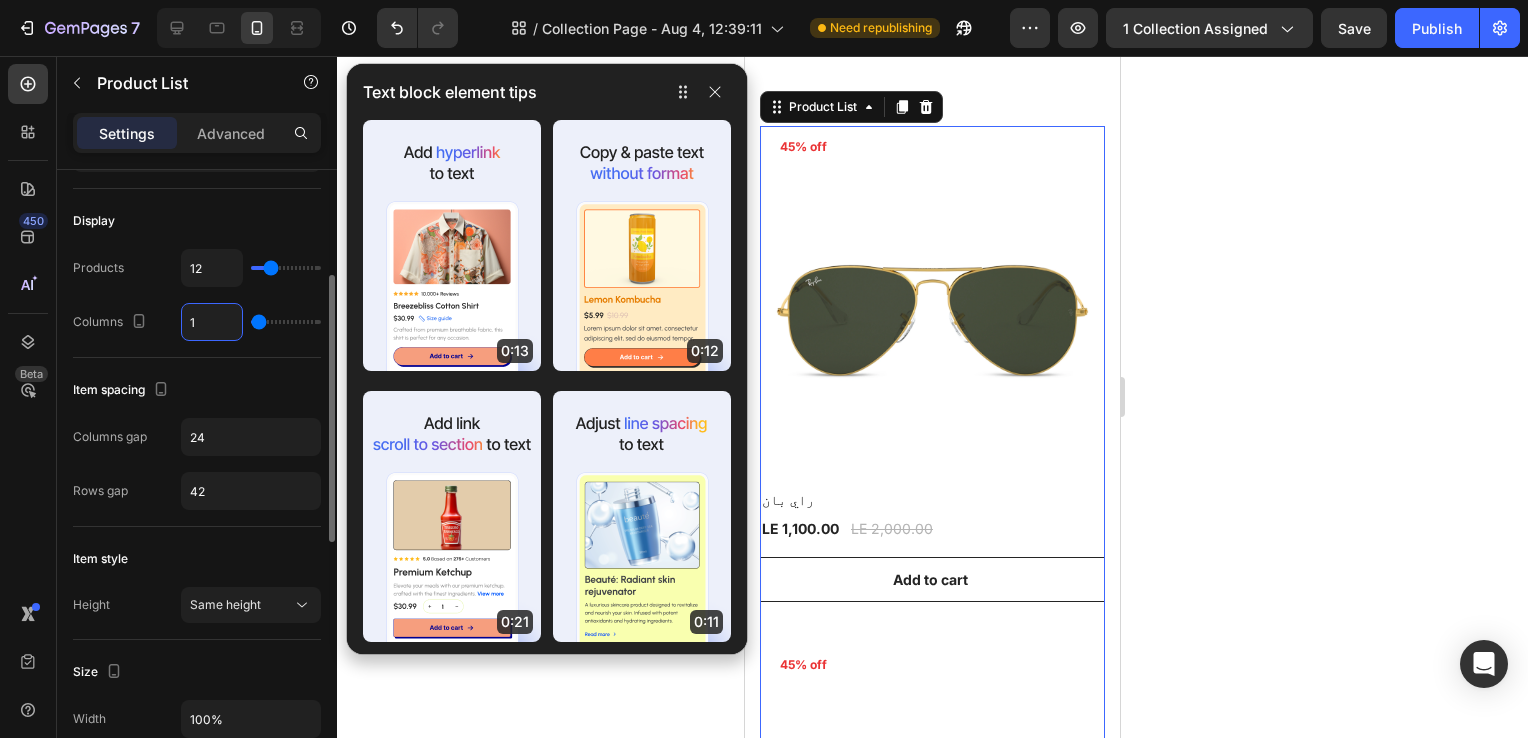 scroll, scrollTop: 248, scrollLeft: 0, axis: vertical 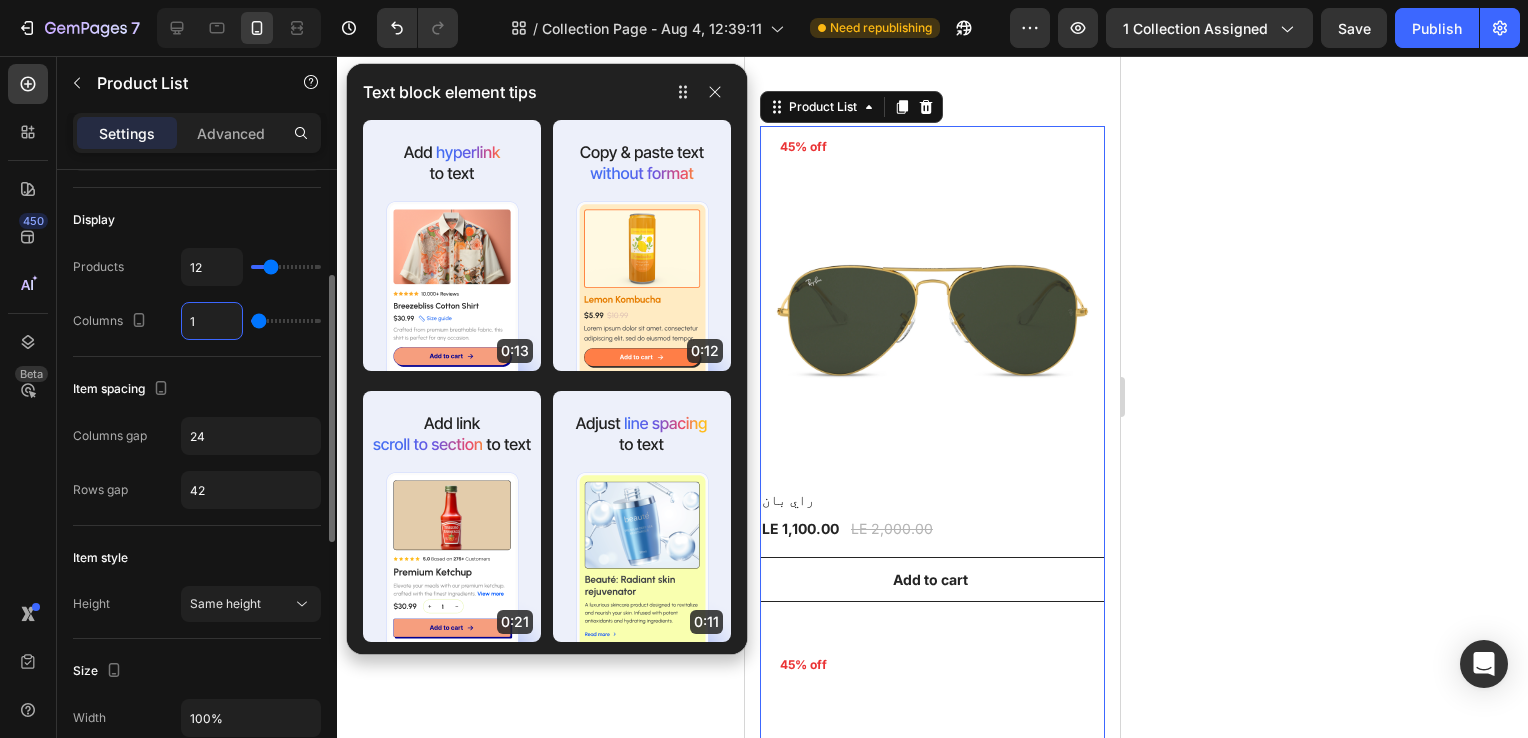 type on "1" 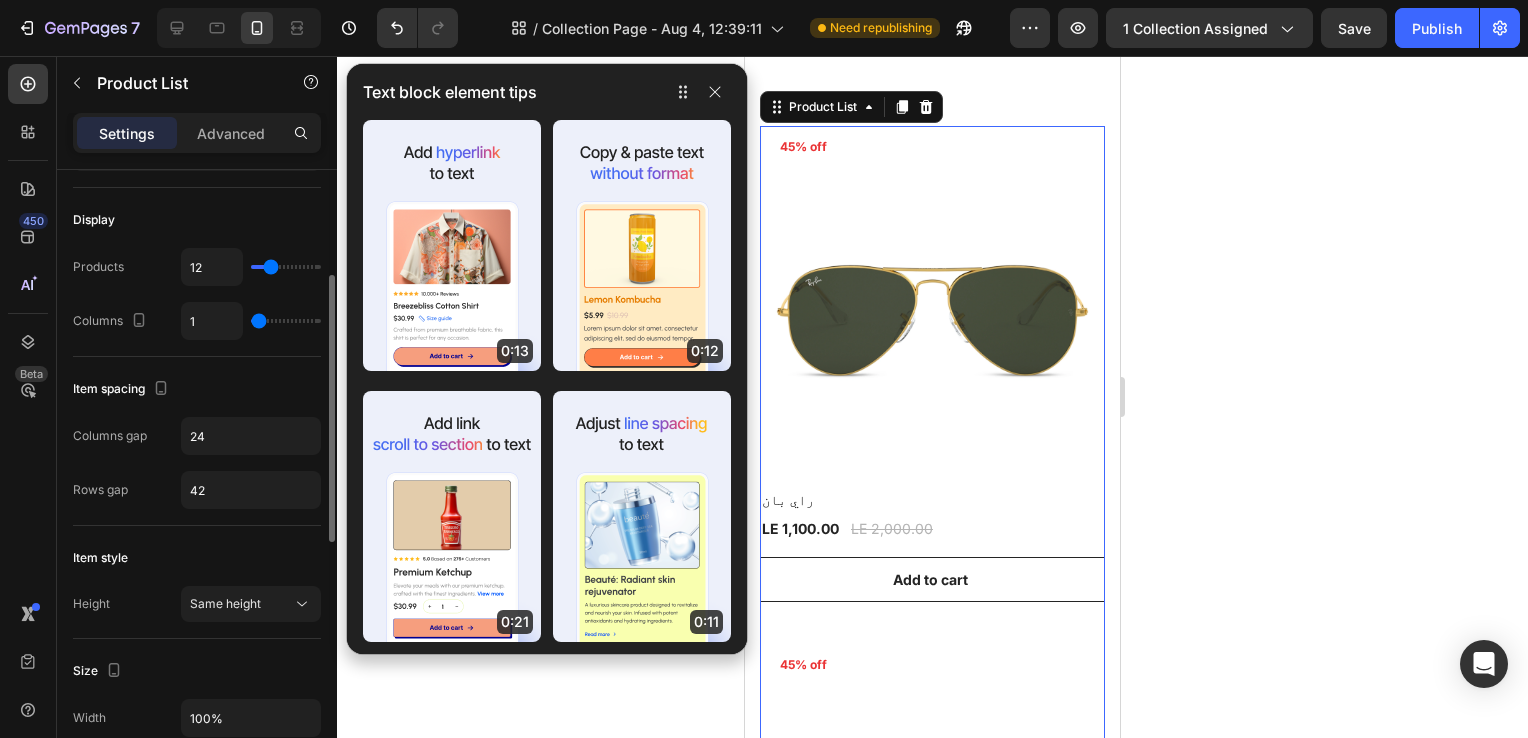 type on "7" 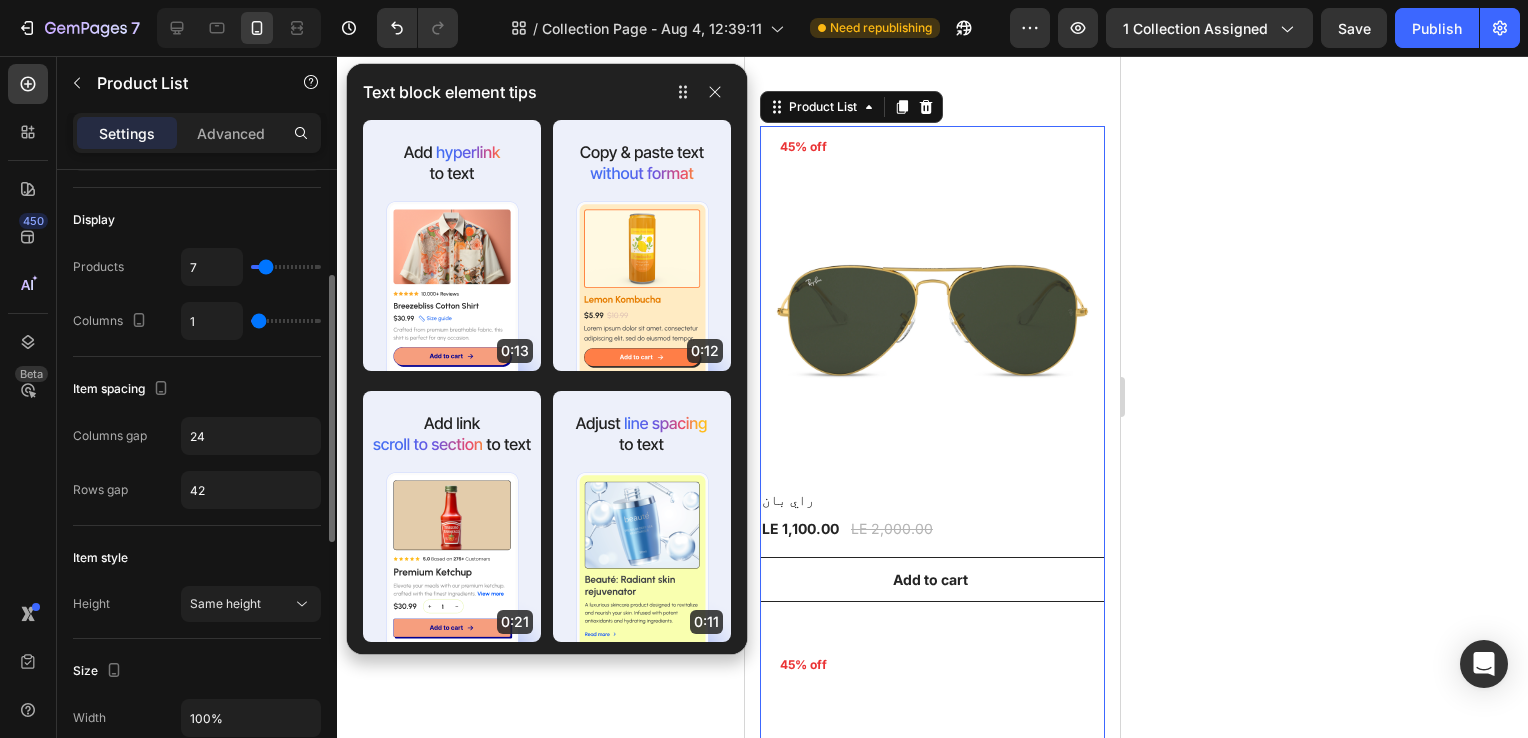 type on "26" 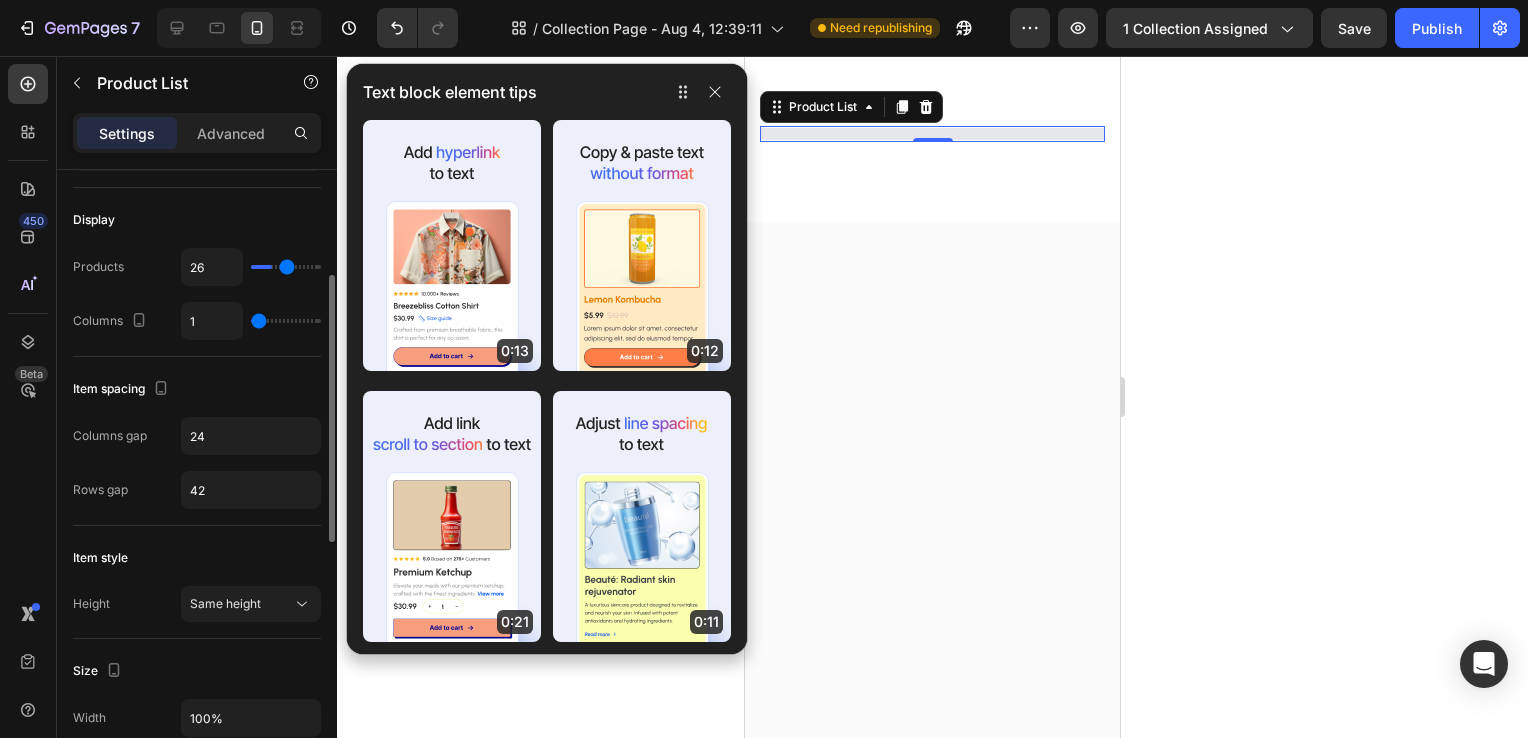 type on "43" 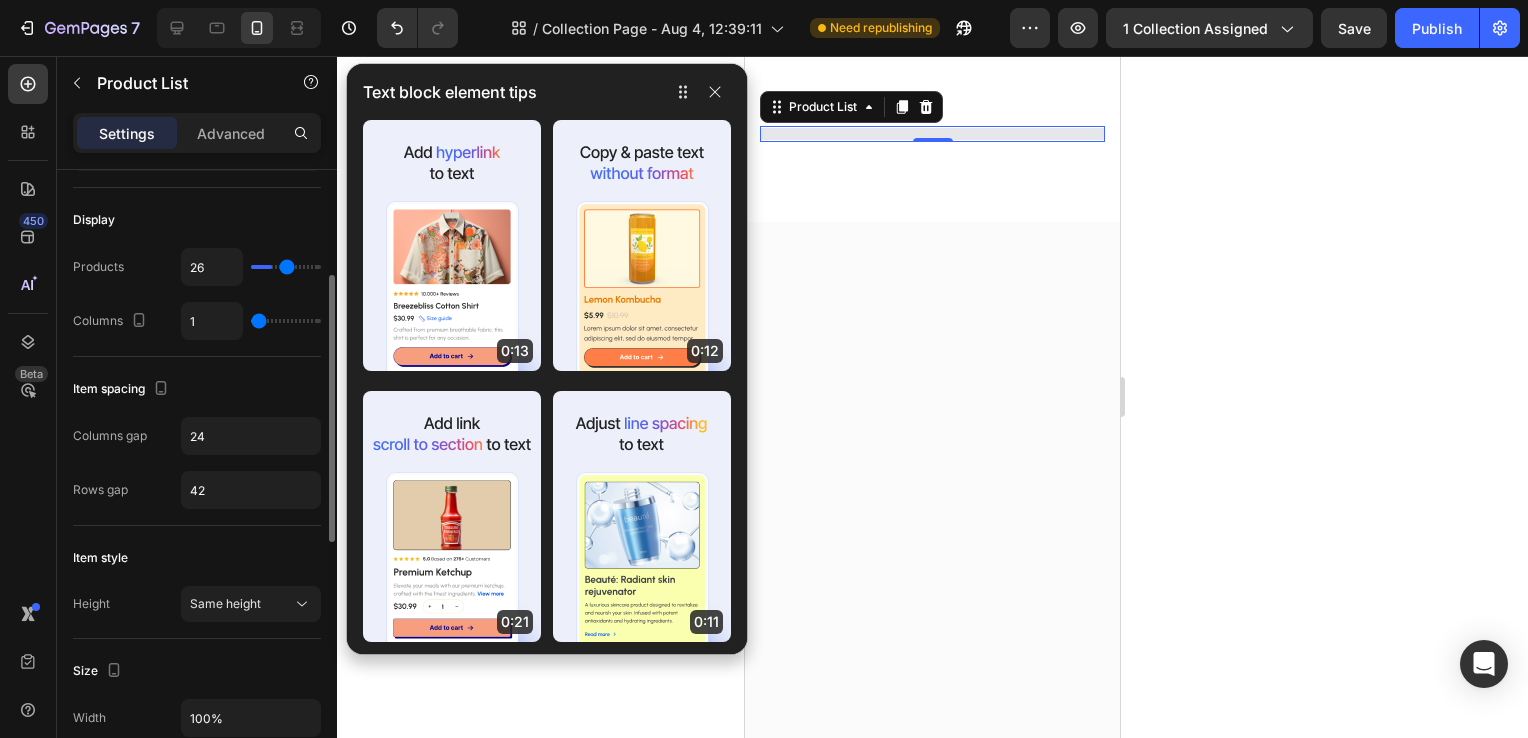 type on "43" 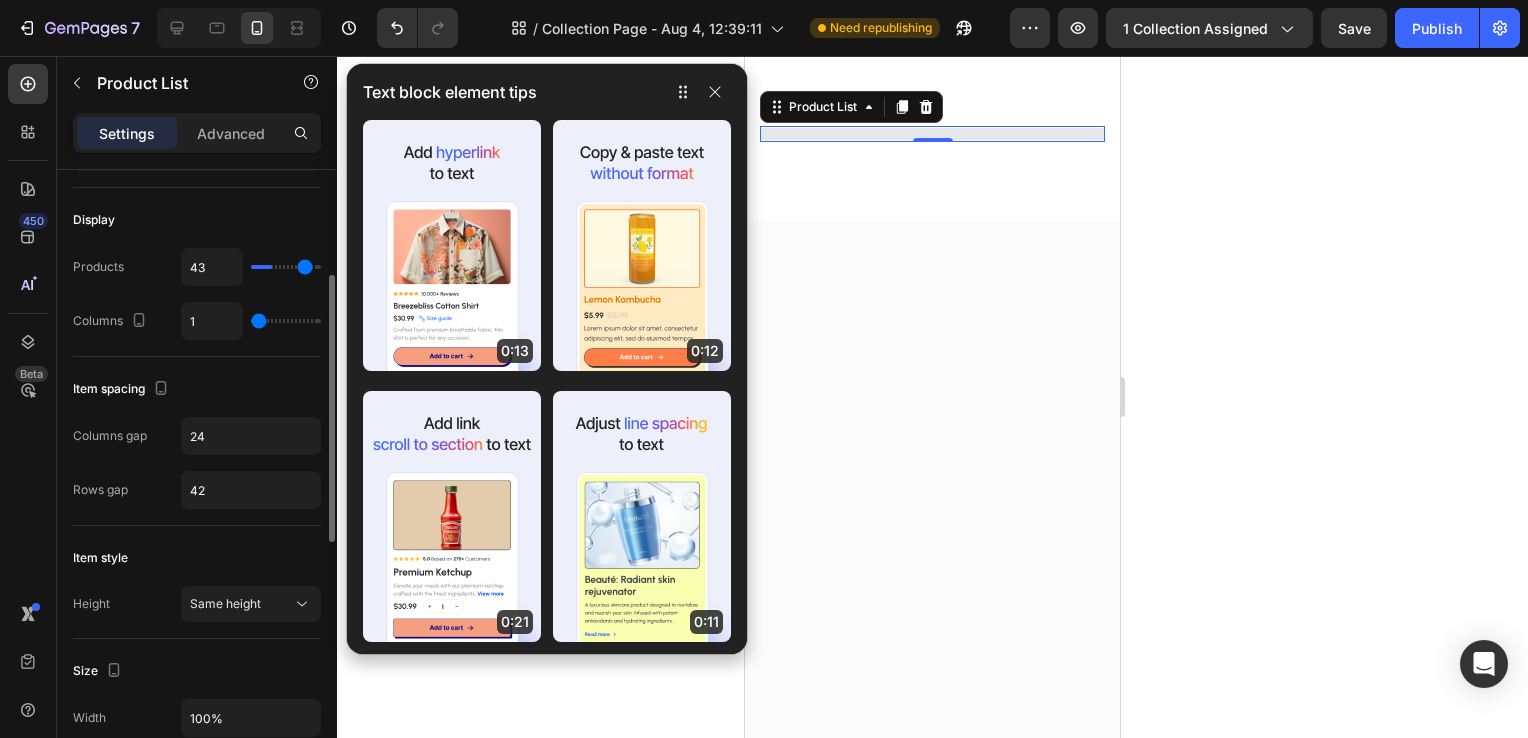 type on "49" 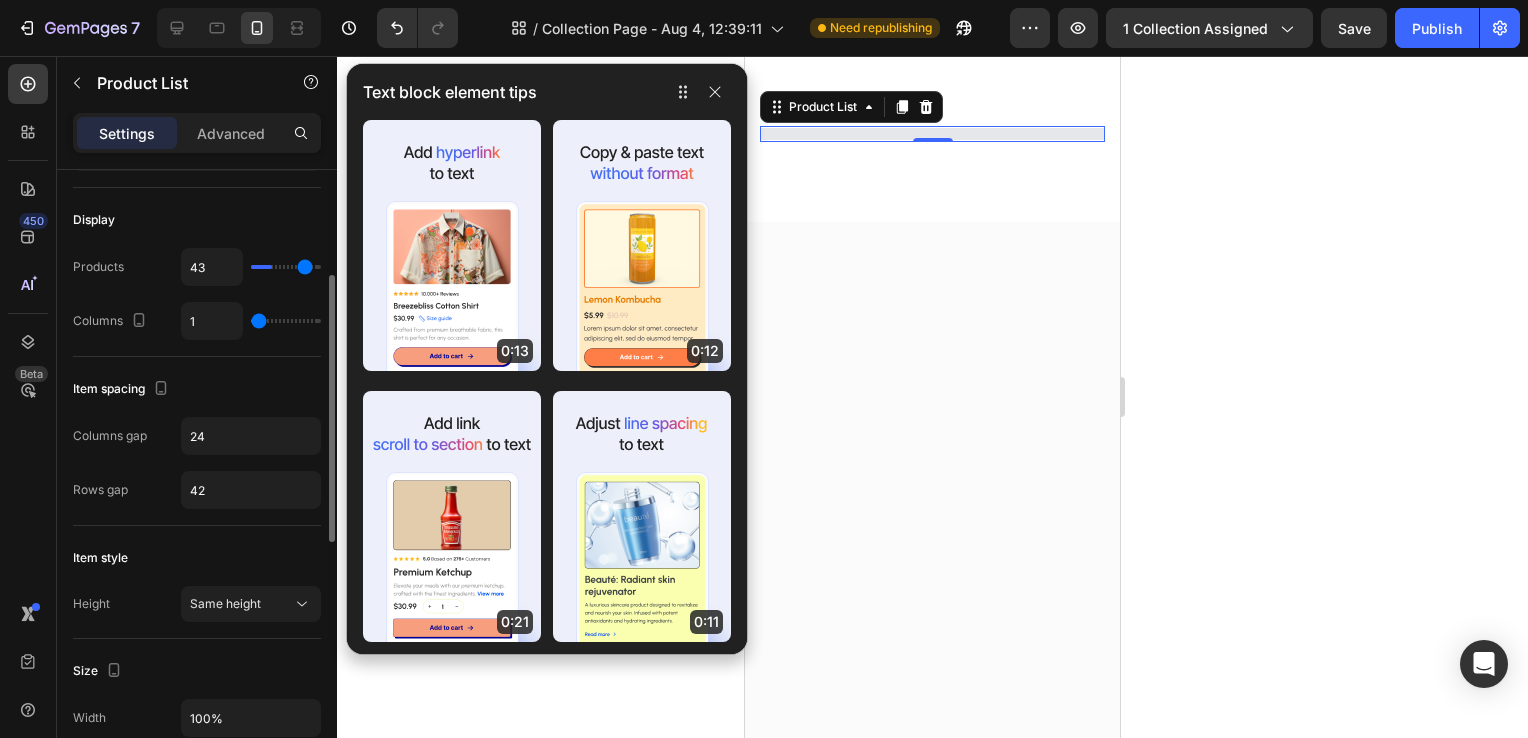 type on "49" 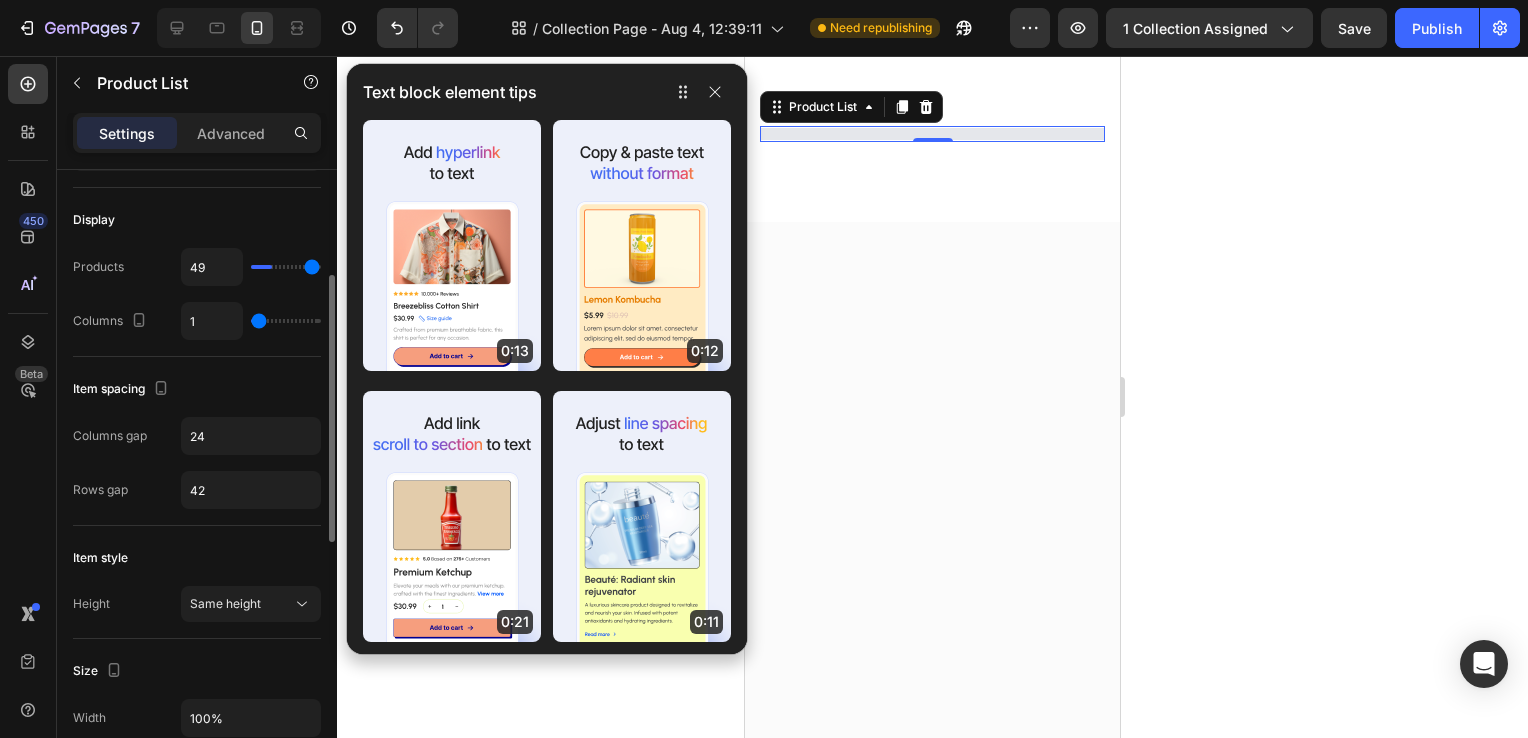 type on "50" 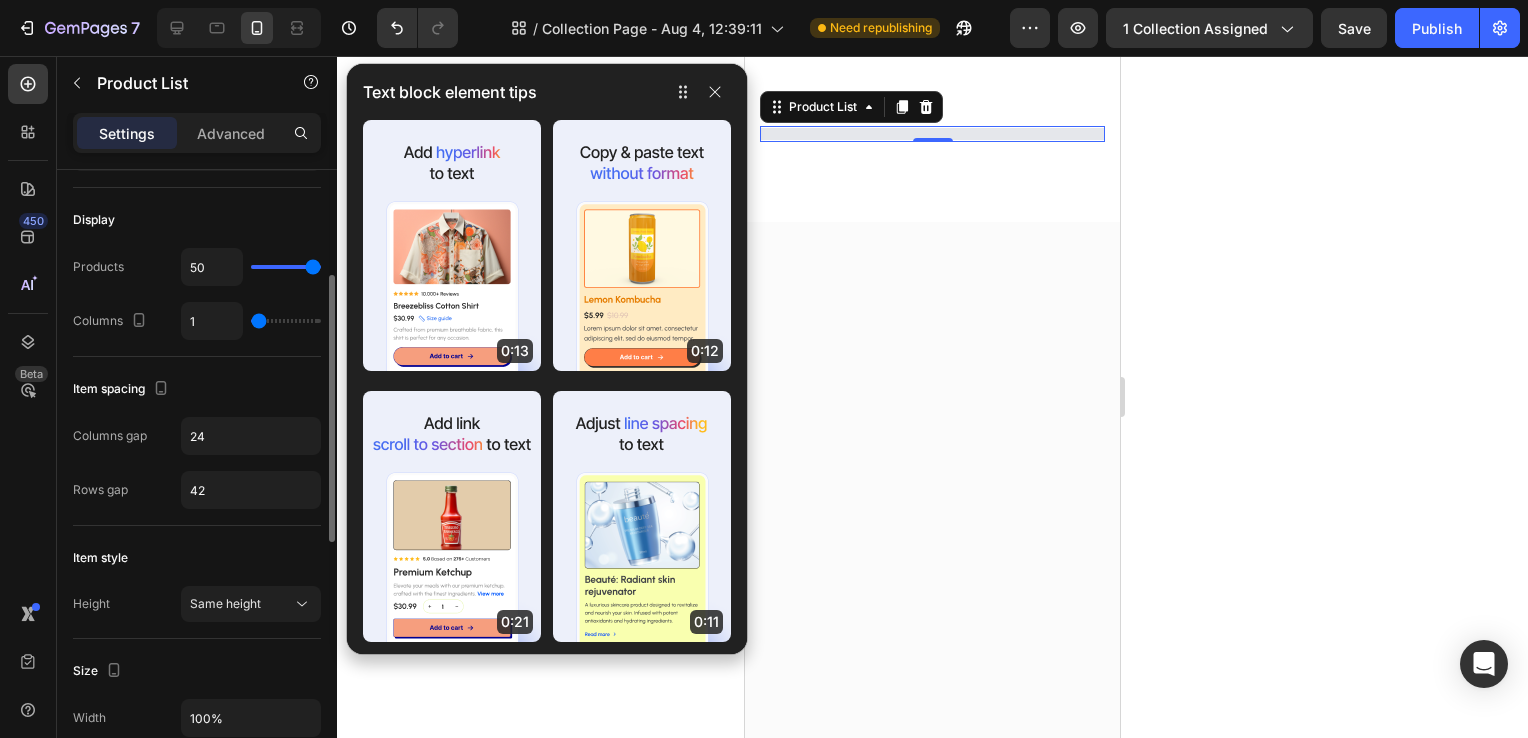 drag, startPoint x: 264, startPoint y: 262, endPoint x: 368, endPoint y: 271, distance: 104.388695 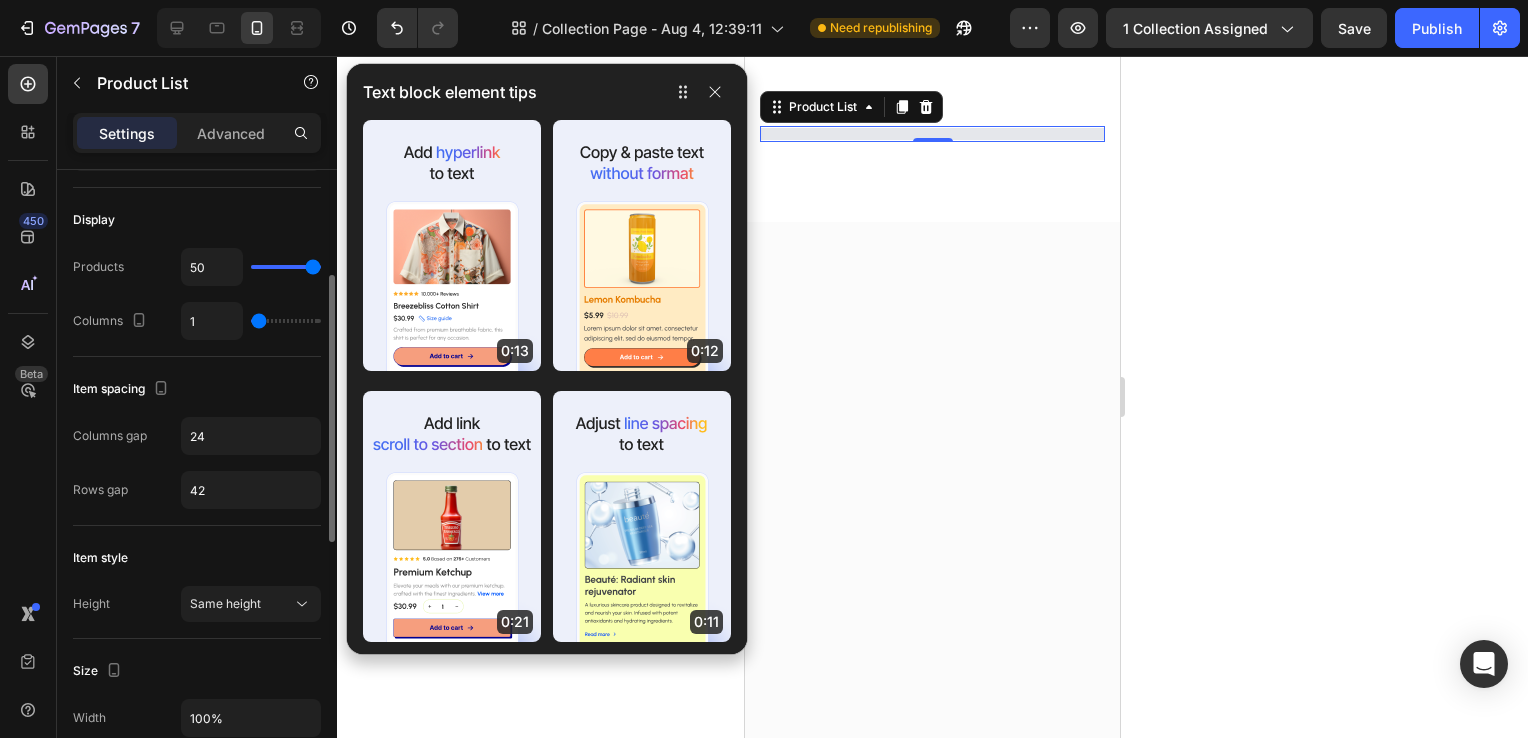 type on "50" 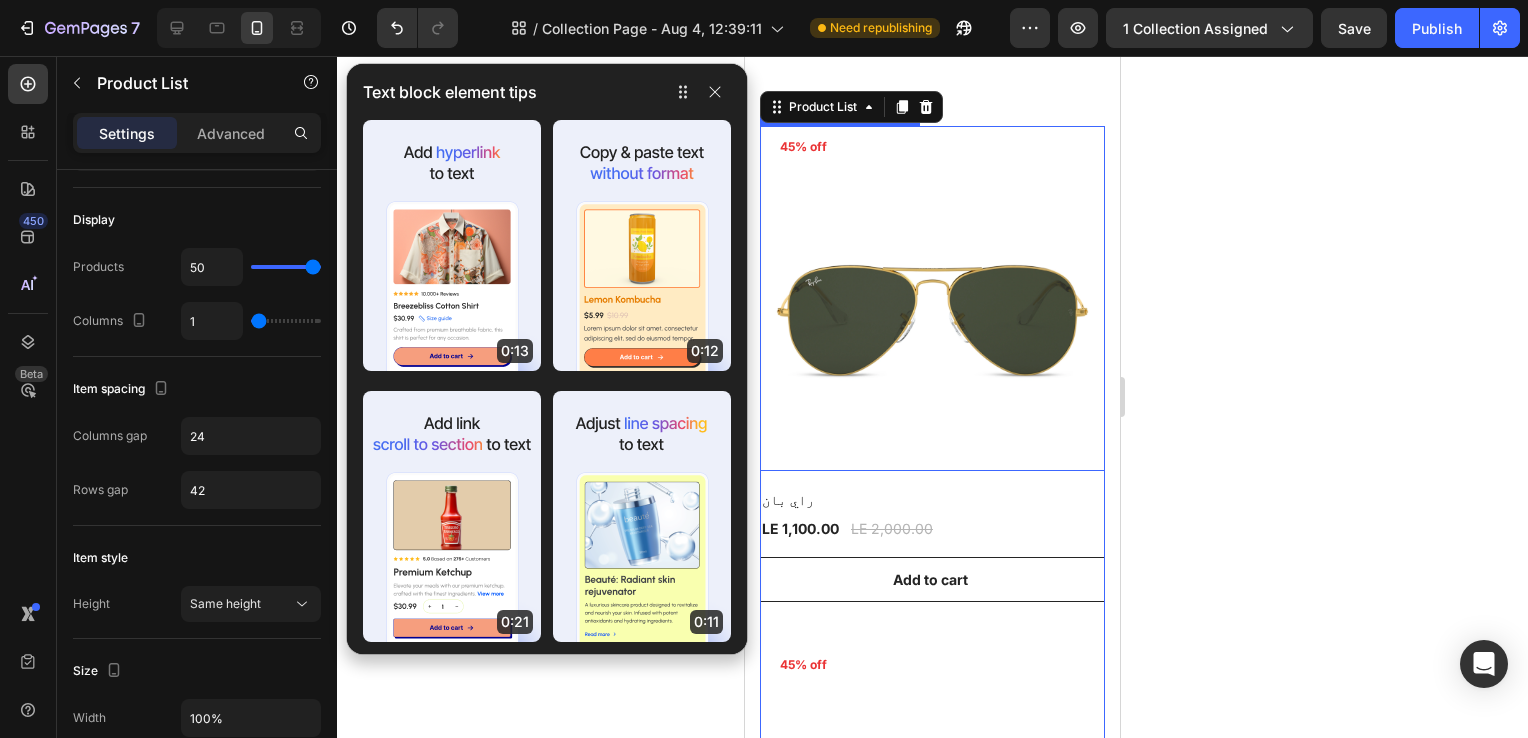 click at bounding box center (932, 298) 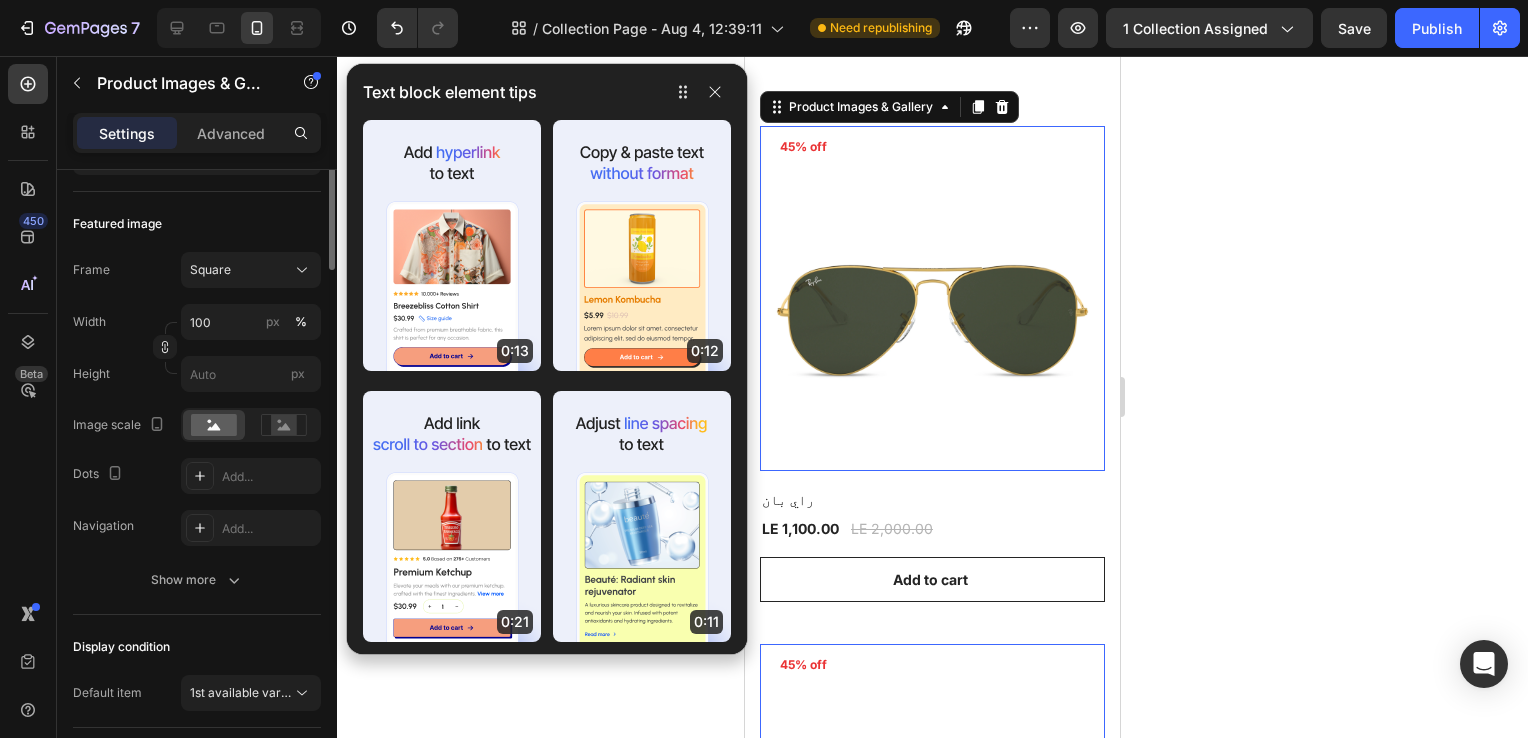 scroll, scrollTop: 0, scrollLeft: 0, axis: both 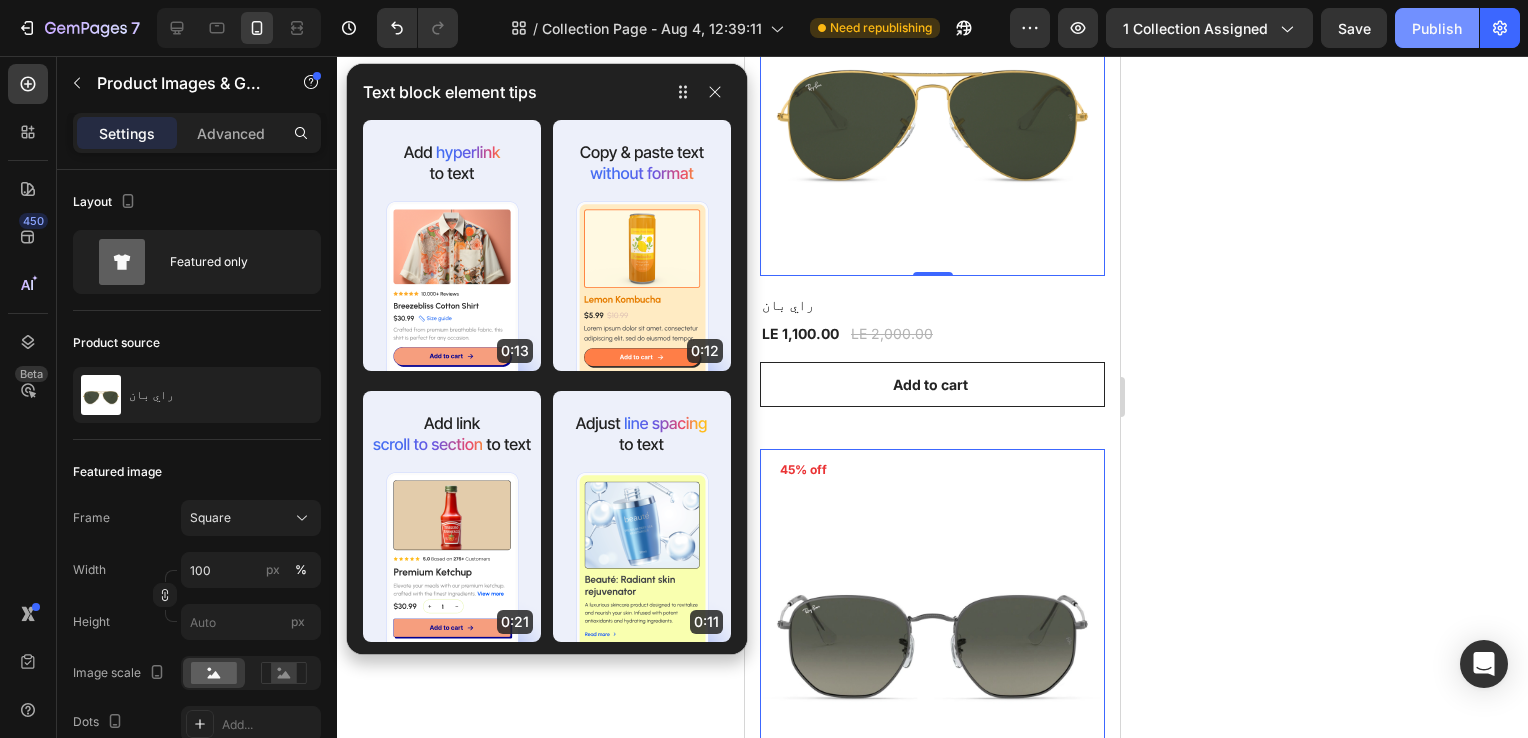 click on "Publish" 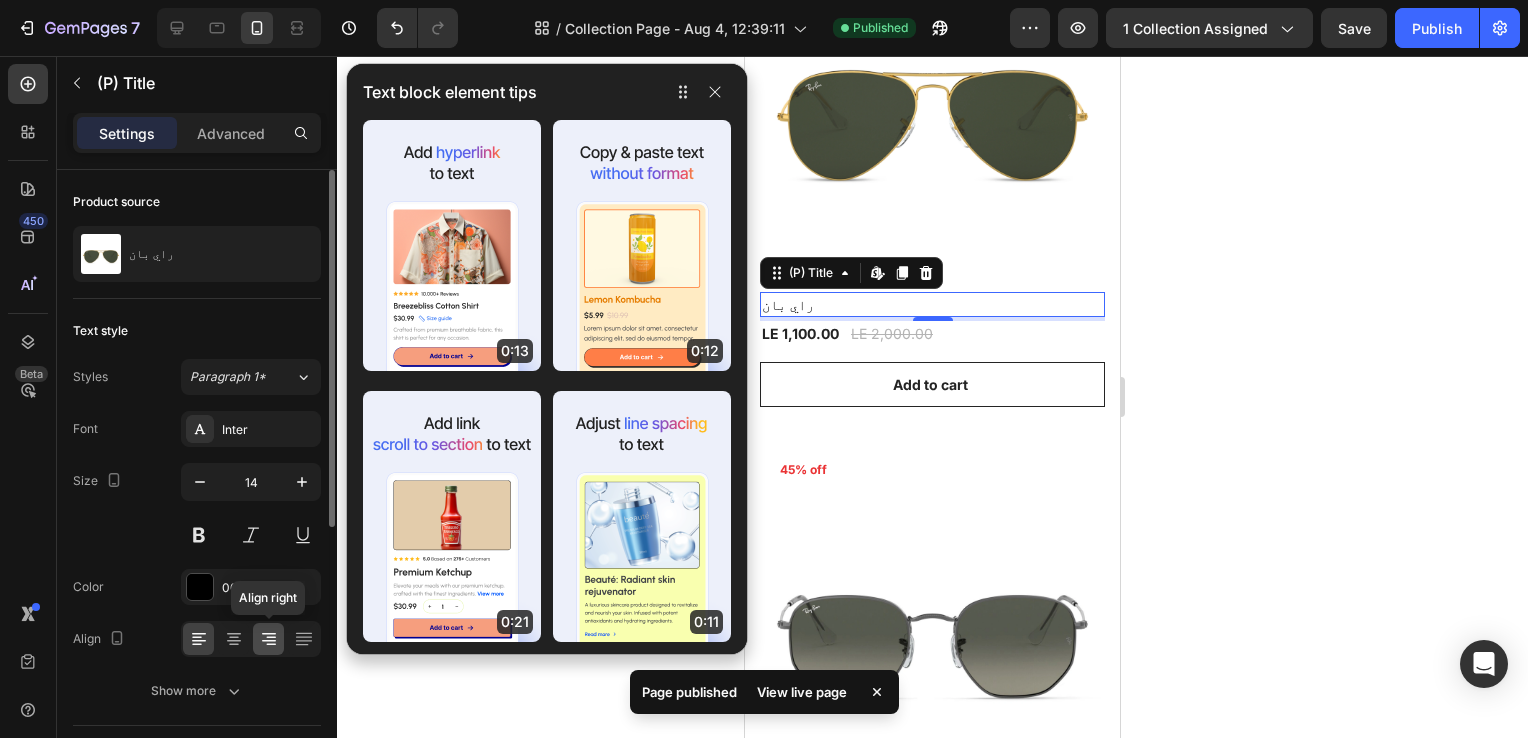 click 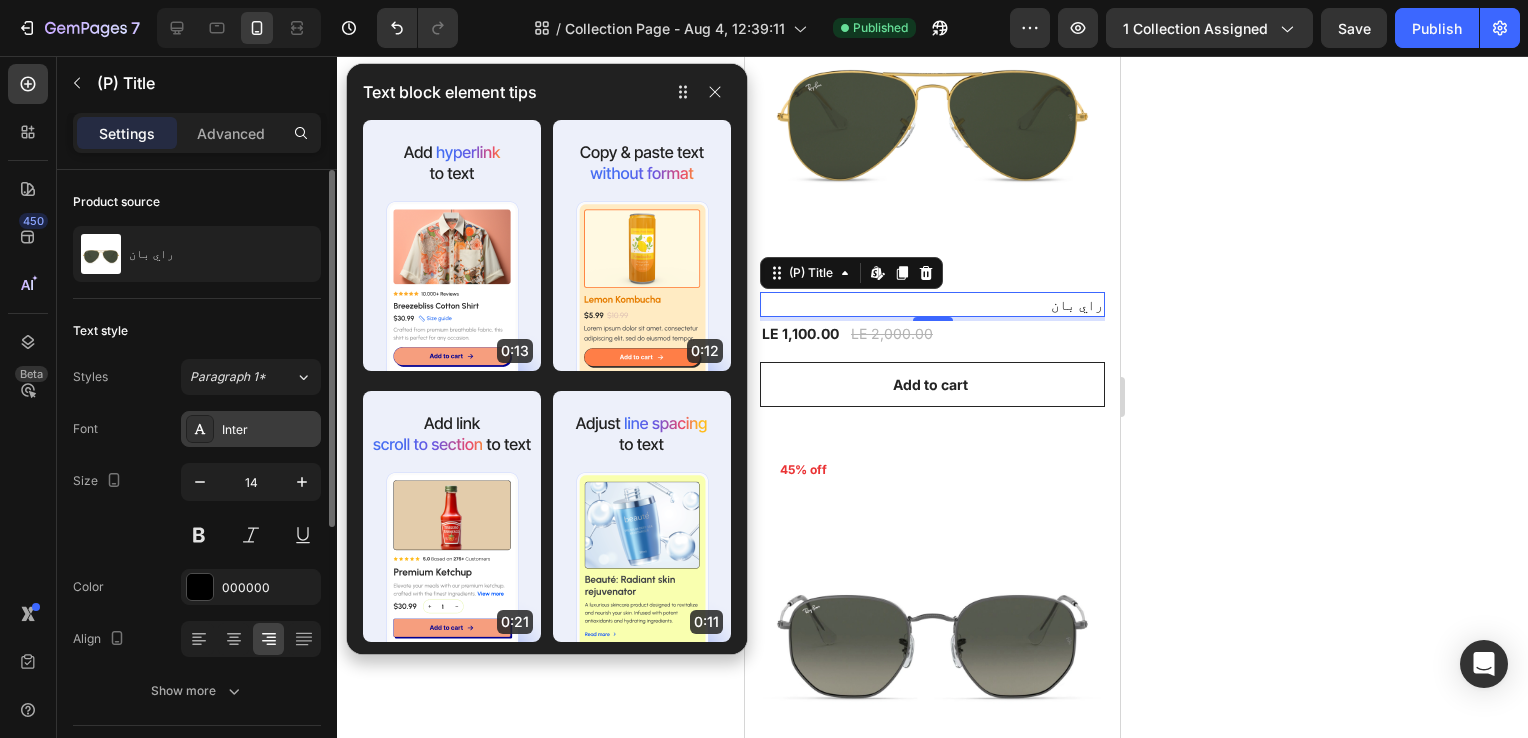 click on "Inter" at bounding box center [269, 430] 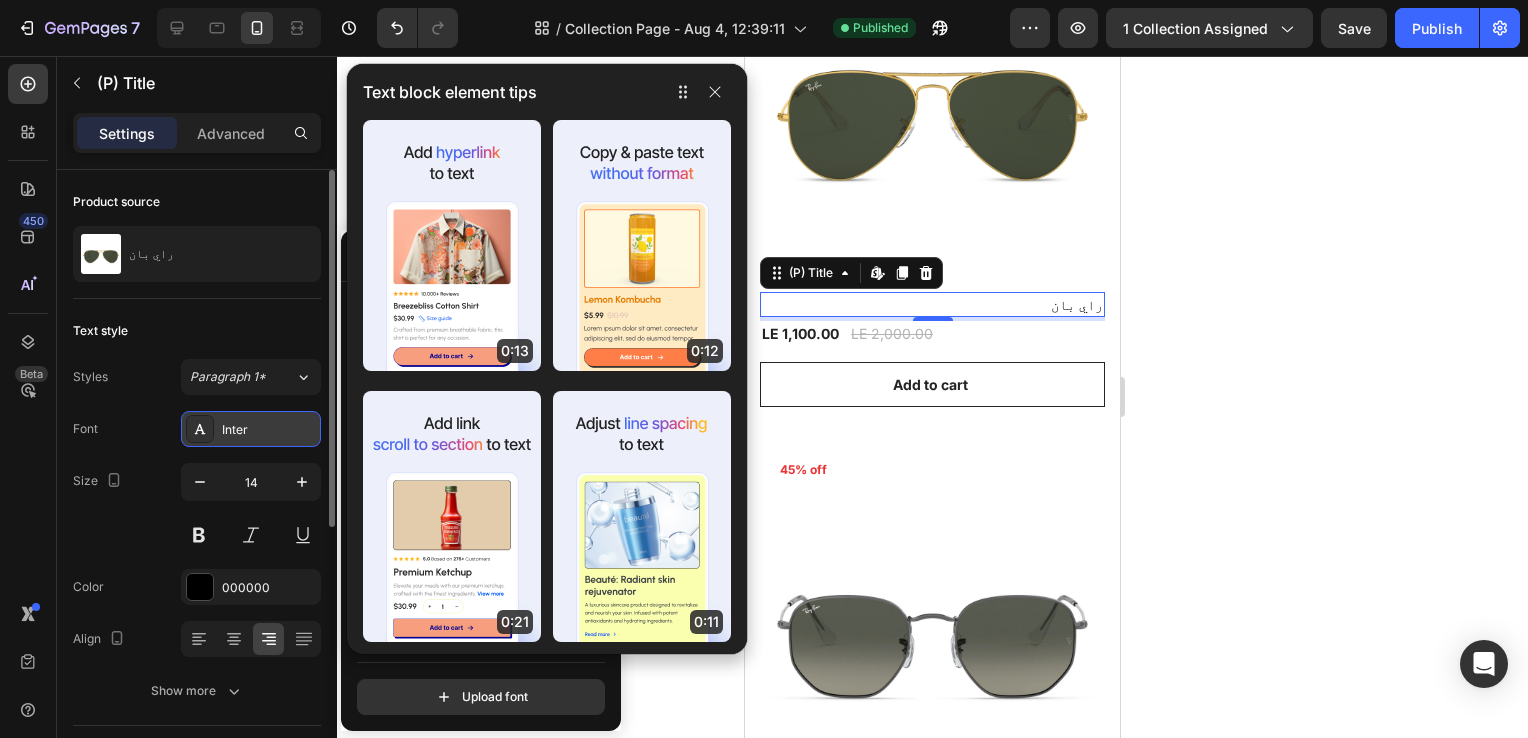 click on "Inter" at bounding box center (269, 430) 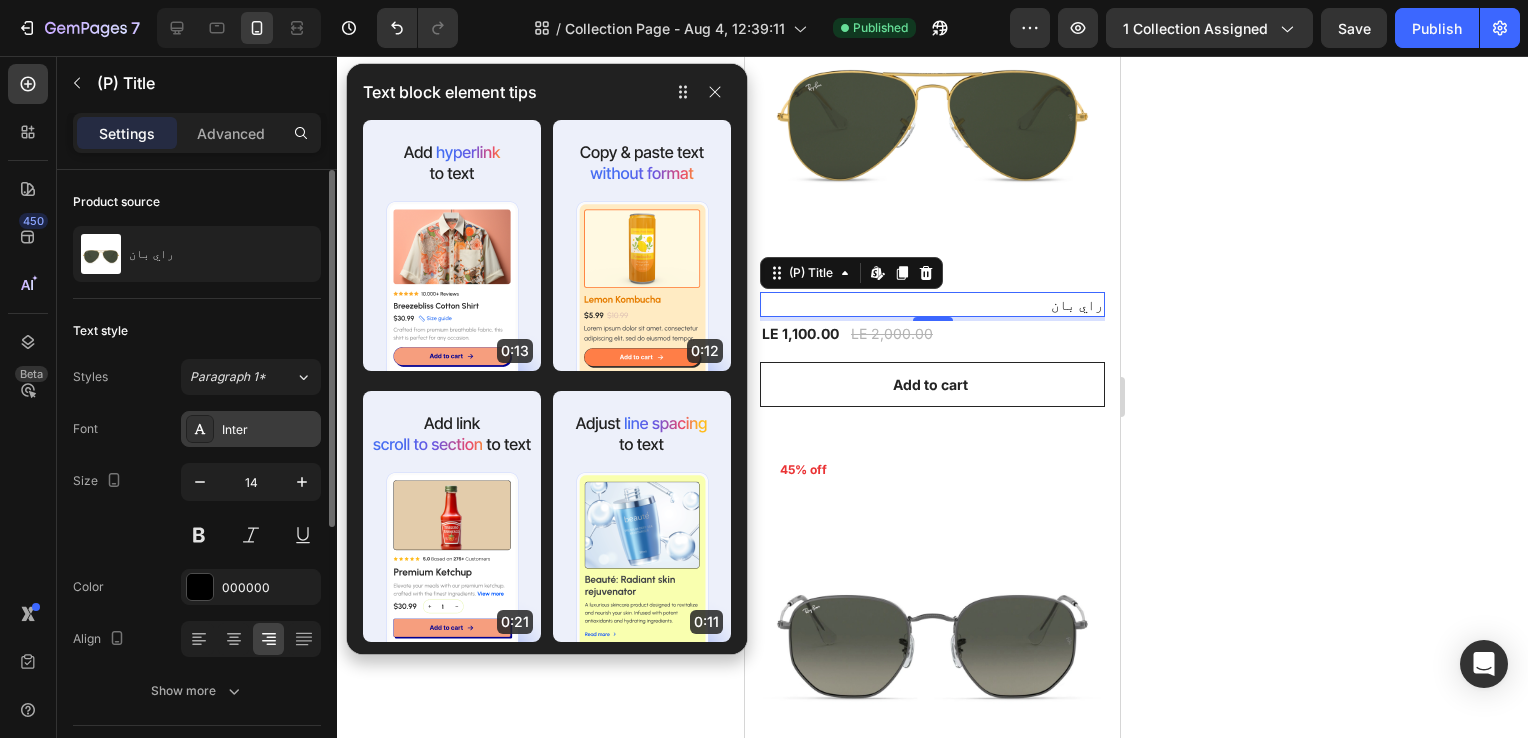 click on "Inter" at bounding box center (269, 430) 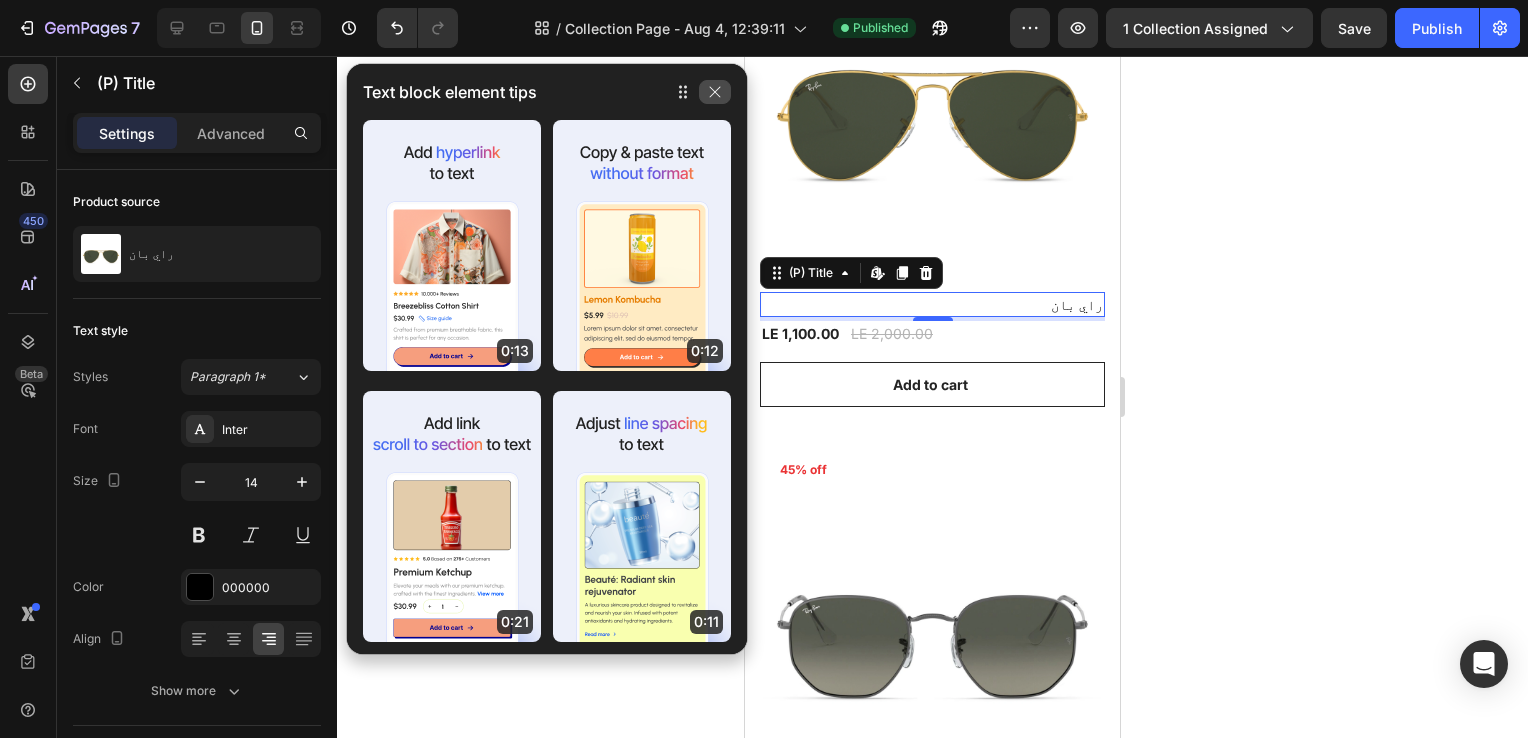 click 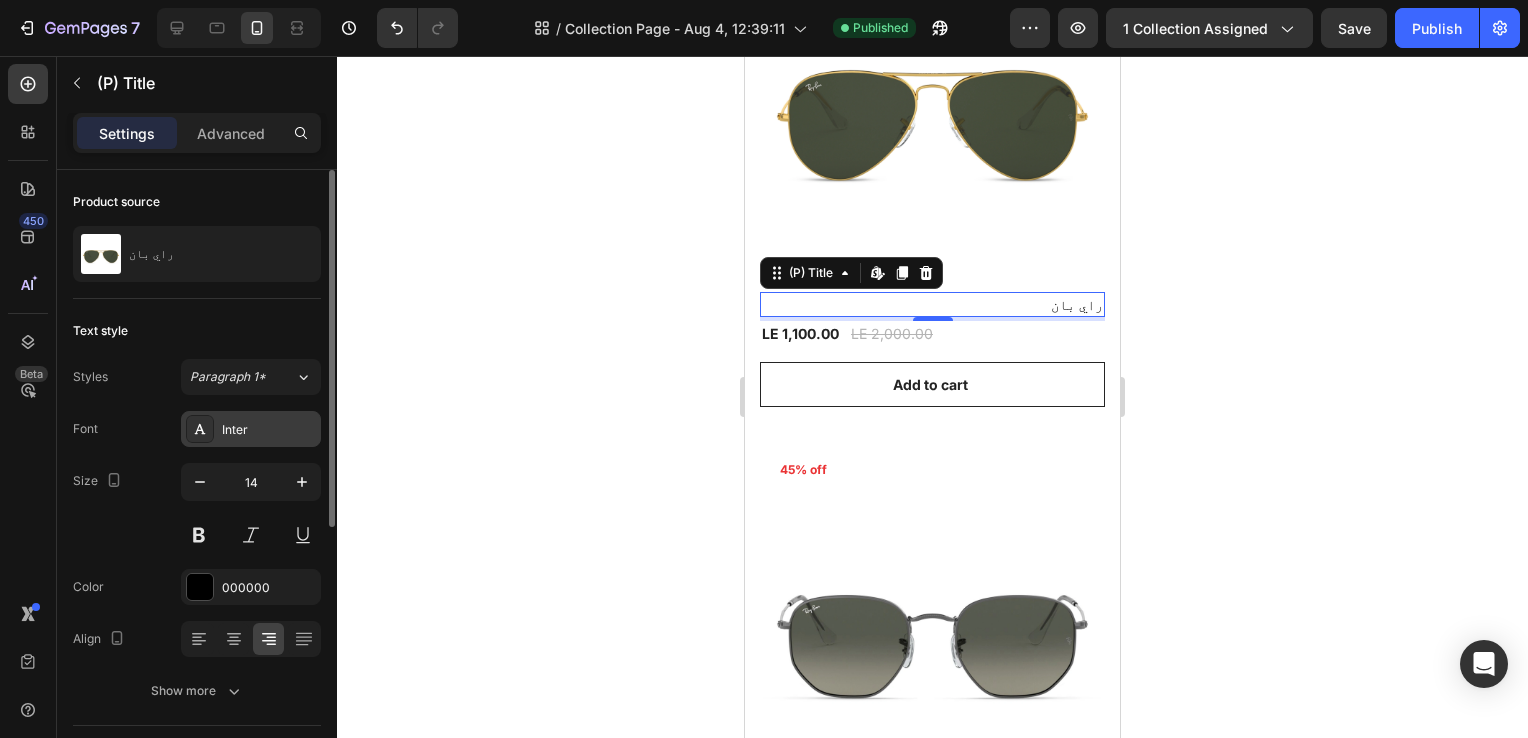 click on "Inter" at bounding box center [269, 430] 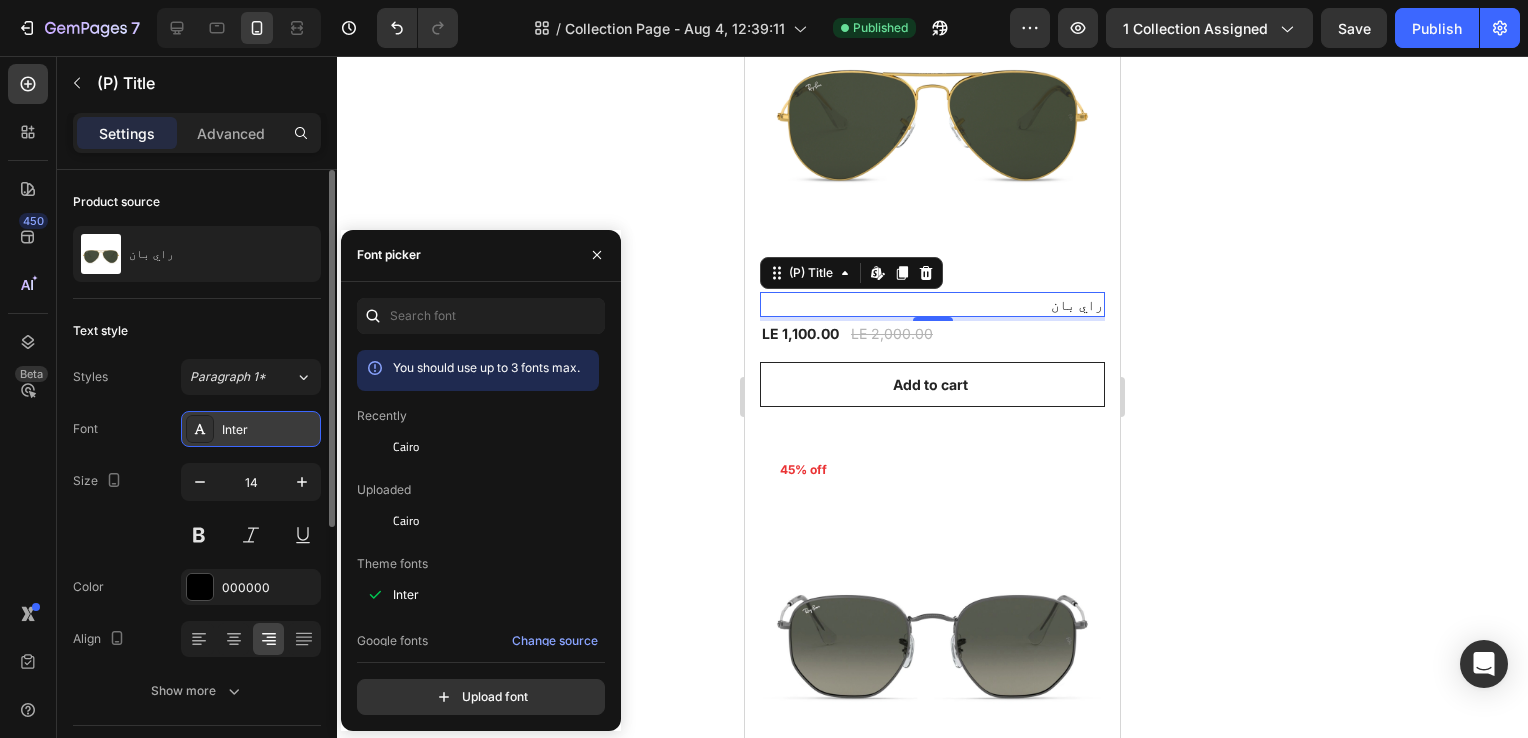 click on "Inter" at bounding box center [269, 430] 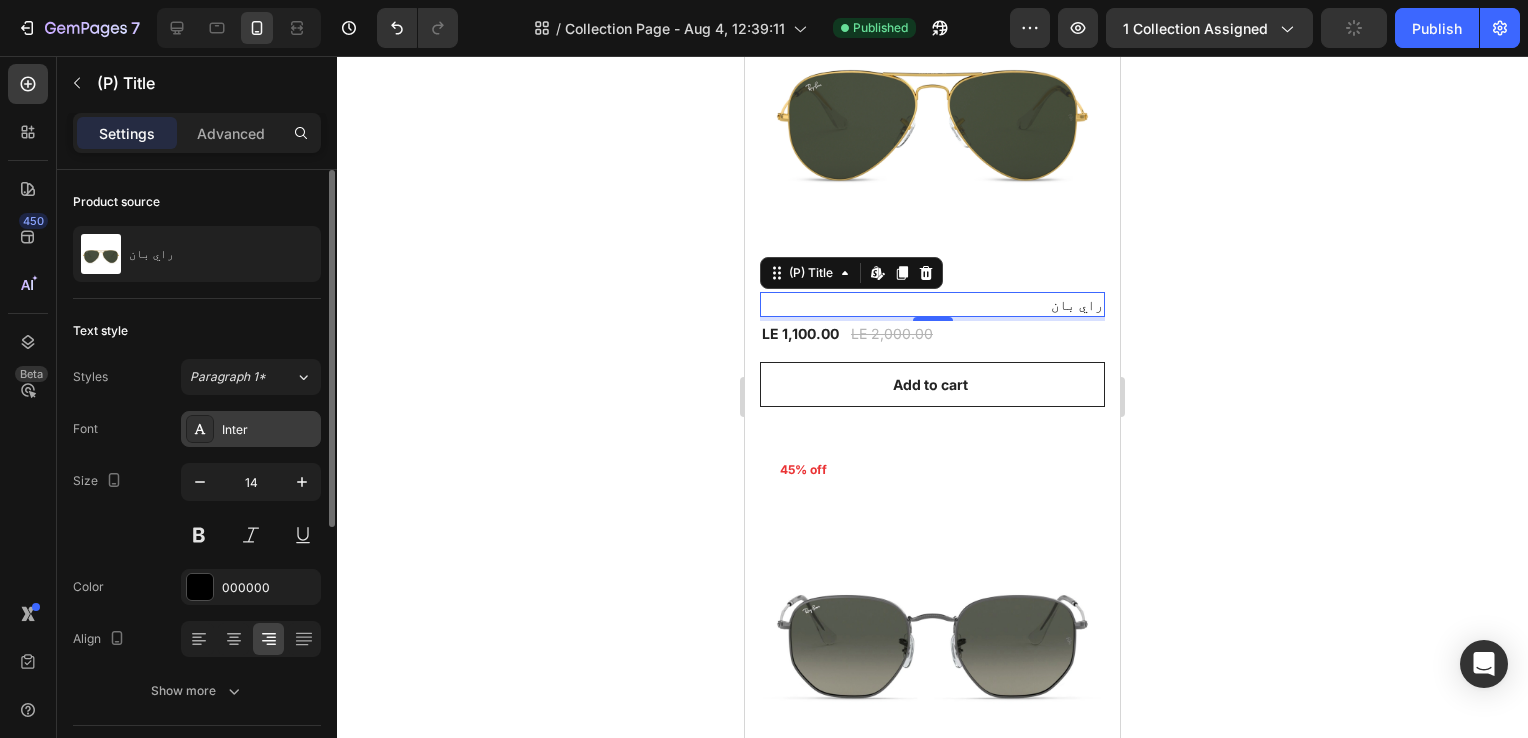 click on "Inter" at bounding box center (269, 430) 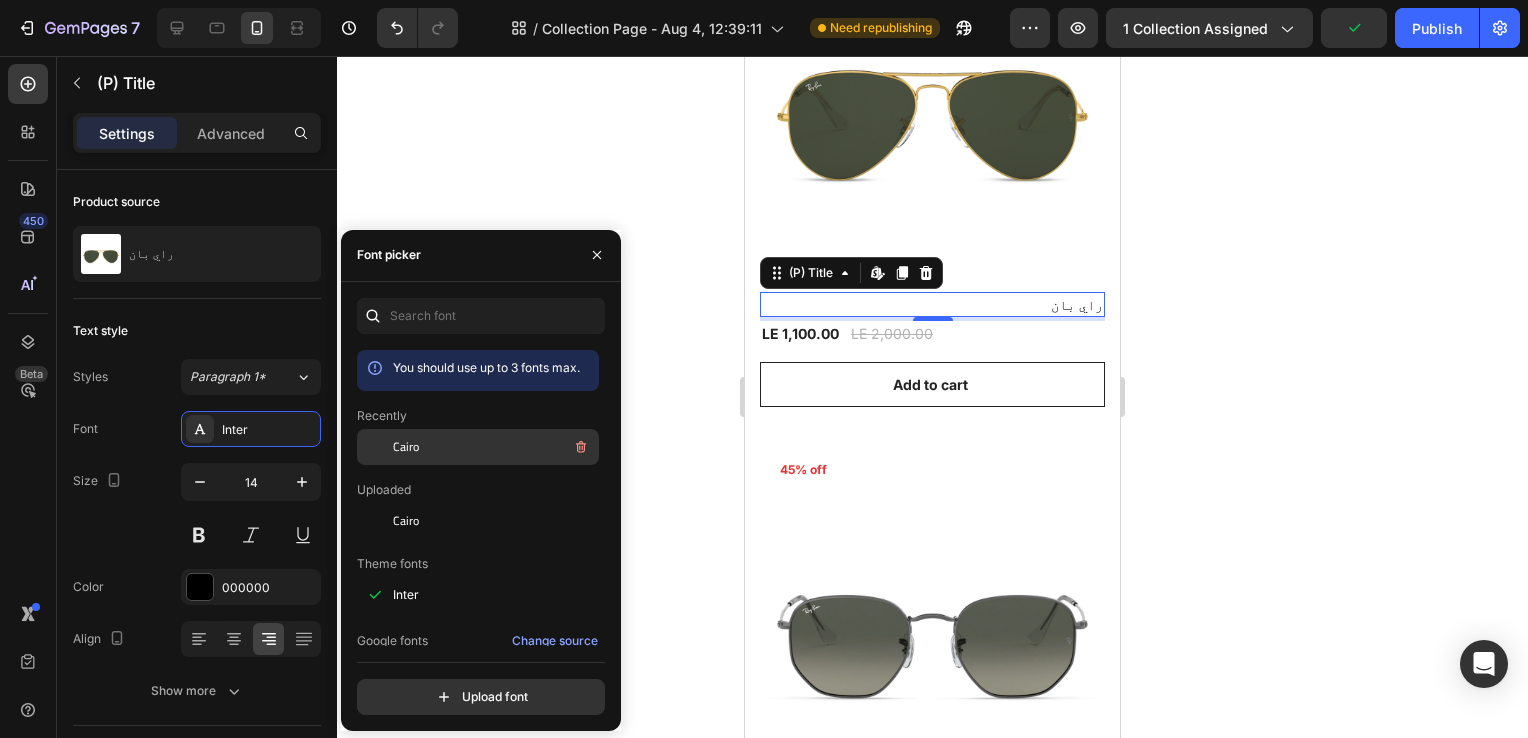 click on "Cairo" at bounding box center [494, 447] 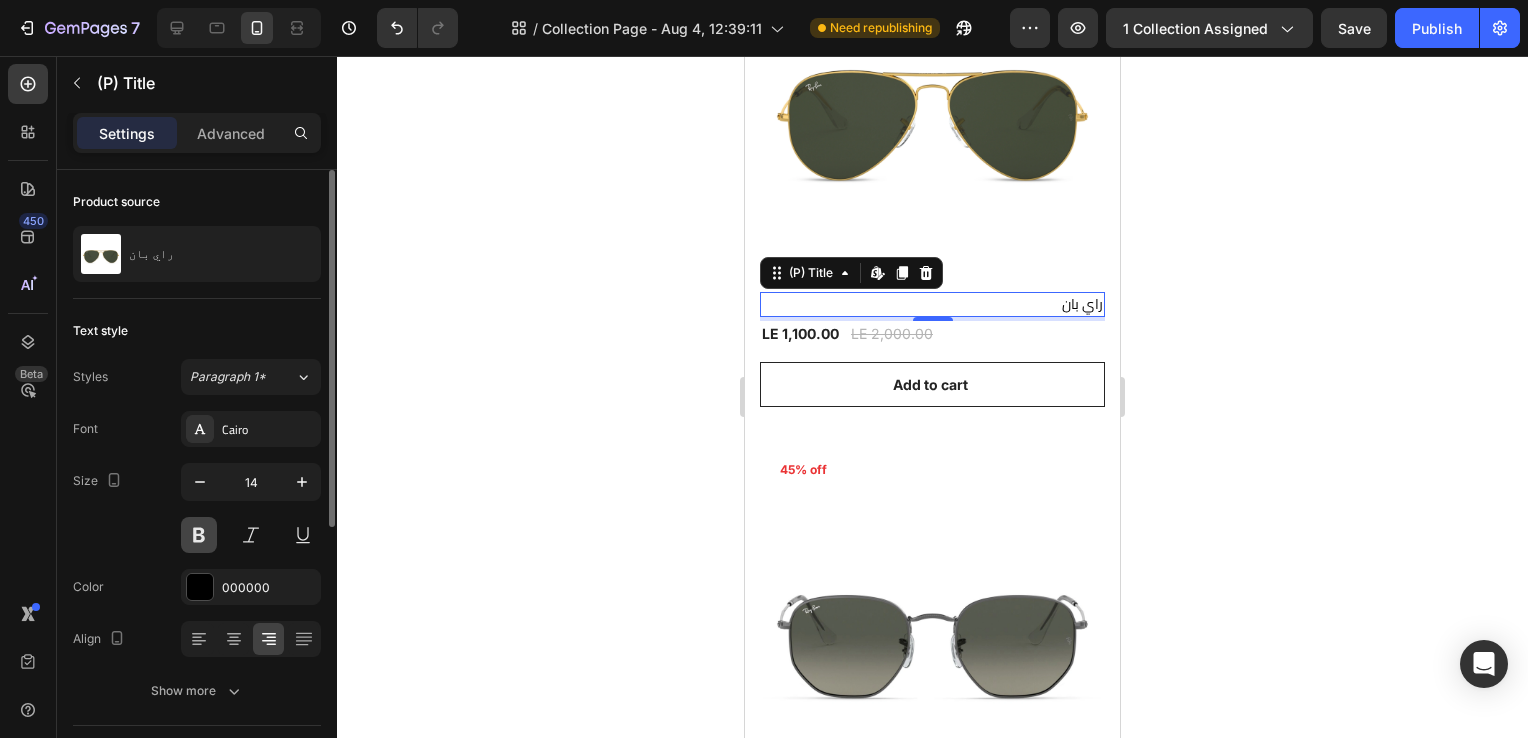 click at bounding box center [199, 535] 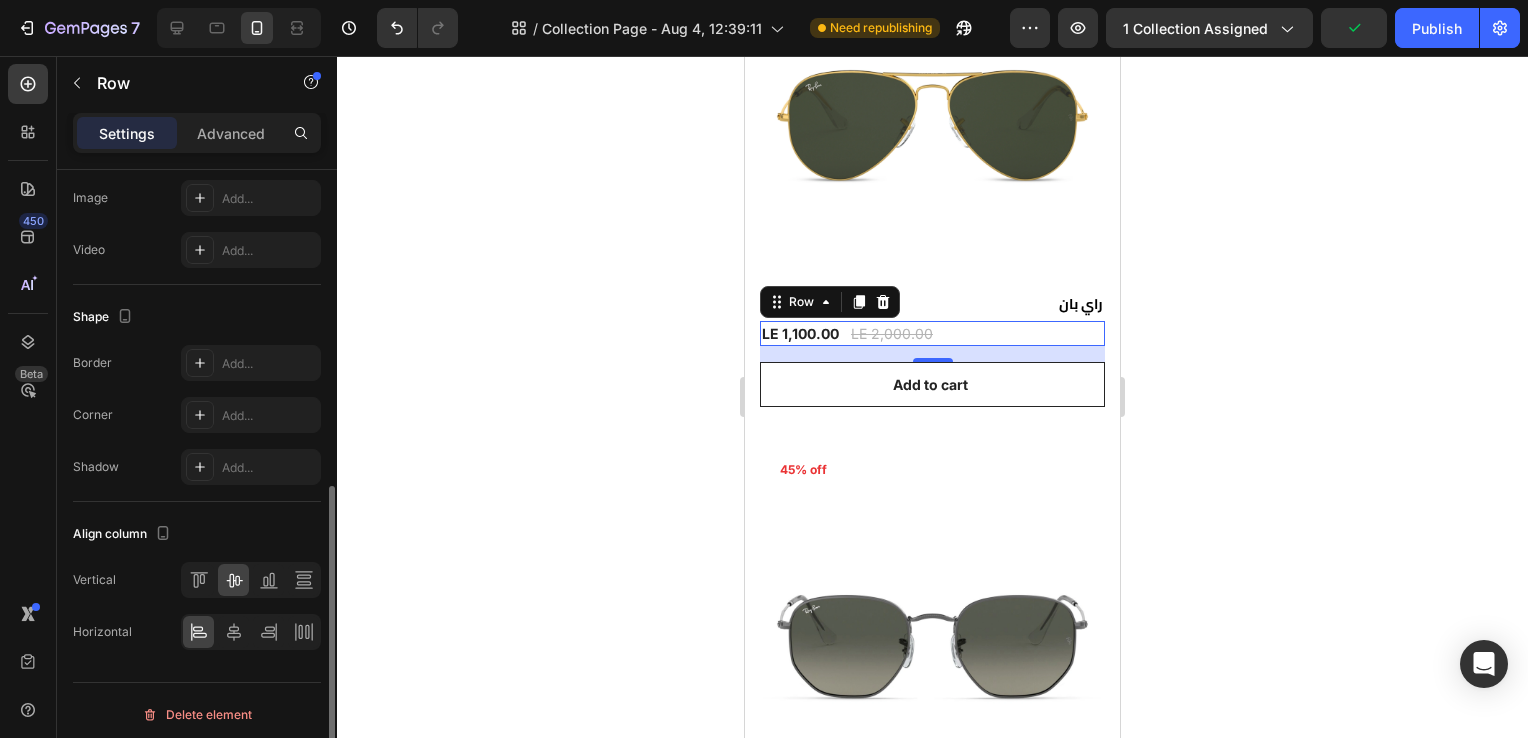 scroll, scrollTop: 768, scrollLeft: 0, axis: vertical 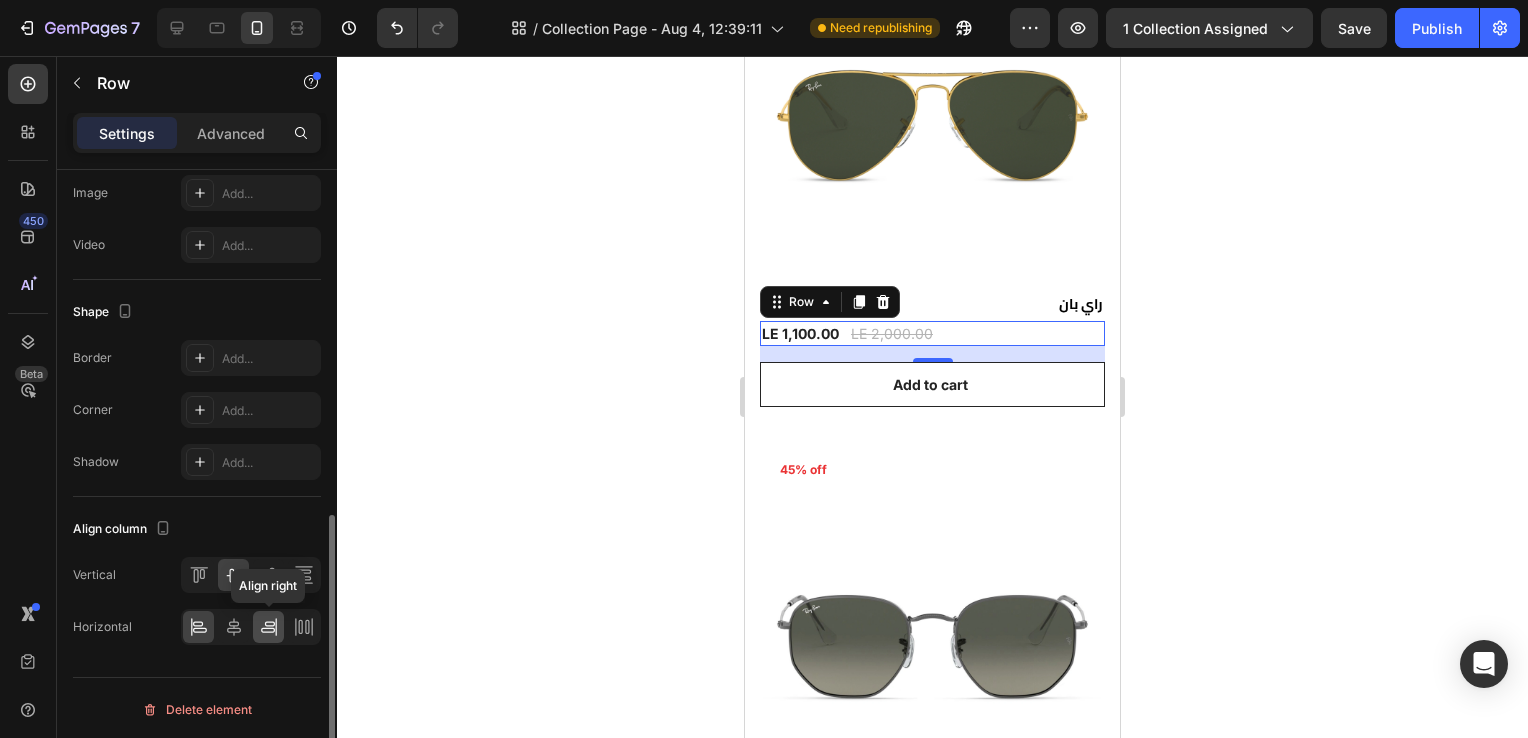 click 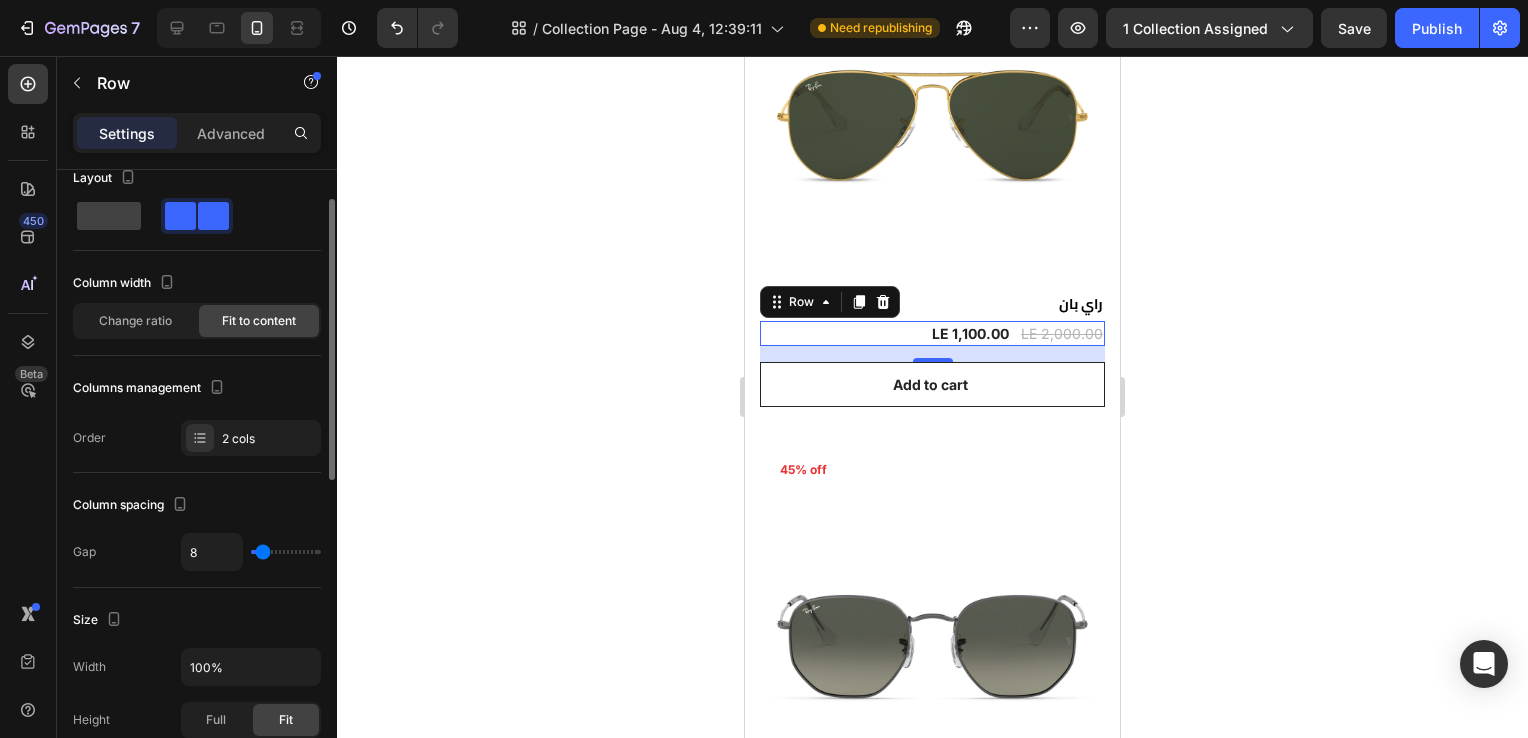 scroll, scrollTop: 20, scrollLeft: 0, axis: vertical 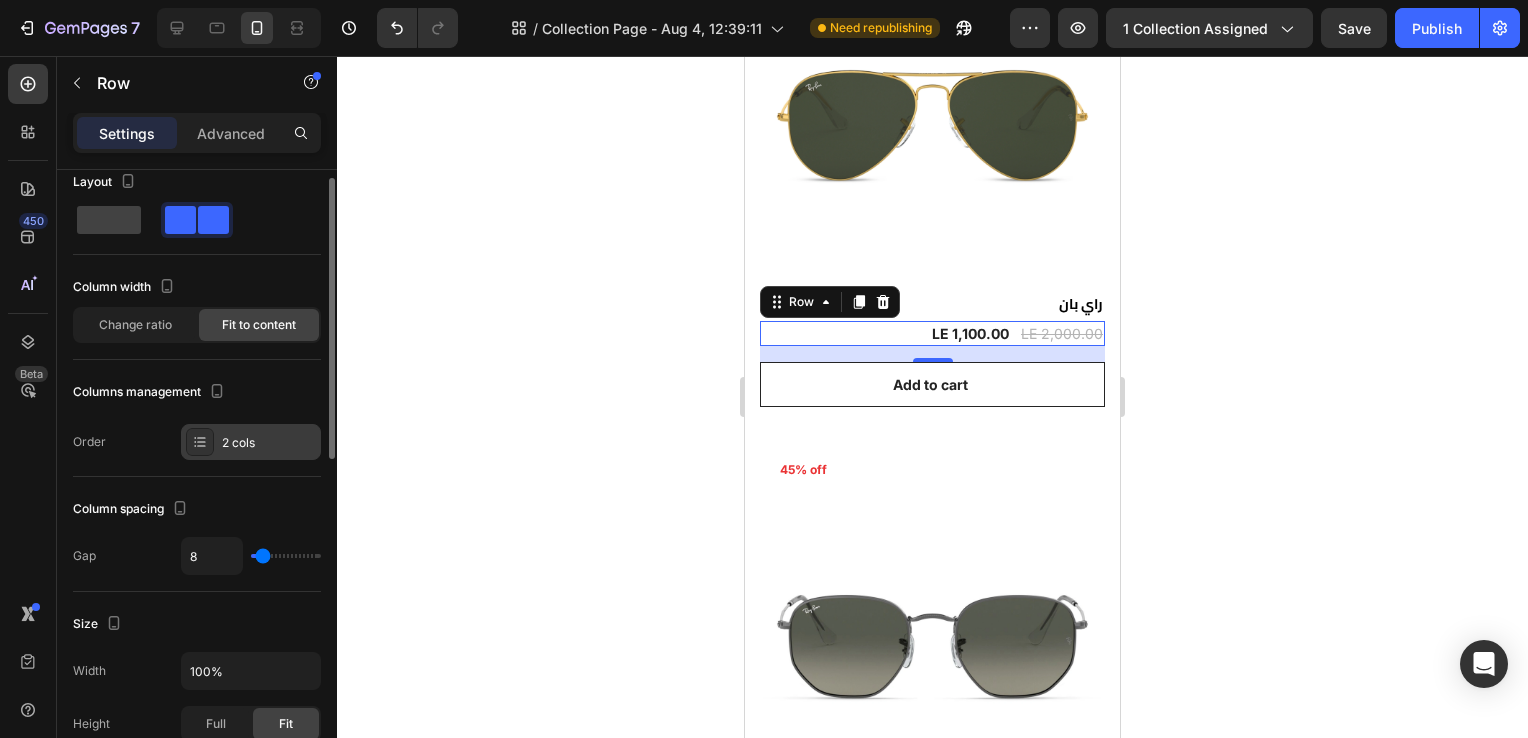 click on "2 cols" at bounding box center (269, 443) 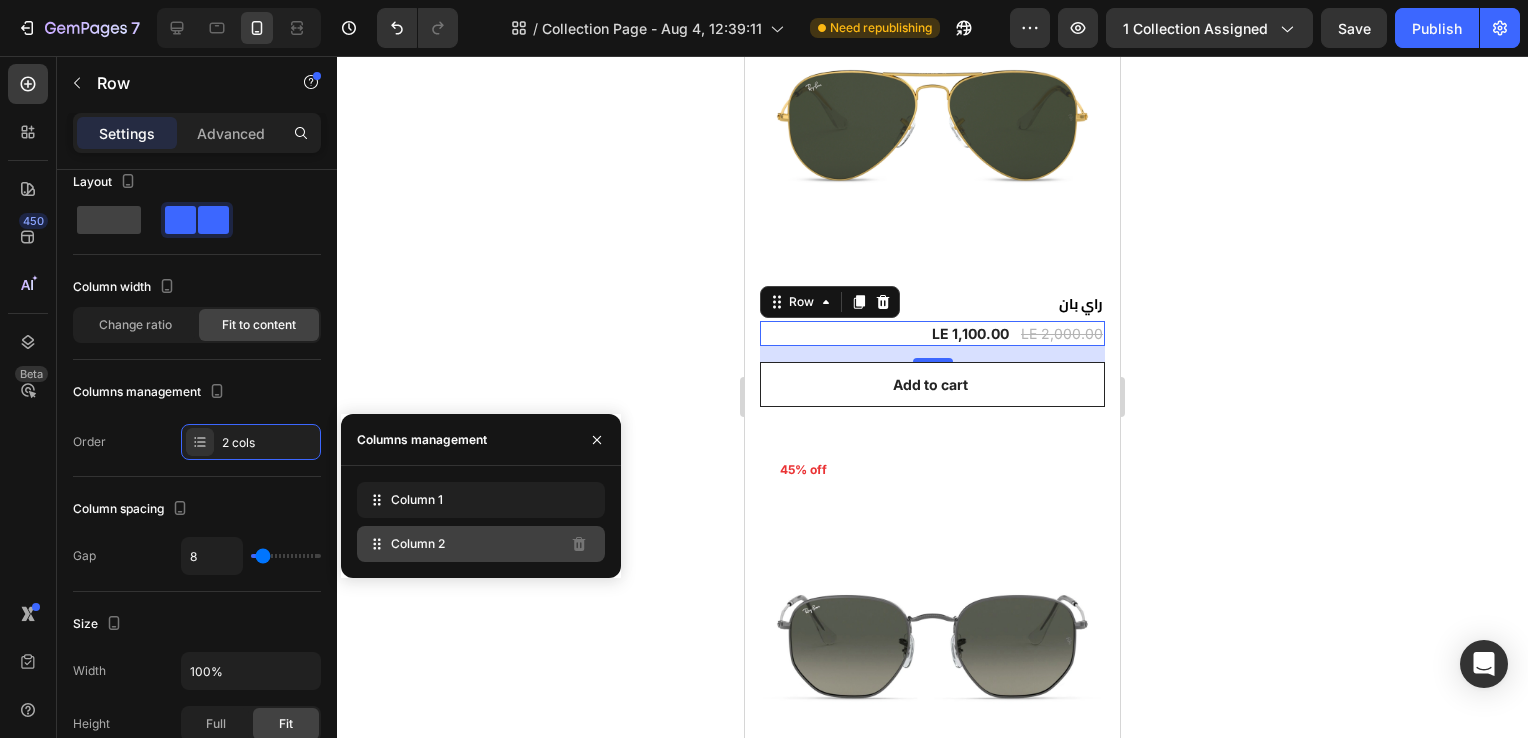 type 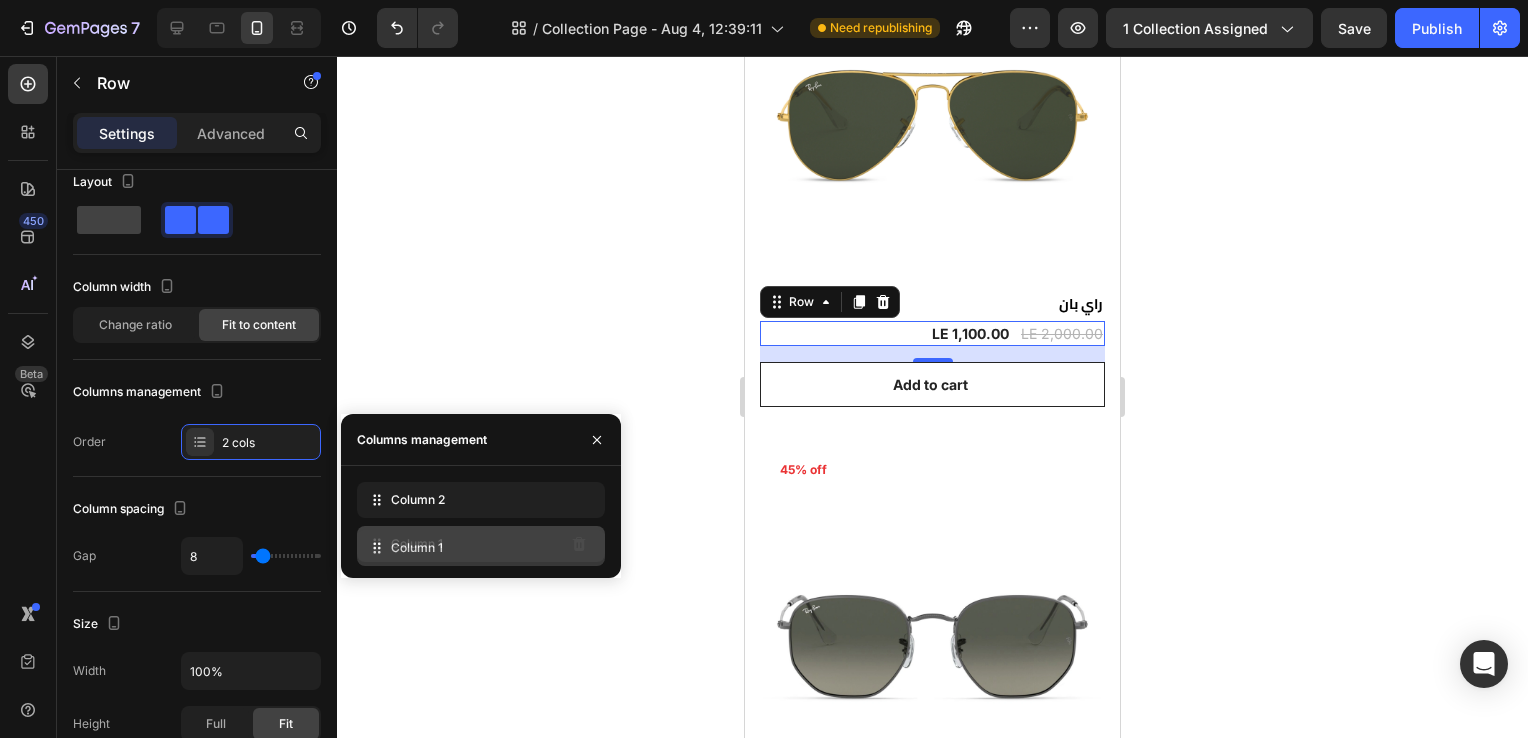 drag, startPoint x: 445, startPoint y: 492, endPoint x: 445, endPoint y: 540, distance: 48 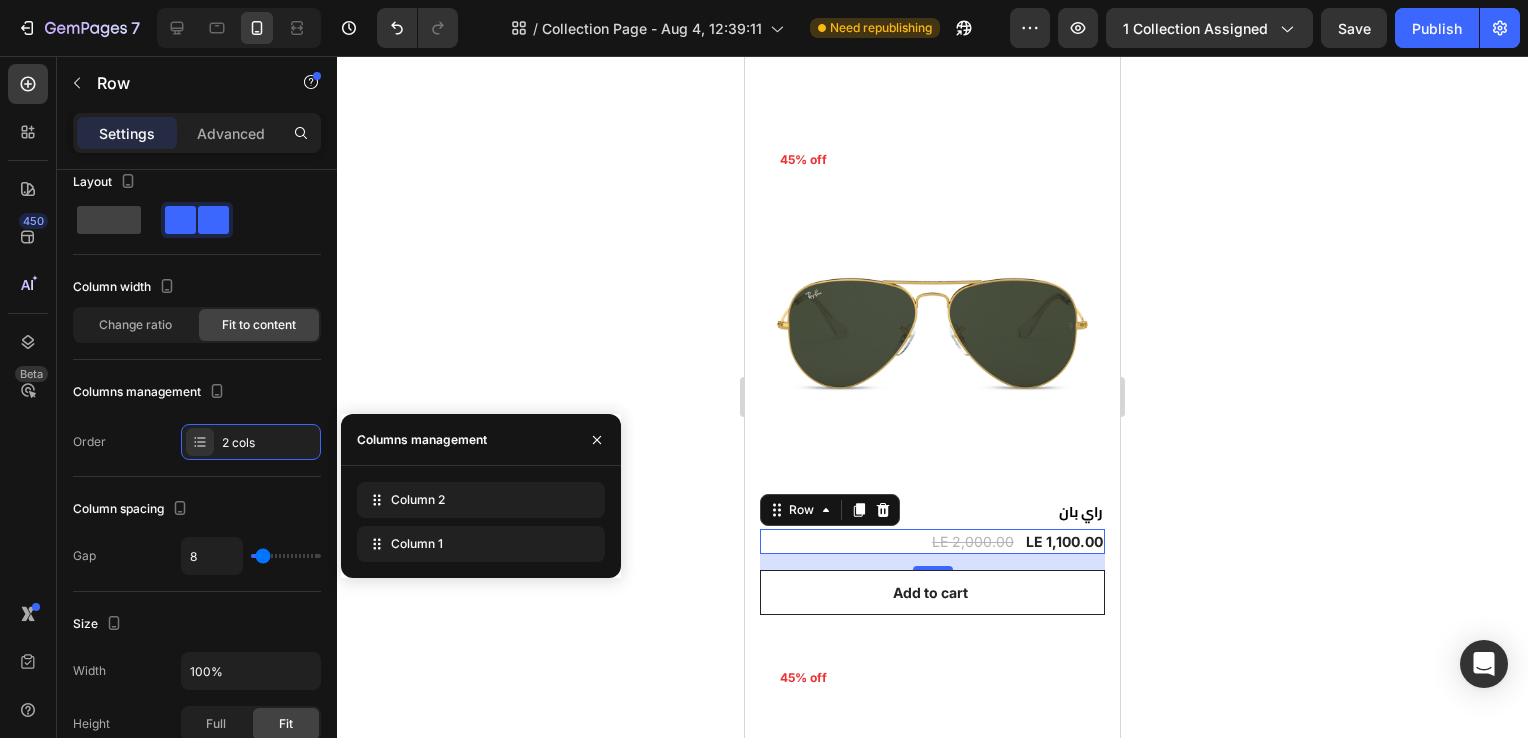 scroll, scrollTop: 0, scrollLeft: 0, axis: both 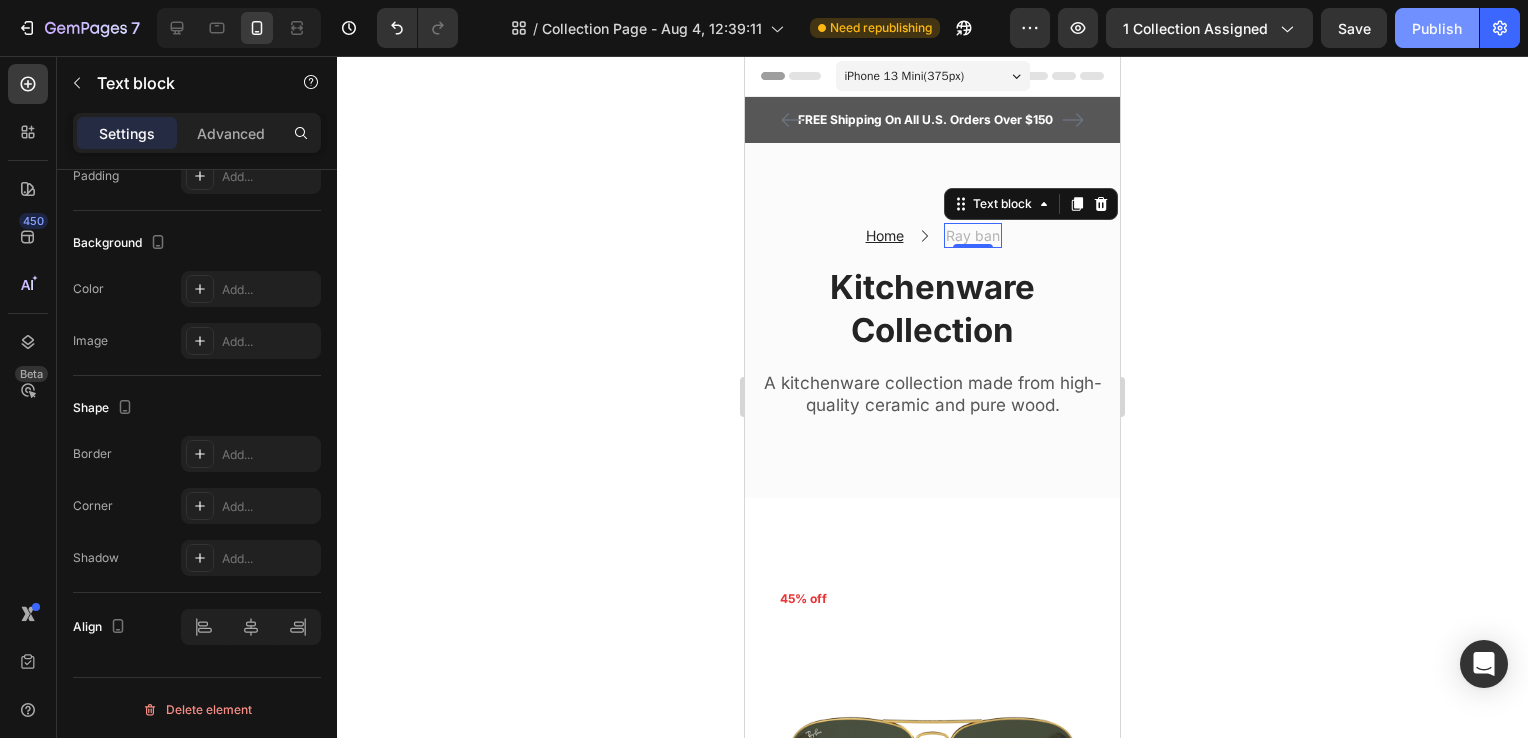 click on "Publish" 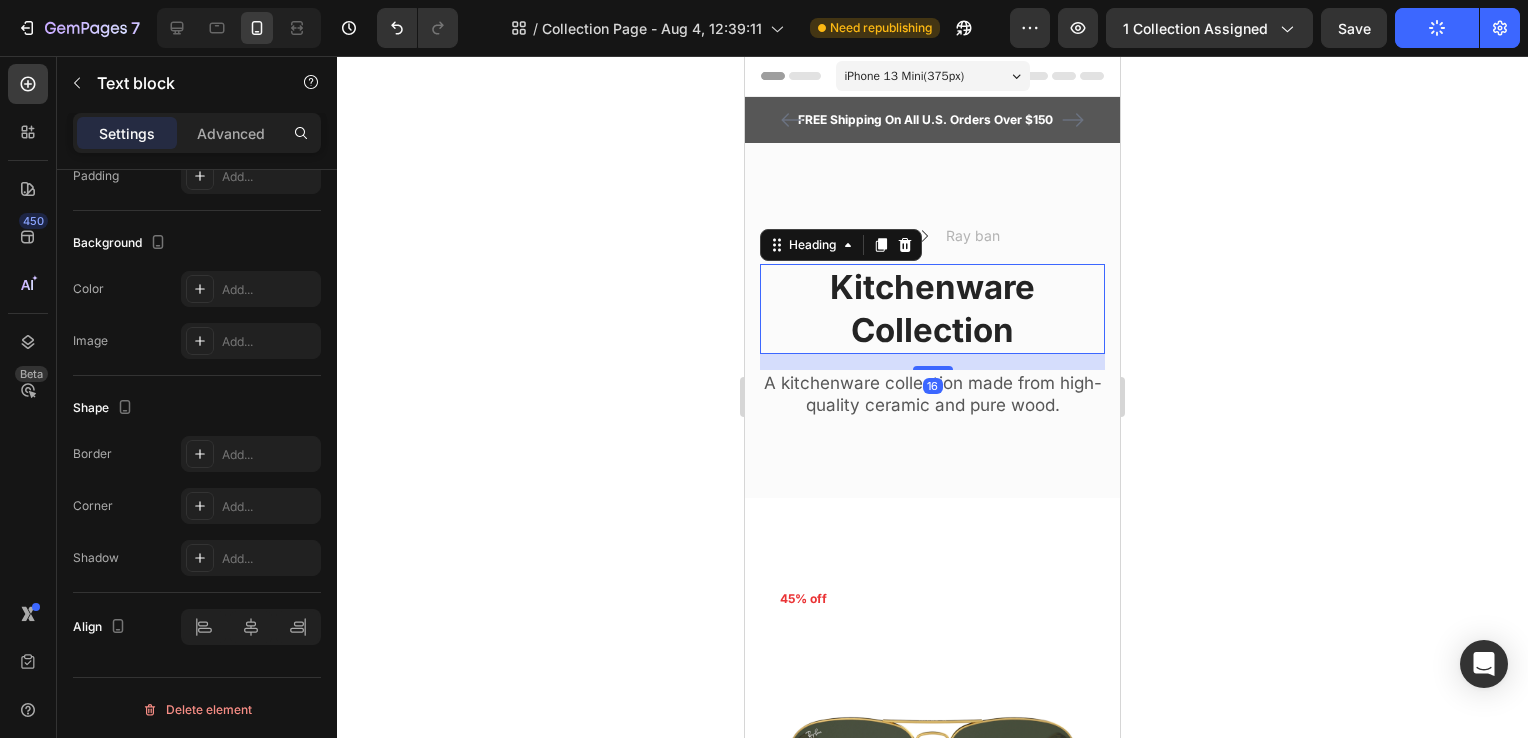 scroll, scrollTop: 0, scrollLeft: 0, axis: both 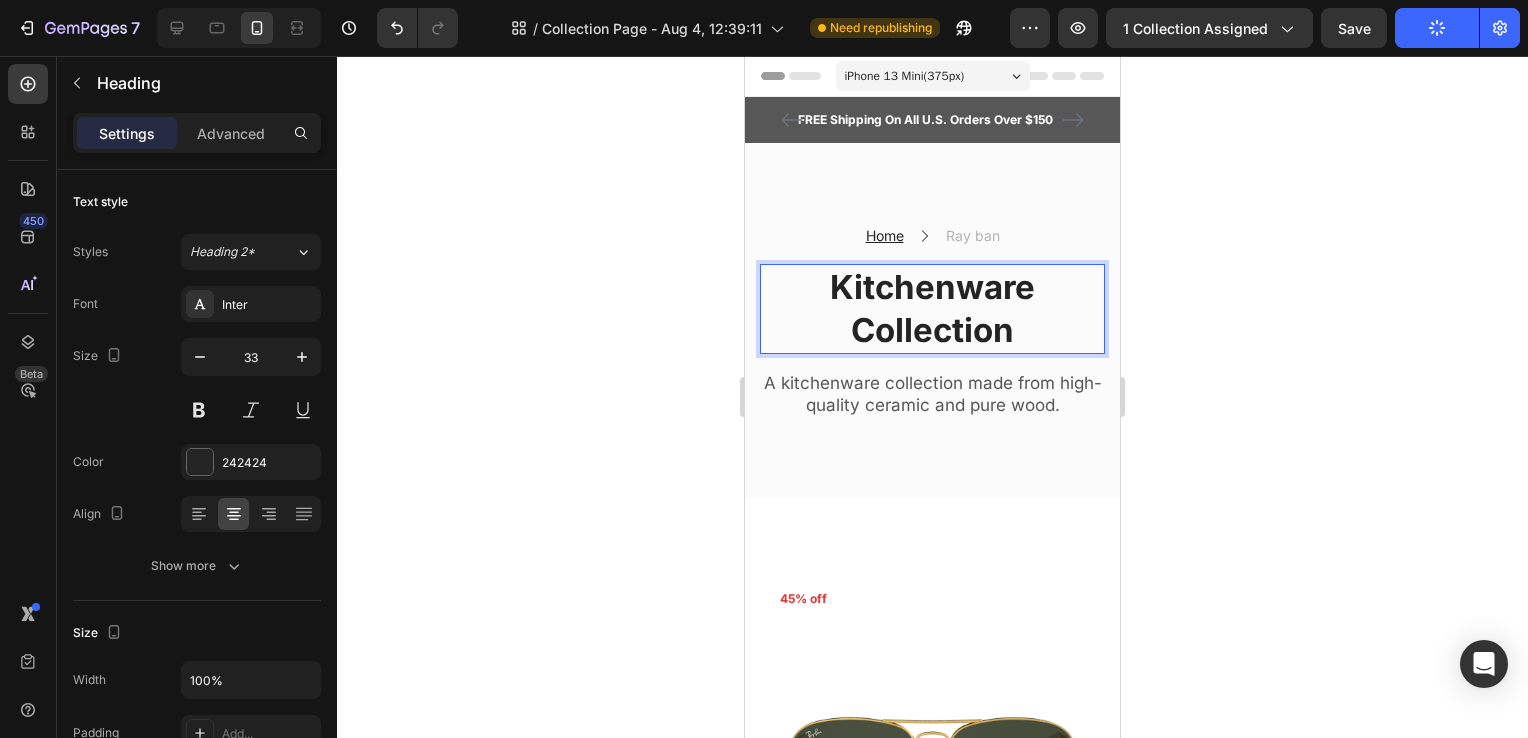 click on "Kitchenware Collection" at bounding box center (932, 309) 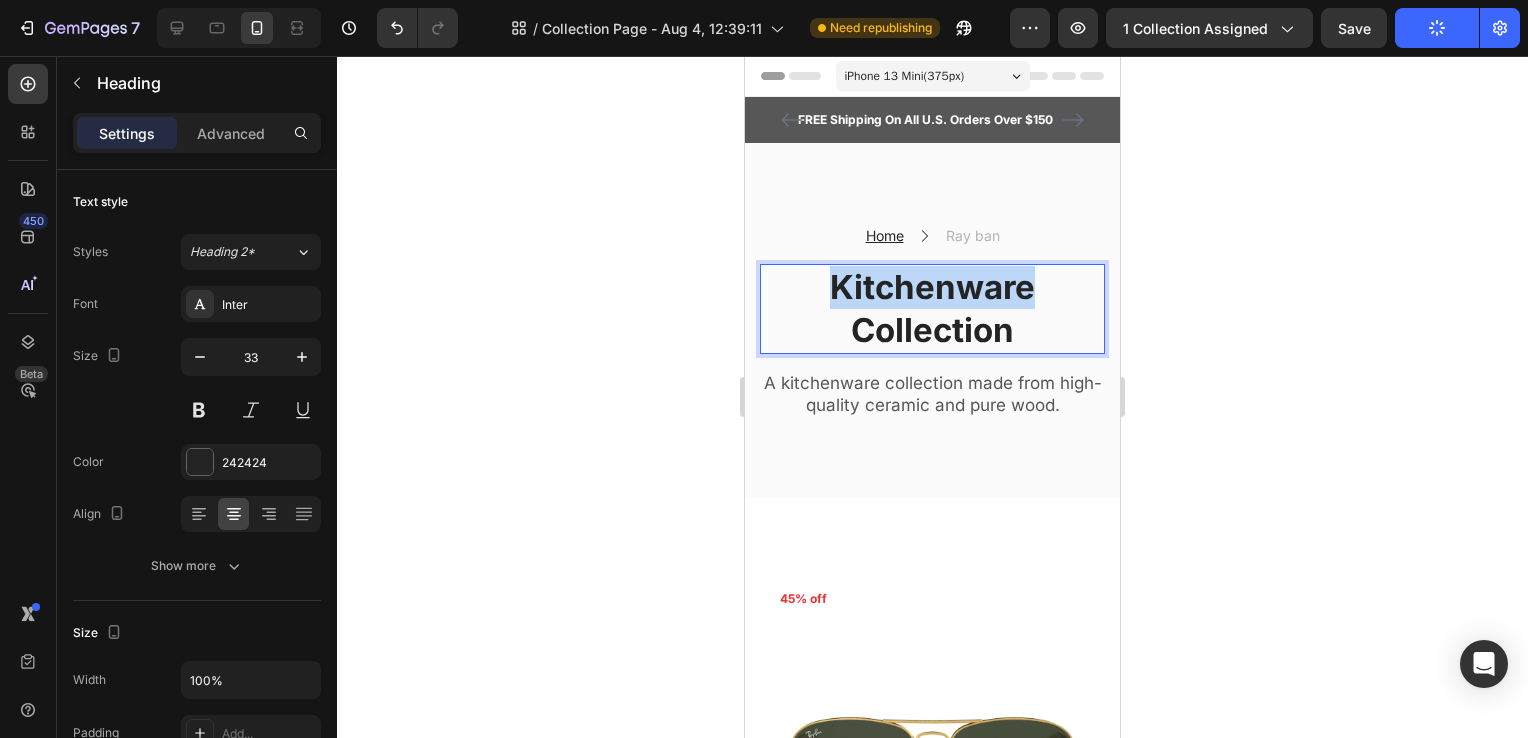 click on "Kitchenware Collection" at bounding box center (932, 309) 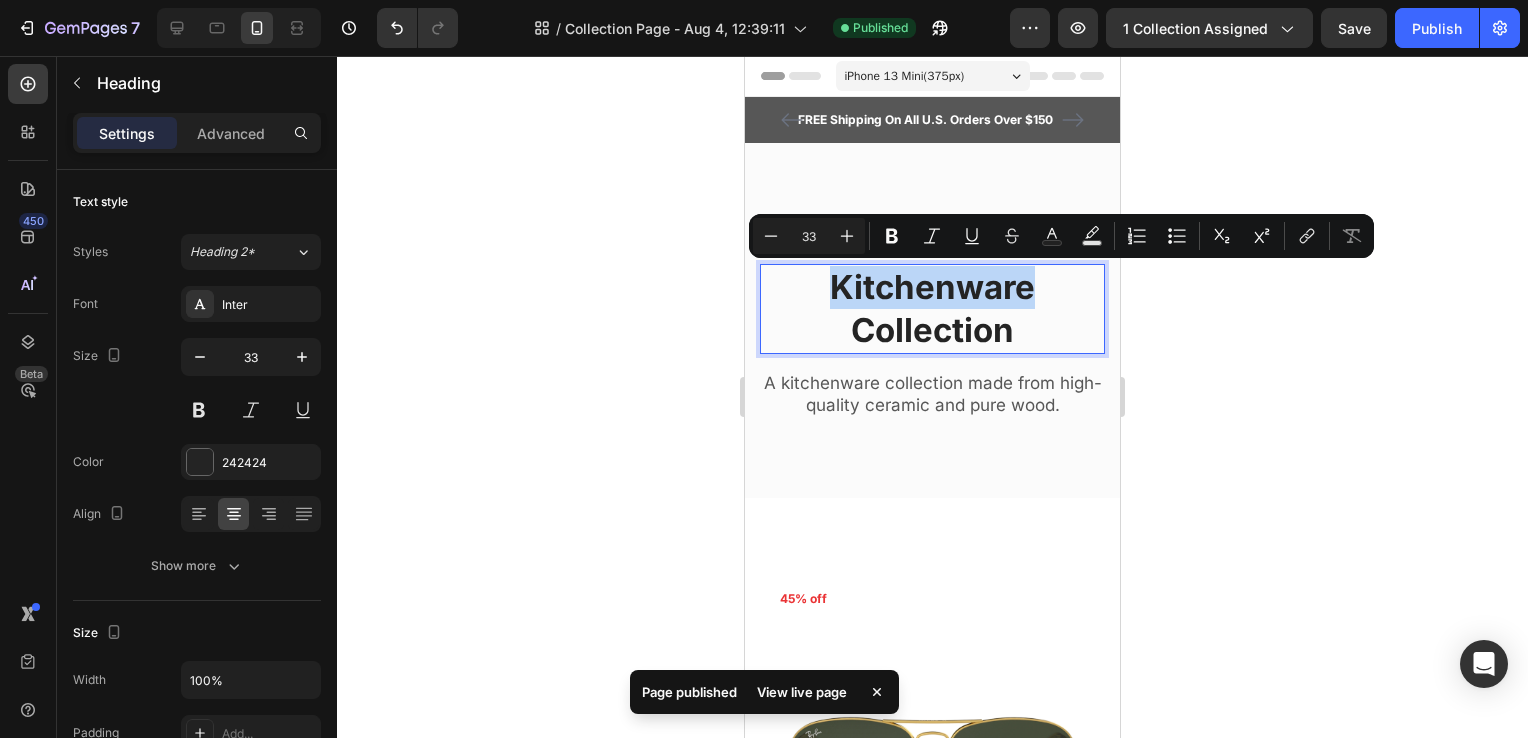 click on "Kitchenware Collection" at bounding box center [932, 309] 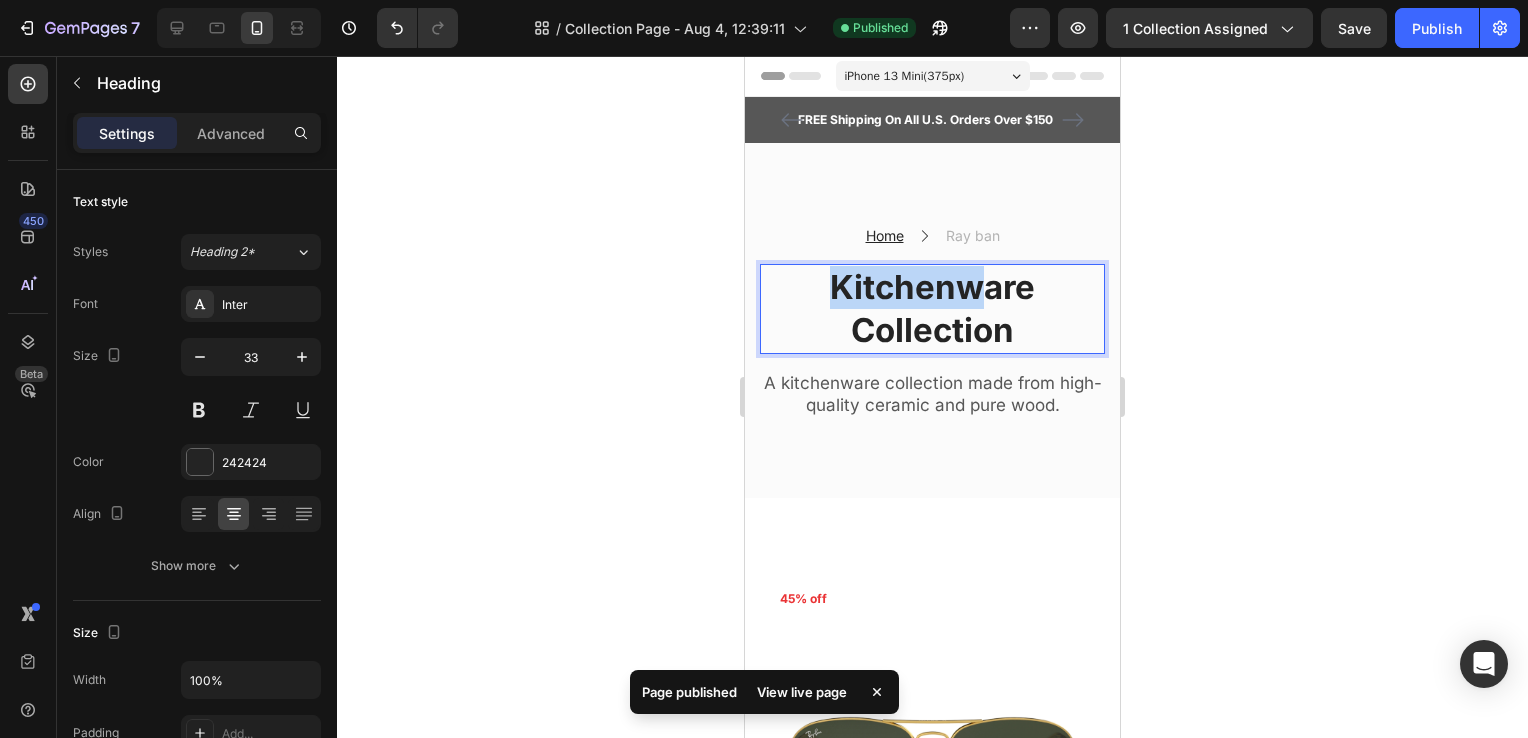 click on "Kitchenware Collection" at bounding box center [932, 309] 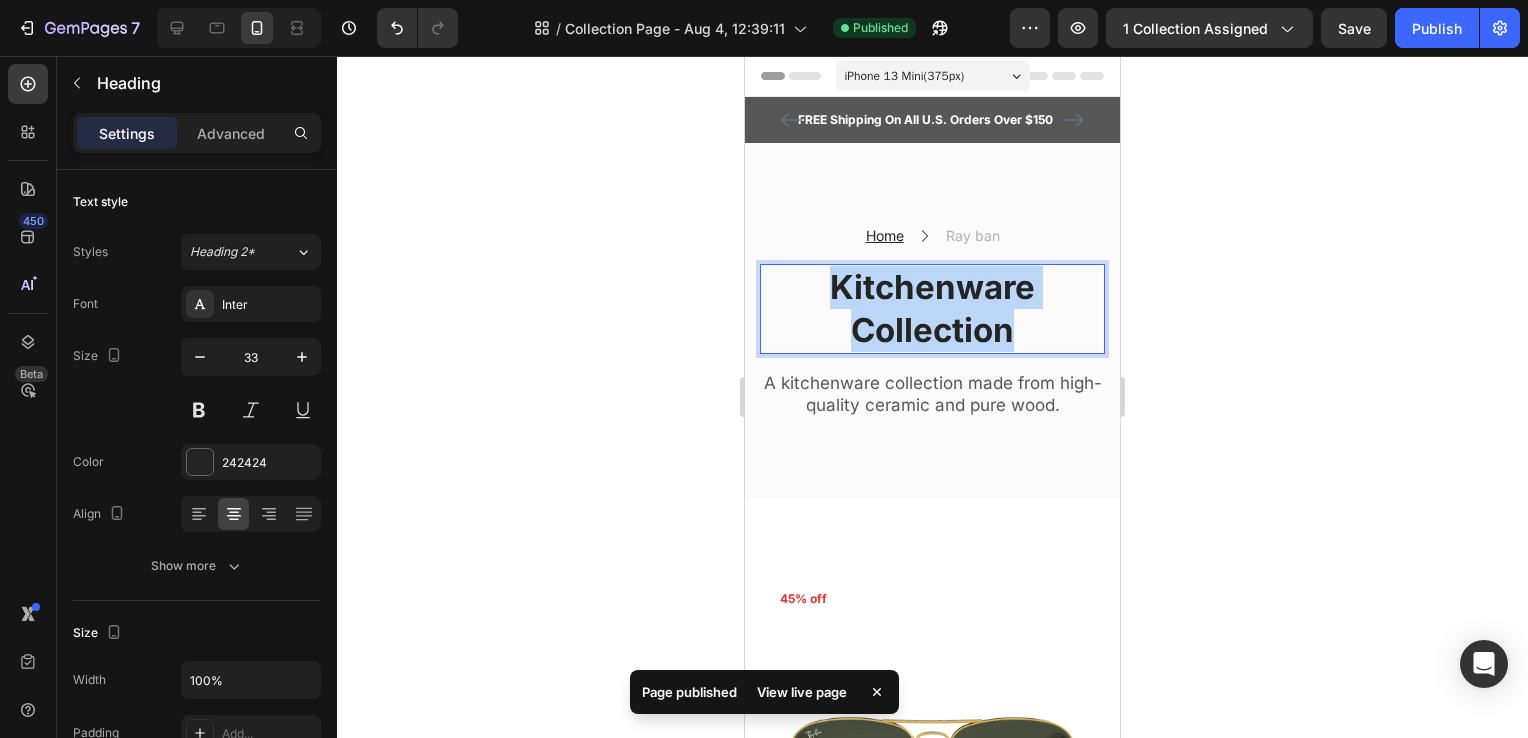 click on "Kitchenware Collection" at bounding box center (932, 309) 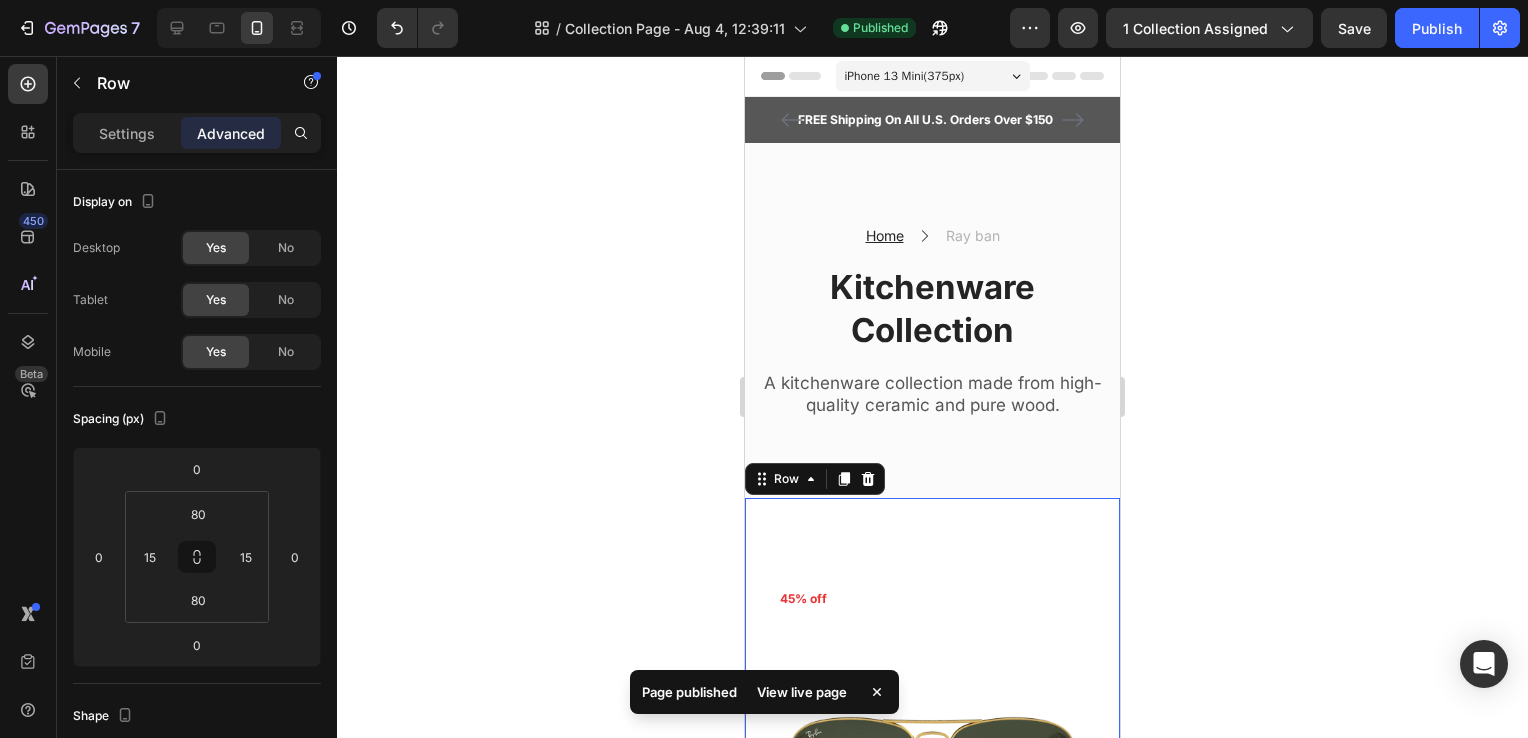 click on "Product Images & Gallery 45% off Product Badge Row راي بان (P) Title LE 1,100.00 (P) Price (P) Price LE 2,000.00 (P) Price (P) Price Row Row Add to cart (P) Cart Button Product List Product Images & Gallery 45% off Product Badge Row راي بان (P) Title LE 1,100.00 (P) Price (P) Price LE 2,000.00 (P) Price (P) Price Row Row Add to cart (P) Cart Button Product List Product Images & Gallery 45% off Product Badge Row راي بان (P) Title LE 1,100.00 (P) Price (P) Price LE 2,000.00 (P) Price (P) Price Row Row Add to cart (P) Cart Button Product List Product Images & Gallery 45% off Product Badge Row راي بان (P) Title LE 1,100.00 (P) Price (P) Price LE 2,000.00 (P) Price (P) Price Row Row Add to cart (P) Cart Button Product List Product Images & Gallery 45% off Product Badge Row راي بان (P) Title LE 1,100.00 (P) Price (P) Price LE 2,000.00 (P) Price (P) Price Row Row Add to cart (P) Cart Button Product List Product Images & Gallery 25% off Product Badge Row دولتشي آند غابانا" at bounding box center [932, 4701] 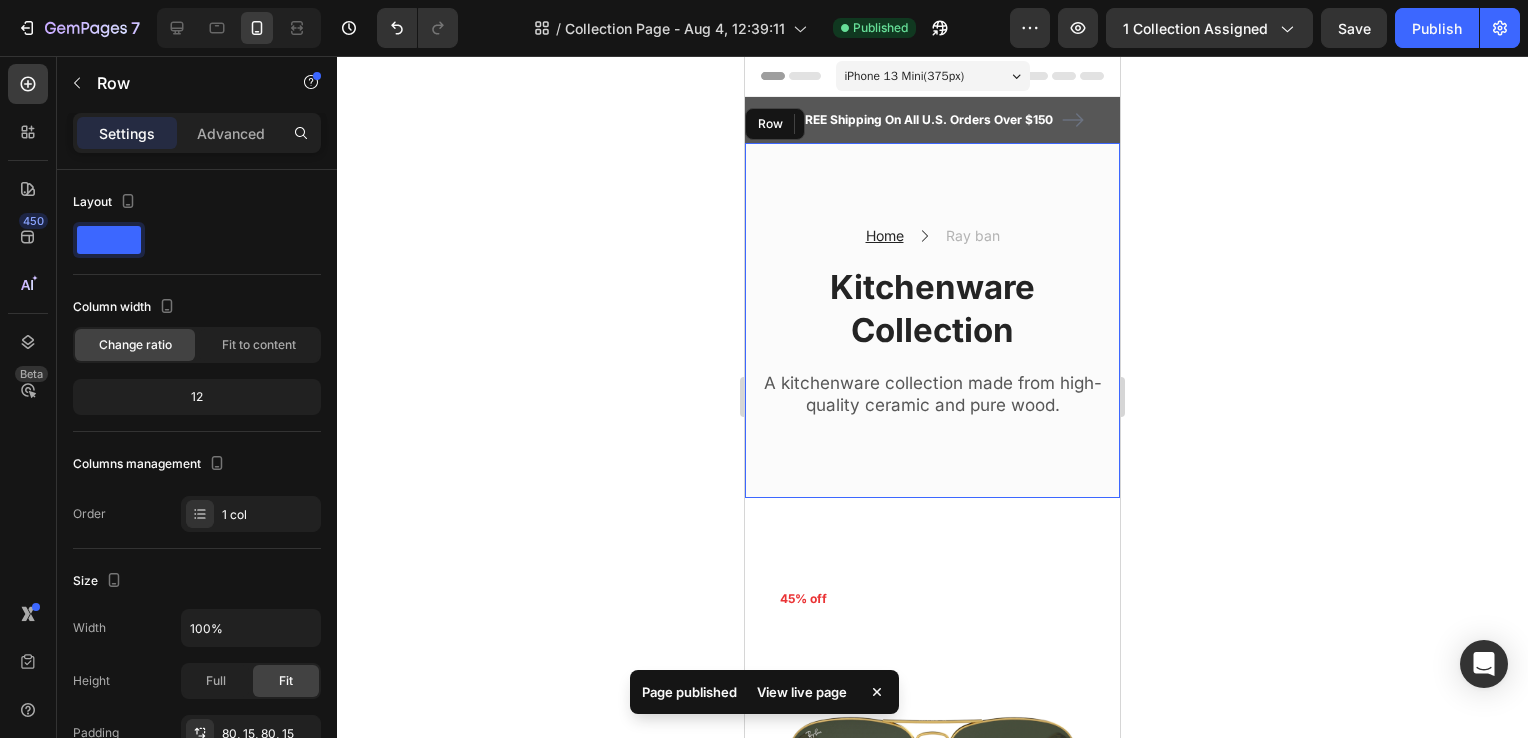 click on "Home Text block
Icon Ray ban Text block Row Kitchenware Collection Heading A kitchenware collection made from high-quality ceramic and pure wood. Text block   0 Row Row Row" at bounding box center (932, 320) 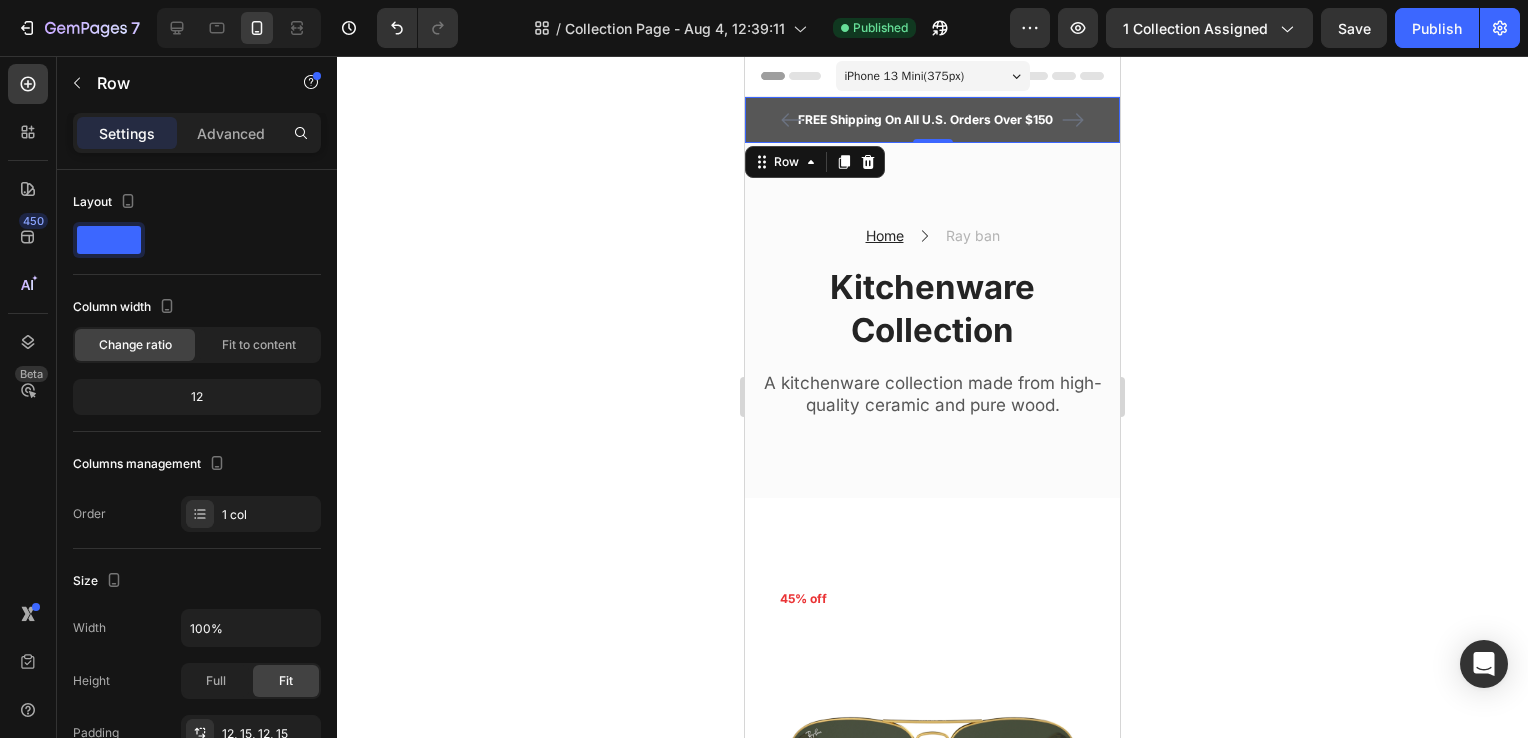 click on "FREE Shipping On All U.S. Orders Over $150 Text block 5000+ Text block                Icon                Icon                Icon                Icon                Icon Icon List Hoz REVIEWS Text block Row 60-DAY FREE RETURNS Text block
Carousel Row Row   0" at bounding box center (932, 120) 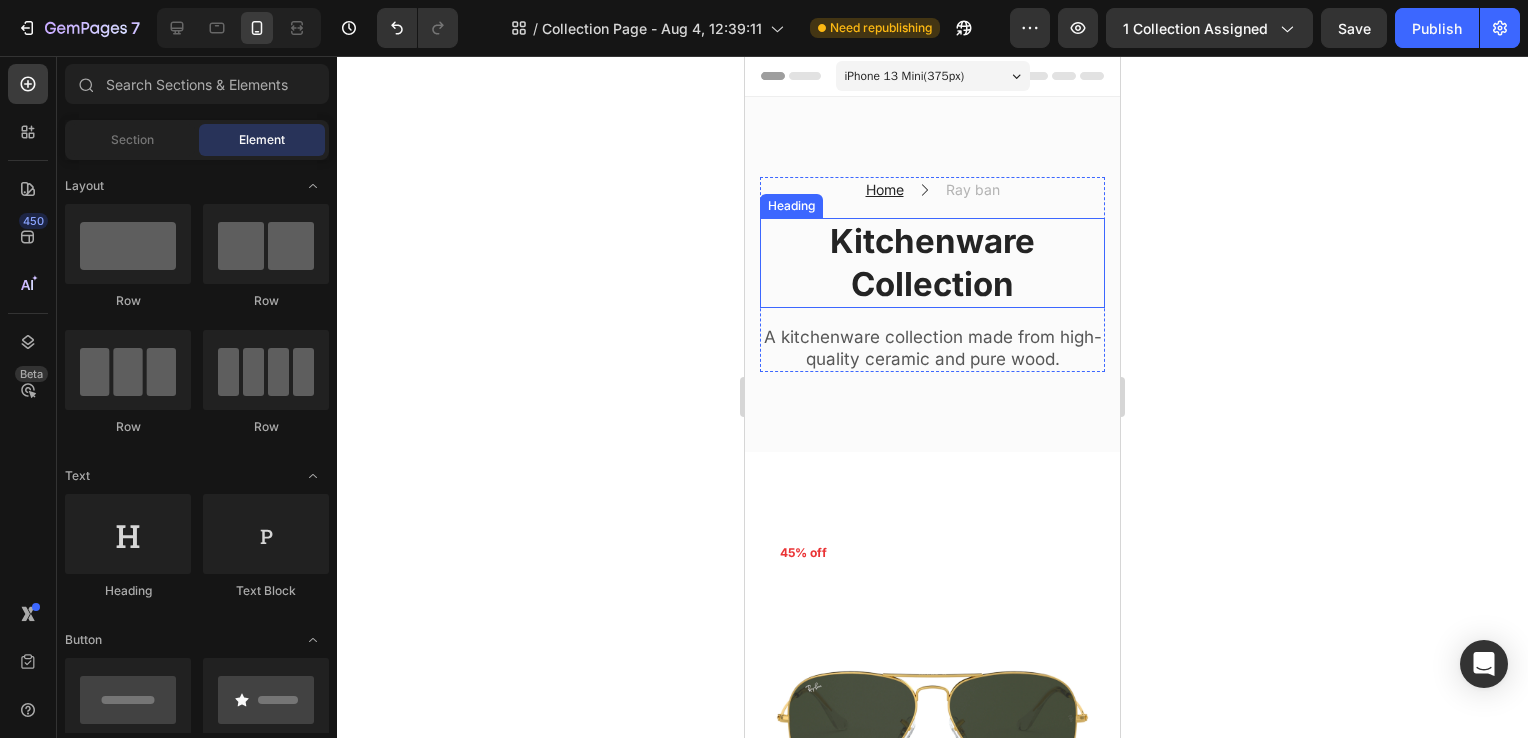 click on "Kitchenware Collection" at bounding box center [932, 263] 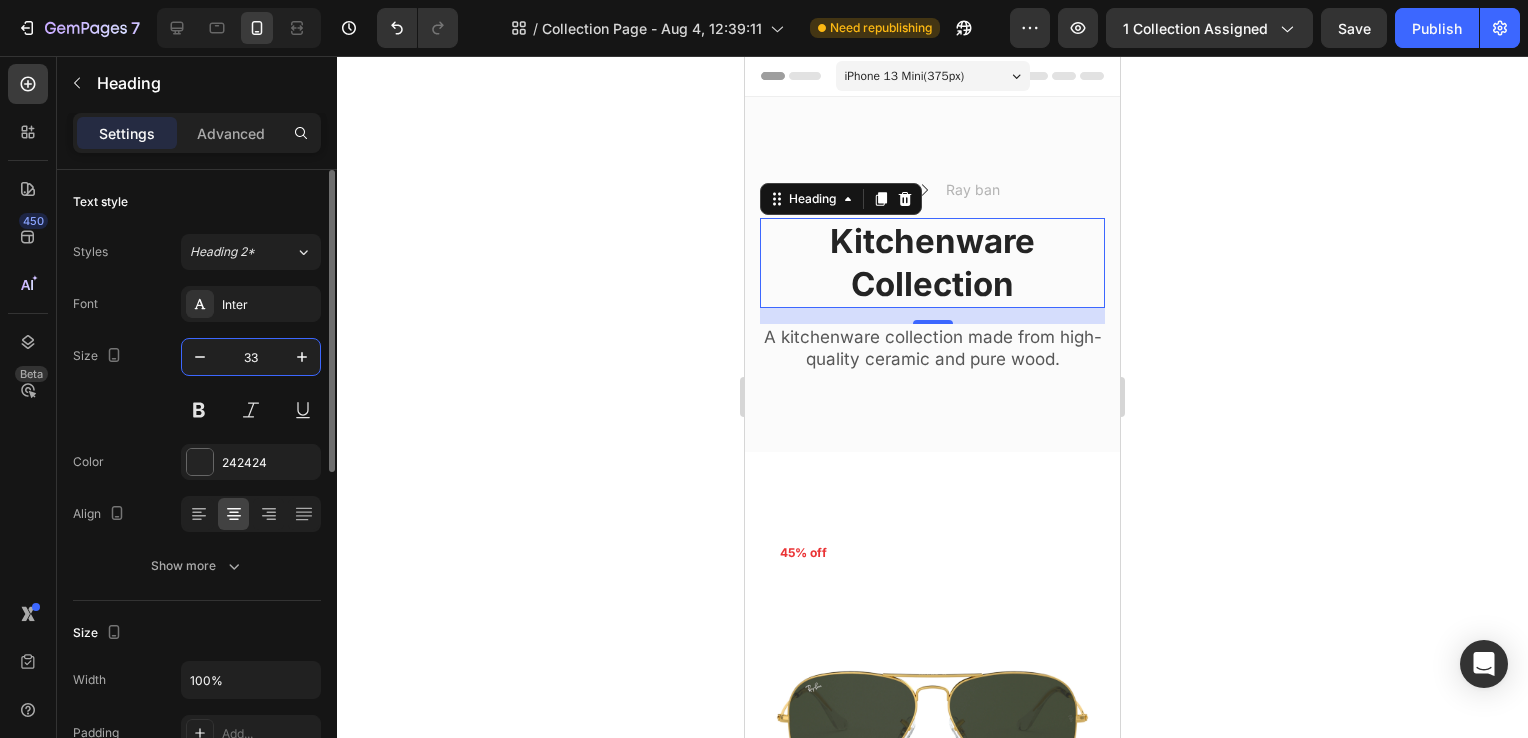 click on "33" at bounding box center [251, 357] 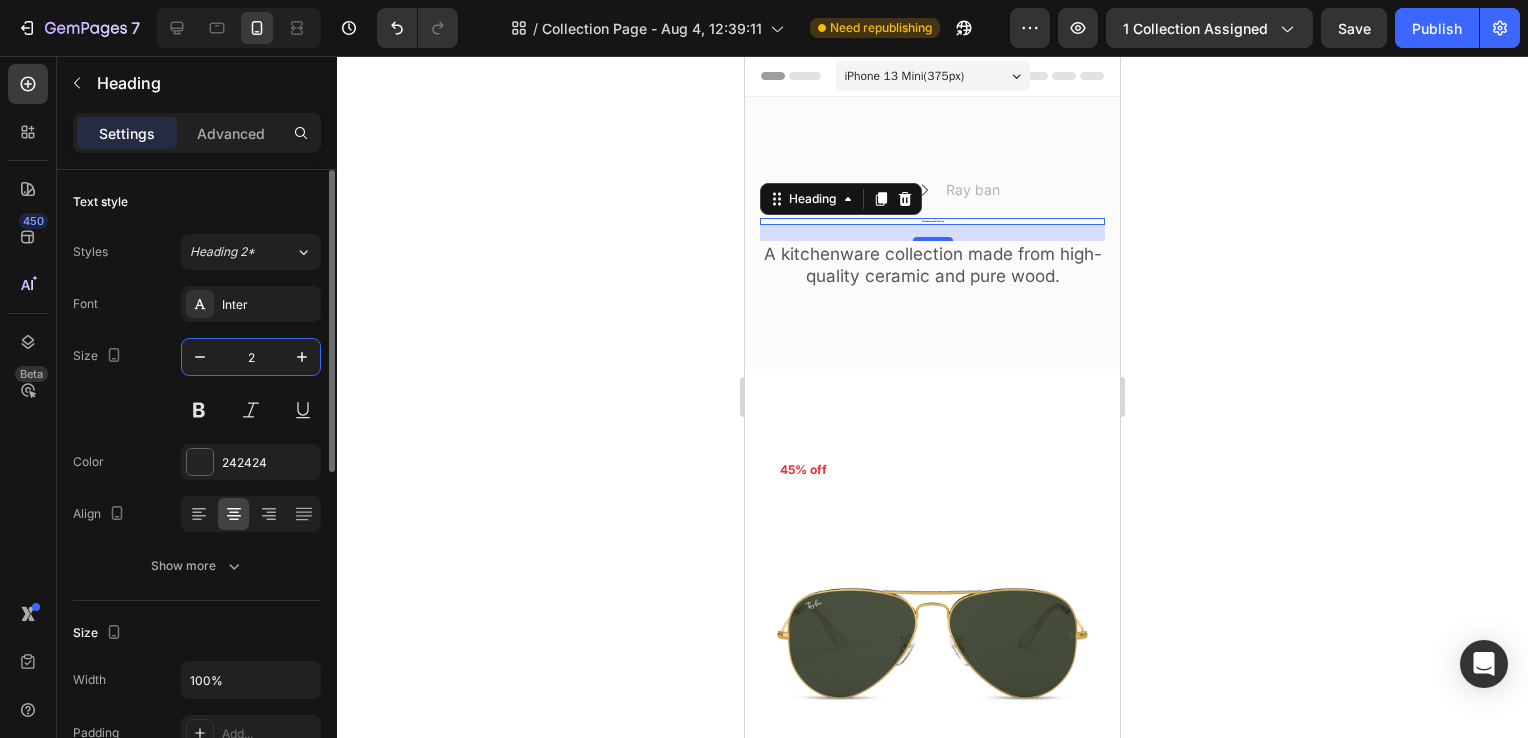 type on "24" 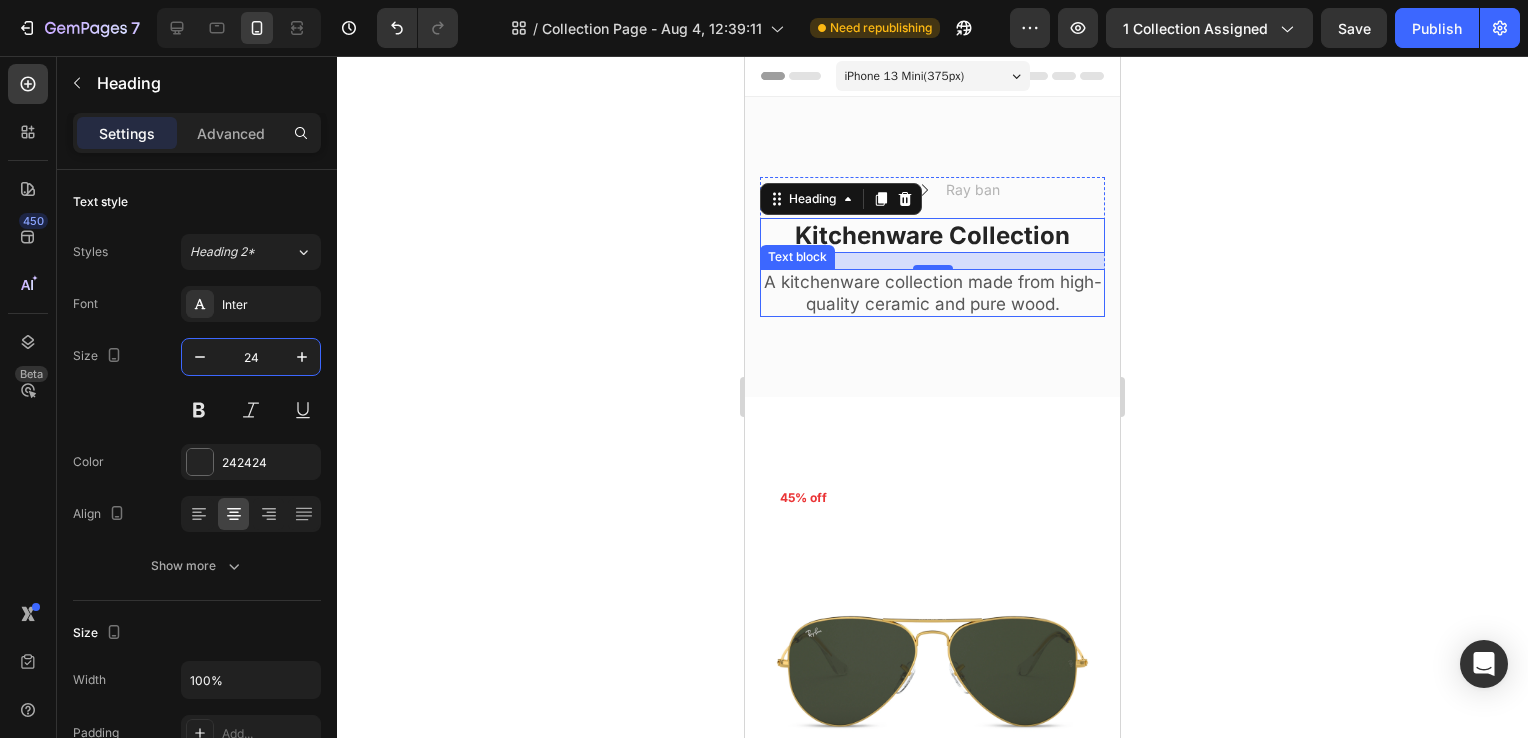 click on "A kitchenware collection made from high-quality ceramic and pure wood." at bounding box center (932, 293) 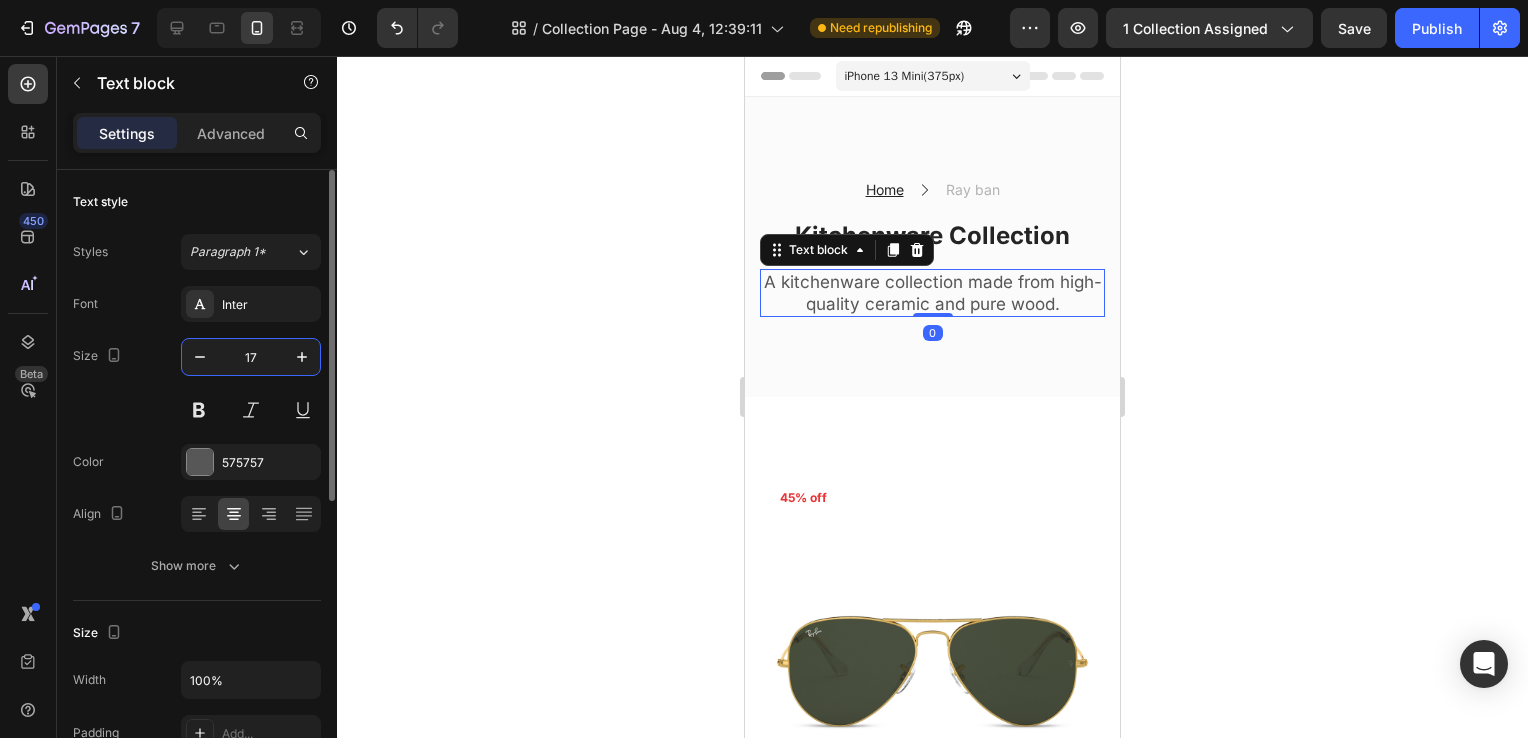 click on "17" at bounding box center (251, 357) 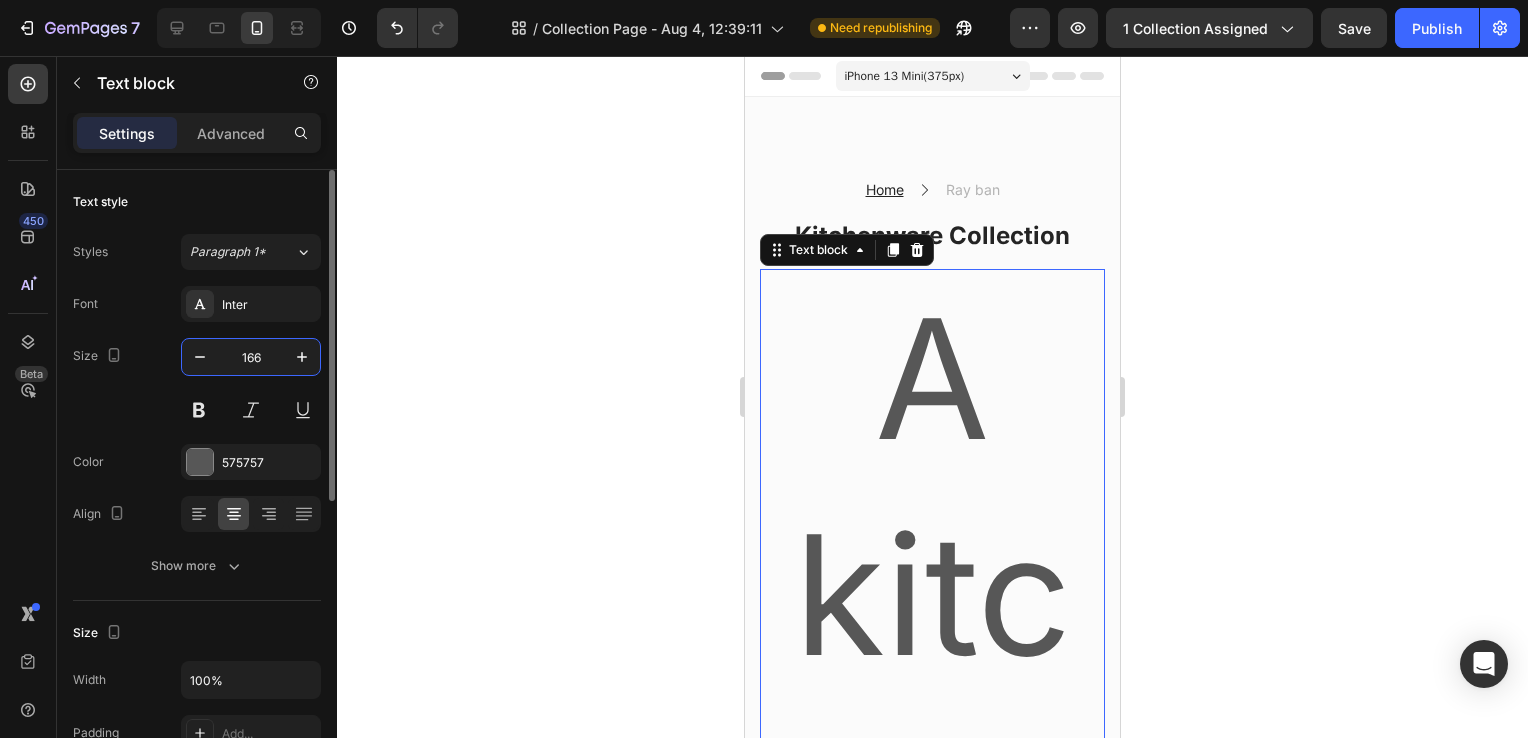 type on "16" 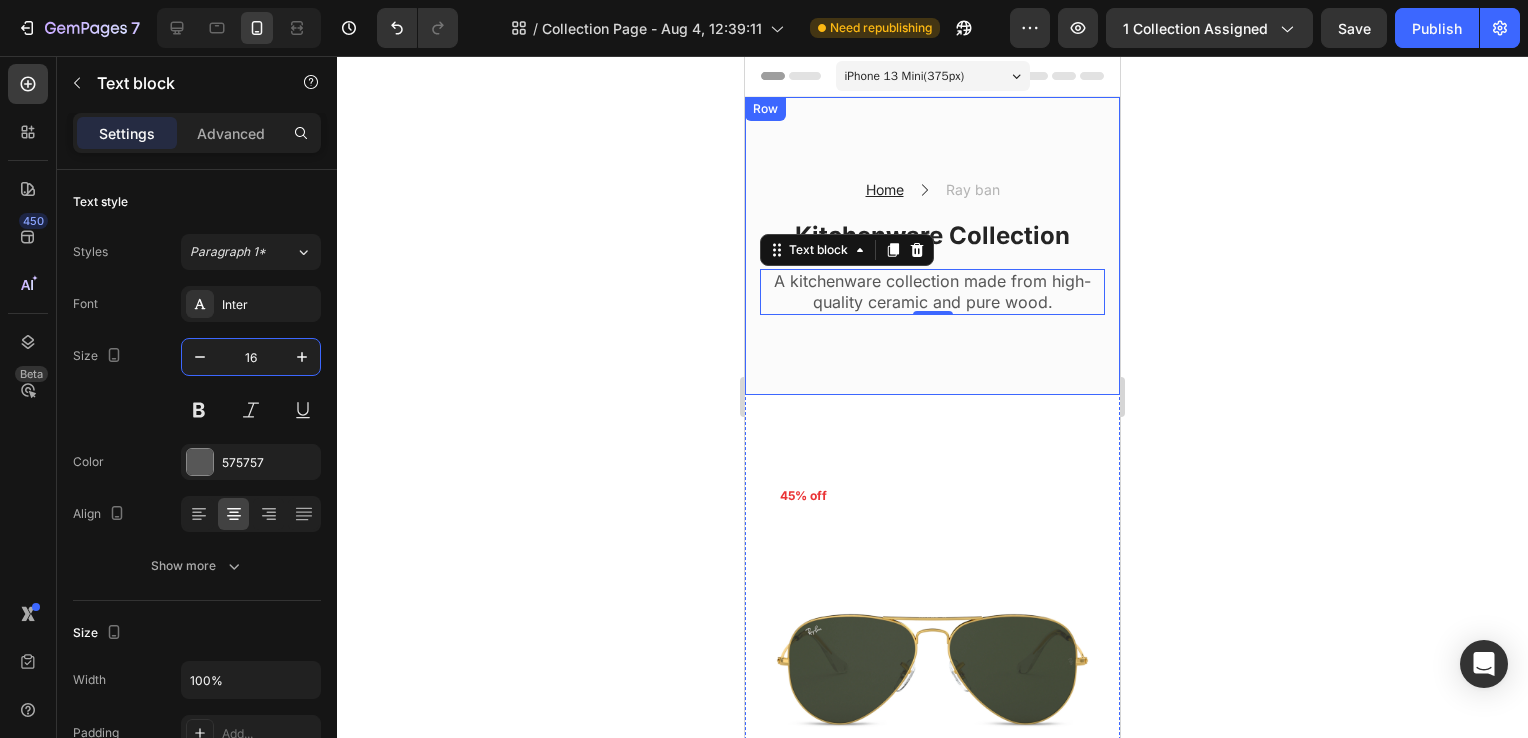 click on "Home Text block
Icon Ray ban Text block Row Kitchenware Collection Heading A kitchenware collection made from high-quality ceramic and pure wood. Text block   0 Row Row Row" at bounding box center [932, 246] 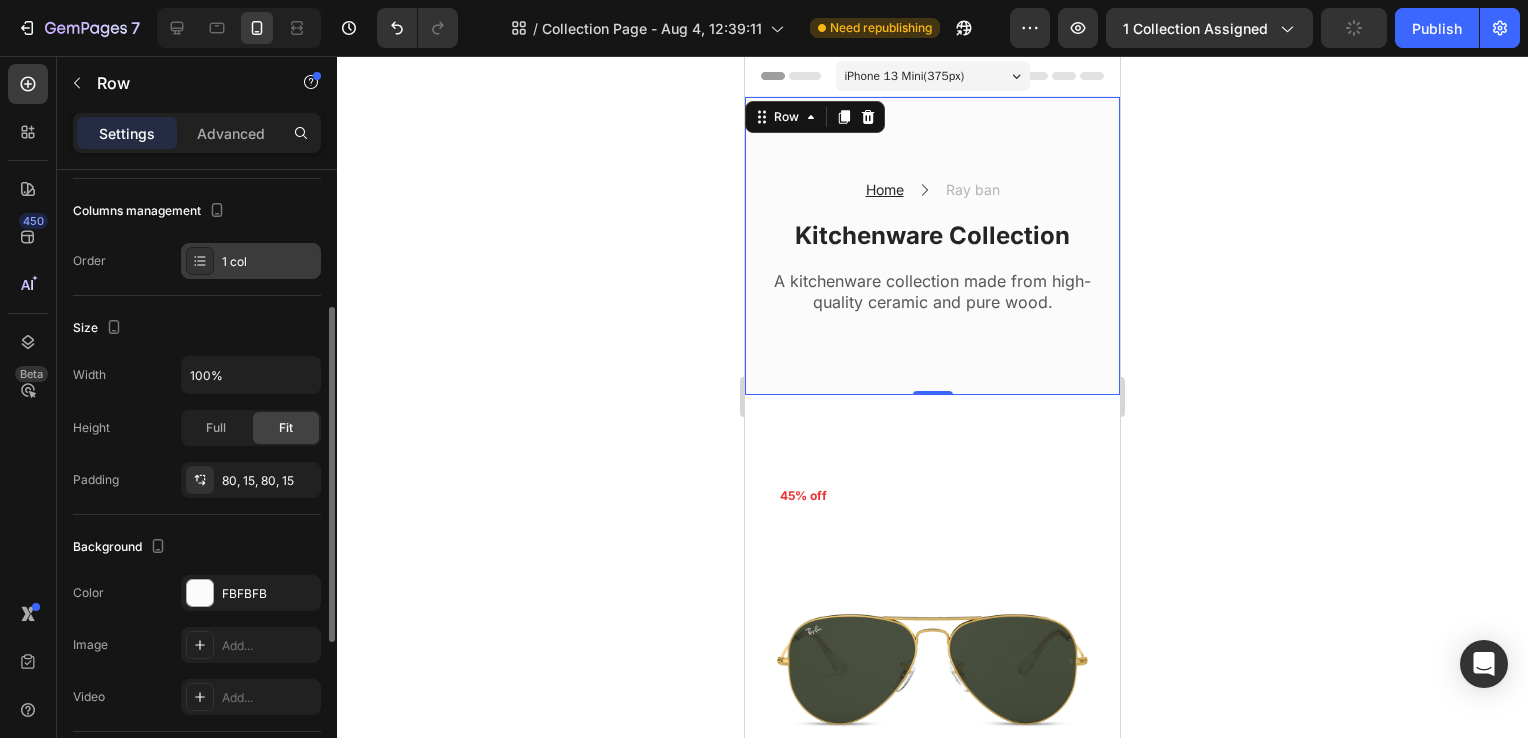 scroll, scrollTop: 254, scrollLeft: 0, axis: vertical 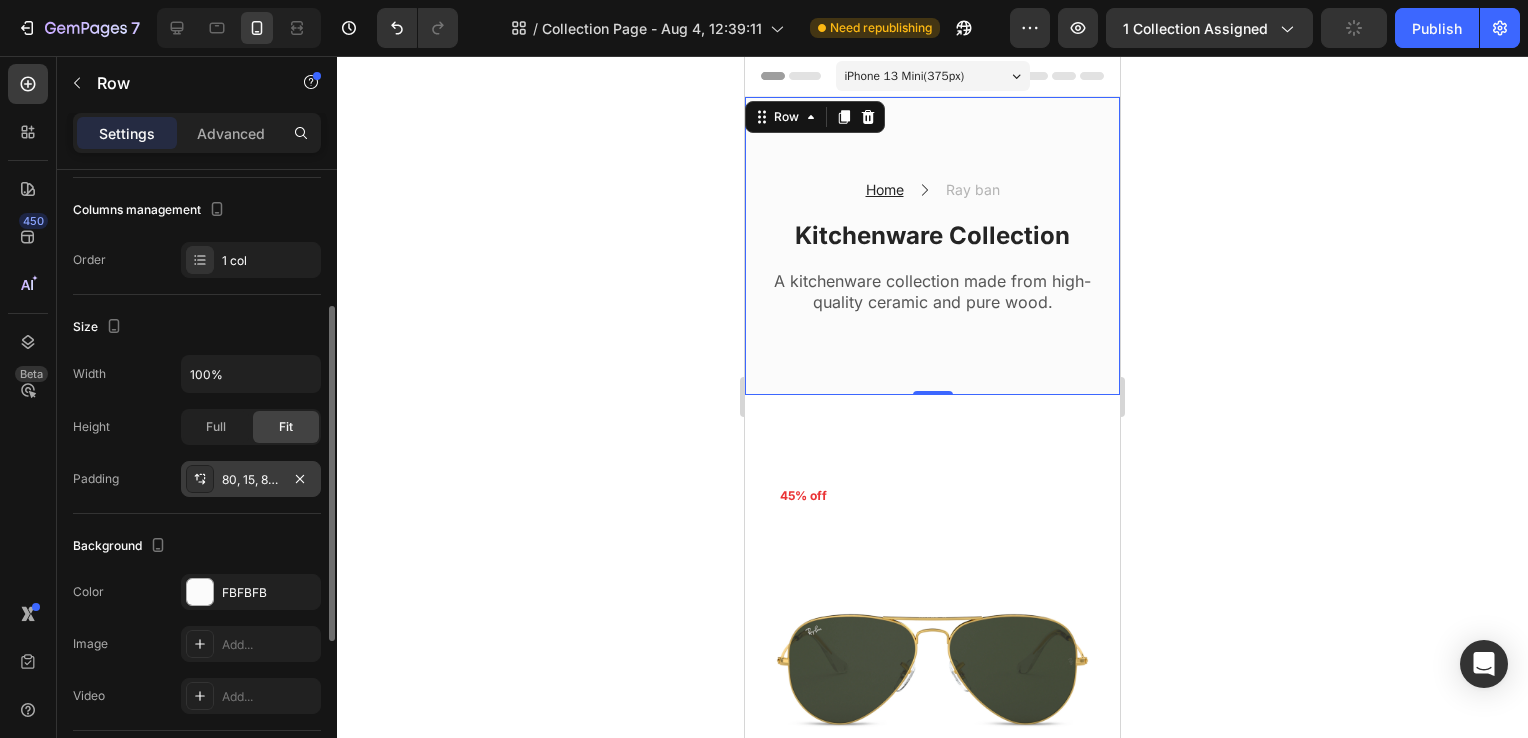click on "80, 15, 80, 15" at bounding box center [251, 479] 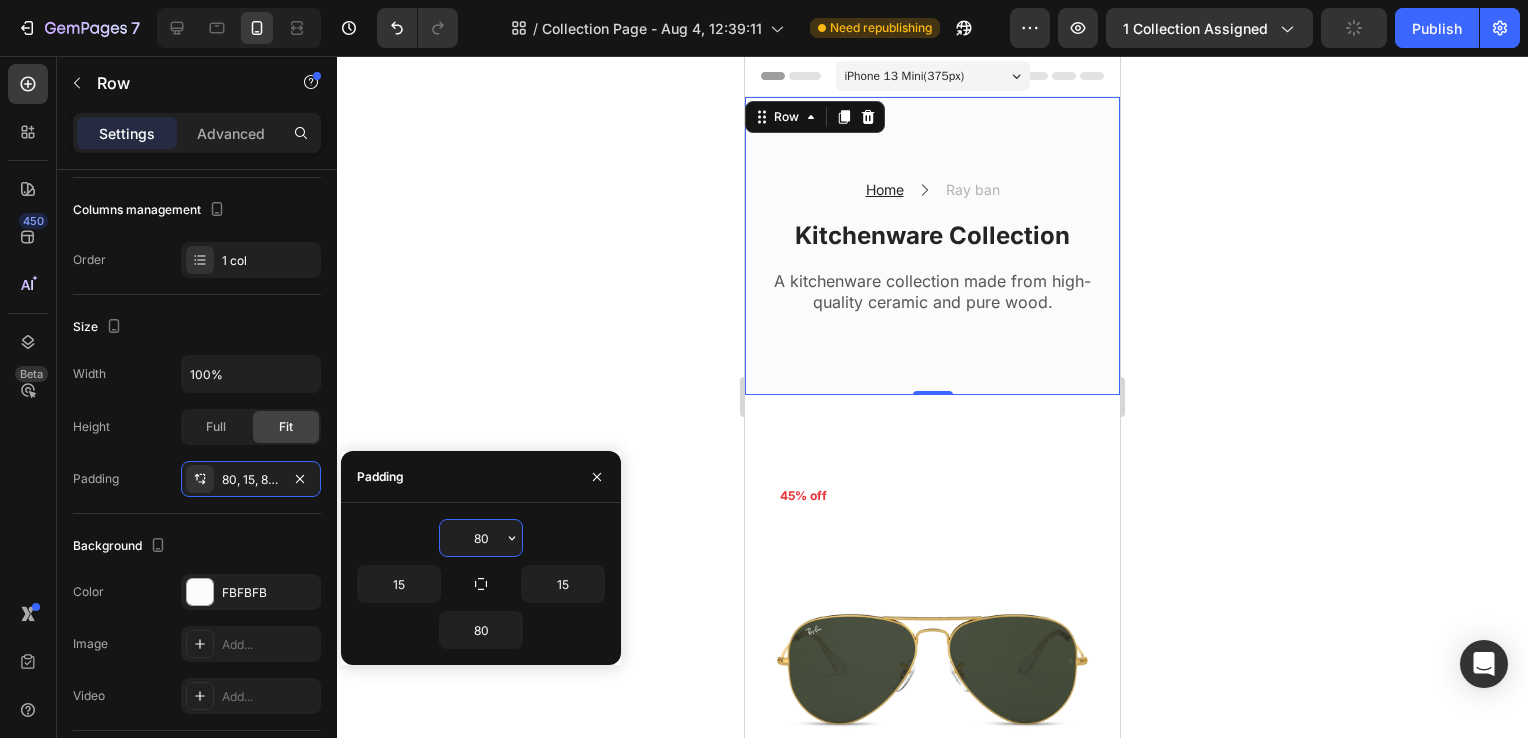 click on "80" at bounding box center (481, 538) 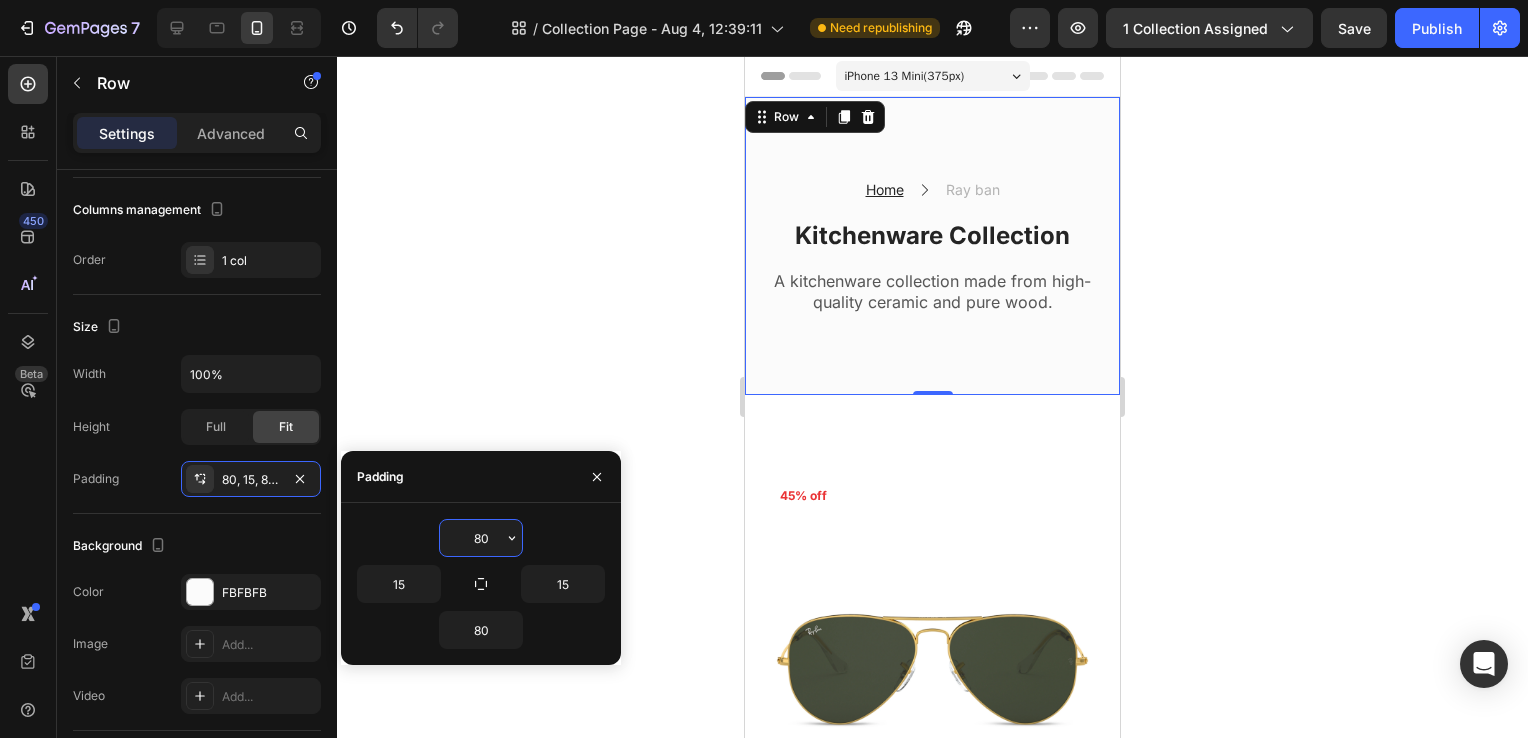 click on "80" at bounding box center [481, 538] 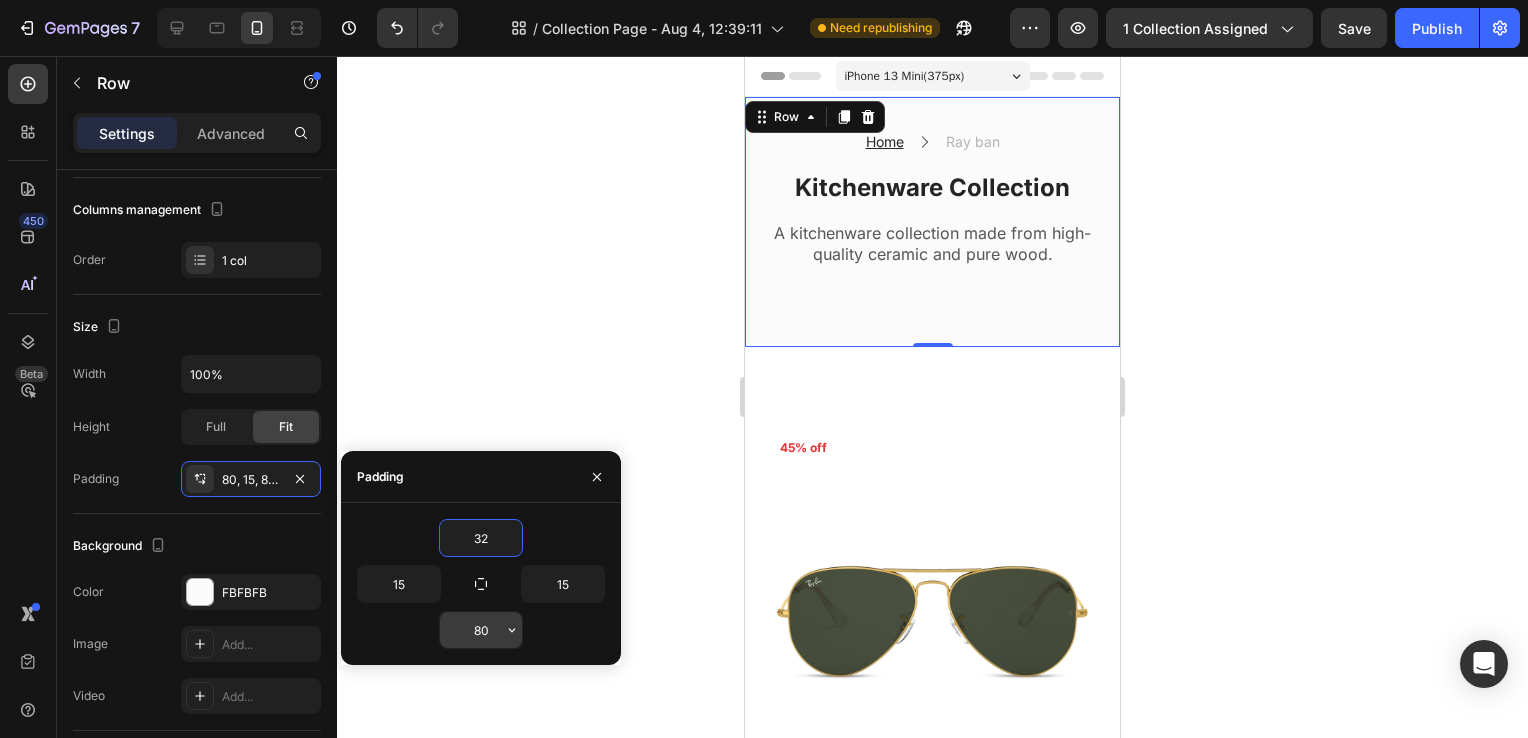 type on "32" 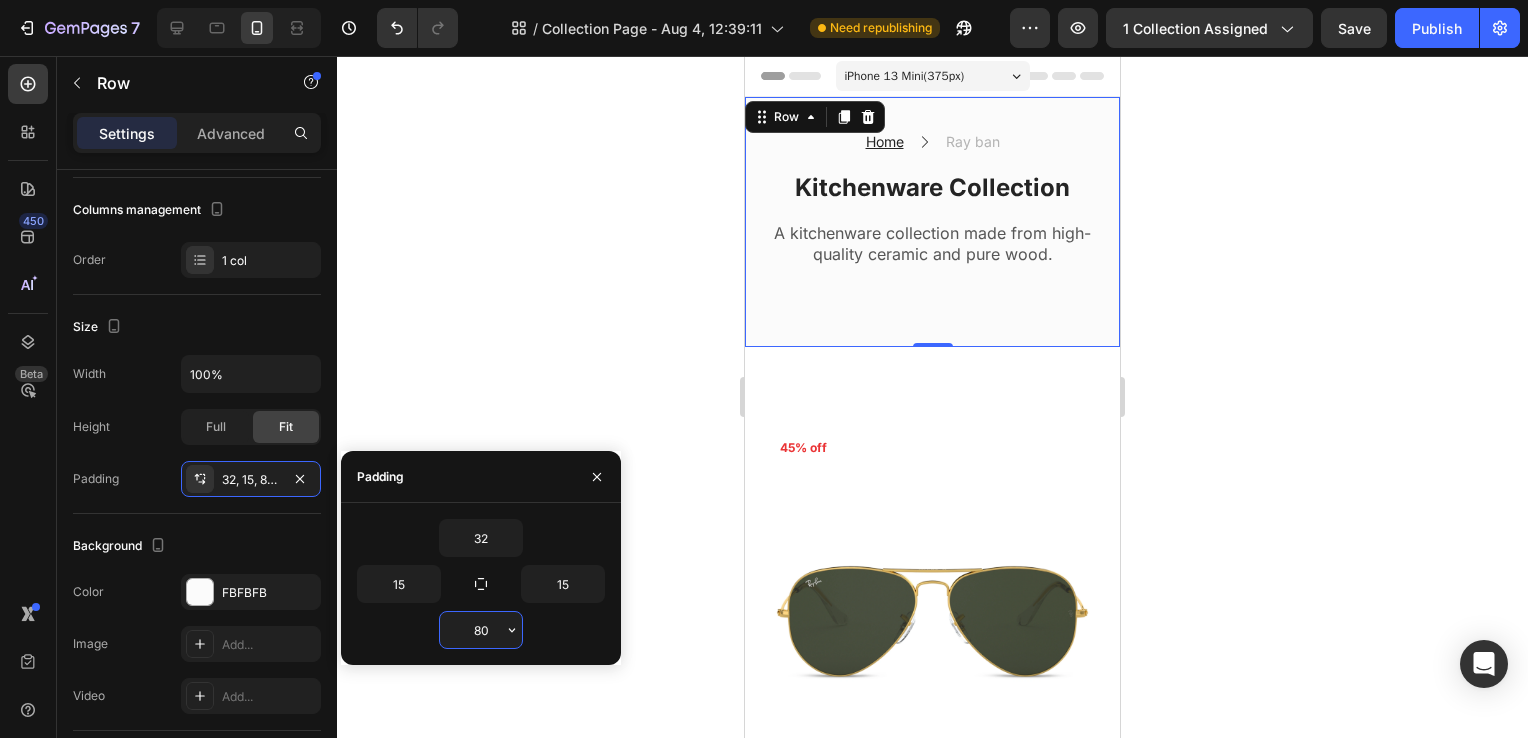 click on "80" at bounding box center [481, 630] 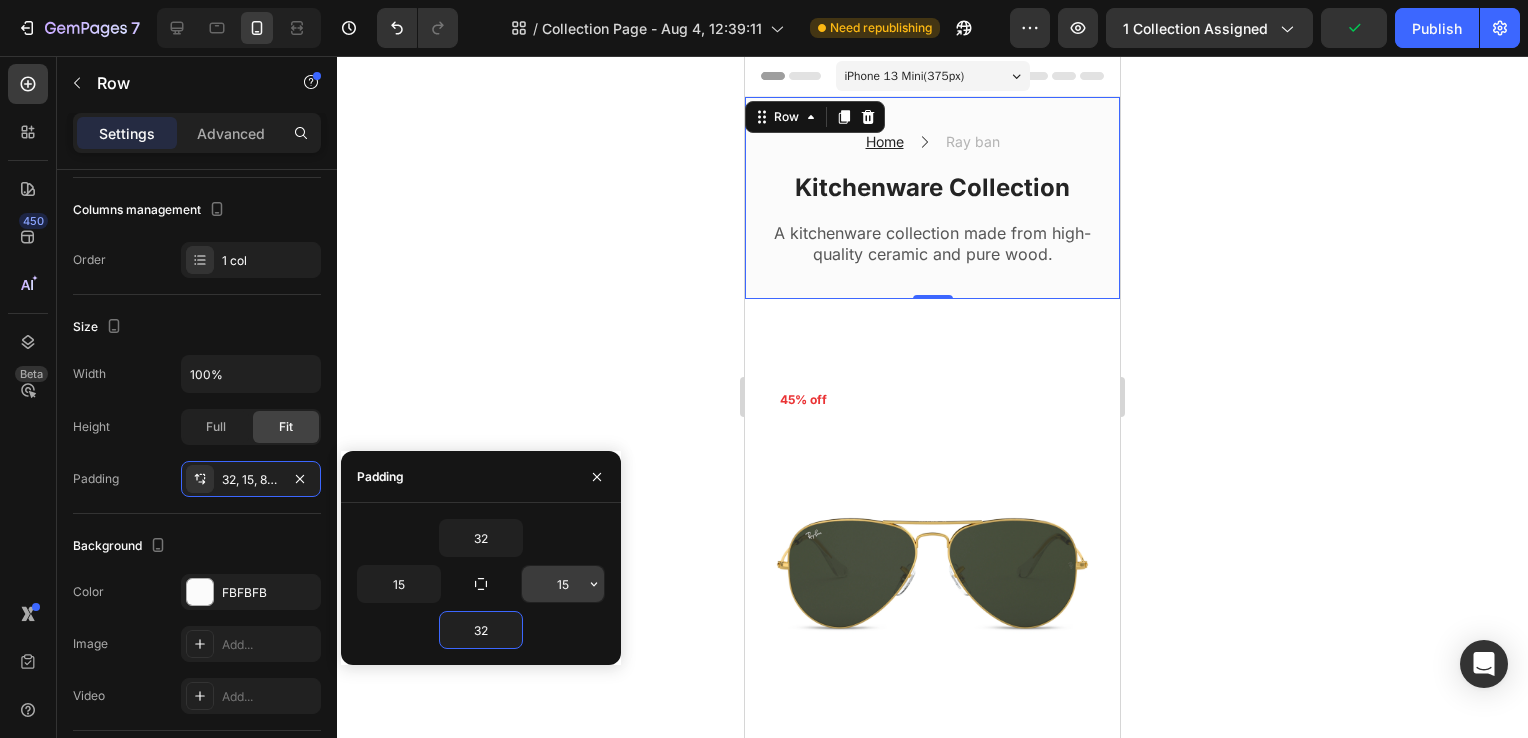 type on "32" 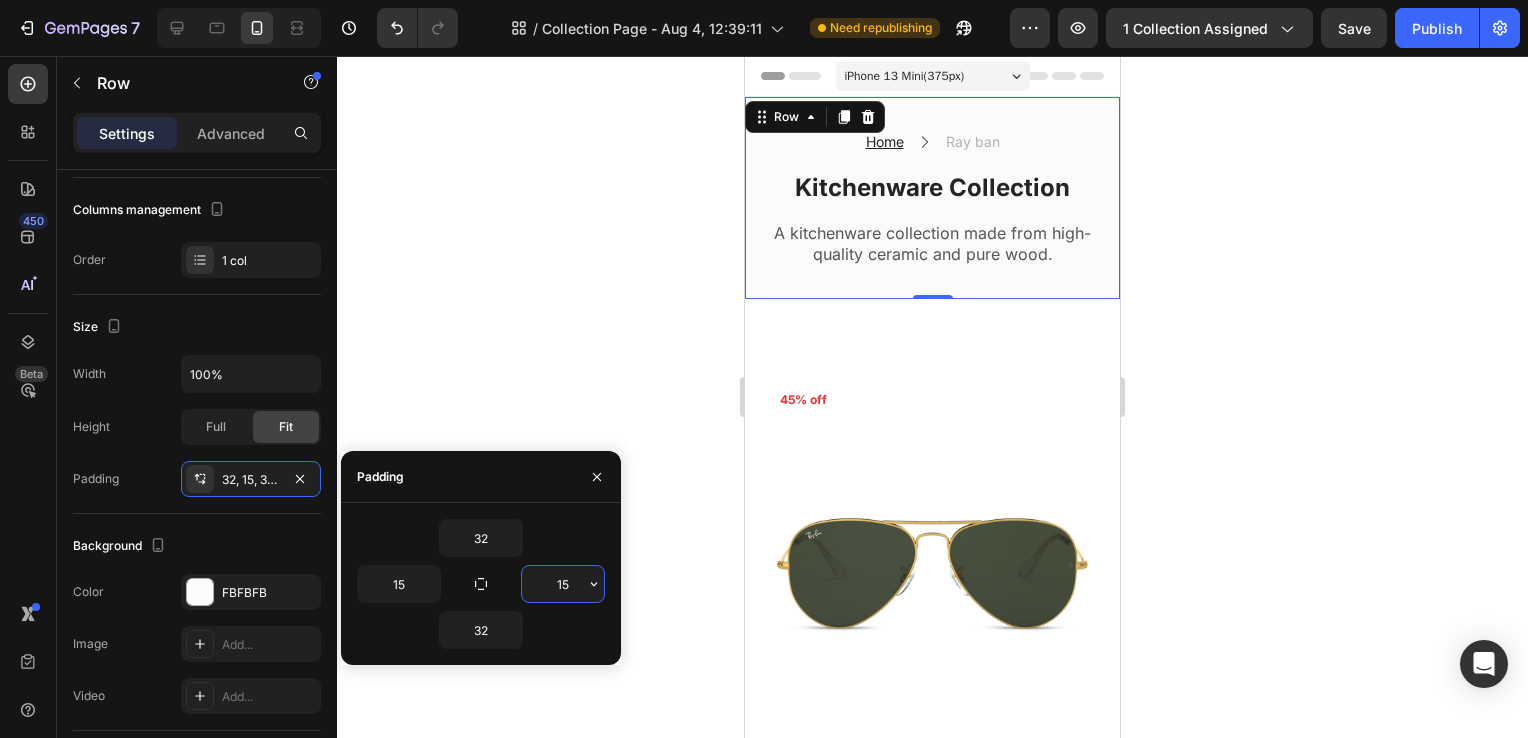 click on "15" at bounding box center [563, 584] 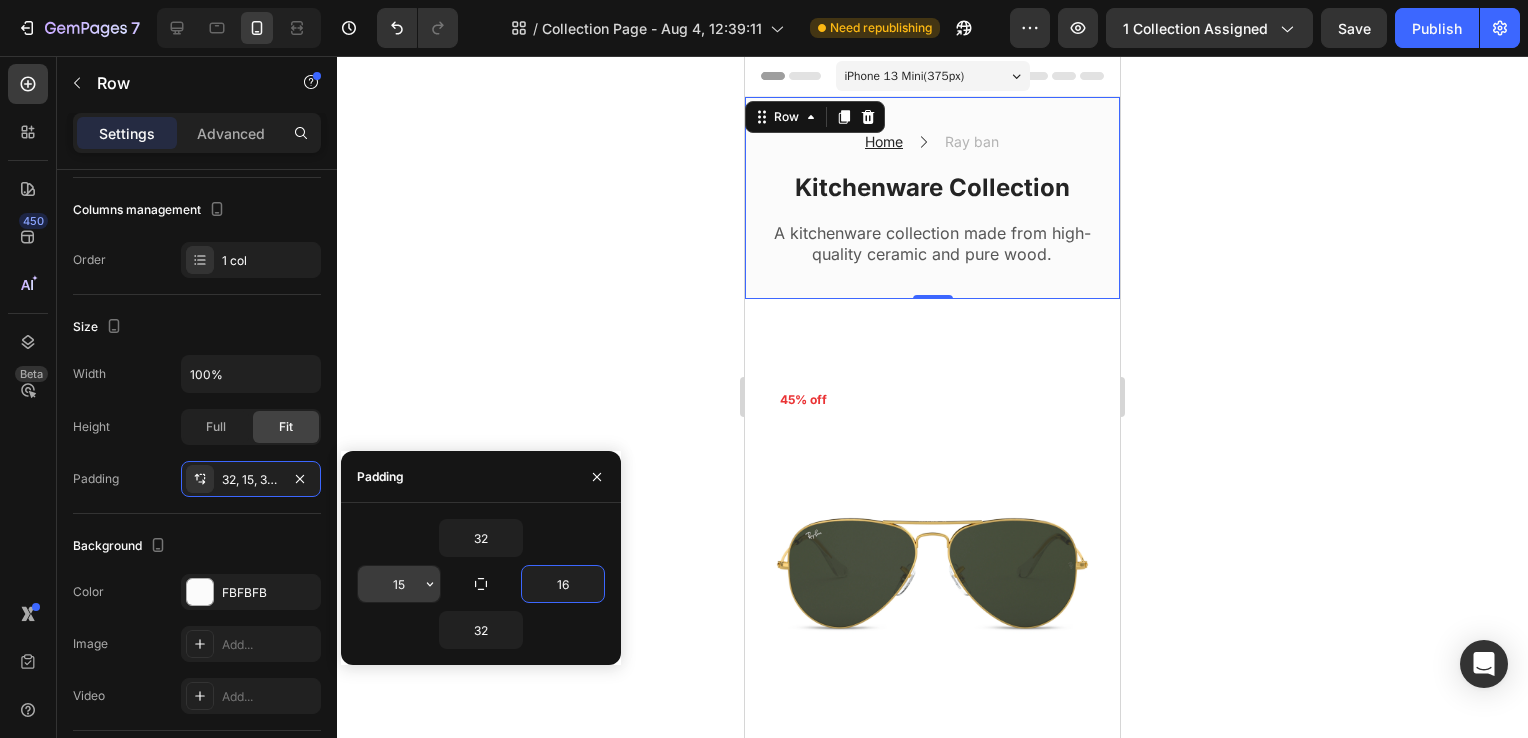 type on "16" 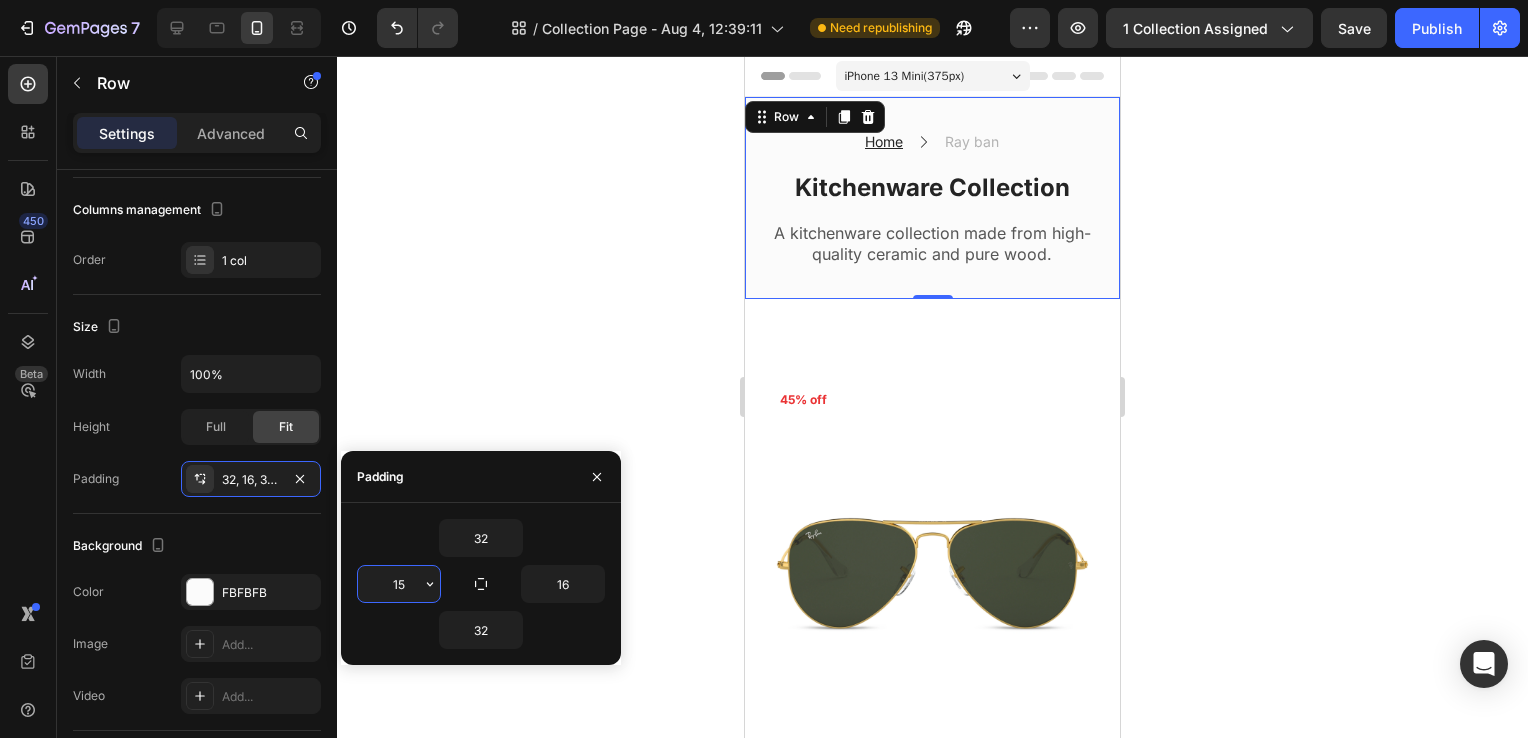 click on "15" at bounding box center [399, 584] 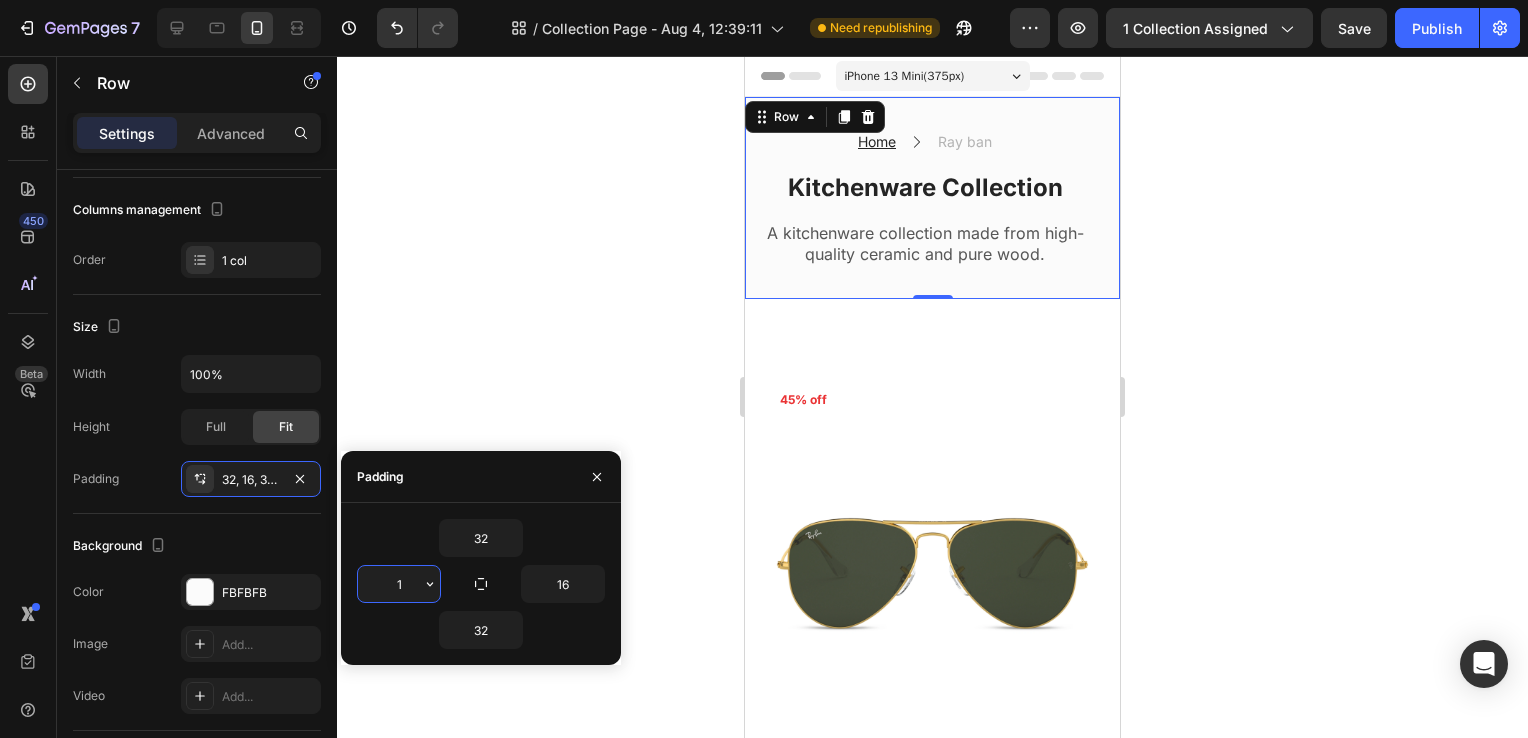 type on "16" 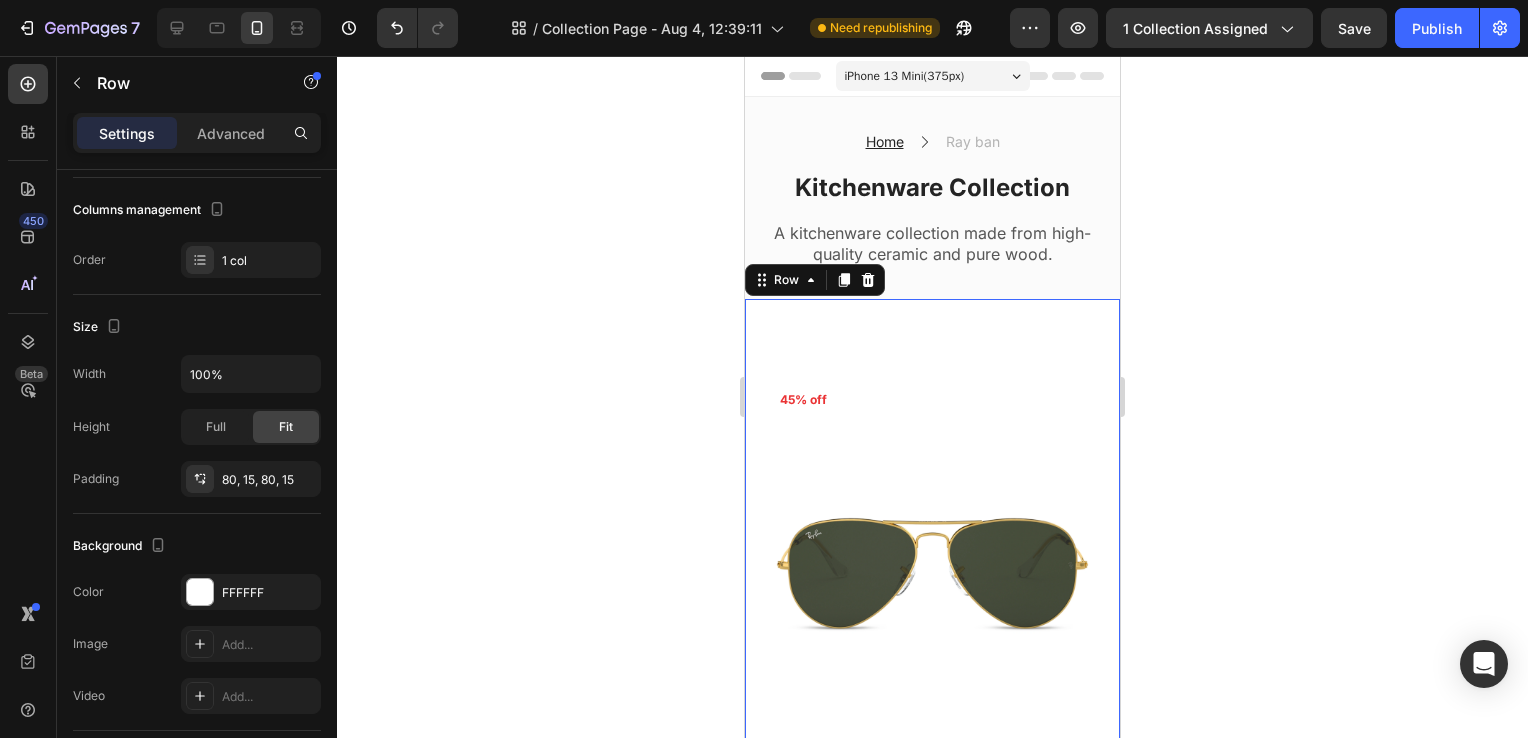 click on "Product Images & Gallery 45% off Product Badge Row راي بان (P) Title LE 1,100.00 (P) Price (P) Price LE 2,000.00 (P) Price (P) Price Row Row Add to cart (P) Cart Button Product List Product Images & Gallery 45% off Product Badge Row راي بان (P) Title LE 1,100.00 (P) Price (P) Price LE 2,000.00 (P) Price (P) Price Row Row Add to cart (P) Cart Button Product List Product Images & Gallery 45% off Product Badge Row راي بان (P) Title LE 1,100.00 (P) Price (P) Price LE 2,000.00 (P) Price (P) Price Row Row Add to cart (P) Cart Button Product List Product Images & Gallery 45% off Product Badge Row راي بان (P) Title LE 1,100.00 (P) Price (P) Price LE 2,000.00 (P) Price (P) Price Row Row Add to cart (P) Cart Button Product List Product Images & Gallery 45% off Product Badge Row راي بان (P) Title LE 1,100.00 (P) Price (P) Price LE 2,000.00 (P) Price (P) Price Row Row Add to cart (P) Cart Button Product List Product Images & Gallery 25% off Product Badge Row دولتشي آند غابانا" at bounding box center [932, 4502] 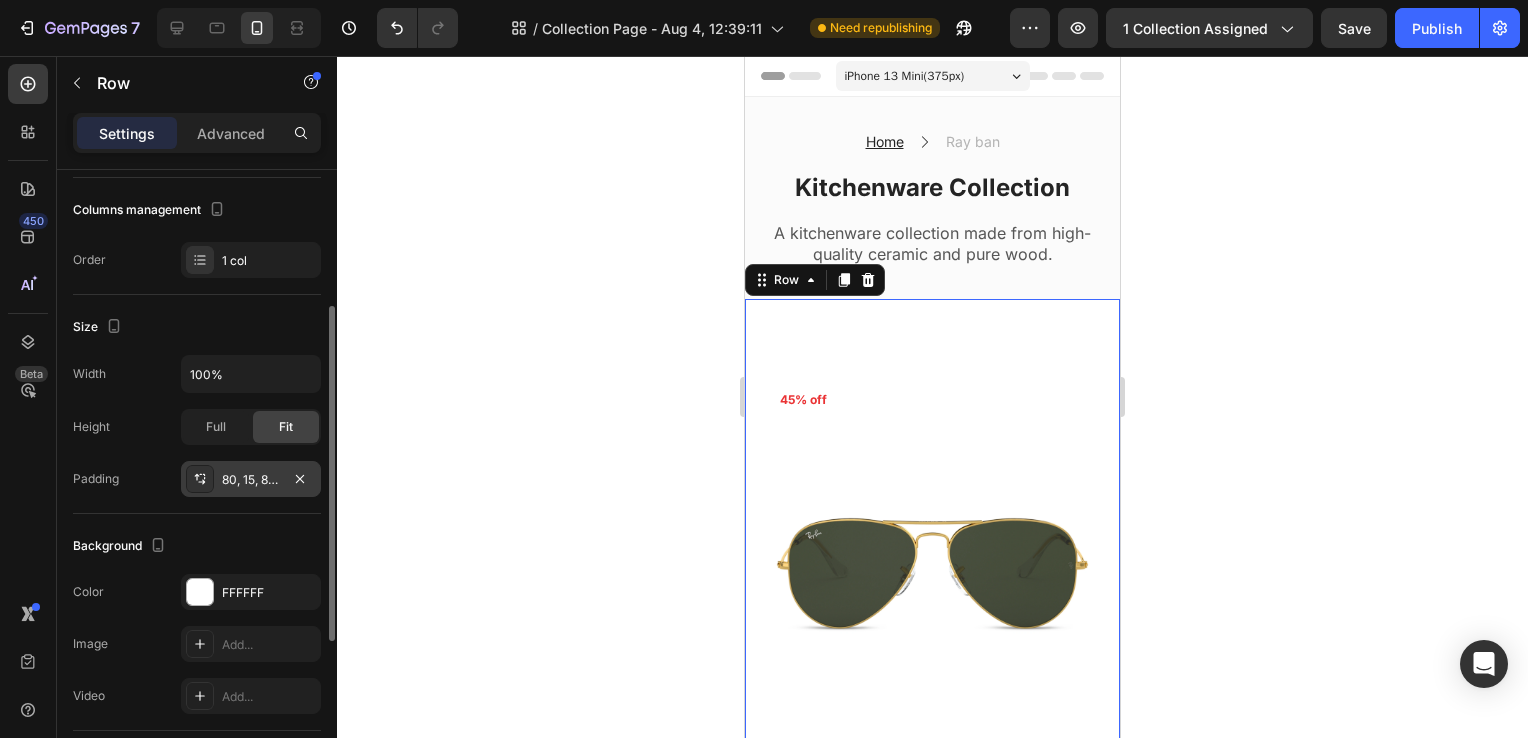click on "80, 15, 80, 15" at bounding box center (251, 479) 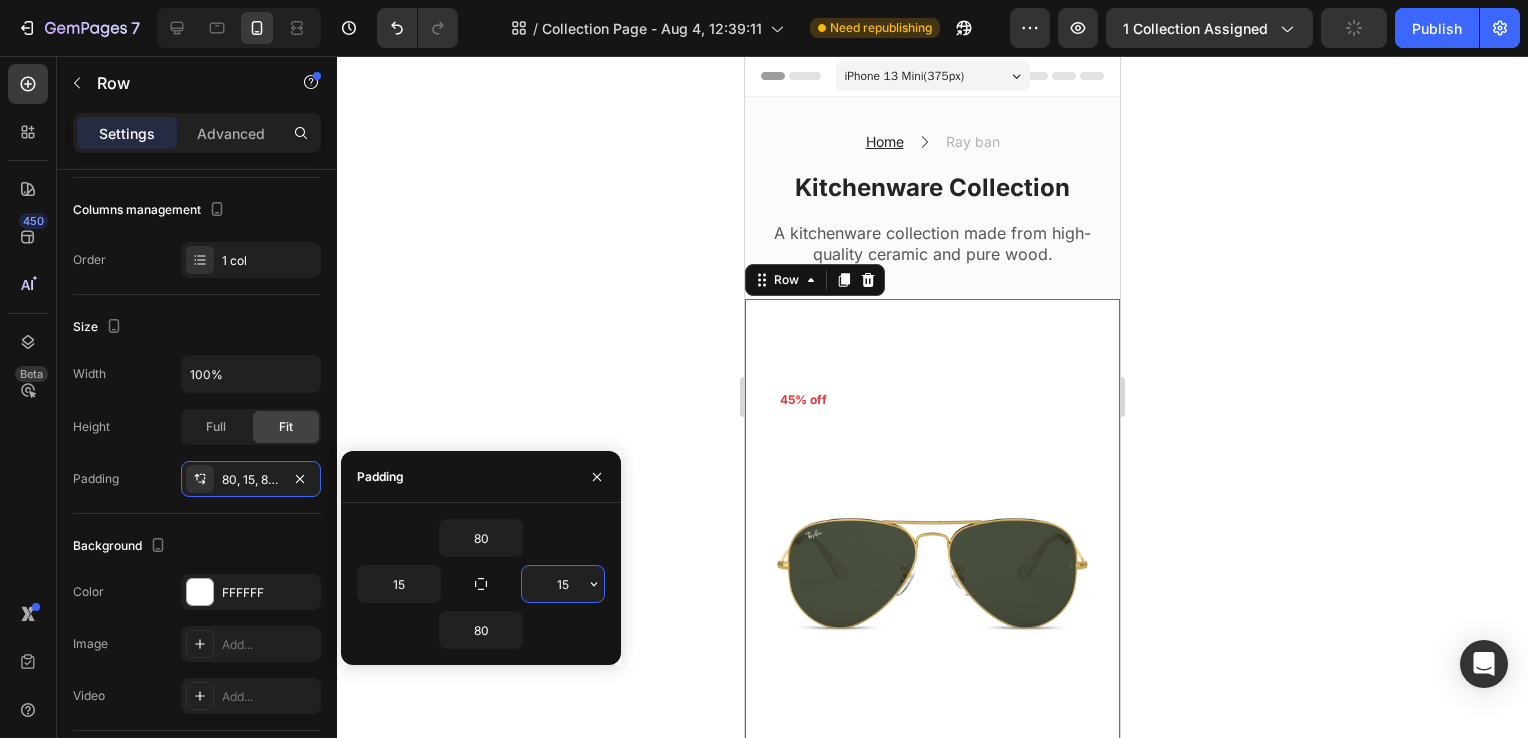 click on "15" at bounding box center (563, 584) 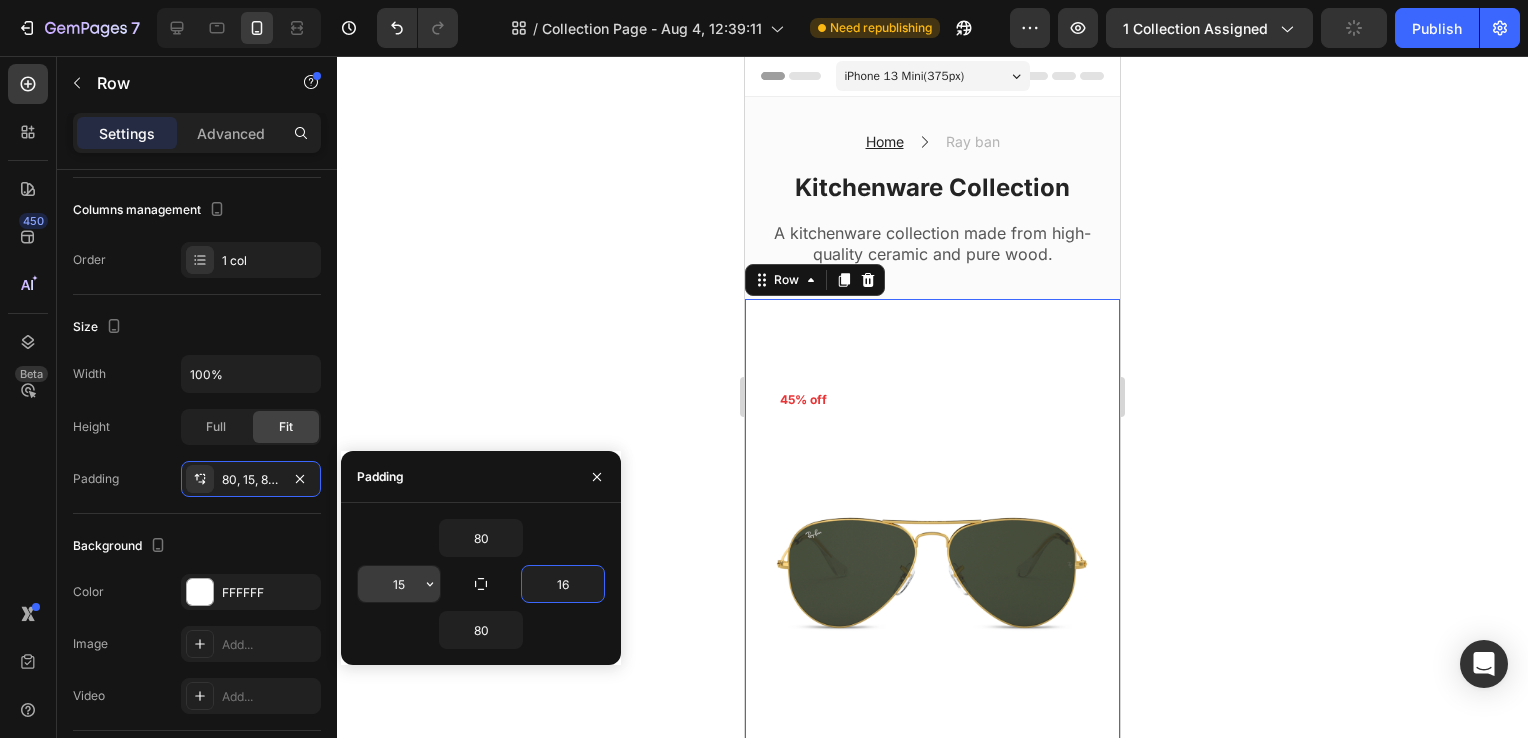 type on "16" 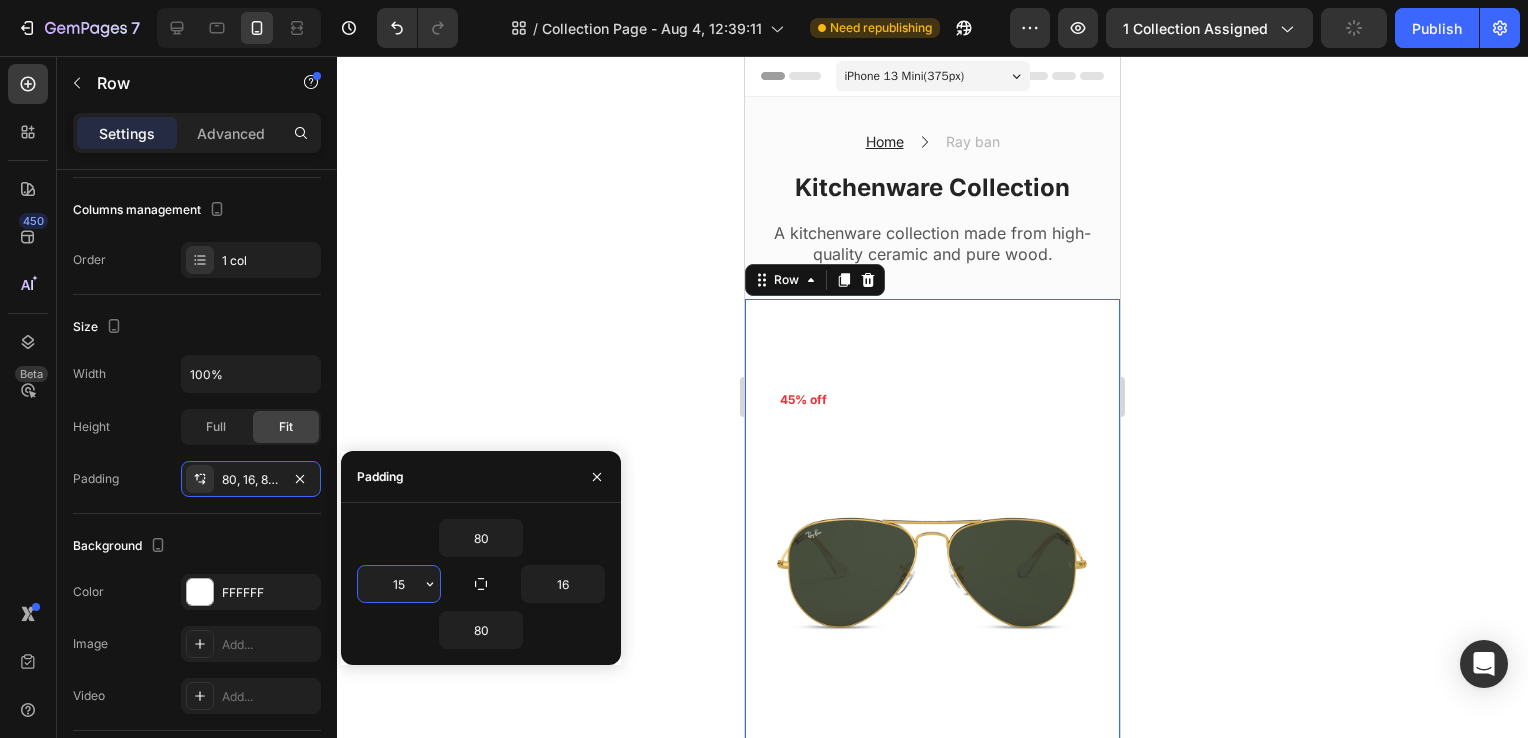 click on "15" at bounding box center [399, 584] 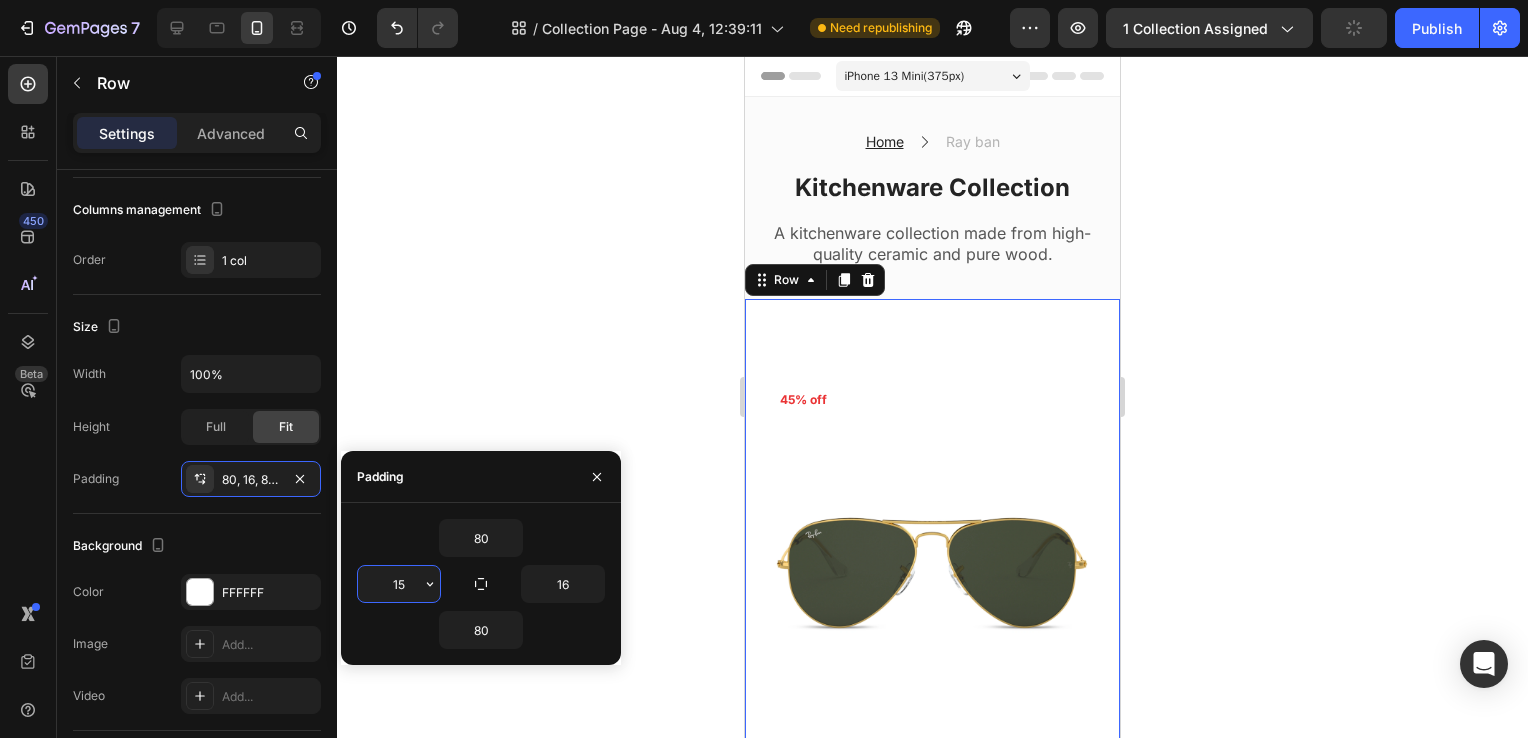 click on "15" at bounding box center (399, 584) 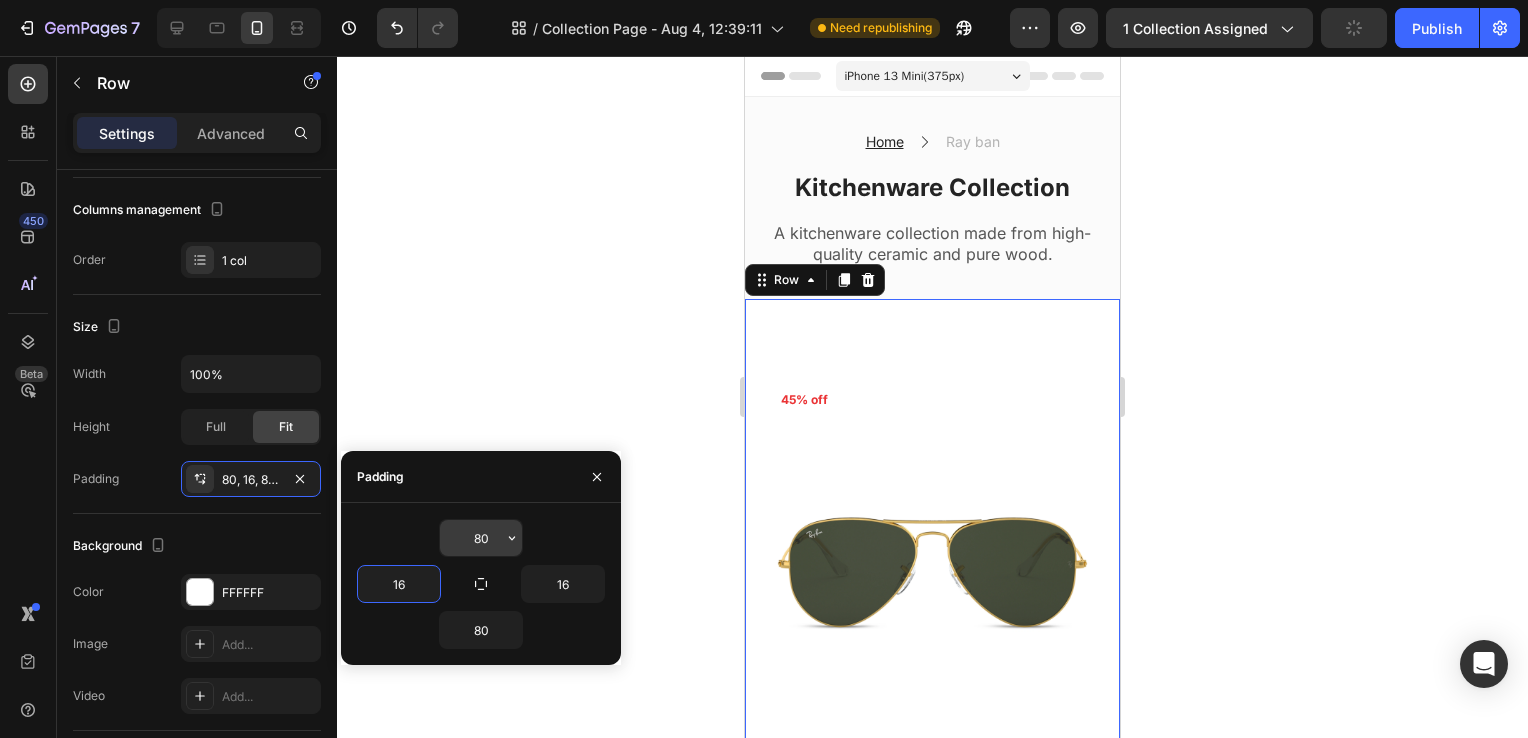 type on "16" 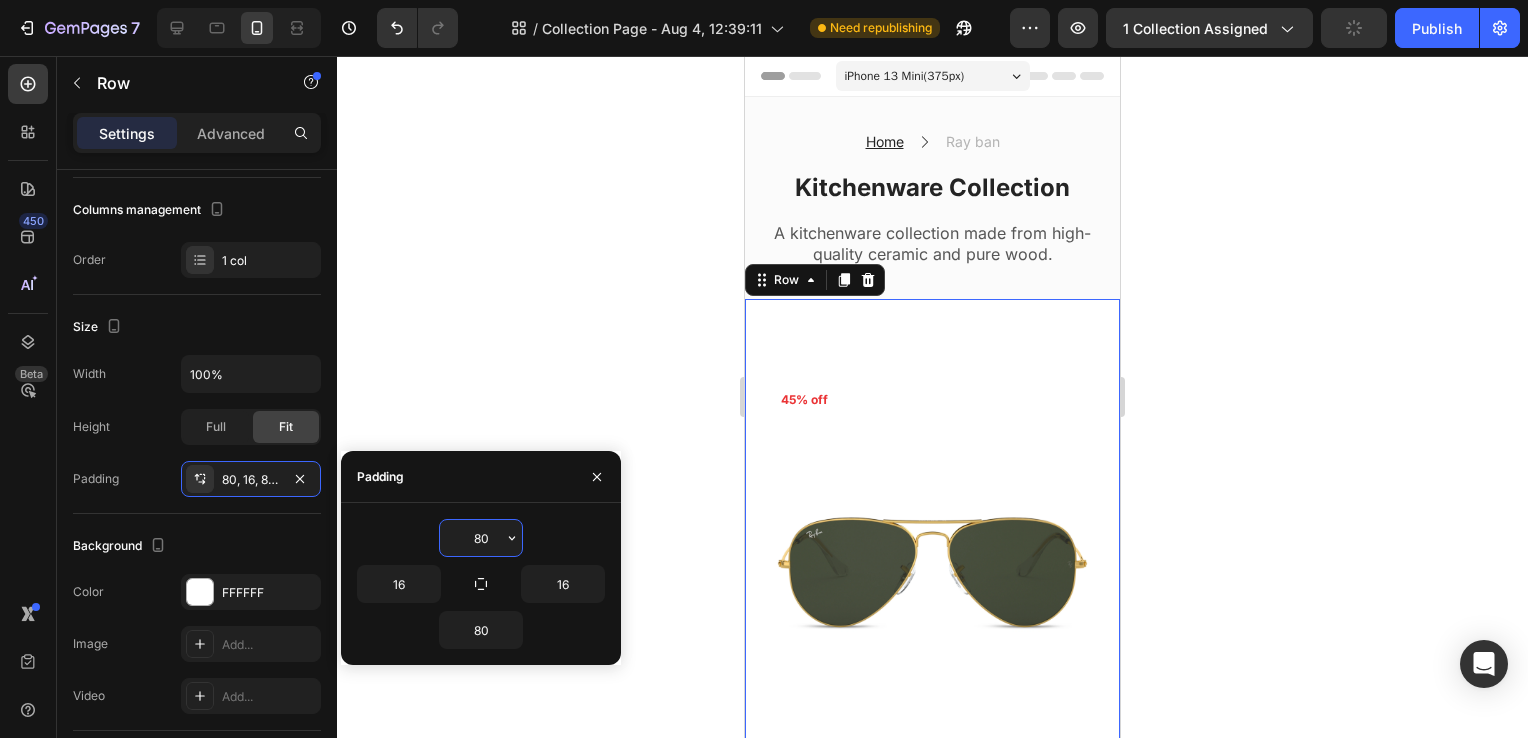 click on "80" at bounding box center (481, 538) 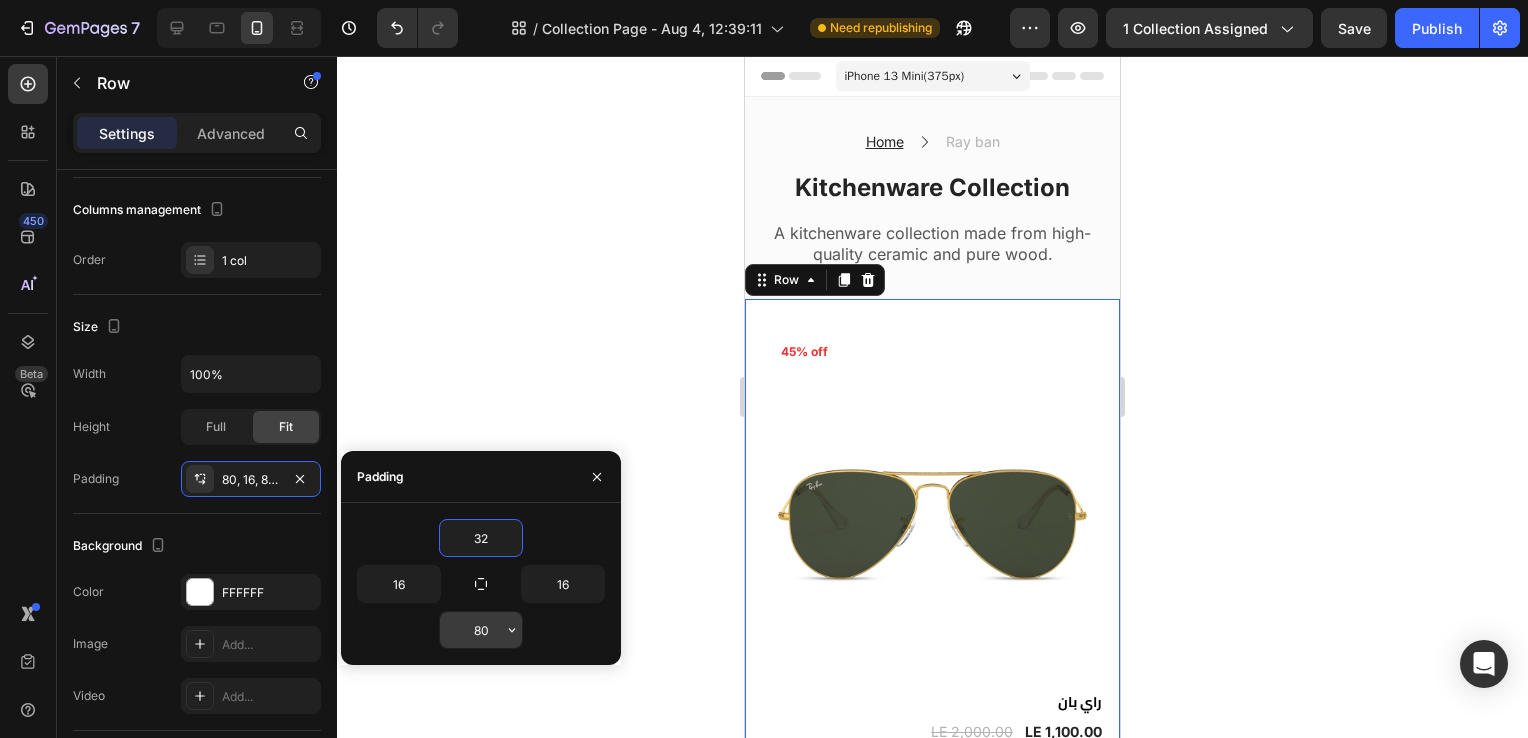 type on "32" 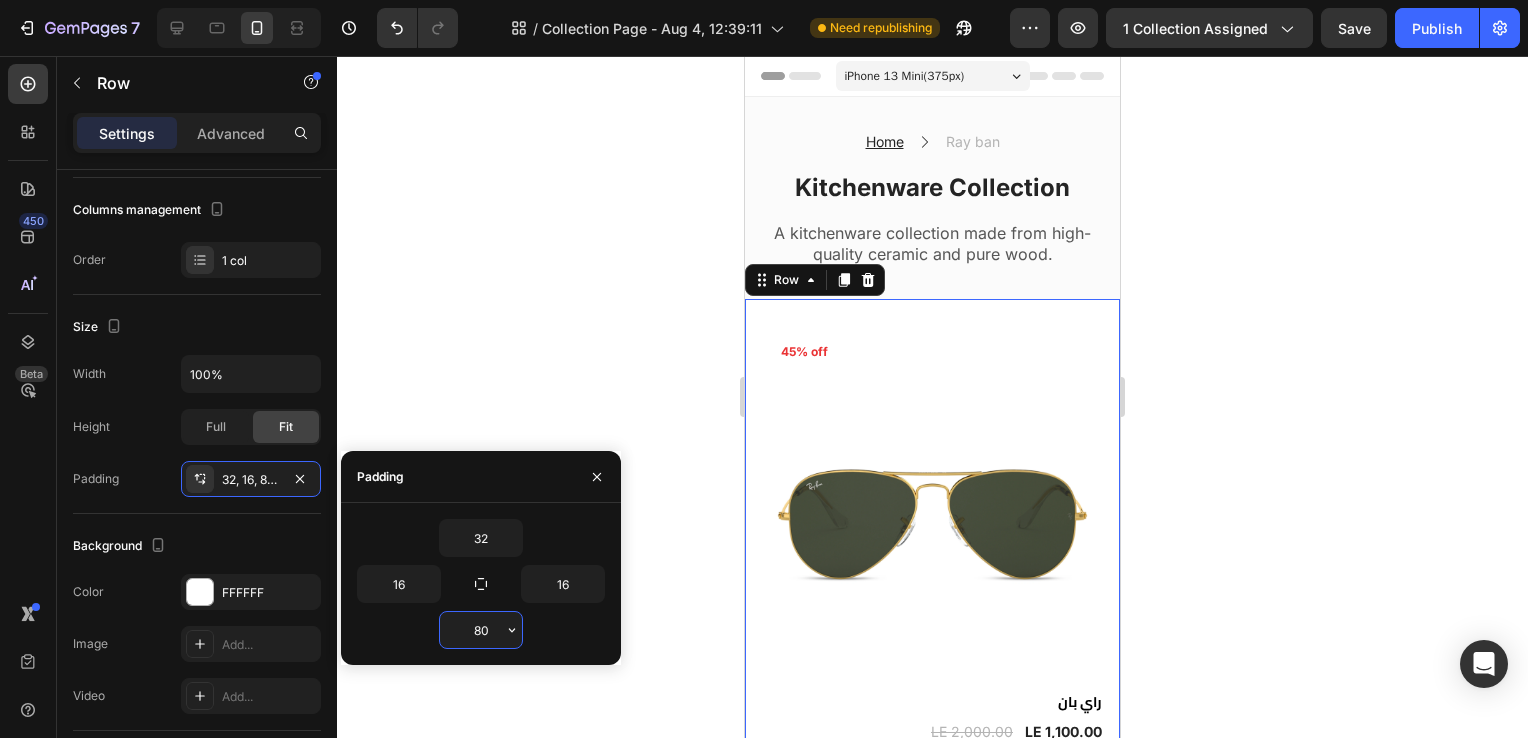 click on "80" at bounding box center (481, 630) 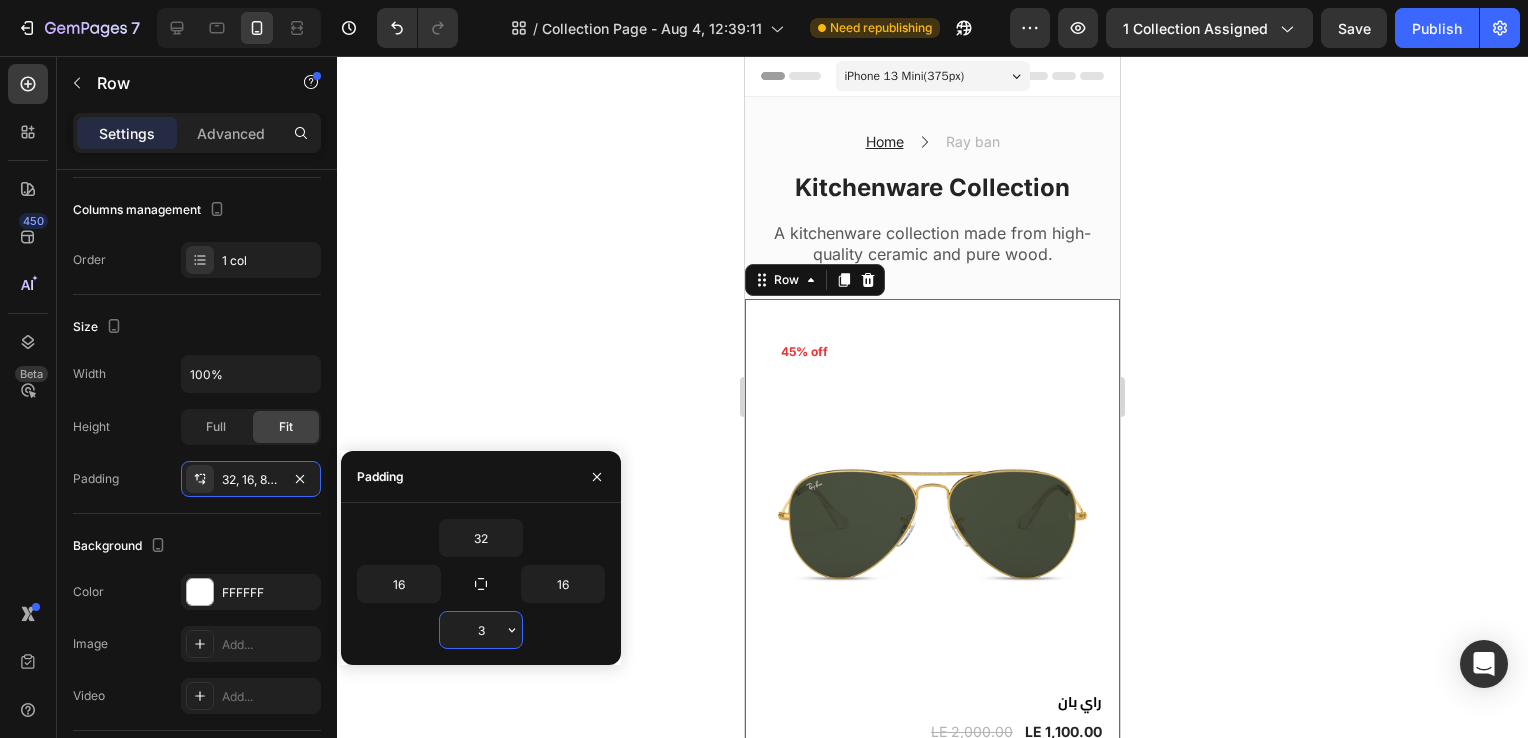 type on "32" 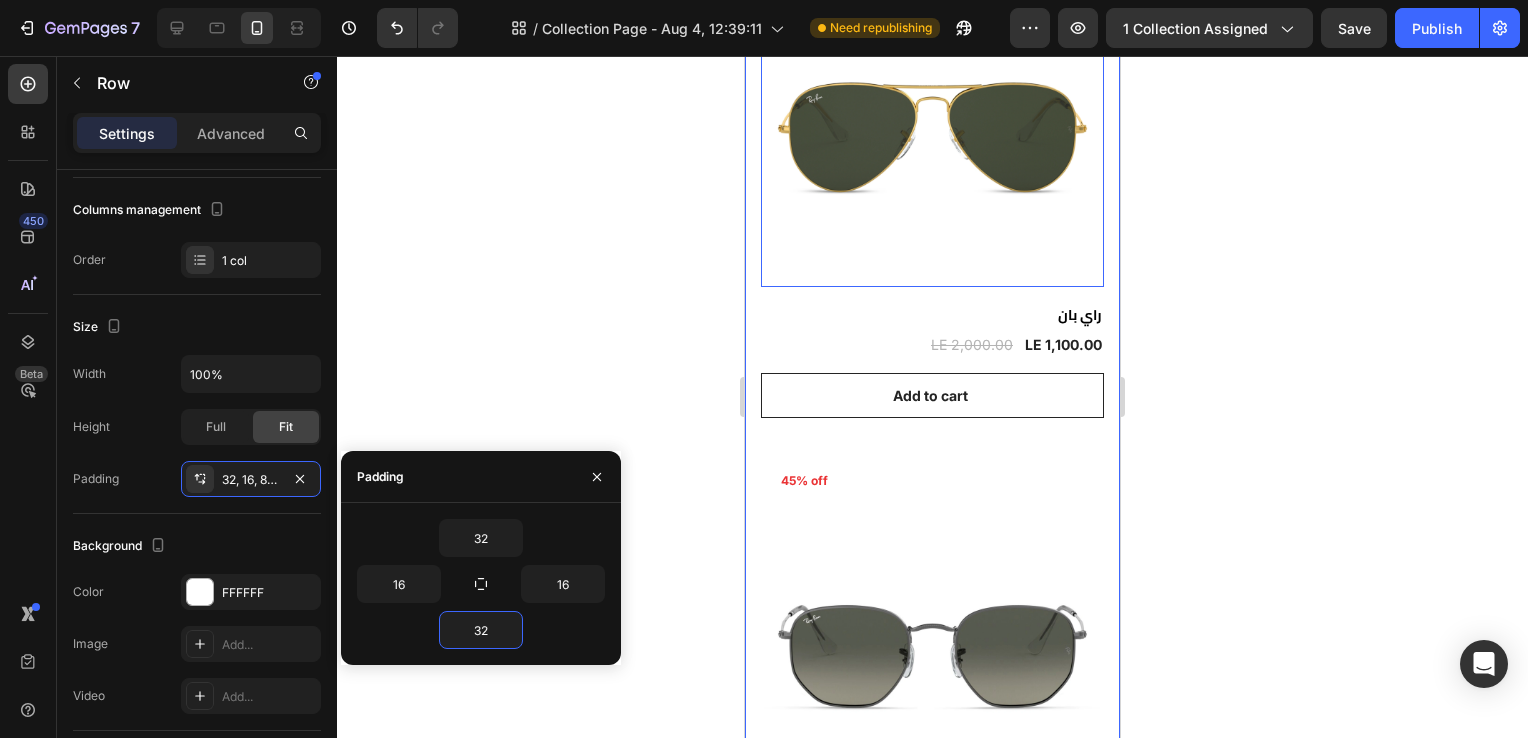 scroll, scrollTop: 399, scrollLeft: 0, axis: vertical 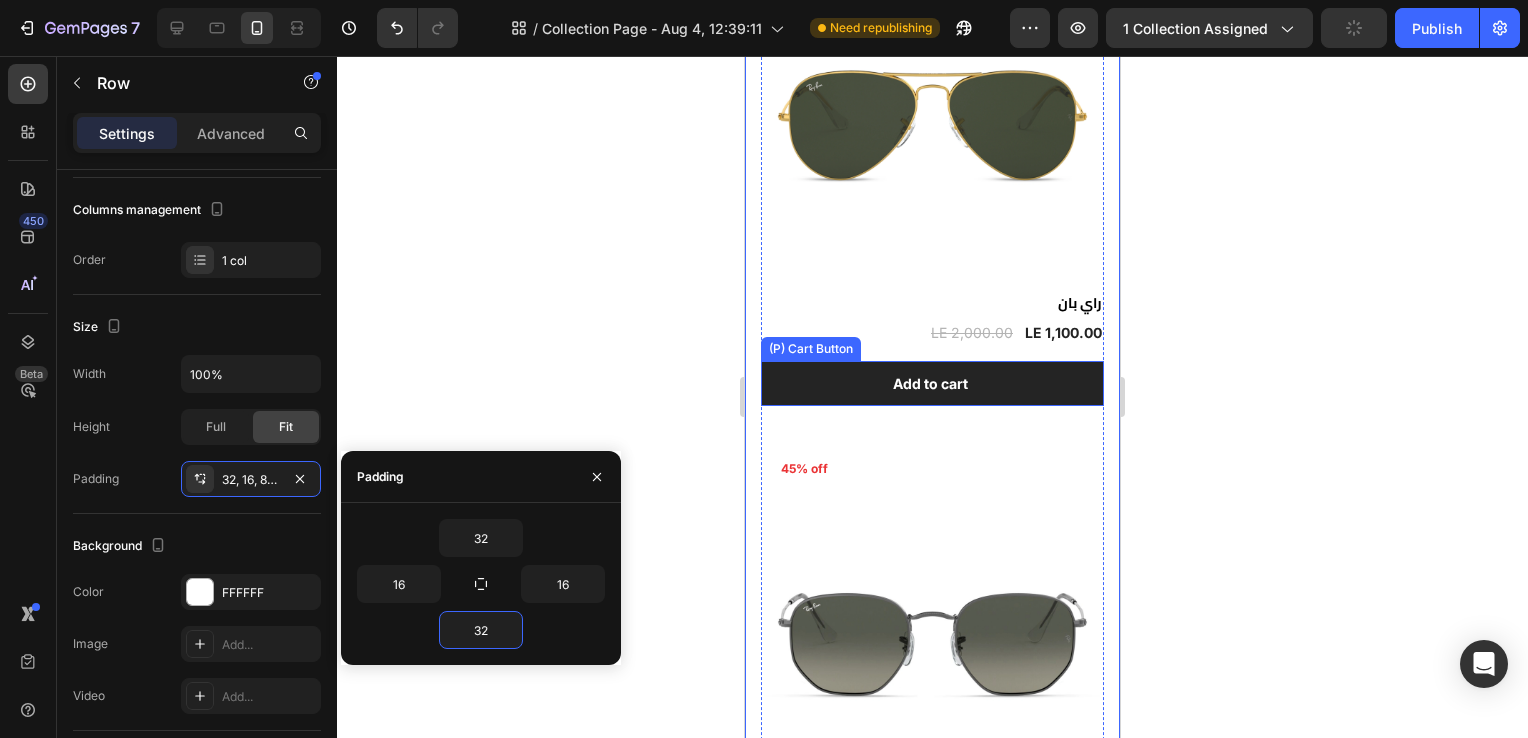 click on "Add to cart" at bounding box center (932, 383) 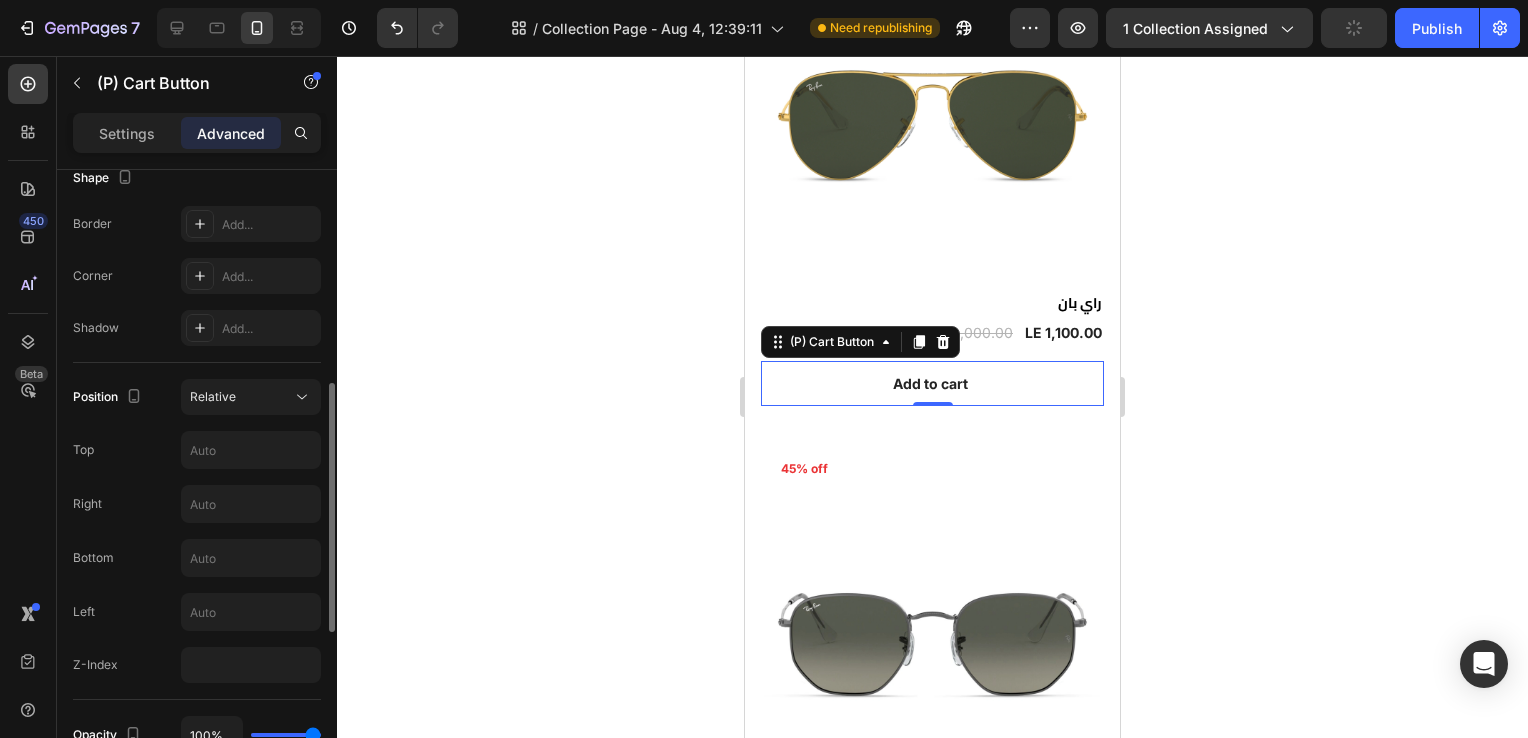 scroll, scrollTop: 537, scrollLeft: 0, axis: vertical 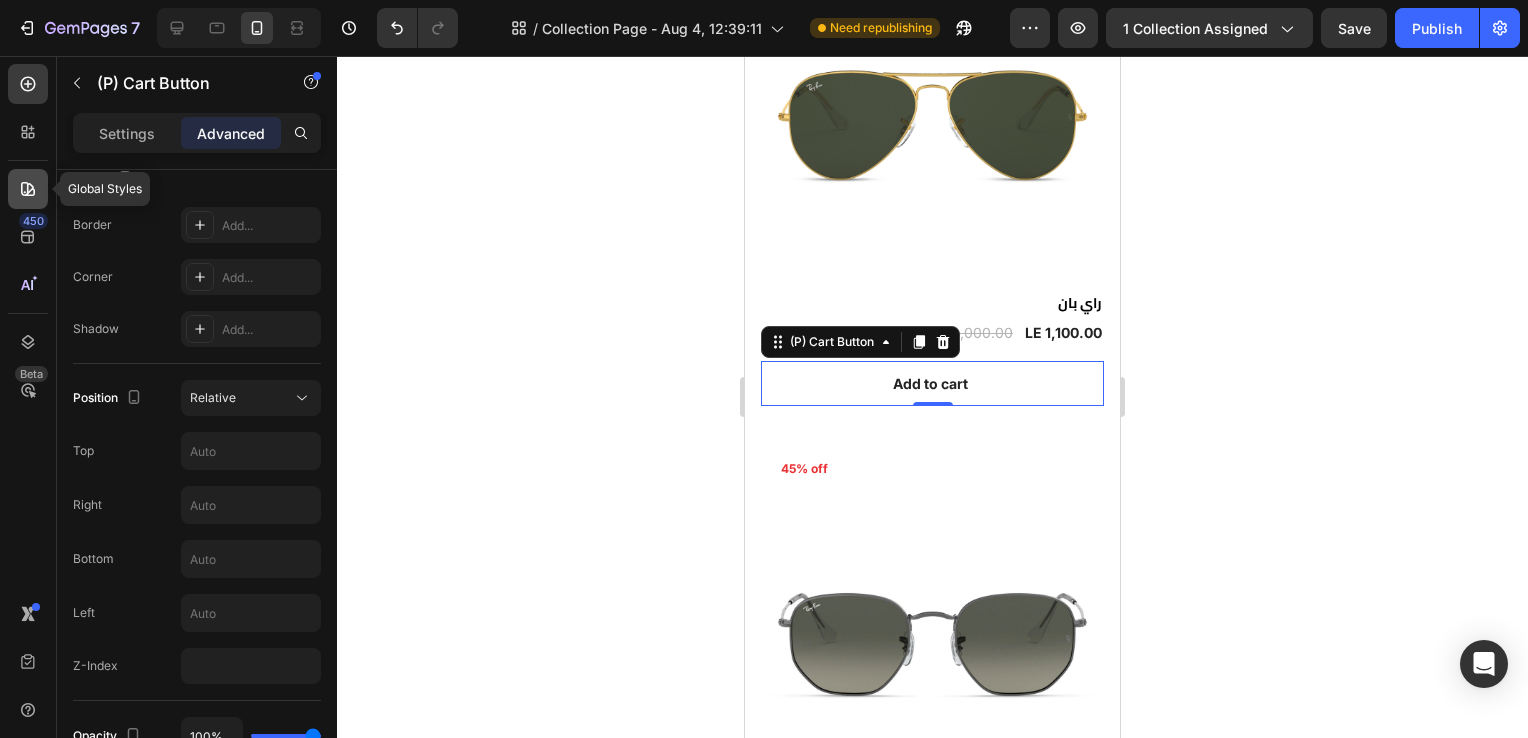 click 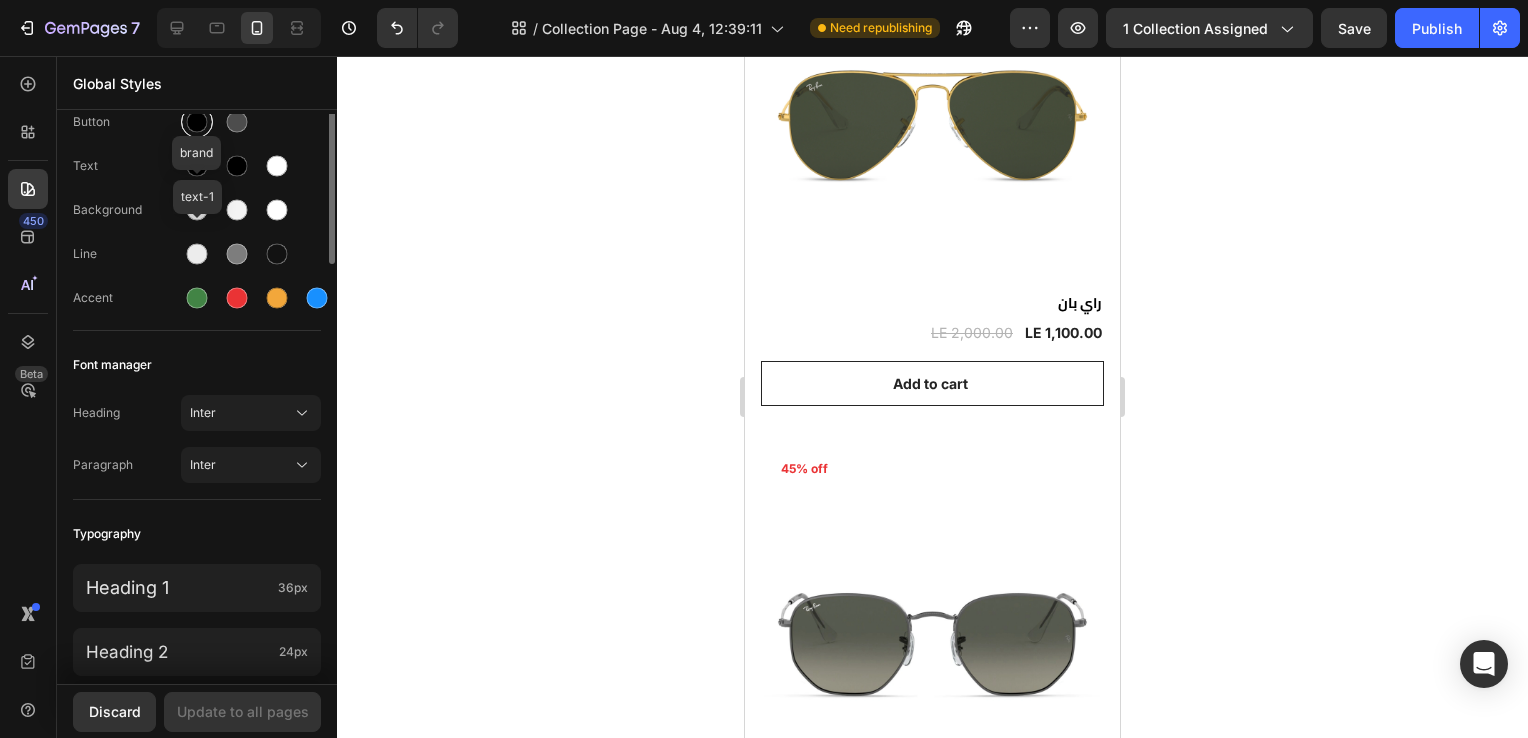 scroll, scrollTop: 0, scrollLeft: 0, axis: both 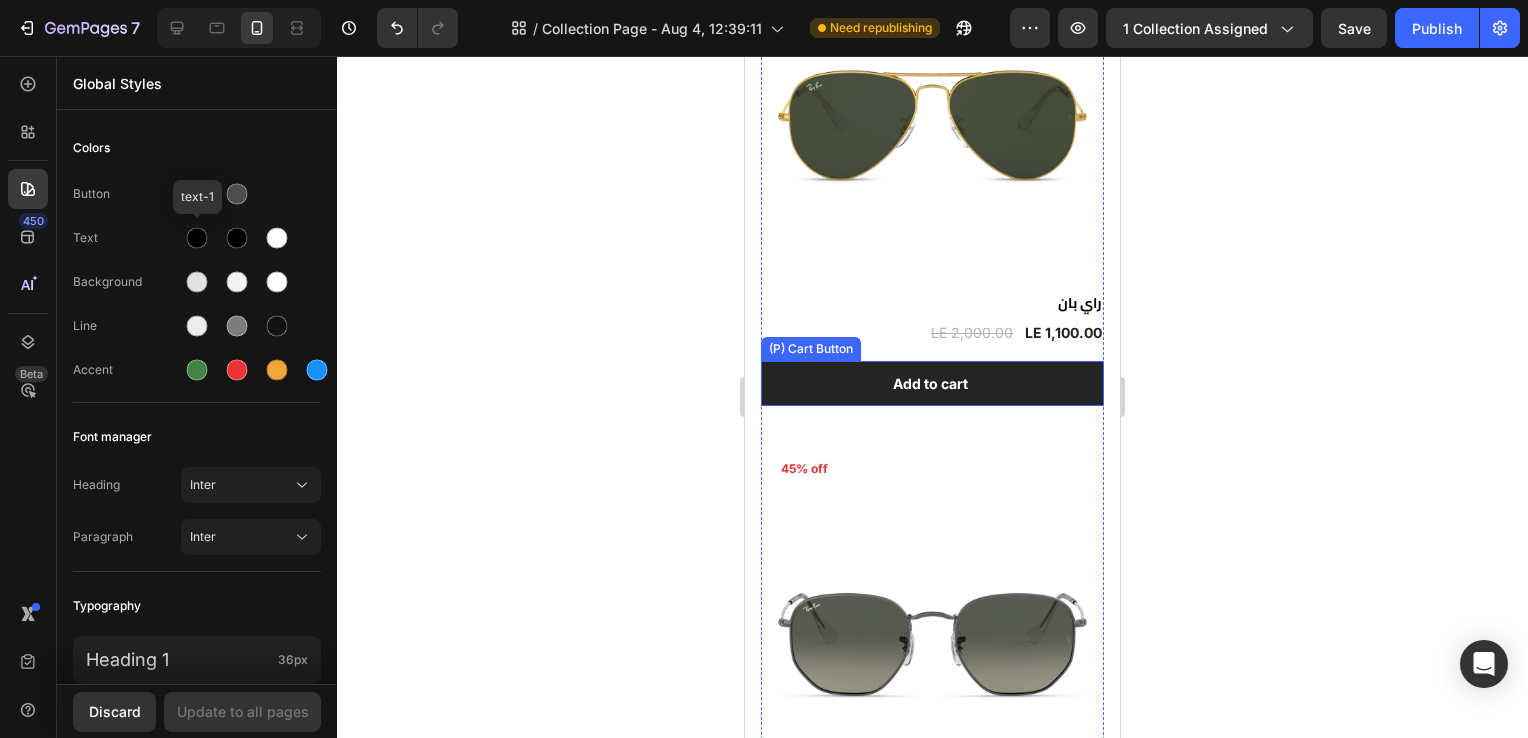click on "Add to cart" at bounding box center (932, 383) 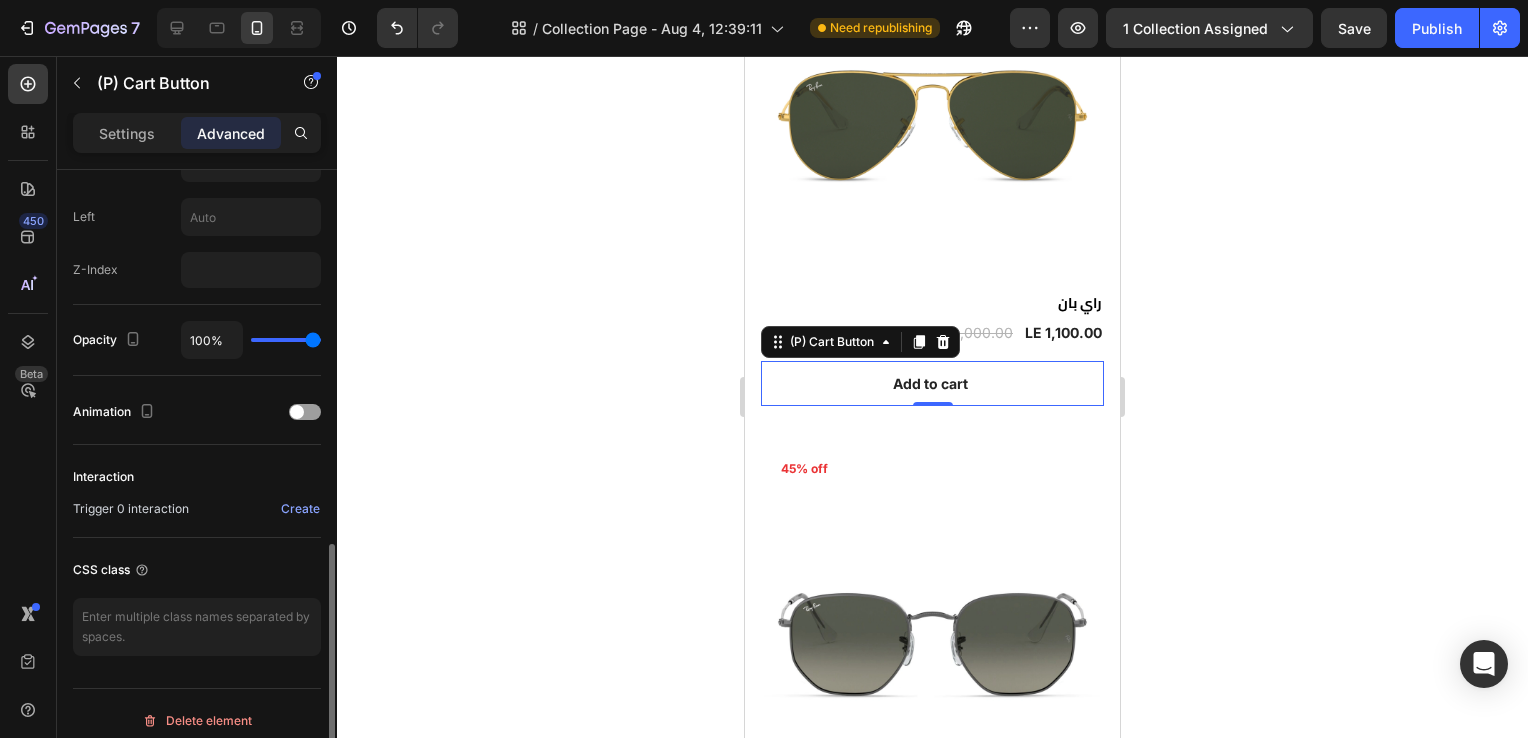 scroll, scrollTop: 938, scrollLeft: 0, axis: vertical 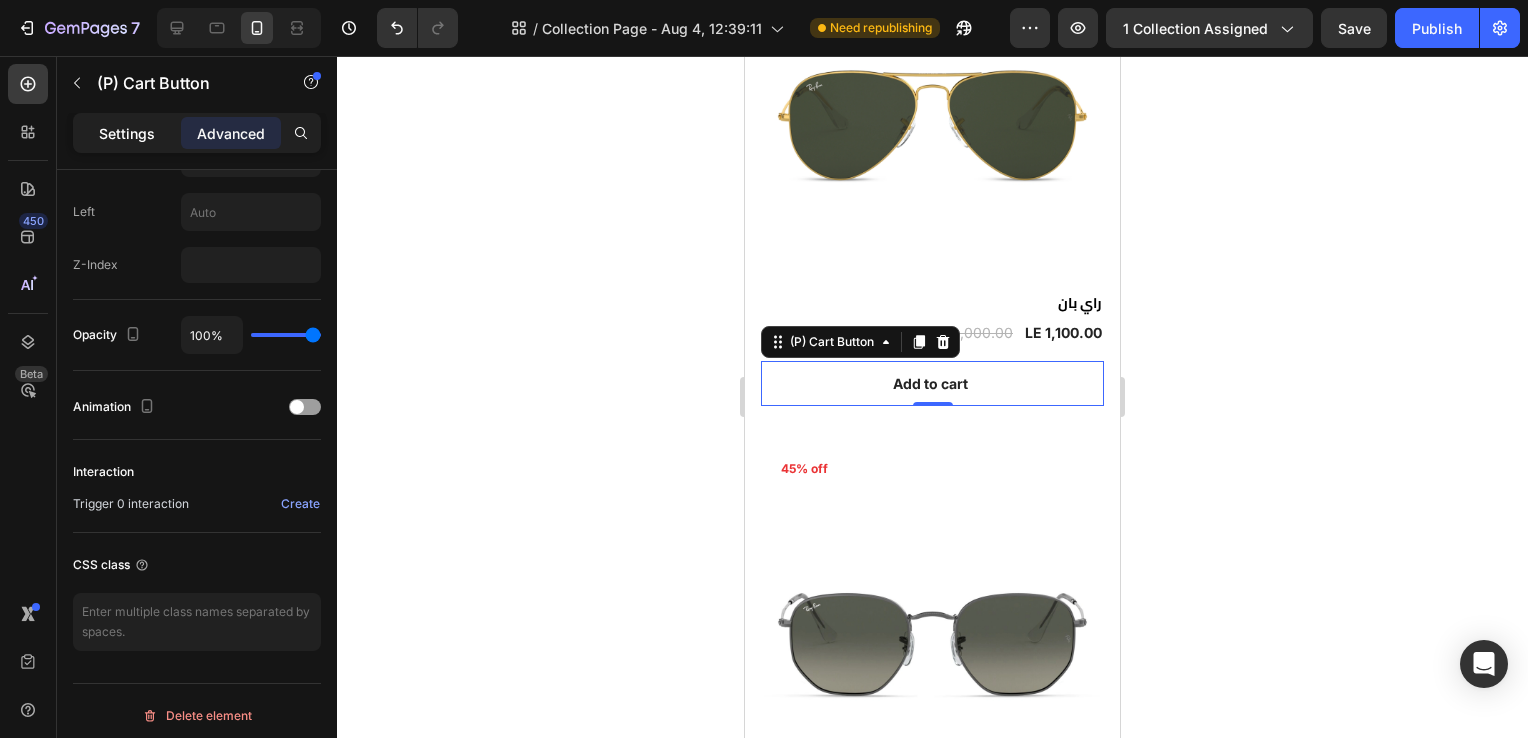 drag, startPoint x: 148, startPoint y: 114, endPoint x: 137, endPoint y: 128, distance: 17.804493 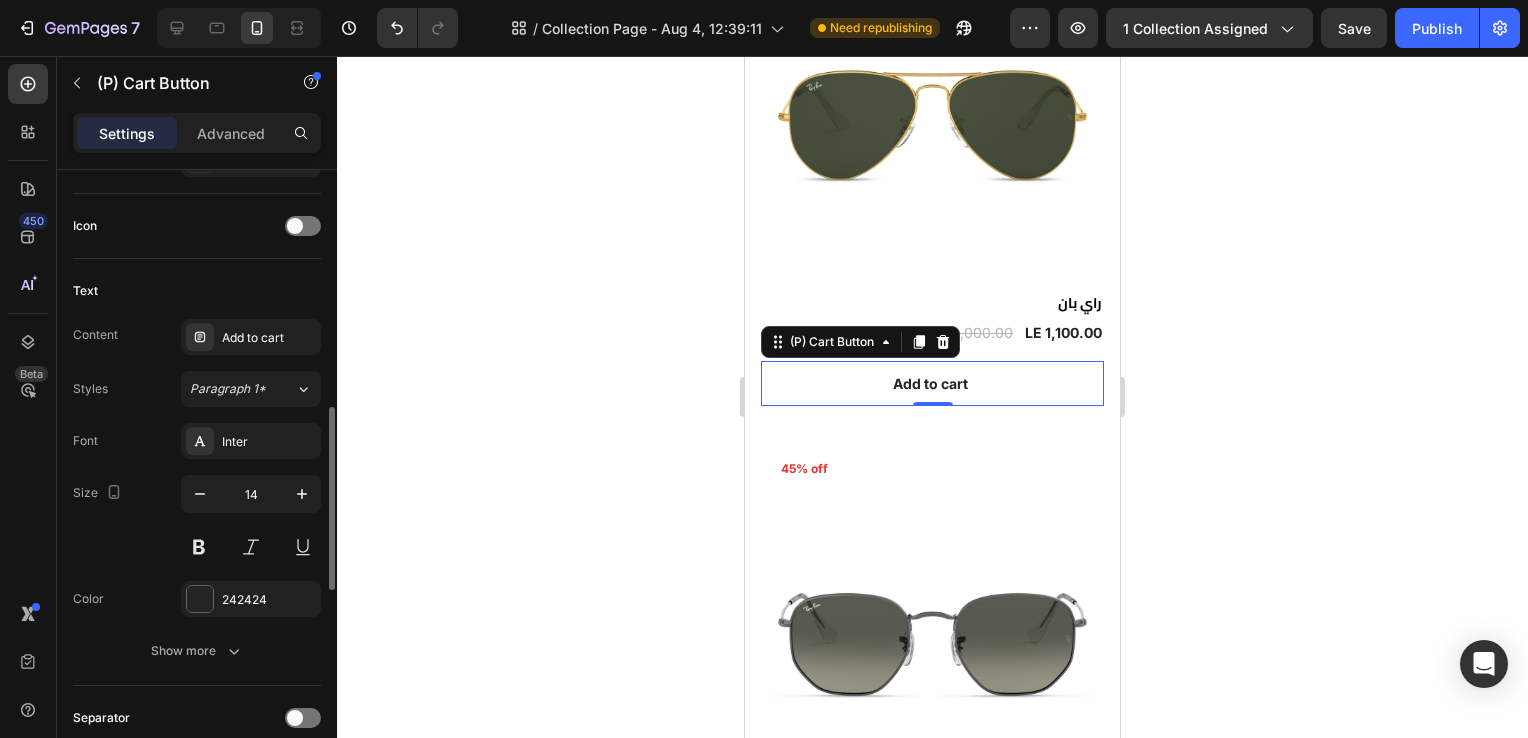 scroll, scrollTop: 795, scrollLeft: 0, axis: vertical 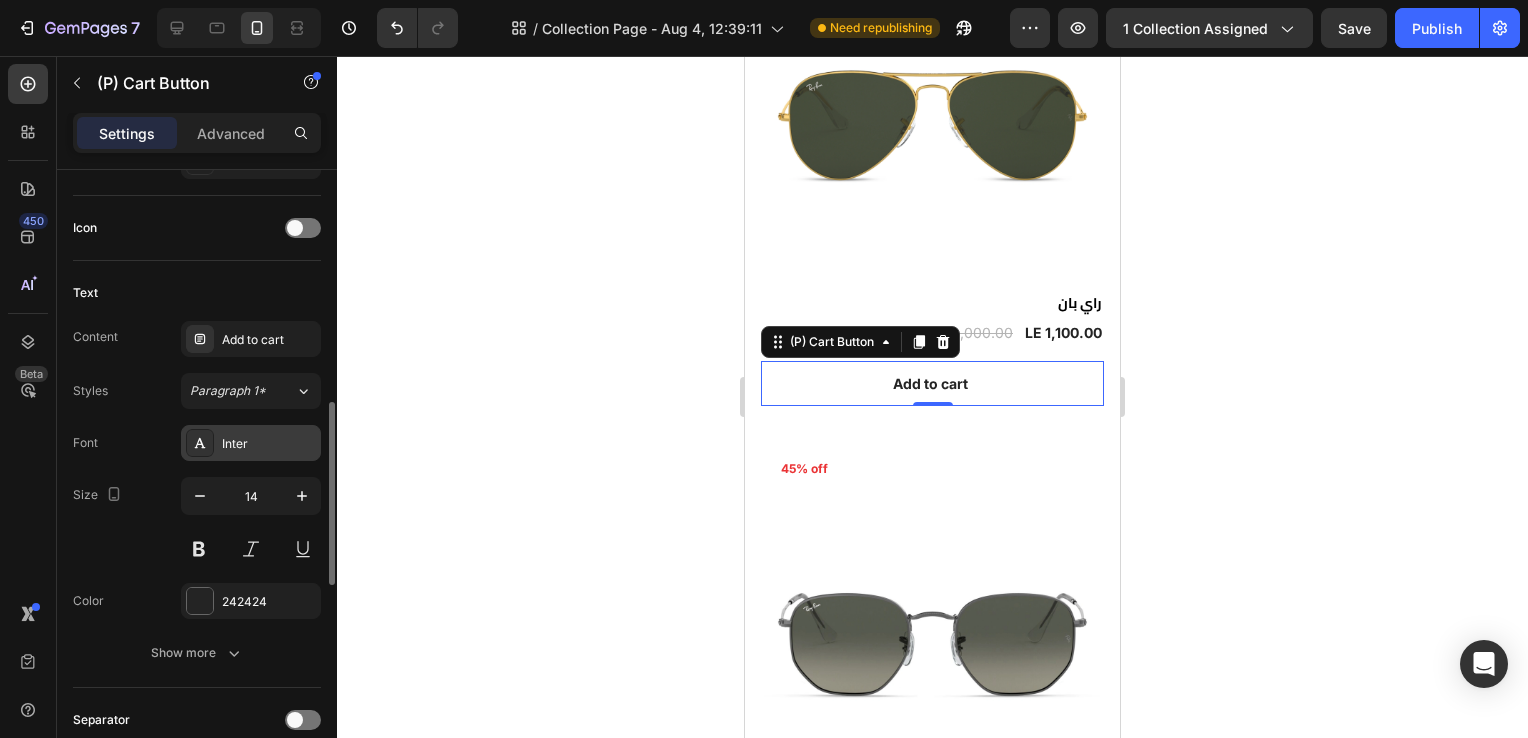 click on "Inter" at bounding box center (269, 444) 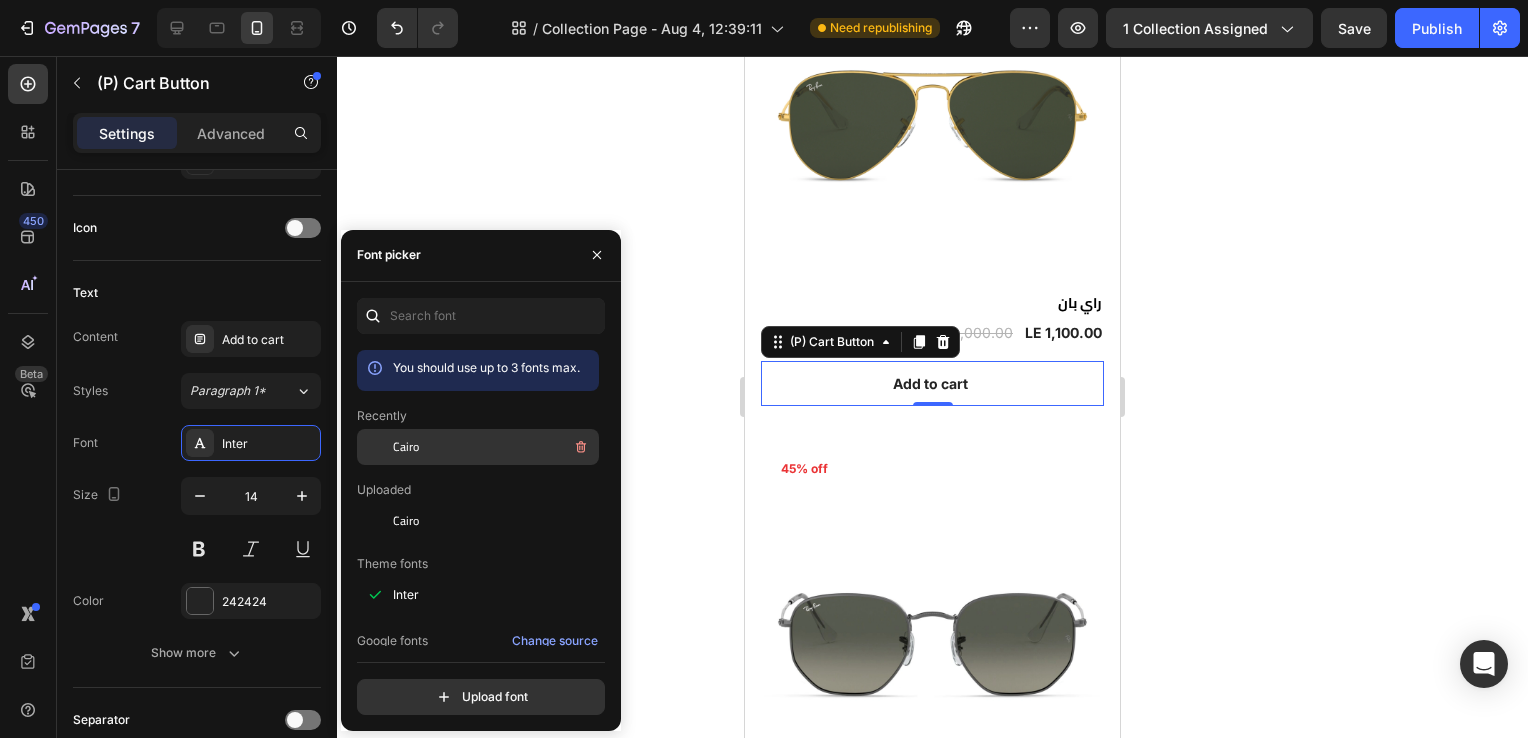 click on "Cairo" at bounding box center [494, 447] 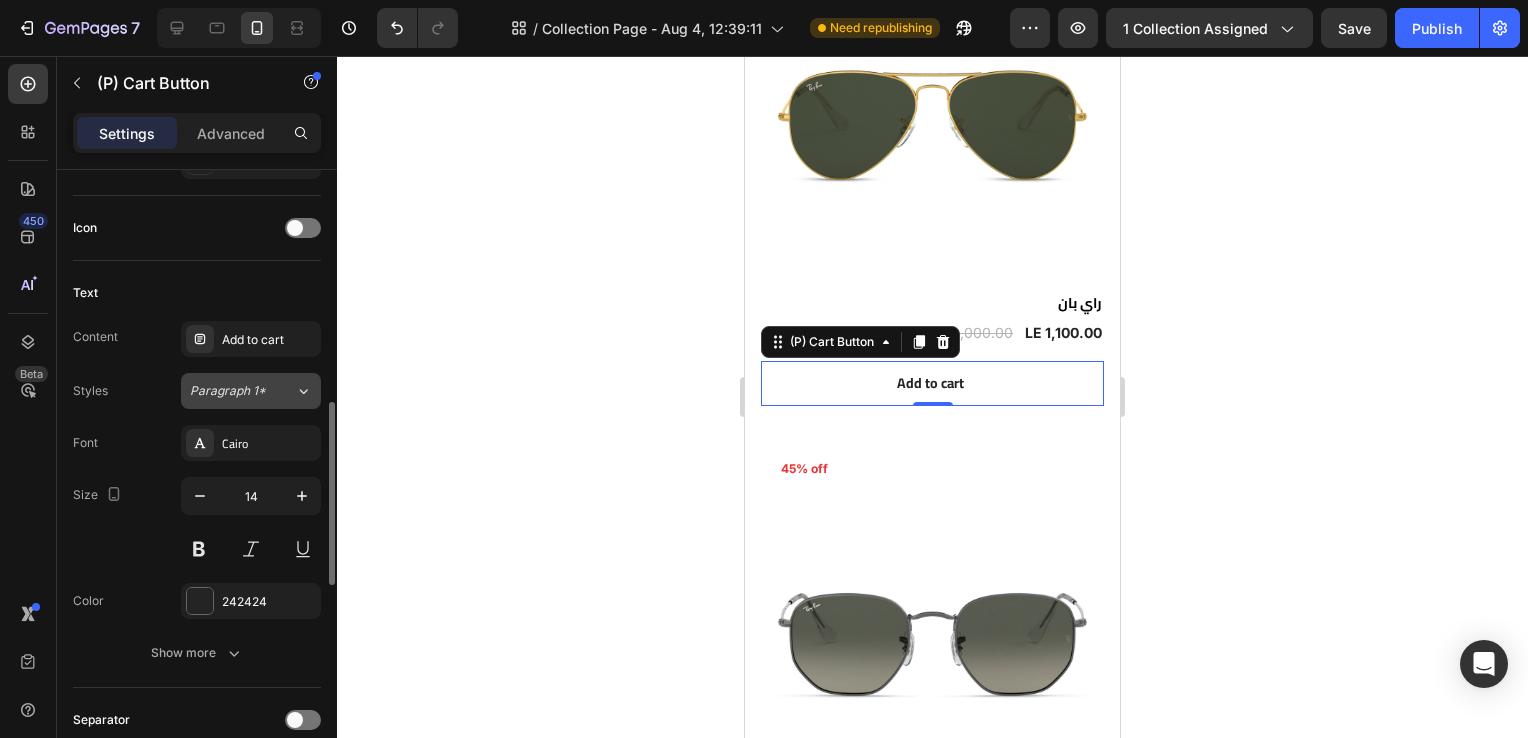 click on "Paragraph 1*" 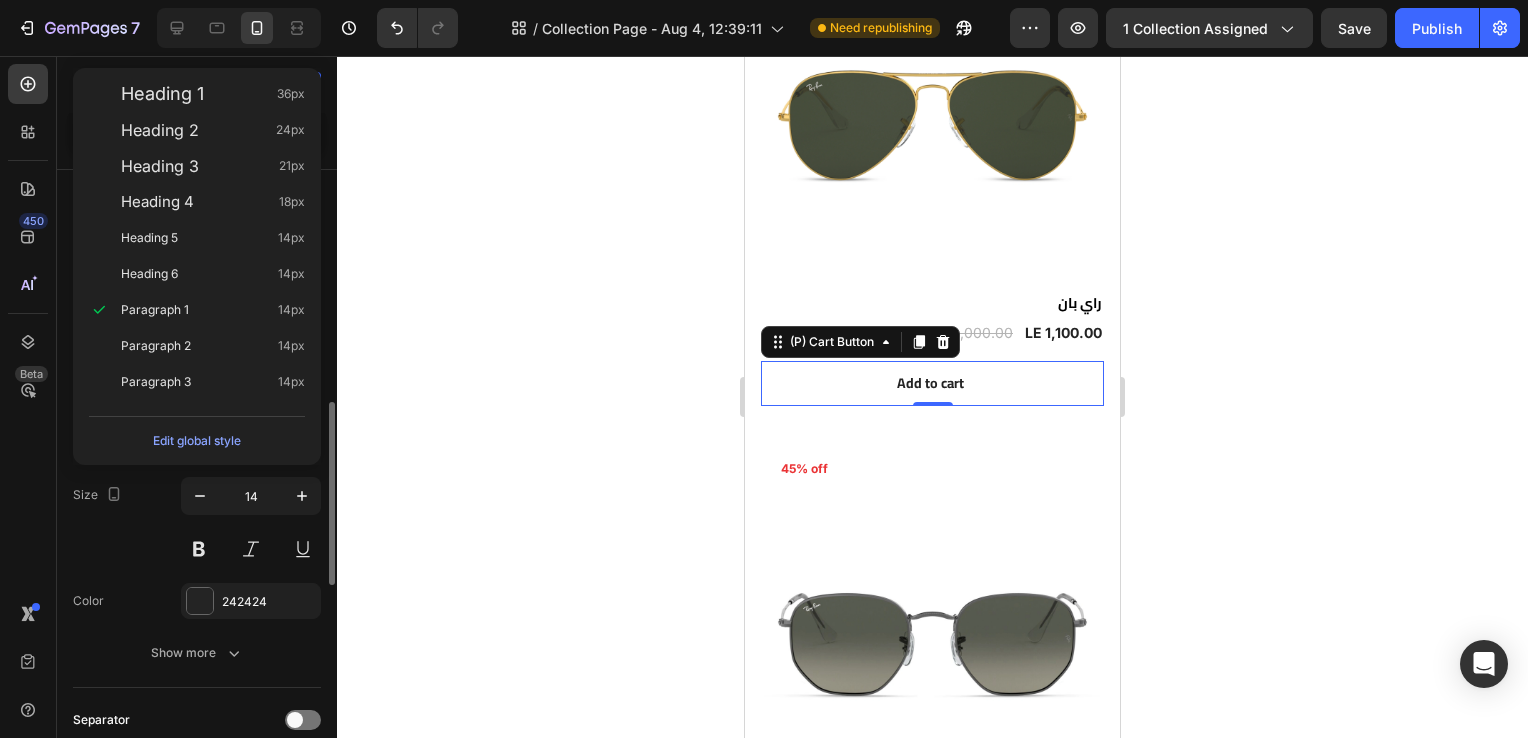 click on "Paragraph 3 14px" at bounding box center (197, 382) 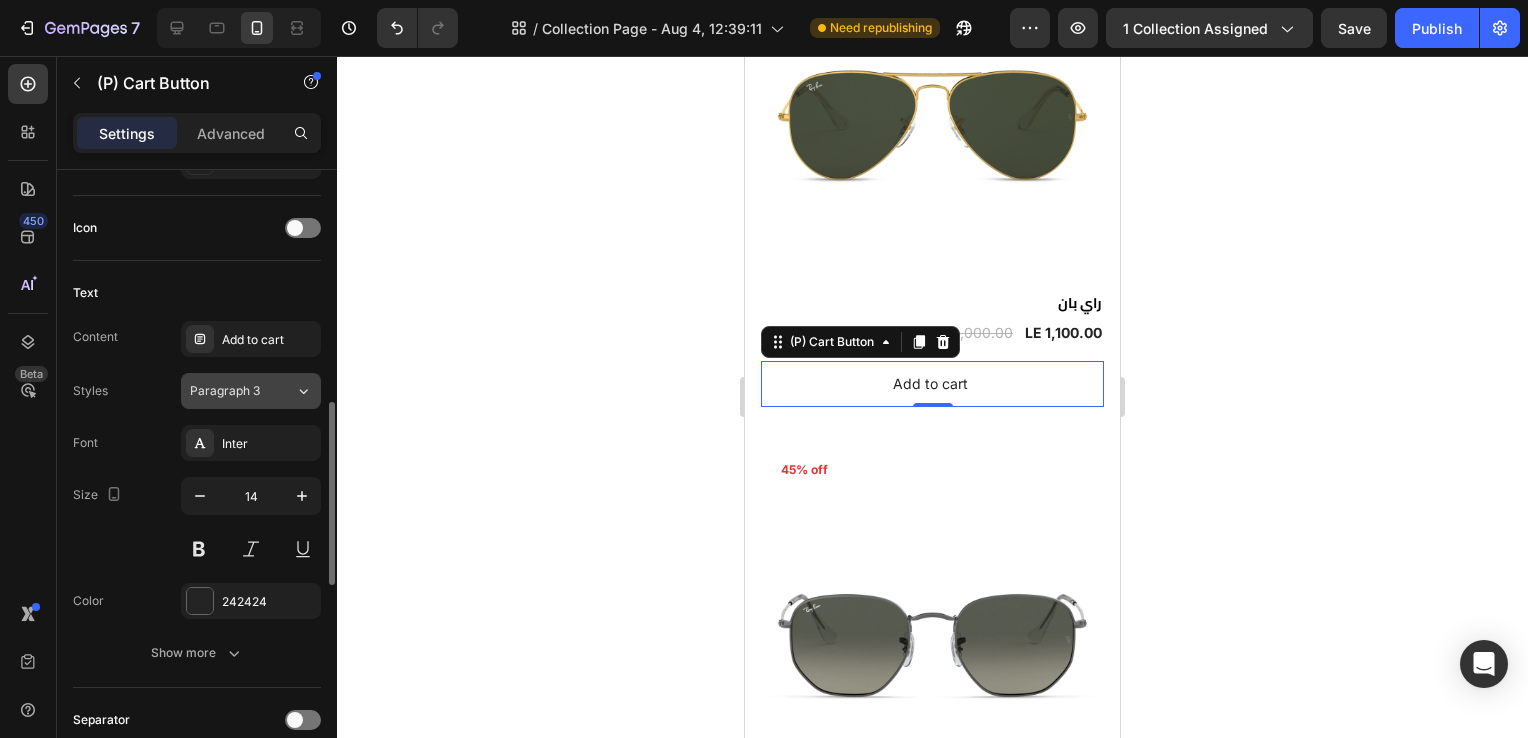 click on "Paragraph 3" 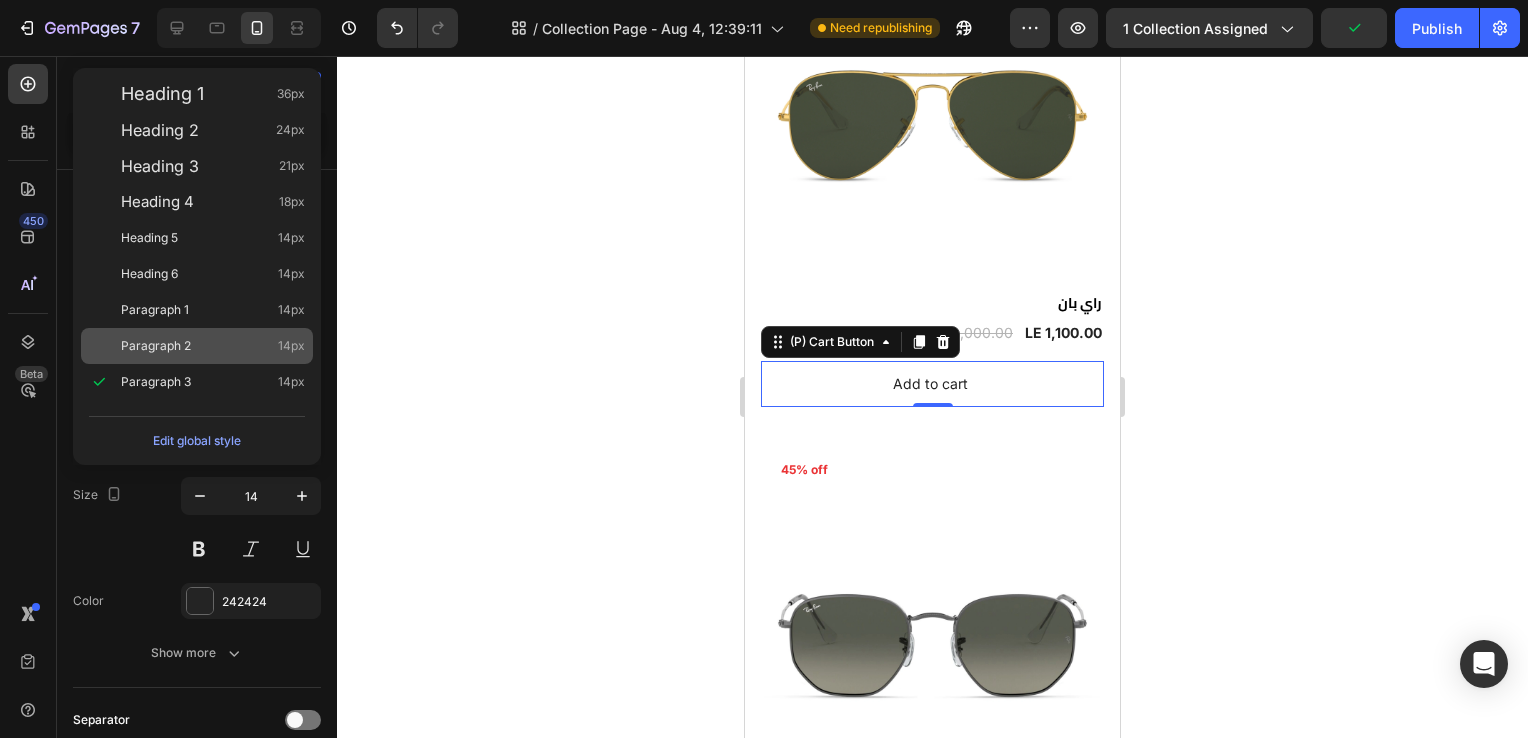 click on "14px" at bounding box center [291, 346] 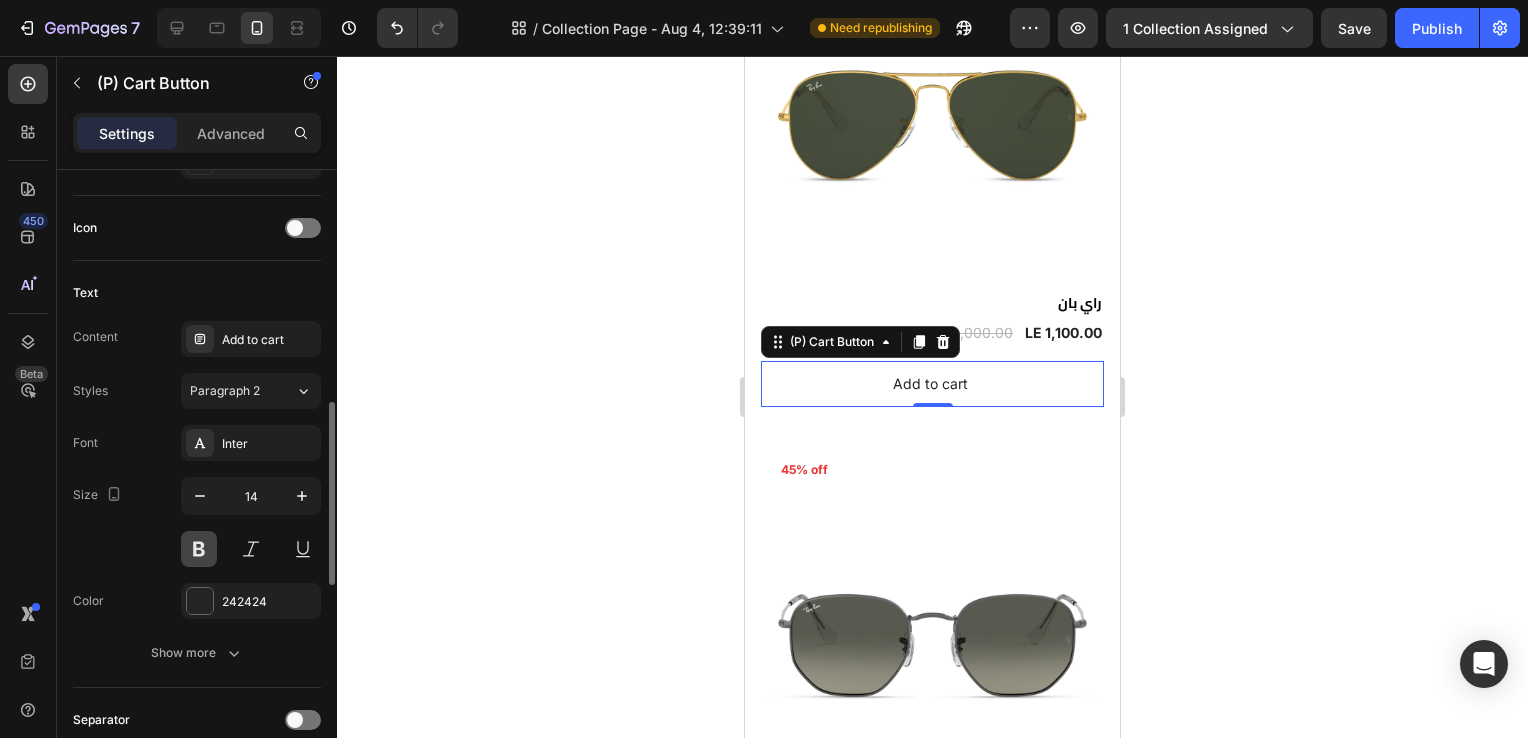 click at bounding box center [199, 549] 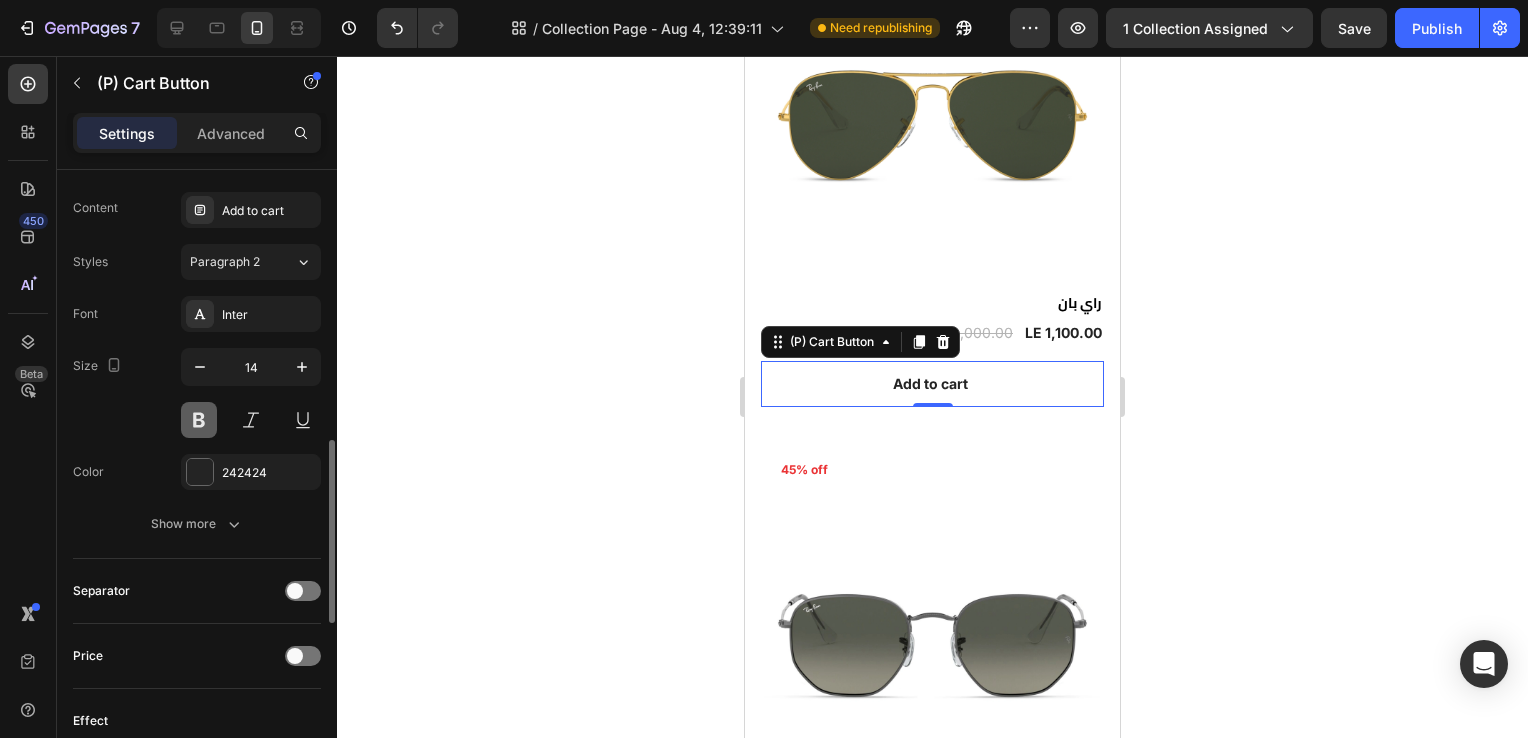 scroll, scrollTop: 948, scrollLeft: 0, axis: vertical 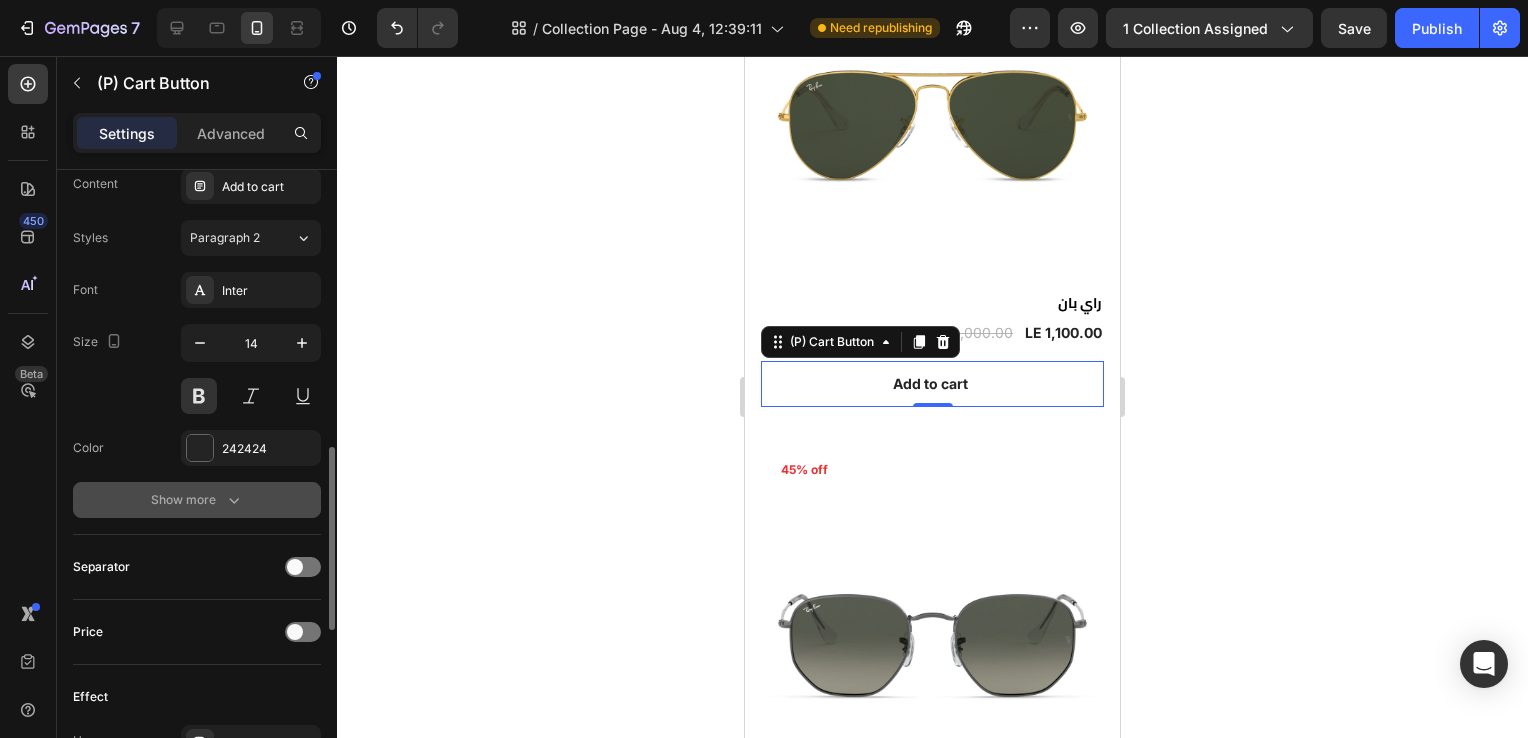 click 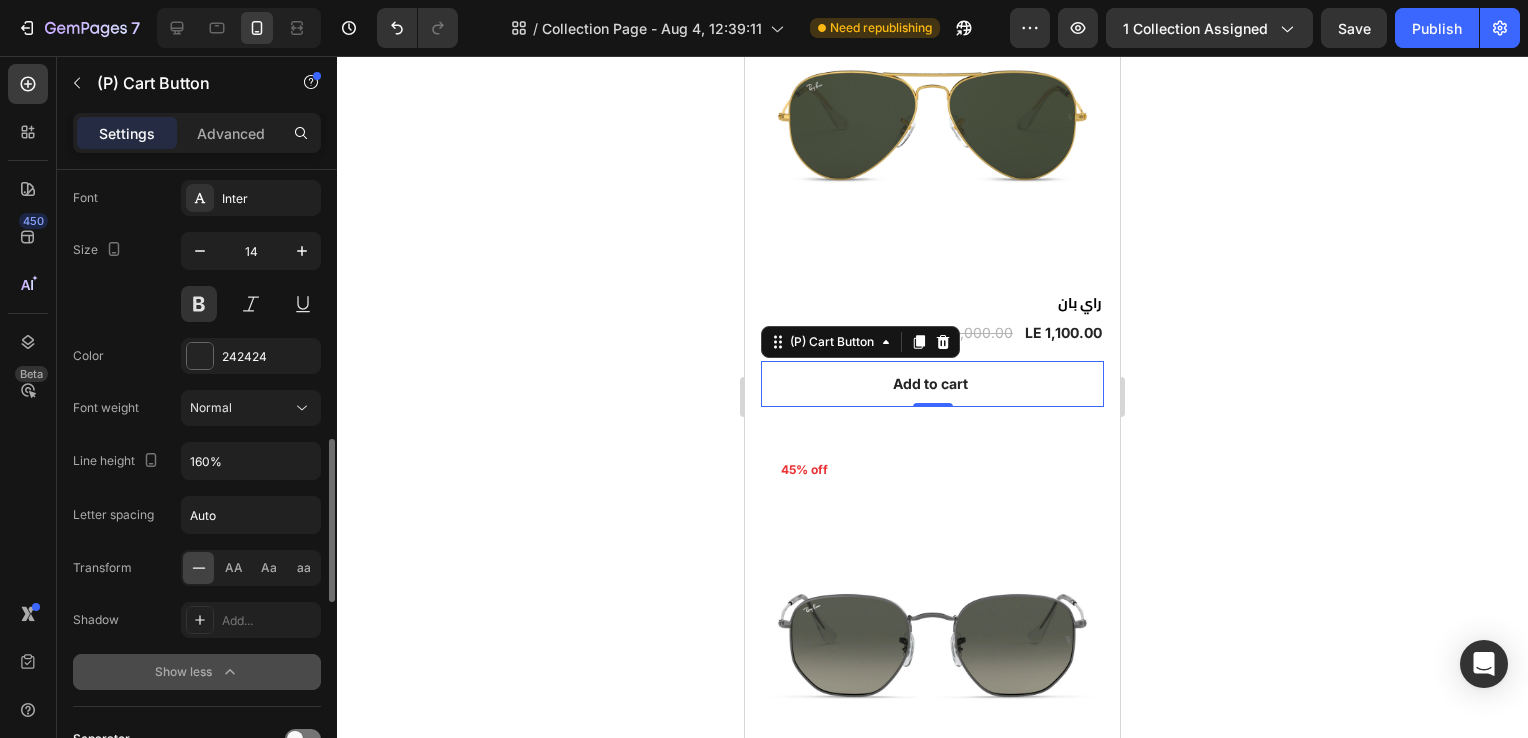 scroll, scrollTop: 1043, scrollLeft: 0, axis: vertical 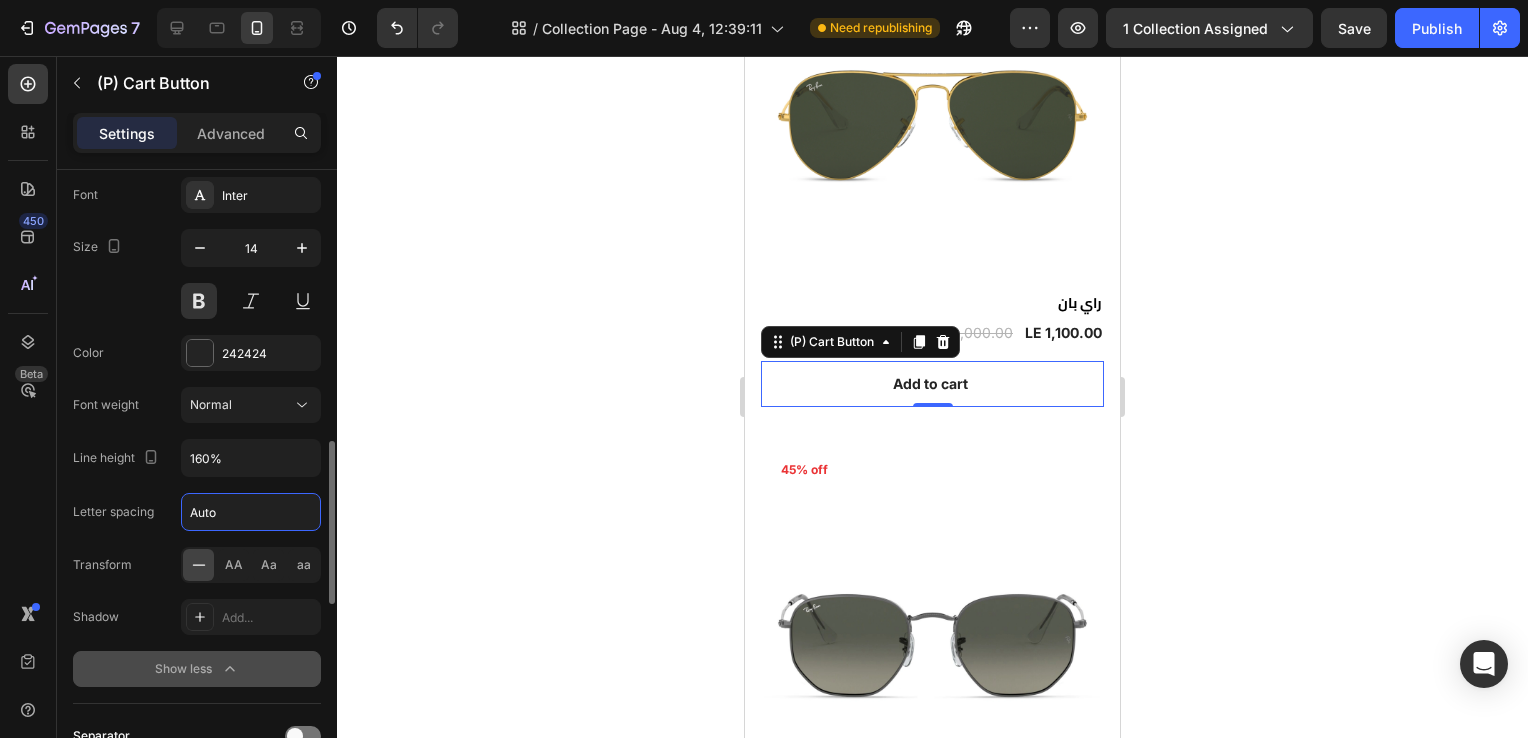 click on "Auto" at bounding box center (251, 512) 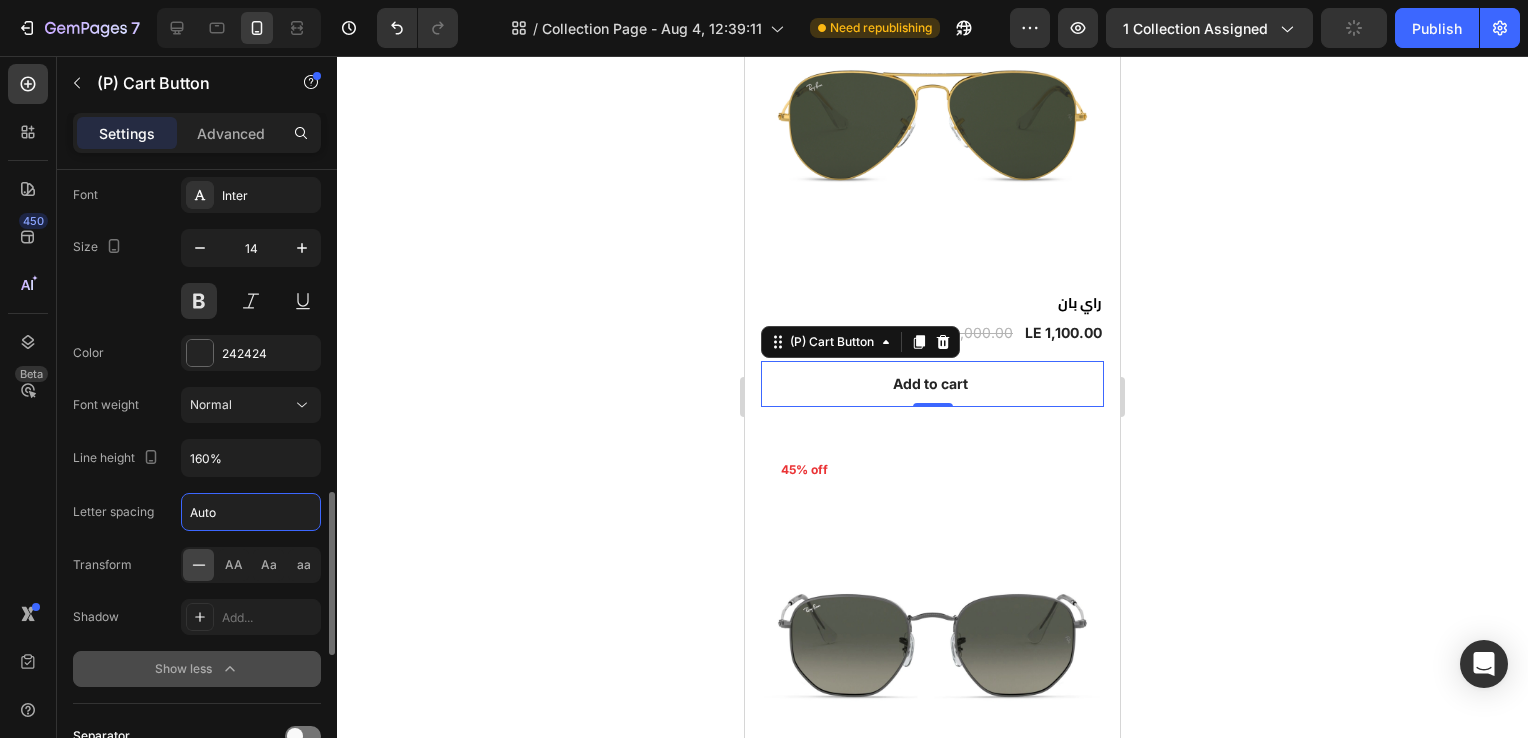 scroll, scrollTop: 1083, scrollLeft: 0, axis: vertical 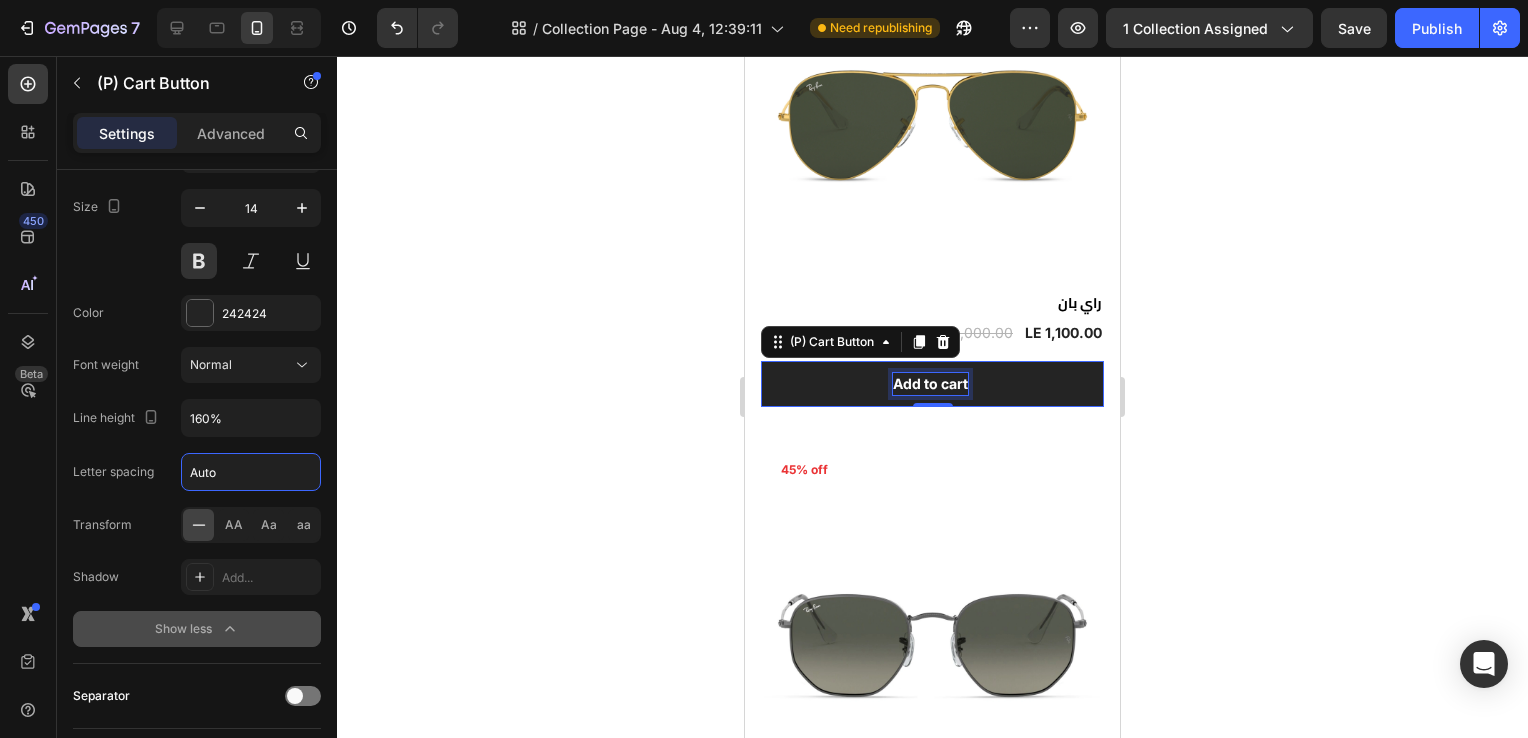 click on "Add to cart" at bounding box center (930, 384) 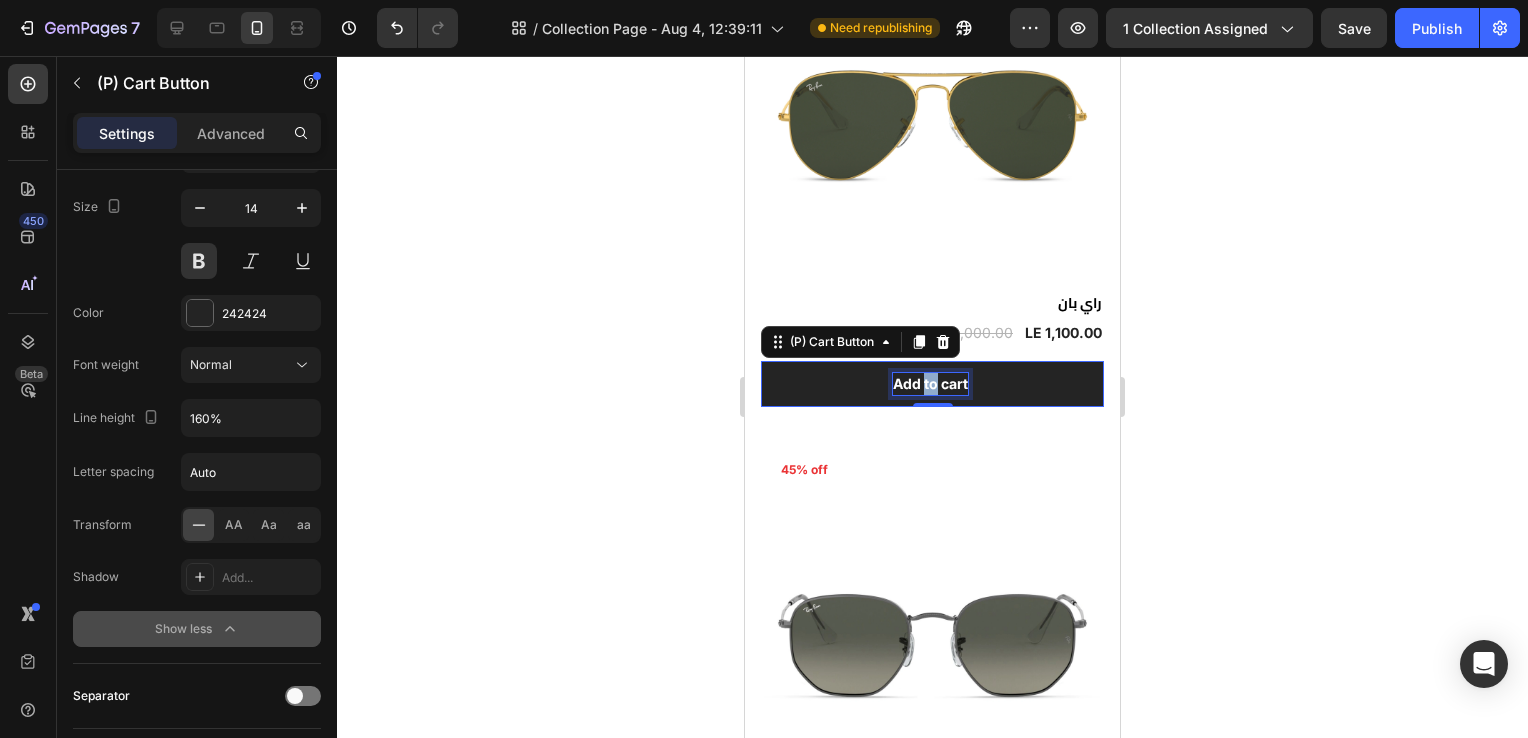 click on "Add to cart" at bounding box center [930, 384] 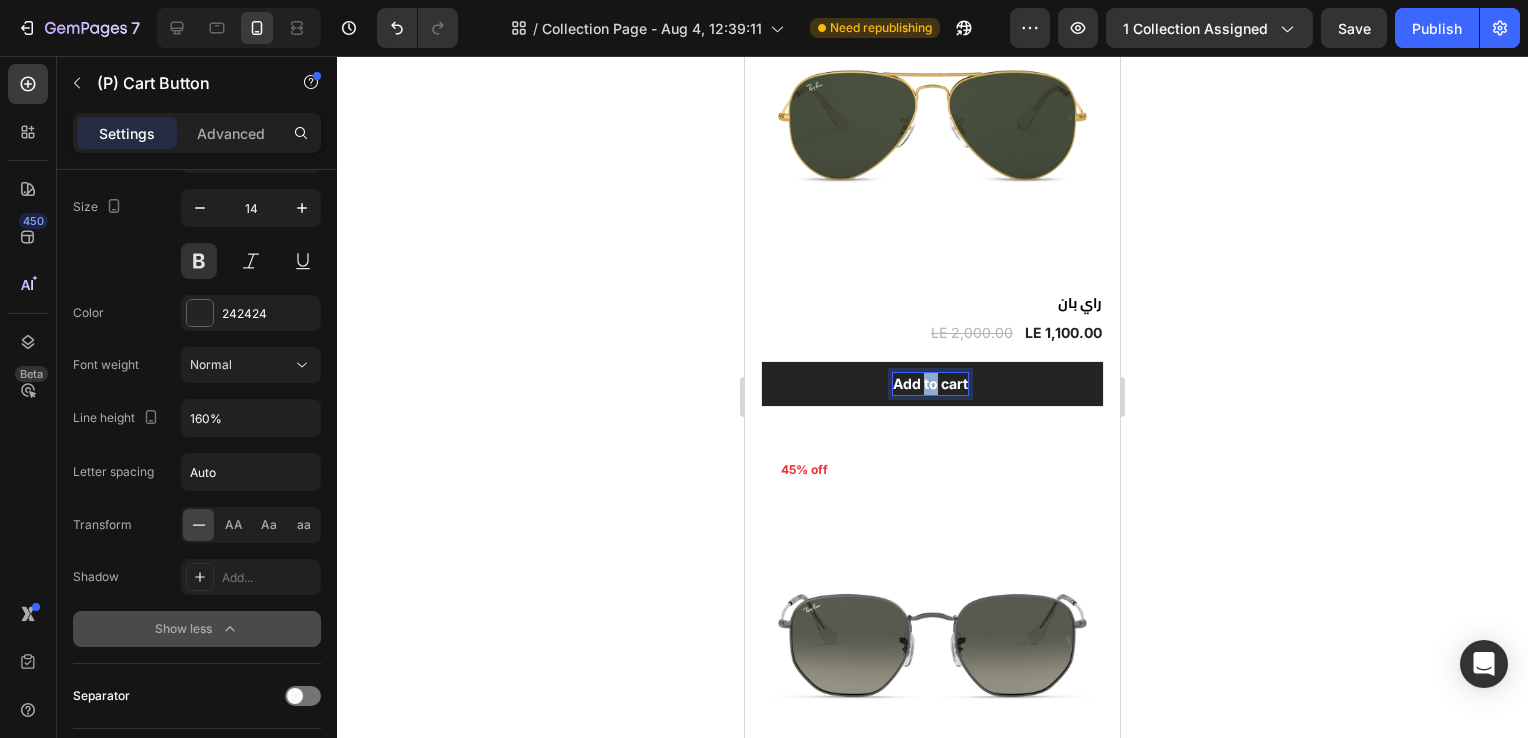 click on "Add to cart" at bounding box center (930, 384) 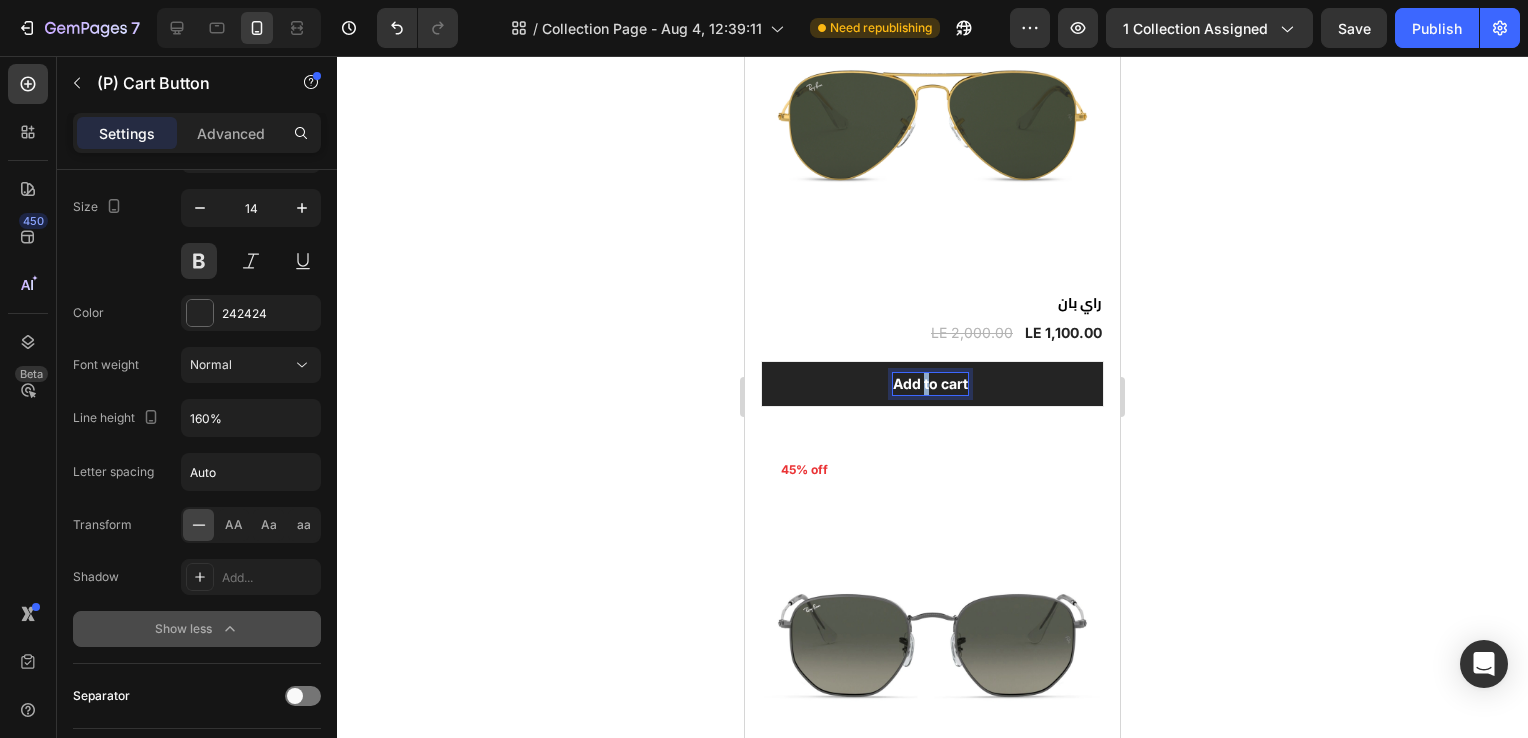 click on "Add to cart" at bounding box center [930, 384] 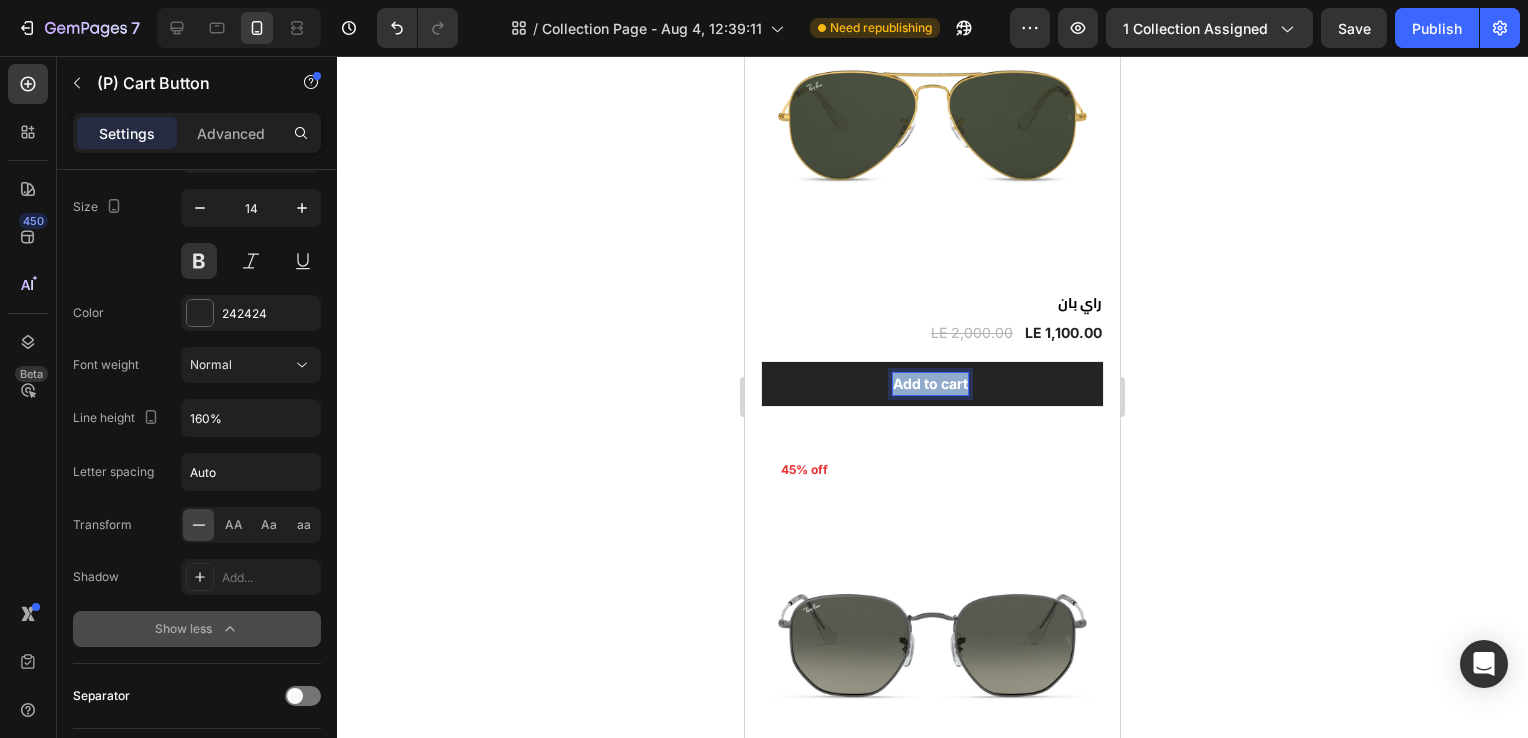 click on "Add to cart" at bounding box center (930, 384) 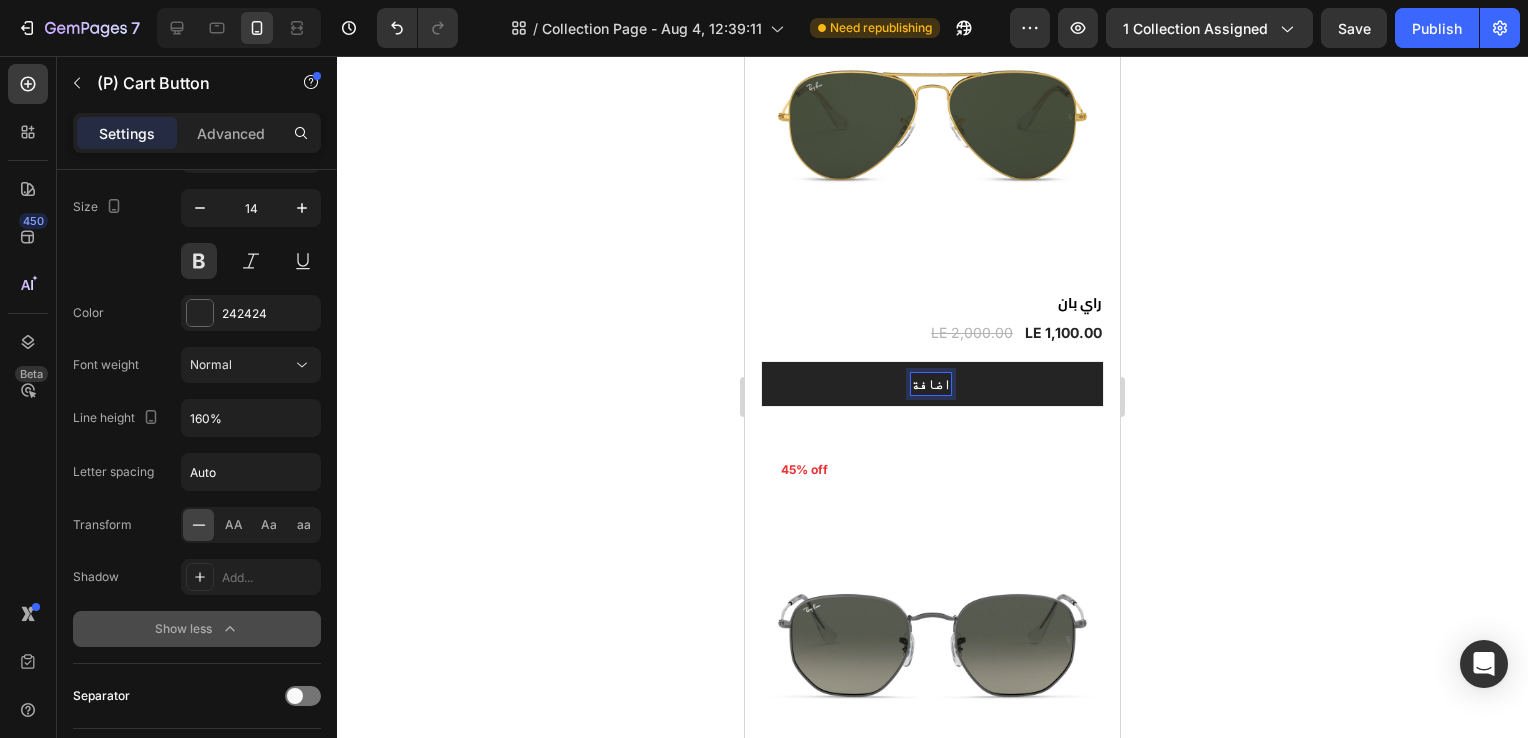 click on "اضافة" at bounding box center [932, 384] 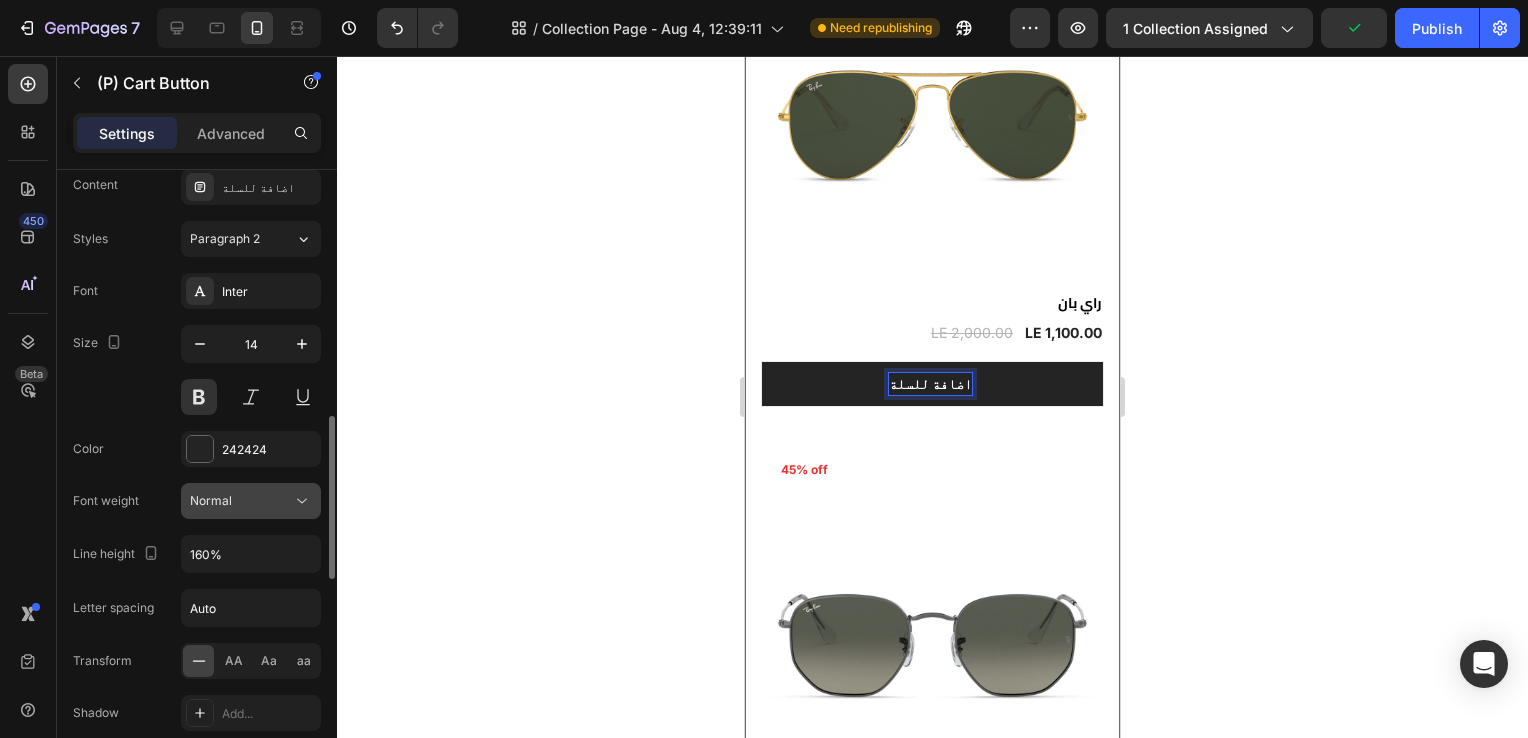 scroll, scrollTop: 946, scrollLeft: 0, axis: vertical 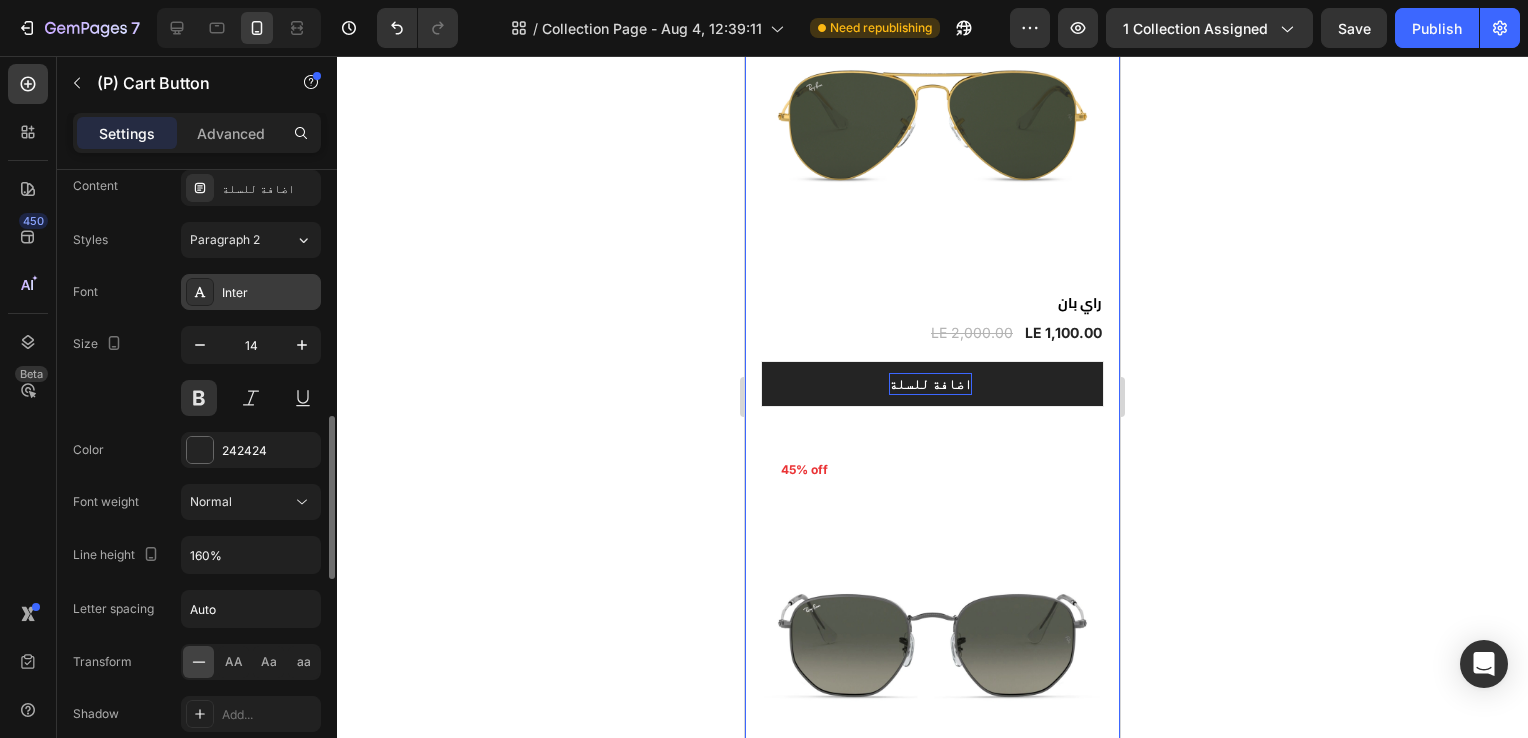 click on "Inter" at bounding box center [269, 293] 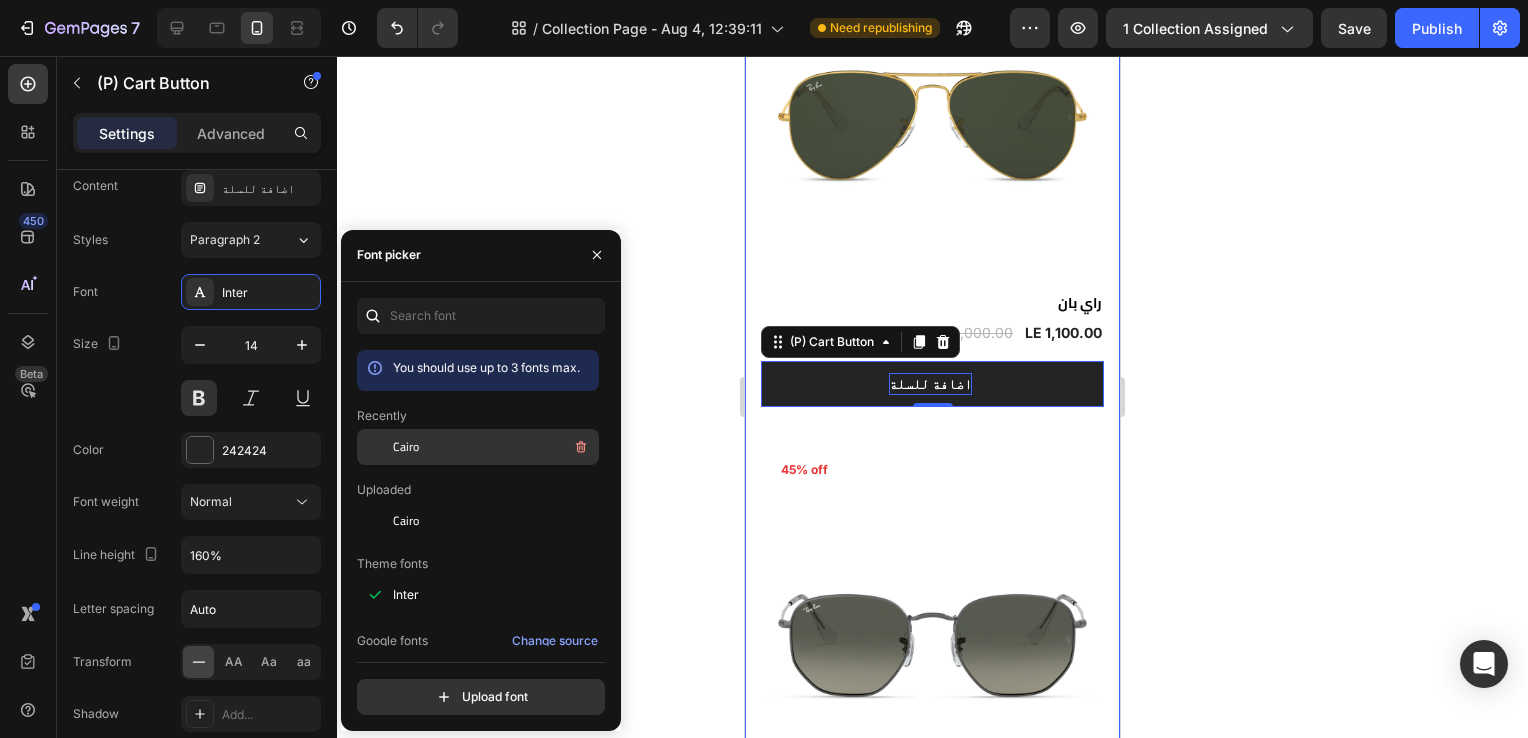 click on "Cairo" at bounding box center (406, 447) 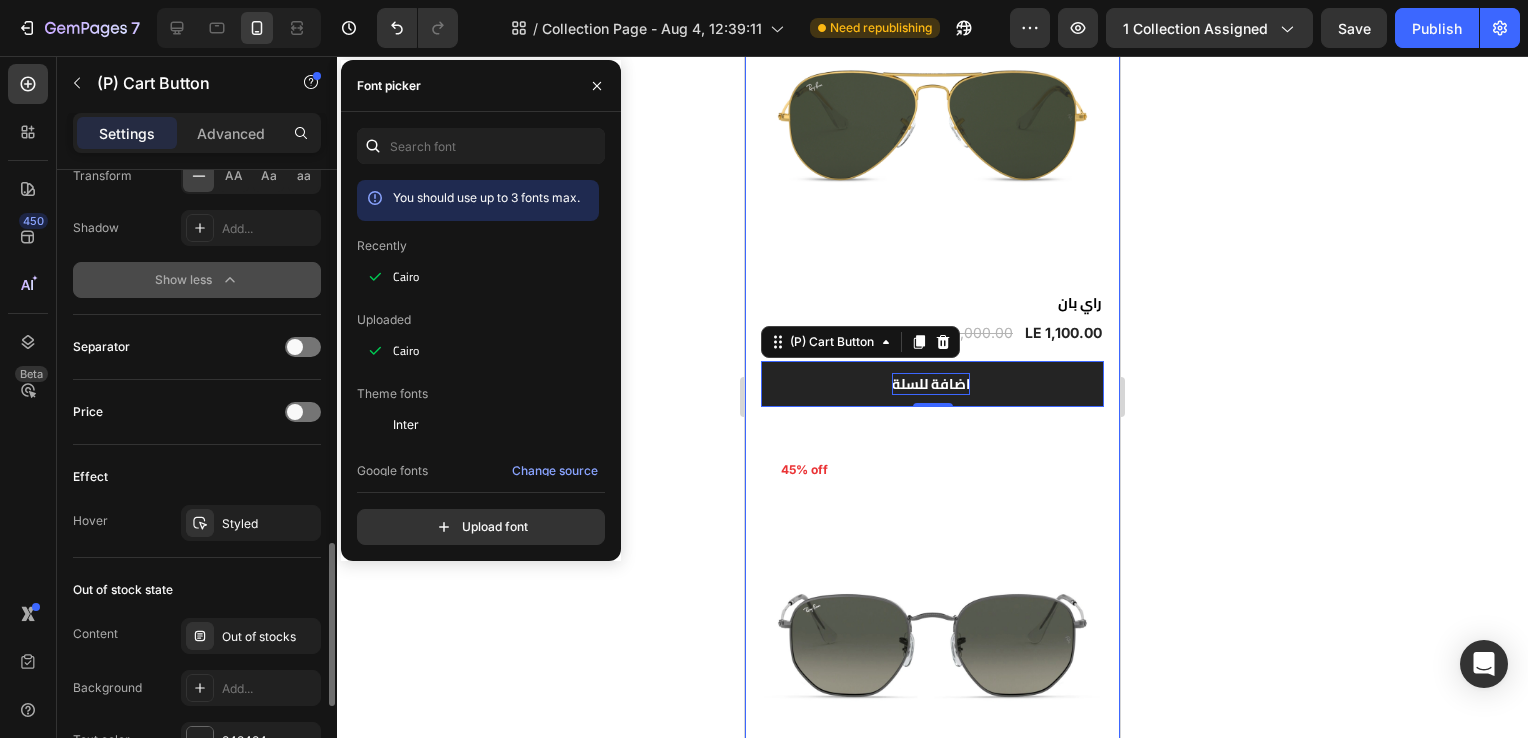 scroll, scrollTop: 1432, scrollLeft: 0, axis: vertical 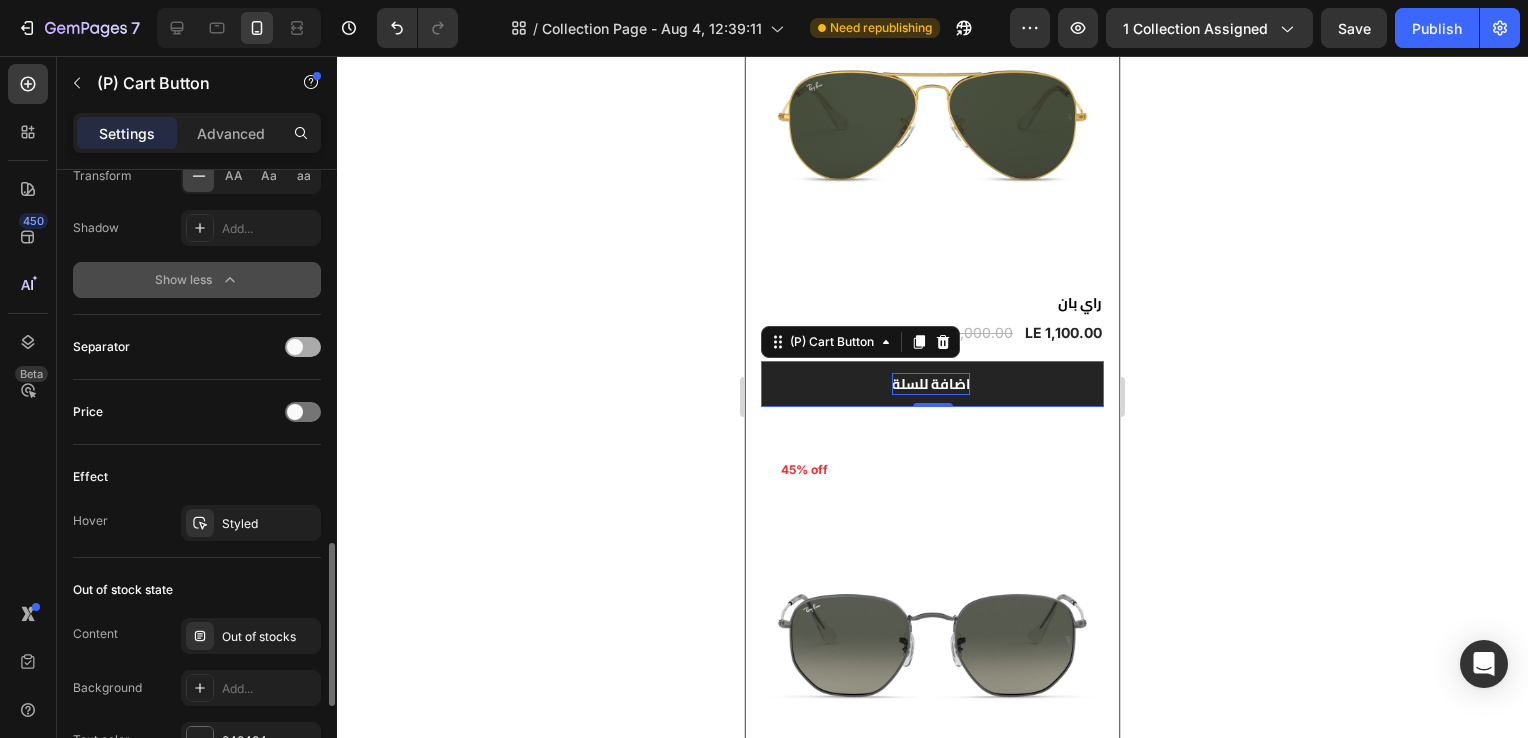click at bounding box center [303, 347] 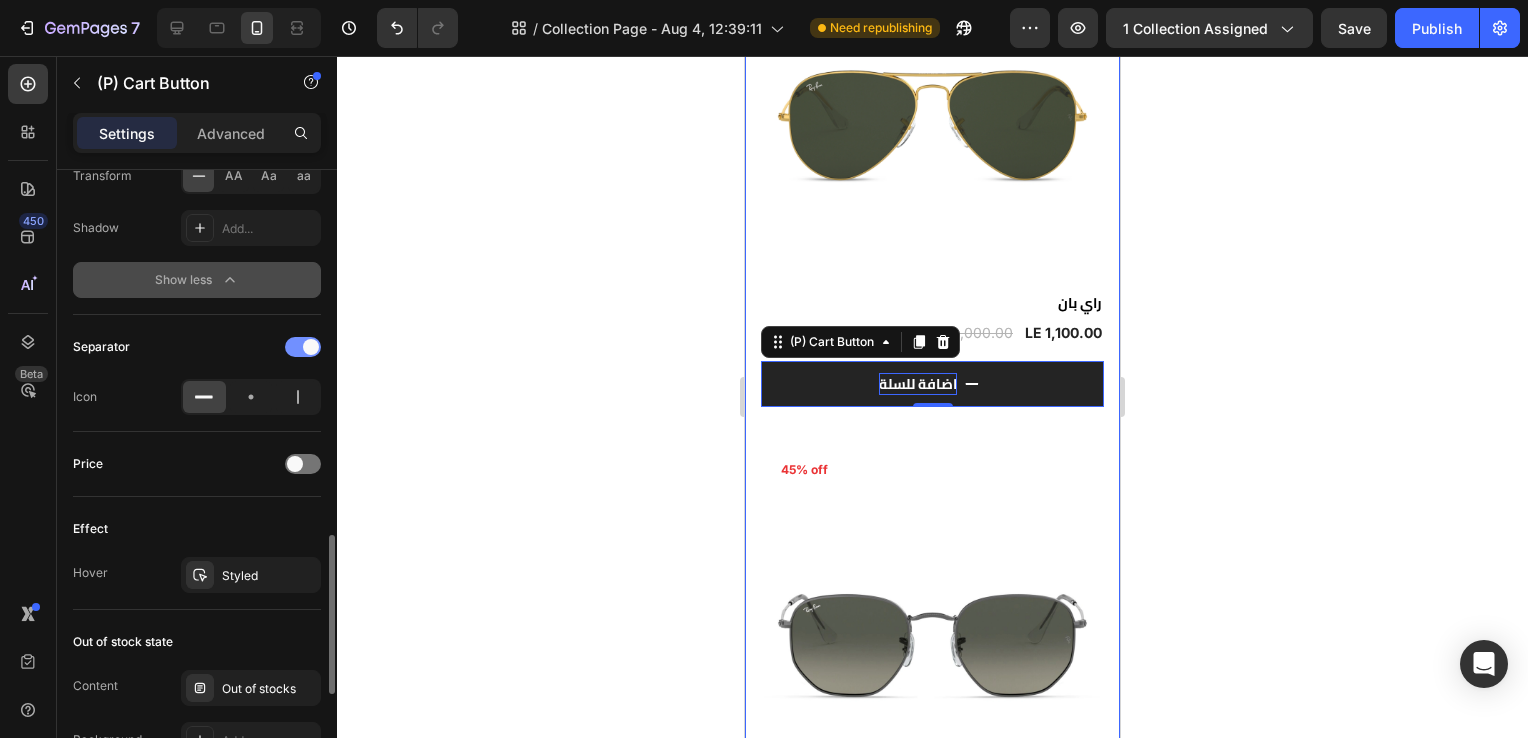 click at bounding box center (311, 347) 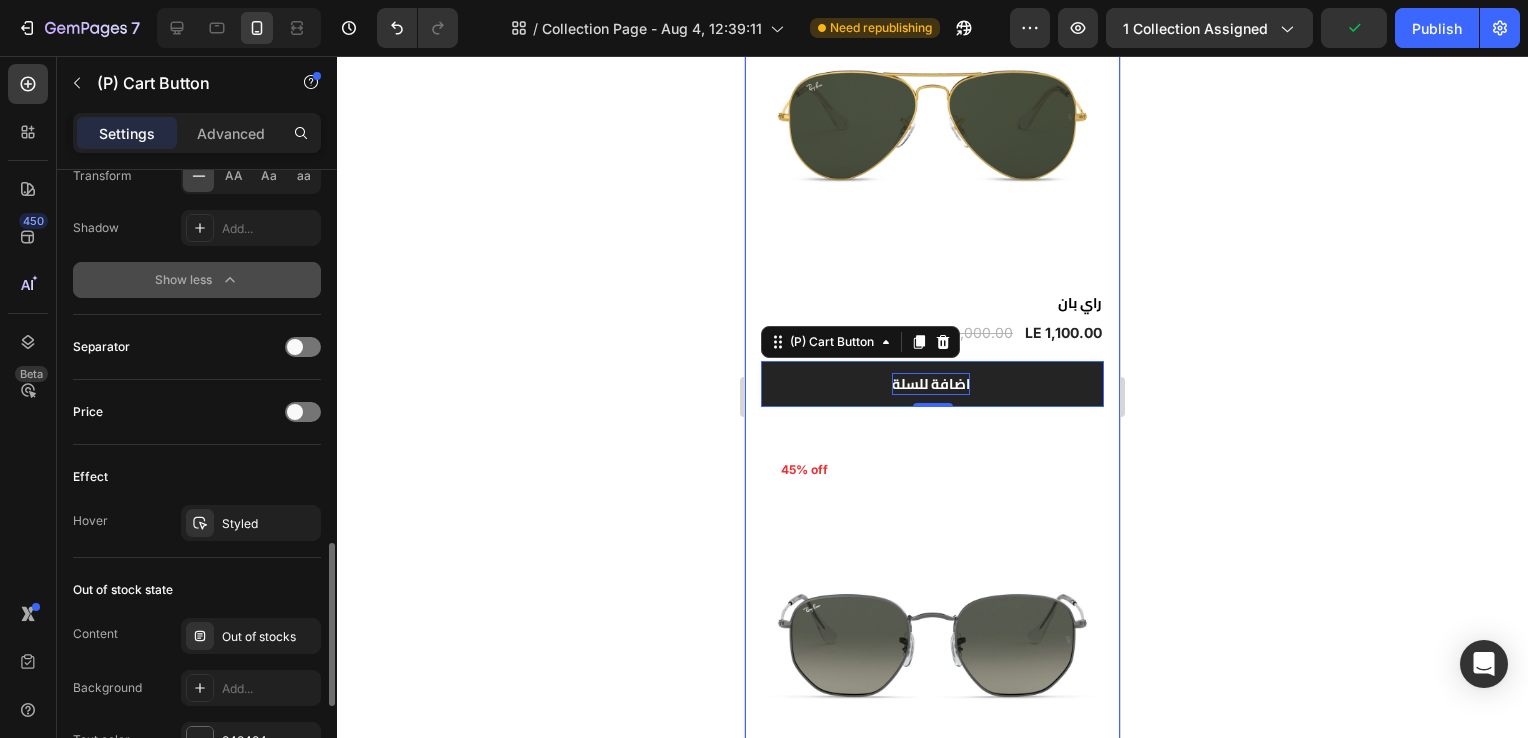 click on "Price" at bounding box center (197, 412) 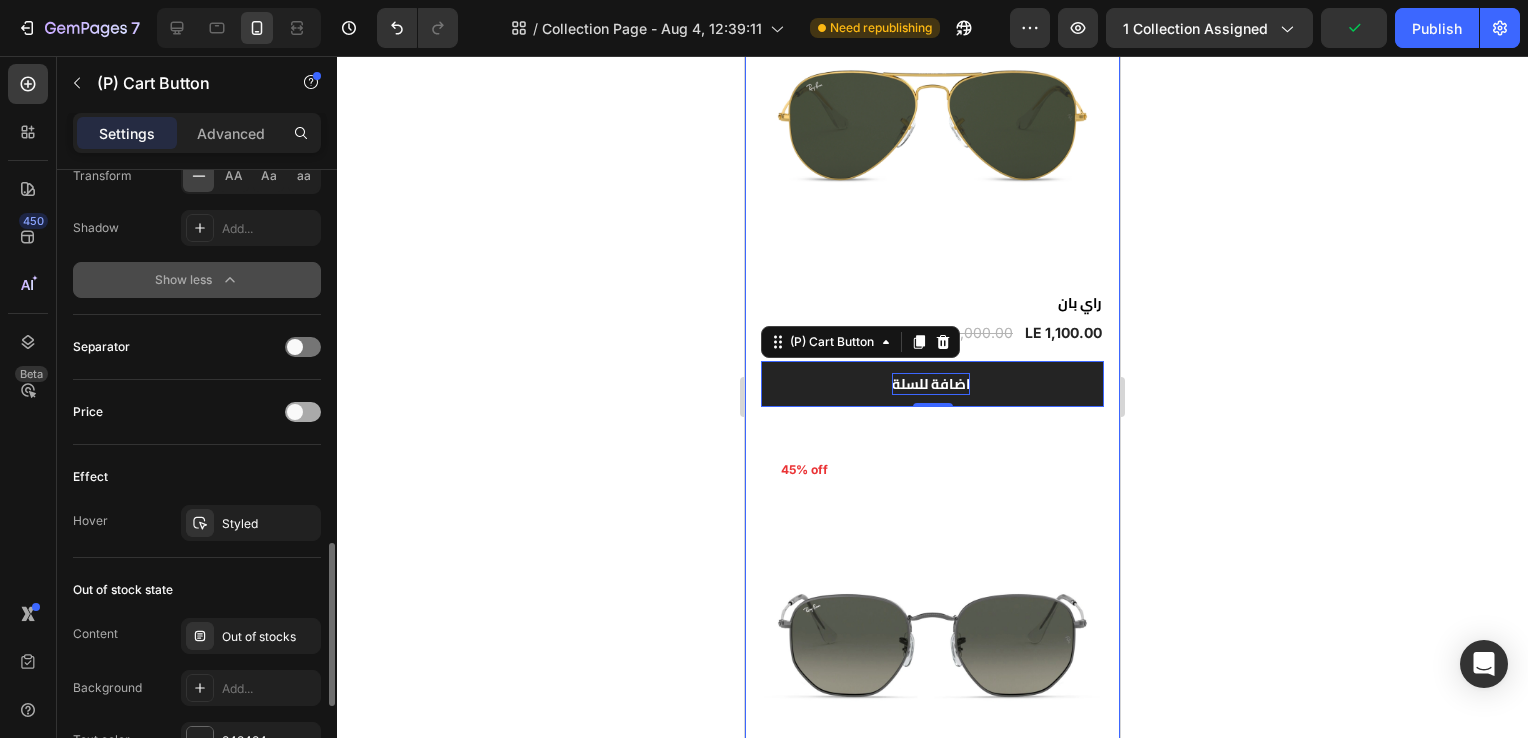 click at bounding box center [295, 412] 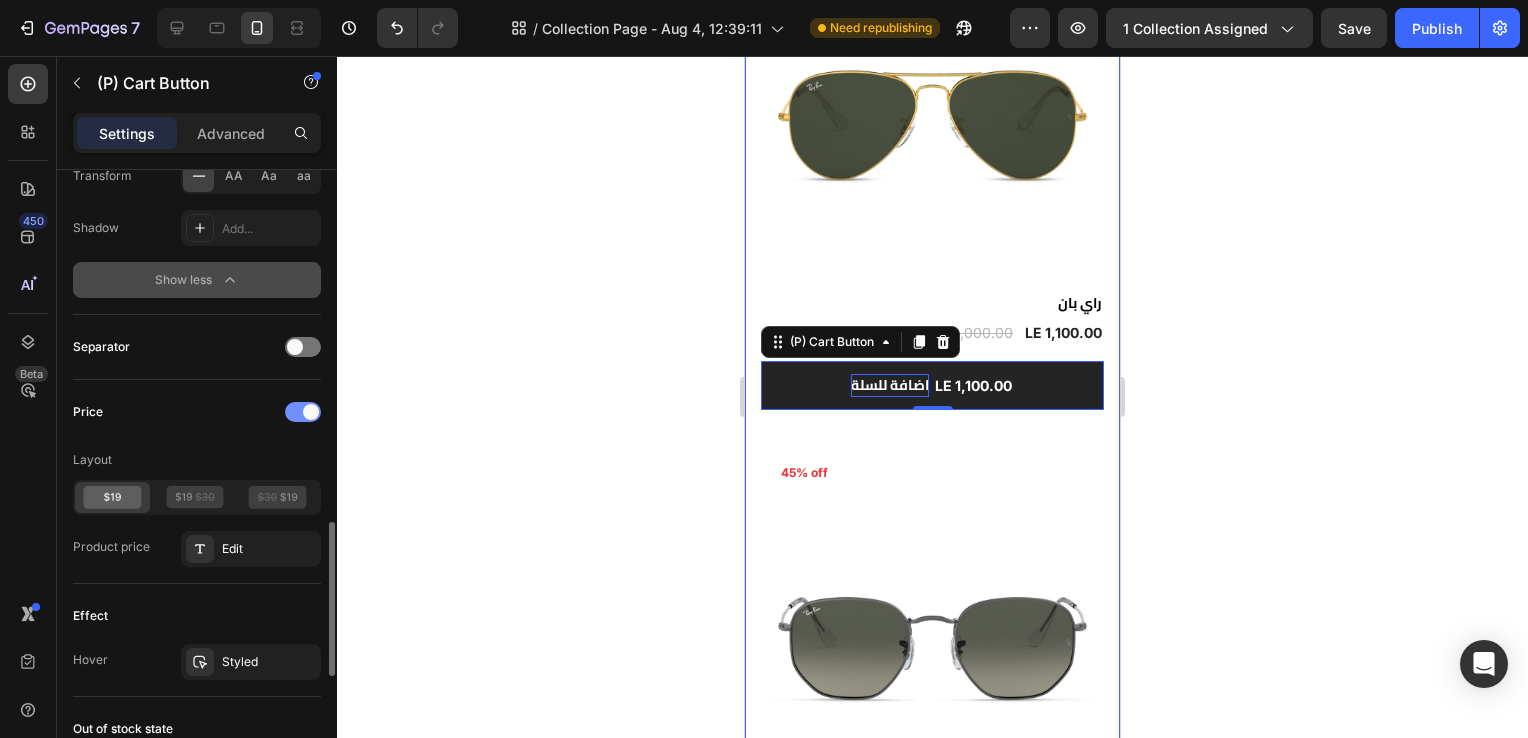 click at bounding box center (303, 412) 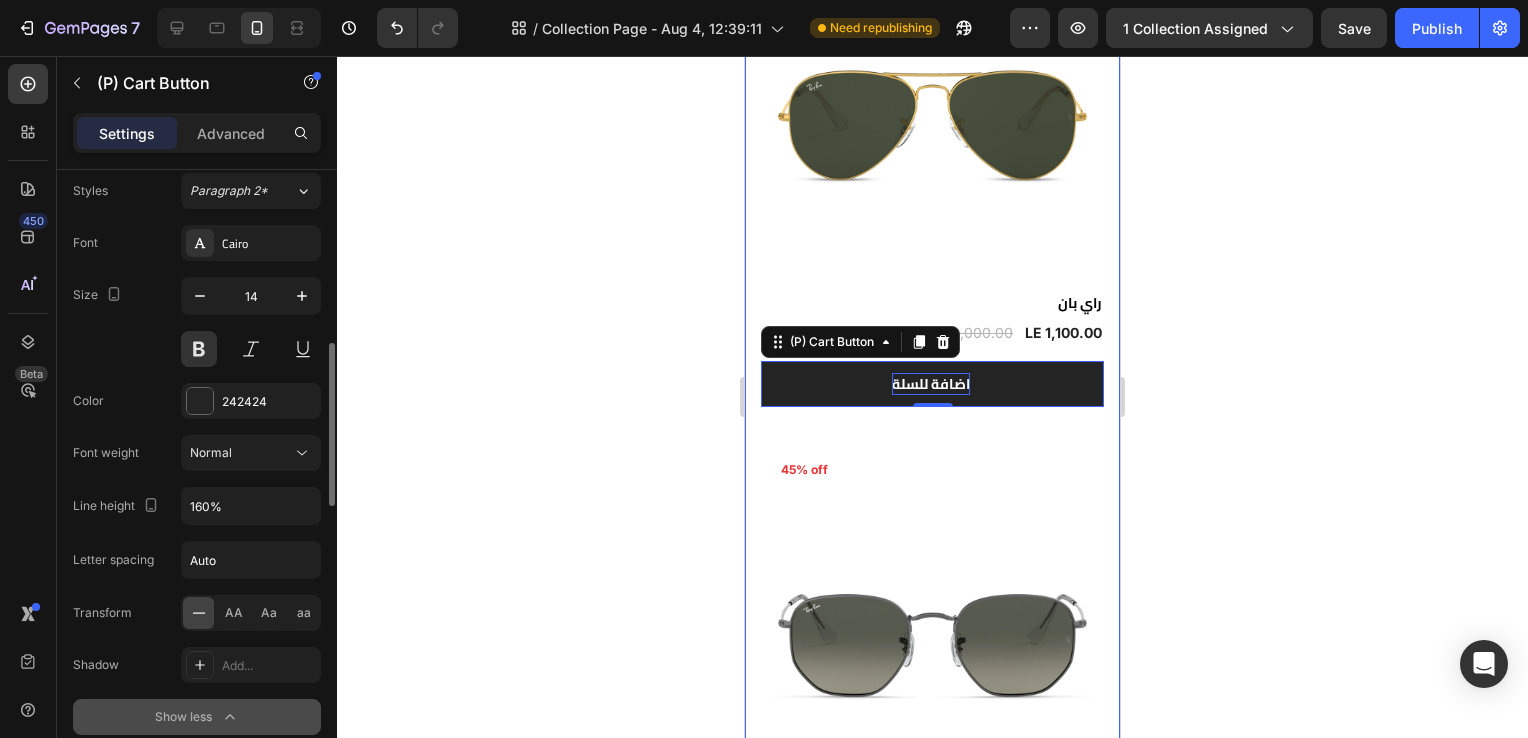 scroll, scrollTop: 920, scrollLeft: 0, axis: vertical 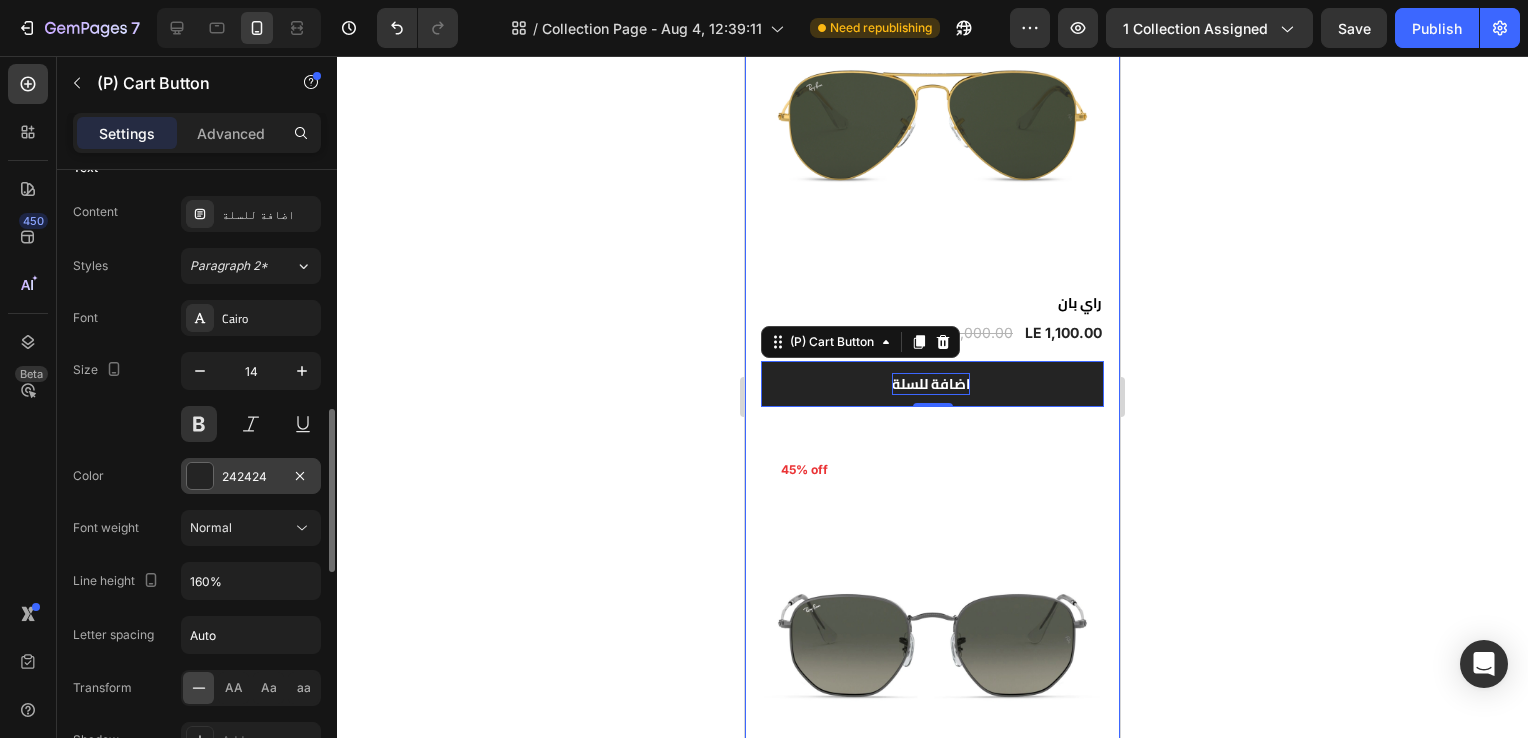 click at bounding box center (200, 476) 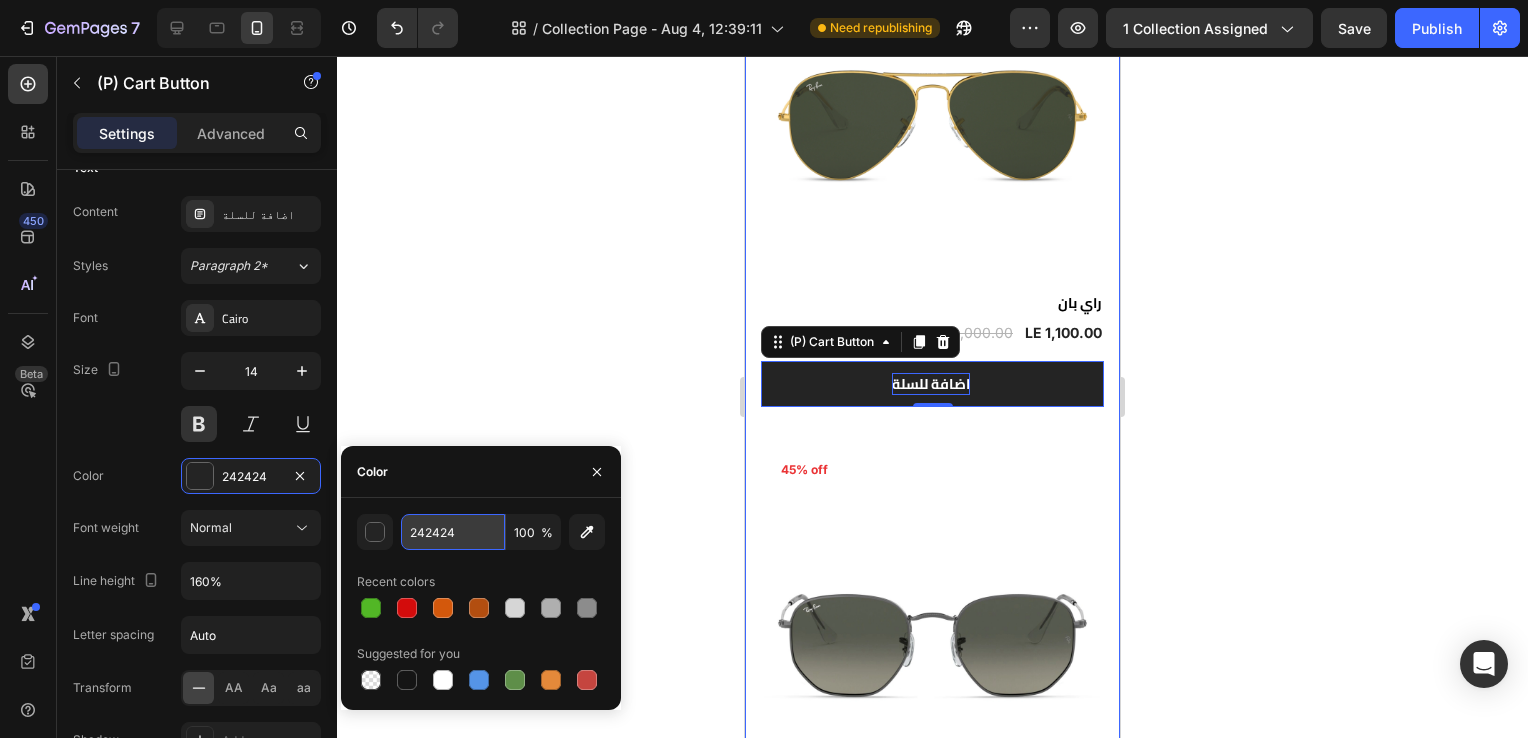 click on "242424" at bounding box center [453, 532] 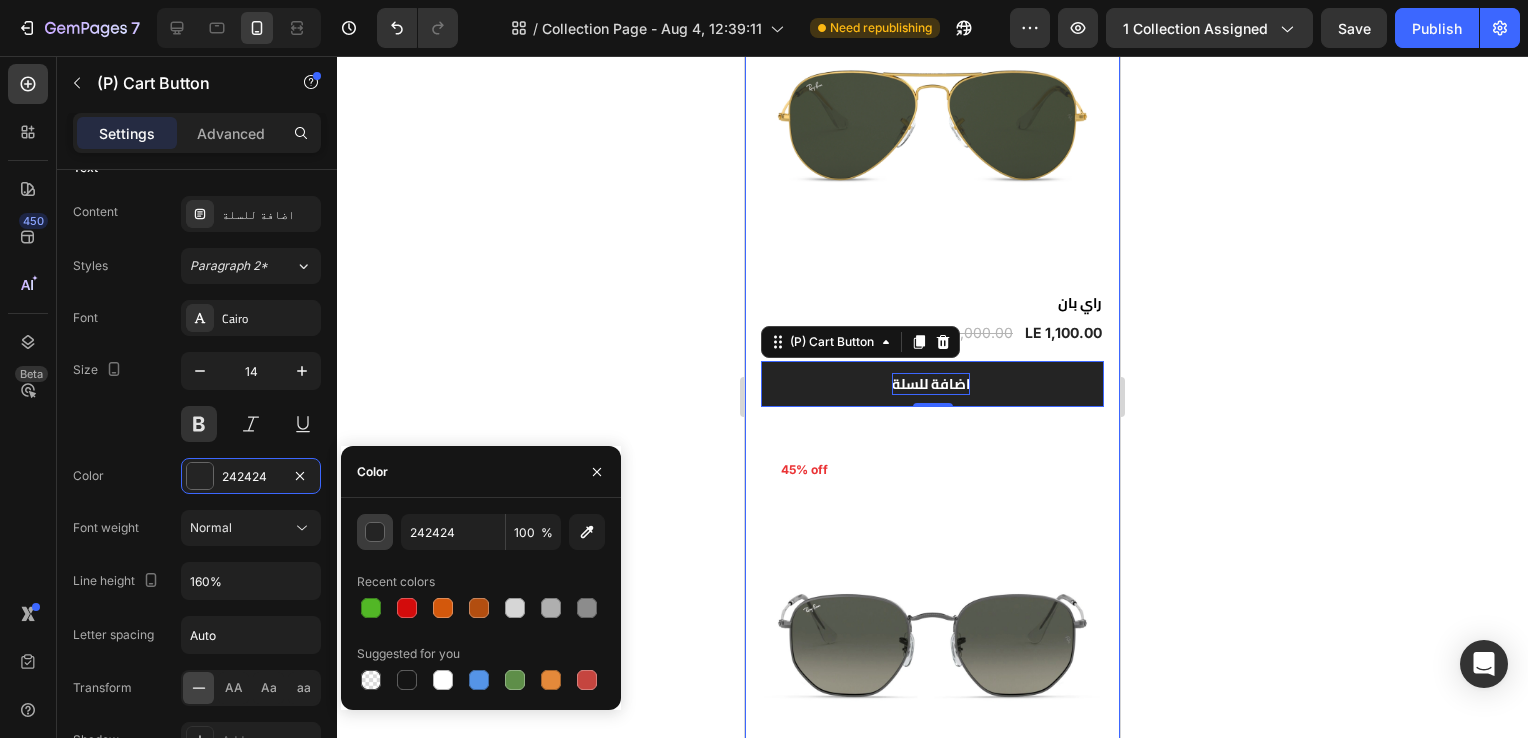 click 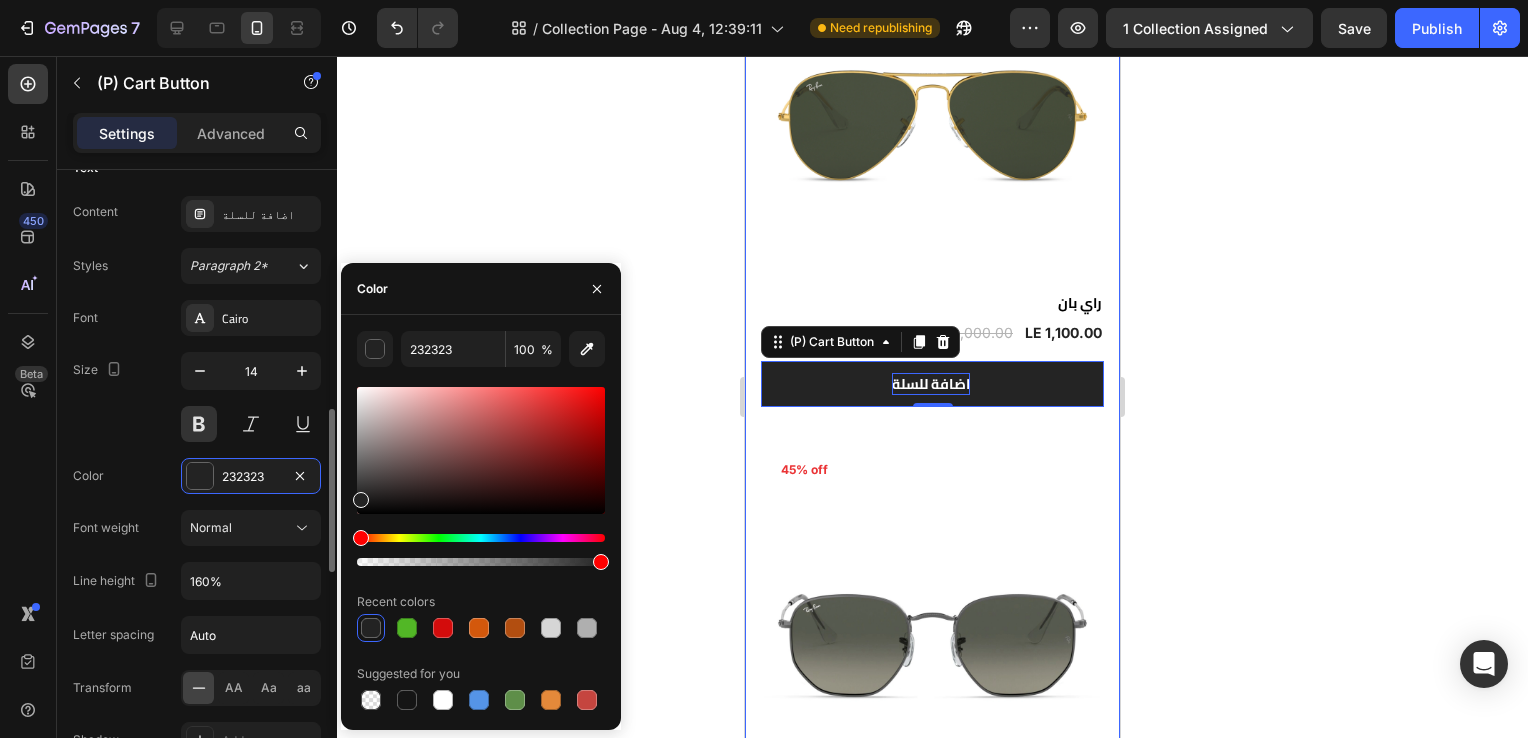 drag, startPoint x: 384, startPoint y: 538, endPoint x: 295, endPoint y: 286, distance: 267.25455 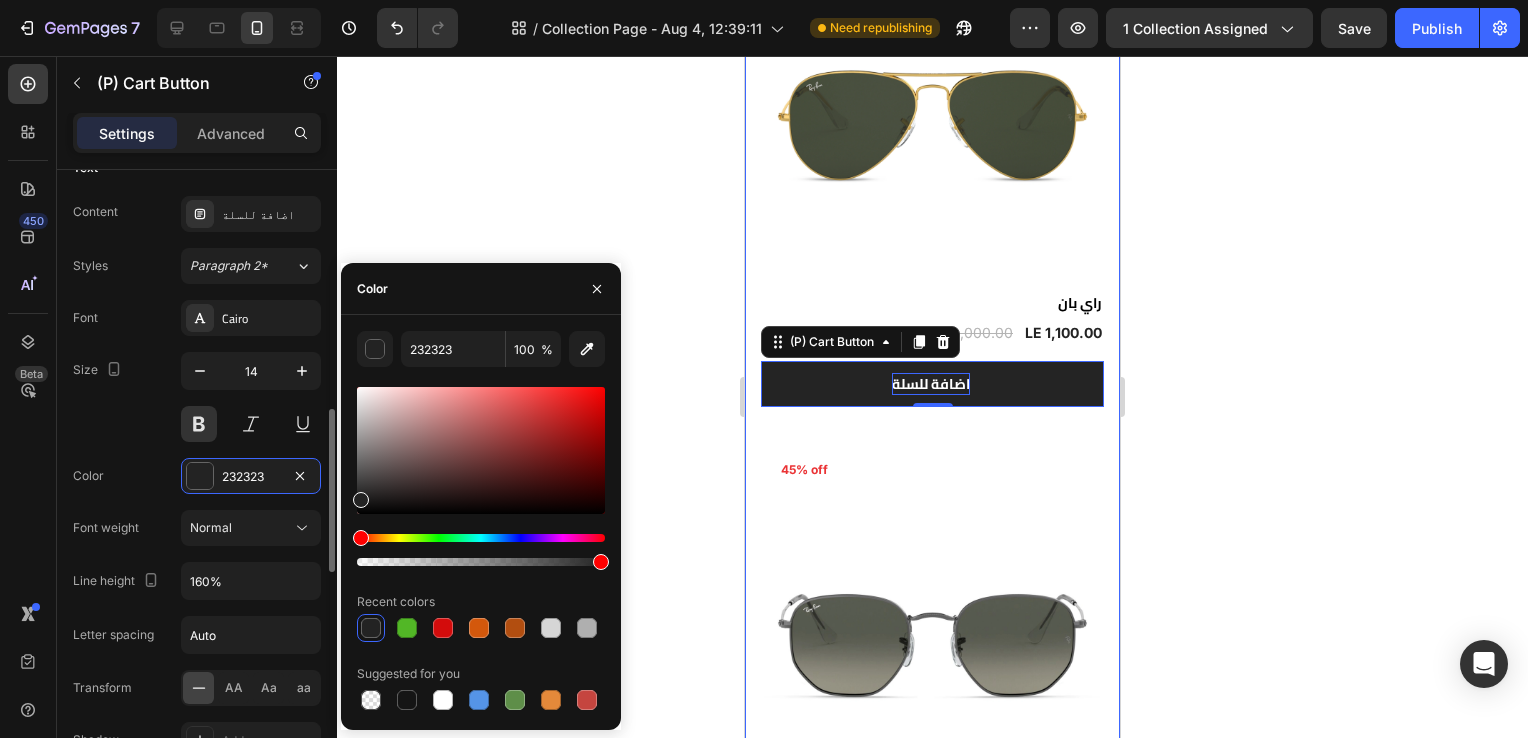 click on "7  Version history  /  Collection Page - Aug 4, 12:39:11 Need republishing Preview 1 collection assigned  Save   Publish  450 Beta Sections(18) Elements(88) Section Element Hero Section Product Detail Brands Trusted Badges Guarantee Product Breakdown How to use Testimonials Compare Bundle FAQs Social Proof Brand Story Product List Collection Blog List Contact Sticky Add to Cart Custom Footer Browse Library 450 Layout
Row
Row
Row
Row Text
Heading
Text Block Button
Button
Button Media
Image
Image" 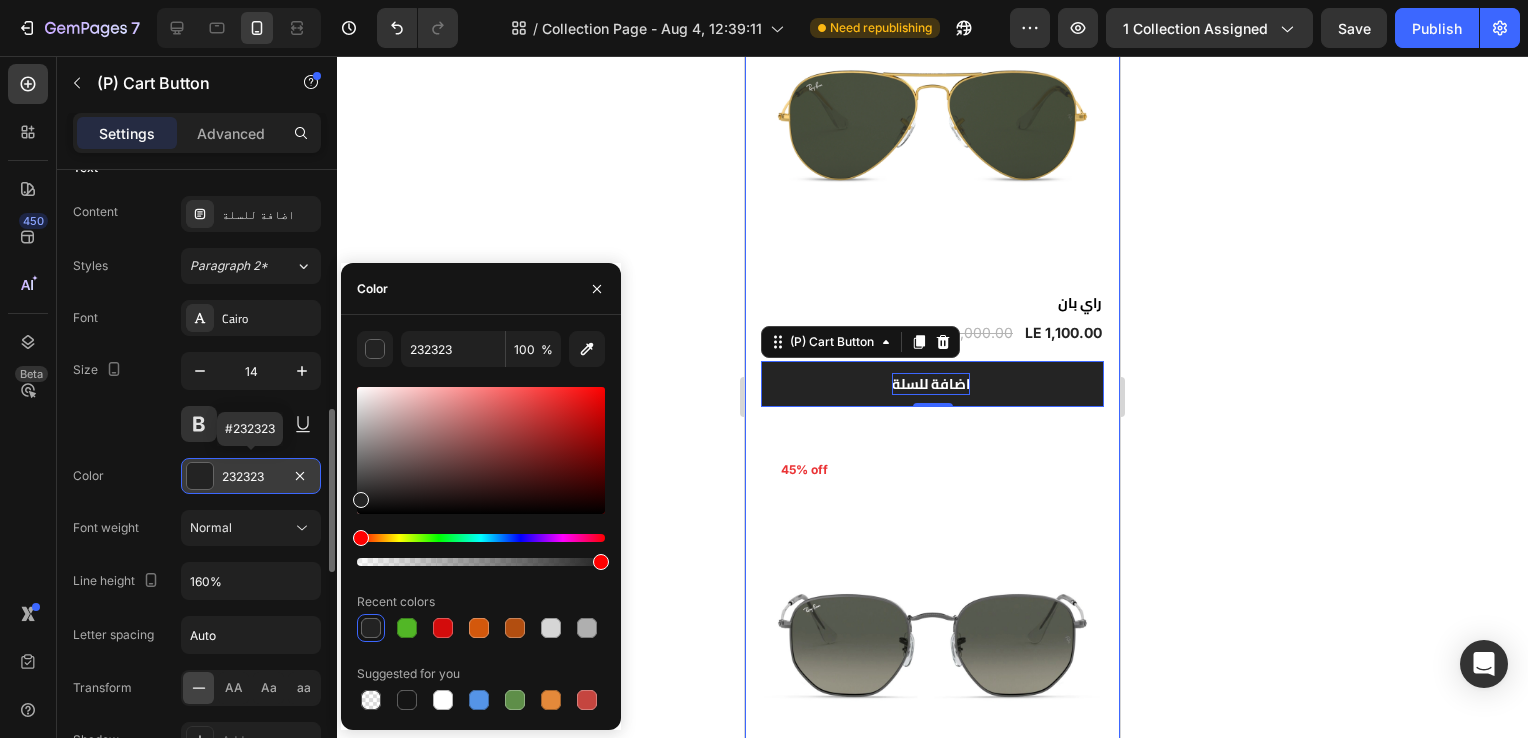 click on "232323" at bounding box center [251, 477] 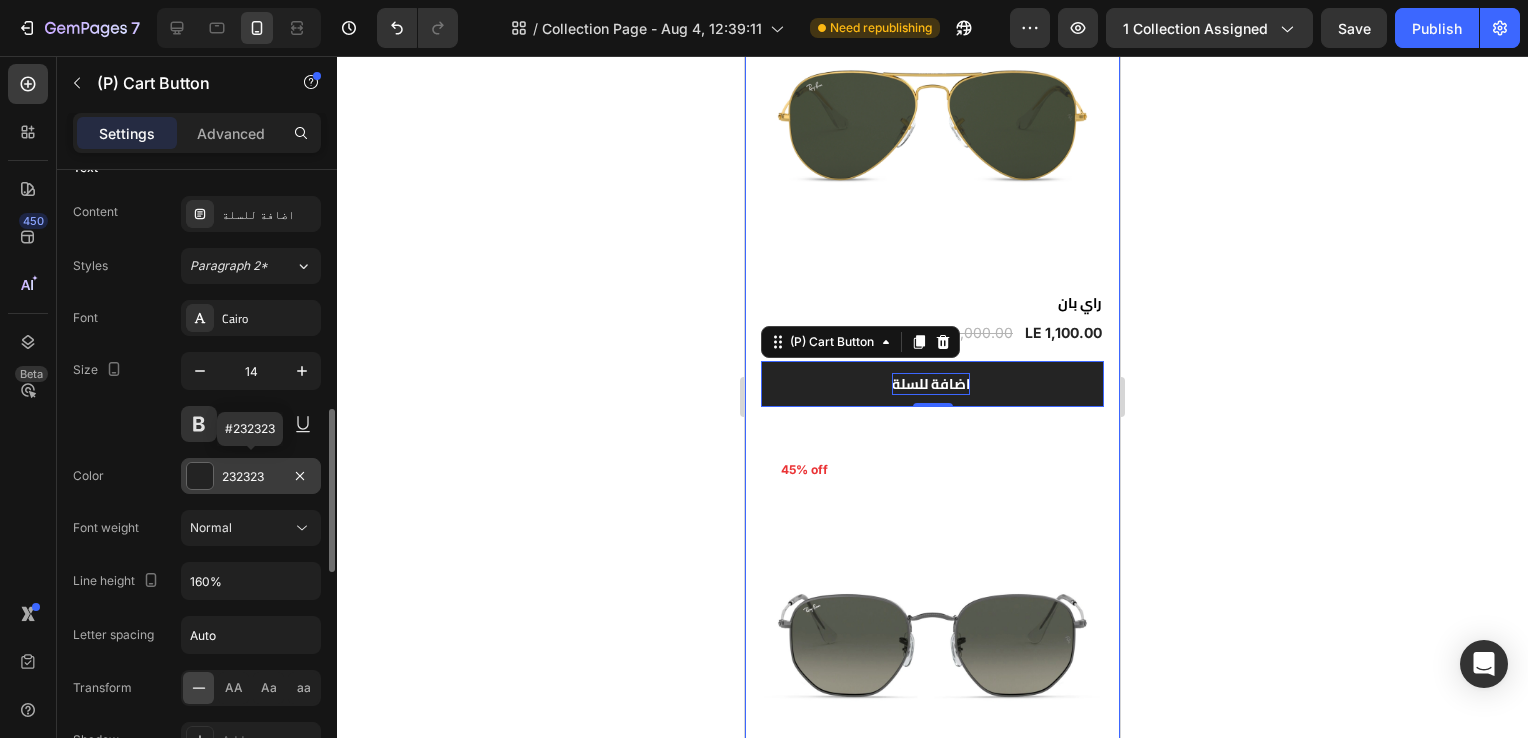 click on "232323" at bounding box center [251, 477] 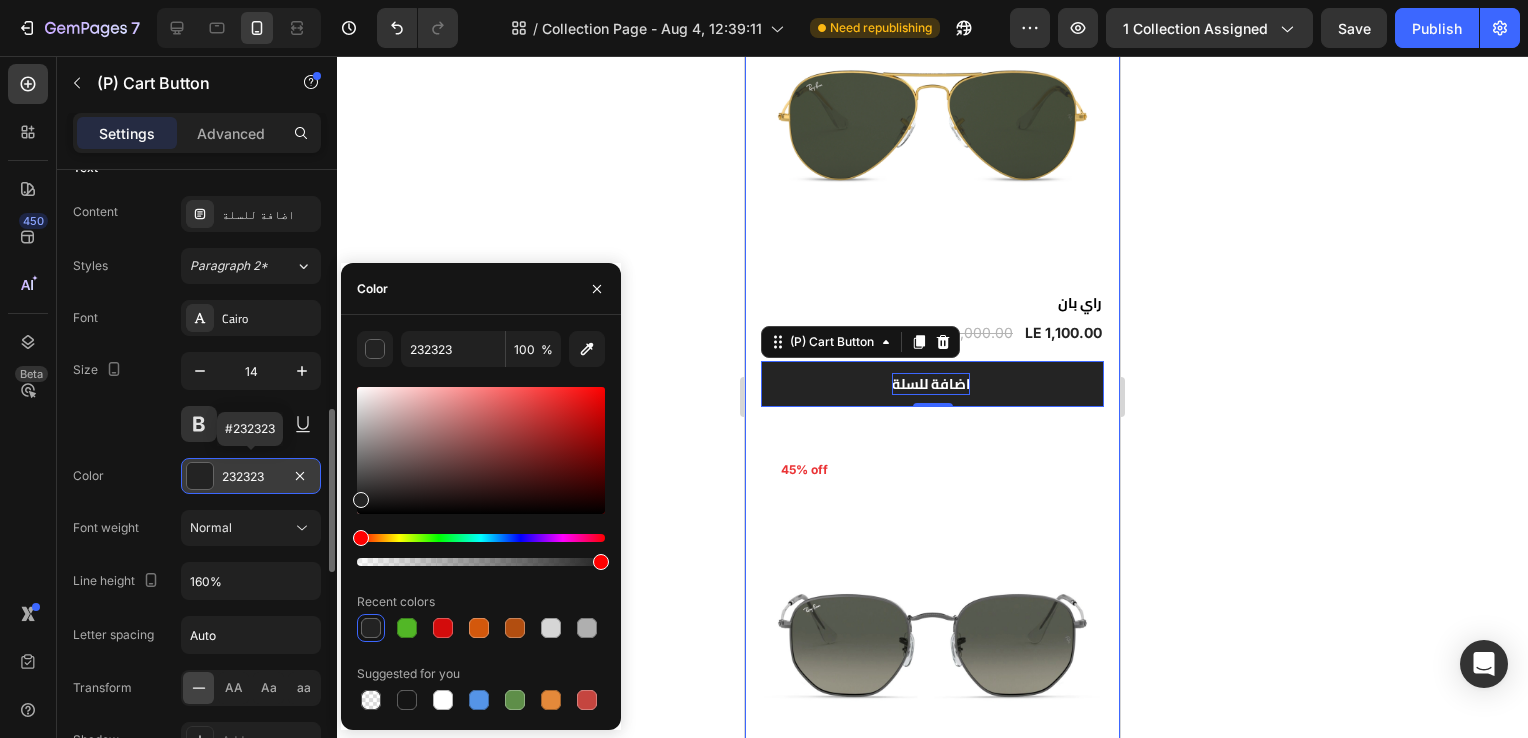 click on "232323" at bounding box center [251, 477] 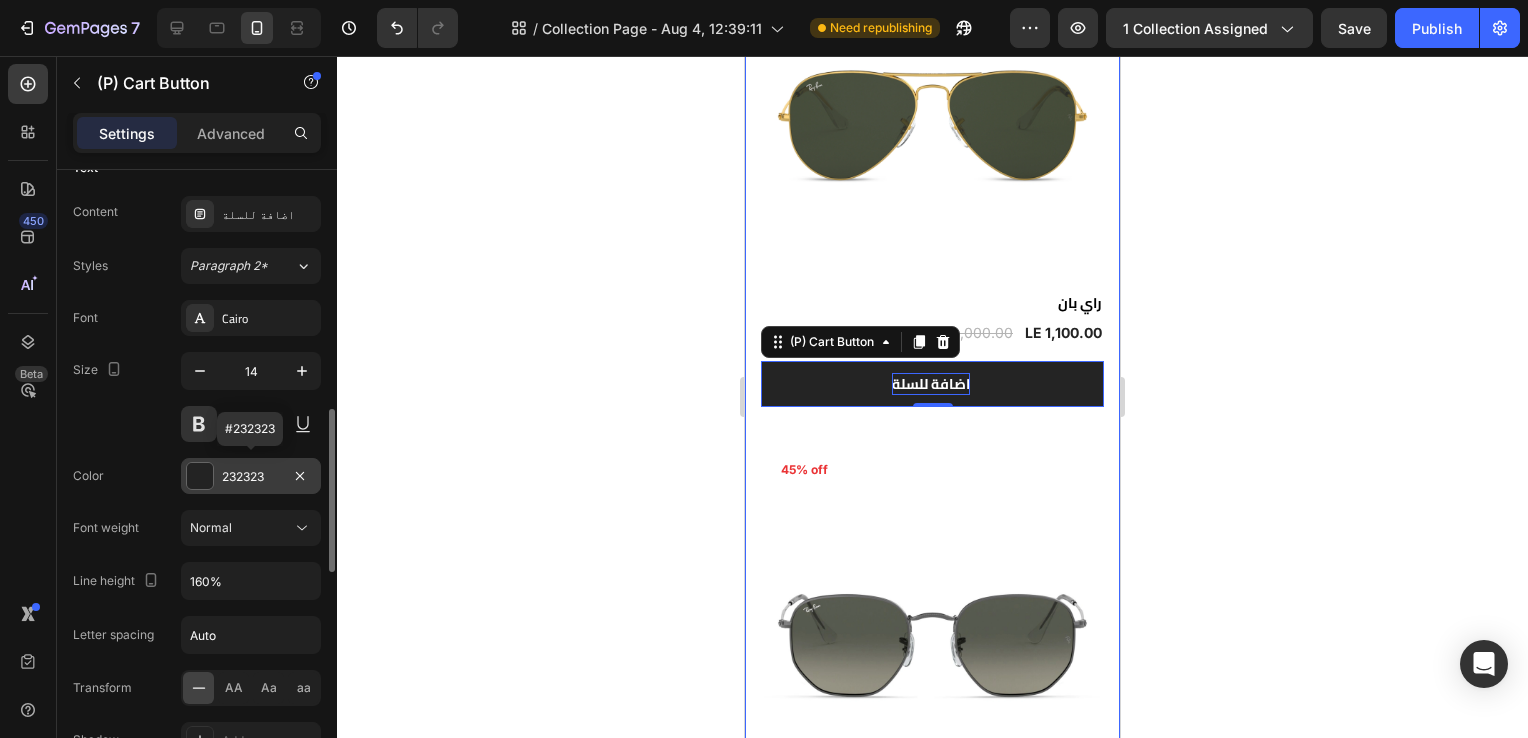 click on "232323" at bounding box center [251, 477] 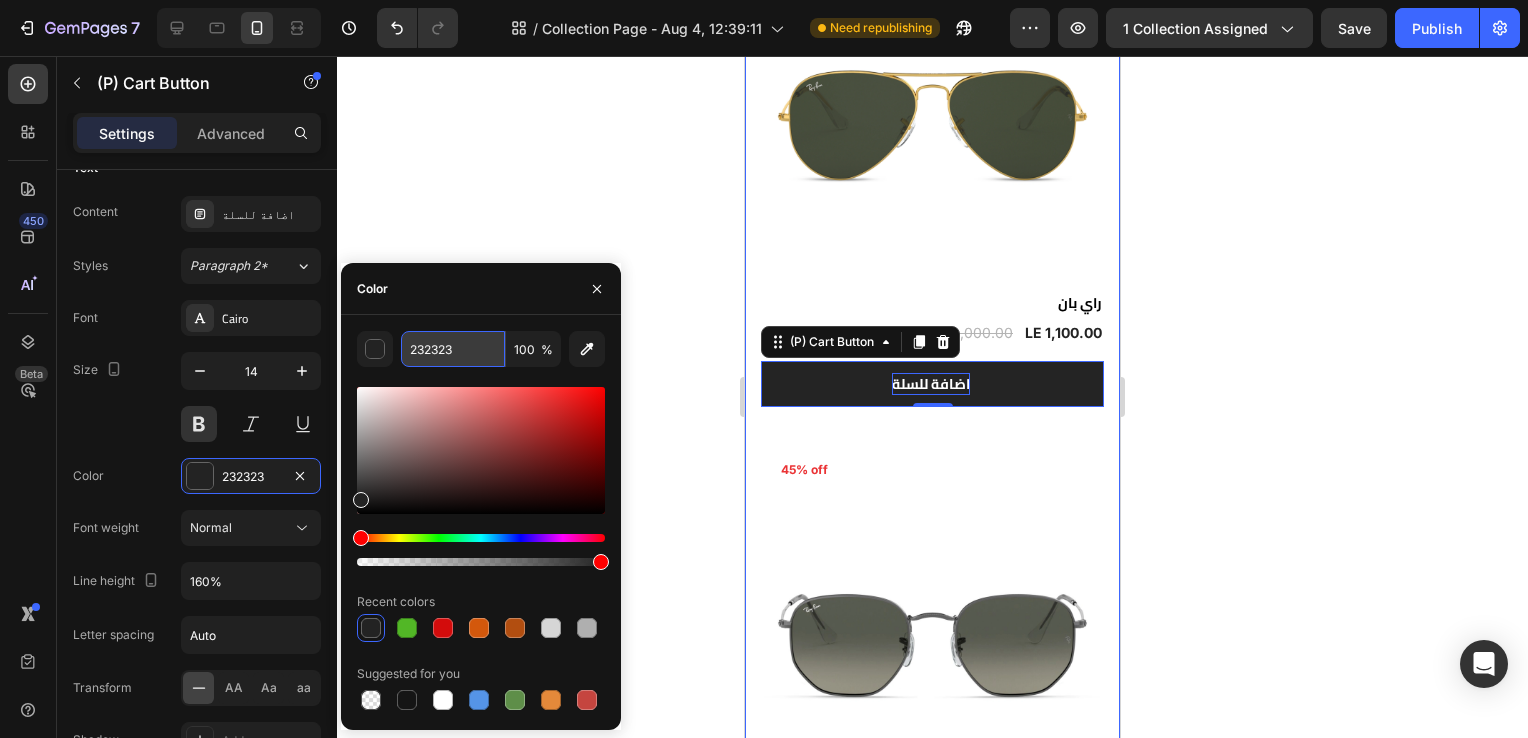 click on "232323" at bounding box center [453, 349] 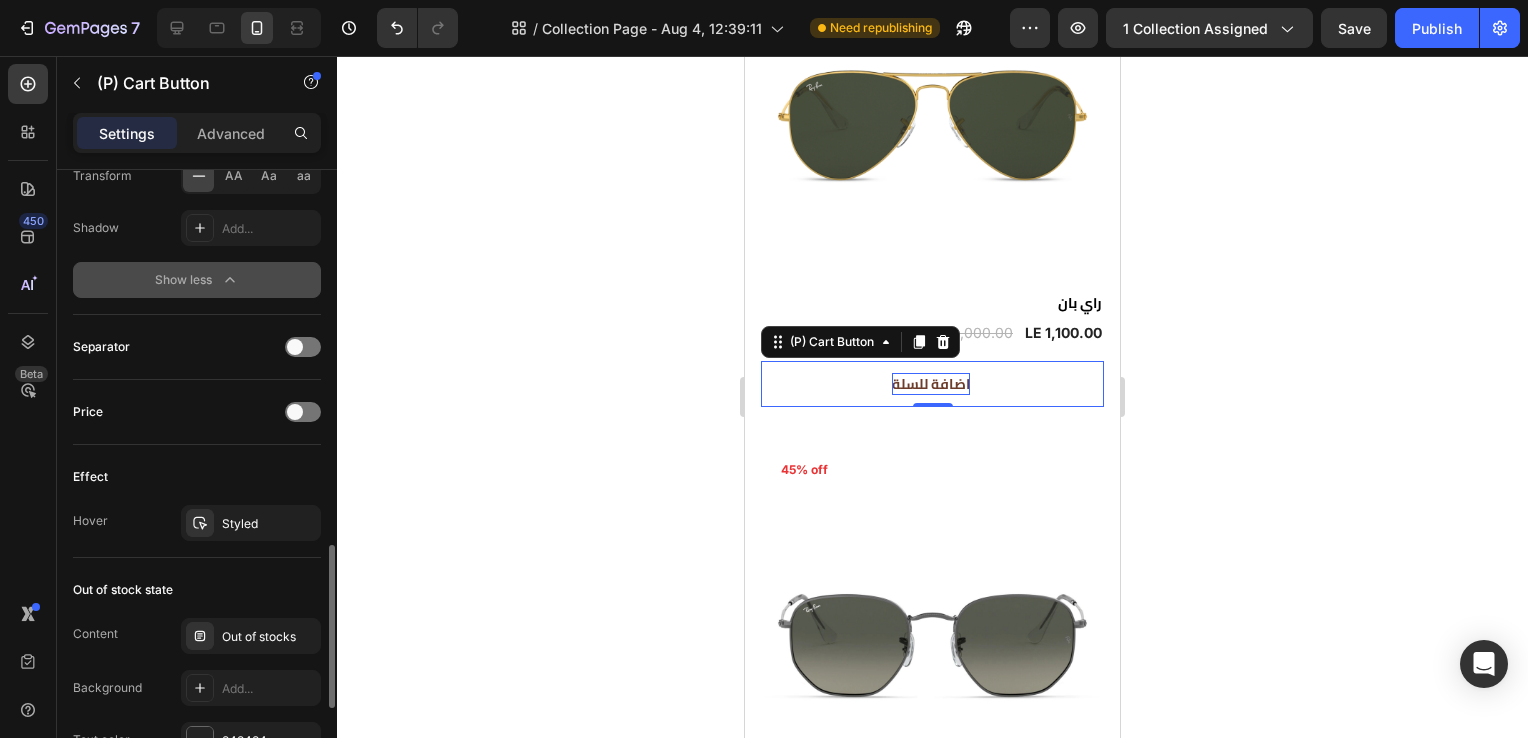 scroll, scrollTop: 1434, scrollLeft: 0, axis: vertical 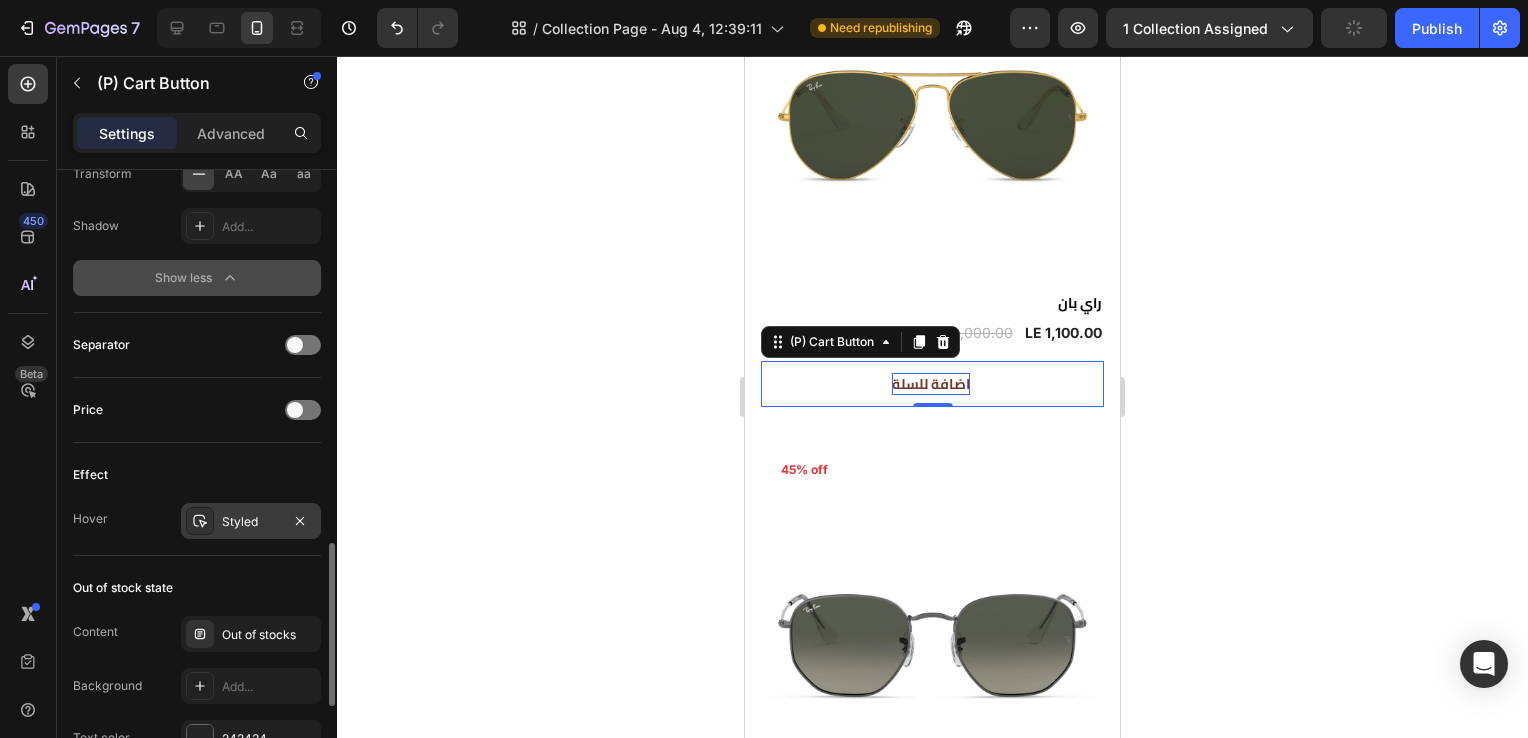 click on "Styled" at bounding box center (251, 522) 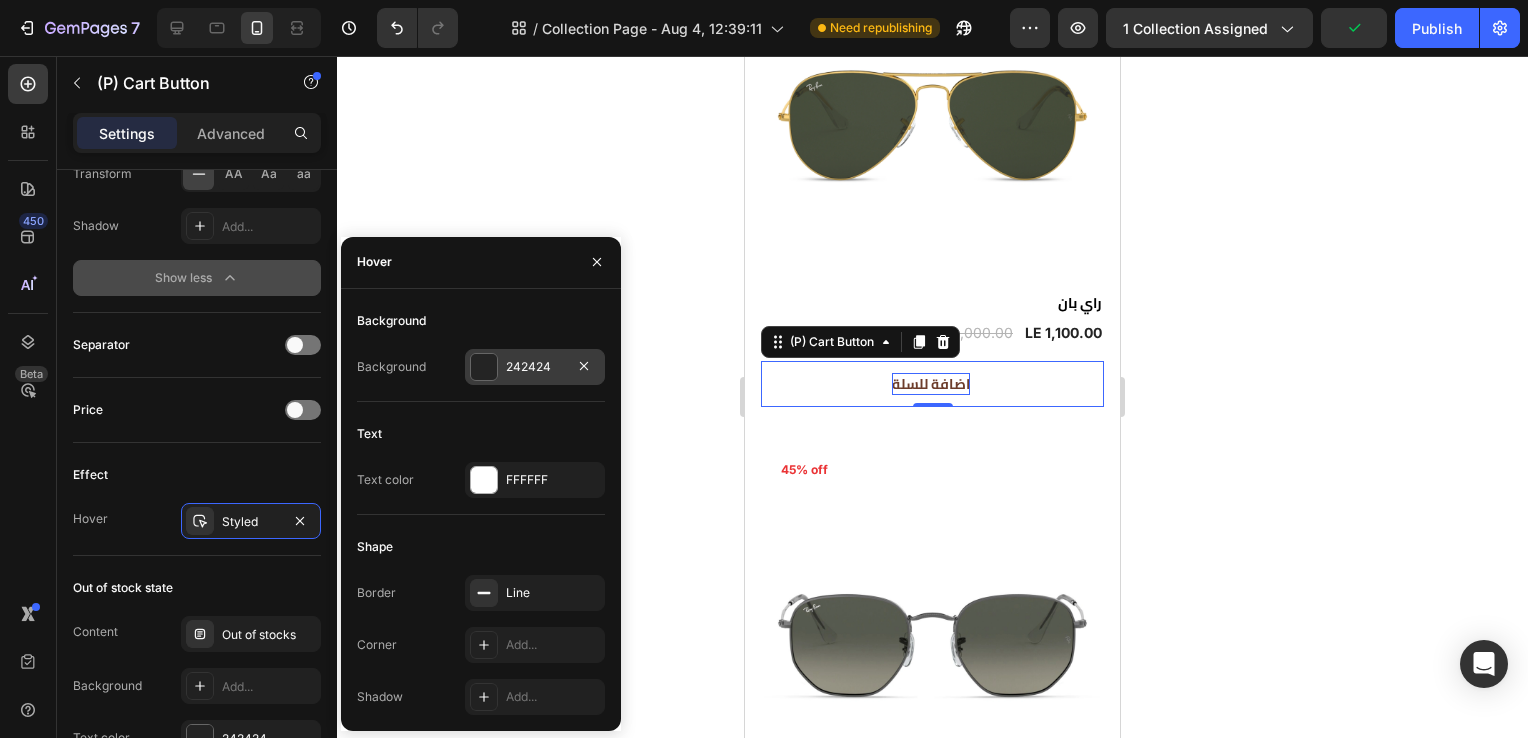 click at bounding box center (484, 367) 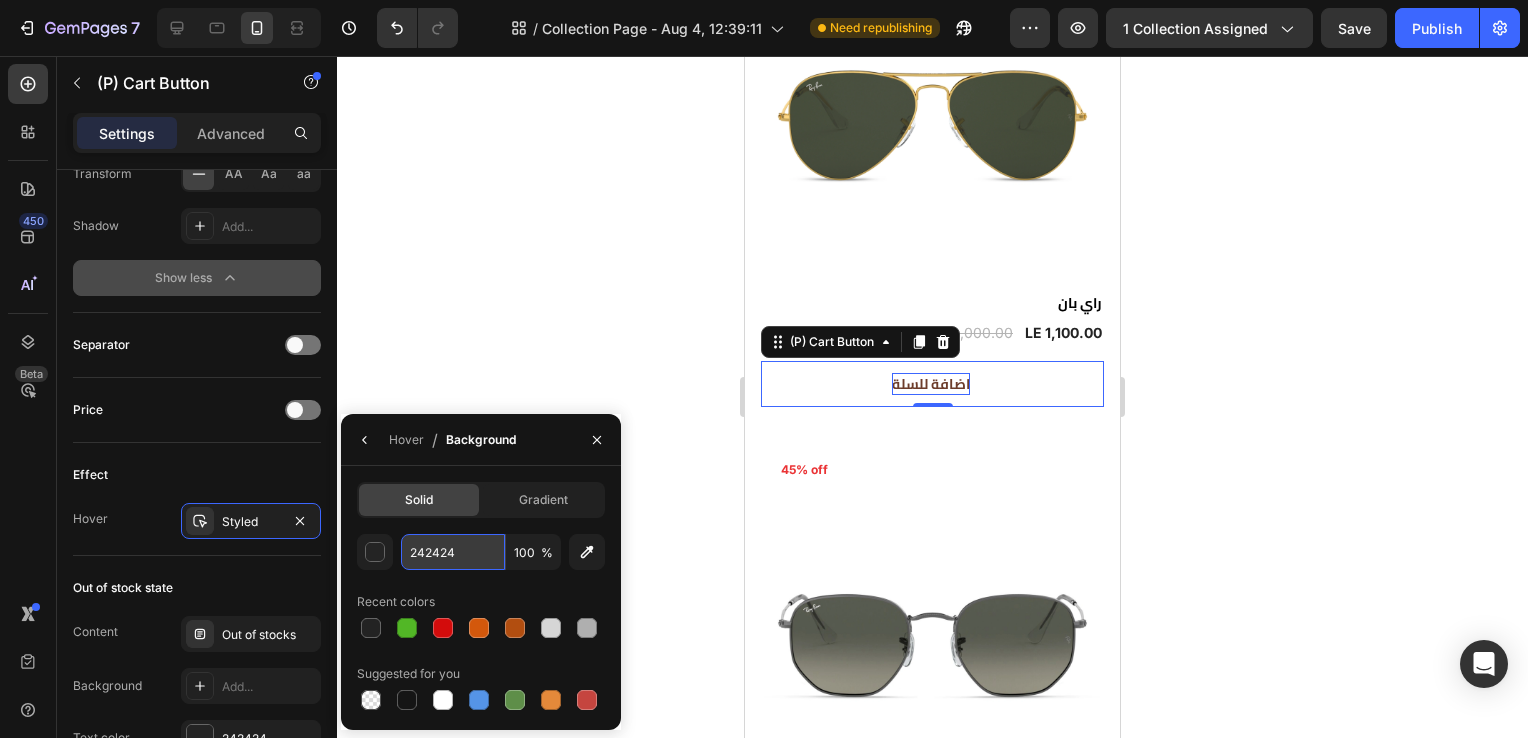 click on "242424" at bounding box center [0, 0] 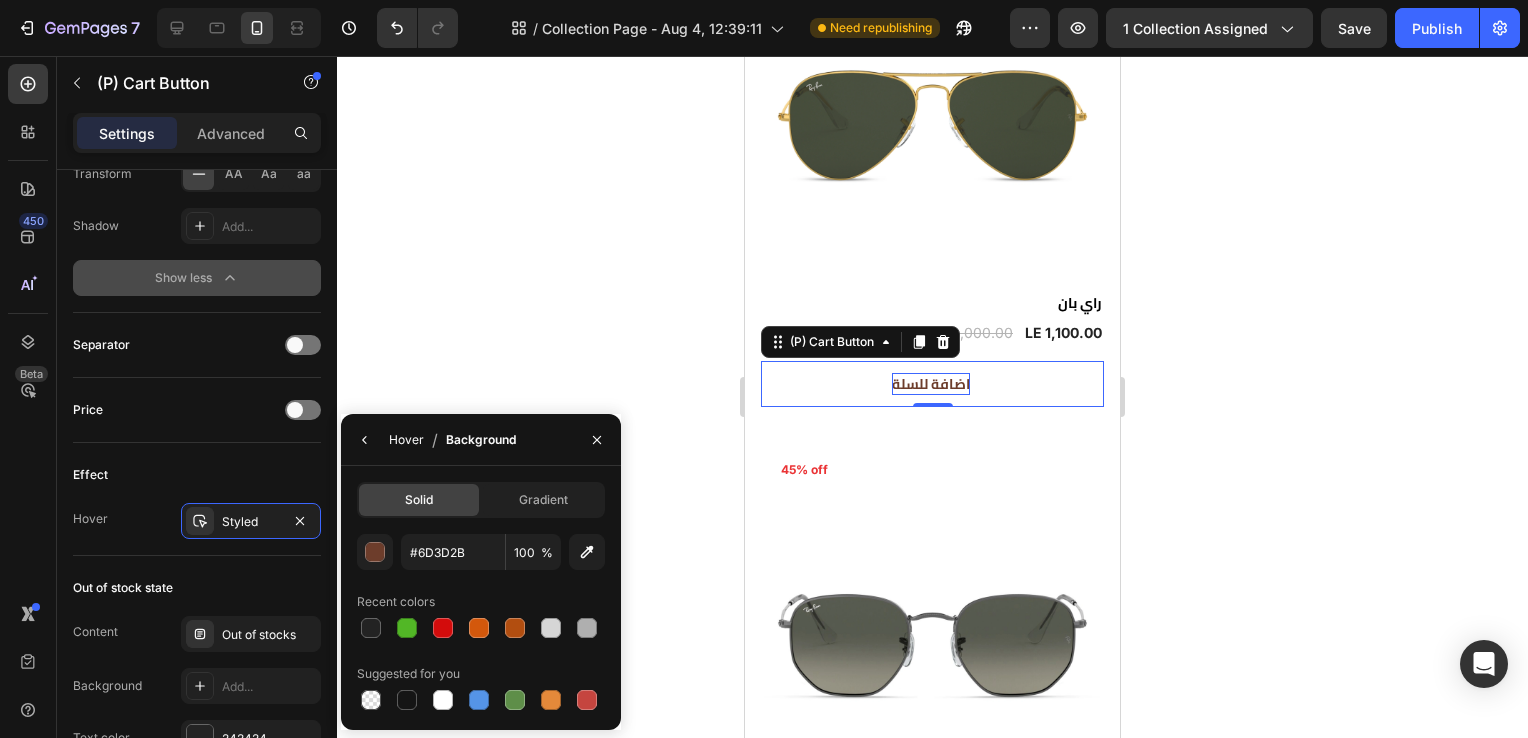 click on "Hover" at bounding box center [406, 440] 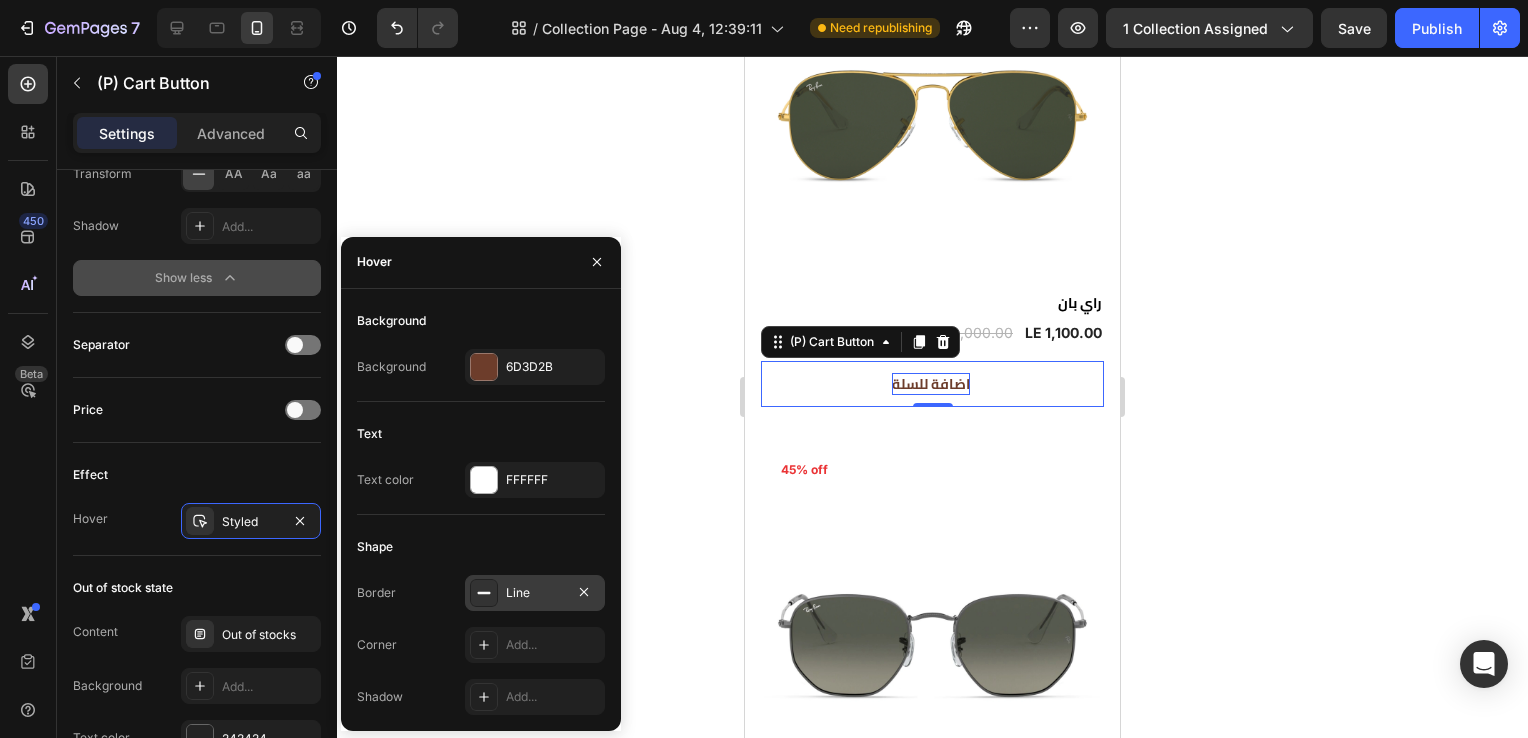 click 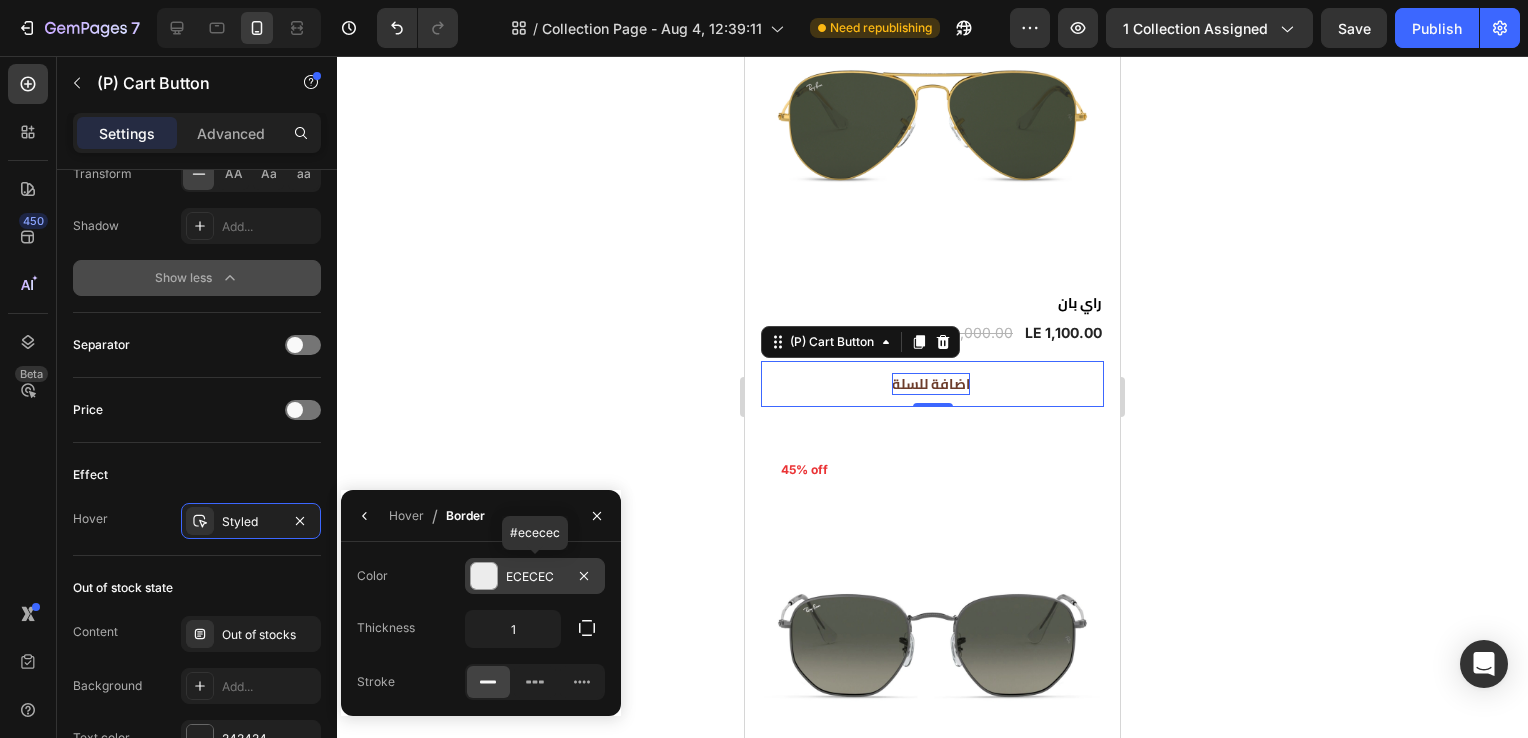 click on "ECECEC" at bounding box center (535, 577) 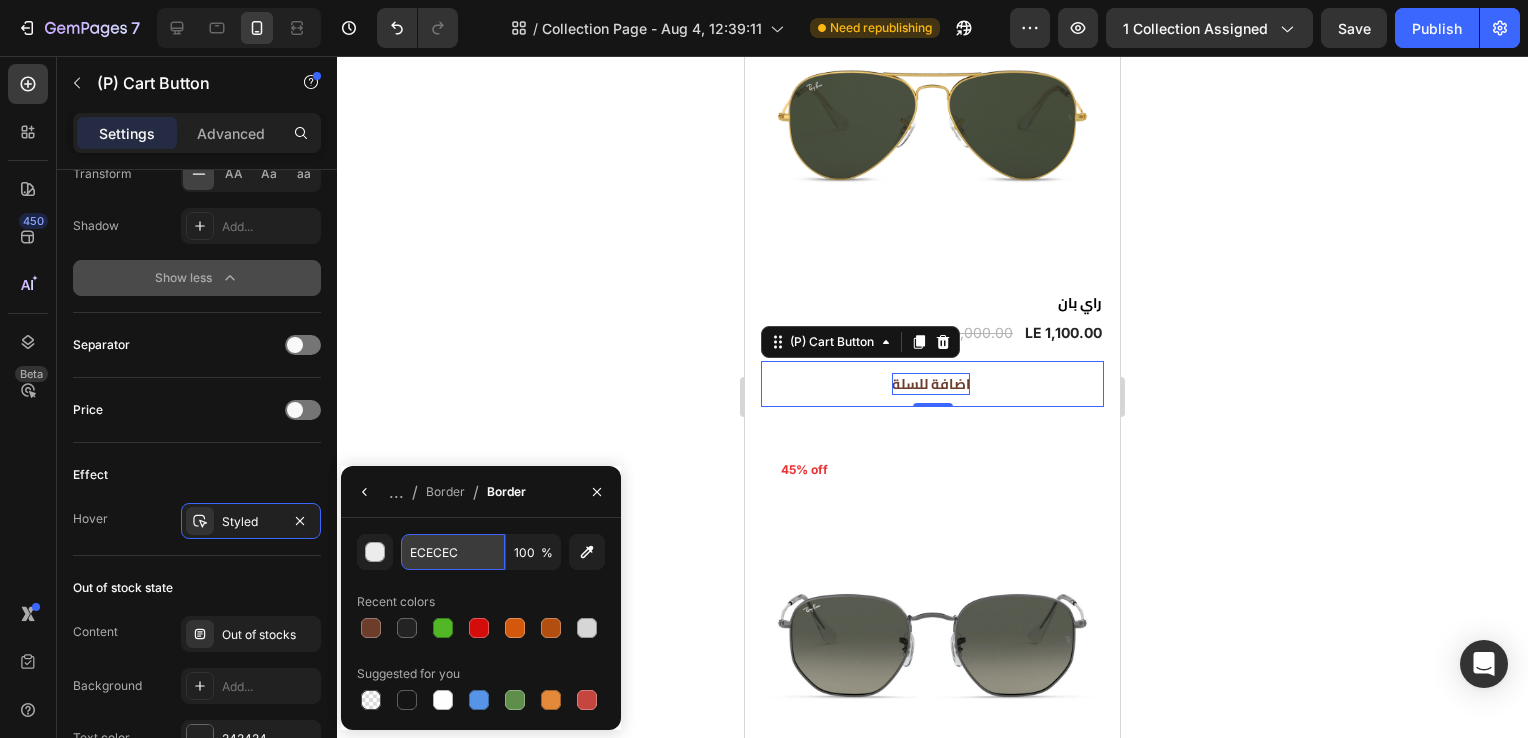 click on "ECECEC" at bounding box center (0, 0) 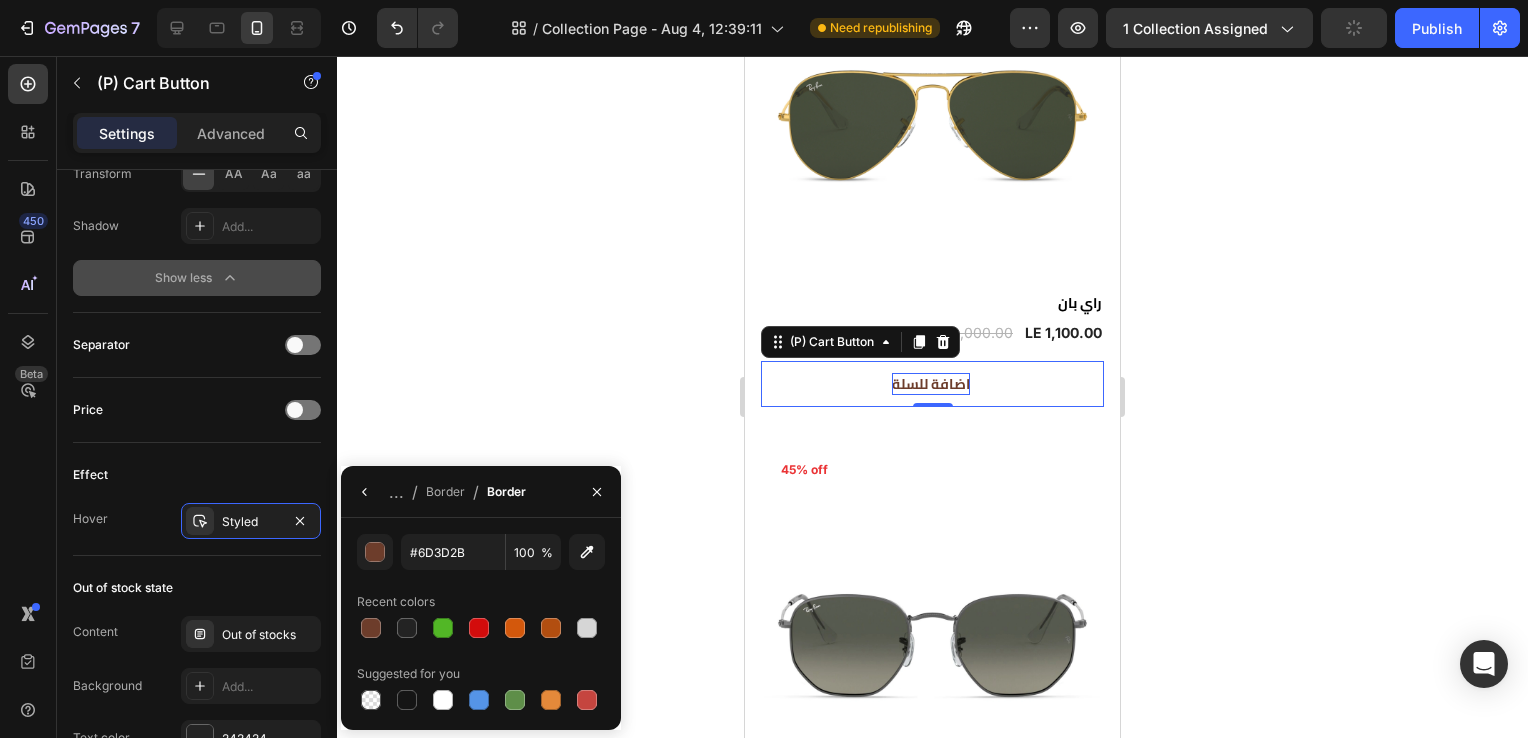 click 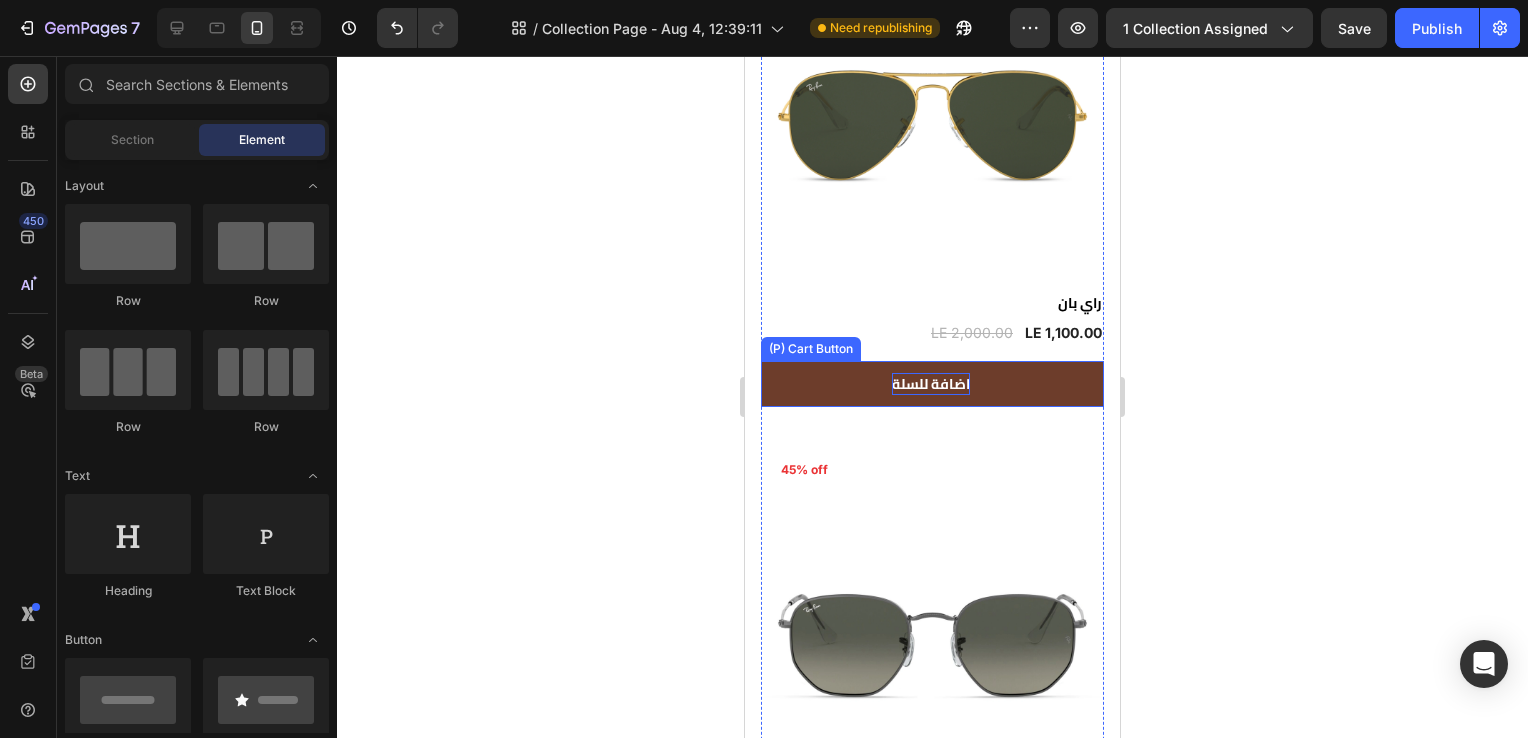click on "اضافة للسلة" at bounding box center [932, 384] 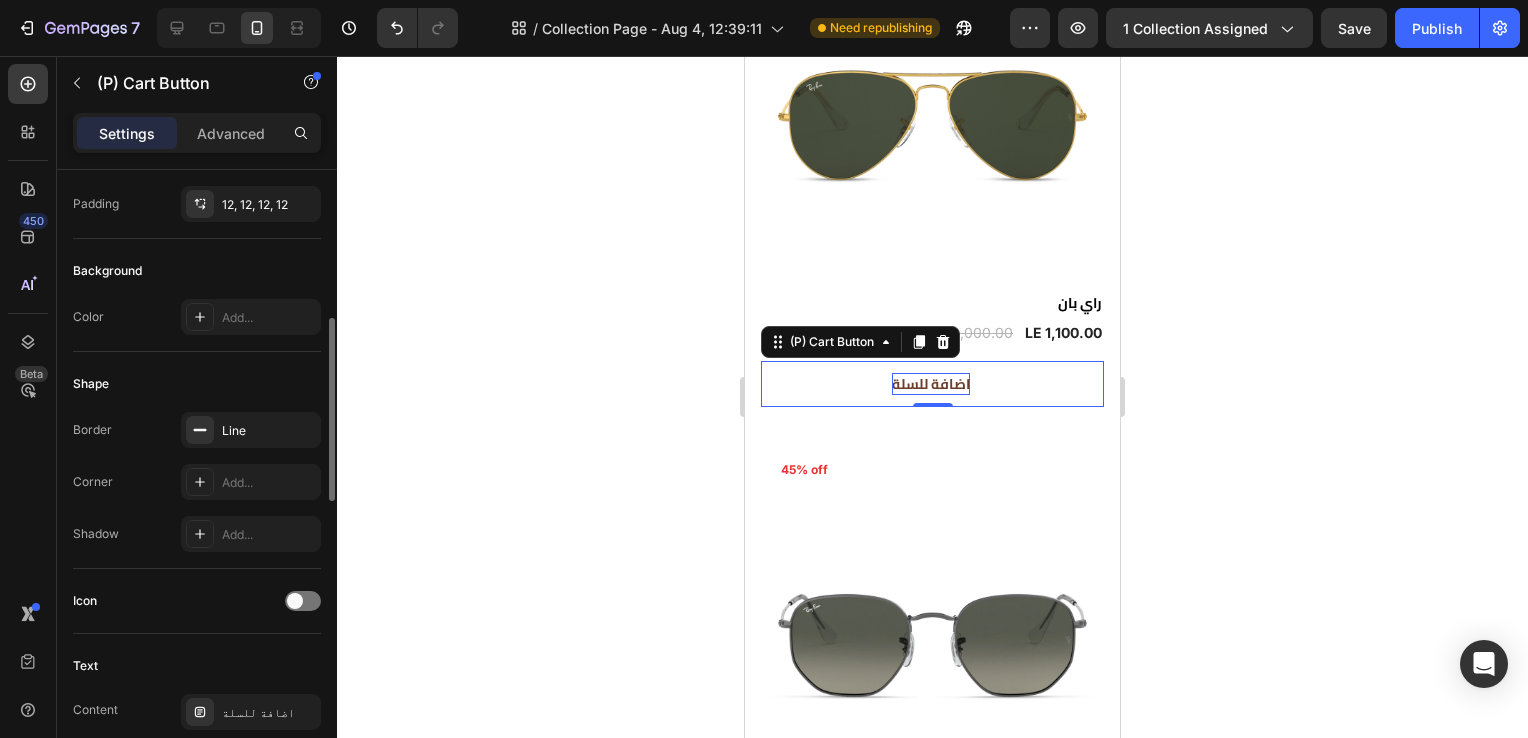 scroll, scrollTop: 448, scrollLeft: 0, axis: vertical 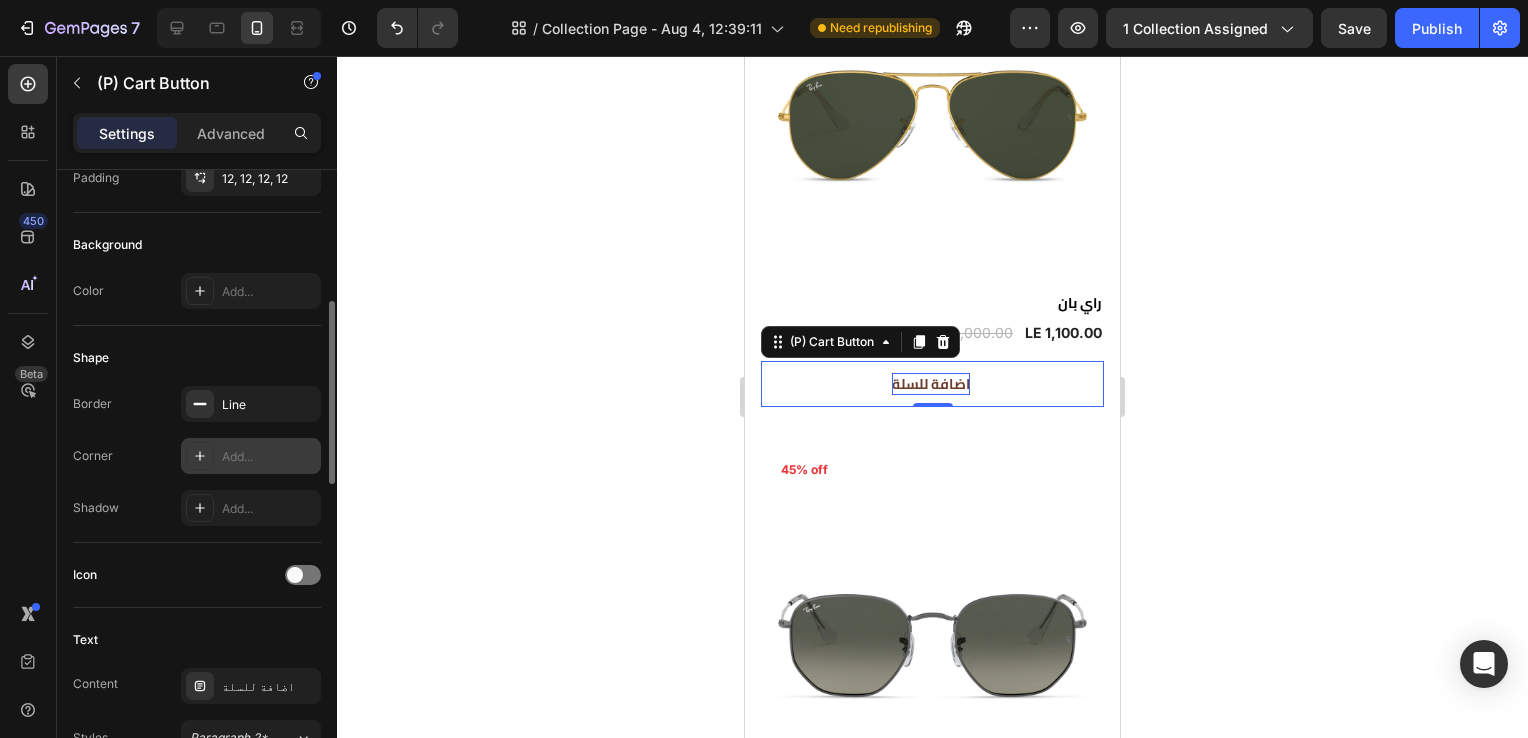 click on "Add..." at bounding box center [269, 457] 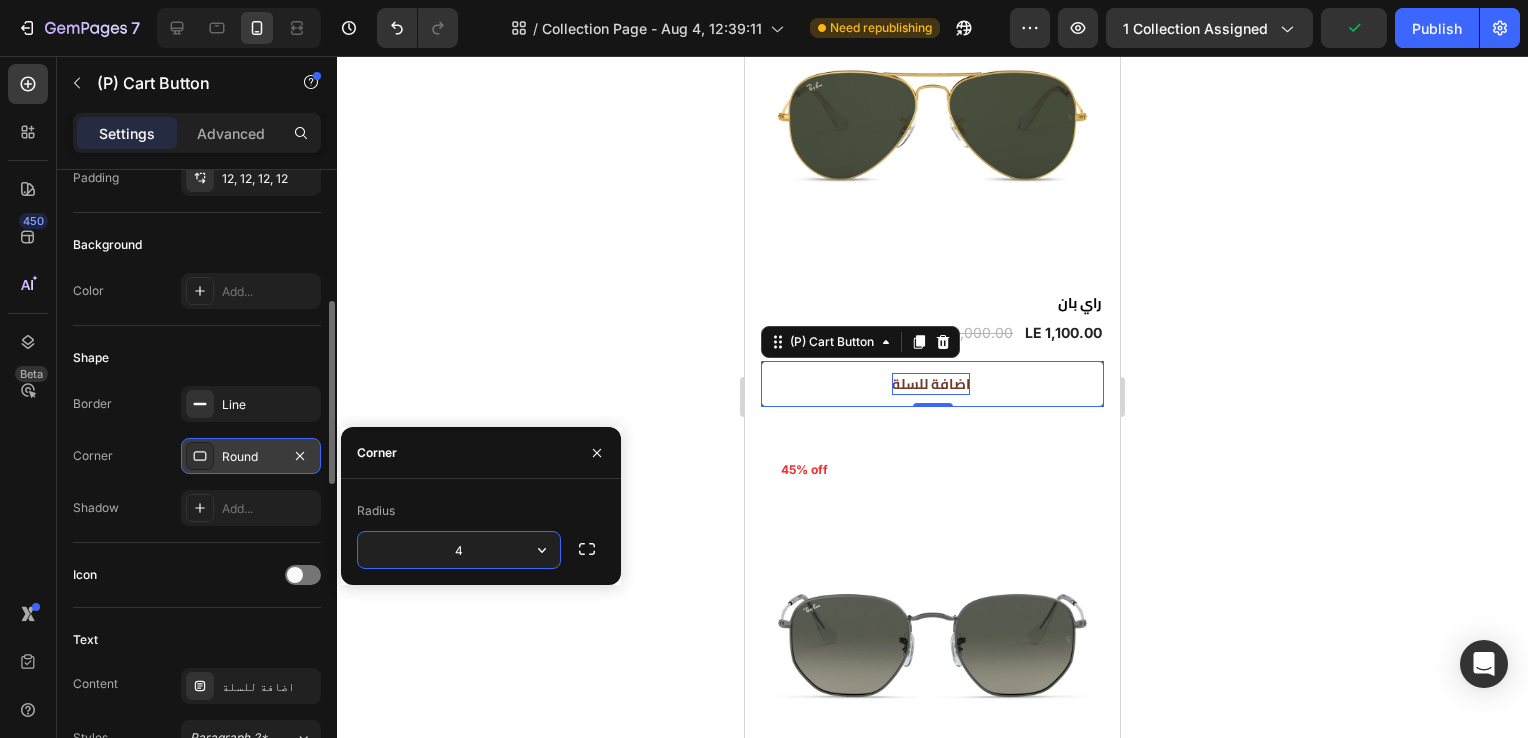 type on "4" 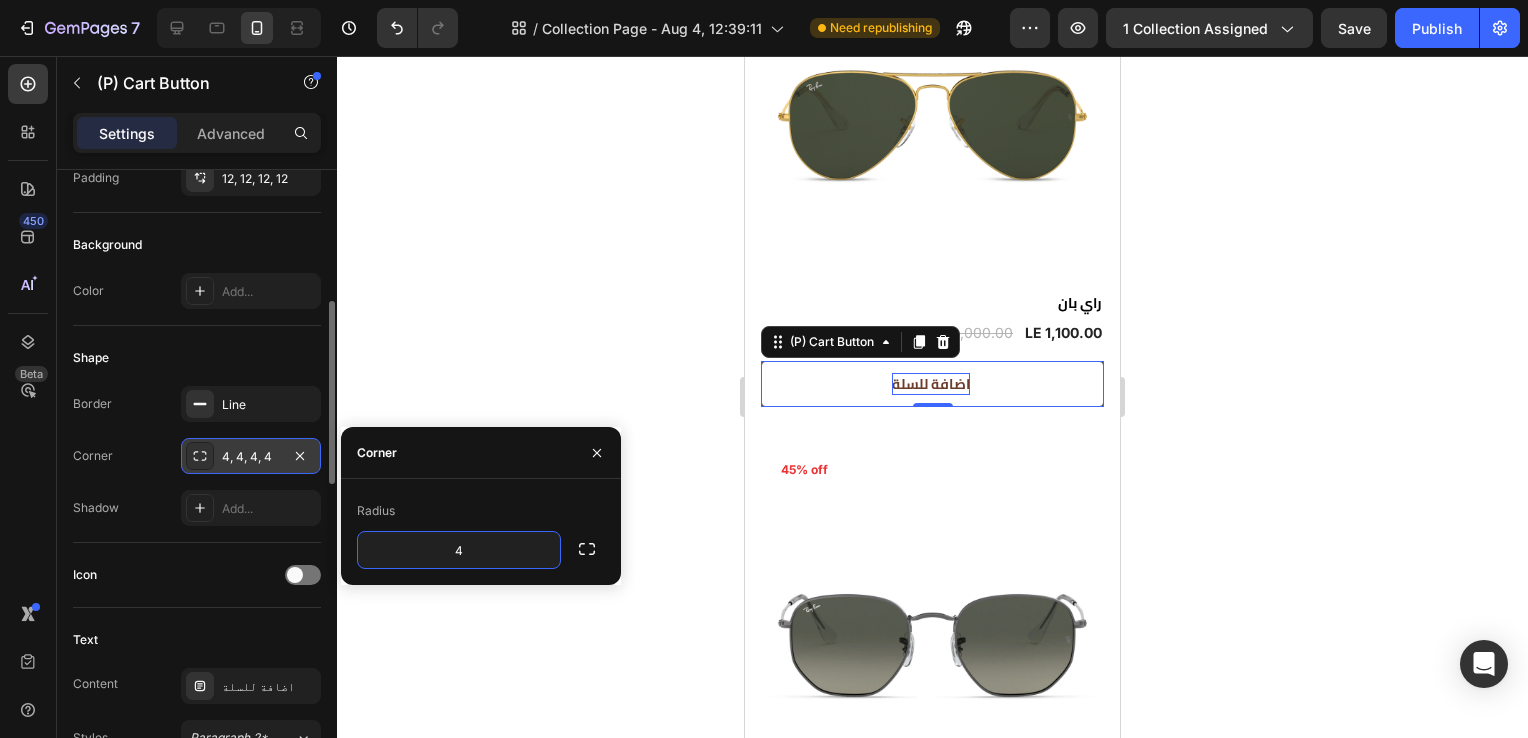 scroll, scrollTop: 516, scrollLeft: 0, axis: vertical 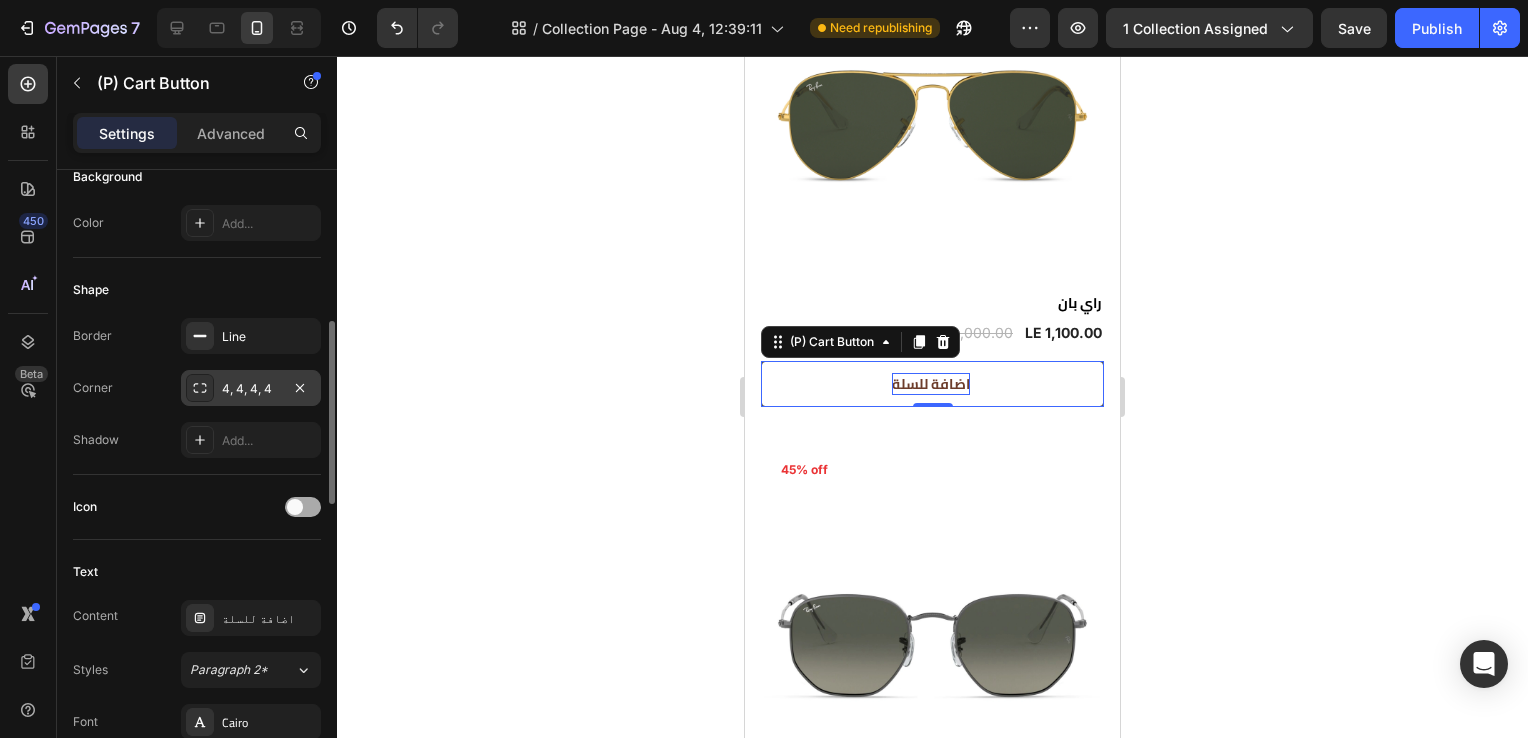 click at bounding box center (303, 507) 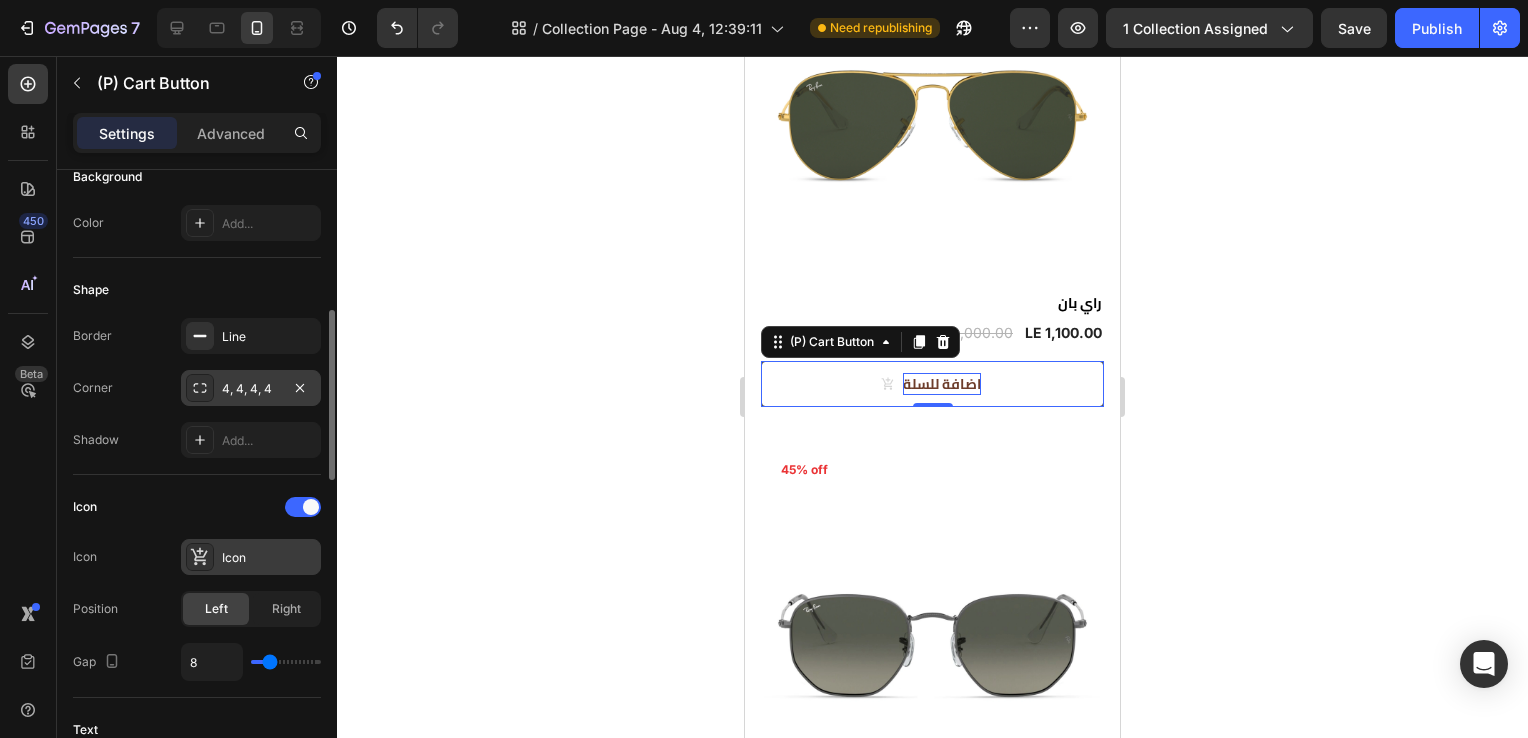 click on "Icon" at bounding box center [251, 557] 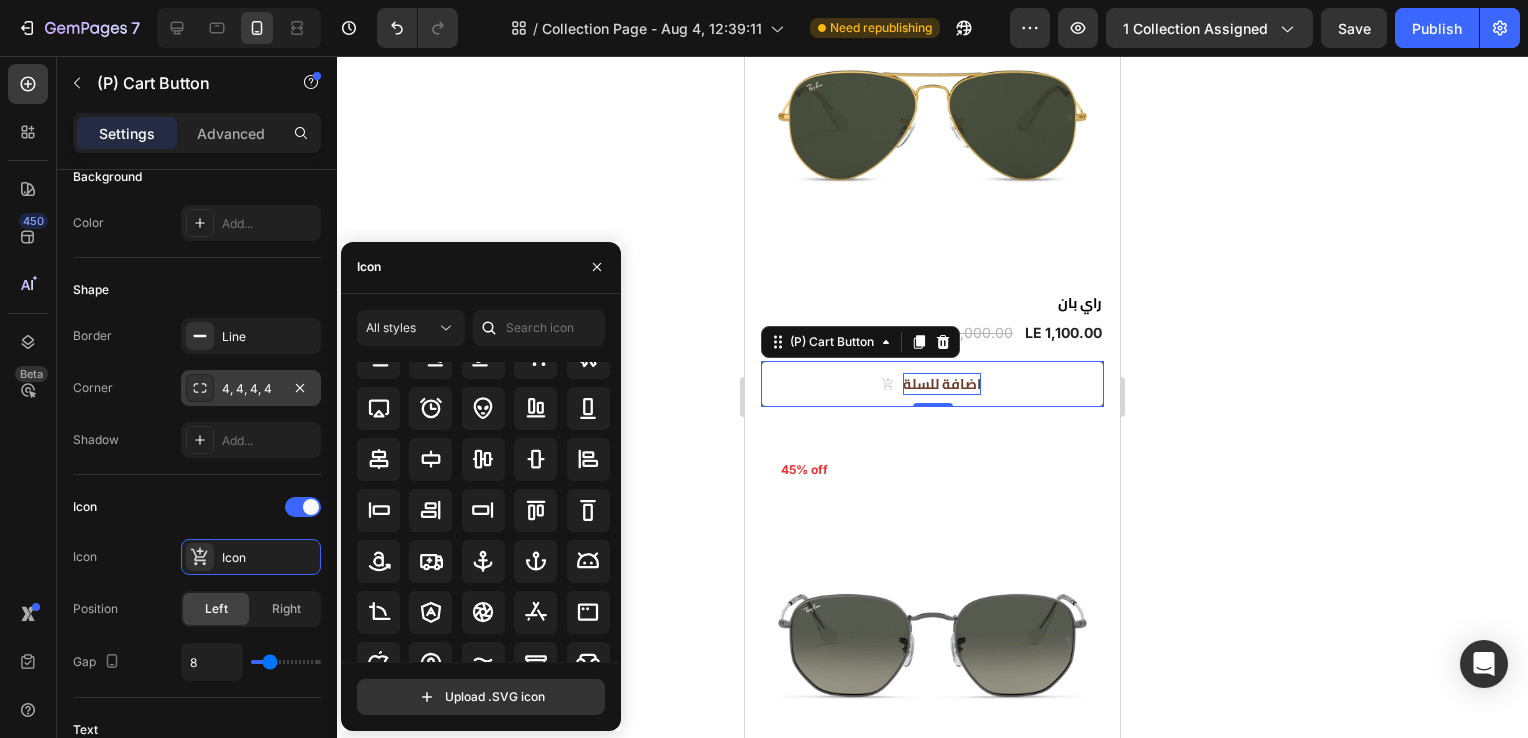 scroll, scrollTop: 0, scrollLeft: 0, axis: both 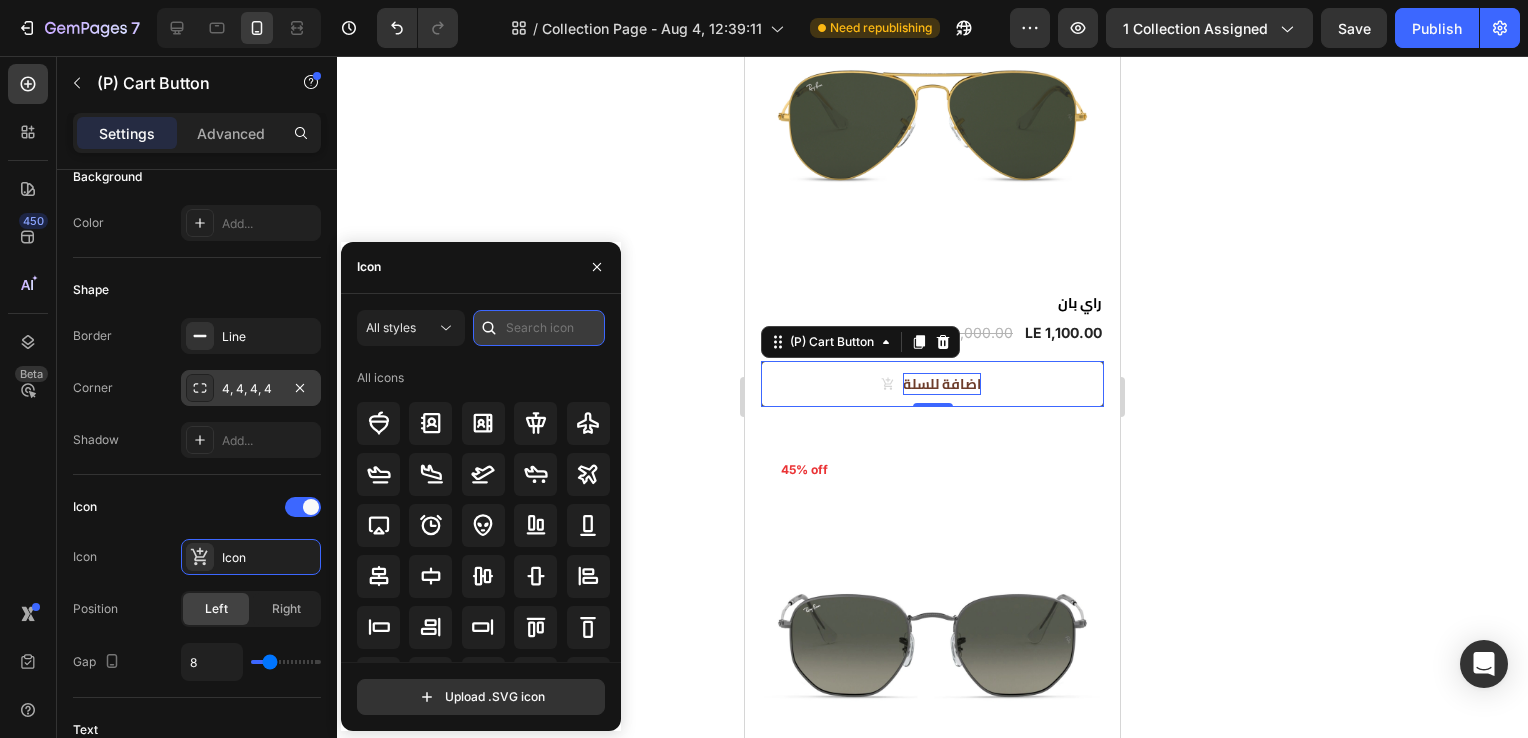 click at bounding box center [539, 328] 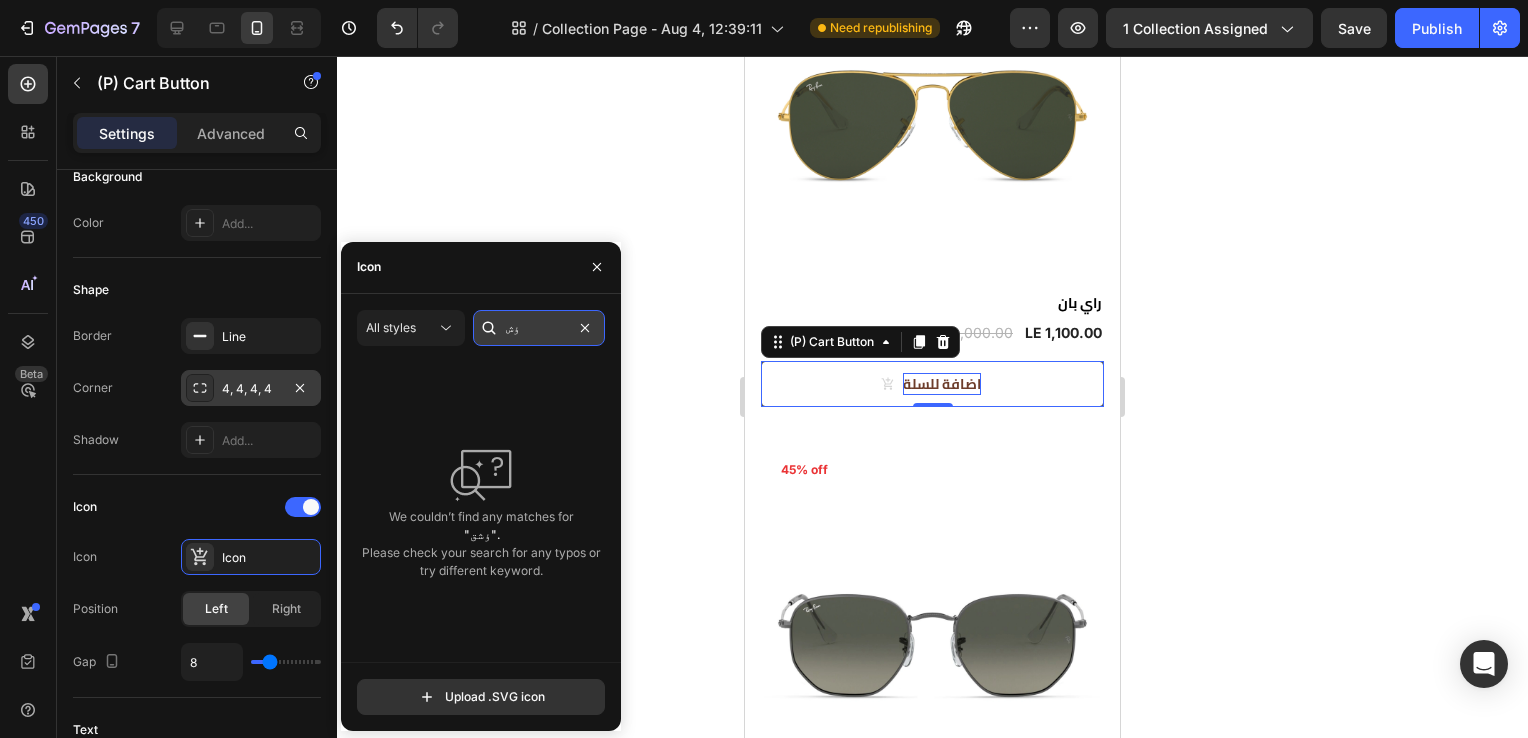 type on "ؤ" 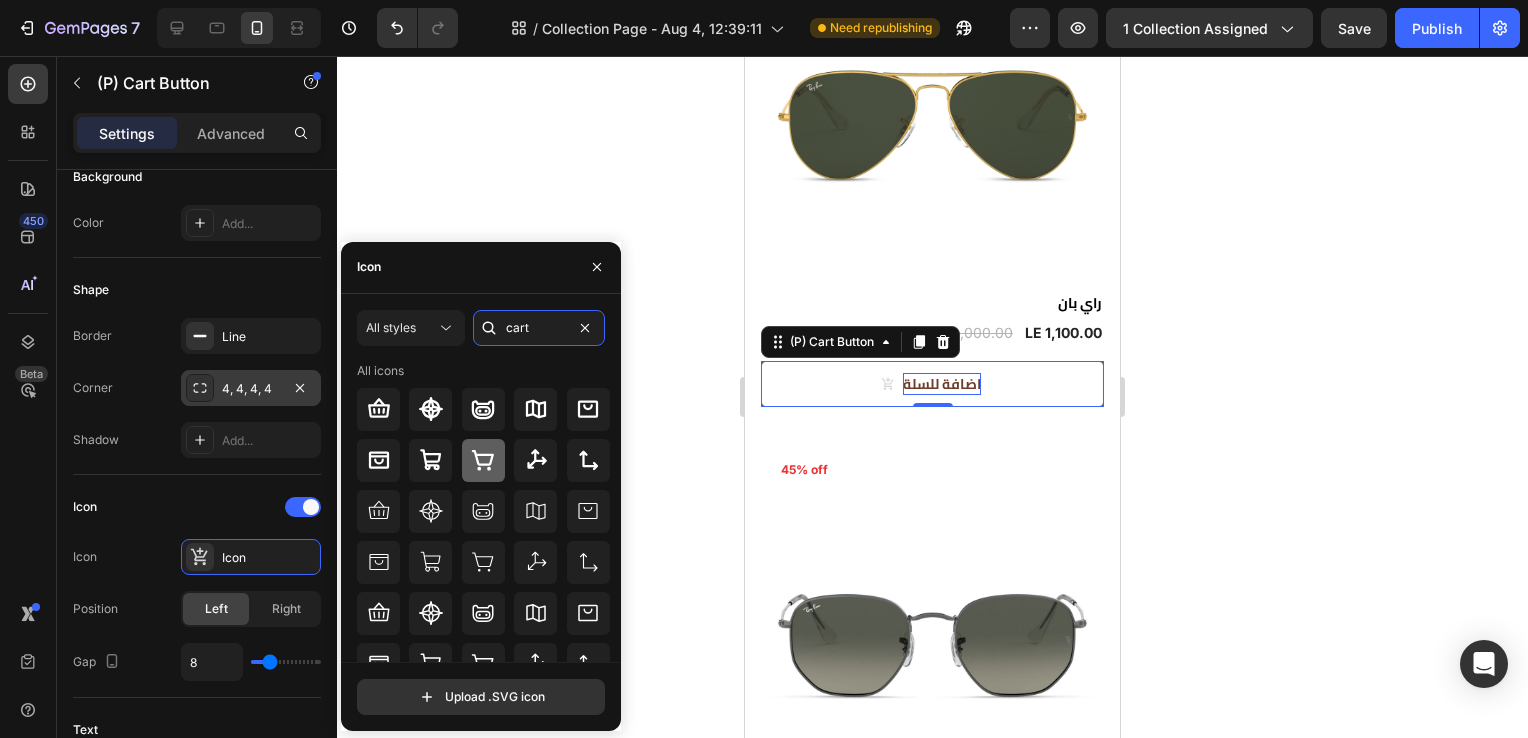 type on "cart" 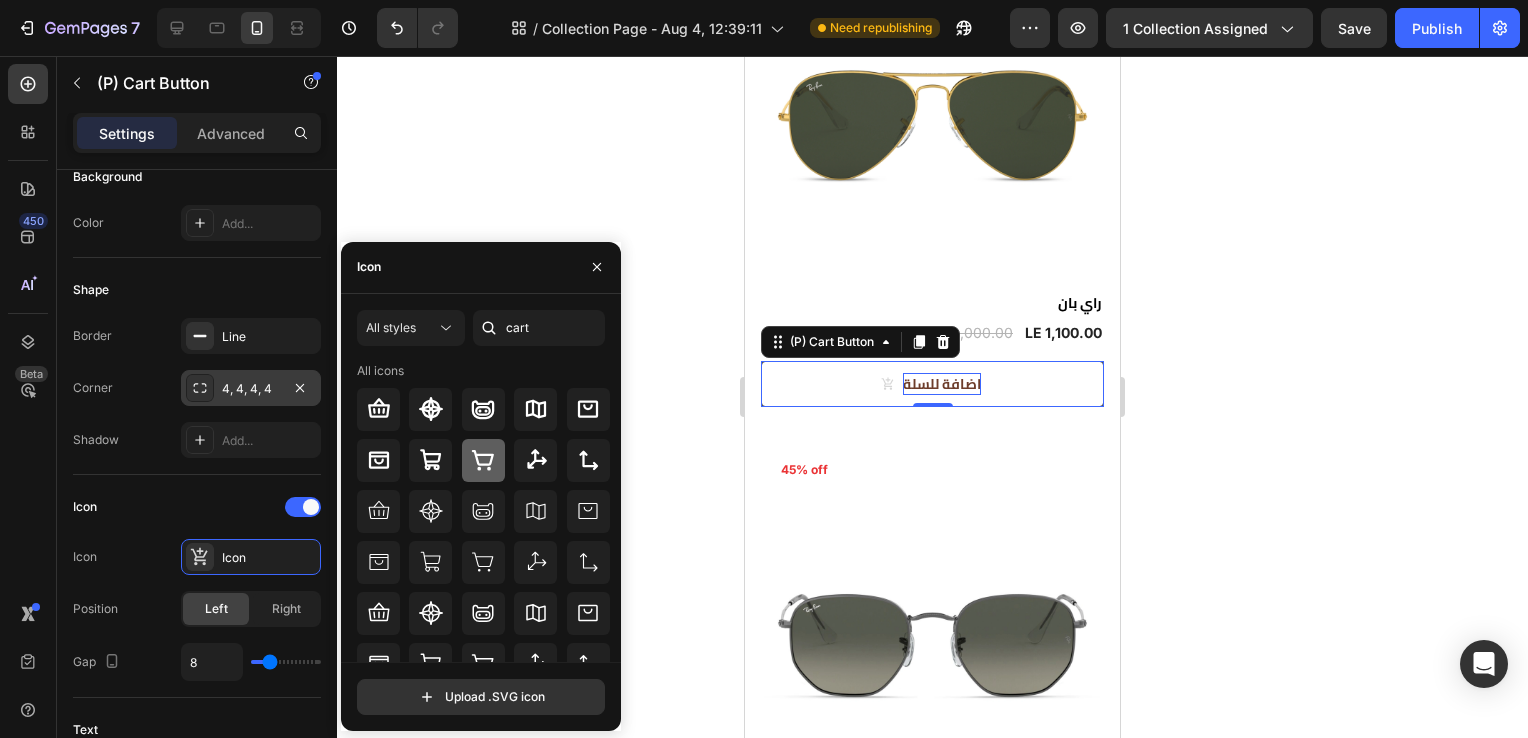 click 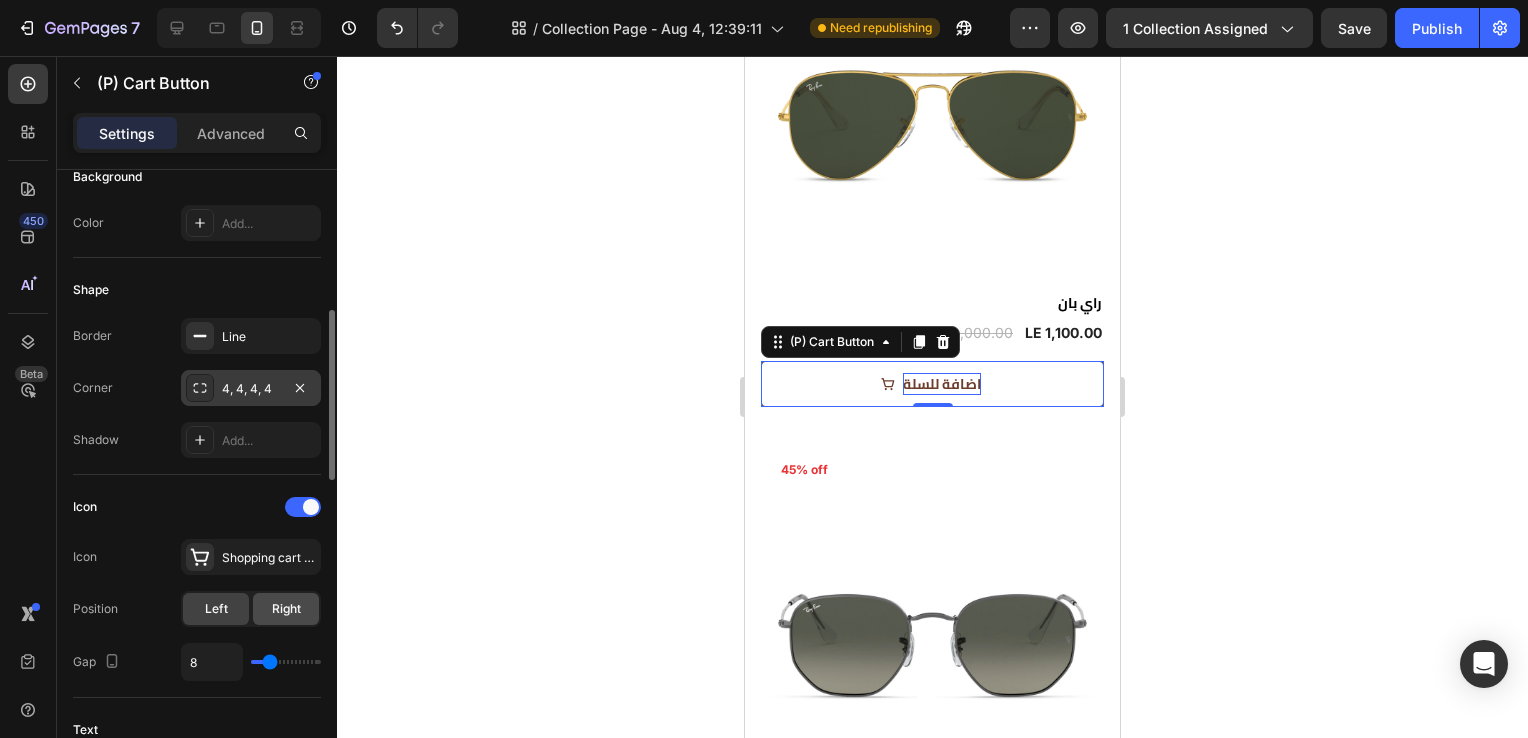 click on "Right" 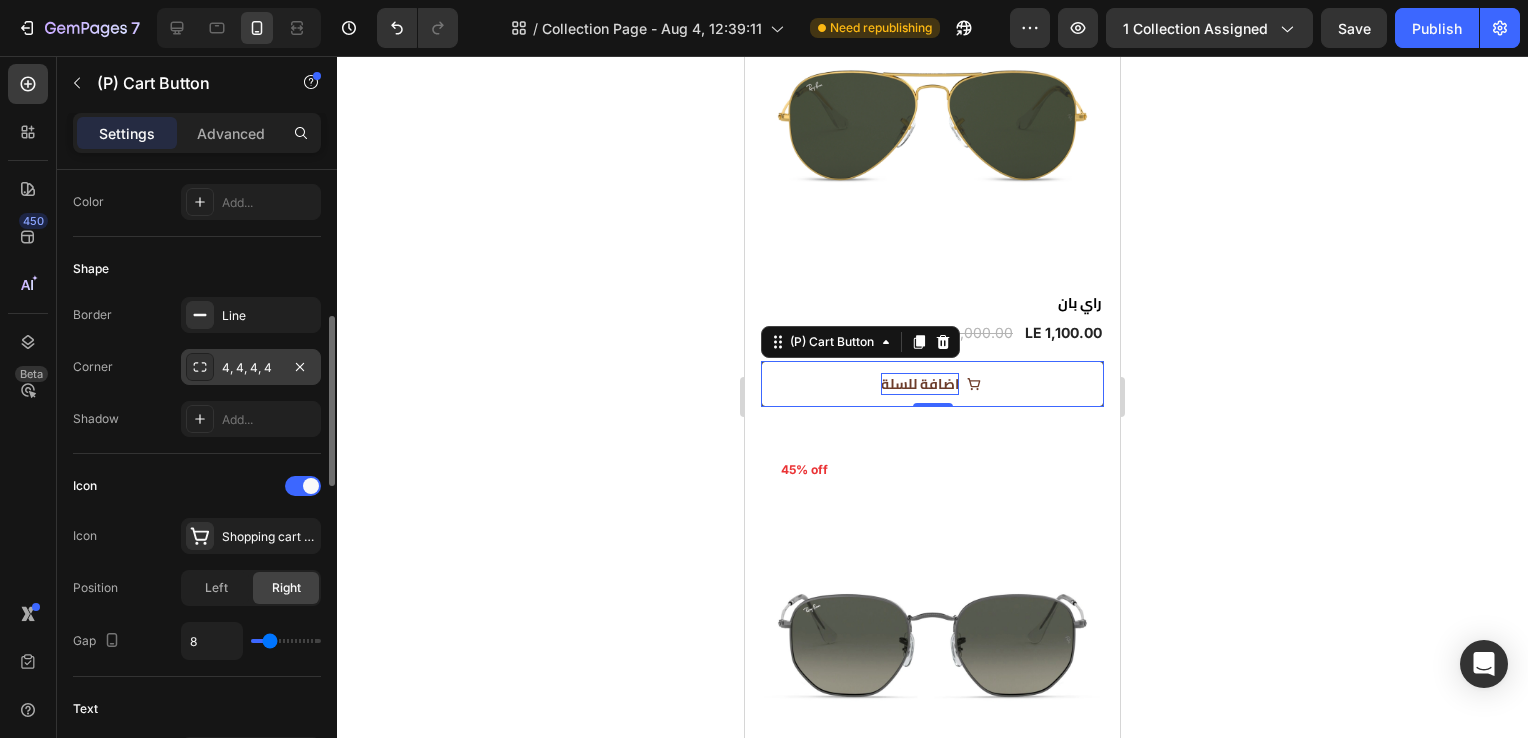 scroll, scrollTop: 538, scrollLeft: 0, axis: vertical 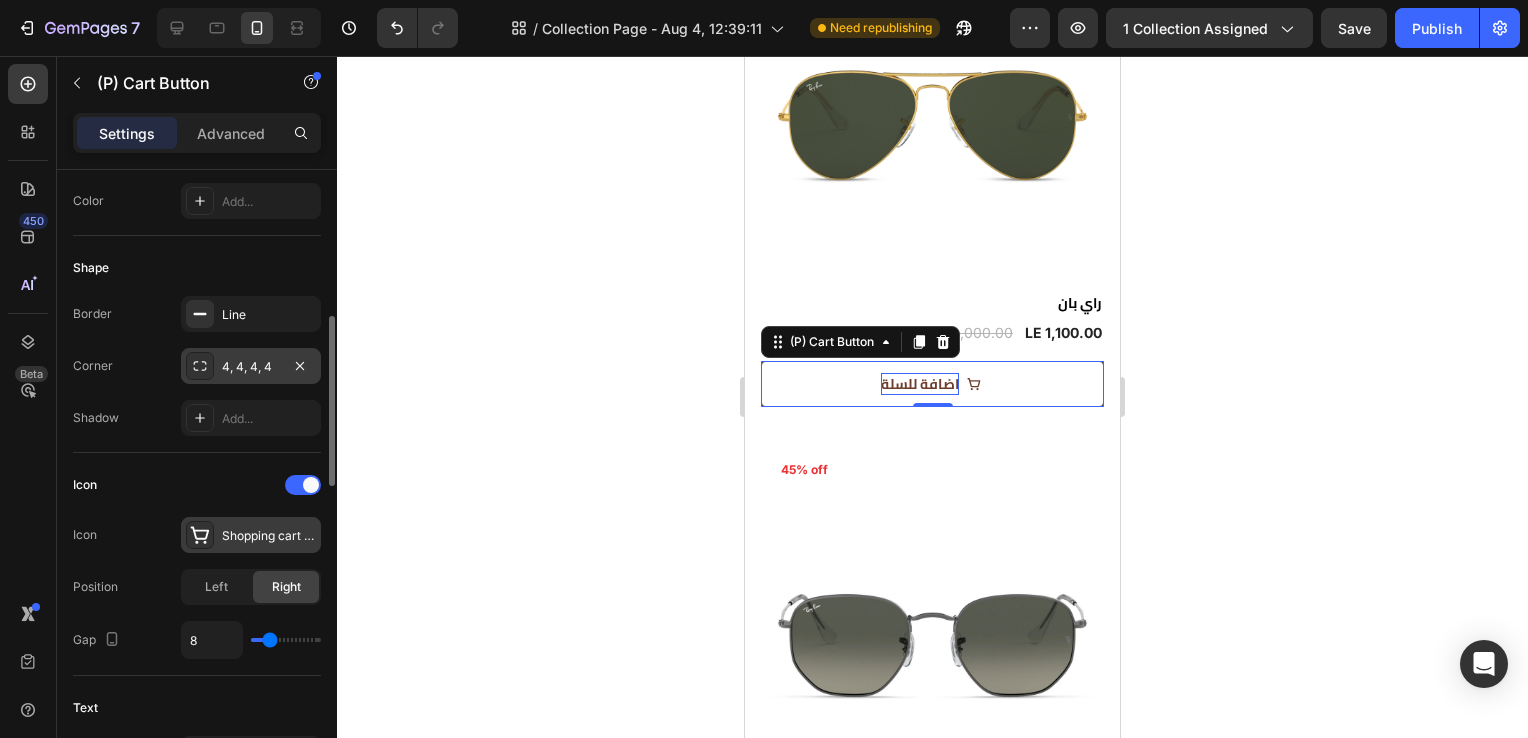 click on "Shopping cart simple bold" at bounding box center [269, 536] 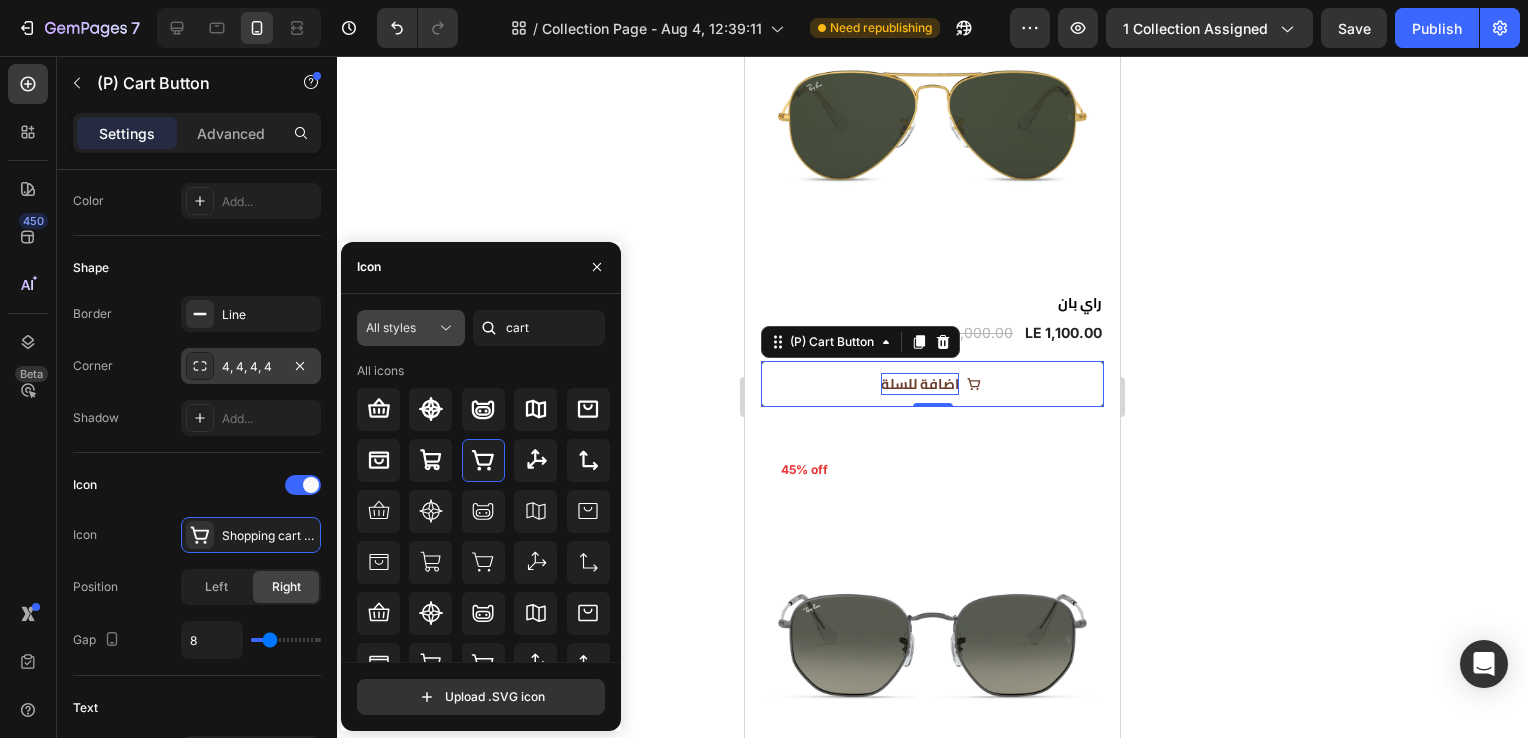 click 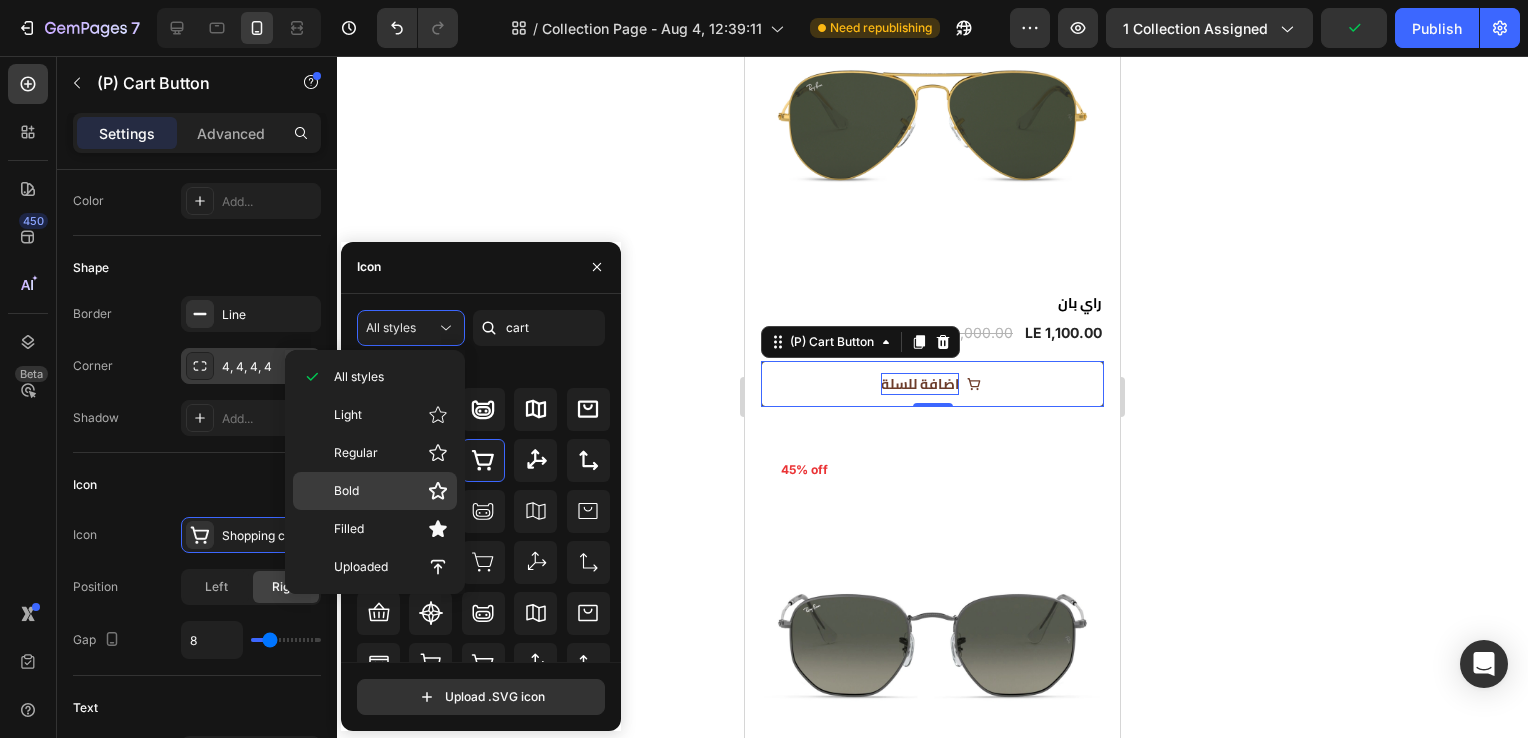 click on "Bold" at bounding box center [391, 491] 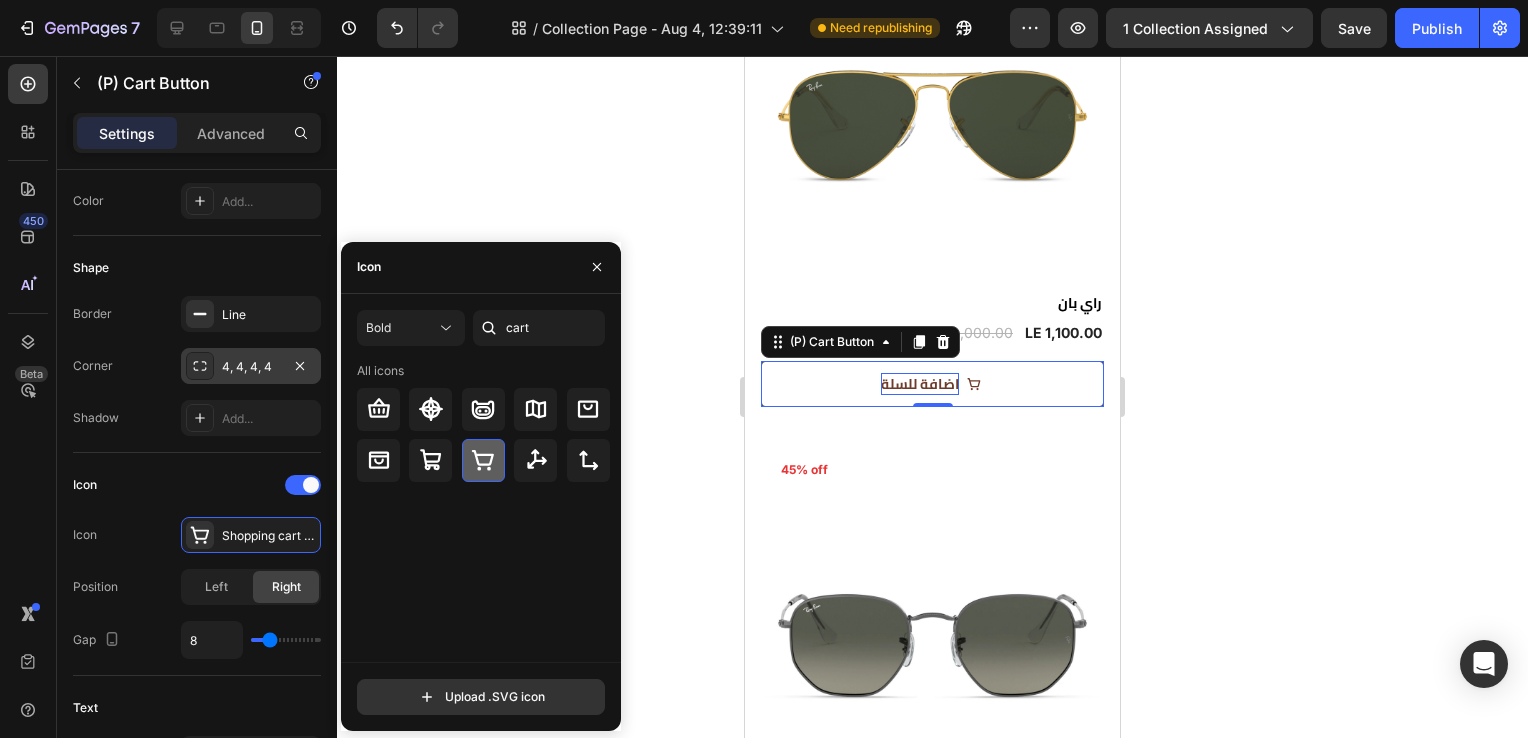 click 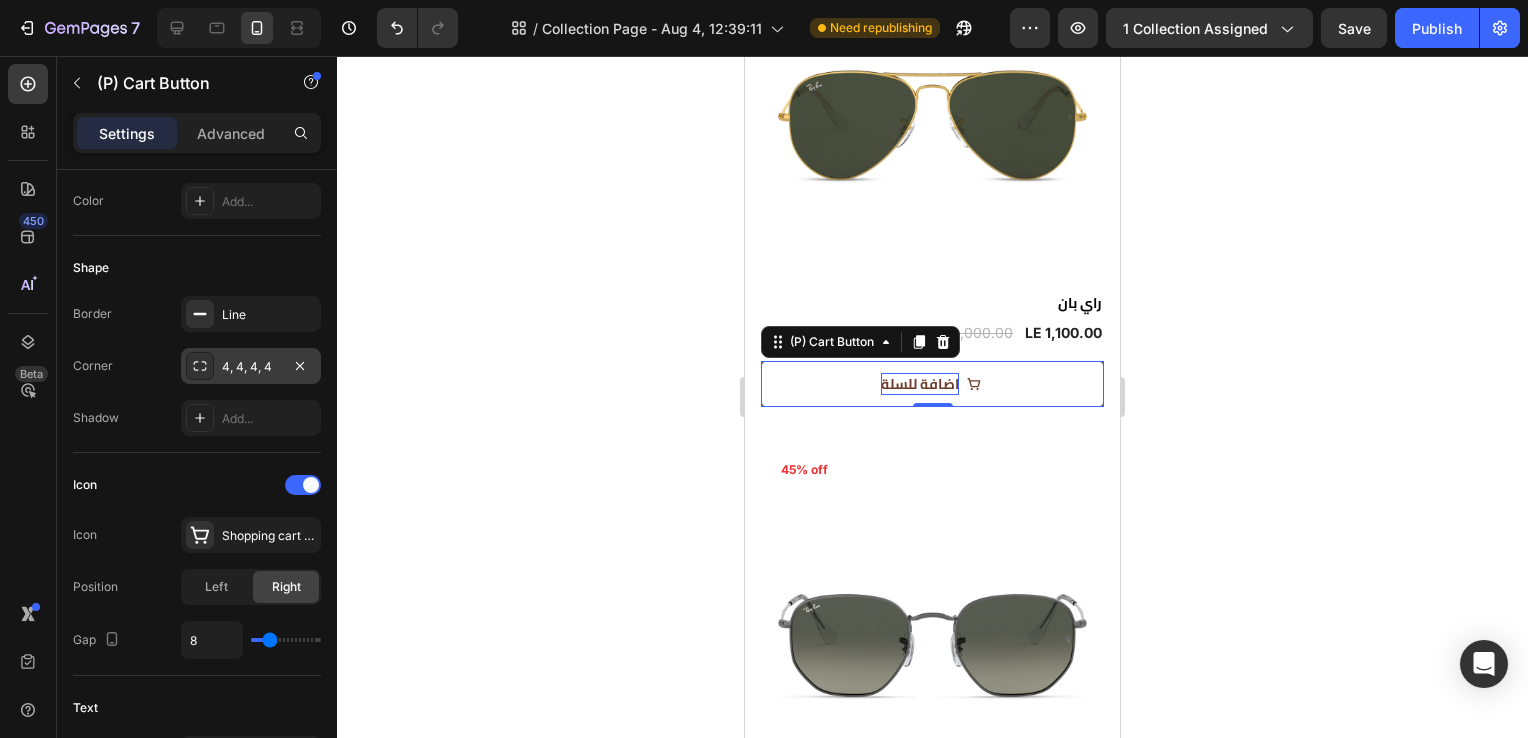 click 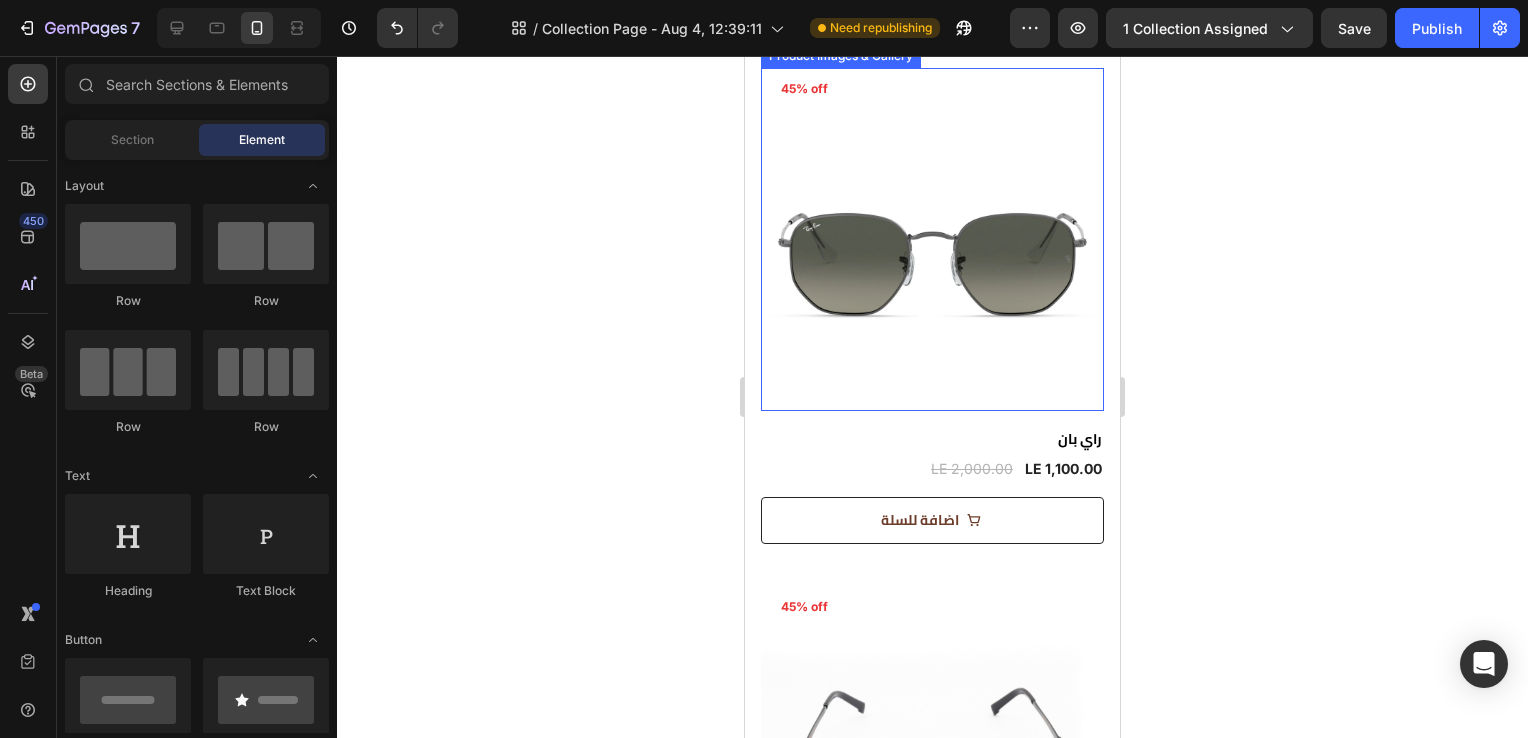 scroll, scrollTop: 780, scrollLeft: 0, axis: vertical 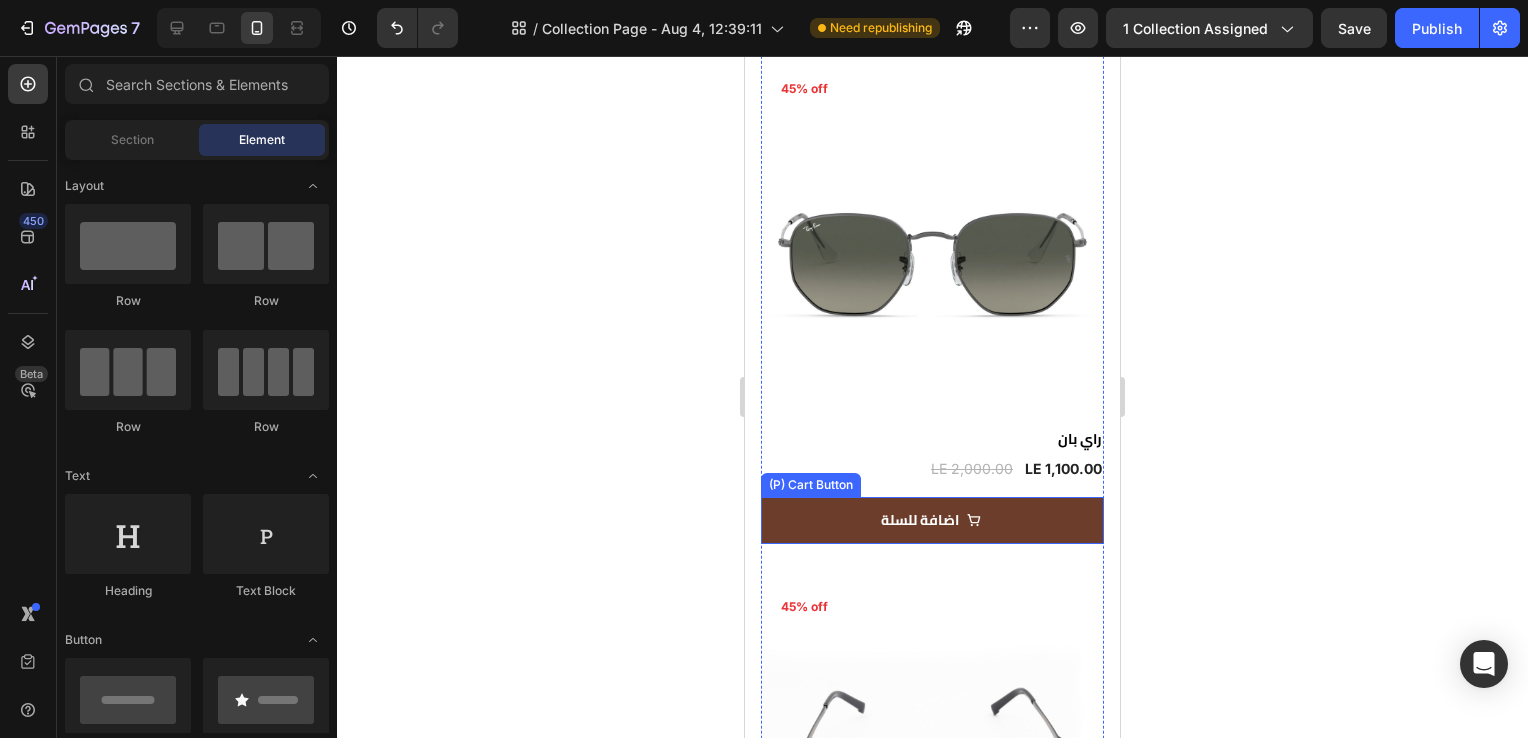 click on "اضافة للسلة" at bounding box center [932, 520] 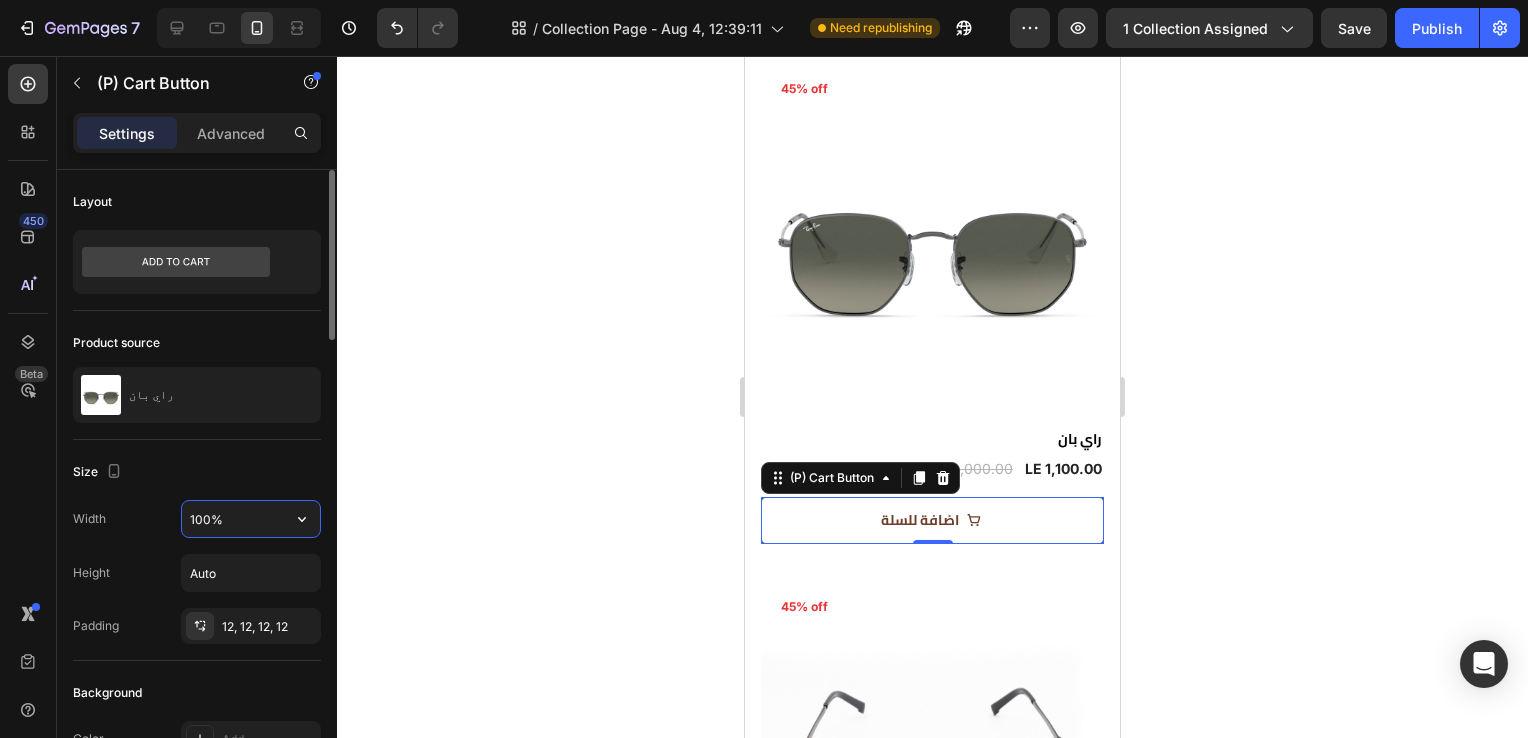 click on "100%" at bounding box center [251, 519] 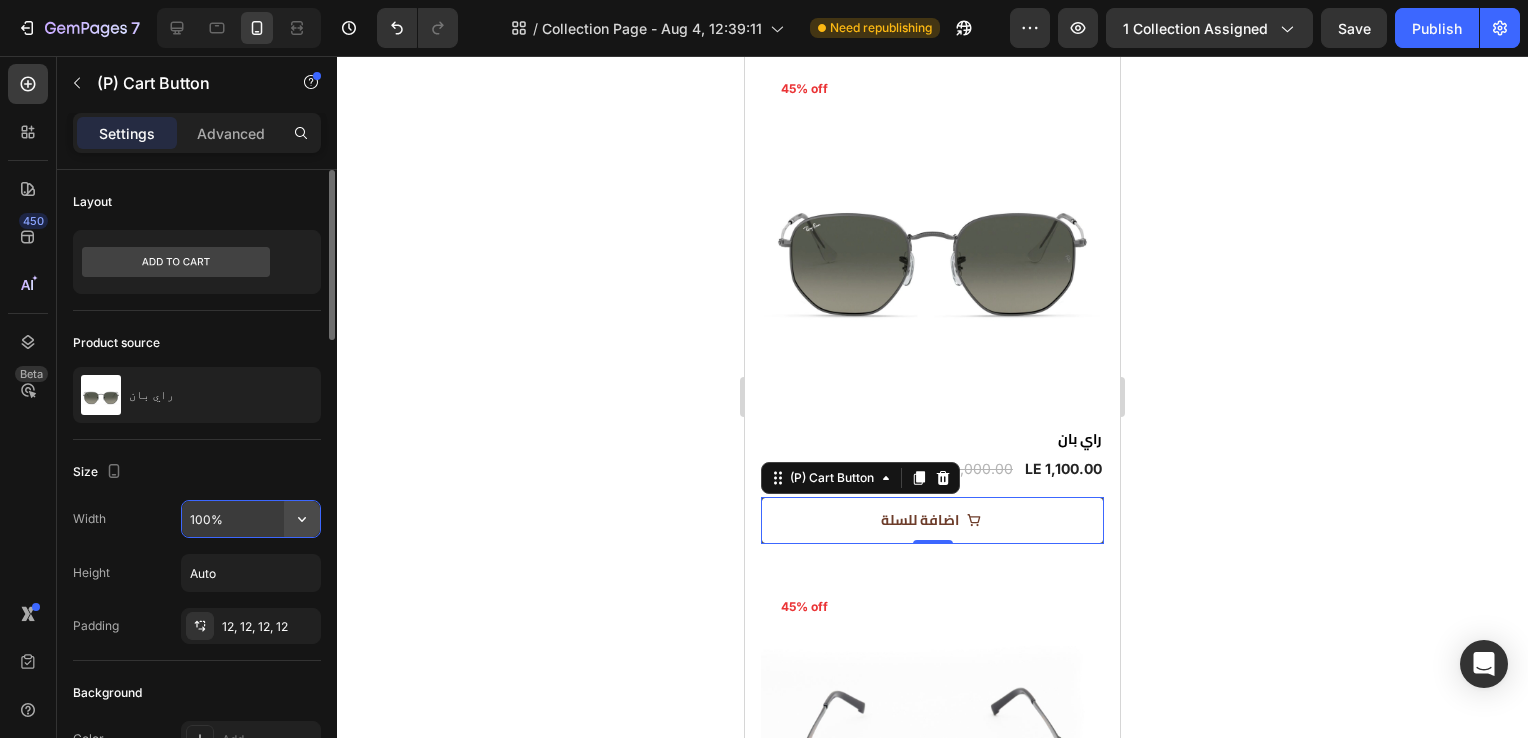 click 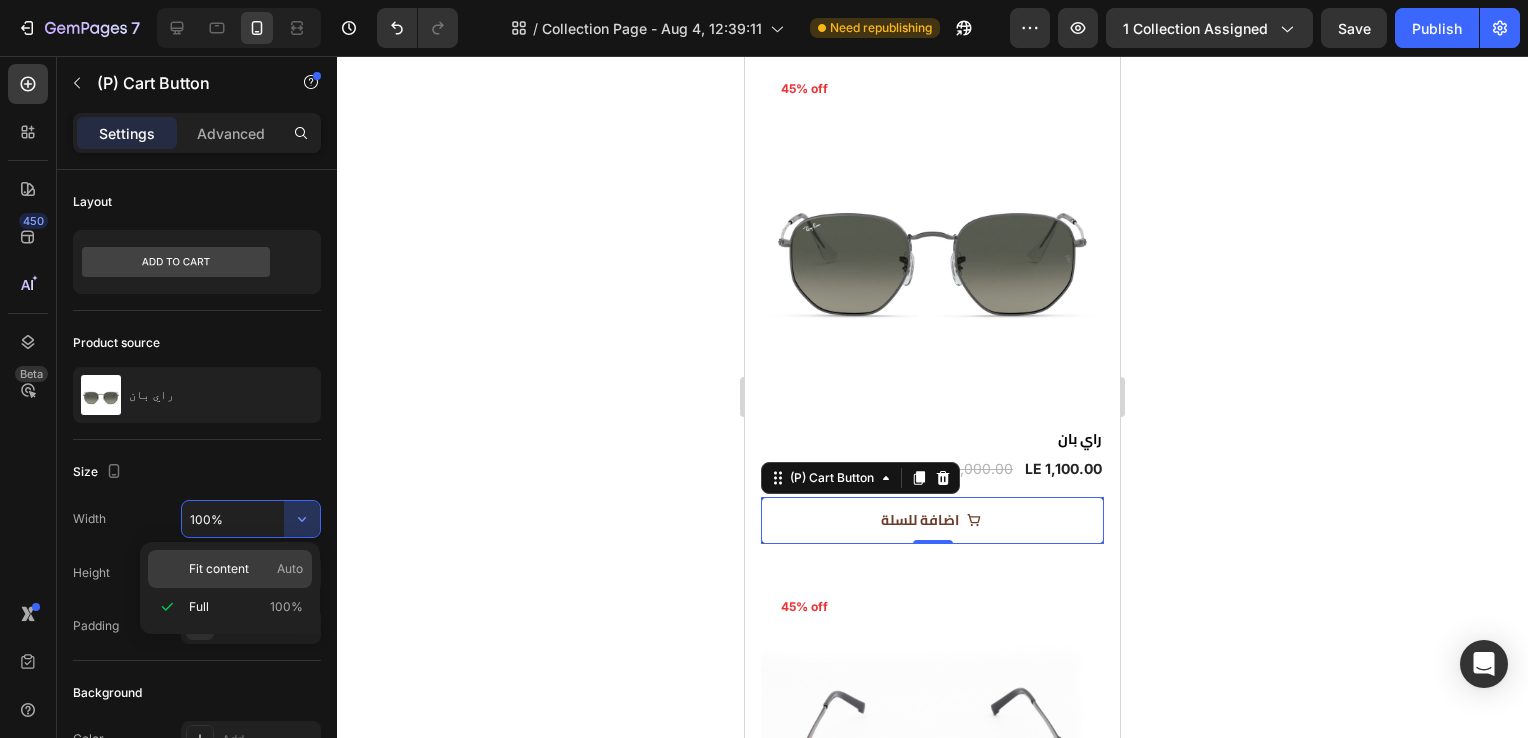 click on "Fit content Auto" 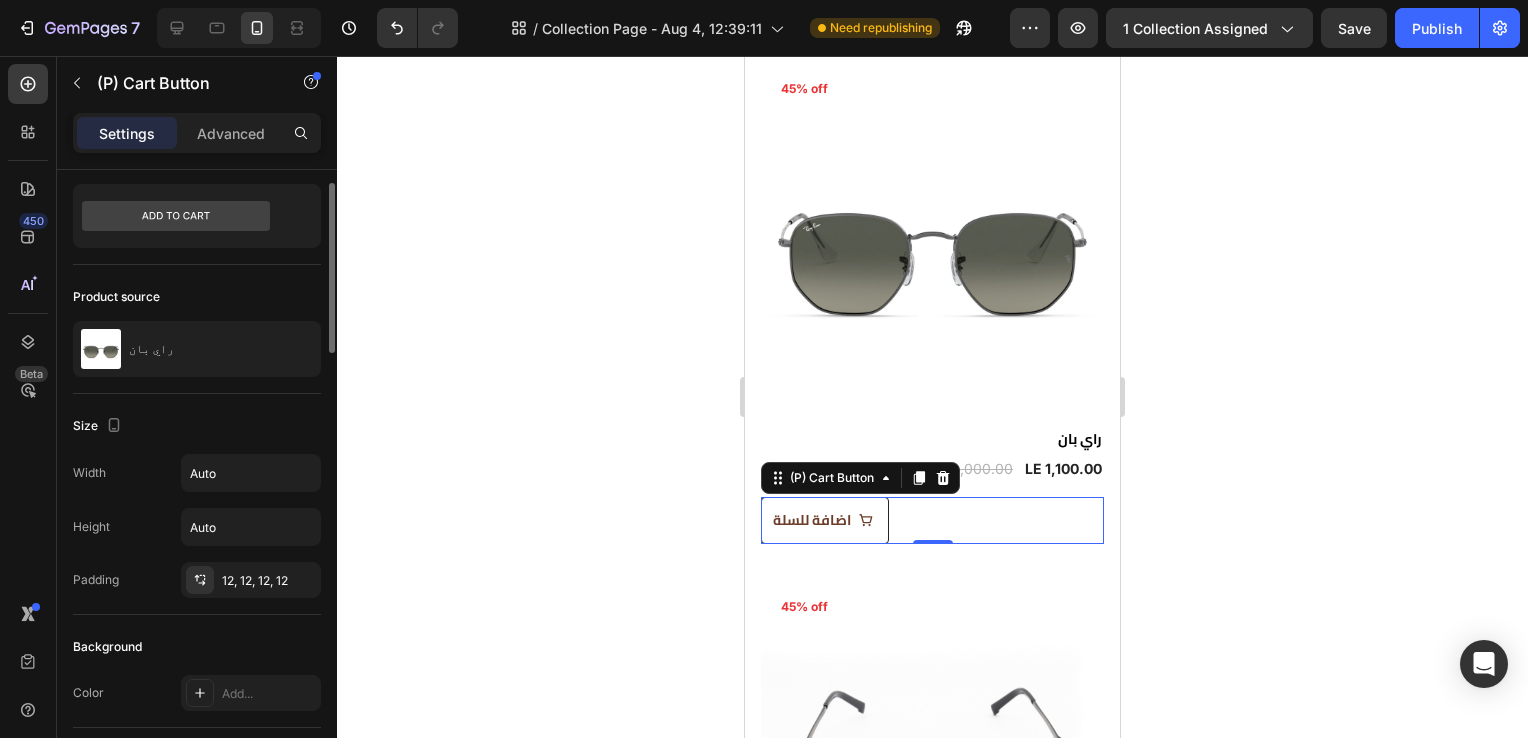 scroll, scrollTop: 47, scrollLeft: 0, axis: vertical 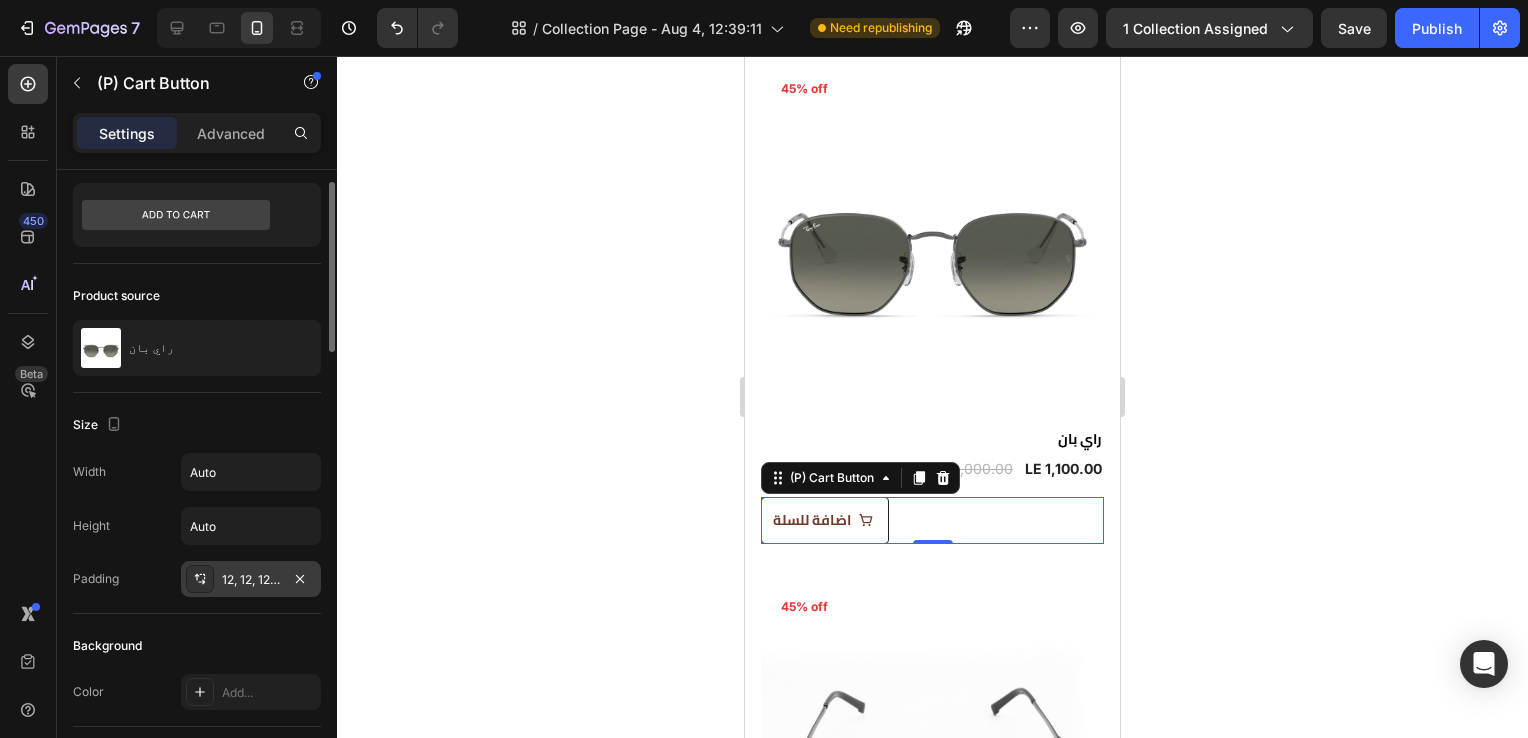 click on "12, 12, 12, 12" at bounding box center (251, 580) 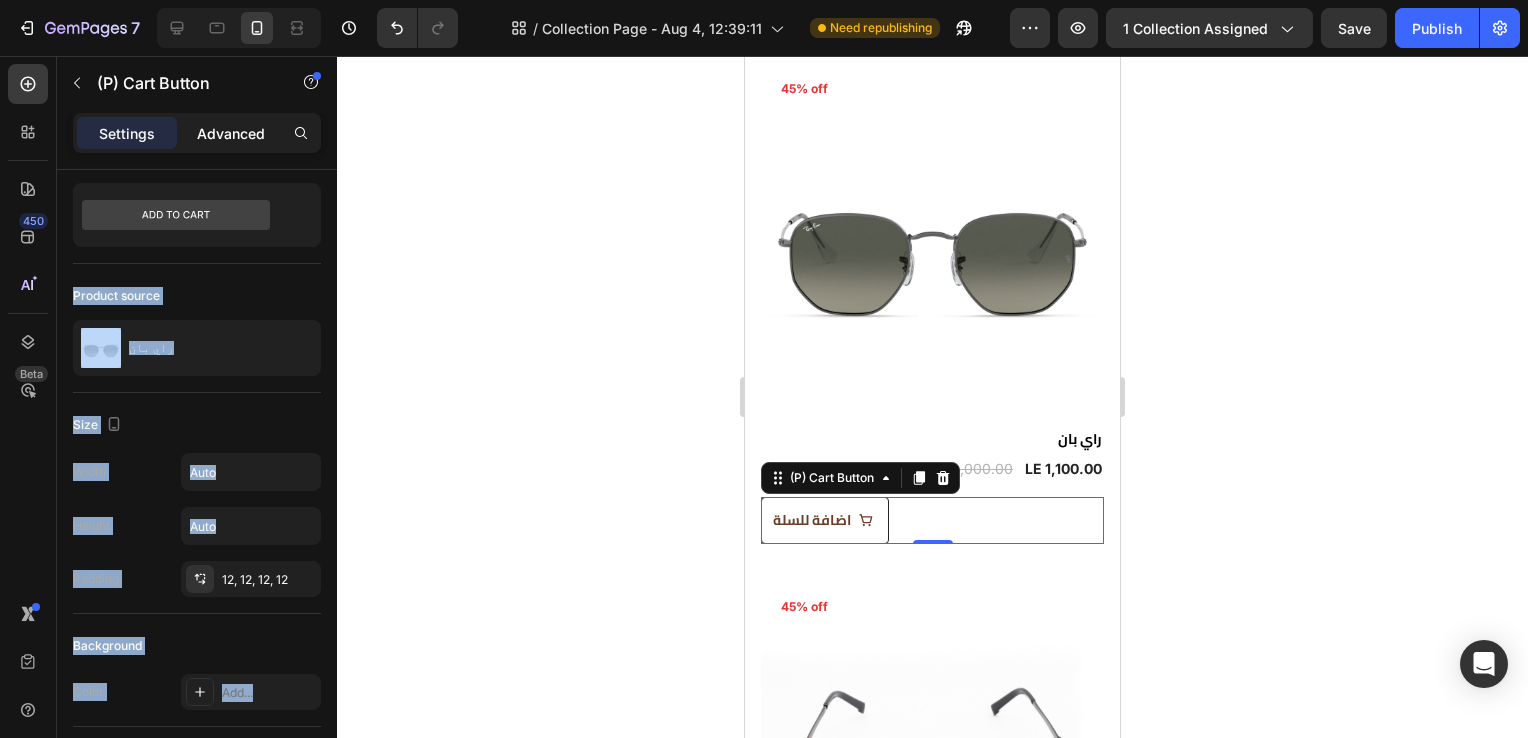 drag, startPoint x: 653, startPoint y: 470, endPoint x: 251, endPoint y: 132, distance: 525.21234 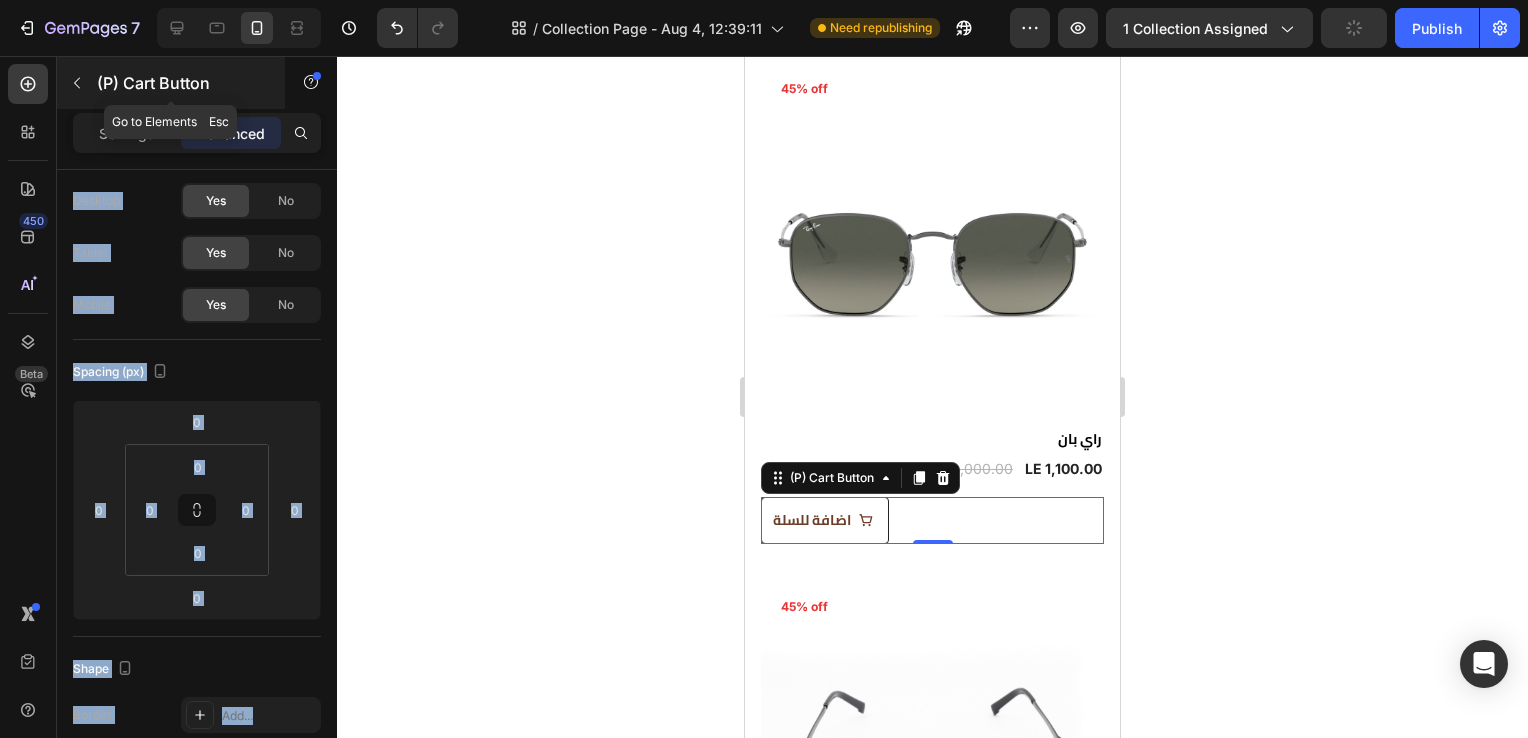 click 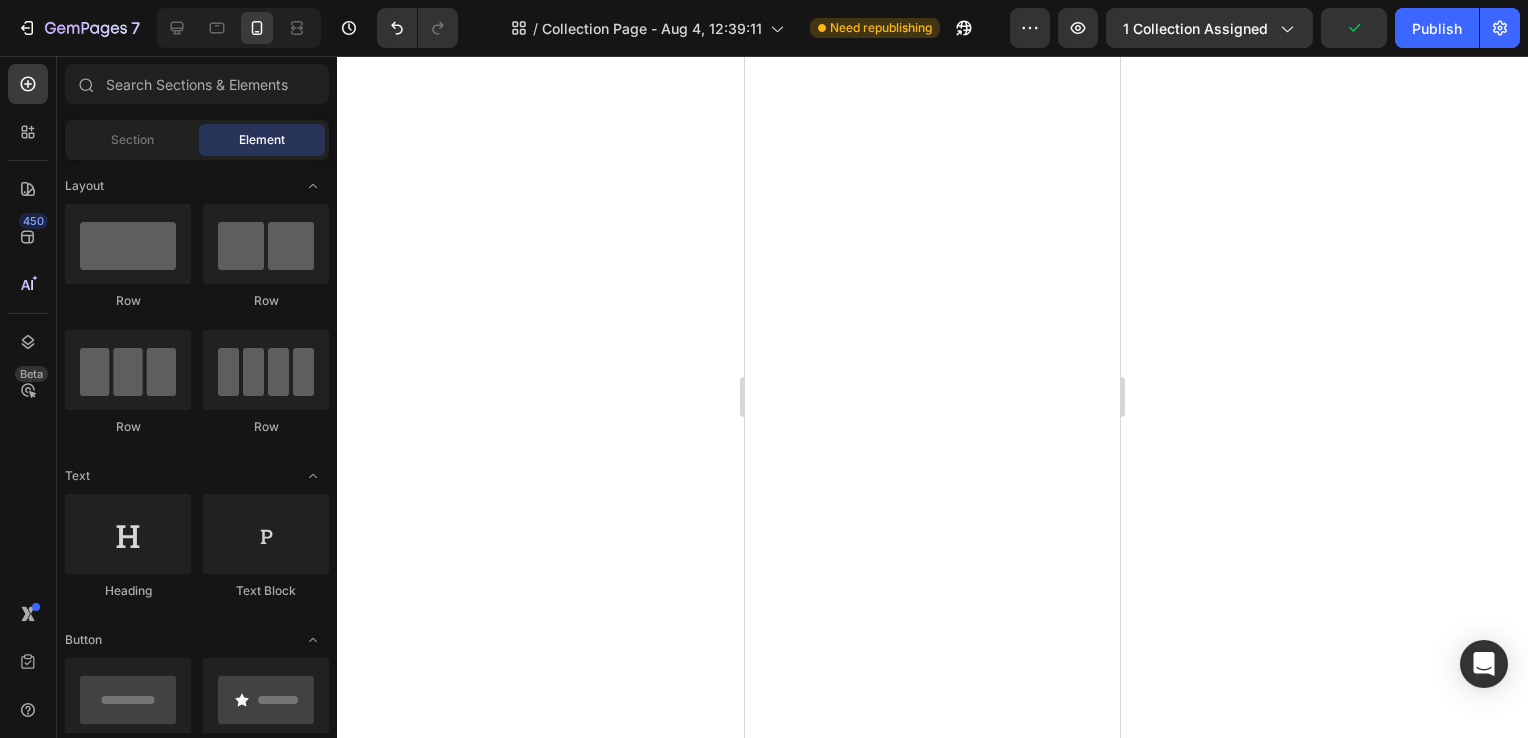 scroll, scrollTop: 0, scrollLeft: 0, axis: both 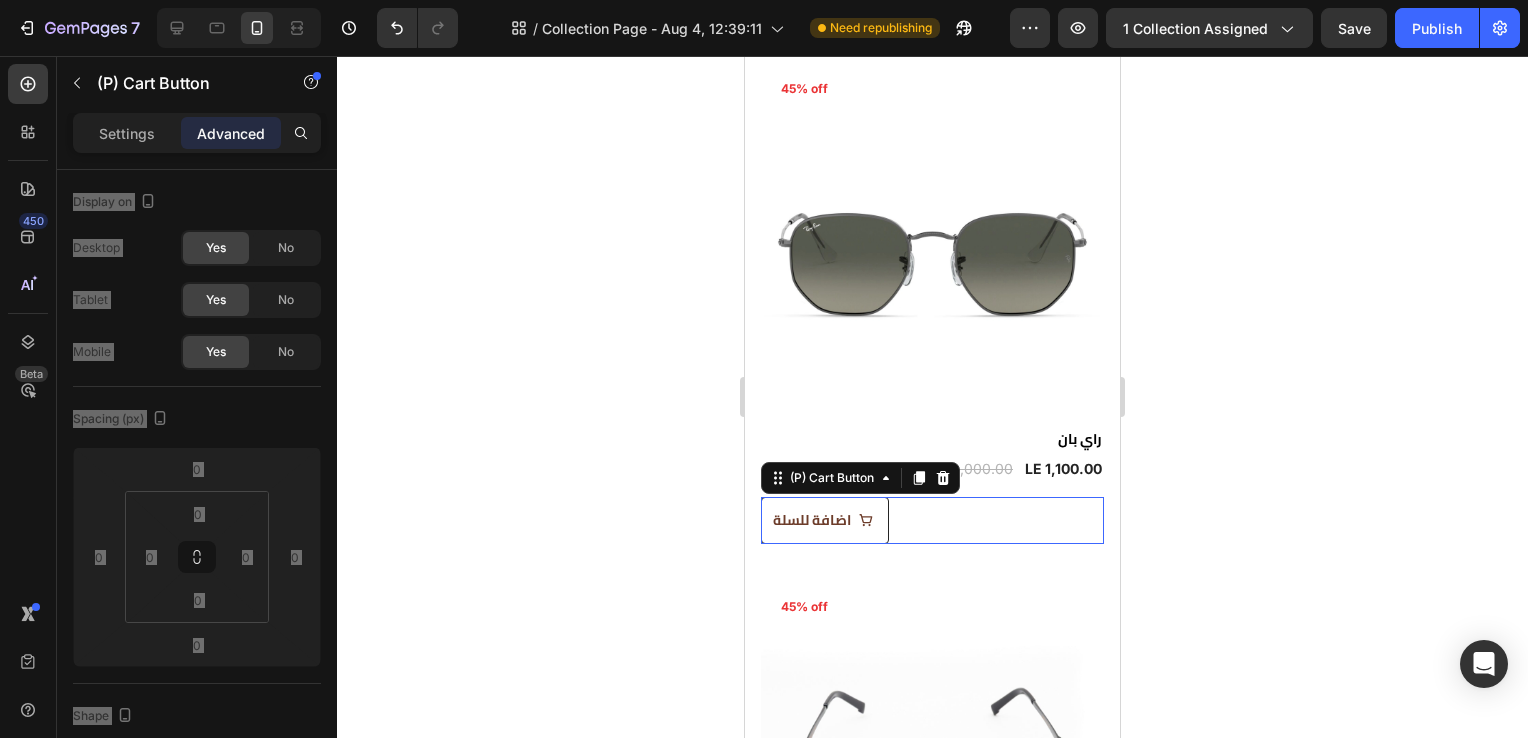 click on "اضافة للسلة (P) Cart Button   0" at bounding box center [932, 520] 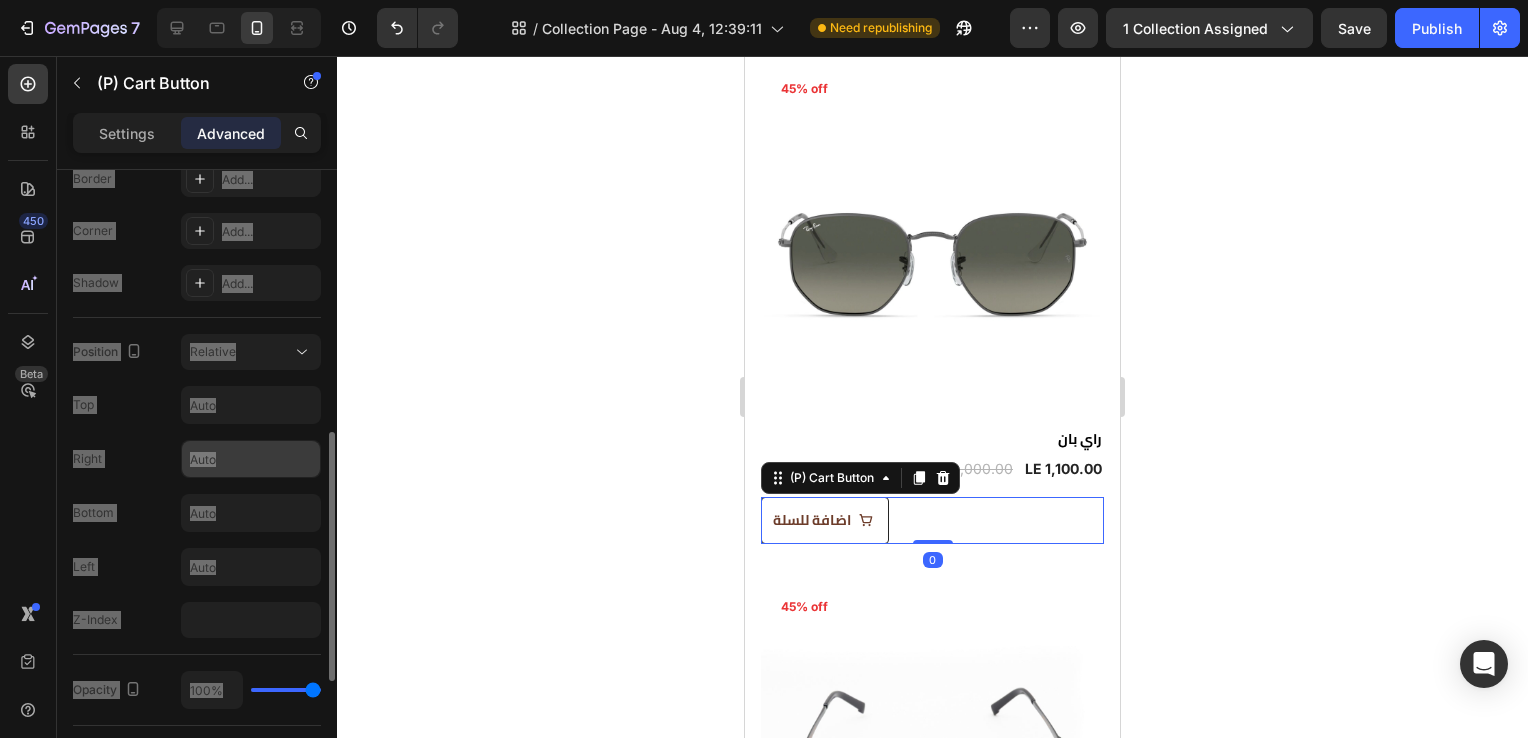 scroll, scrollTop: 604, scrollLeft: 0, axis: vertical 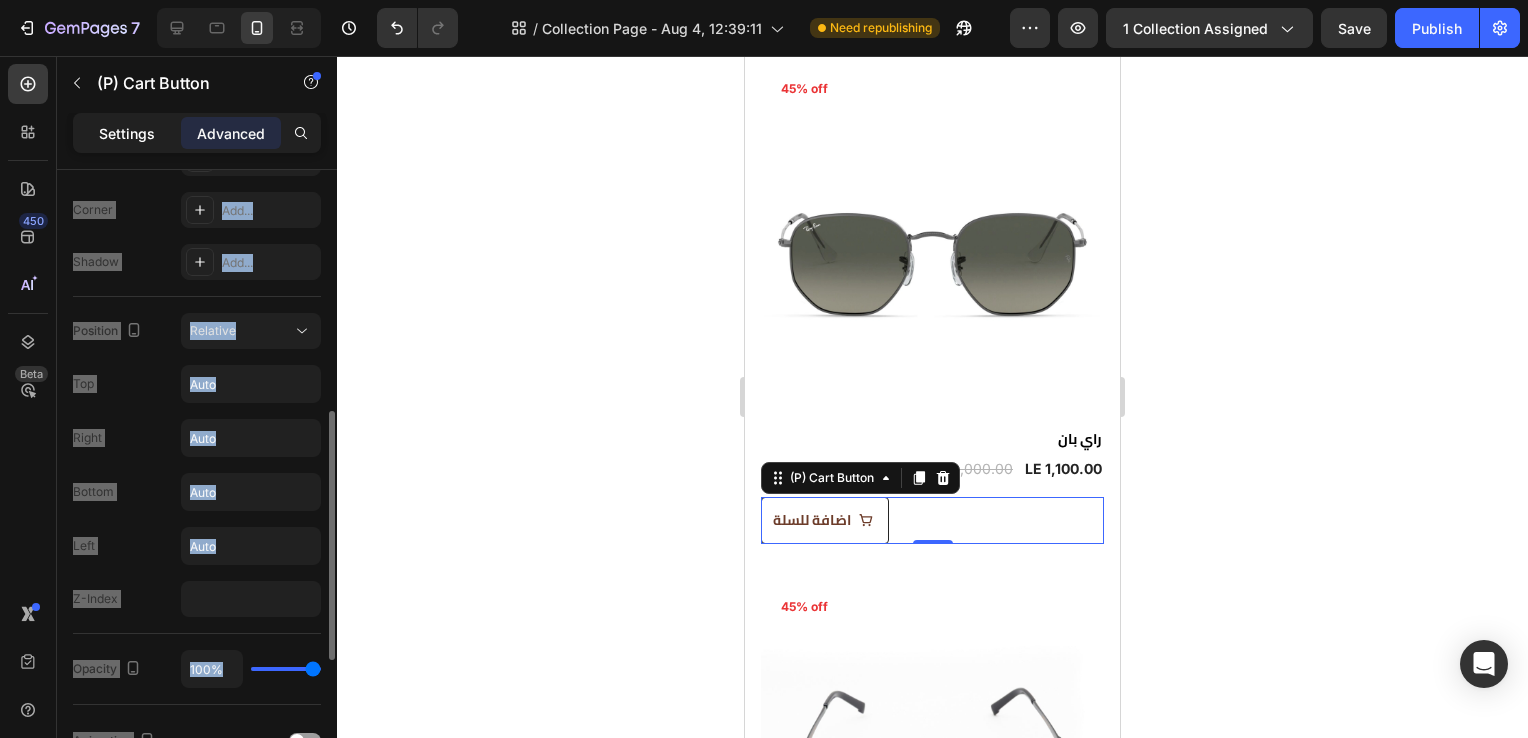 click on "Settings" at bounding box center [127, 133] 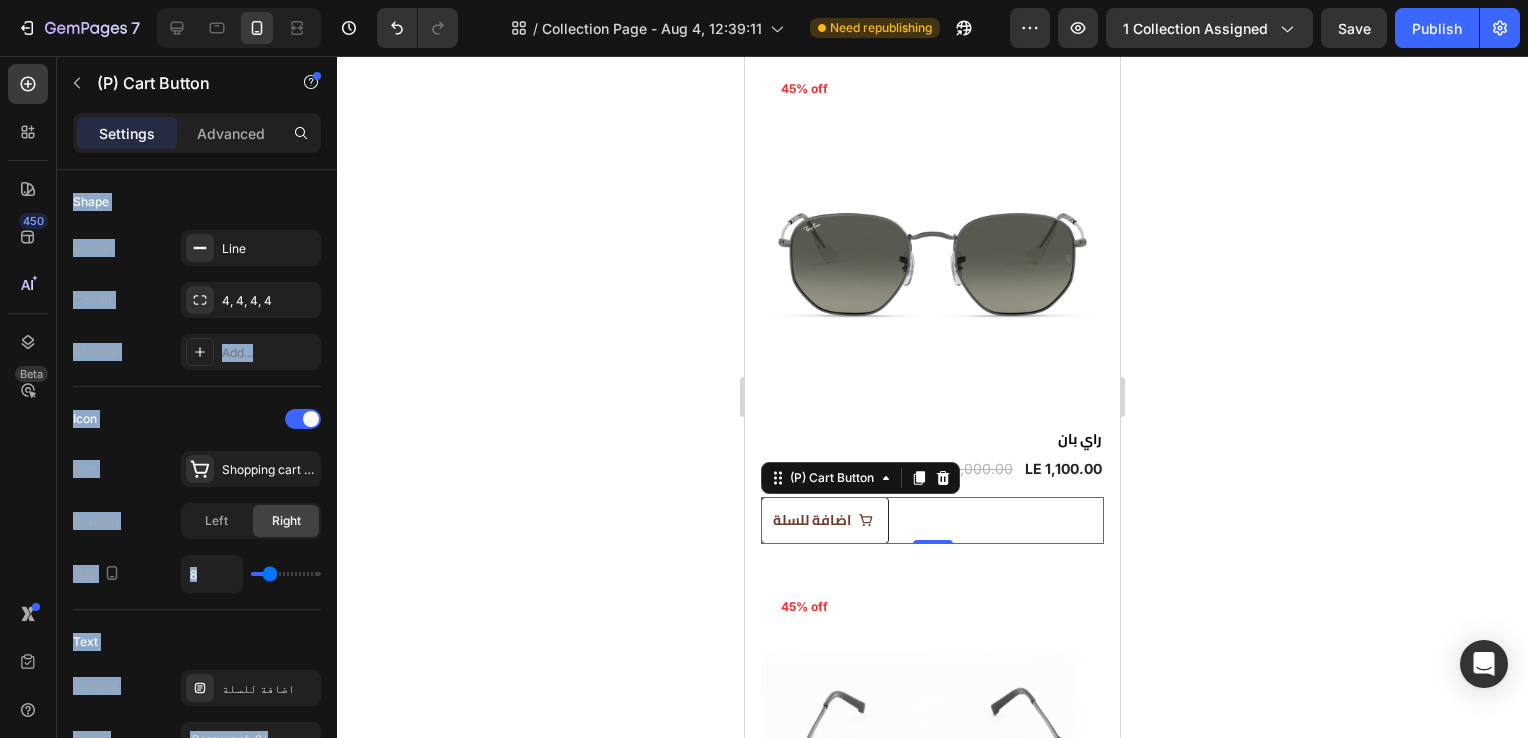 click on "Settings" at bounding box center (127, 133) 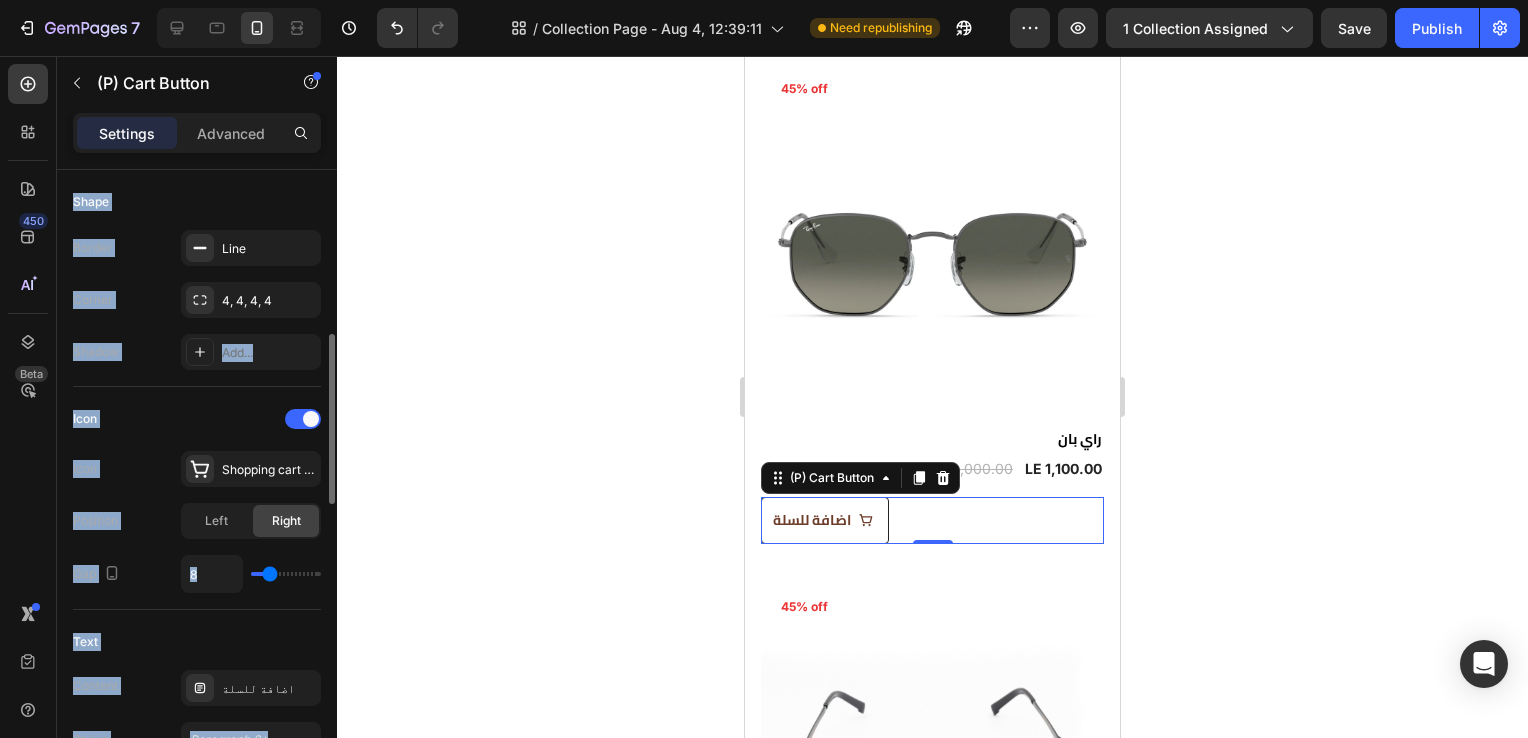 click on "Shadow Add..." at bounding box center [197, 352] 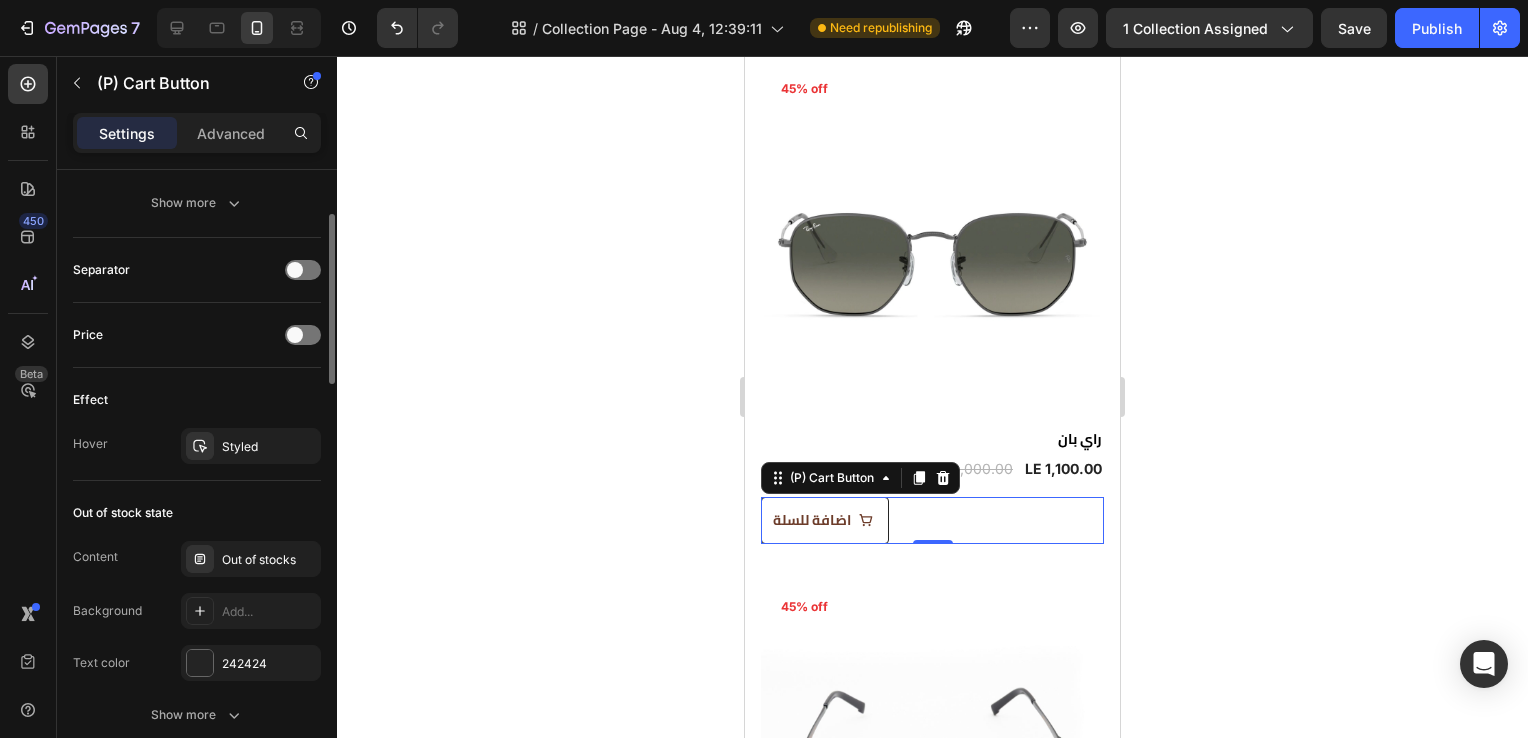 scroll, scrollTop: 1671, scrollLeft: 0, axis: vertical 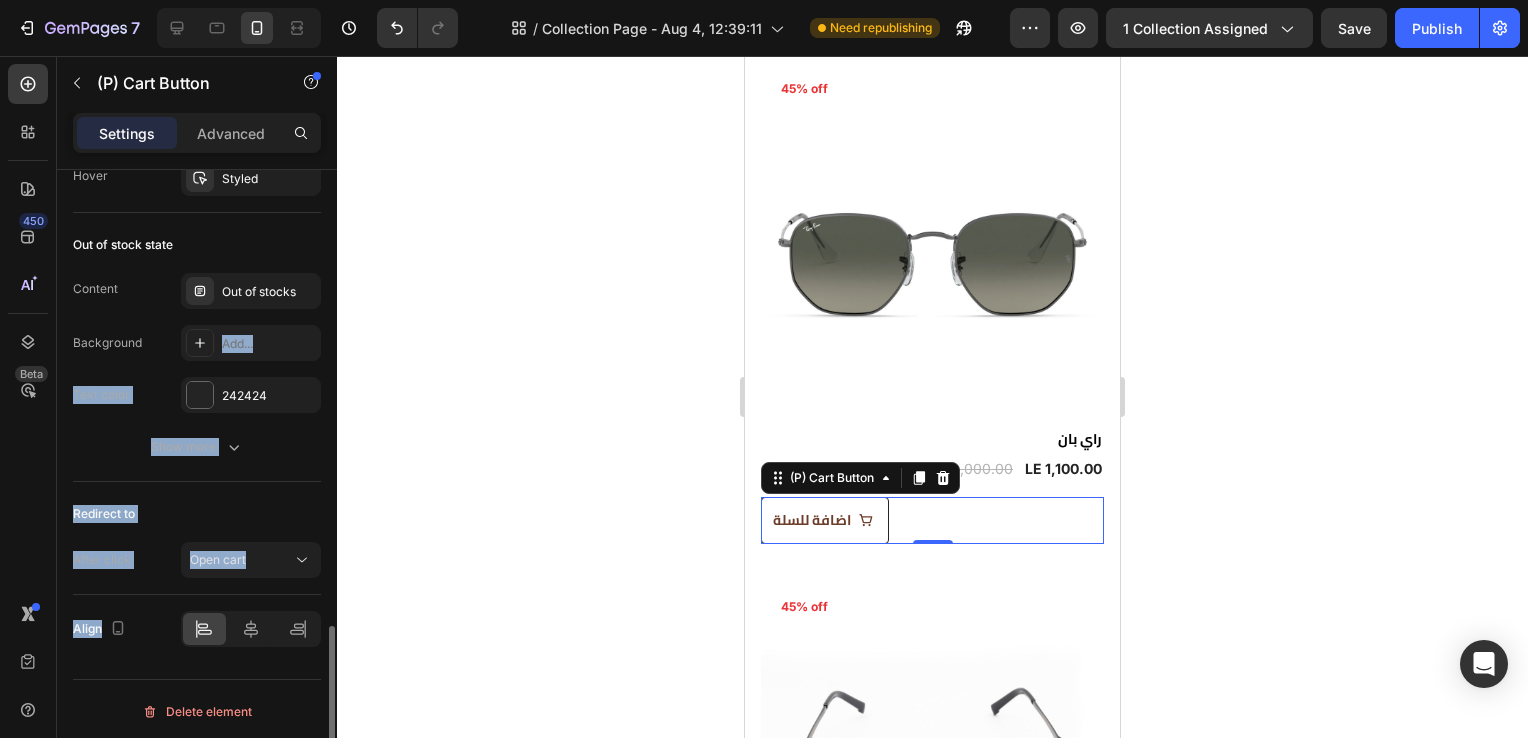 drag, startPoint x: 172, startPoint y: 358, endPoint x: 253, endPoint y: 641, distance: 294.3637 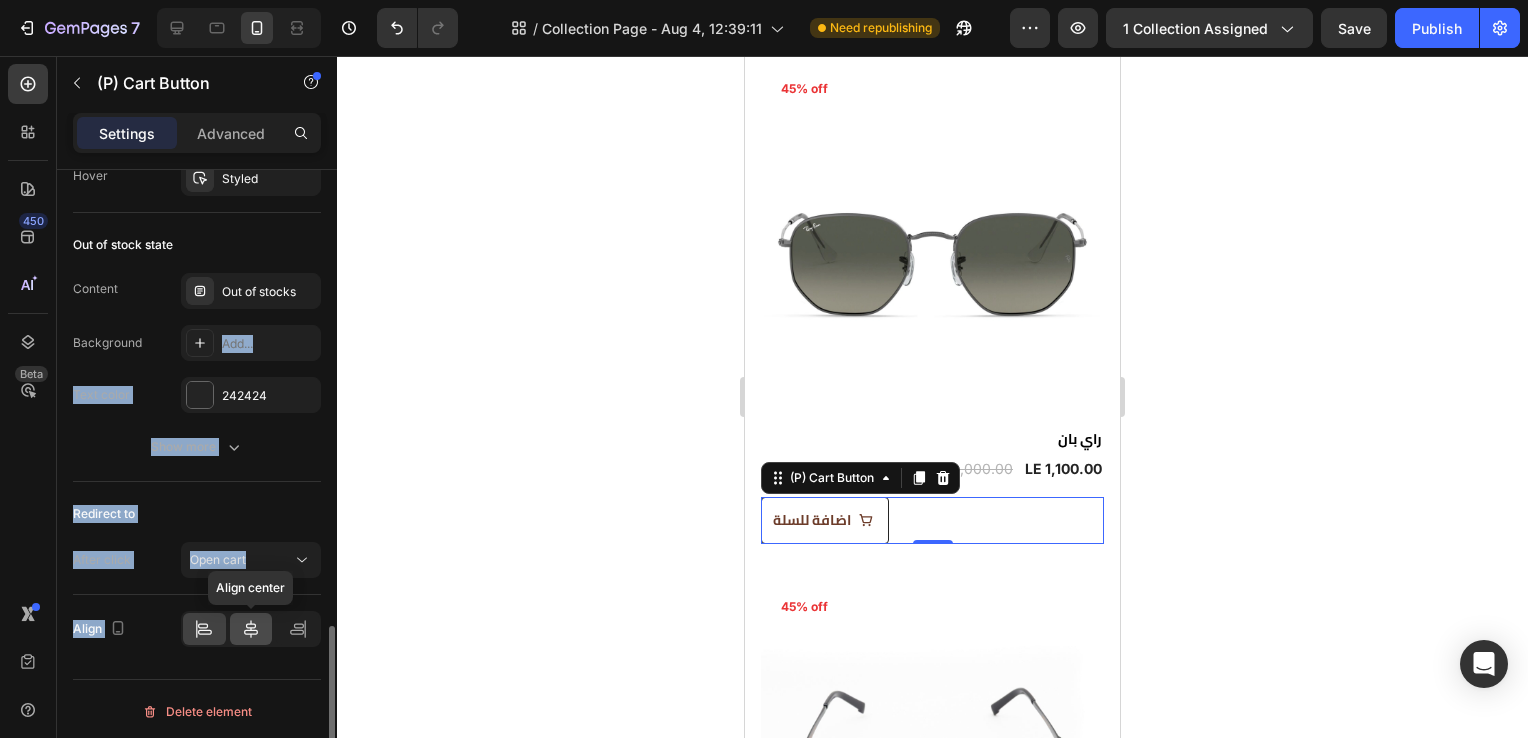 click 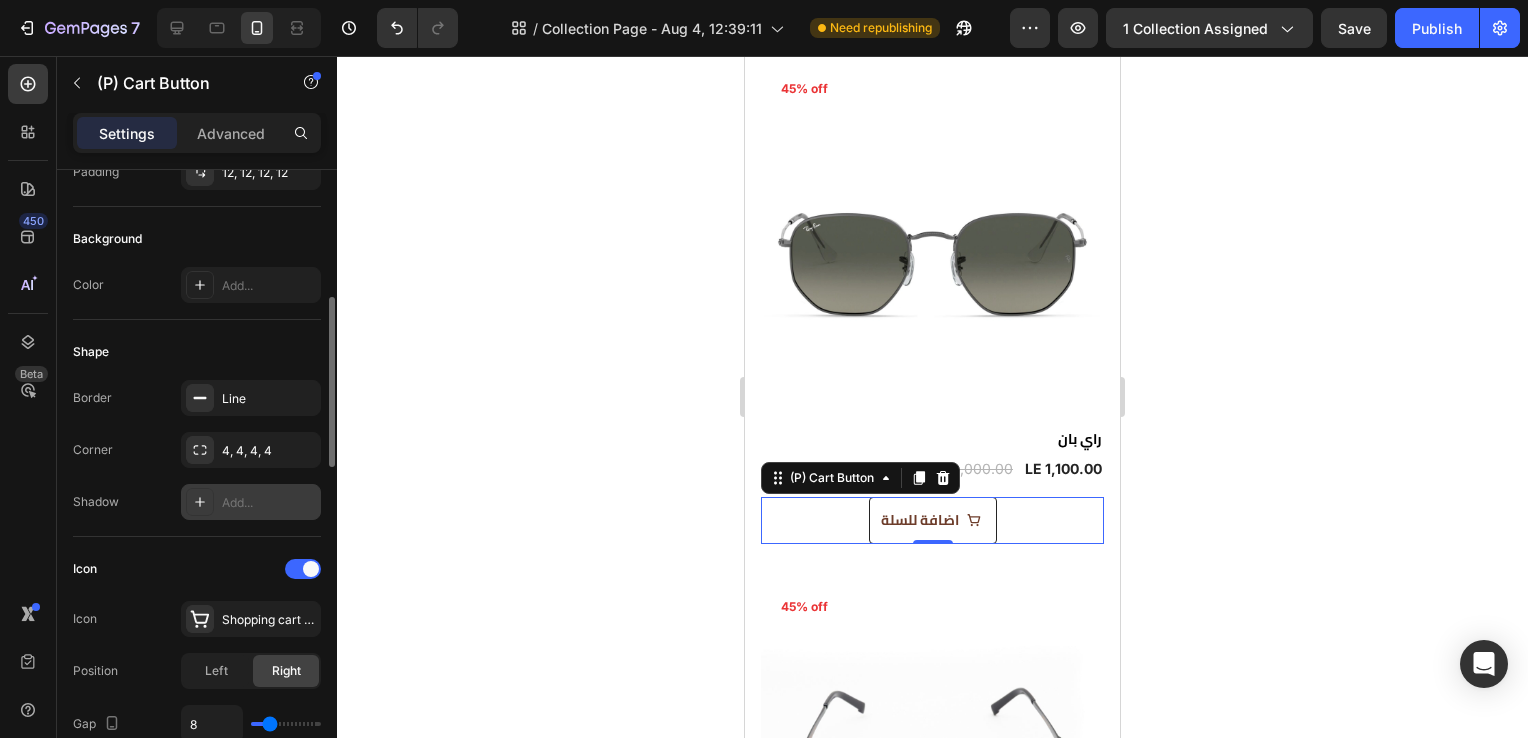 scroll, scrollTop: 453, scrollLeft: 0, axis: vertical 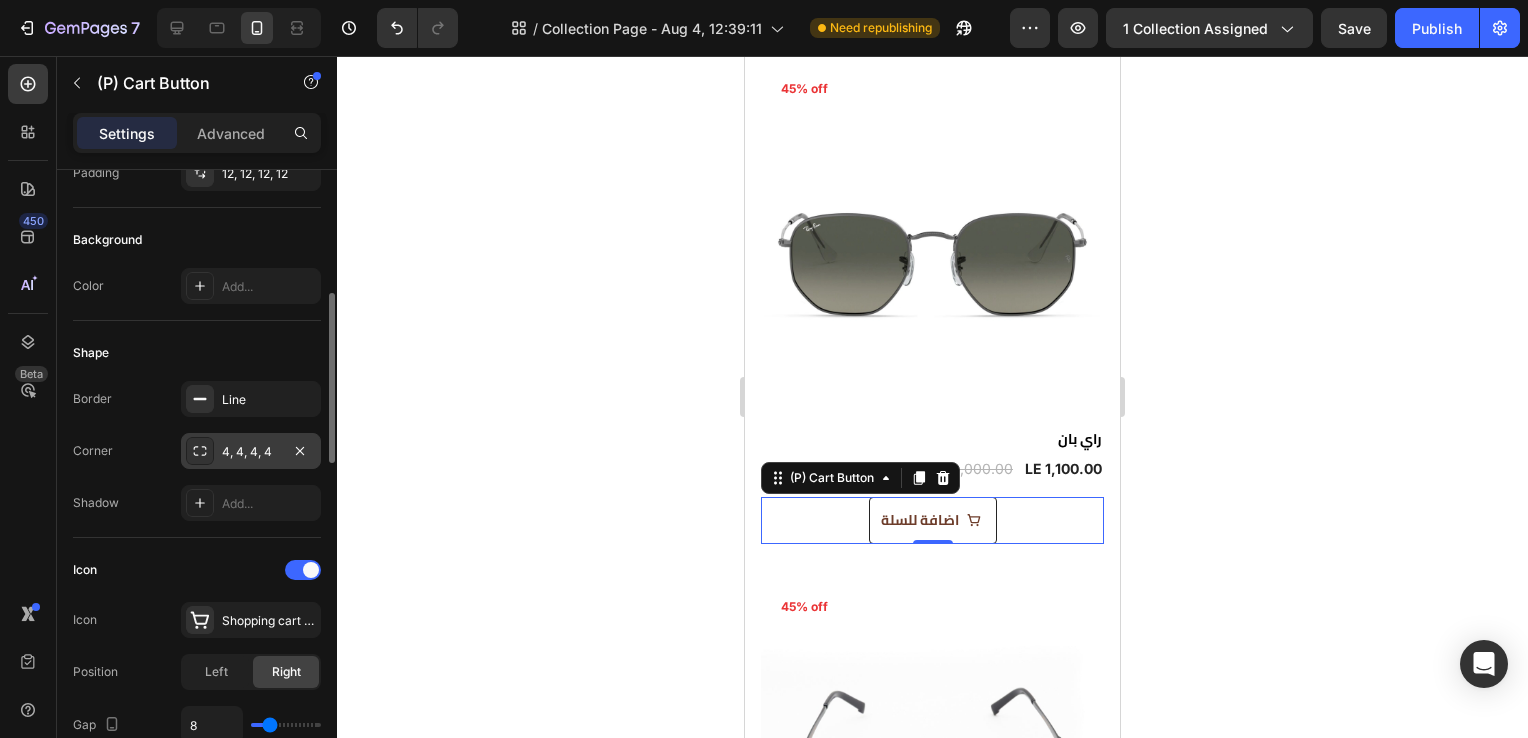 click on "4, 4, 4, 4" at bounding box center (251, 452) 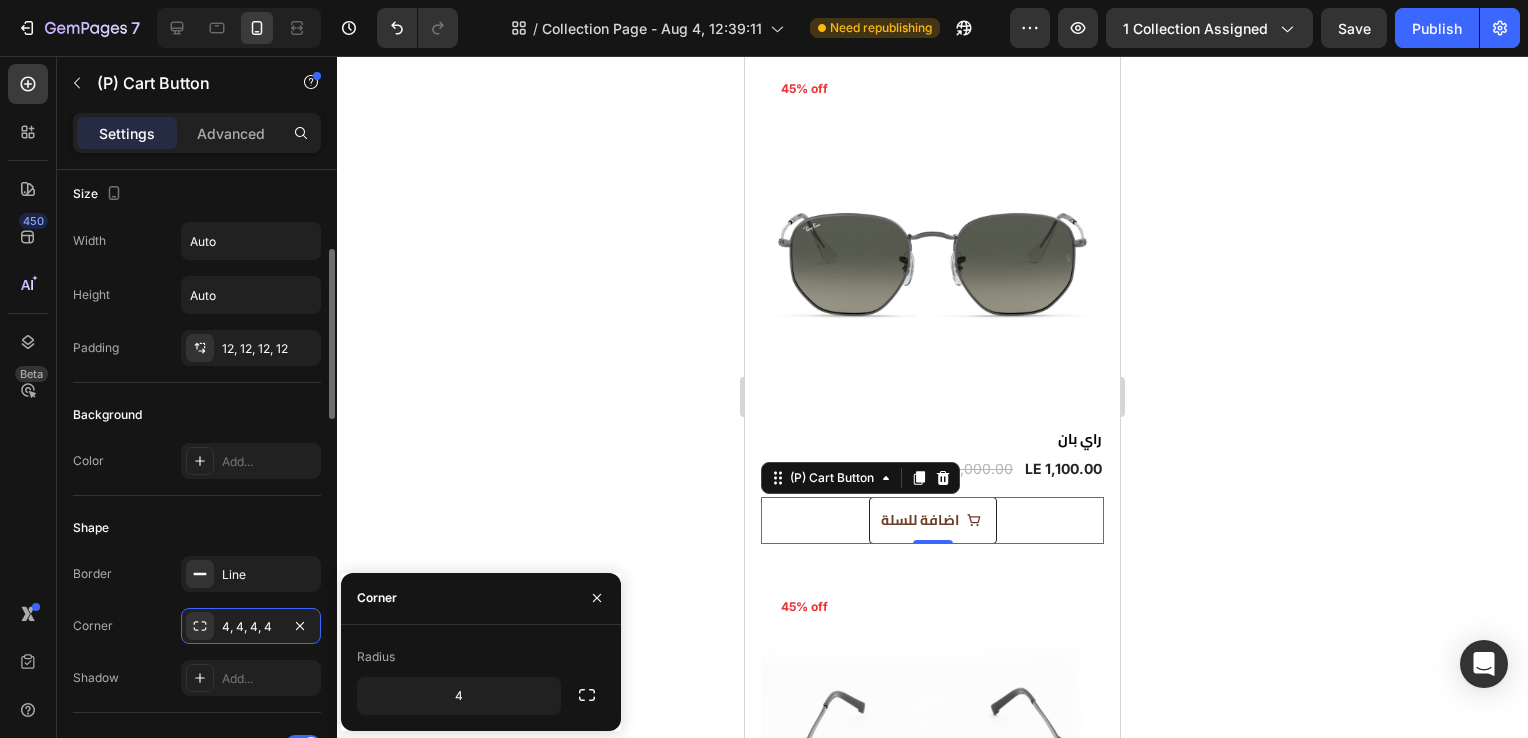 scroll, scrollTop: 277, scrollLeft: 0, axis: vertical 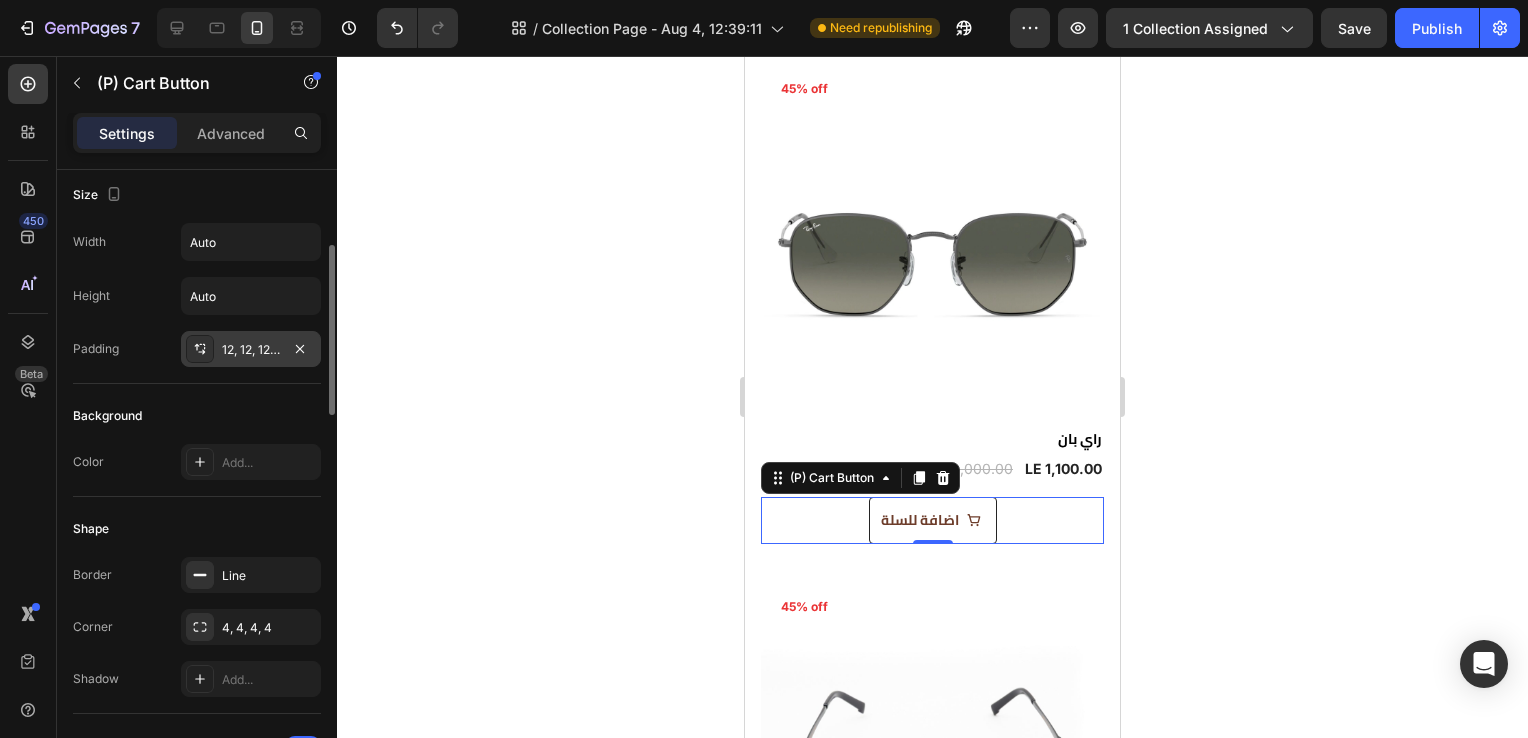 click on "12, 12, 12, 12" at bounding box center [251, 349] 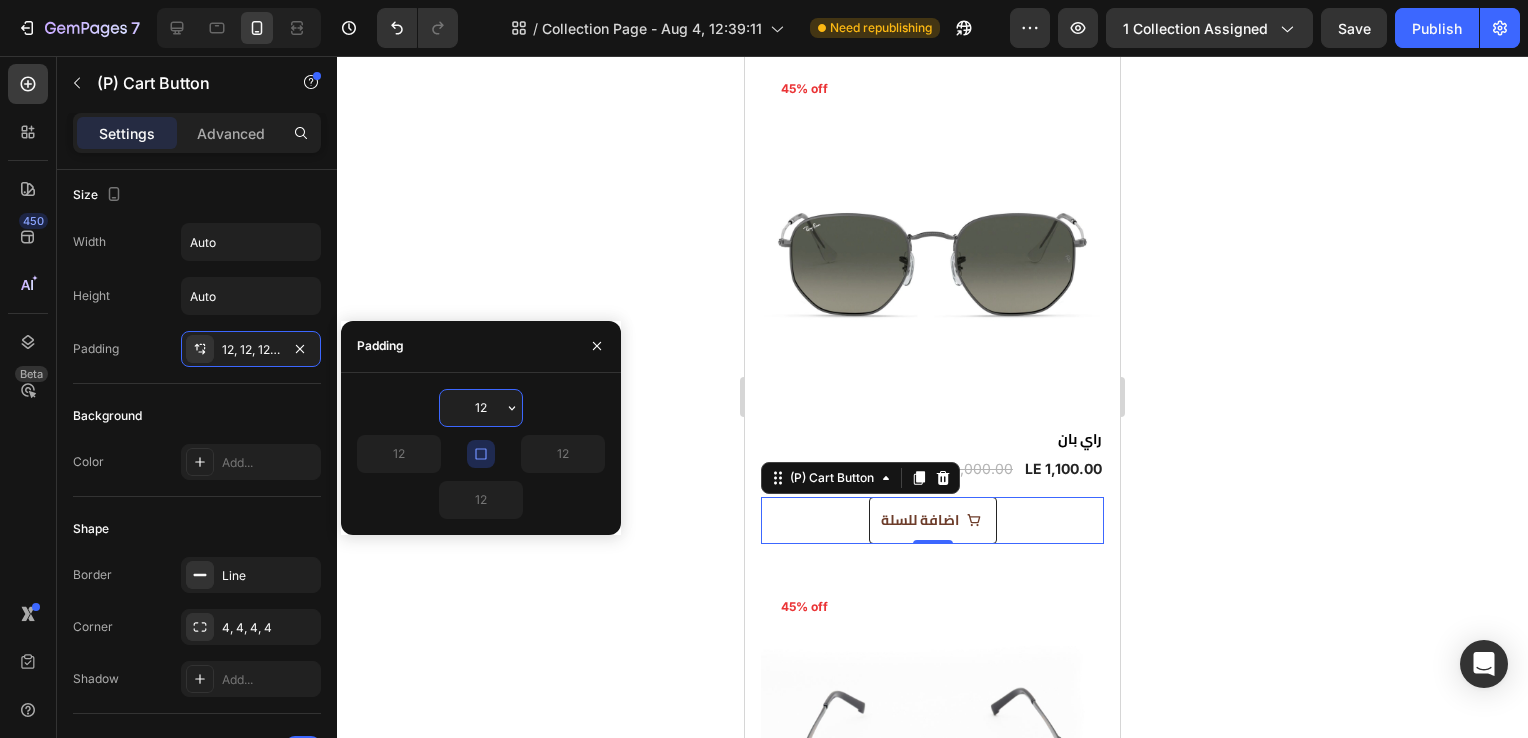 click on "12" at bounding box center (481, 408) 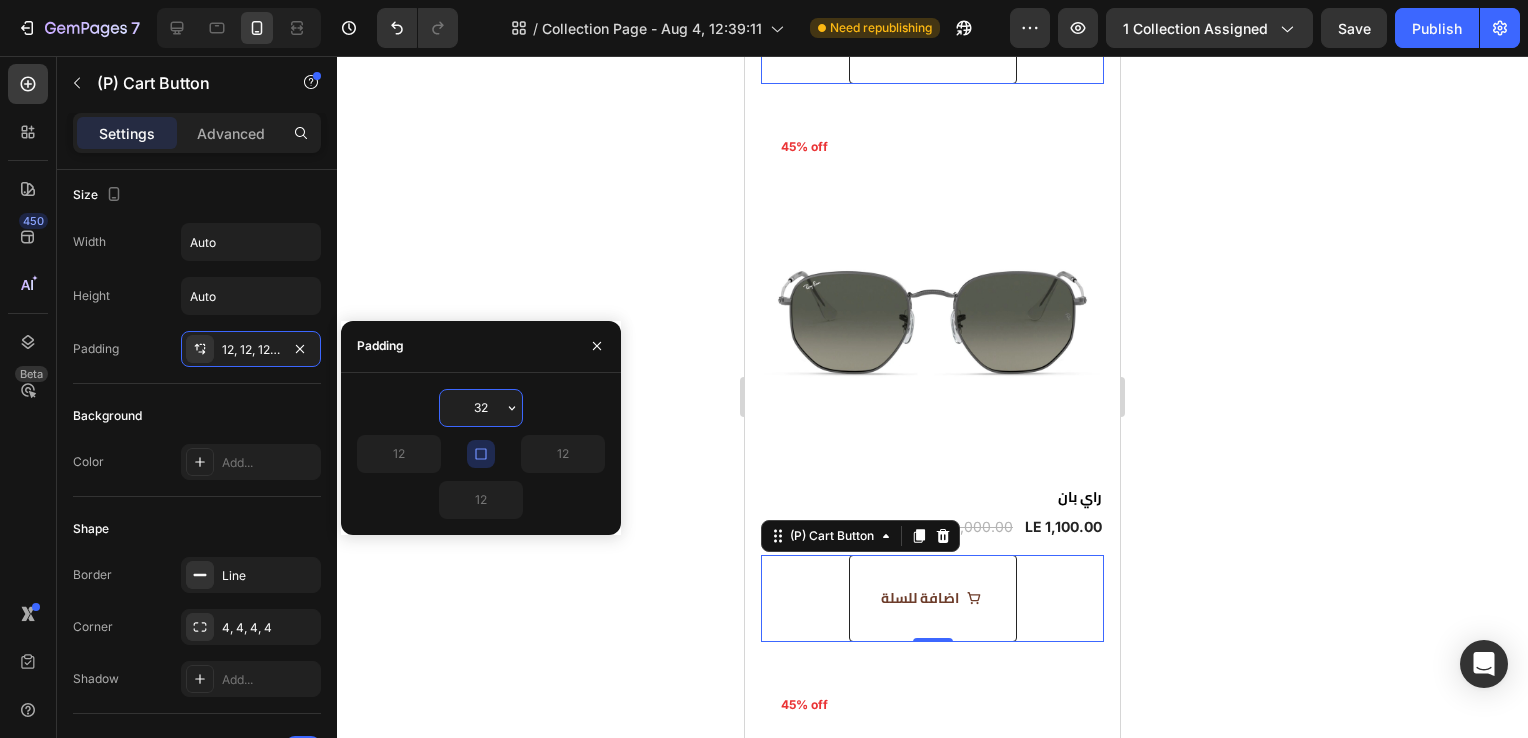 scroll, scrollTop: 820, scrollLeft: 0, axis: vertical 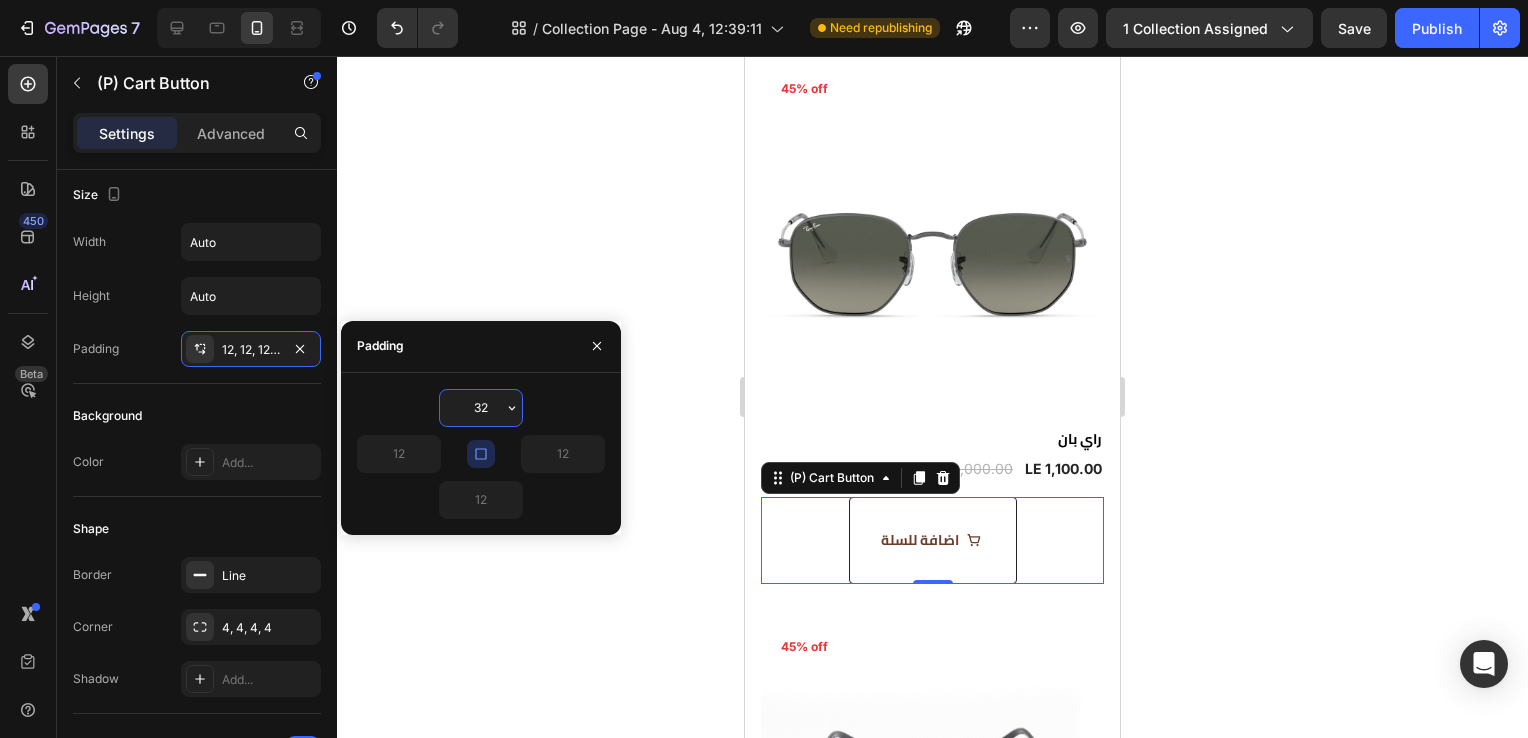 type on "3" 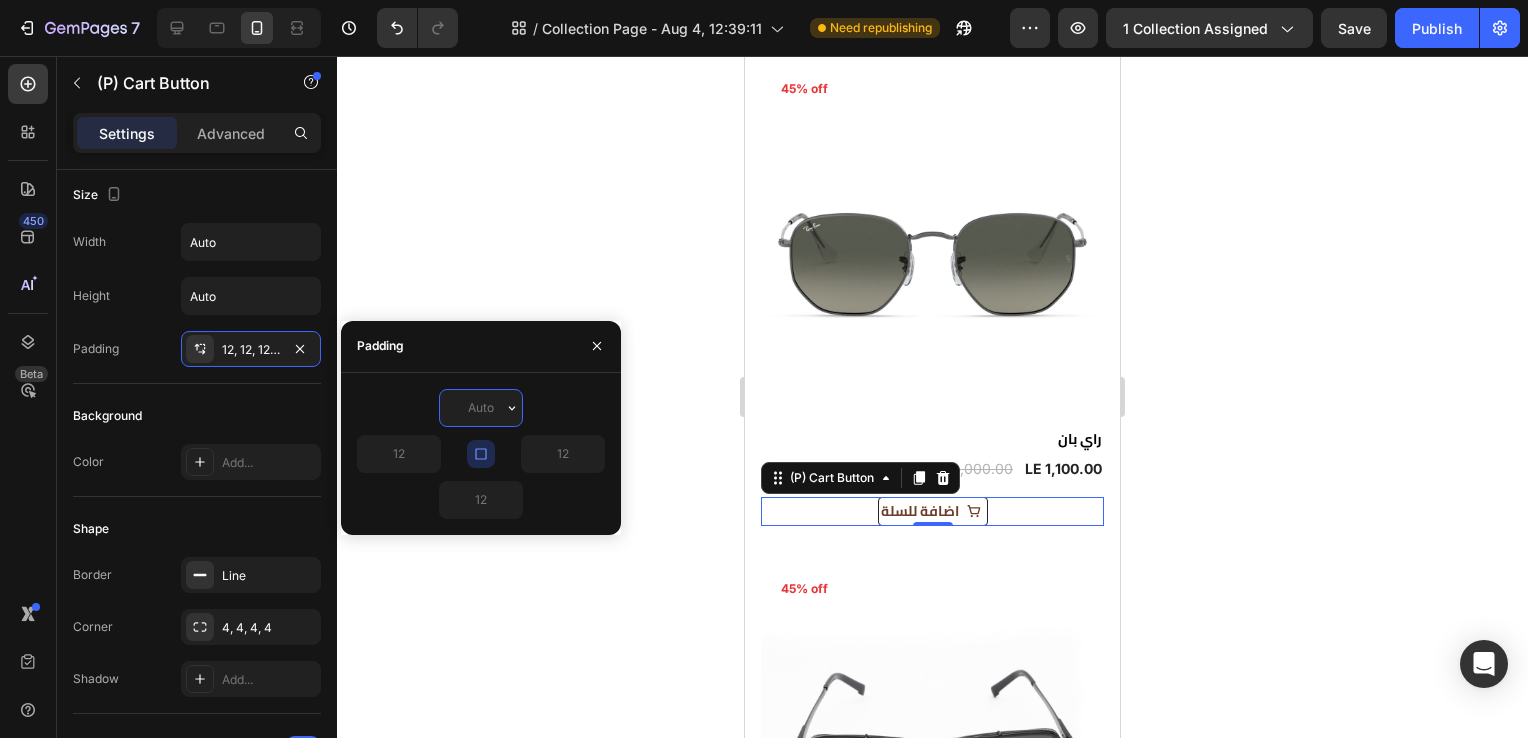 scroll, scrollTop: 757, scrollLeft: 0, axis: vertical 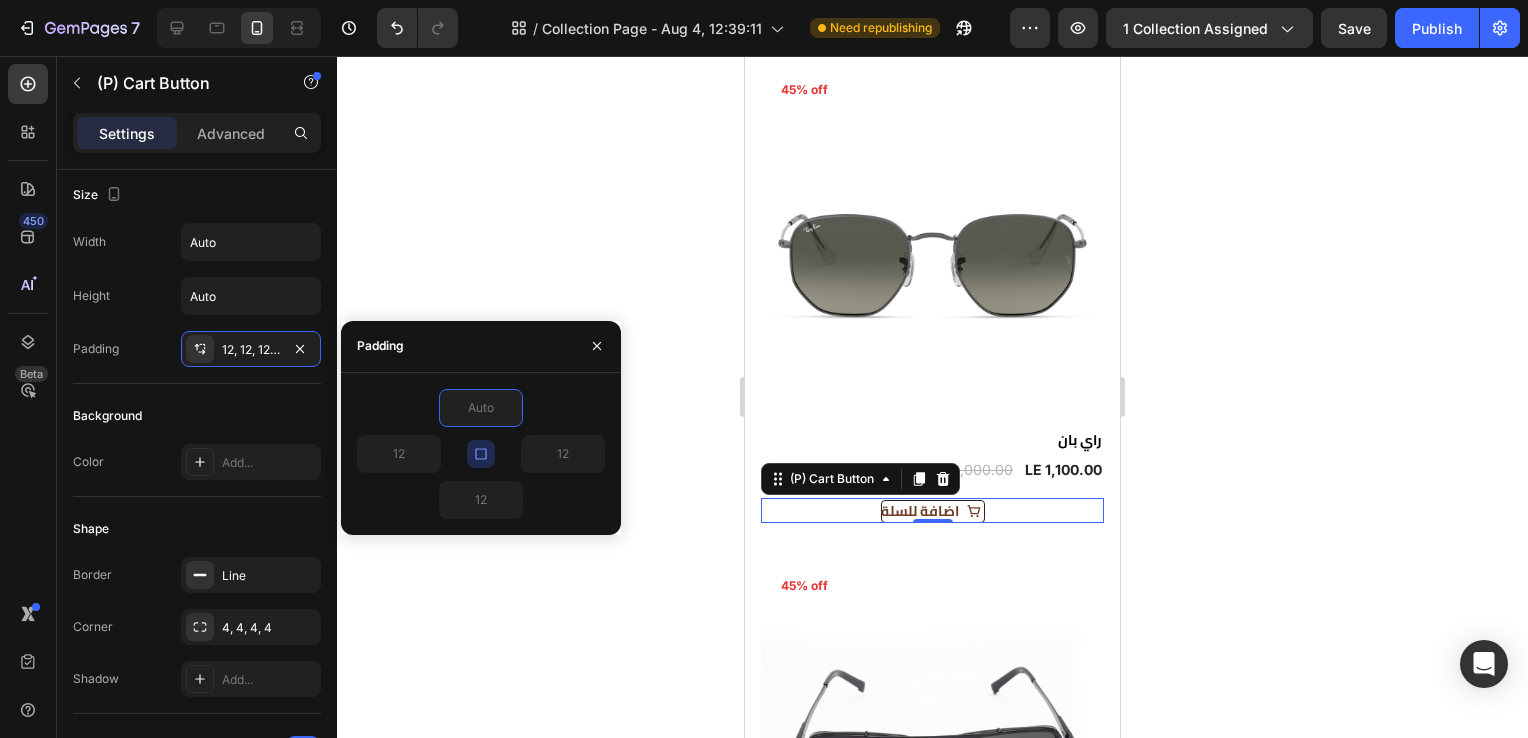 type on "0" 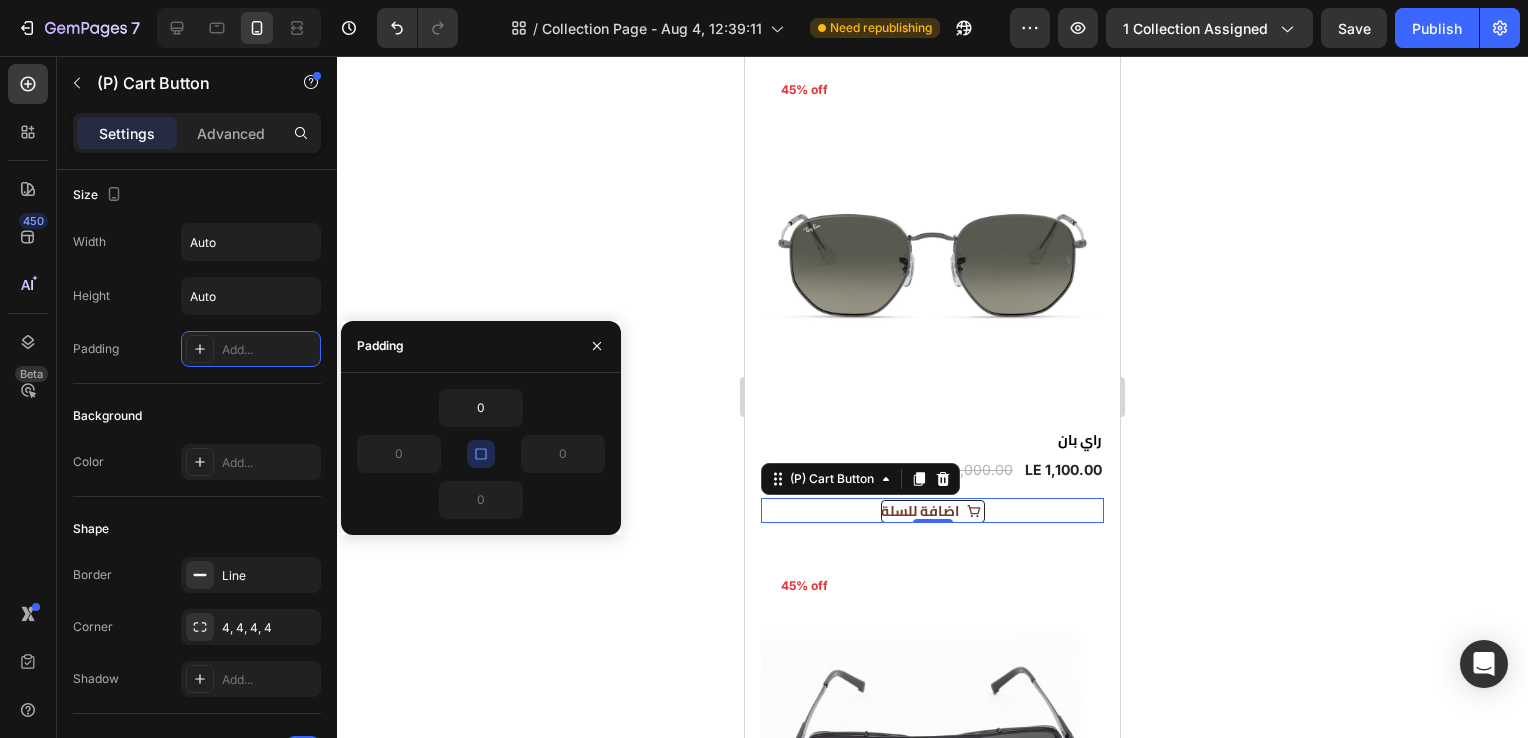 click 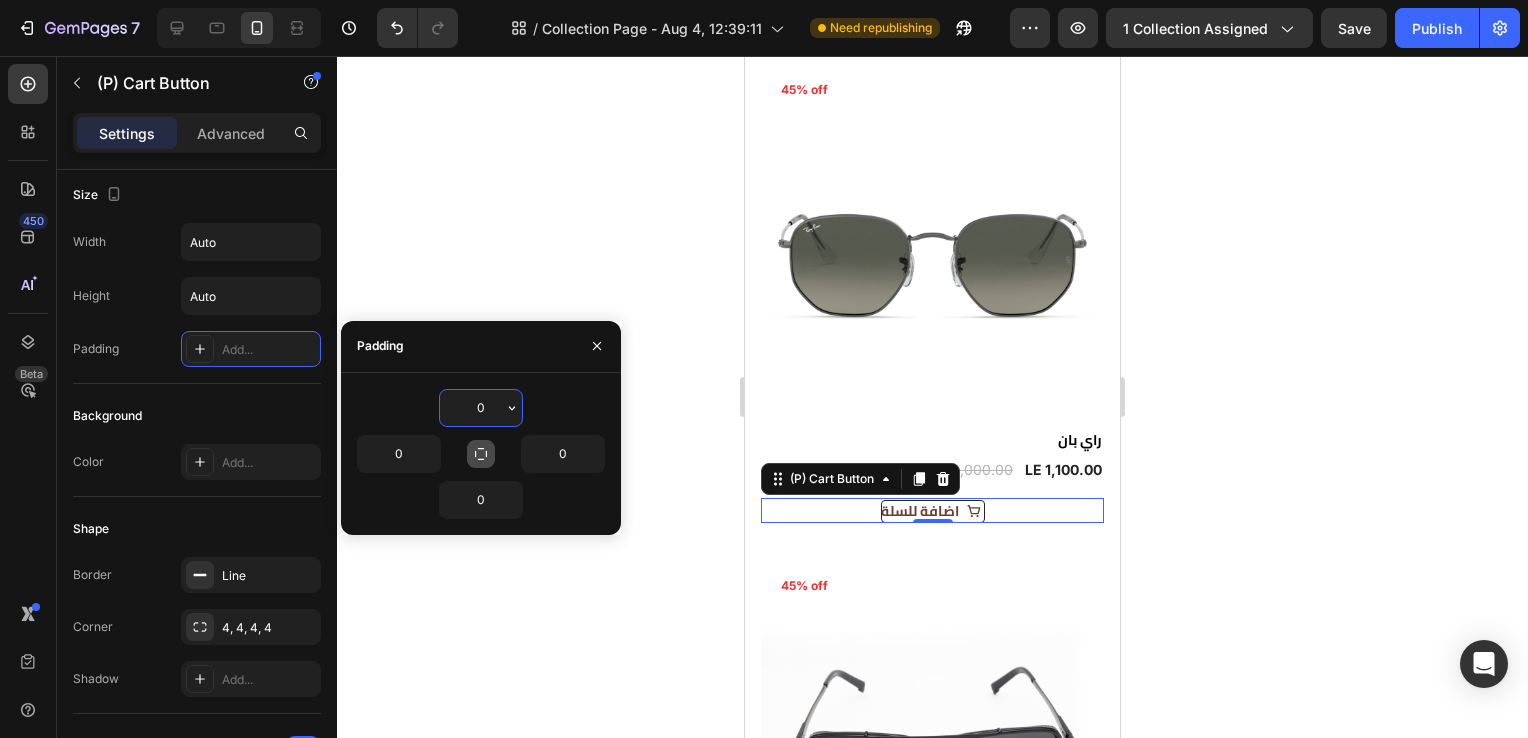click on "0" at bounding box center (481, 408) 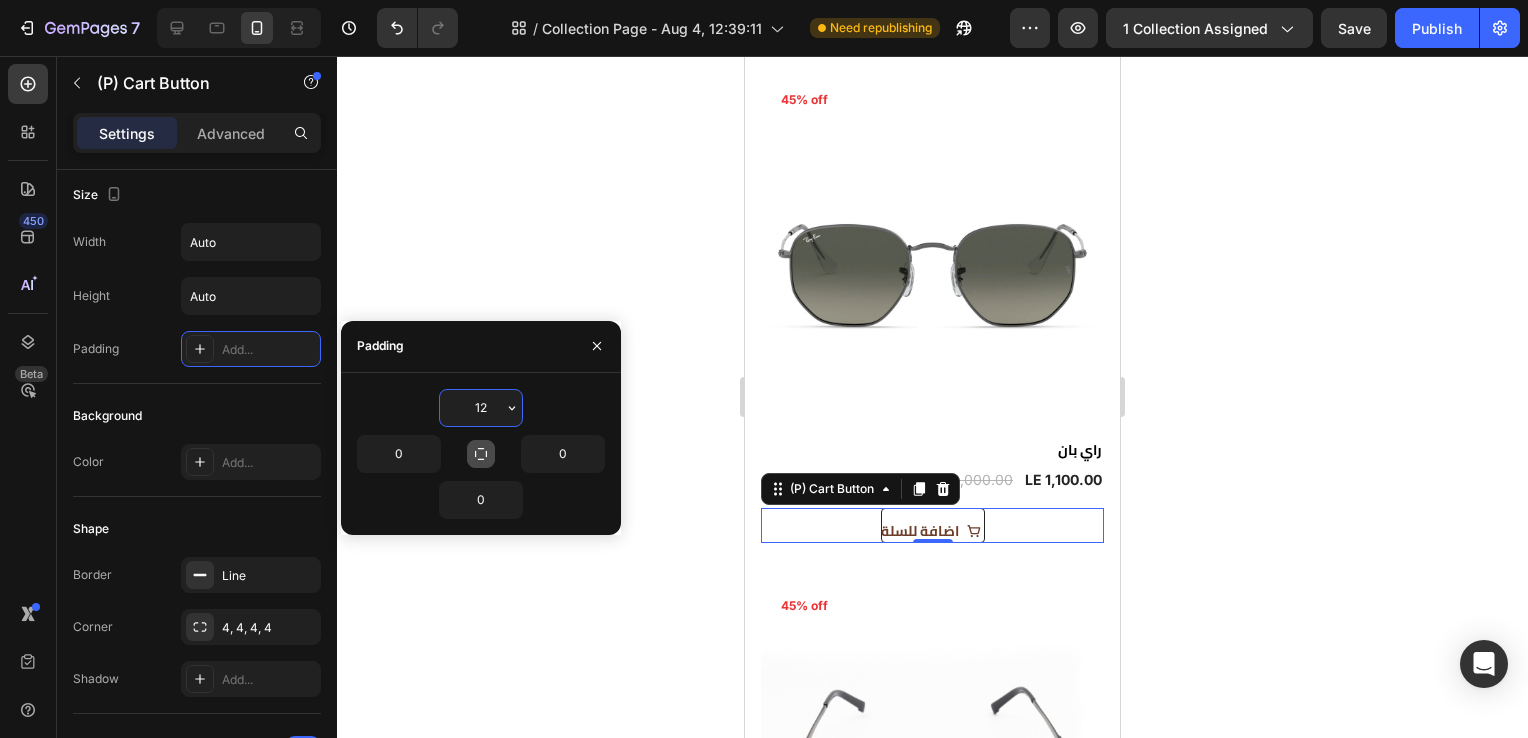 scroll, scrollTop: 768, scrollLeft: 0, axis: vertical 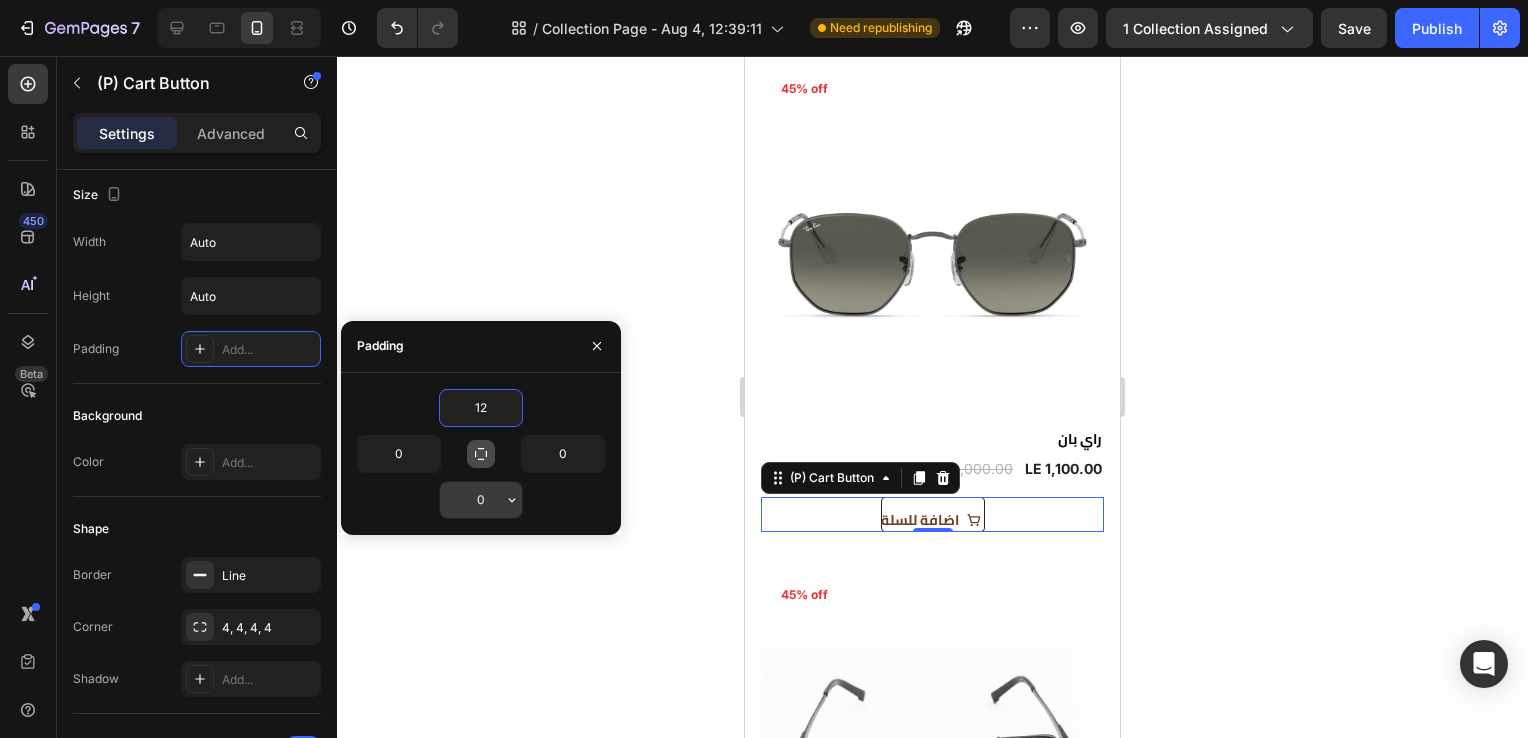 type on "12" 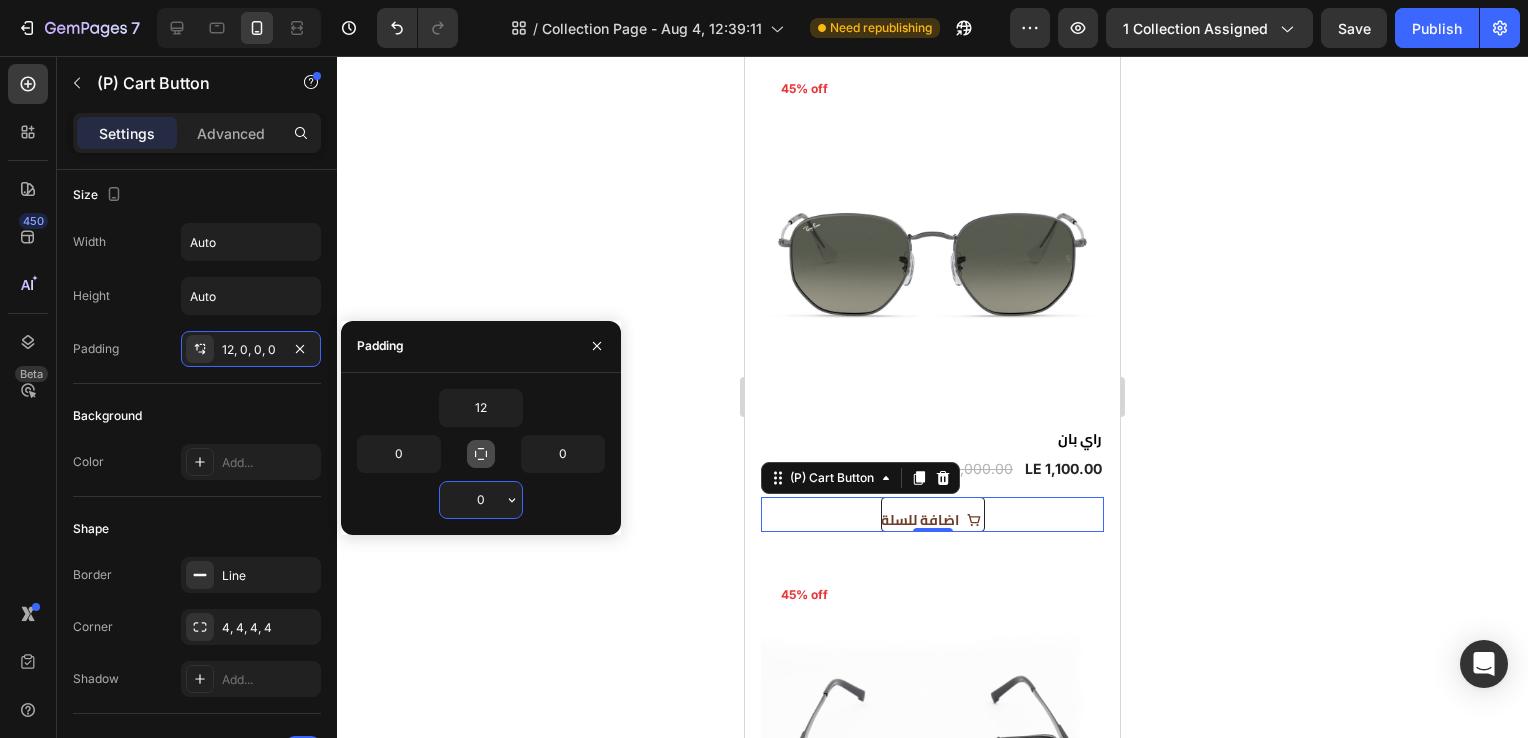 click on "0" at bounding box center (481, 500) 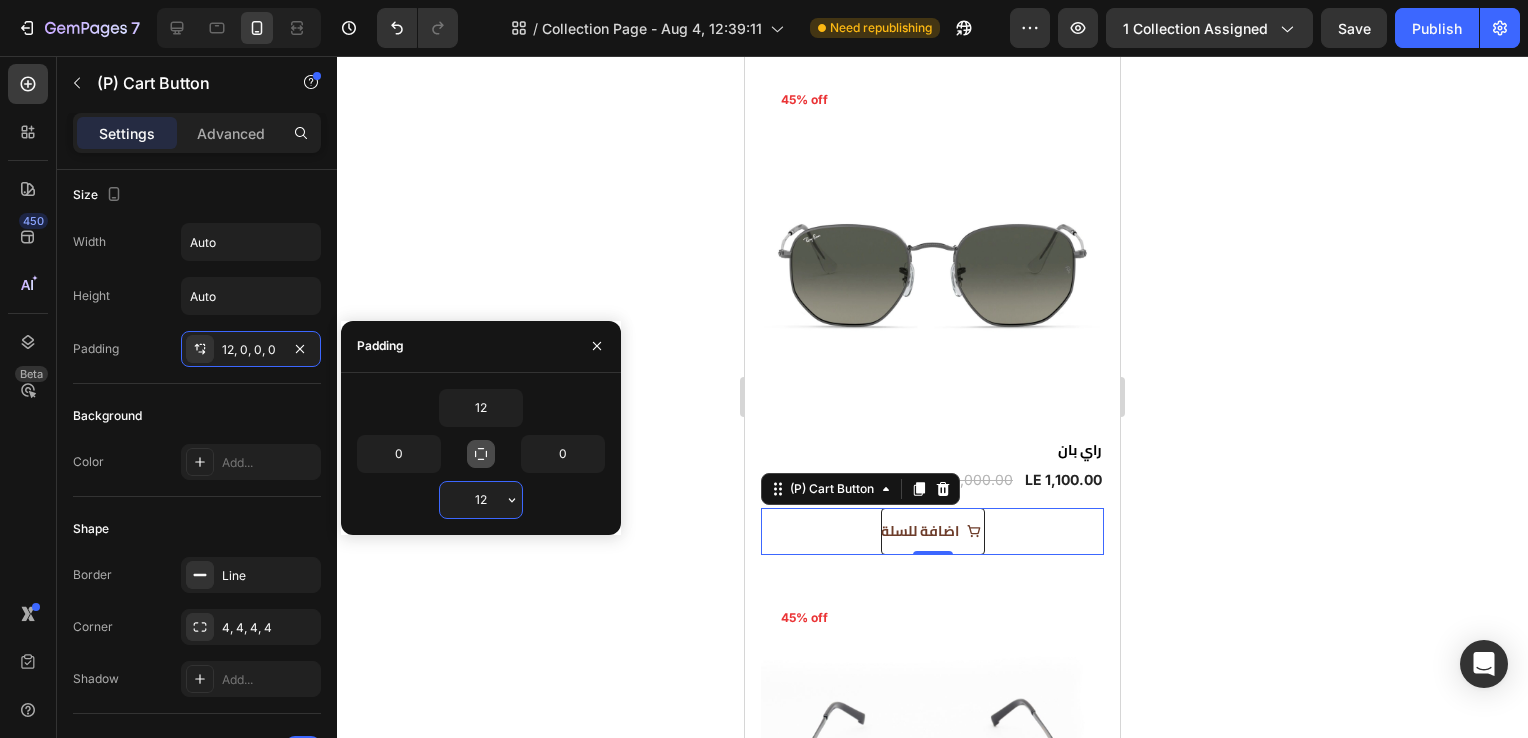 scroll, scrollTop: 780, scrollLeft: 0, axis: vertical 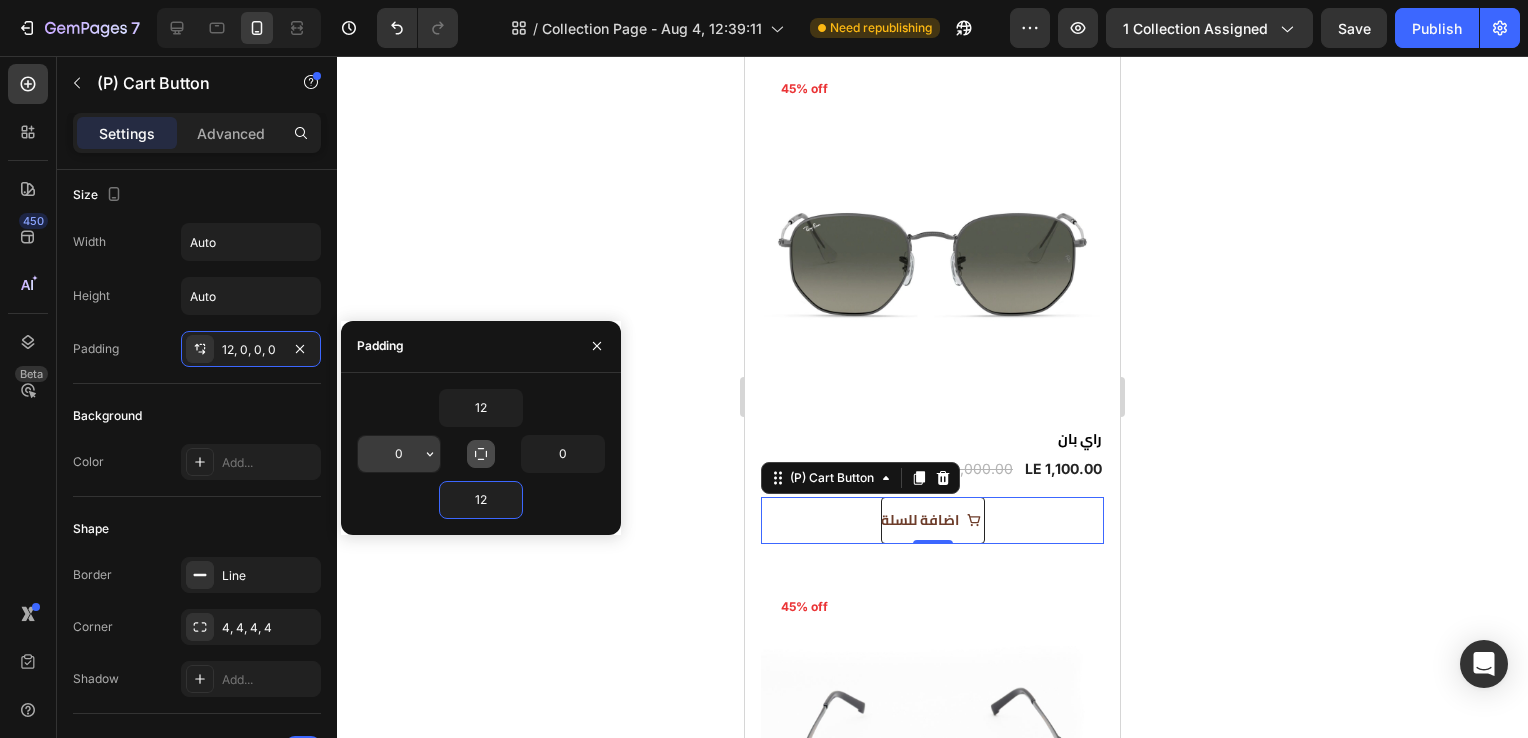 type on "12" 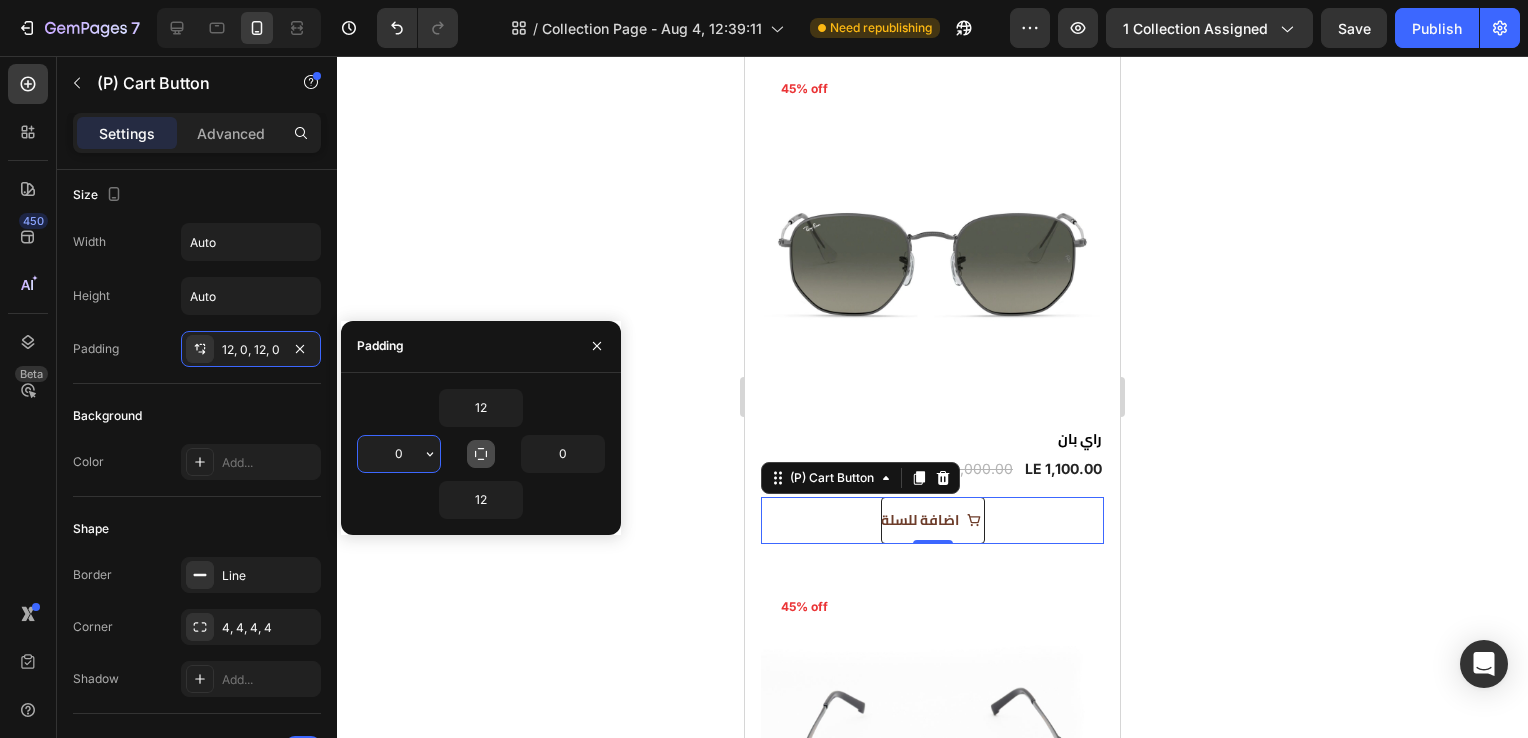 click on "0" at bounding box center [399, 454] 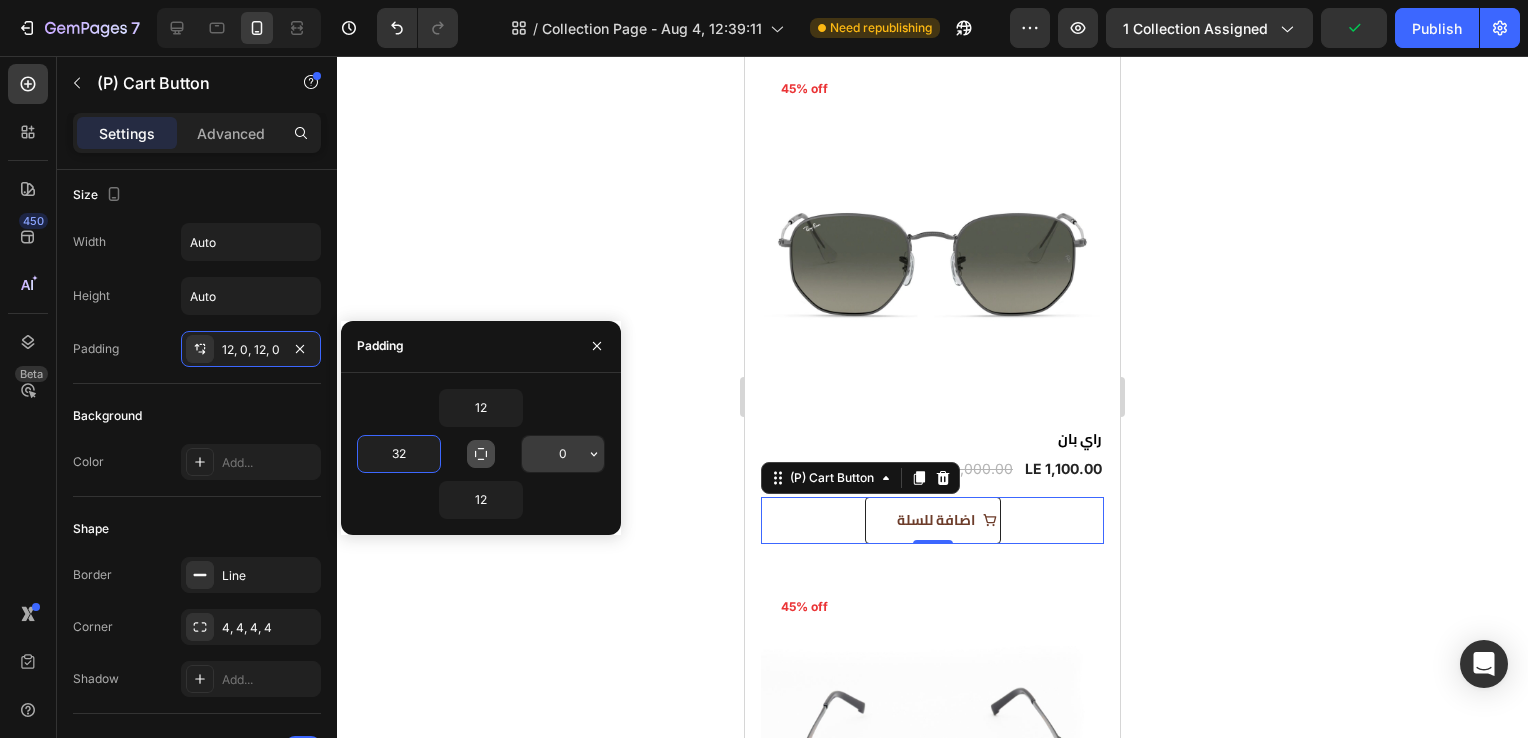 type on "32" 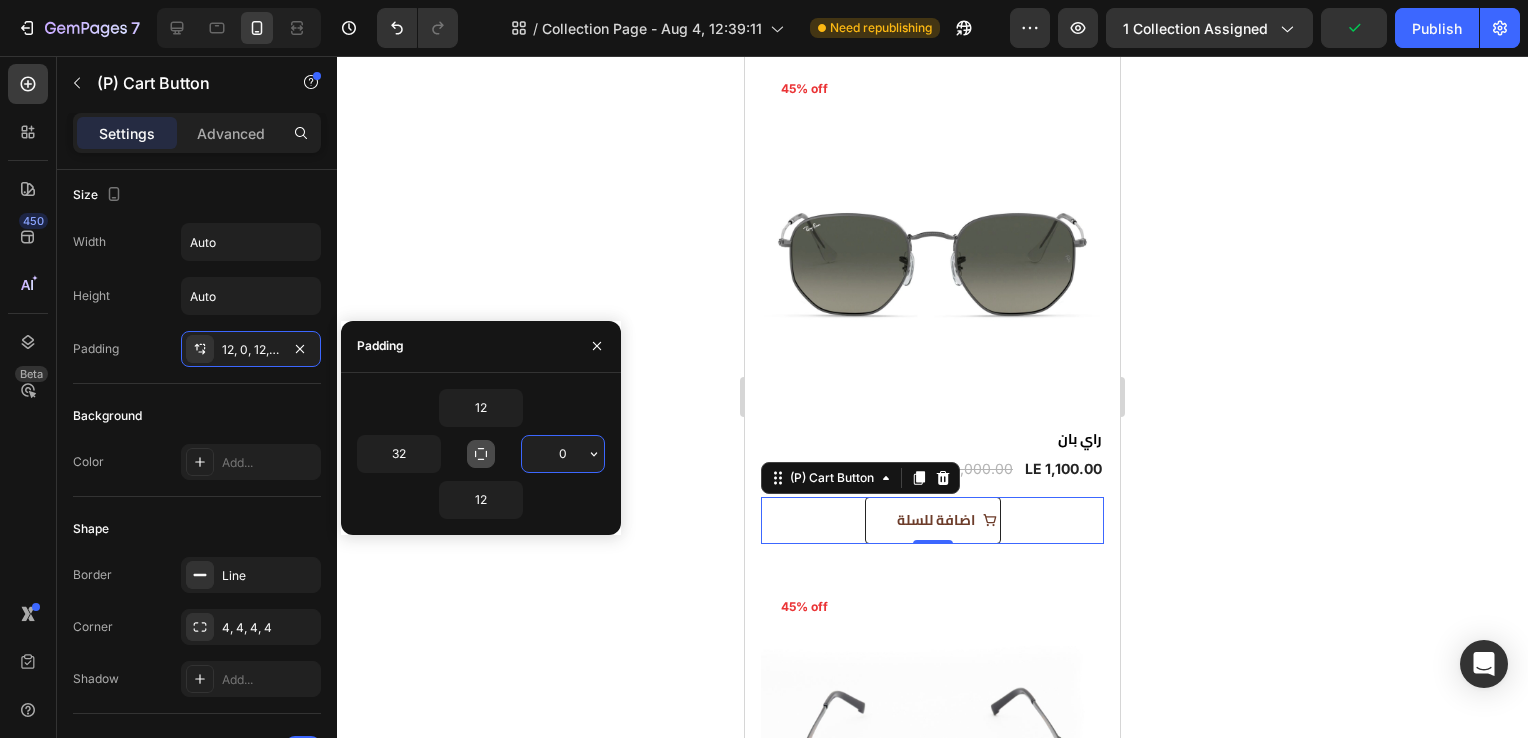 click on "0" at bounding box center (563, 454) 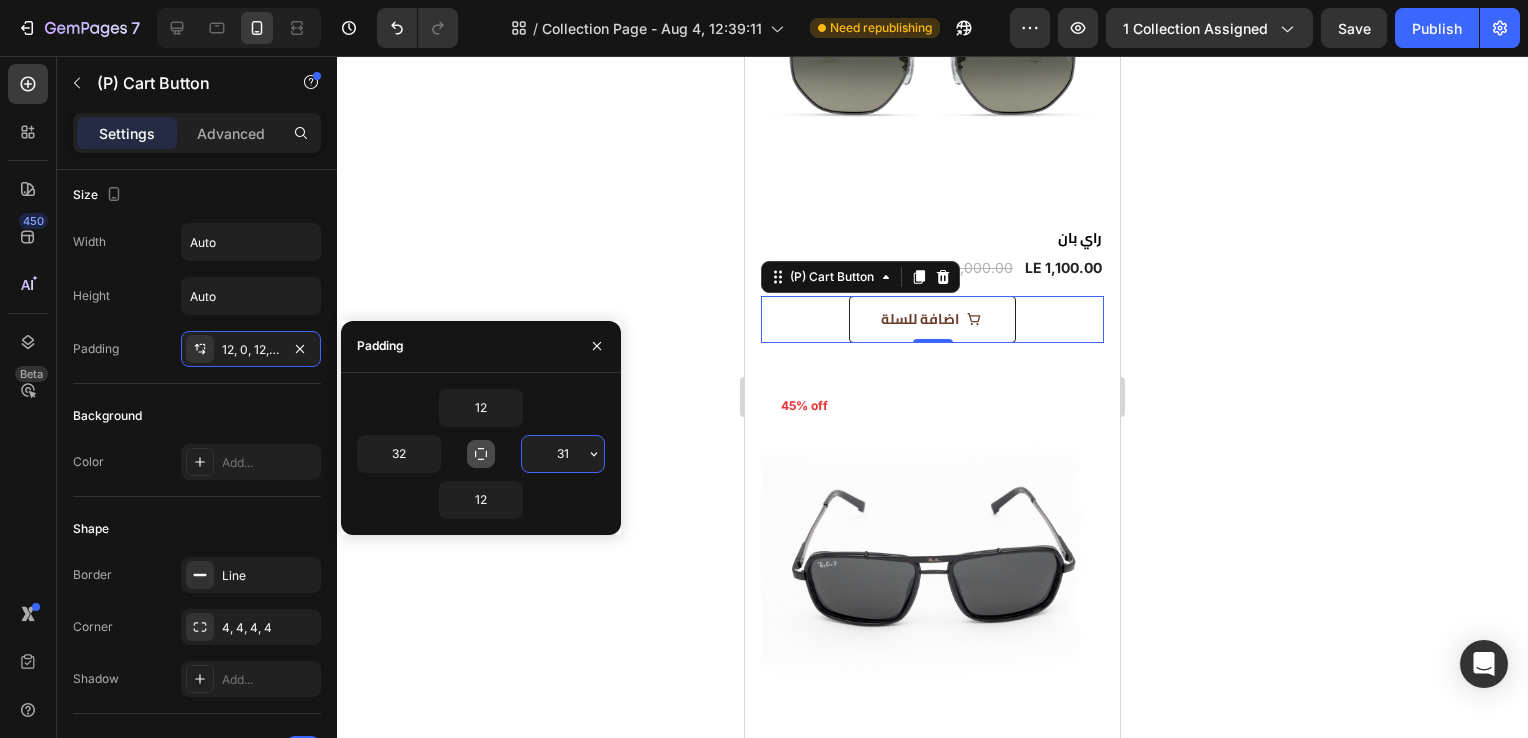 scroll, scrollTop: 780, scrollLeft: 0, axis: vertical 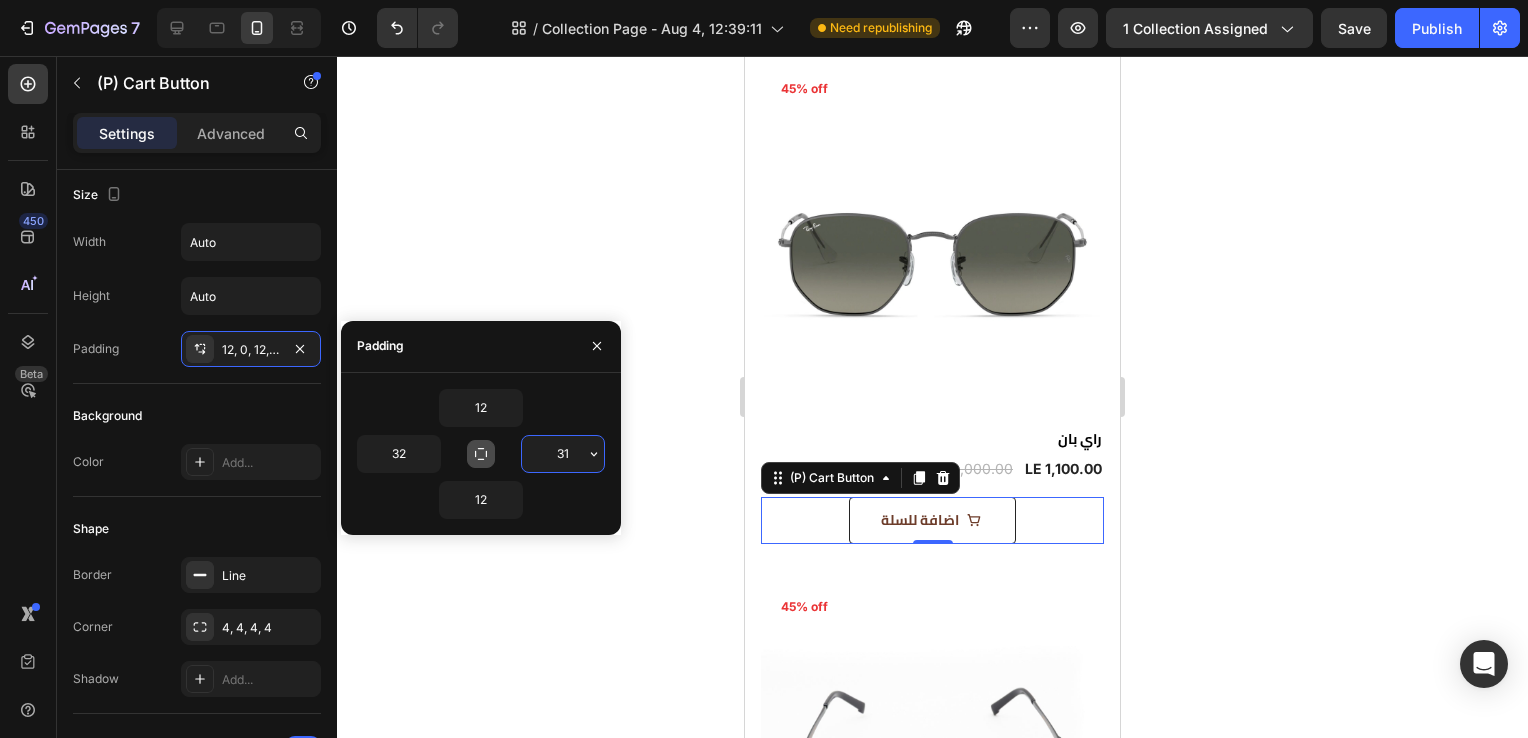 click on "31" at bounding box center (563, 454) 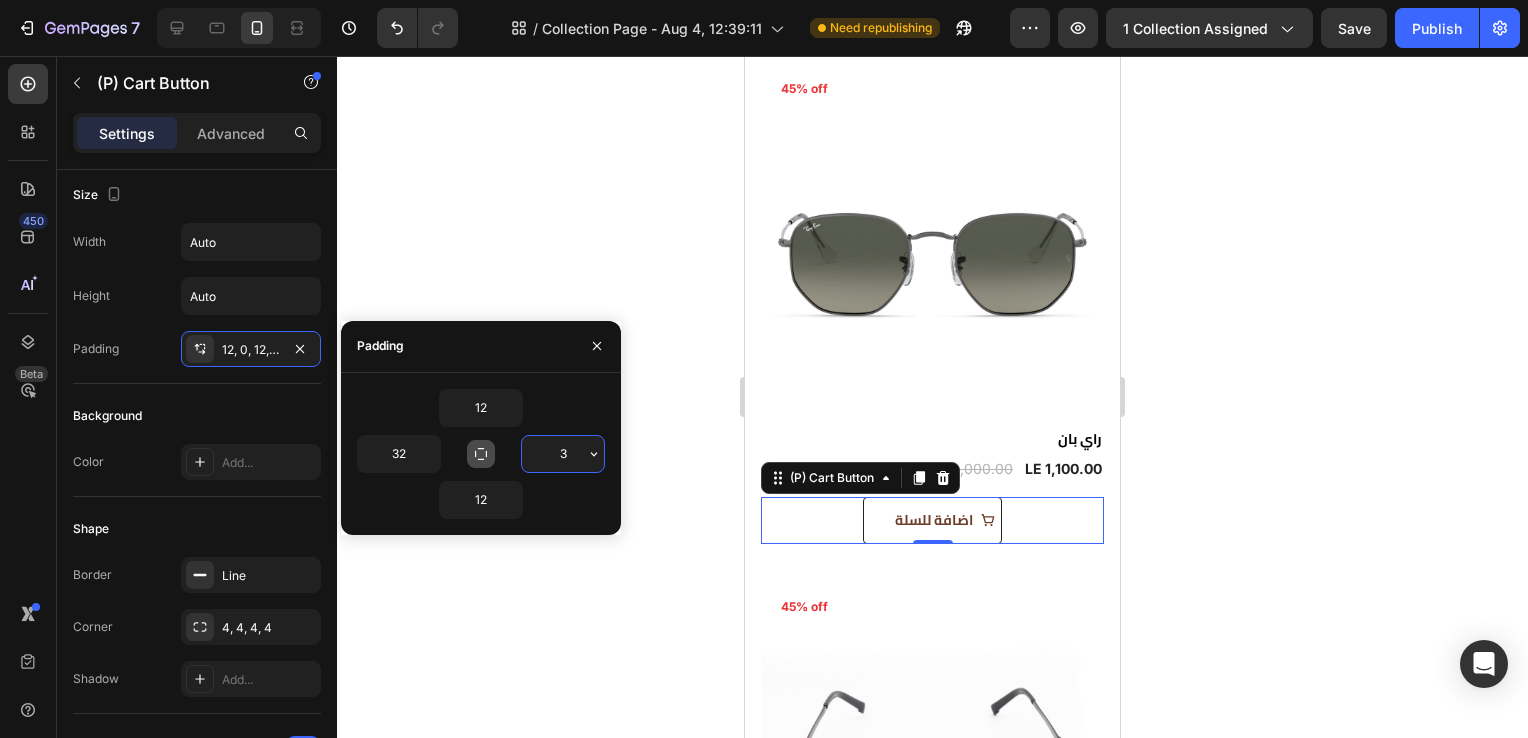 type on "32" 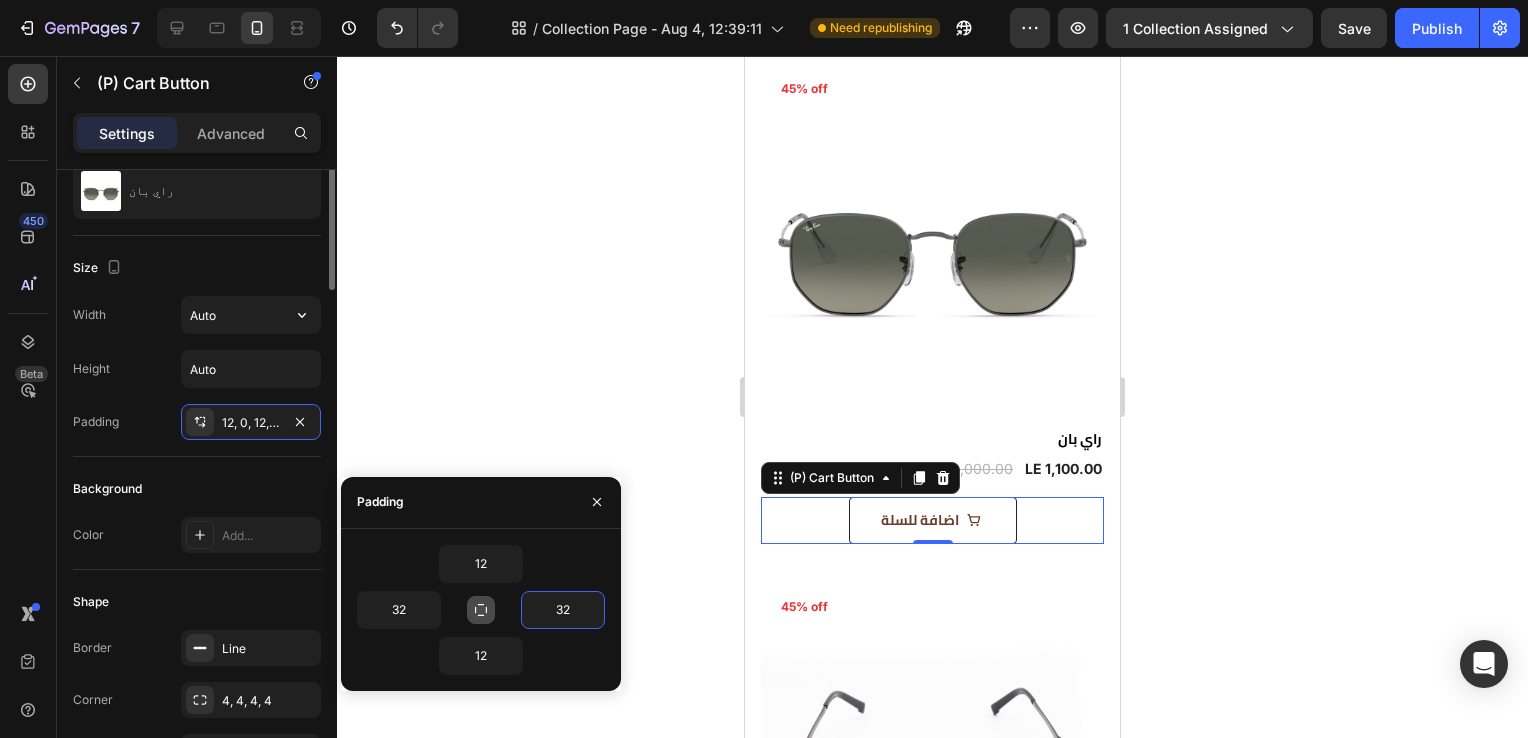 scroll, scrollTop: 0, scrollLeft: 0, axis: both 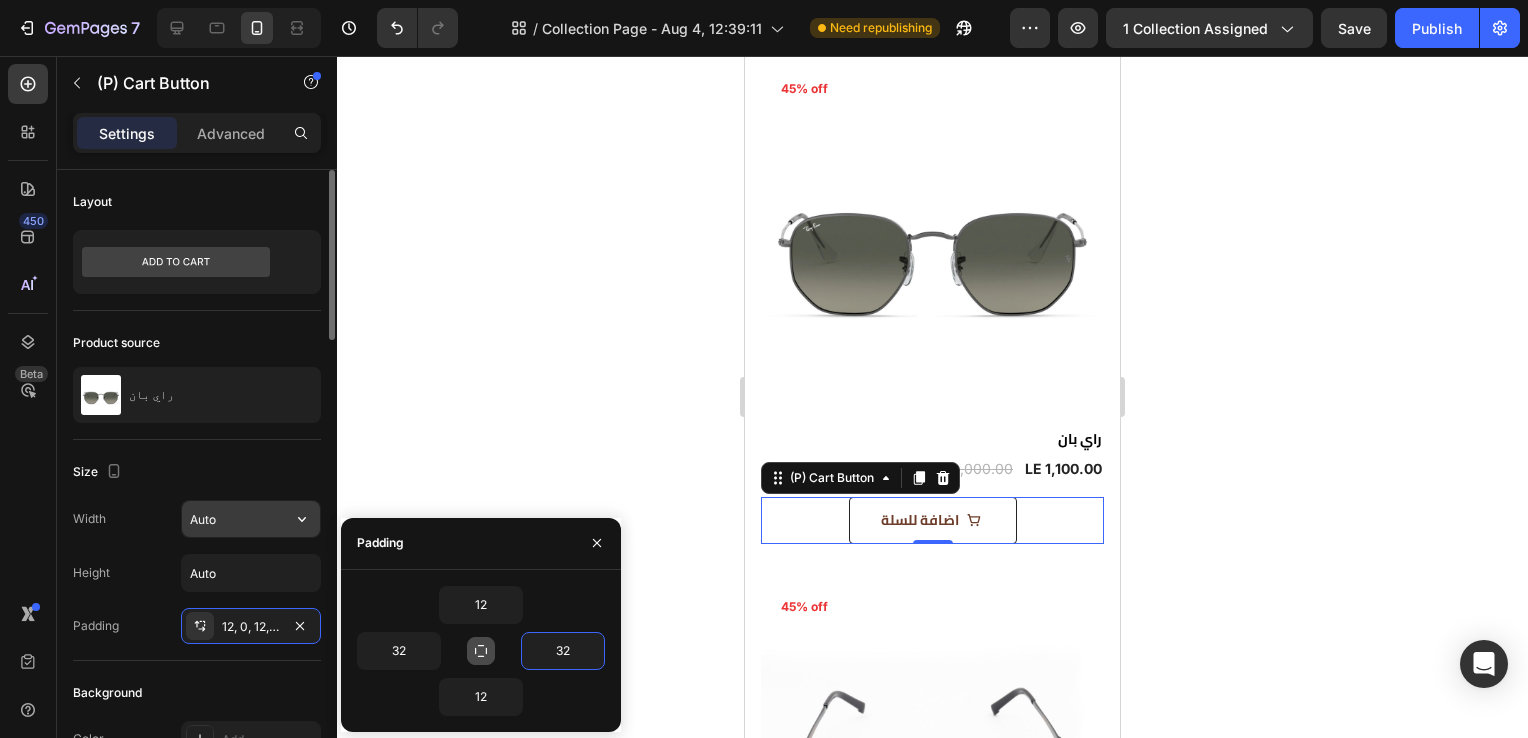 click on "Auto" at bounding box center (251, 519) 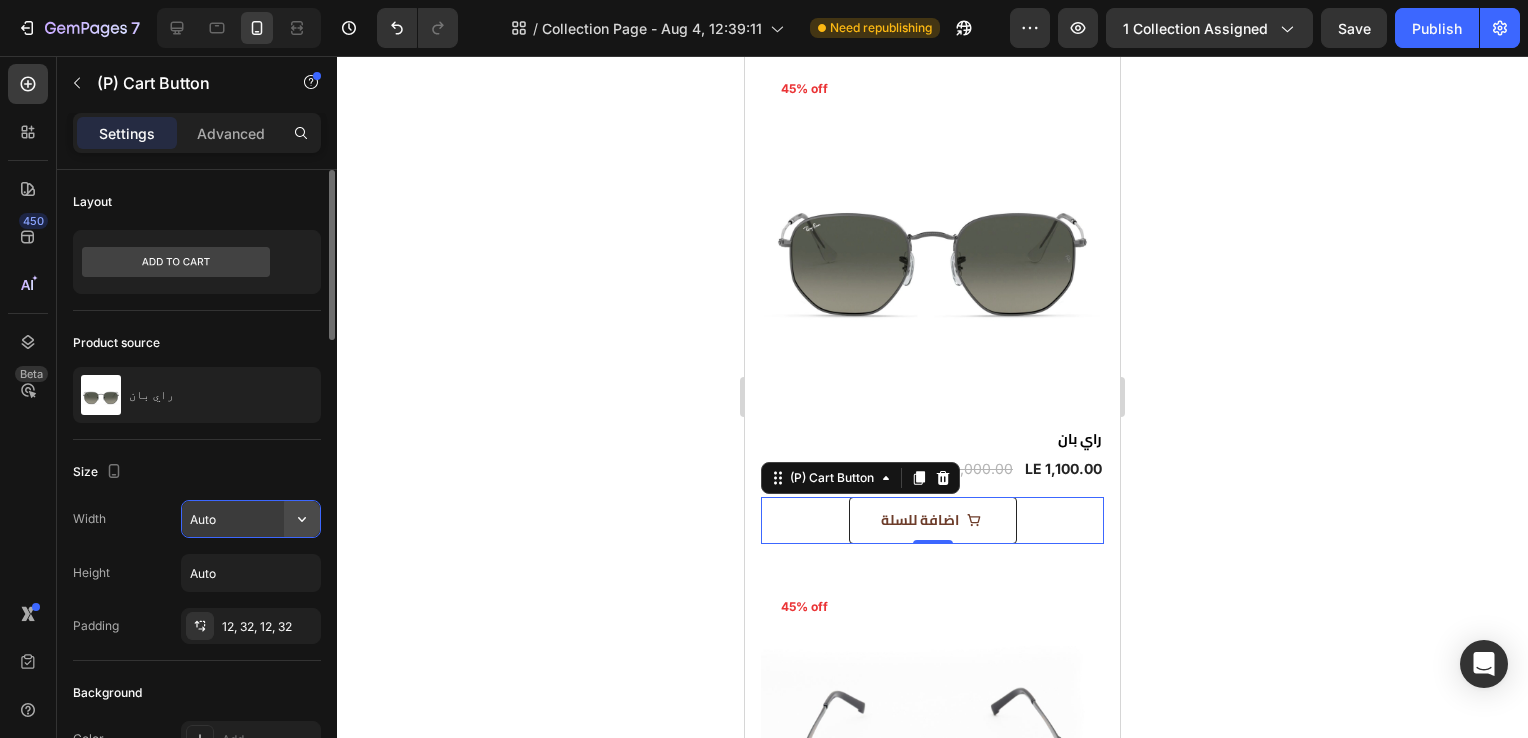 click 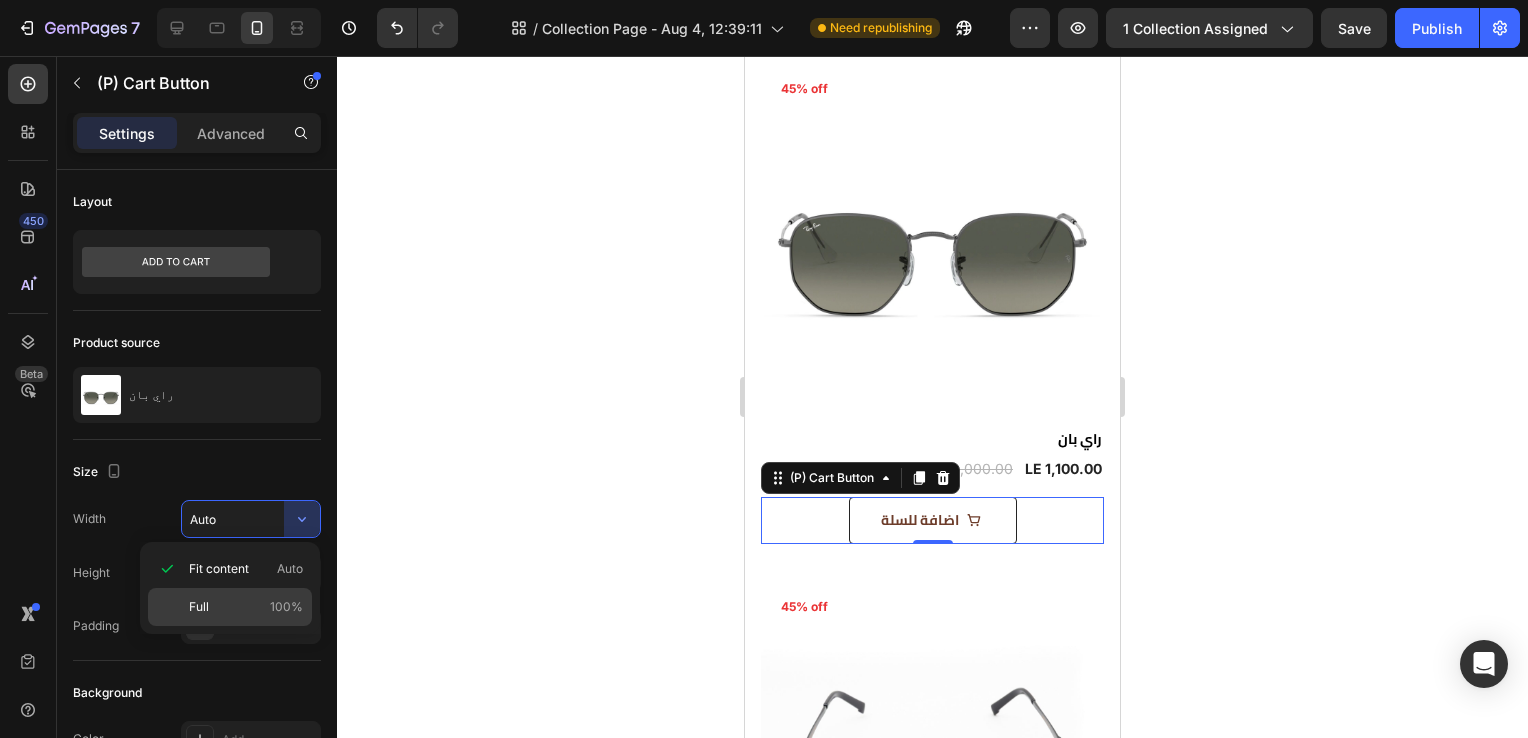 click on "Full 100%" 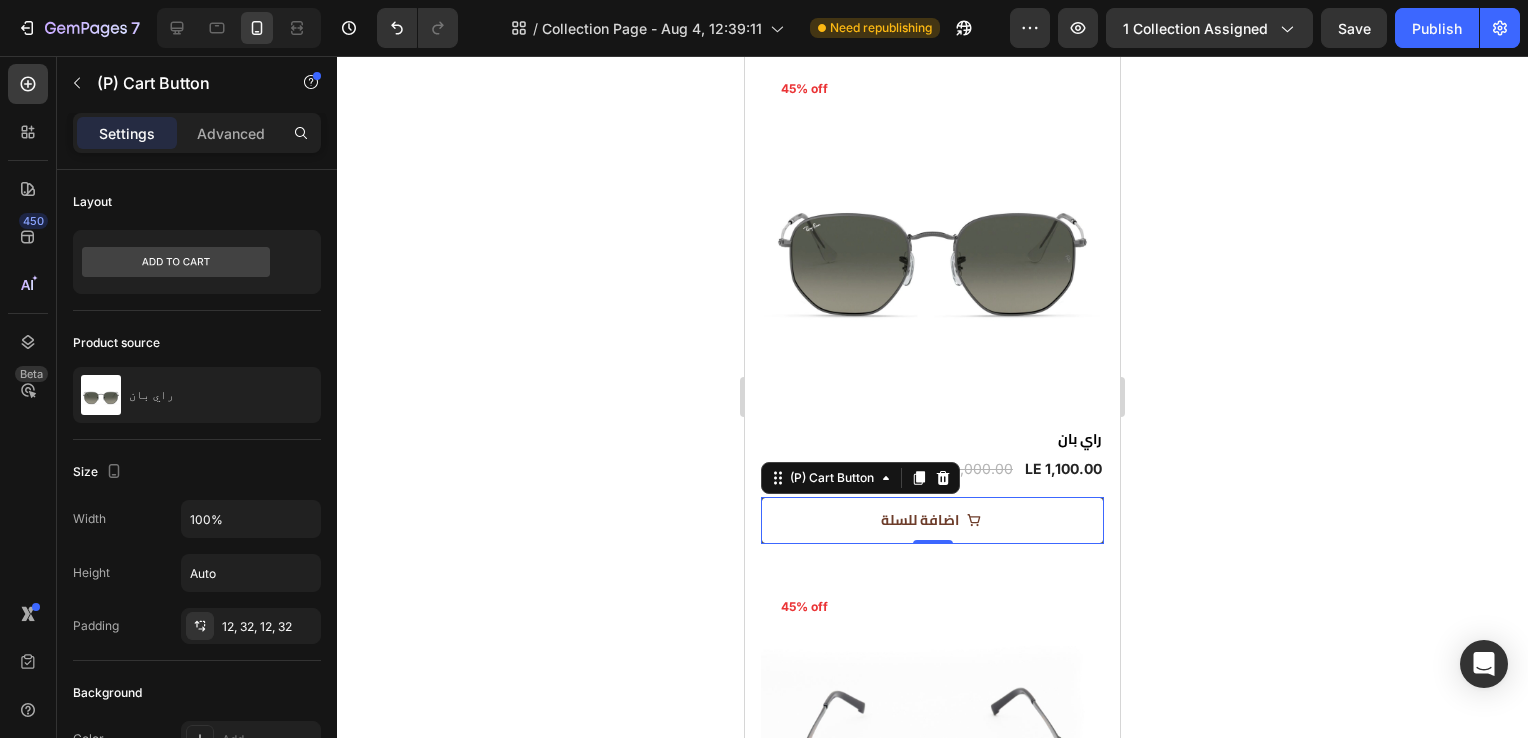 click 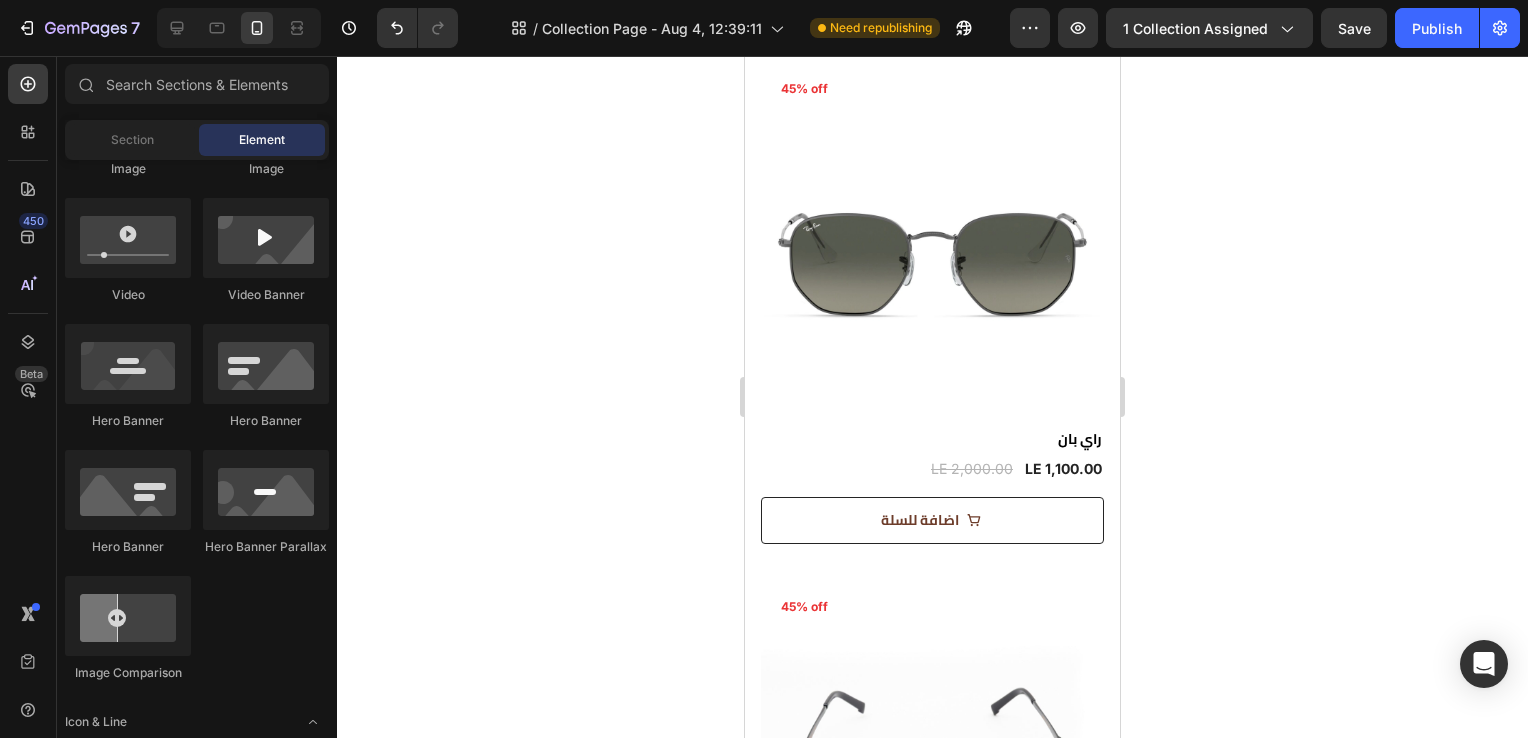 click 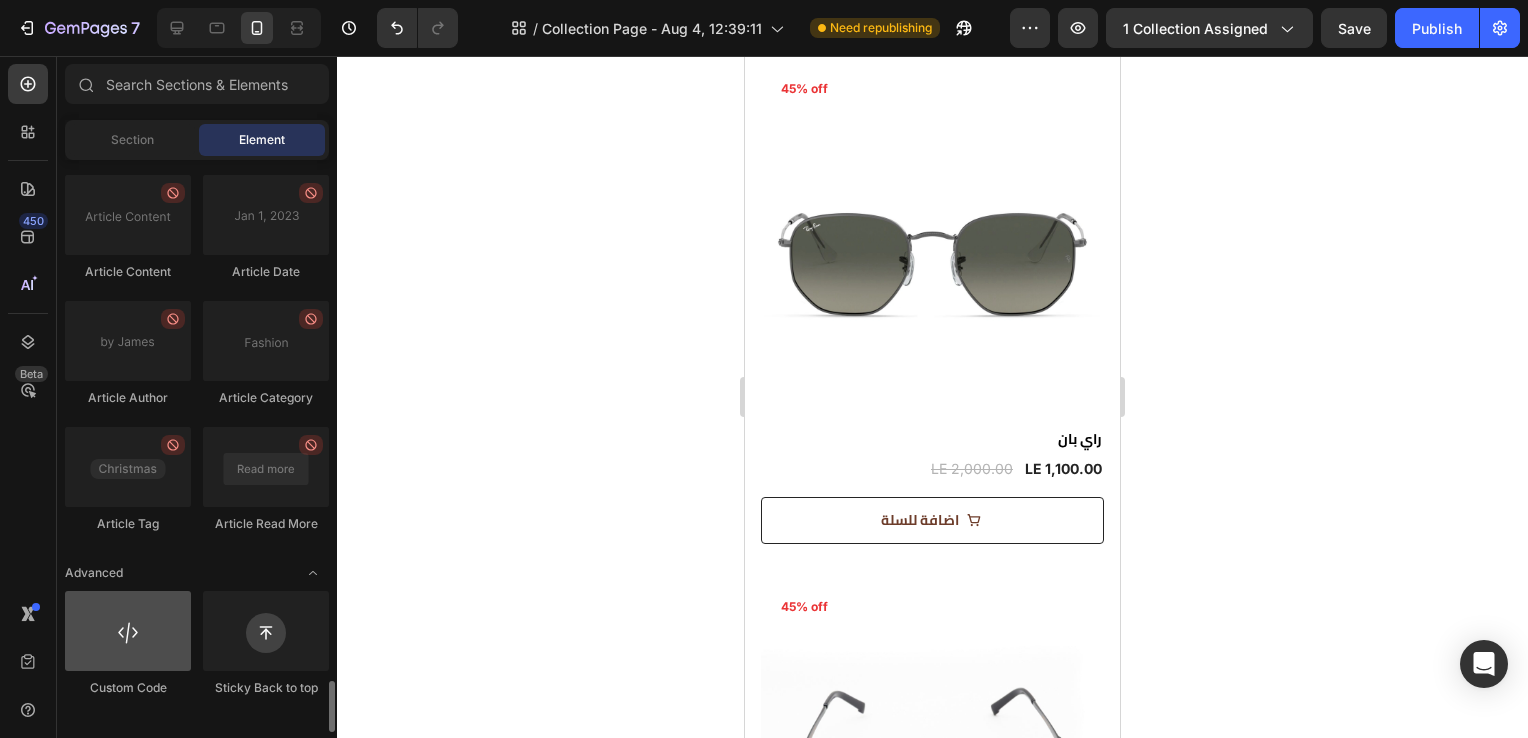 click at bounding box center [128, 631] 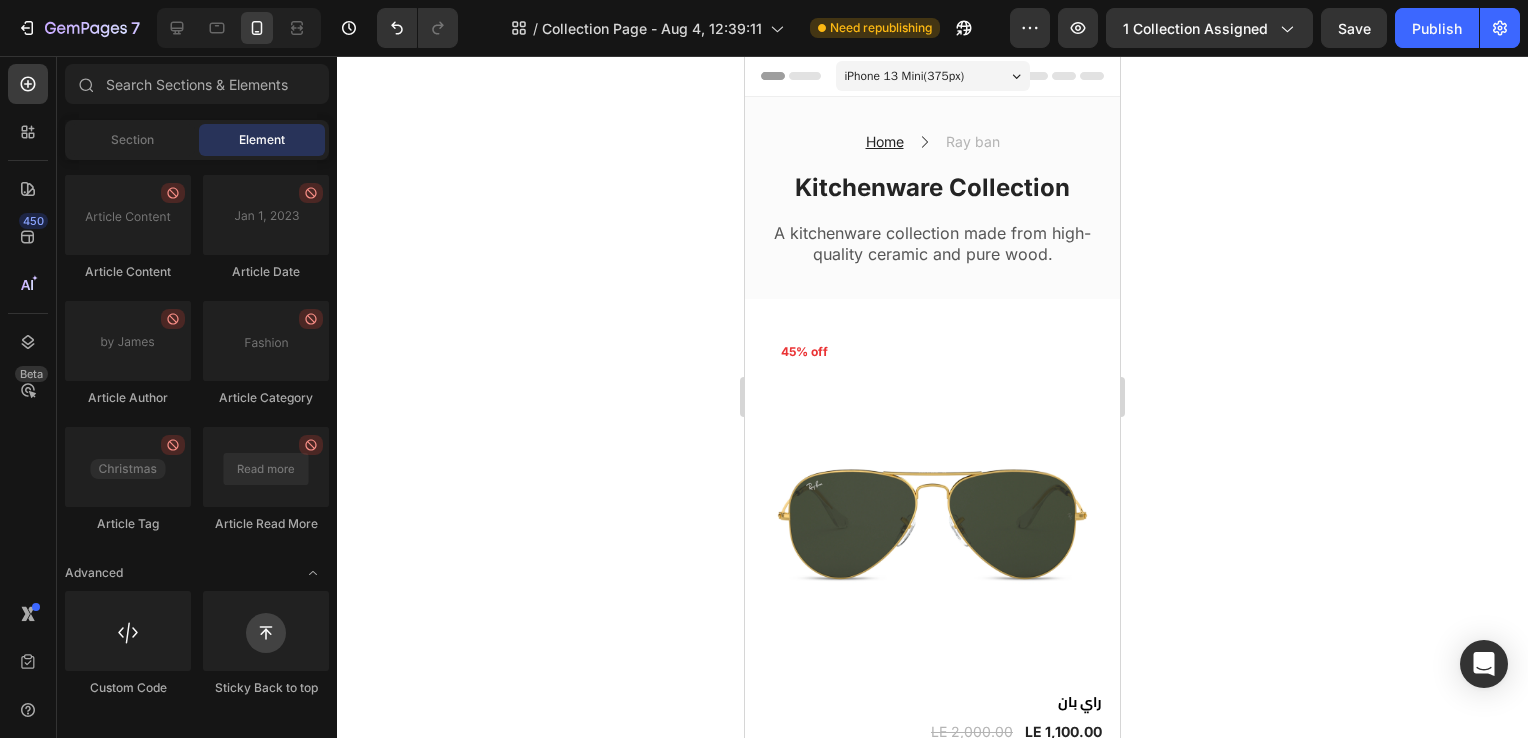 scroll, scrollTop: 0, scrollLeft: 0, axis: both 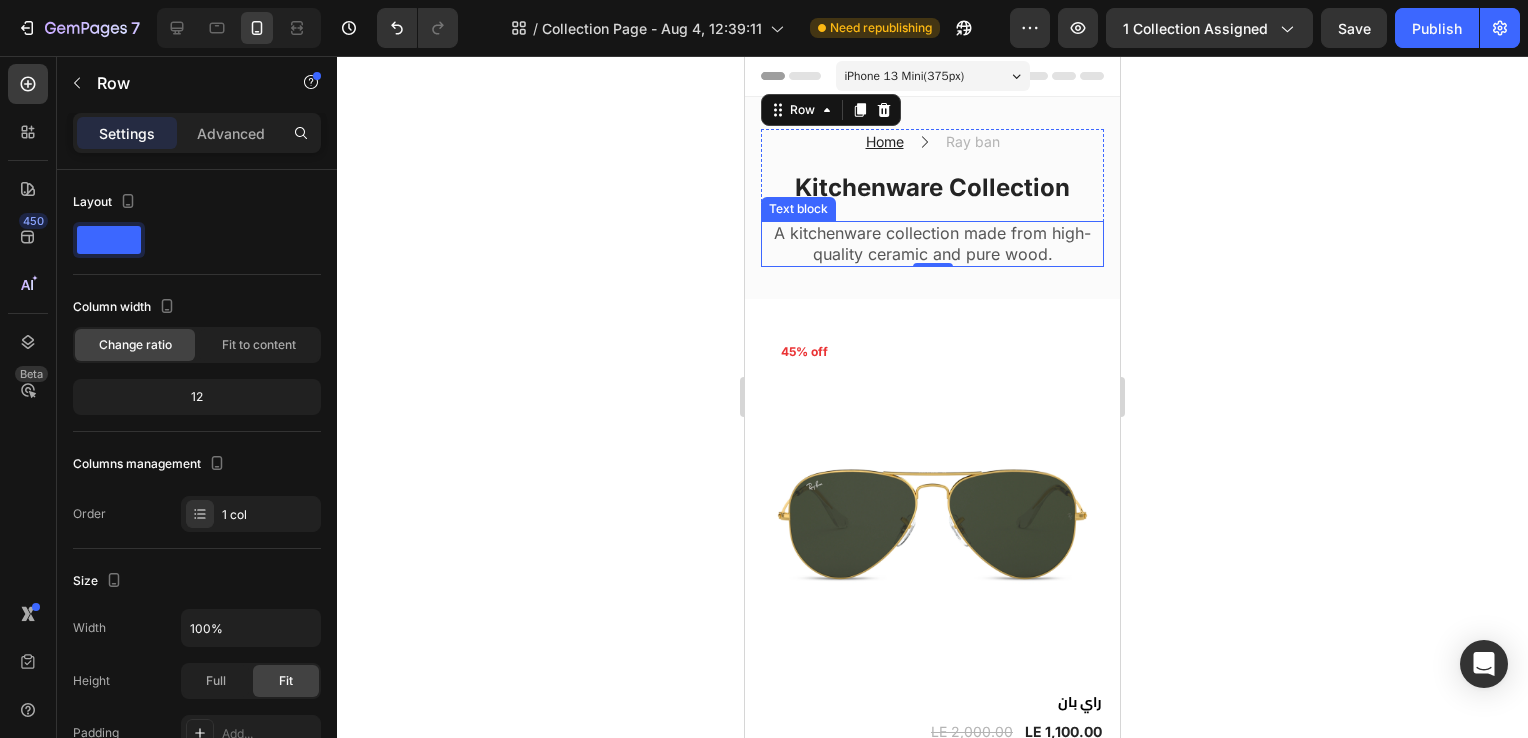 click on "A kitchenware collection made from high-quality ceramic and pure wood." at bounding box center (932, 244) 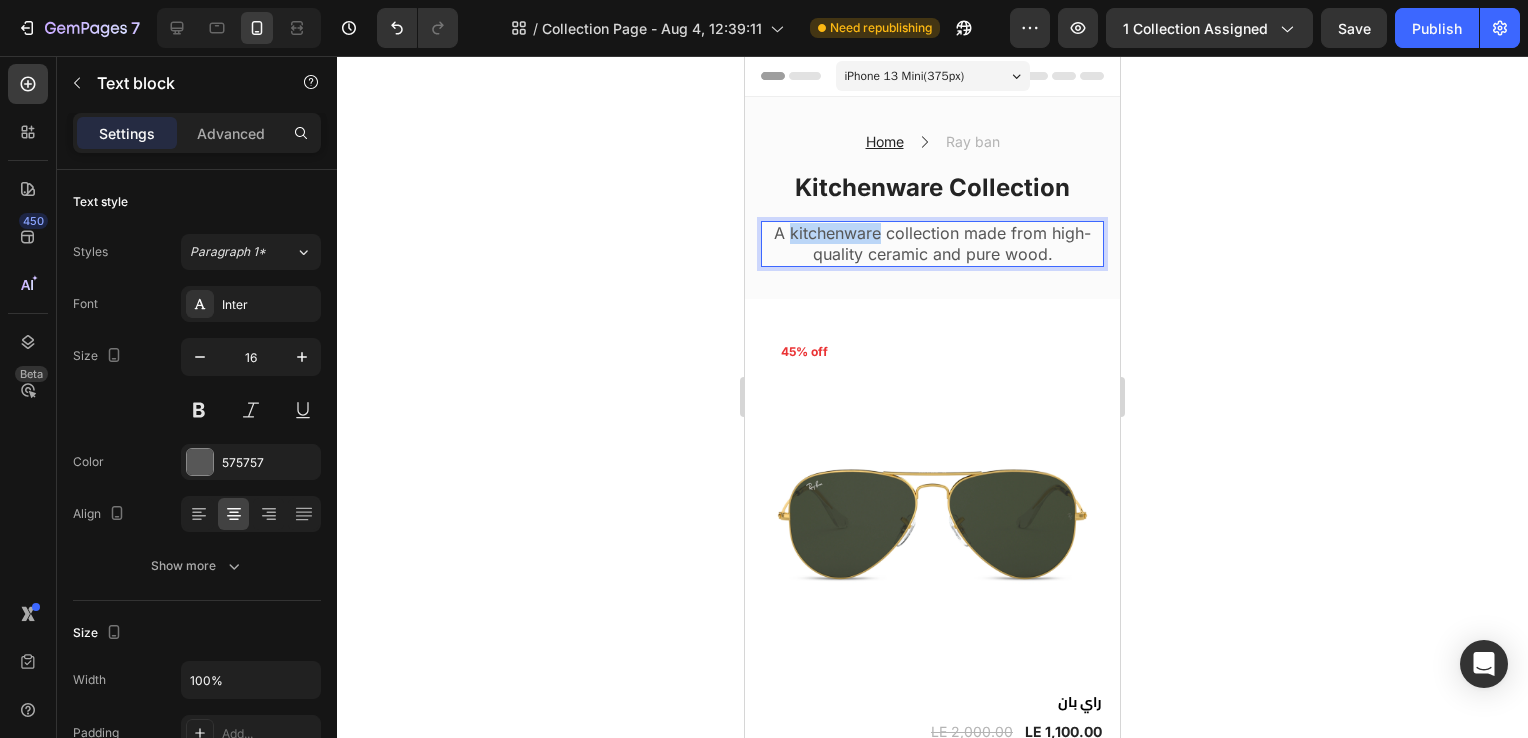 click on "A kitchenware collection made from high-quality ceramic and pure wood." at bounding box center (932, 244) 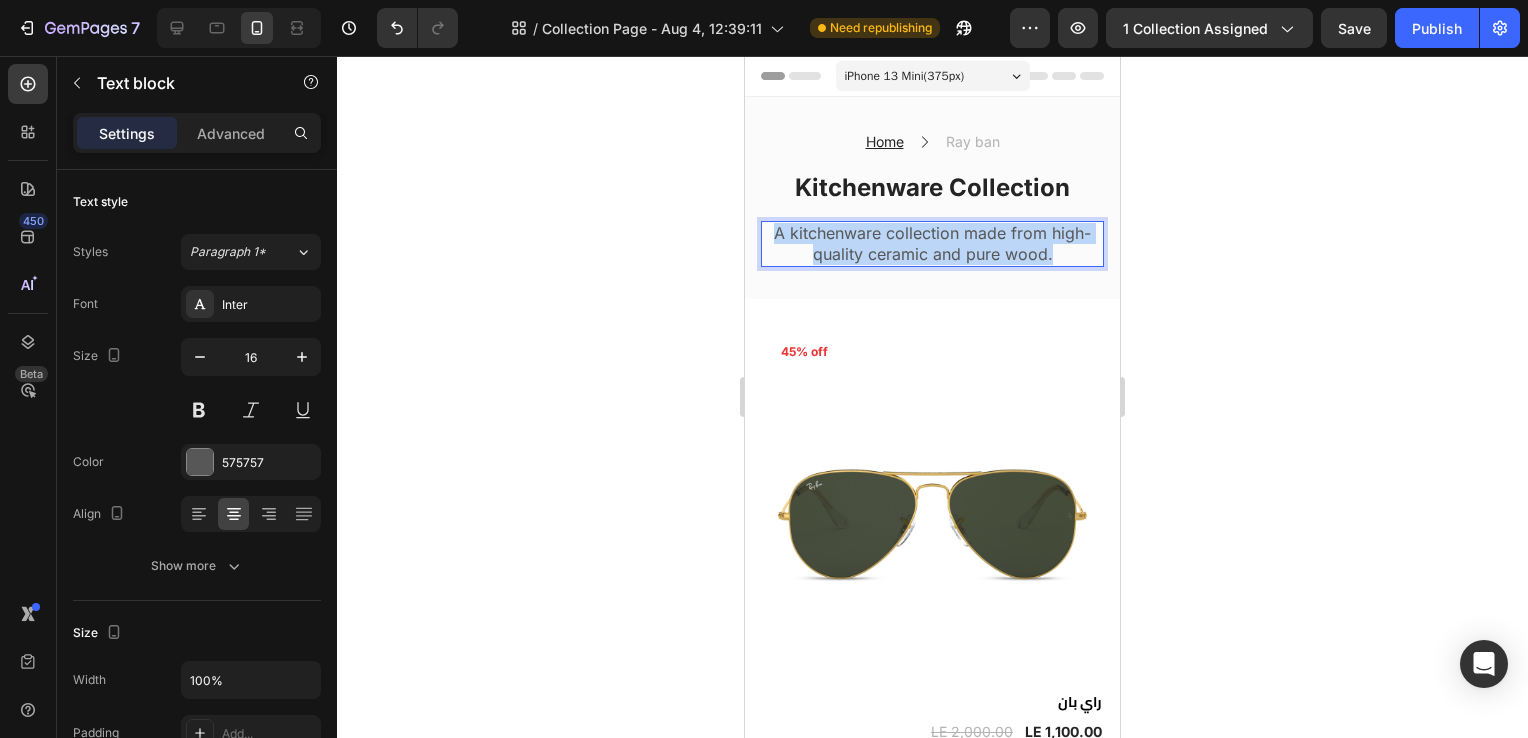 click on "A kitchenware collection made from high-quality ceramic and pure wood." at bounding box center (932, 244) 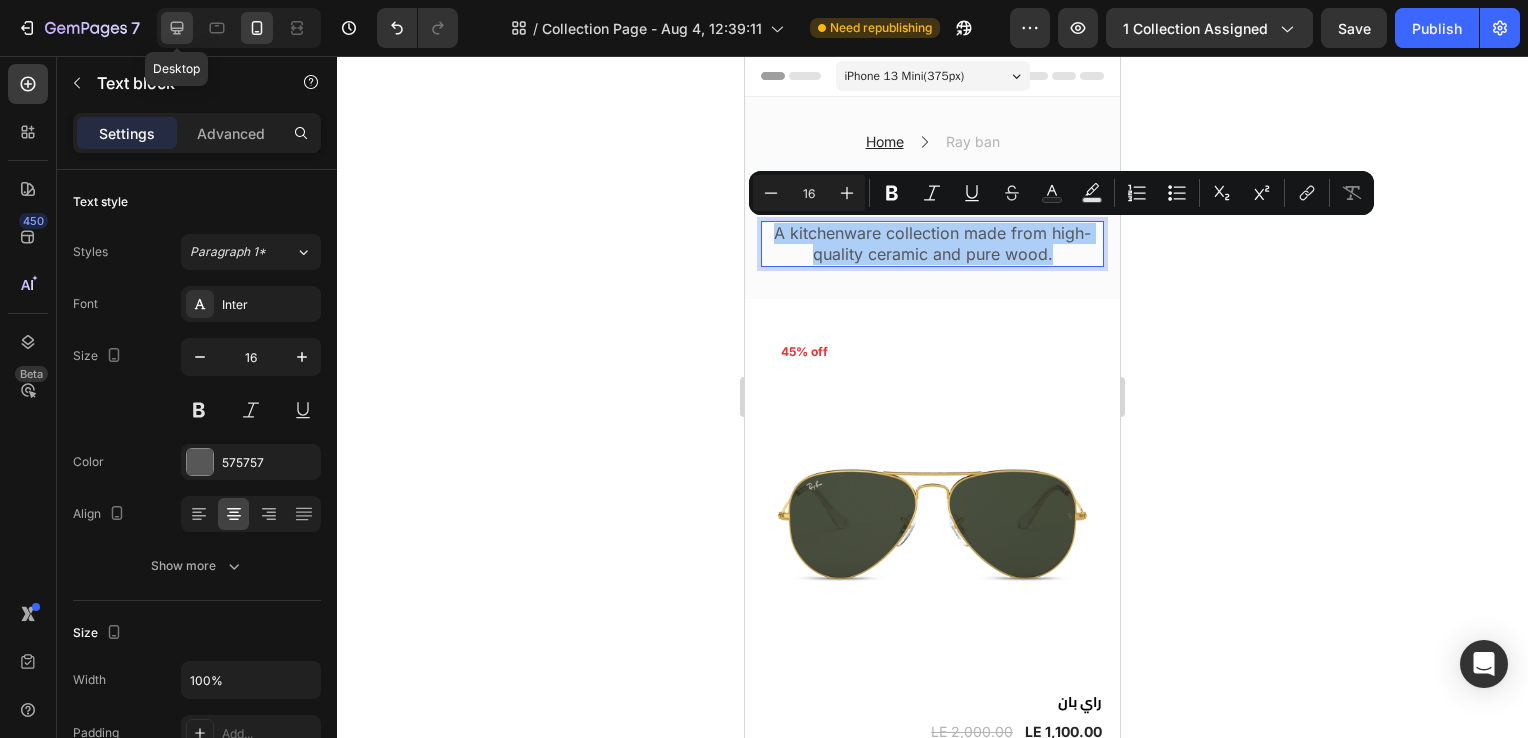 click 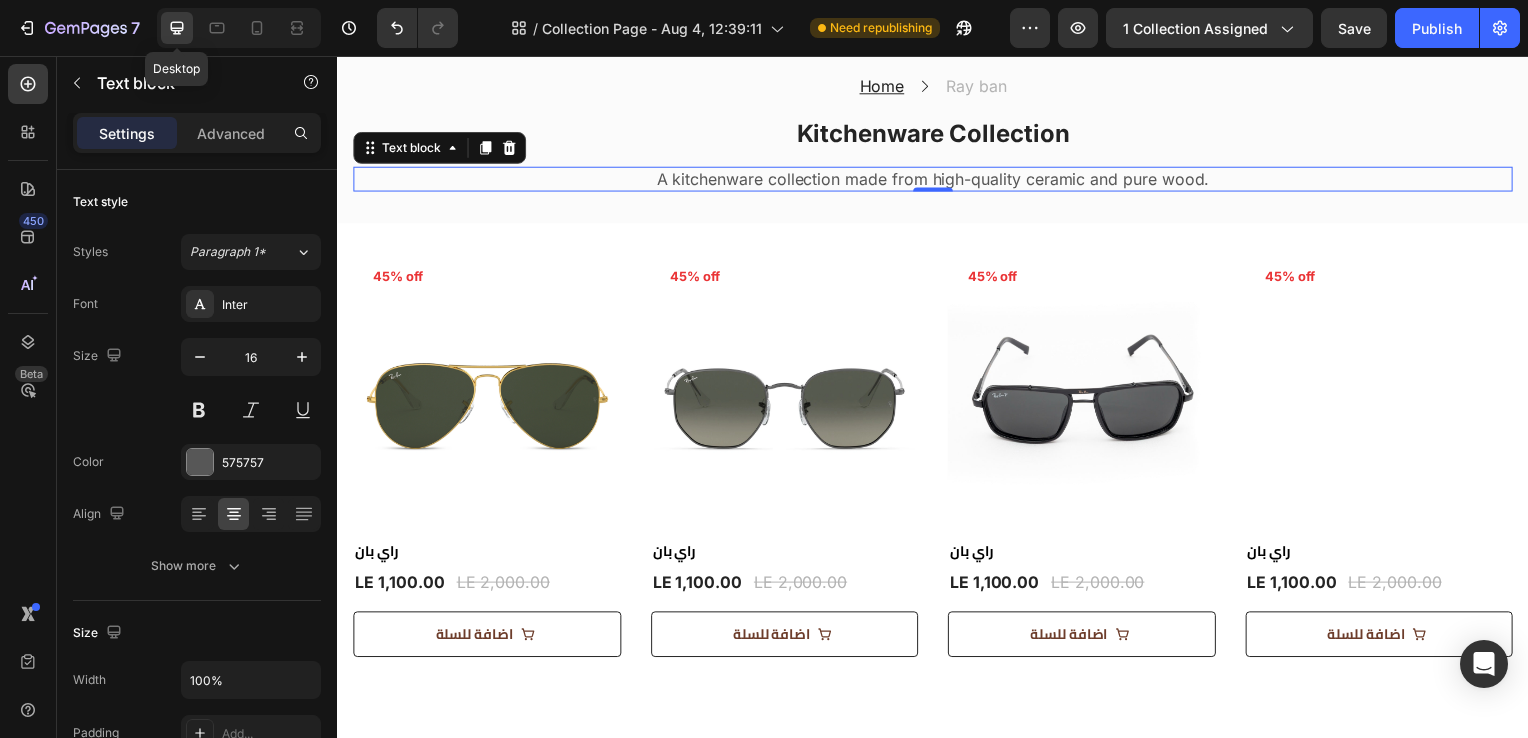 scroll, scrollTop: 98, scrollLeft: 0, axis: vertical 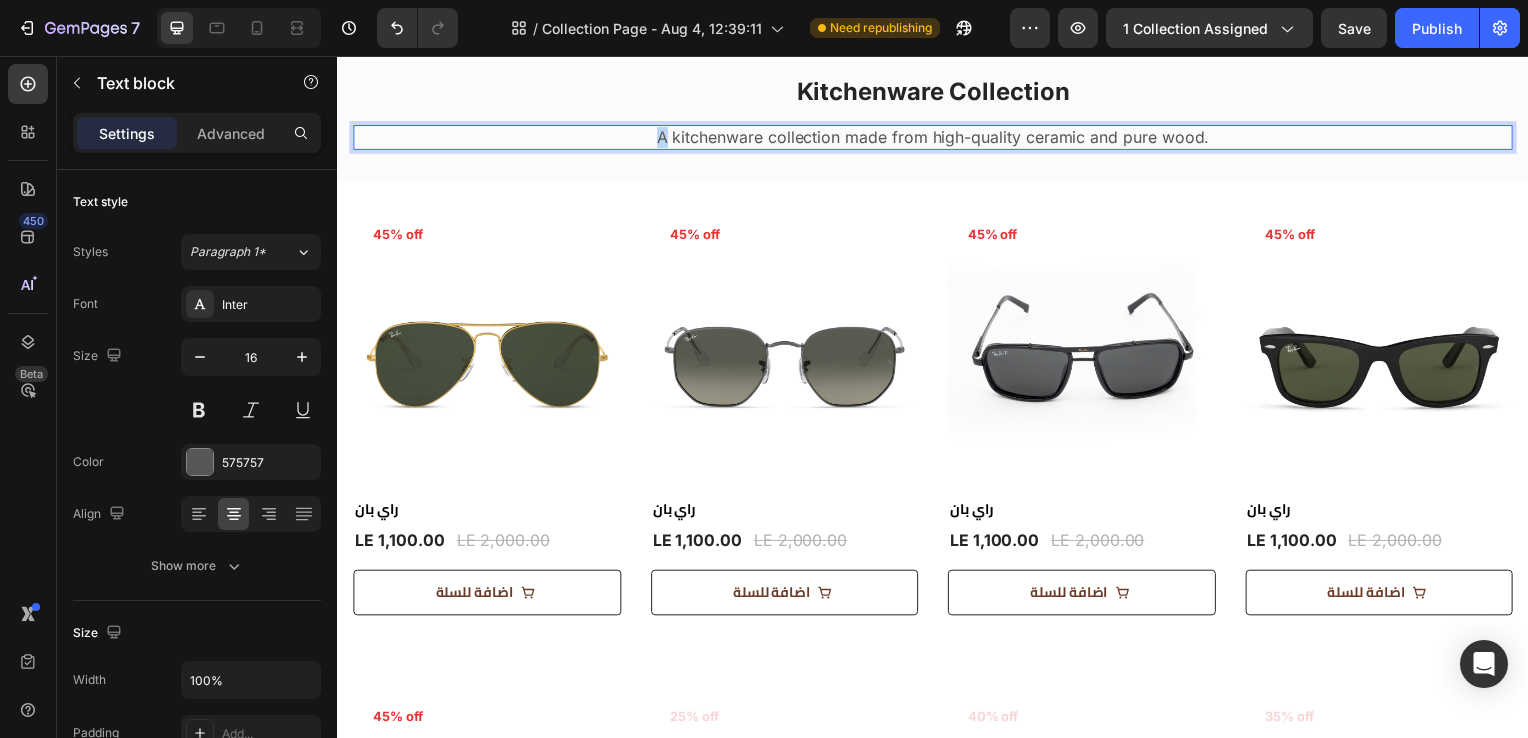 click on "A kitchenware collection made from high-quality ceramic and pure wood." at bounding box center [937, 138] 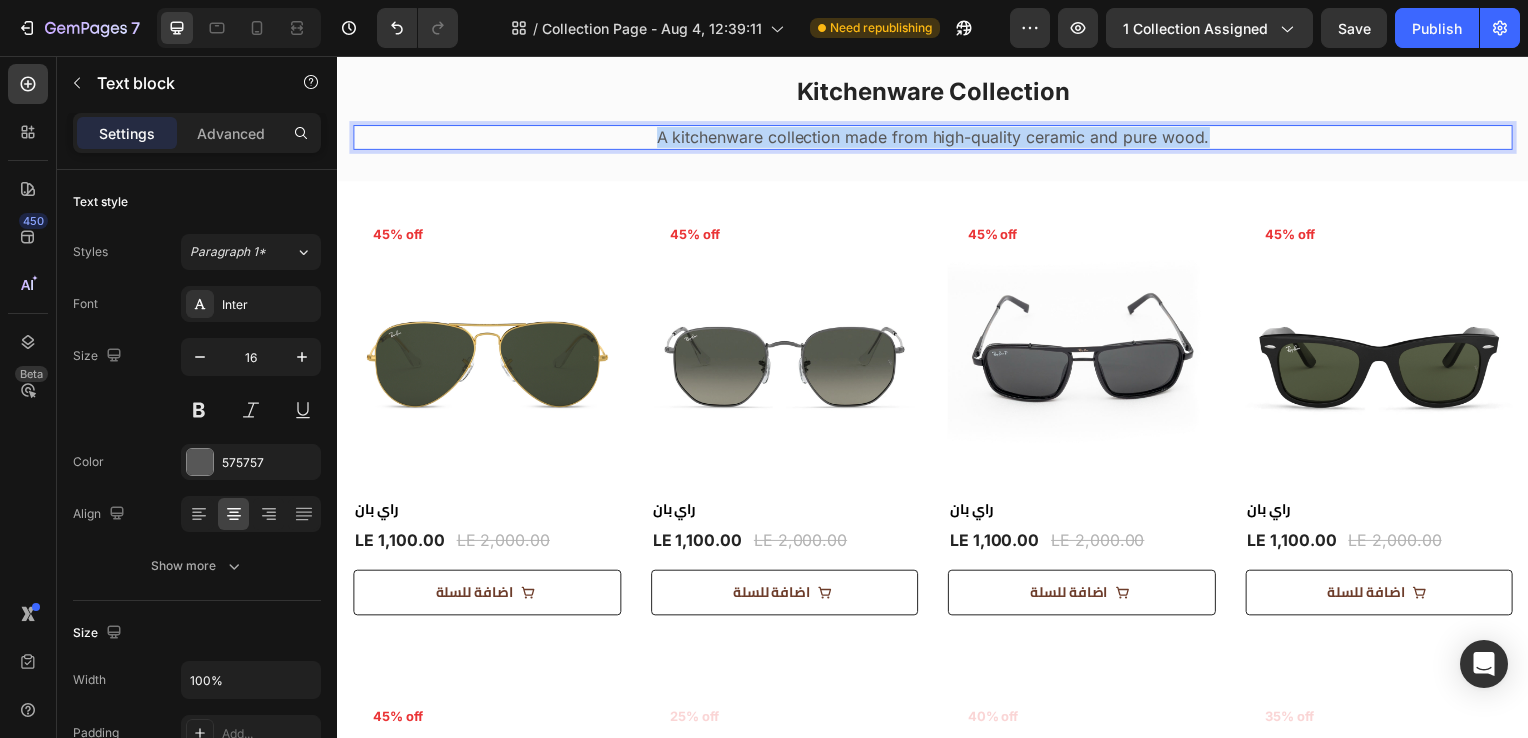 click on "A kitchenware collection made from high-quality ceramic and pure wood." at bounding box center [937, 138] 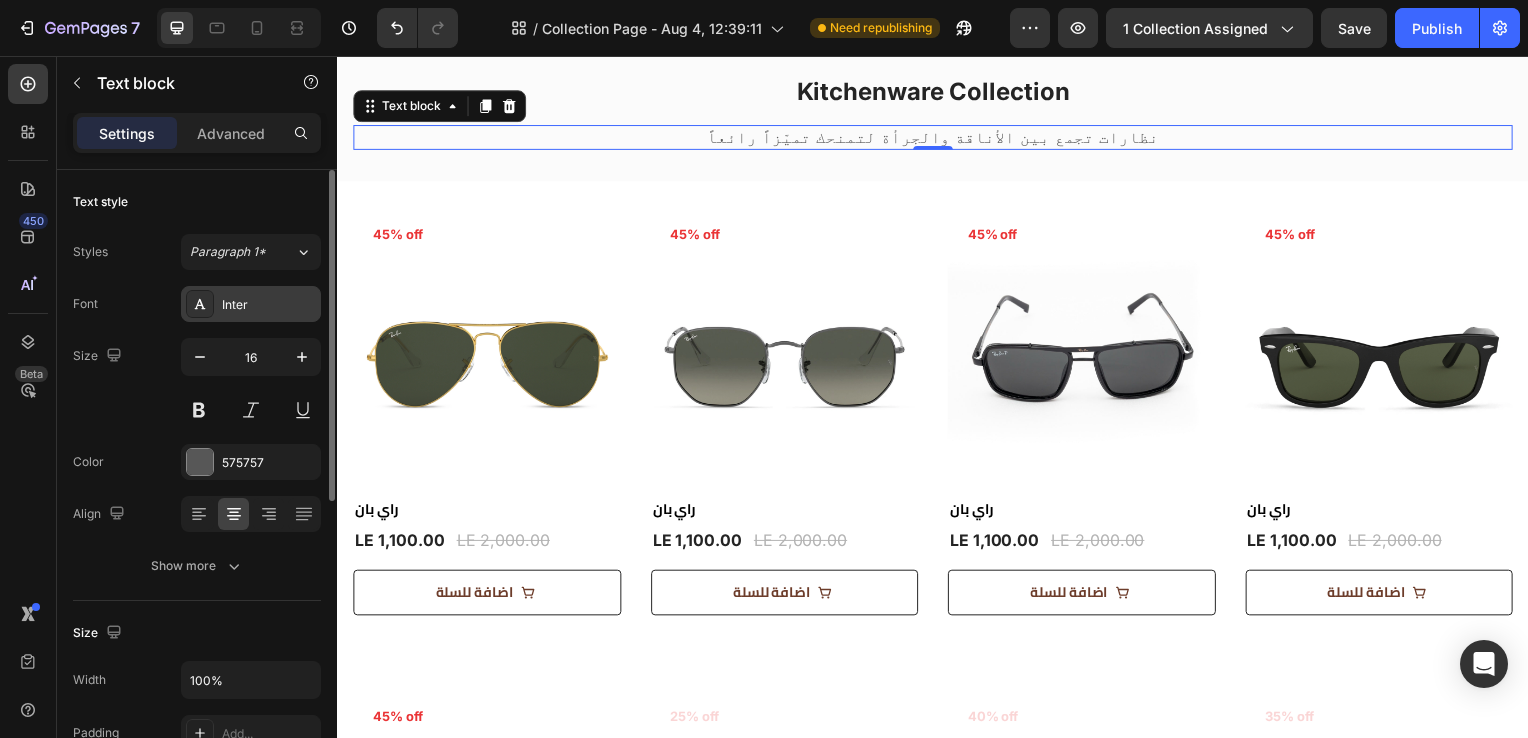 click on "Inter" at bounding box center (269, 305) 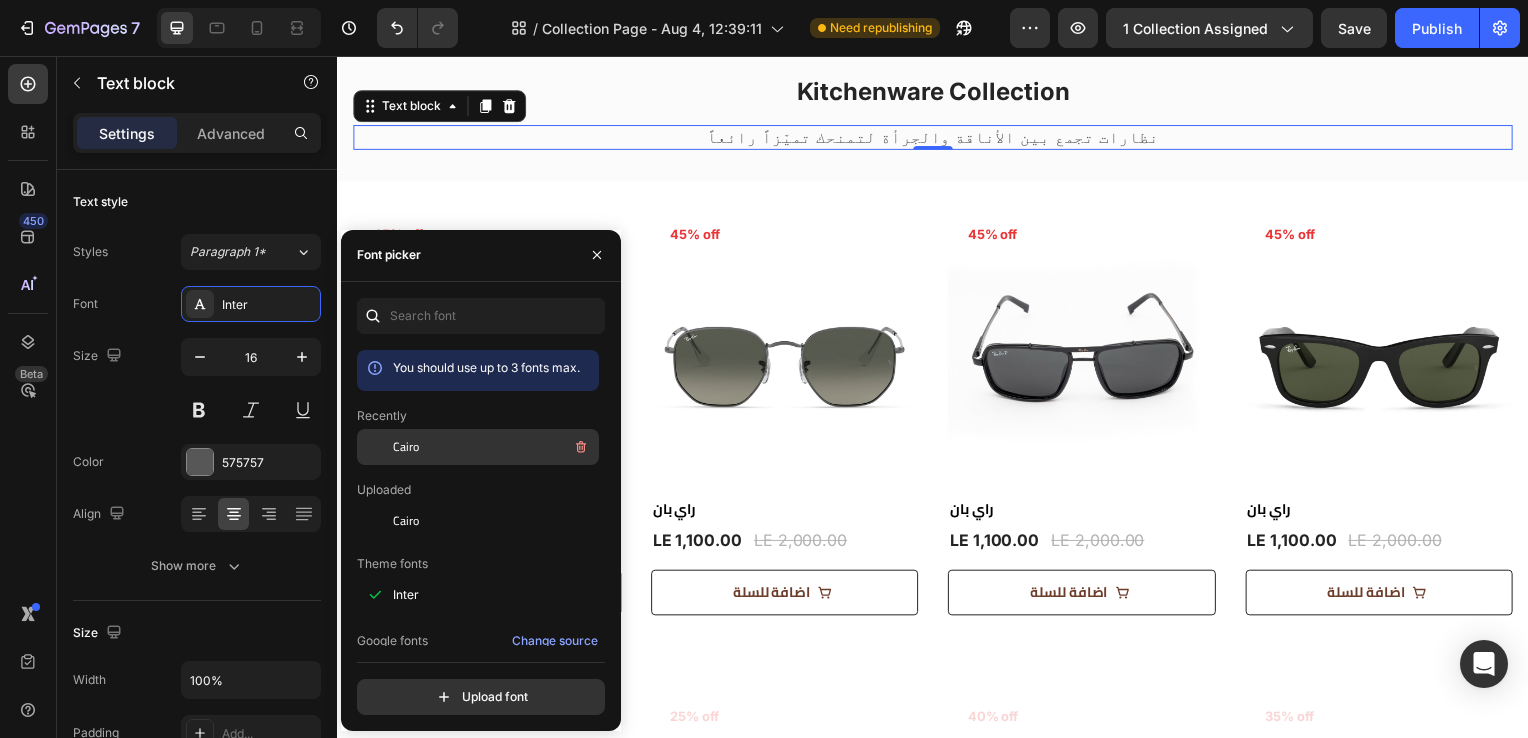 click on "Cairo" at bounding box center [494, 447] 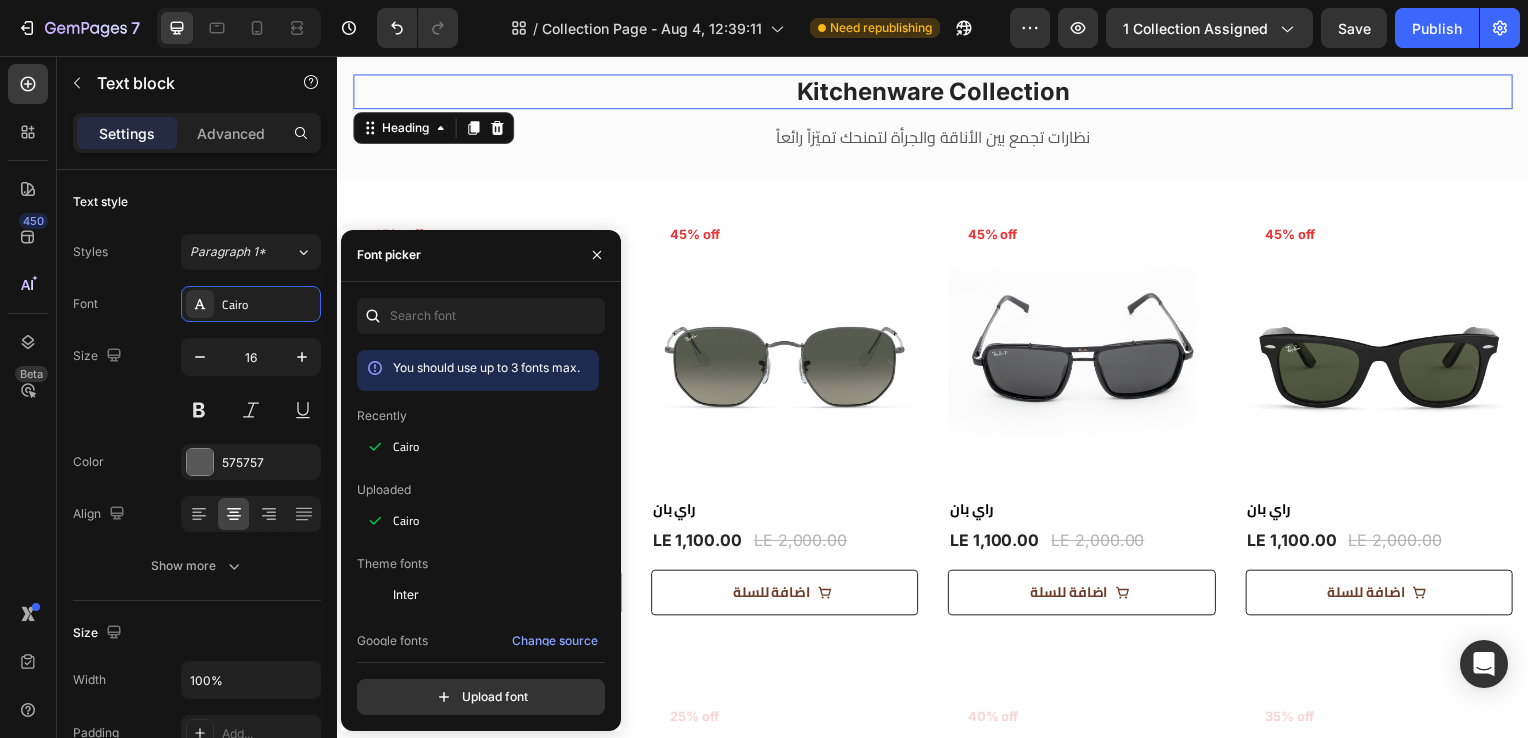 click on "Kitchenware Collection" at bounding box center [937, 92] 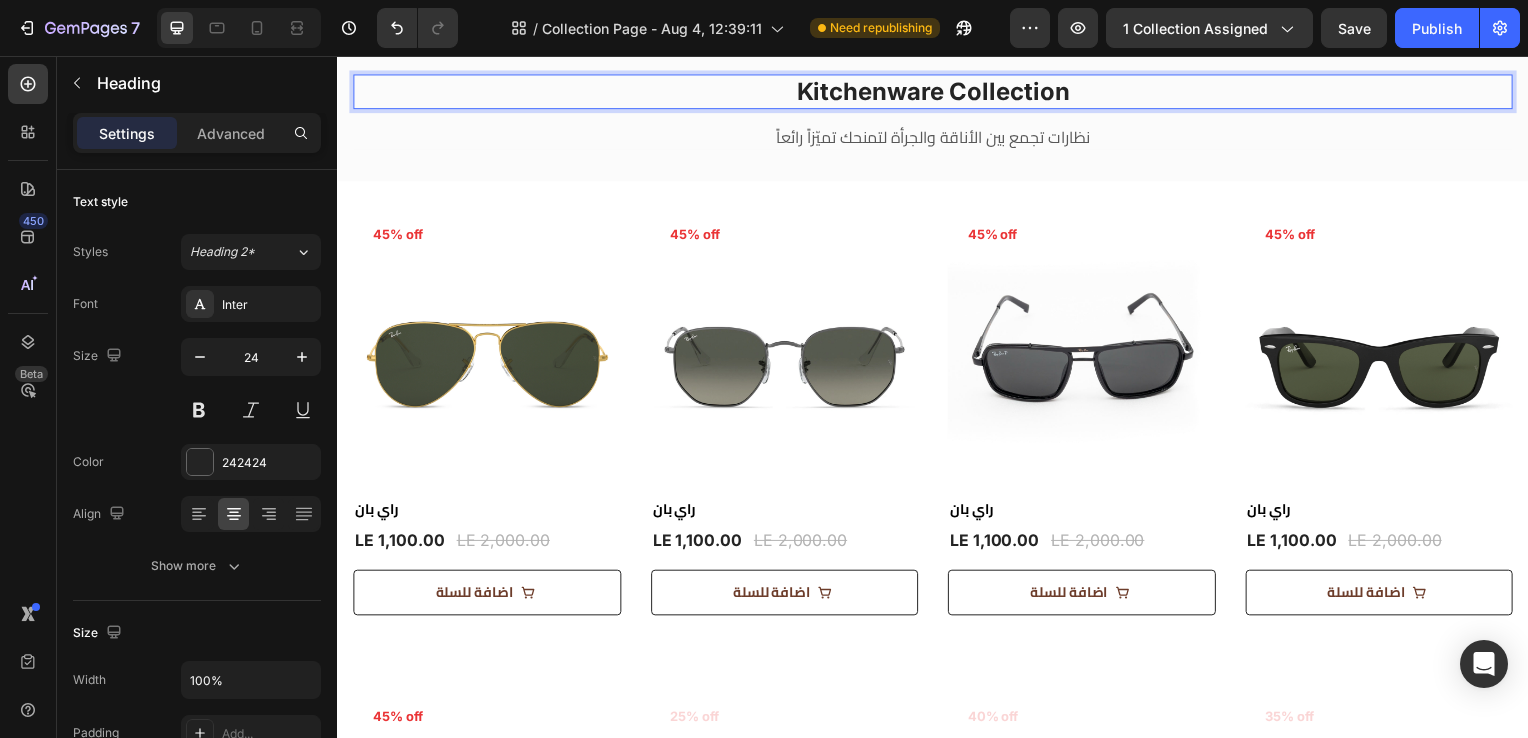 click on "Kitchenware Collection" at bounding box center (937, 92) 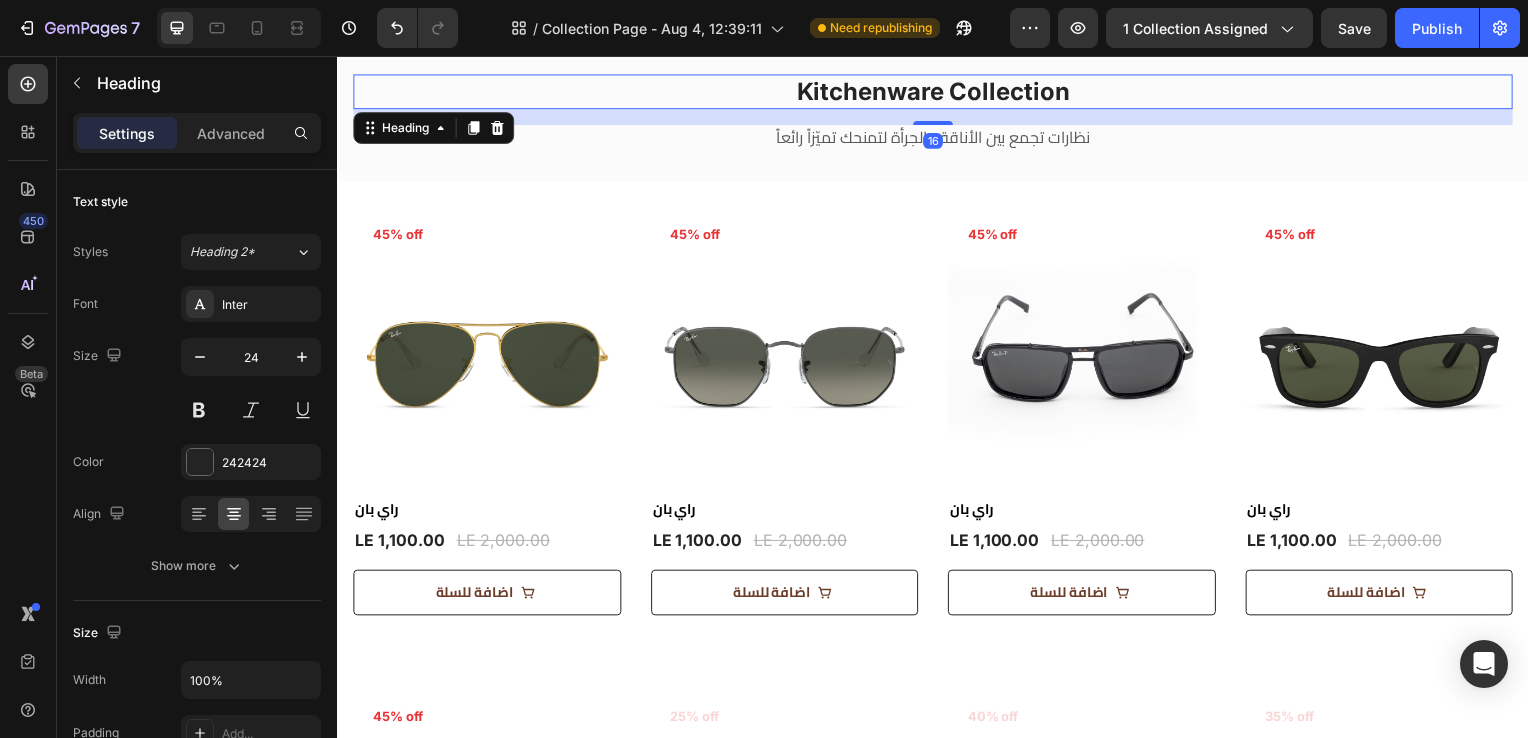 click on "Kitchenware Collection" at bounding box center (937, 92) 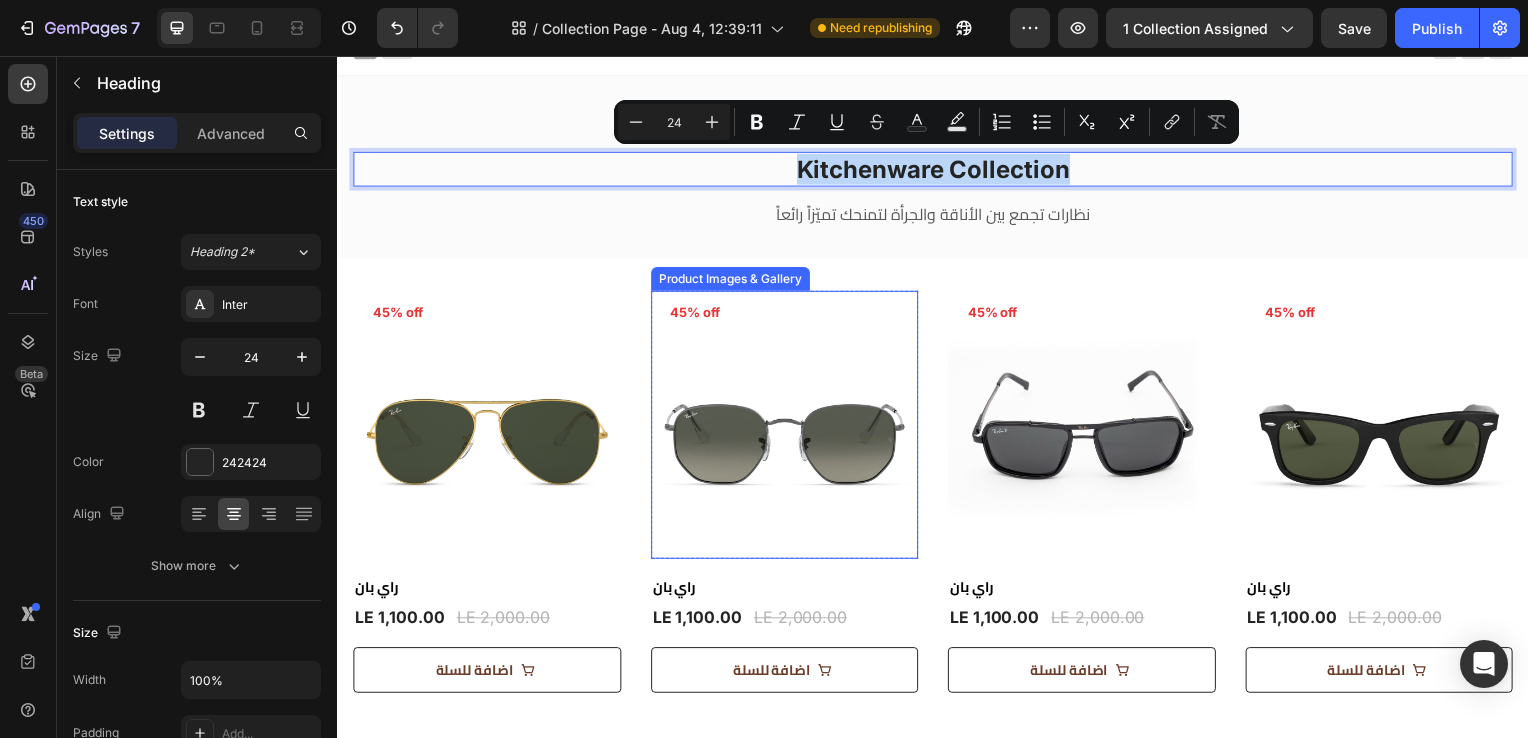 scroll, scrollTop: 18, scrollLeft: 0, axis: vertical 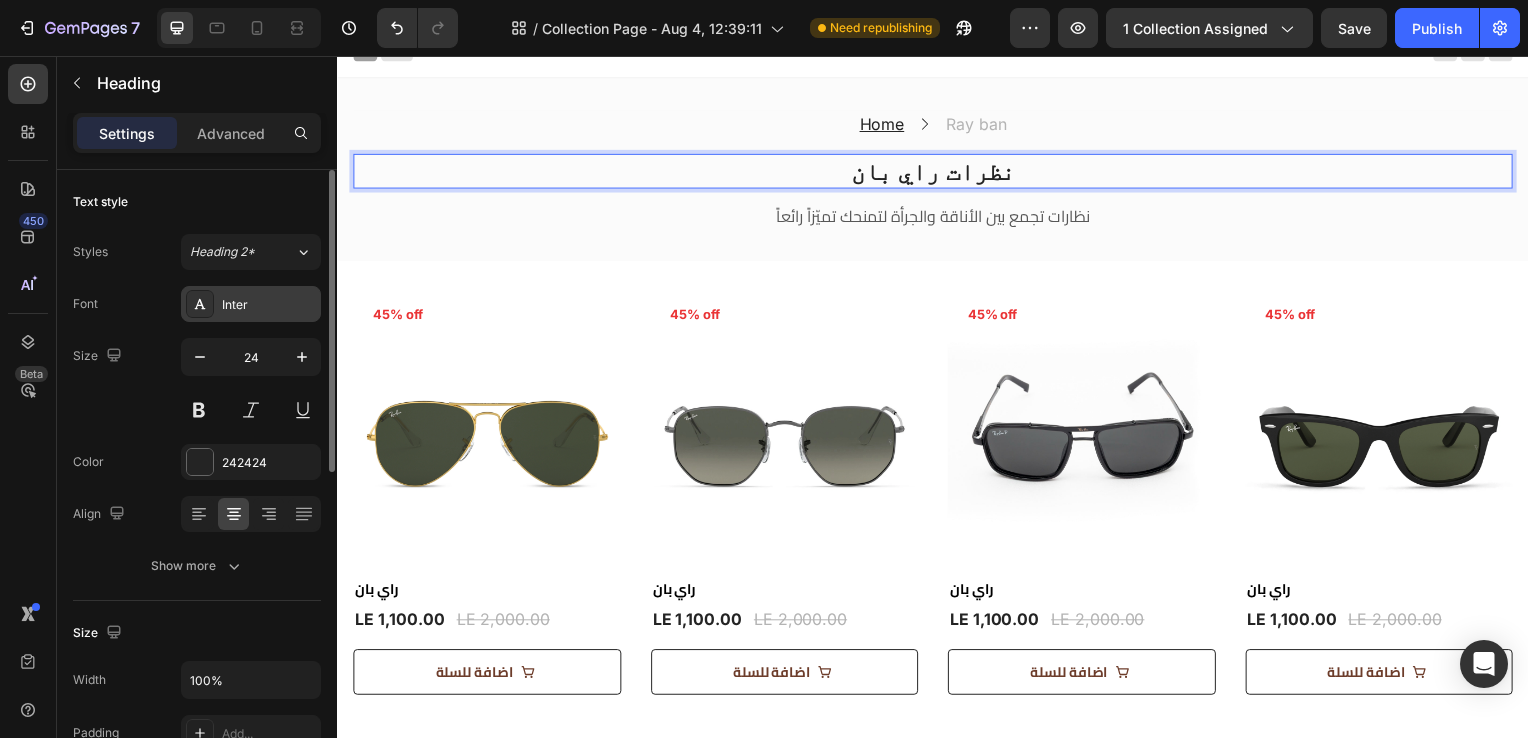click on "Inter" at bounding box center [251, 304] 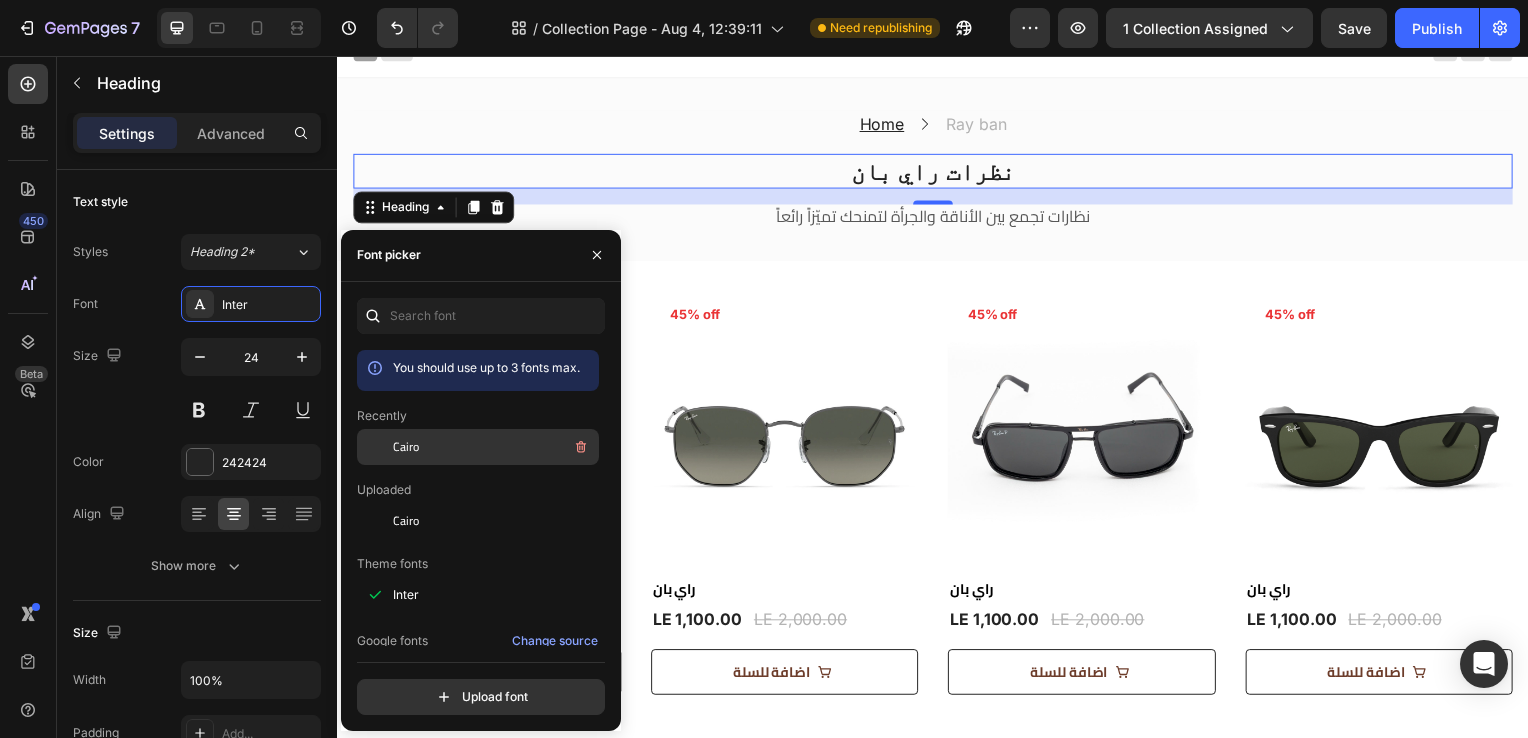 click at bounding box center [375, 447] 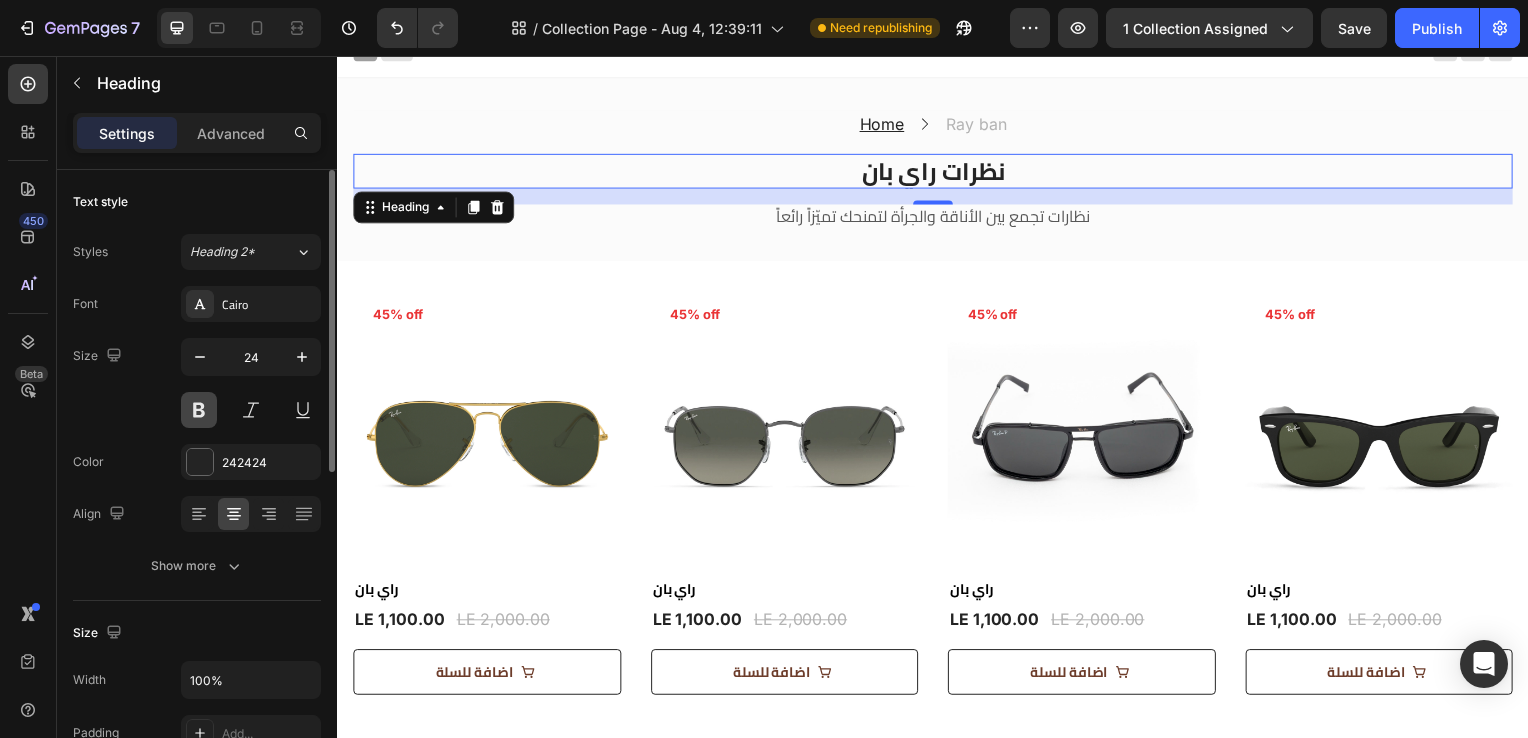 click at bounding box center [199, 410] 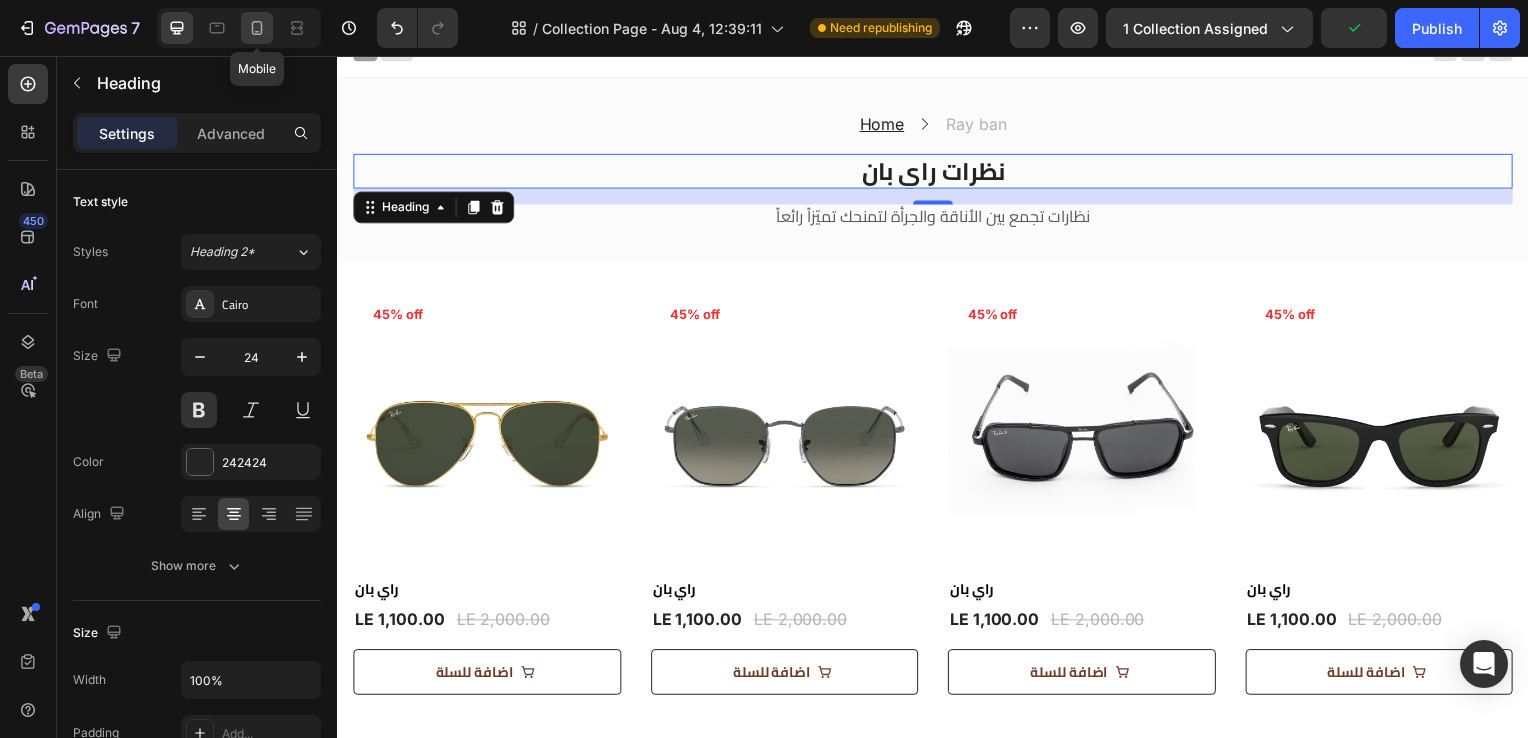 click 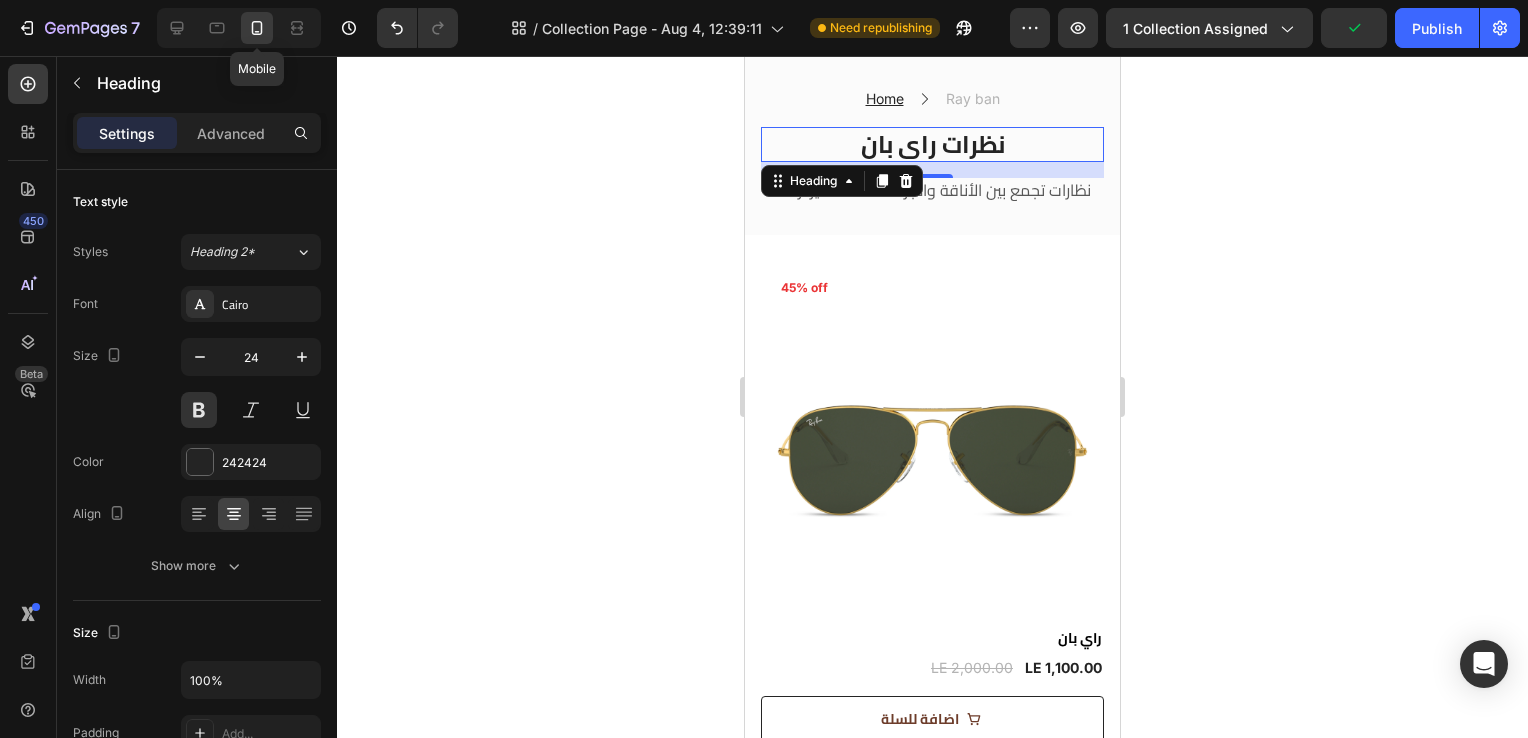 scroll, scrollTop: 44, scrollLeft: 0, axis: vertical 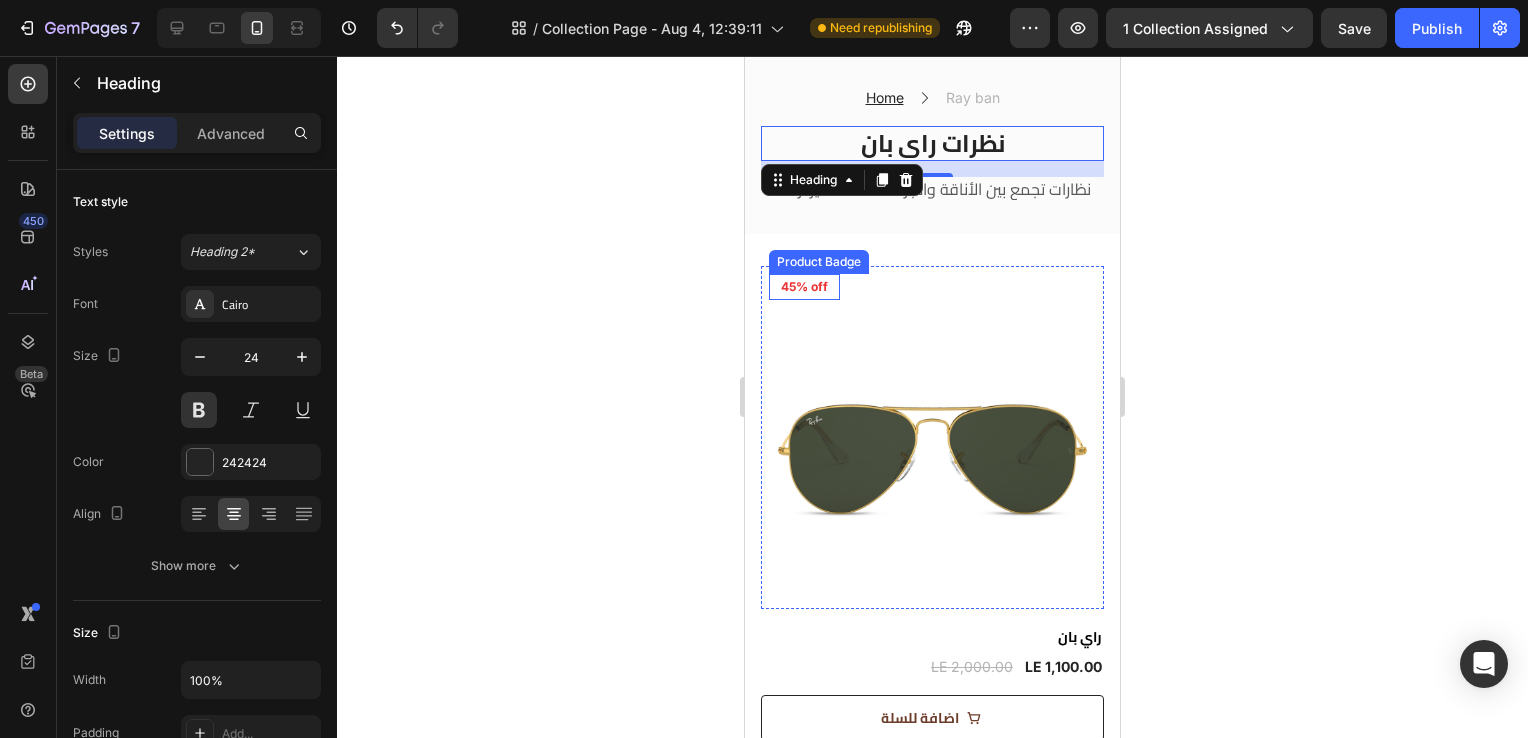 click on "45% off" at bounding box center (804, 287) 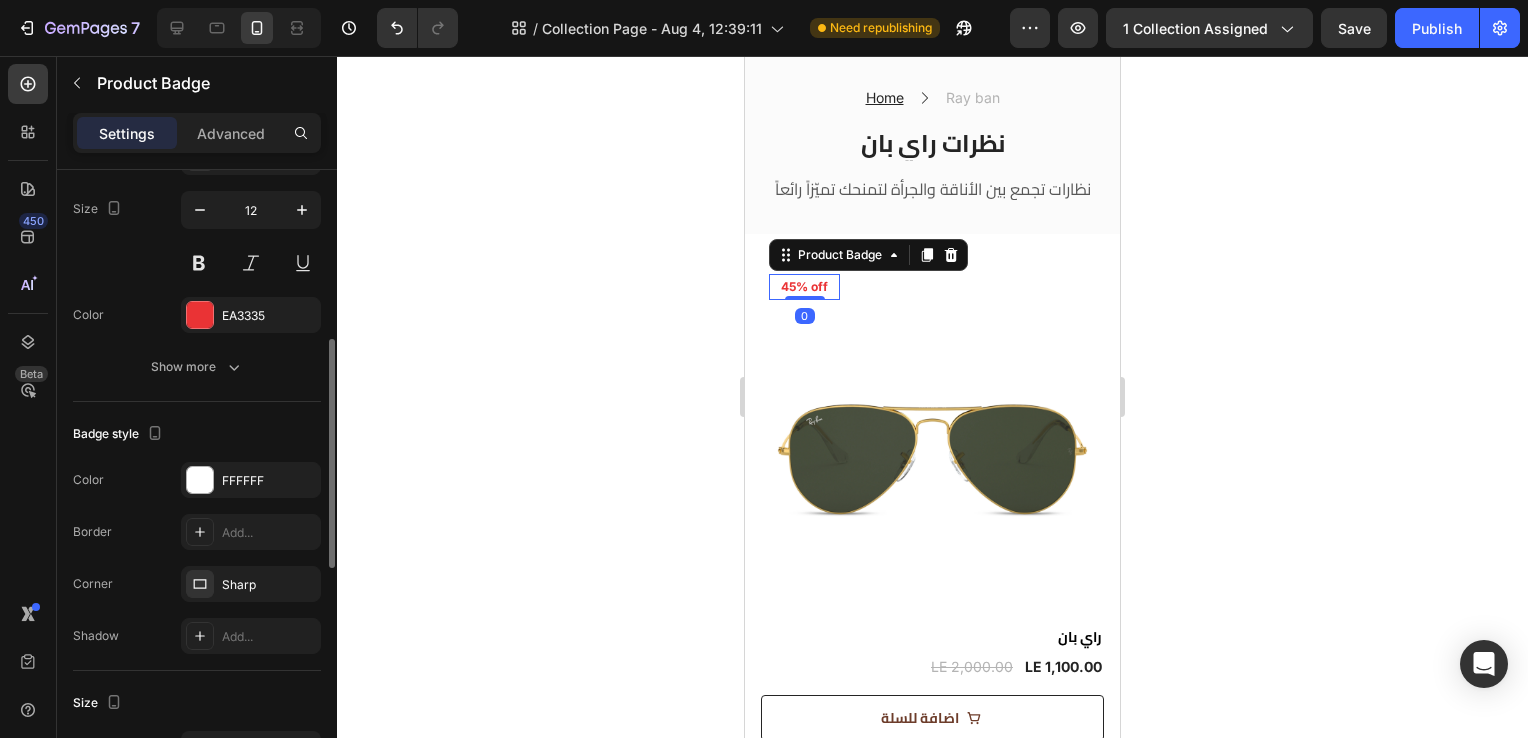 scroll, scrollTop: 473, scrollLeft: 0, axis: vertical 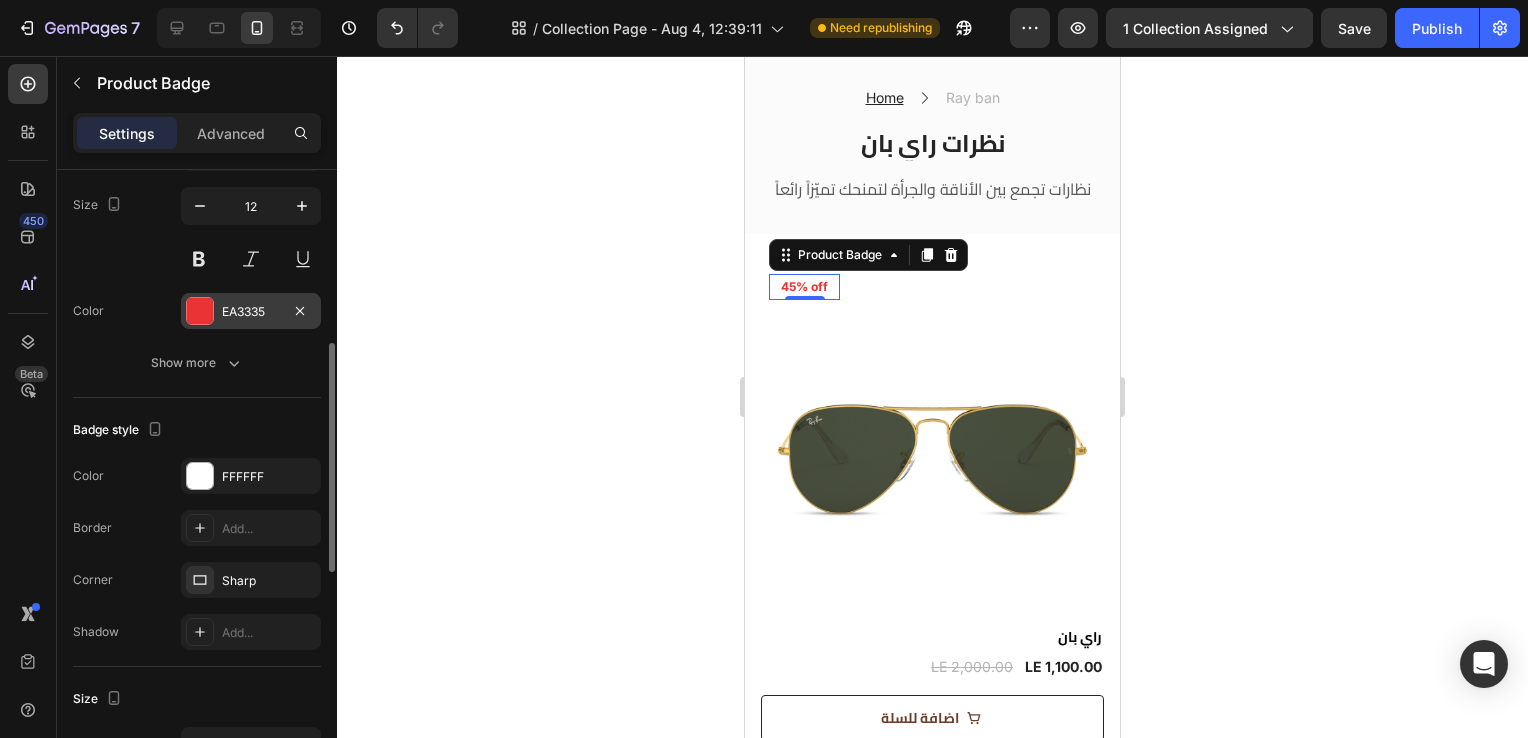 click at bounding box center (200, 311) 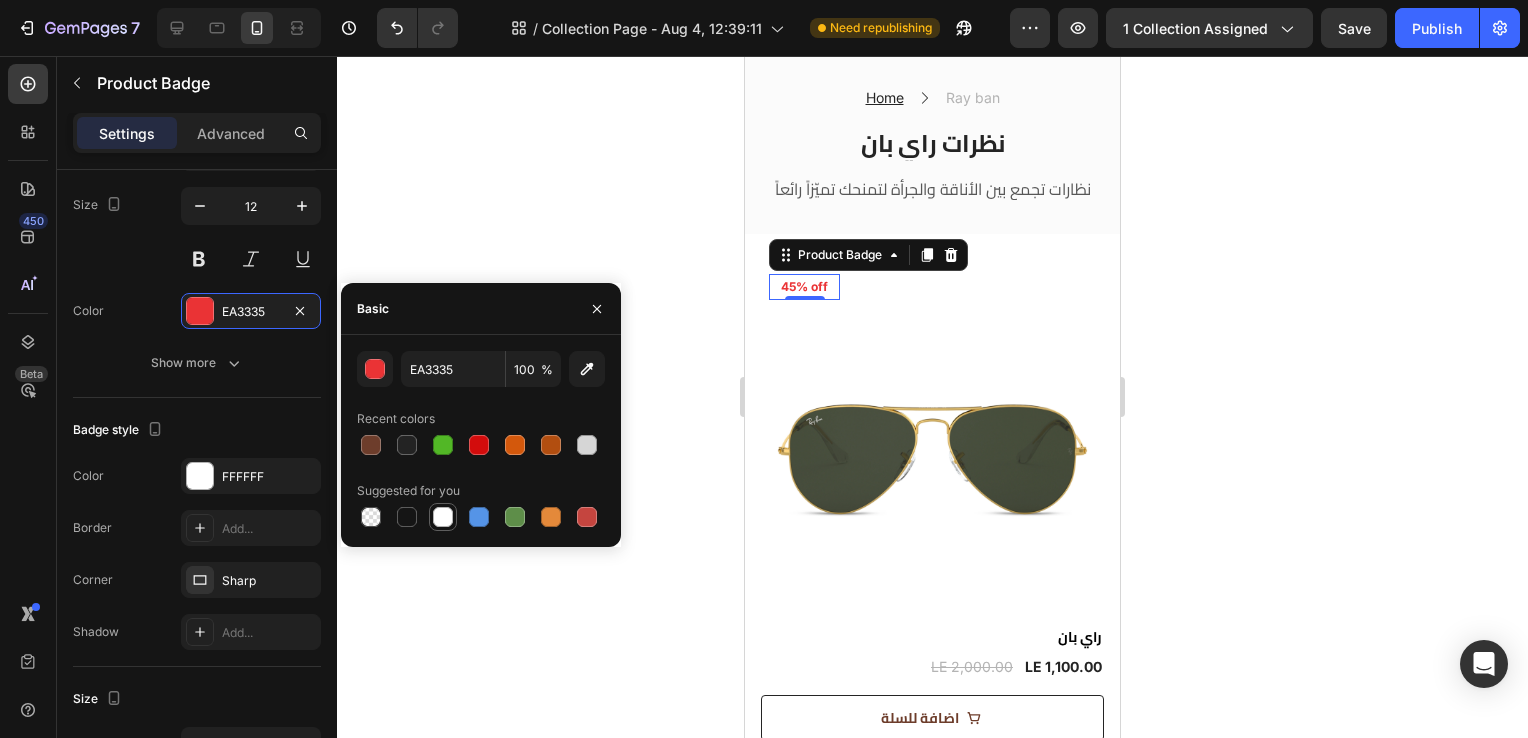 click at bounding box center [443, 517] 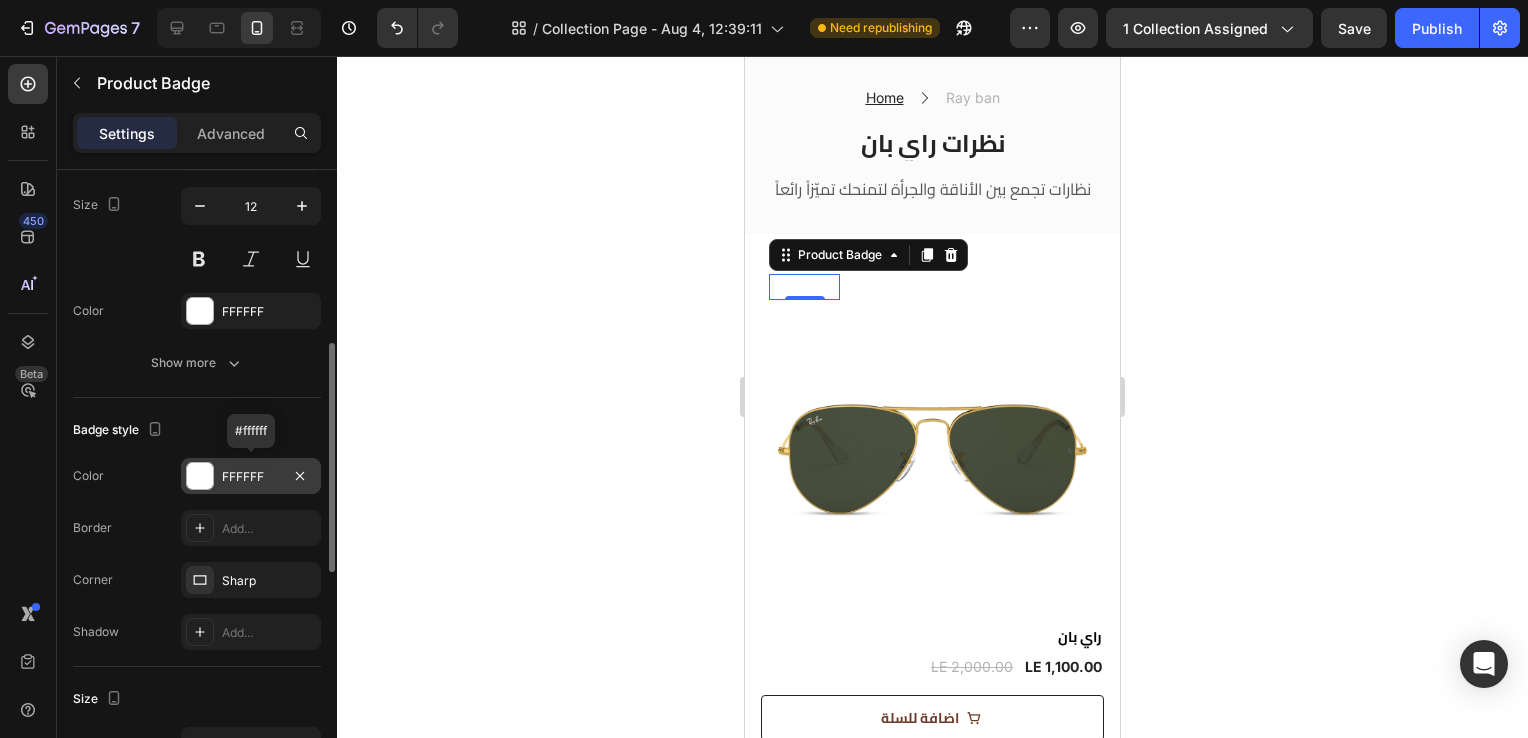 click at bounding box center [200, 476] 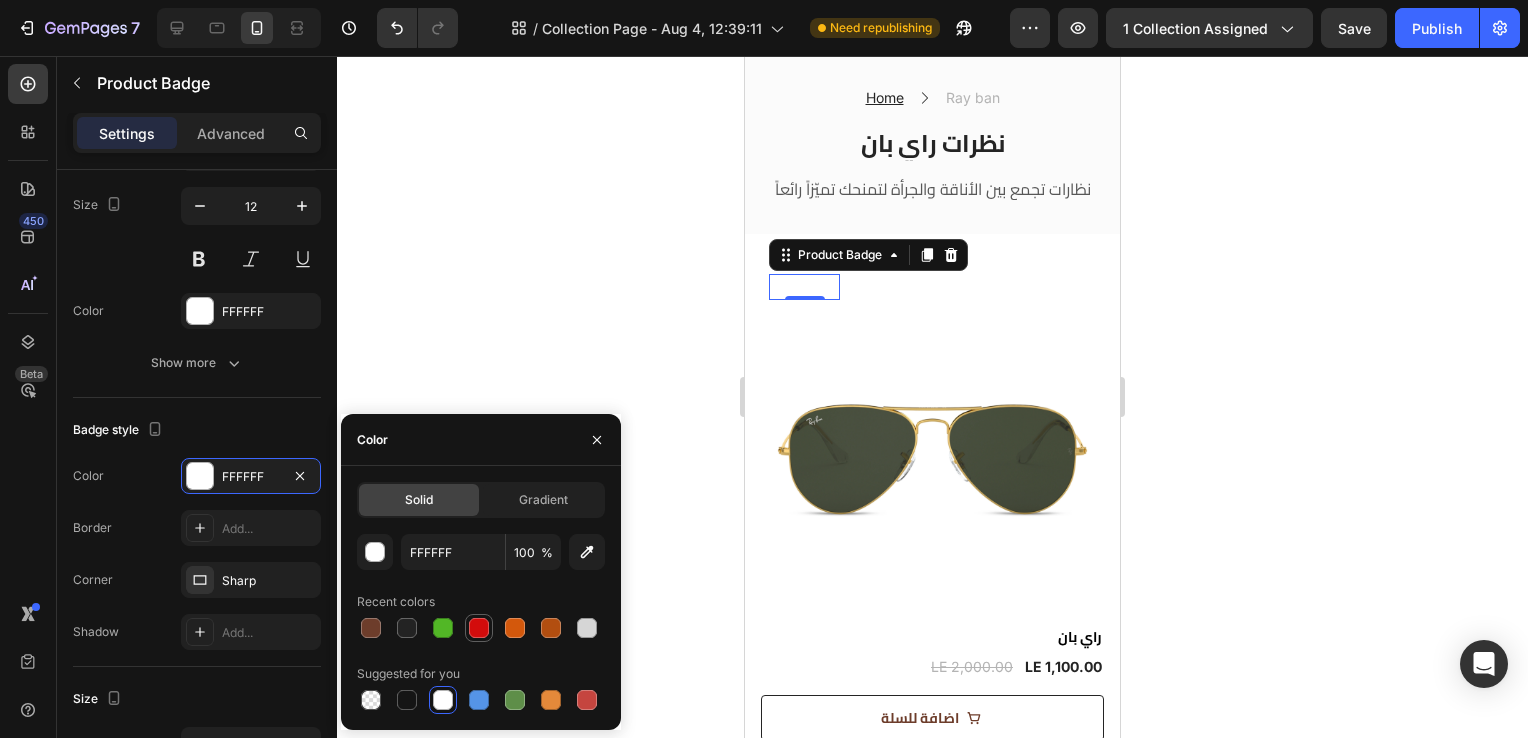 click at bounding box center (479, 628) 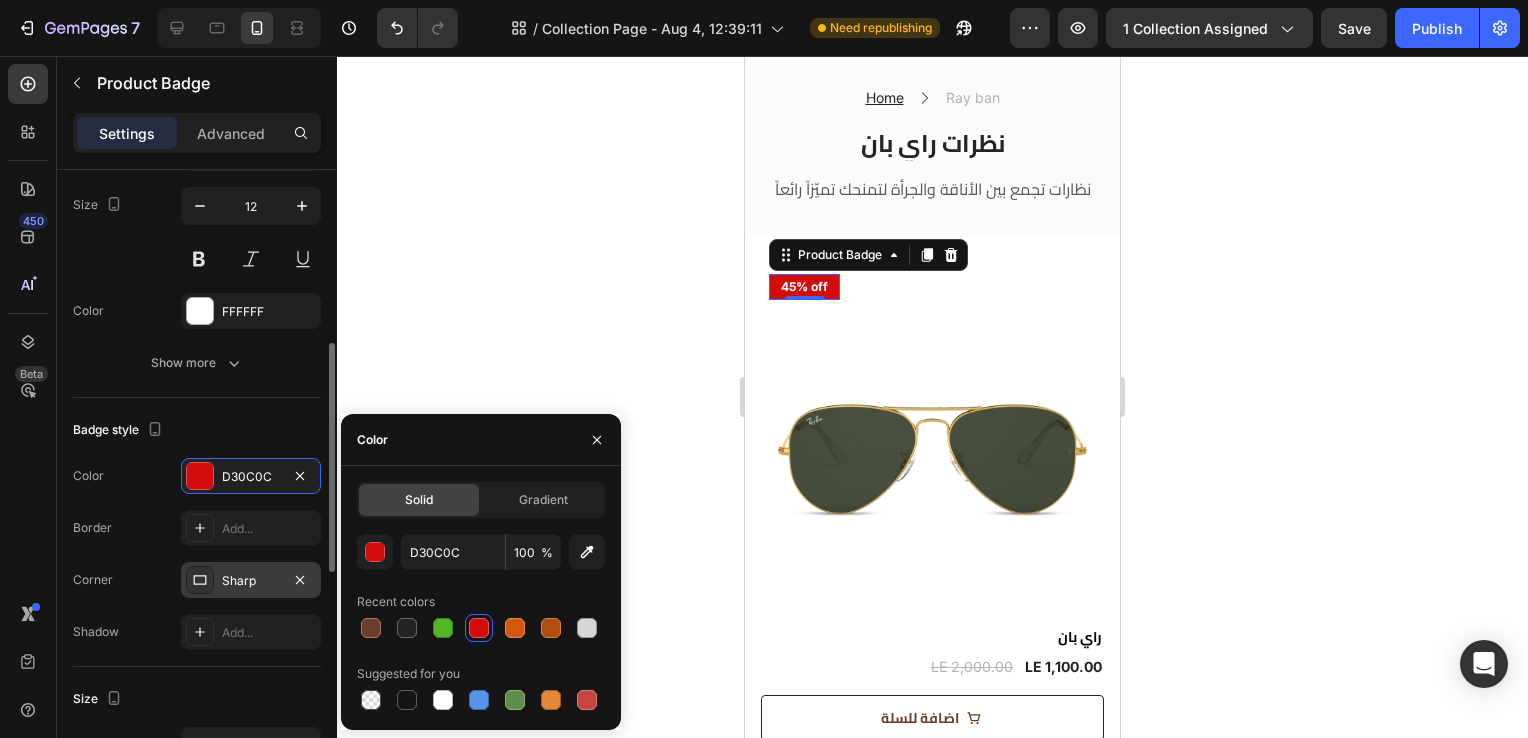 click on "Sharp" at bounding box center (251, 581) 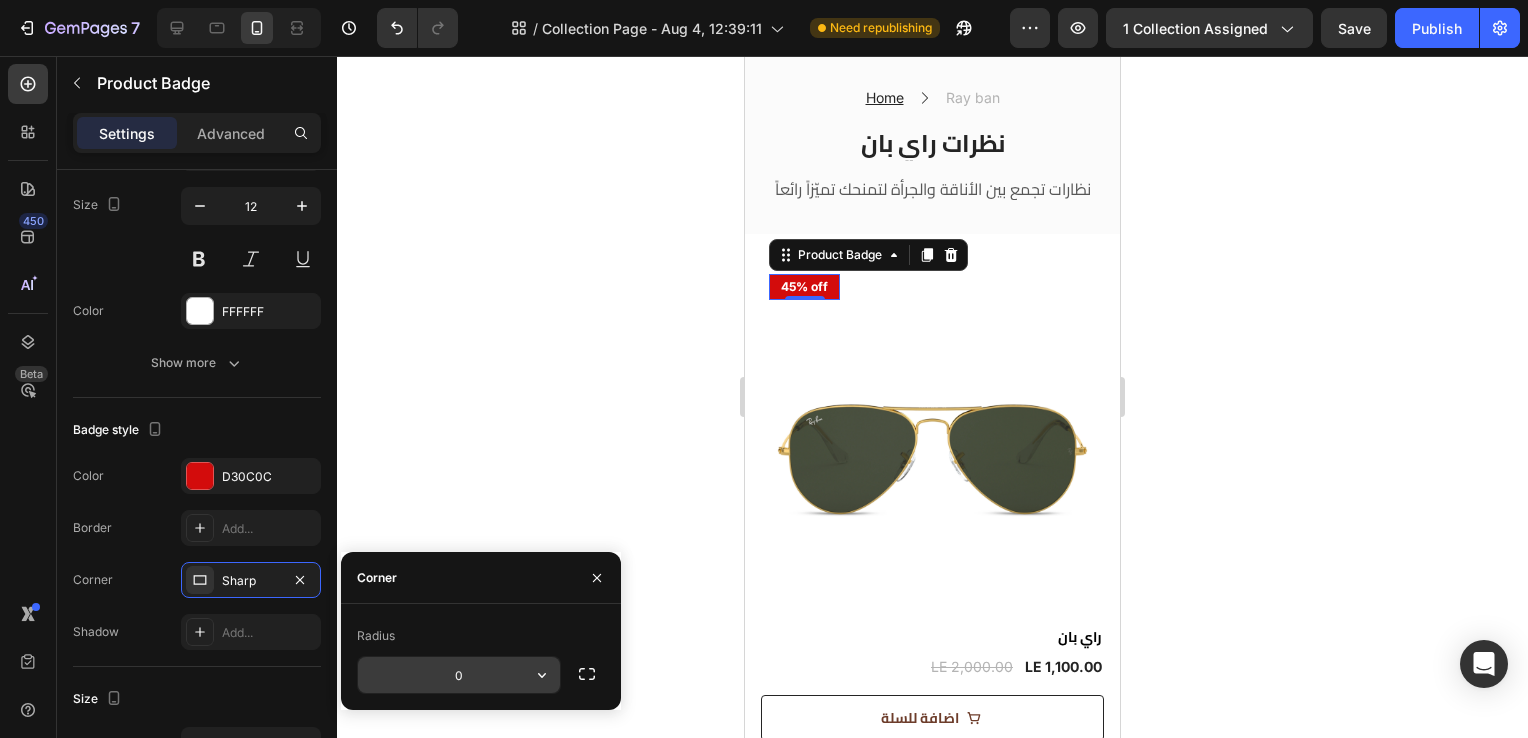click on "0" at bounding box center (459, 675) 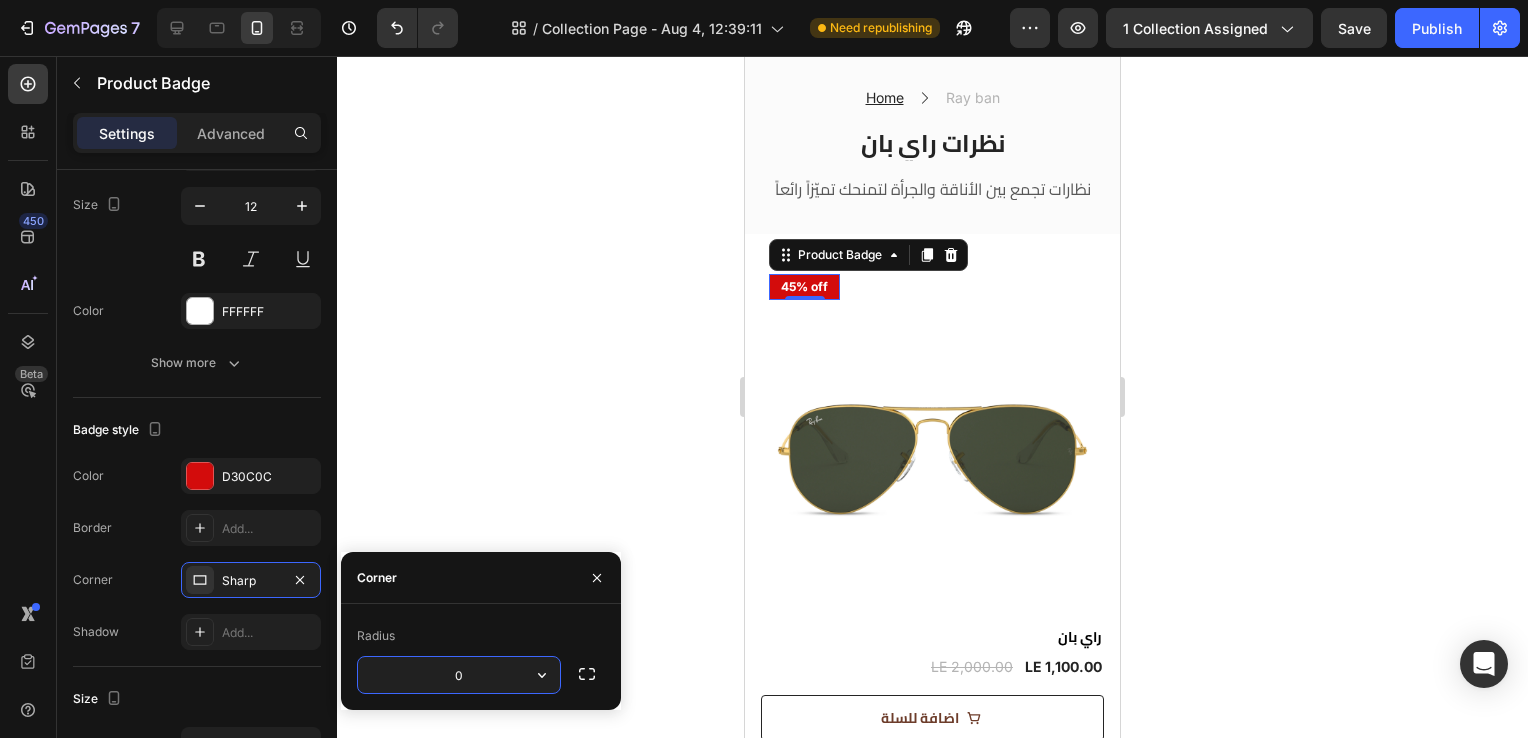 click on "0" at bounding box center [459, 675] 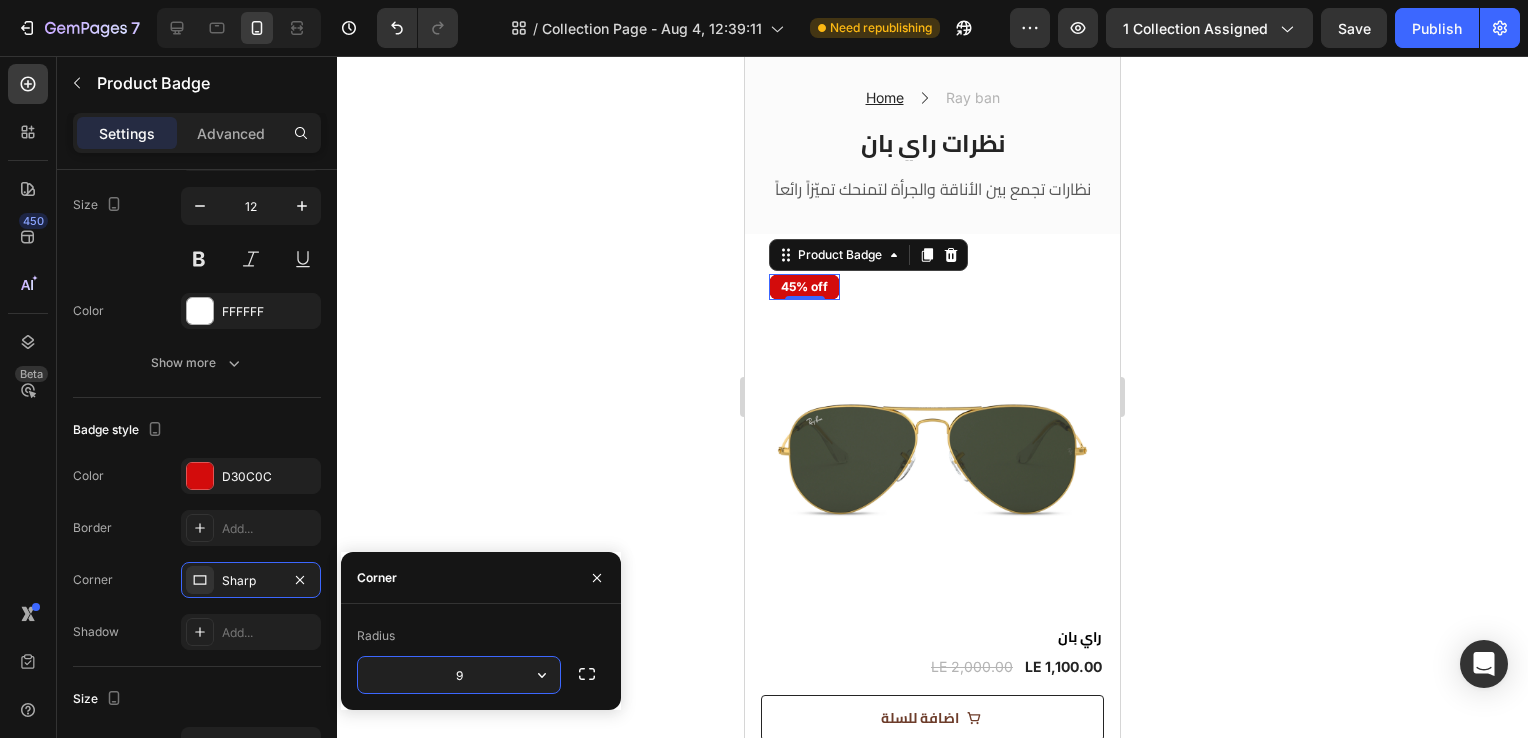 type on "99" 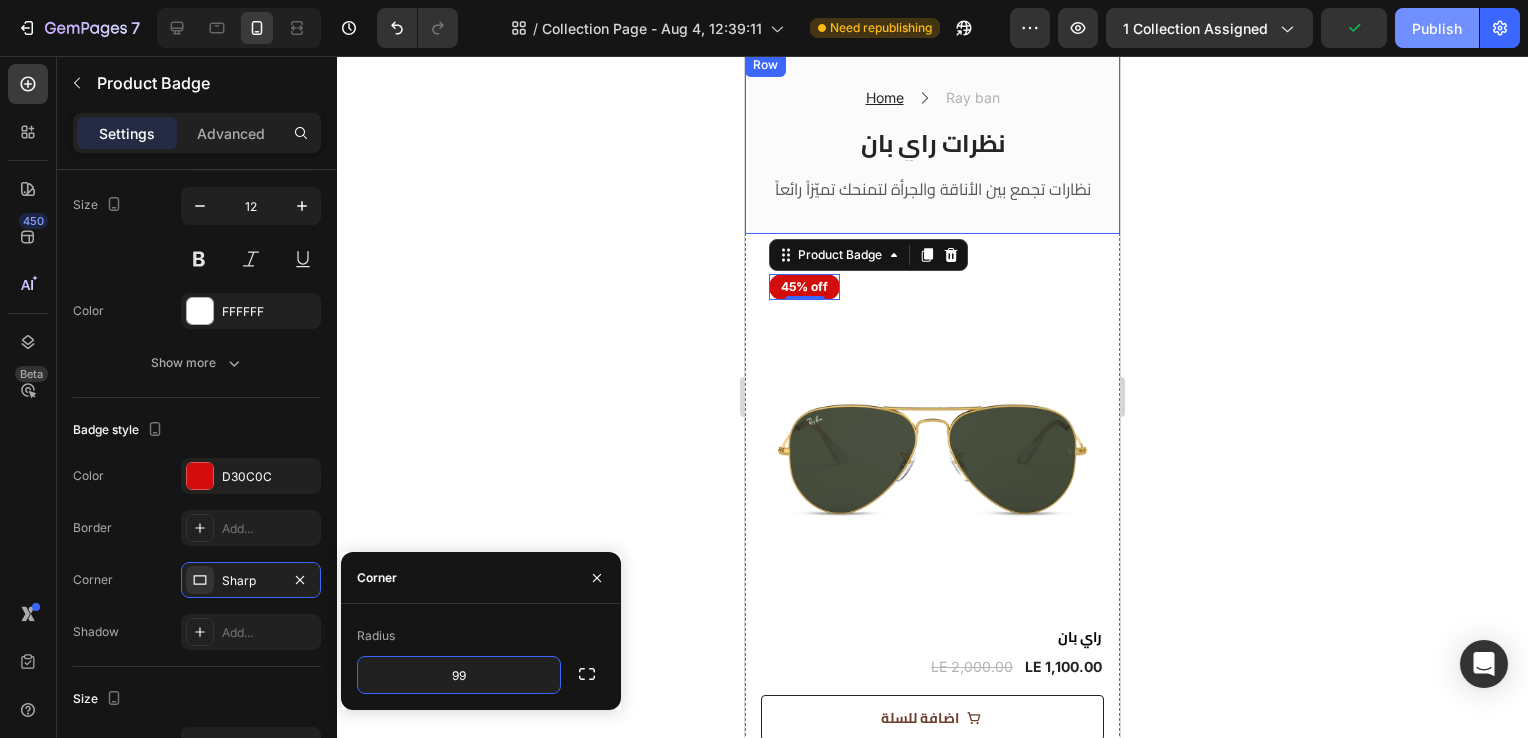 click on "Publish" at bounding box center [1437, 28] 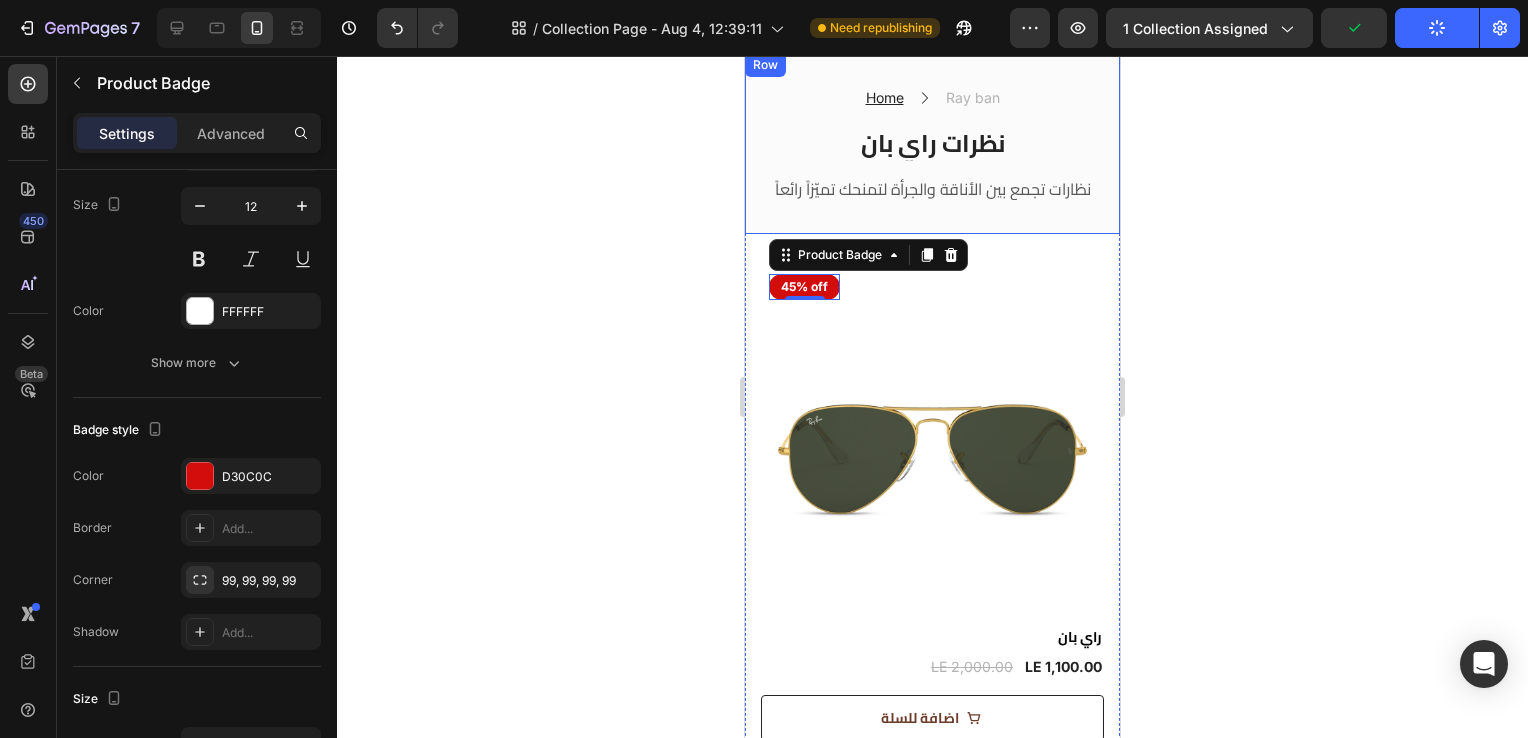 click 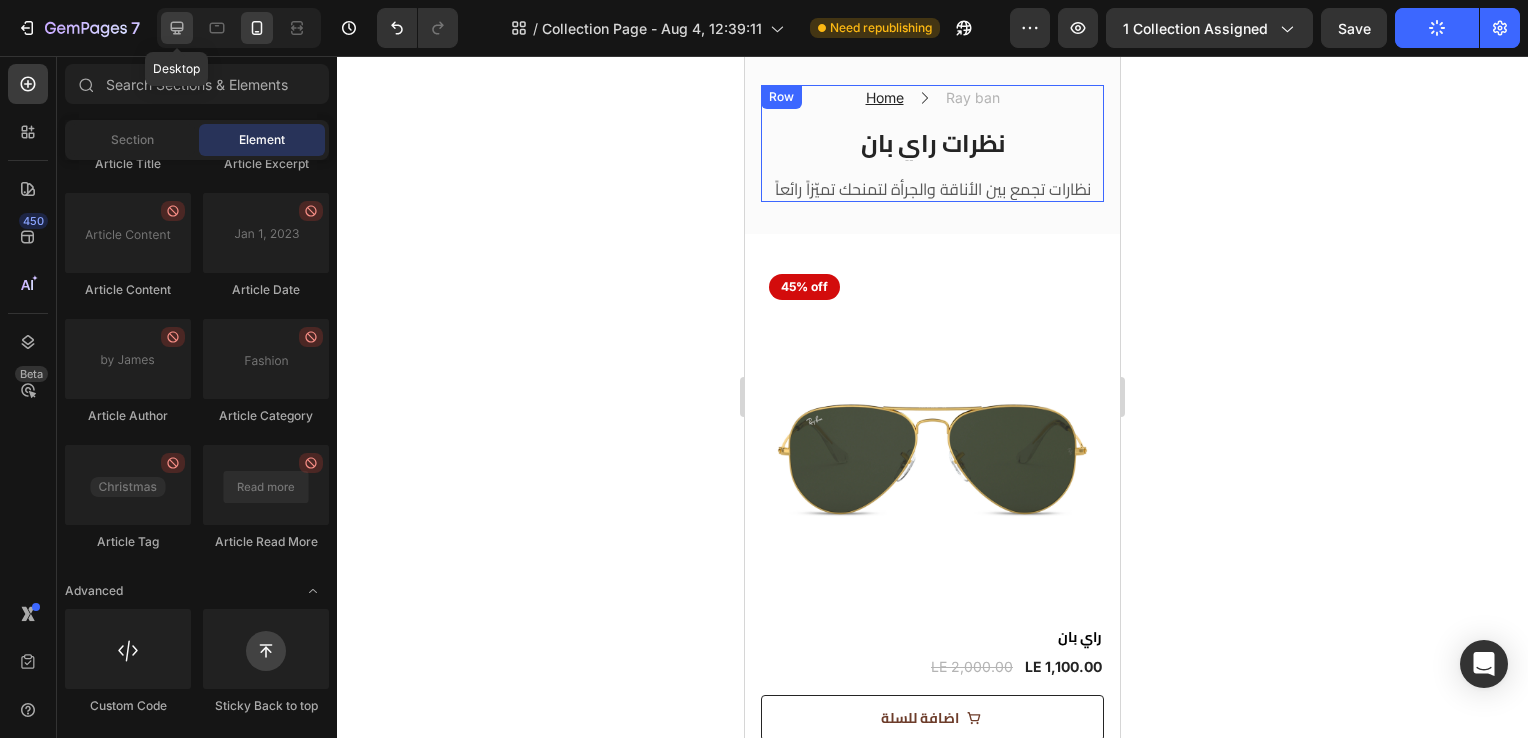 click 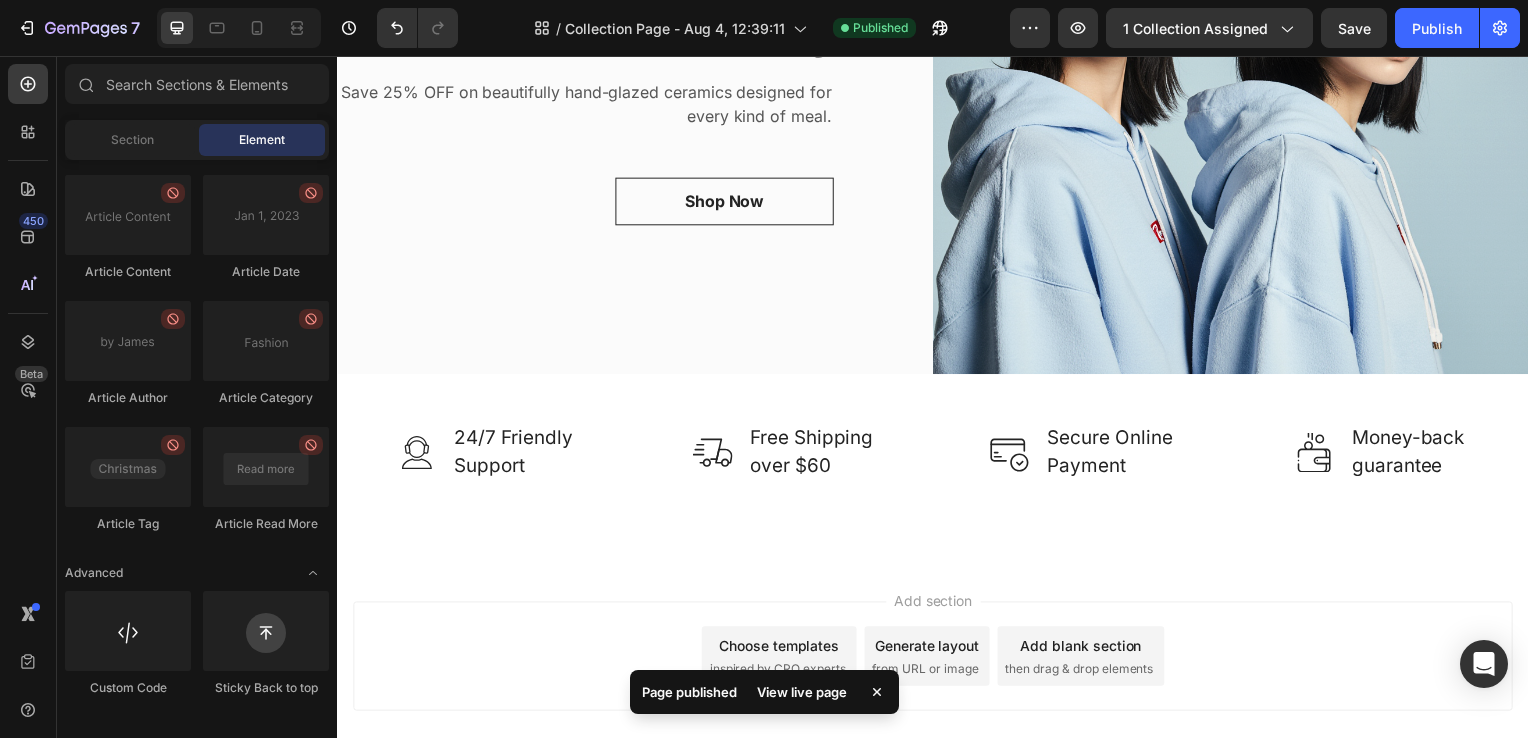 scroll, scrollTop: 2420, scrollLeft: 0, axis: vertical 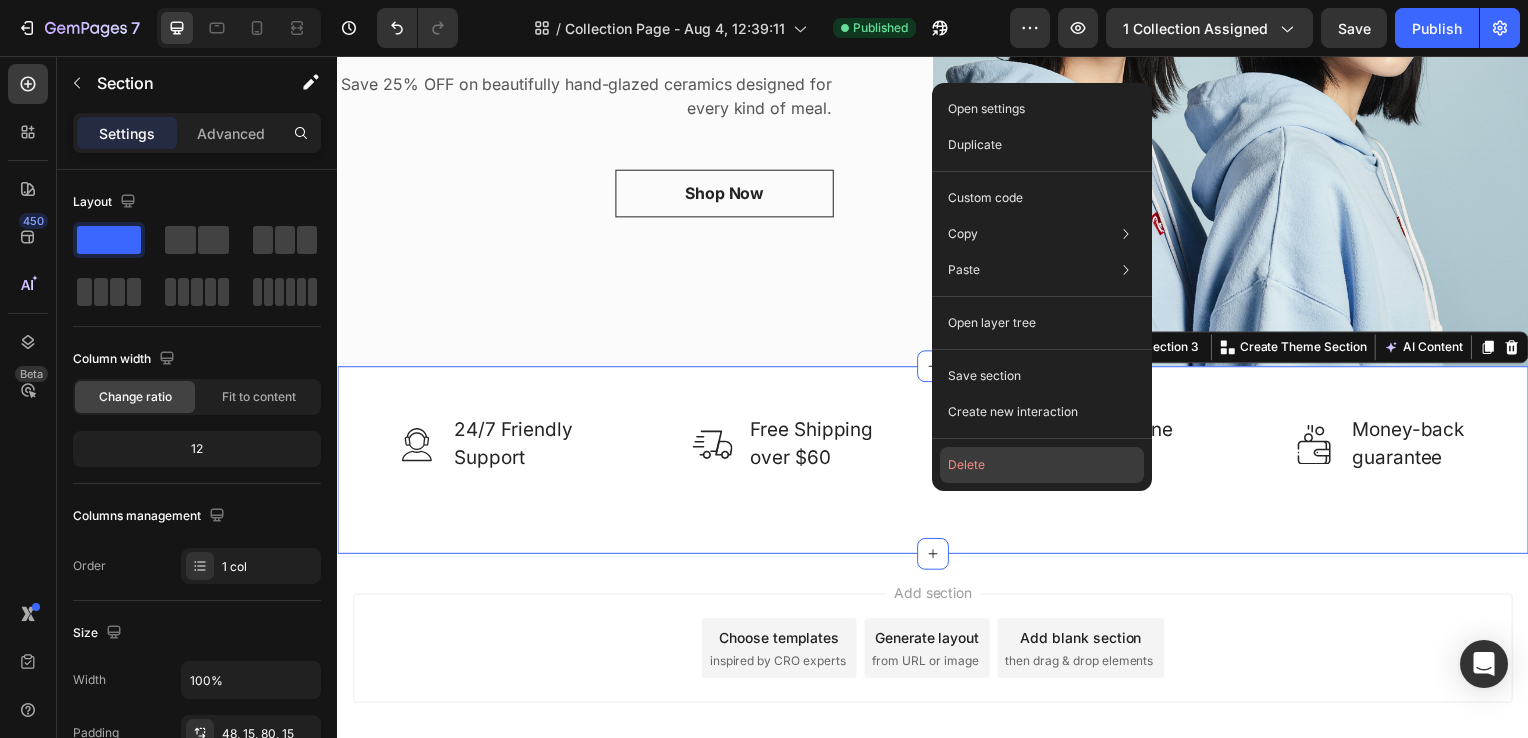 click on "Delete" 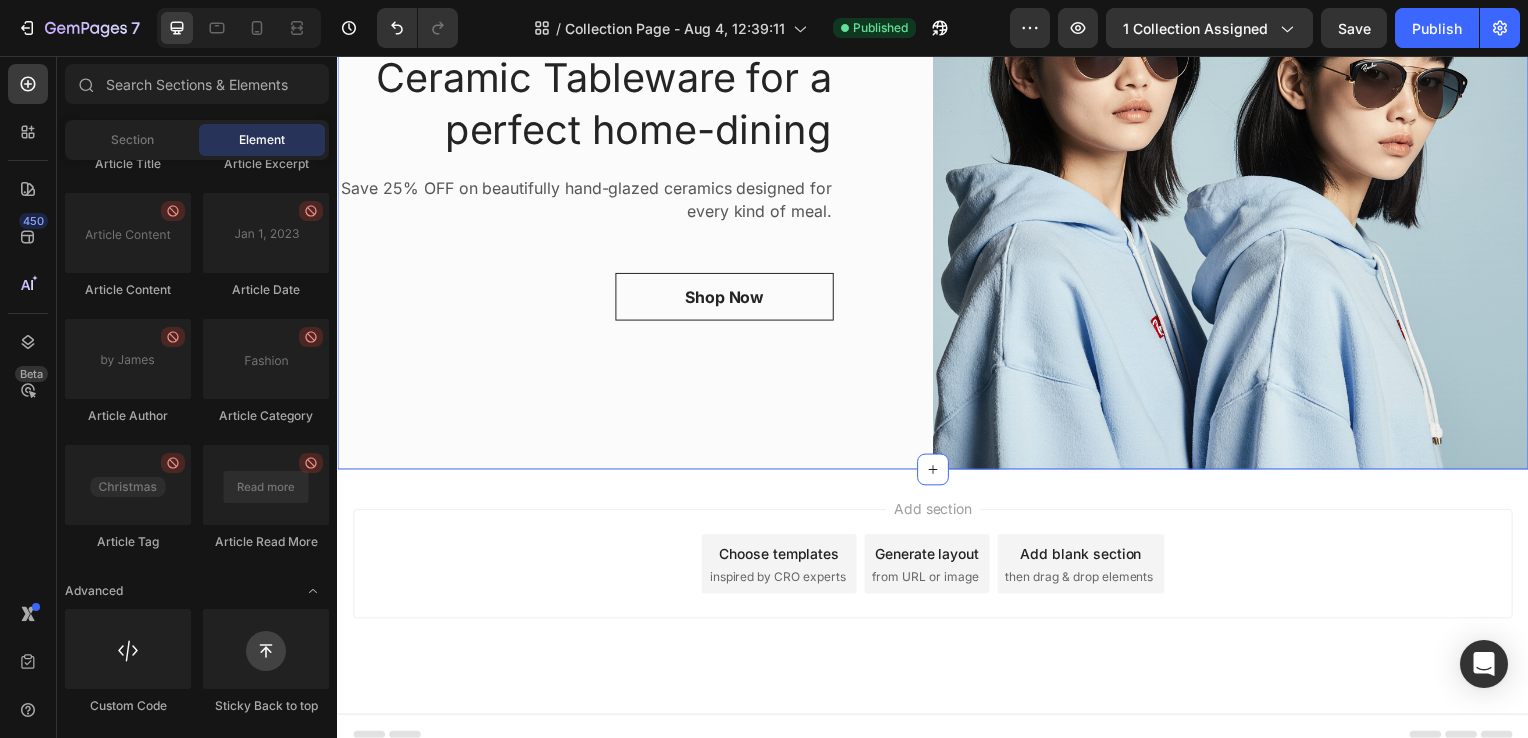 scroll, scrollTop: 487, scrollLeft: 0, axis: vertical 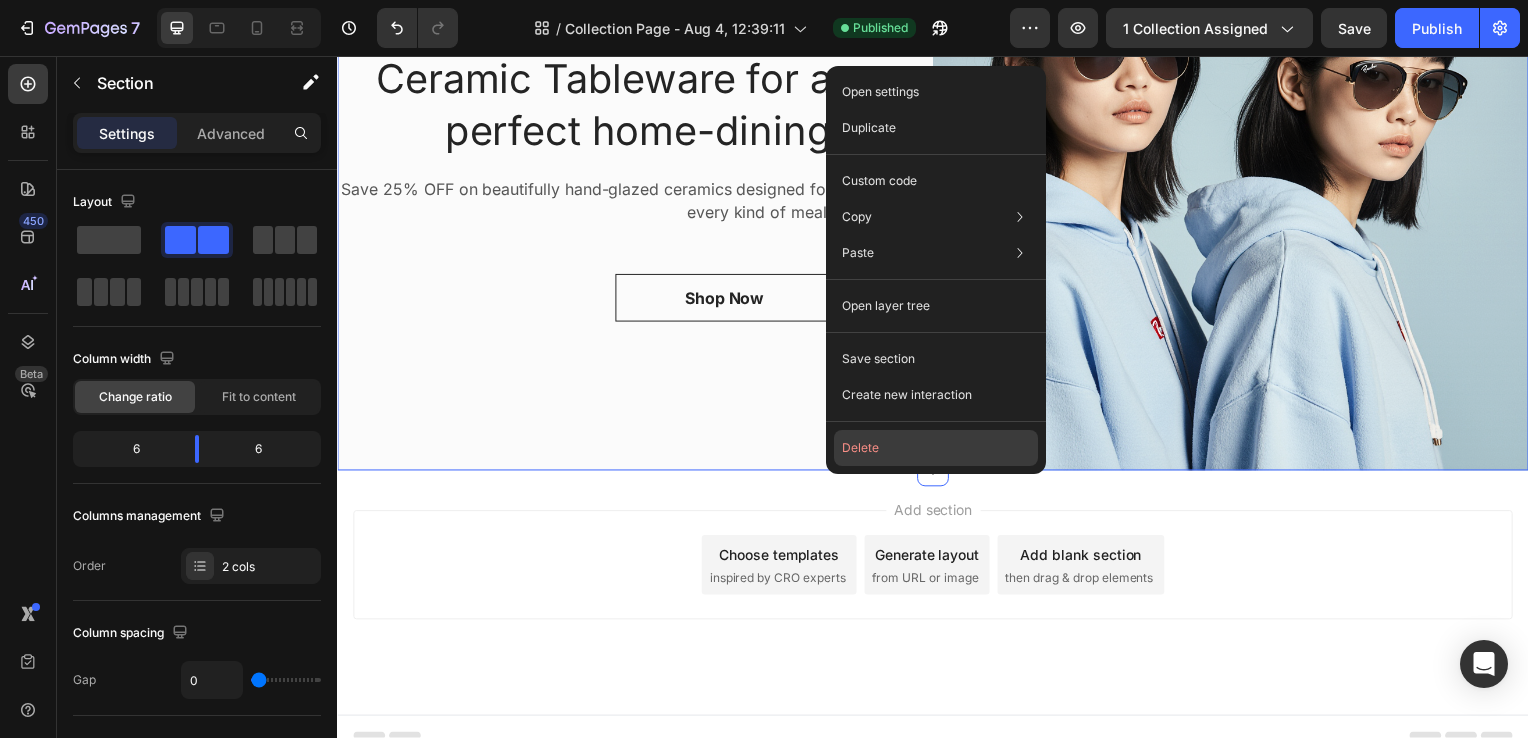 click on "Delete" 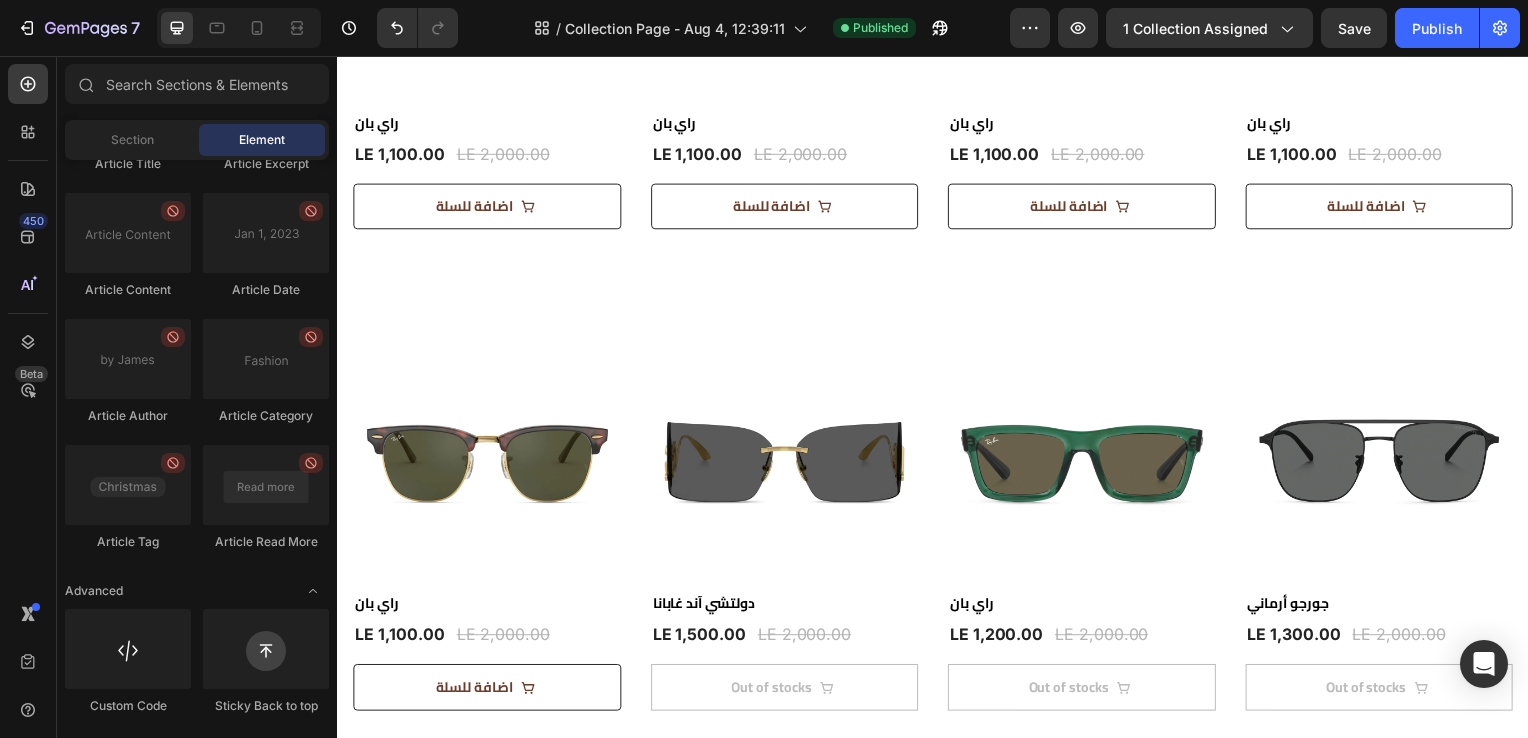 scroll, scrollTop: 0, scrollLeft: 0, axis: both 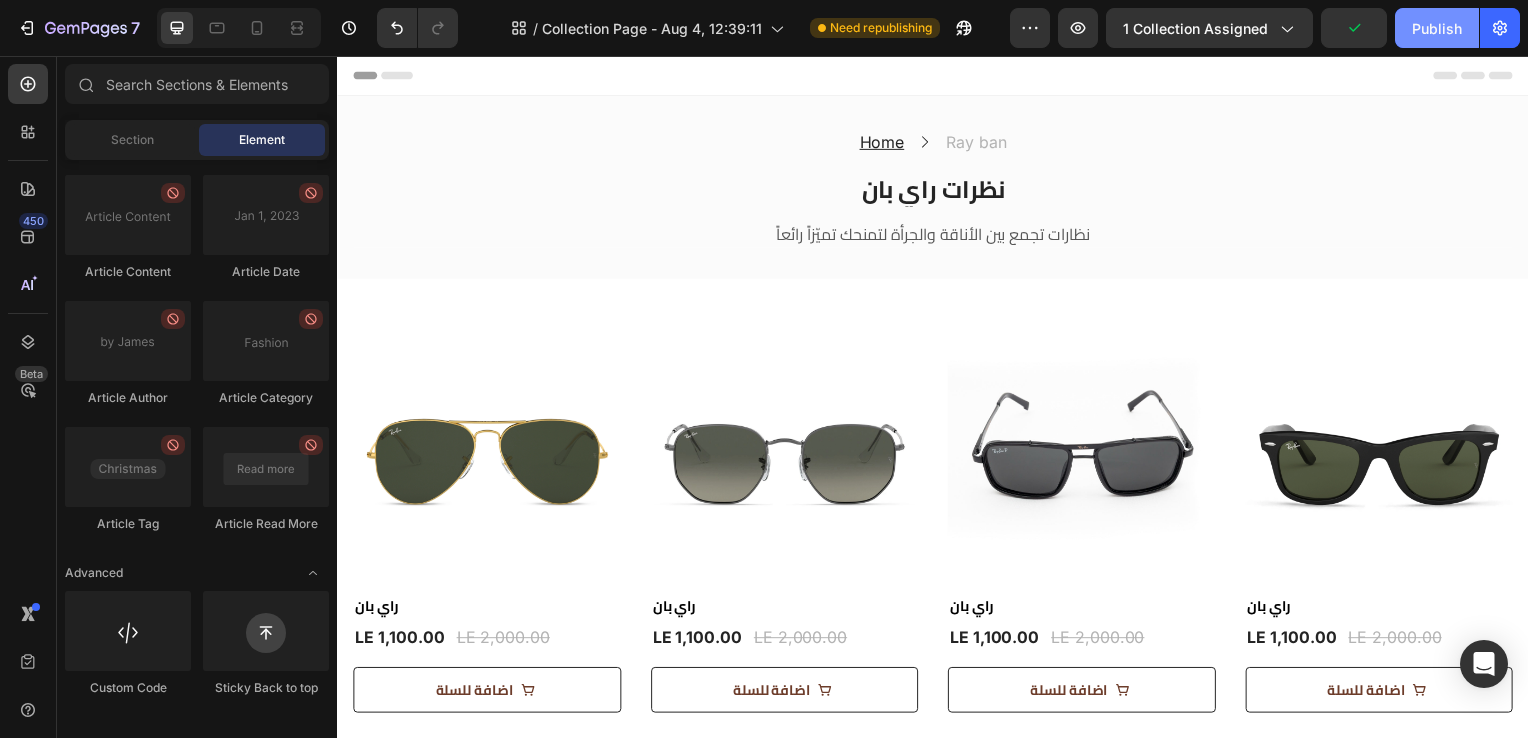 click on "Publish" 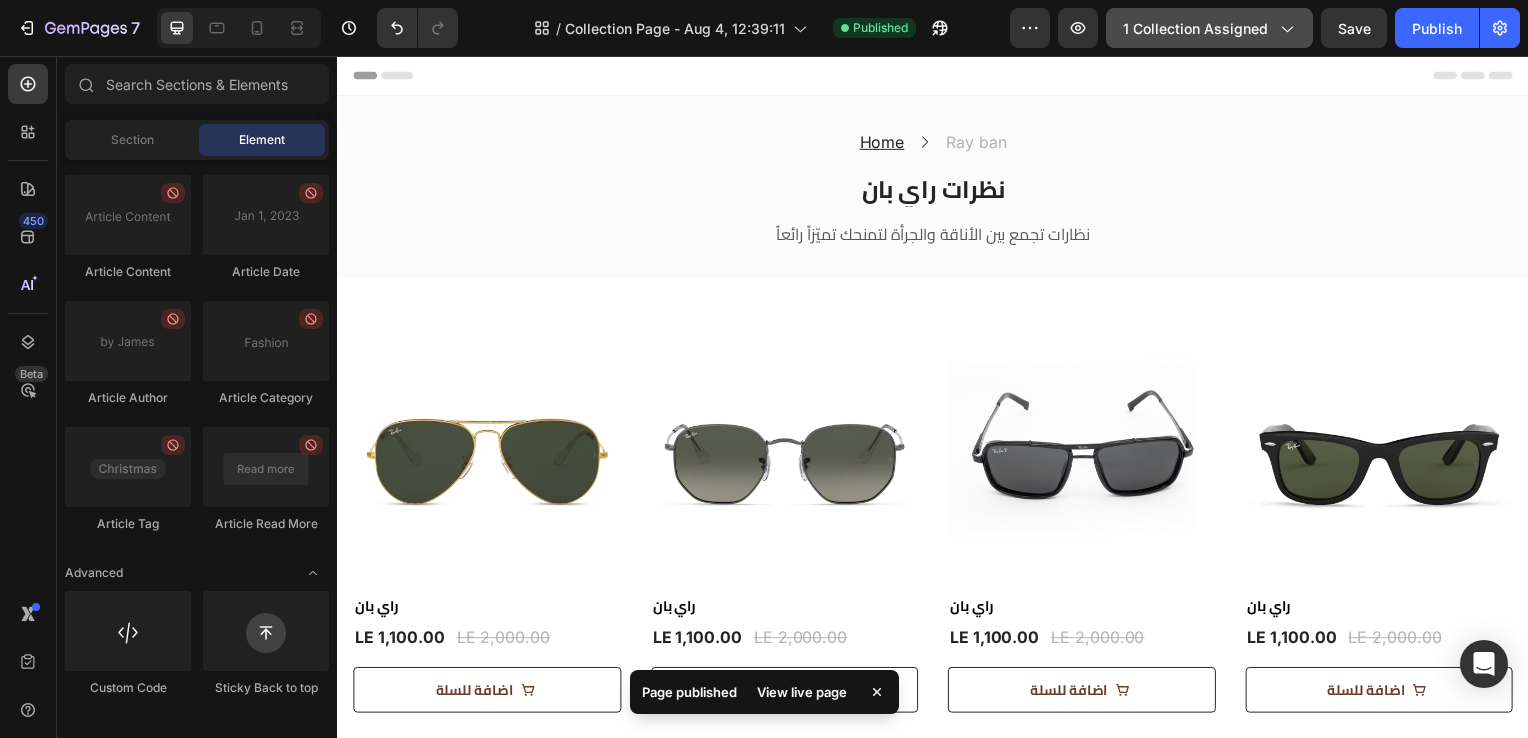 click on "1 collection assigned" 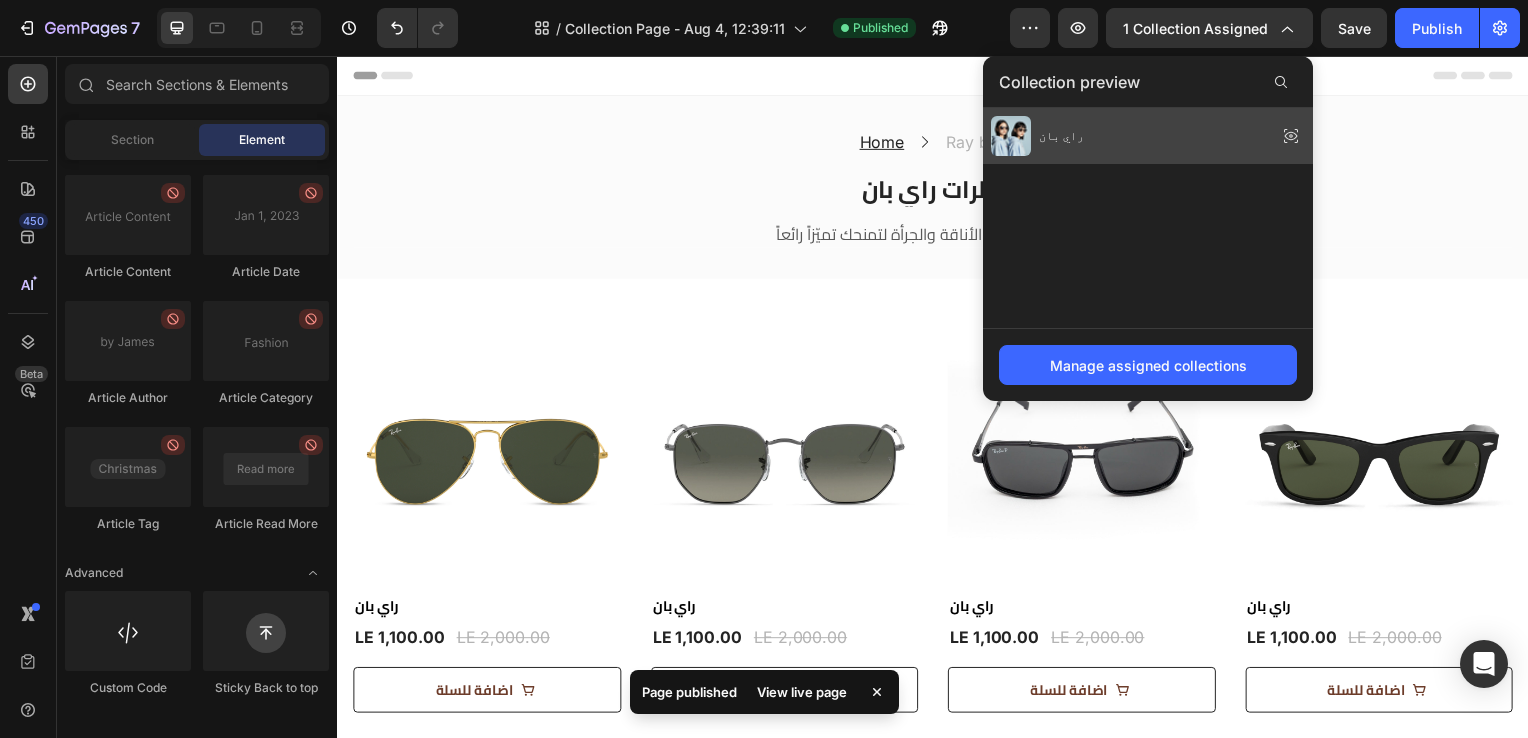 click on "راي بان" 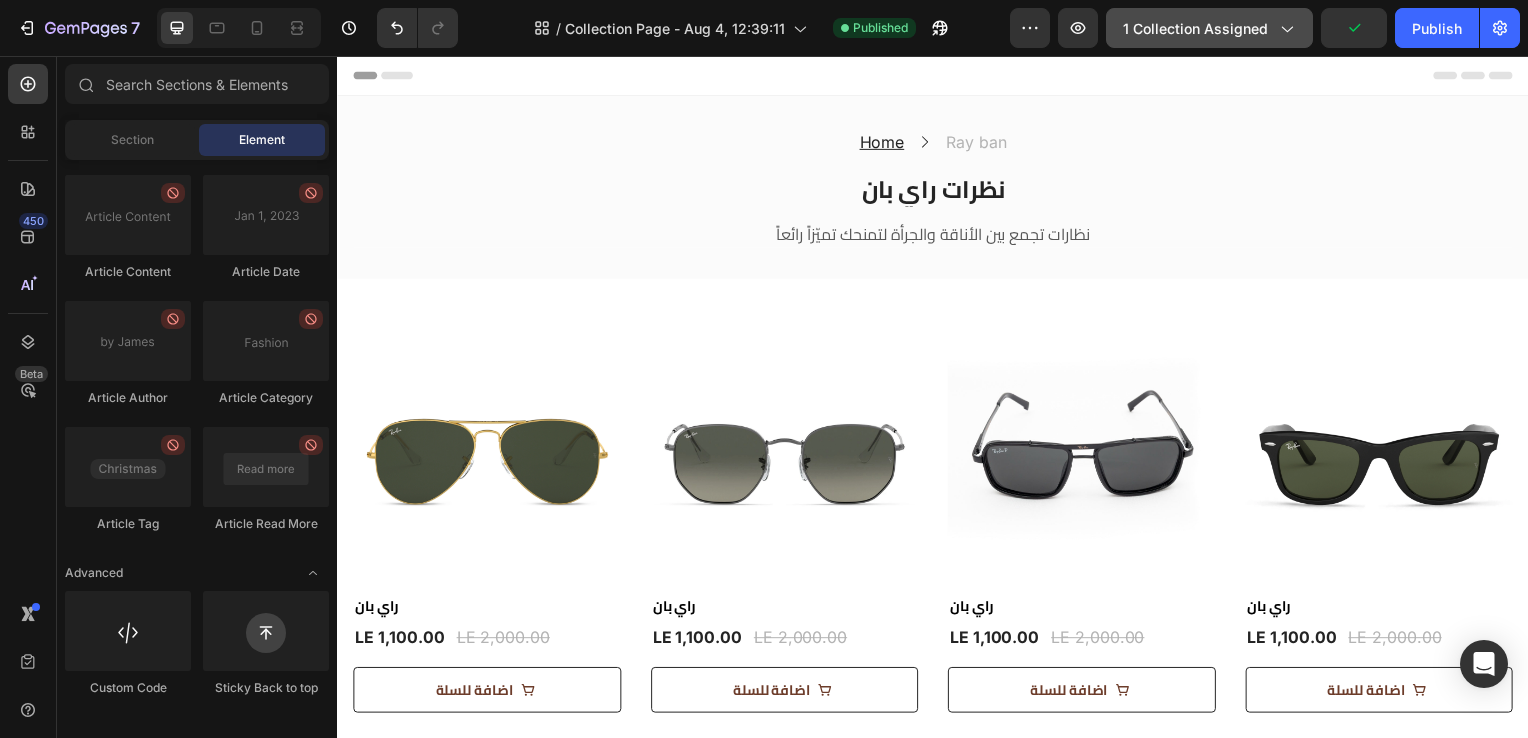 click 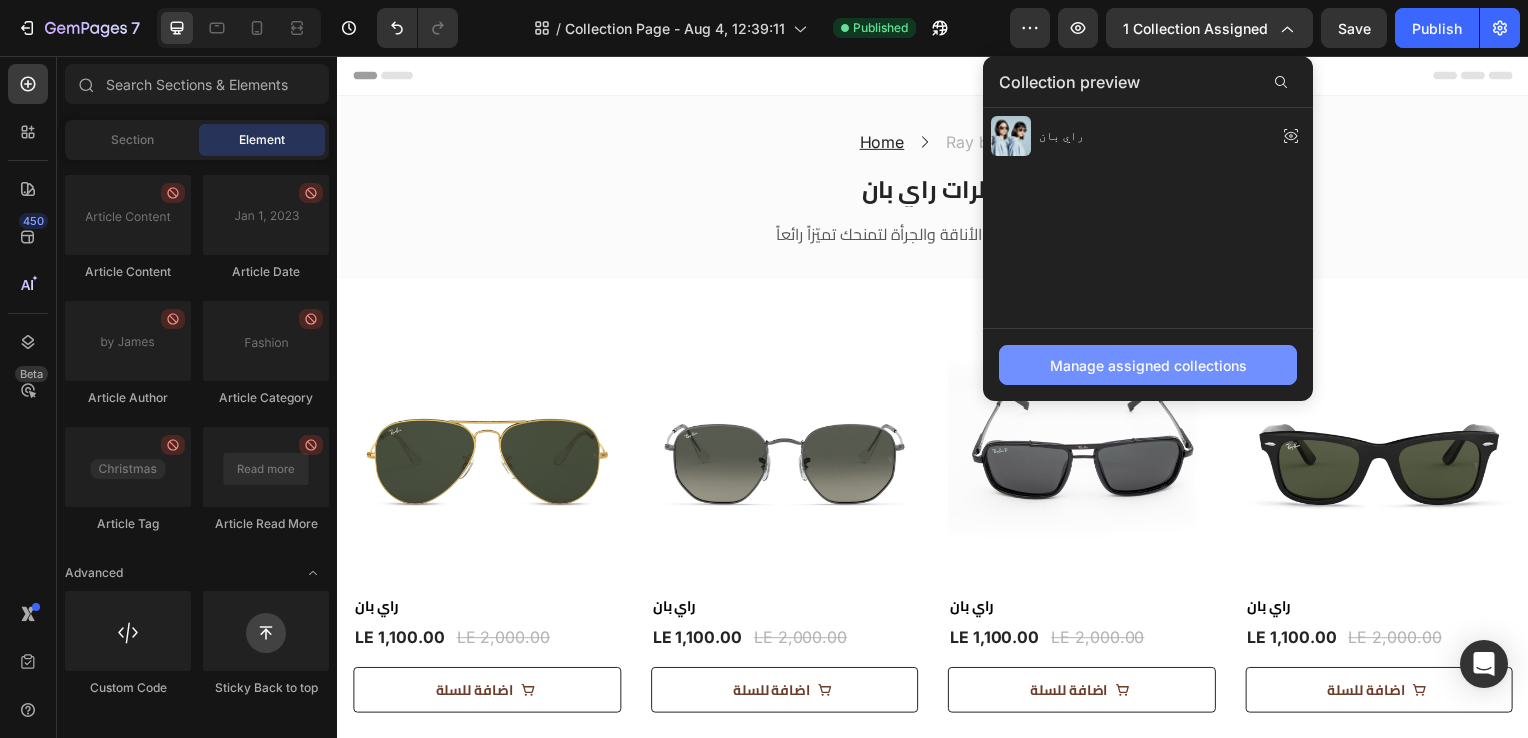 click on "Manage assigned collections" at bounding box center (1148, 365) 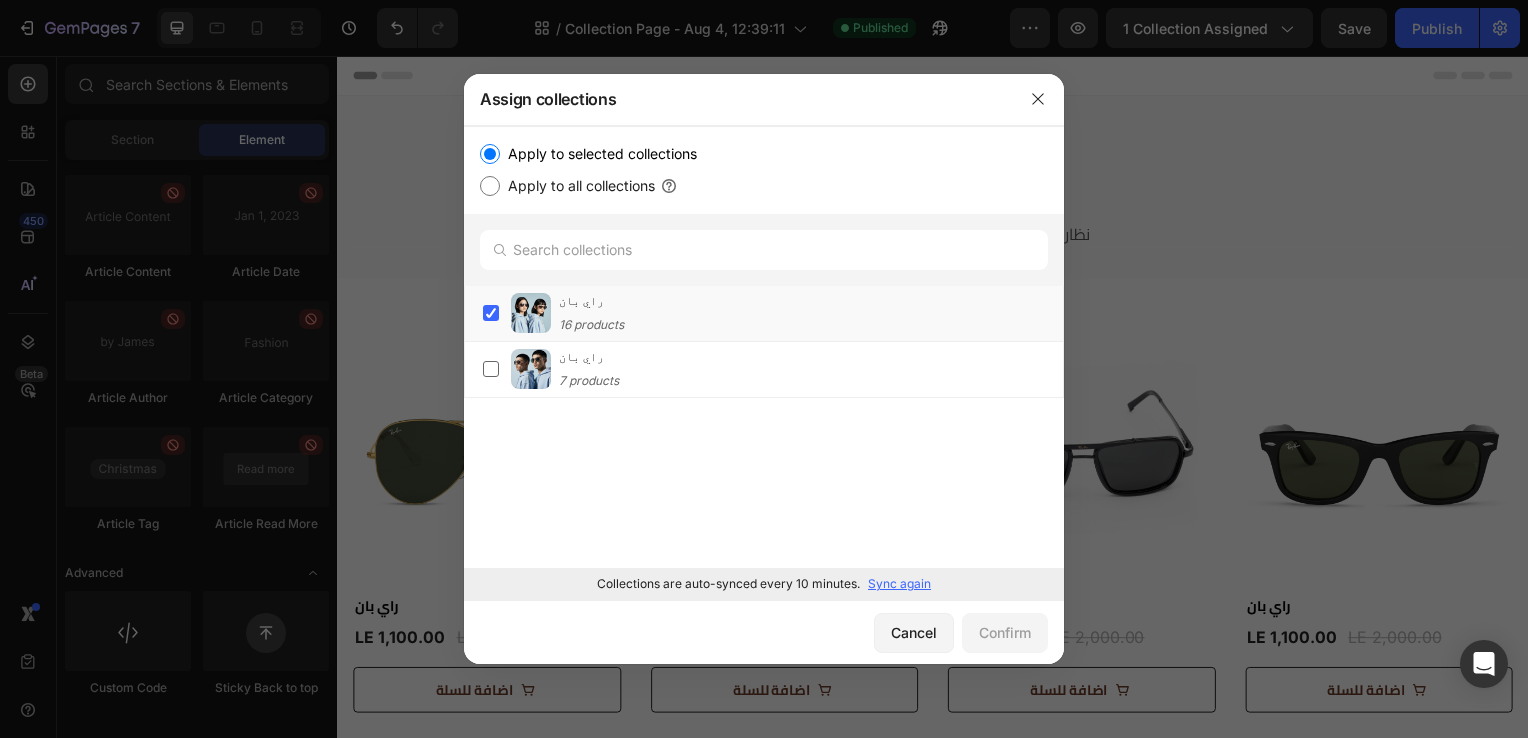 click on "Apply to all collections" at bounding box center [577, 186] 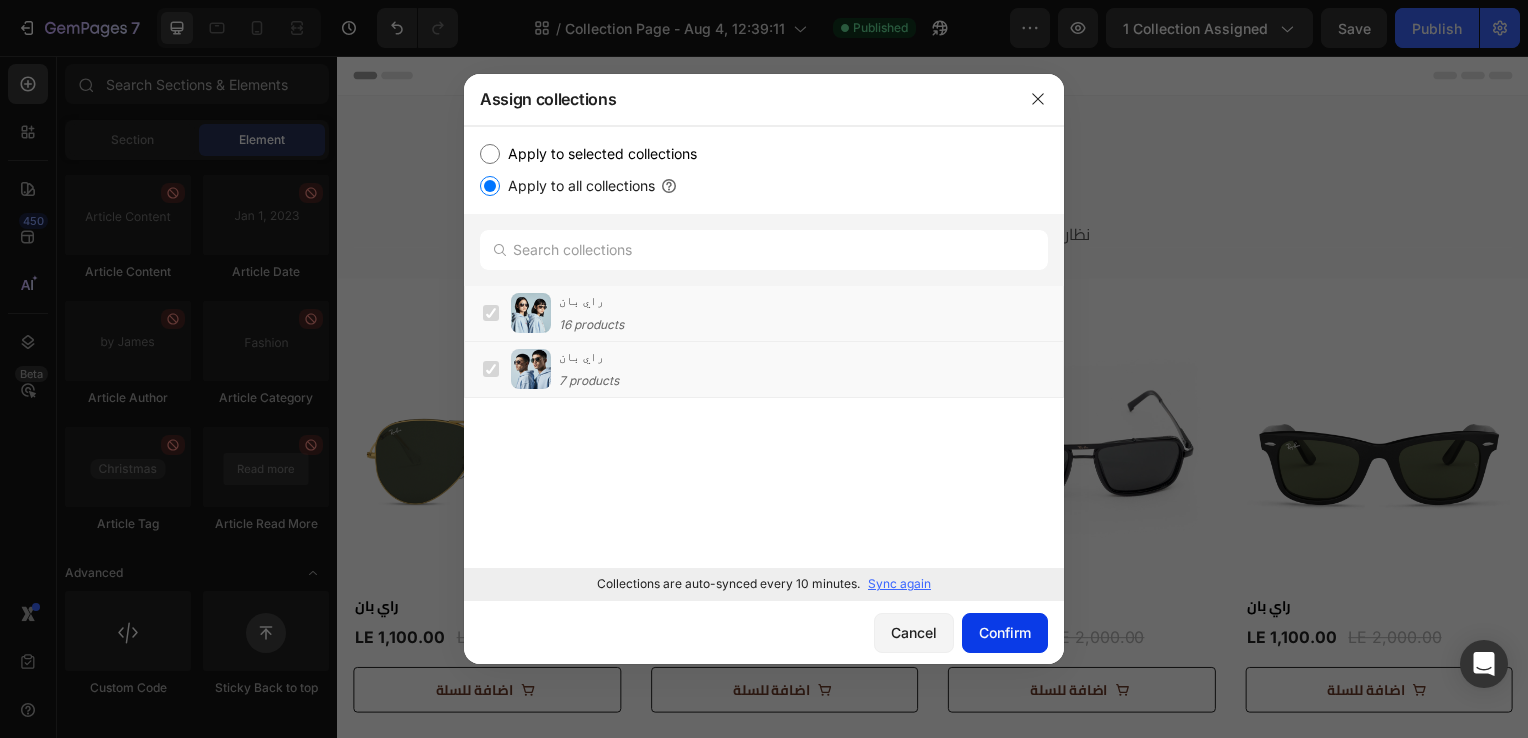 click on "Confirm" at bounding box center (1005, 632) 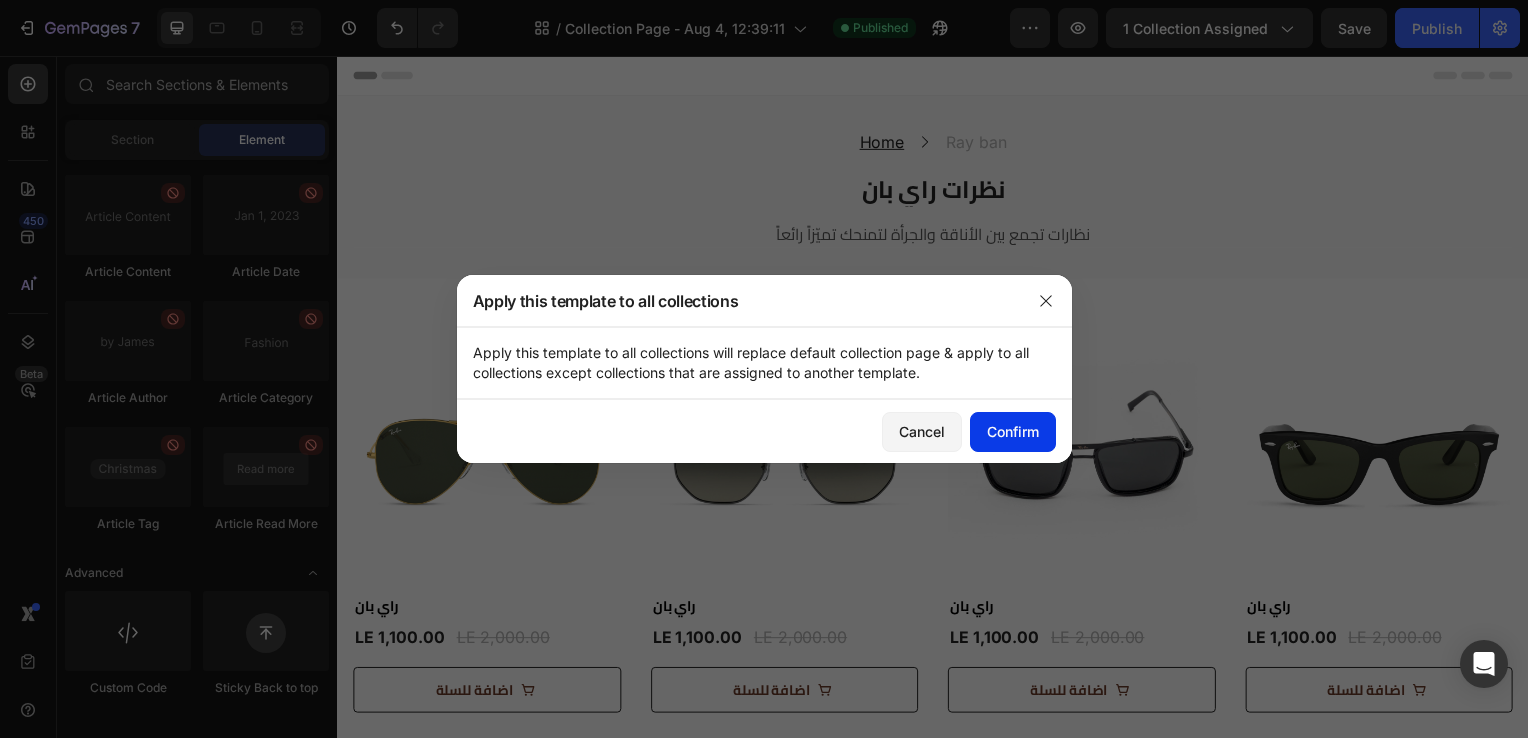click on "Confirm" at bounding box center [1013, 431] 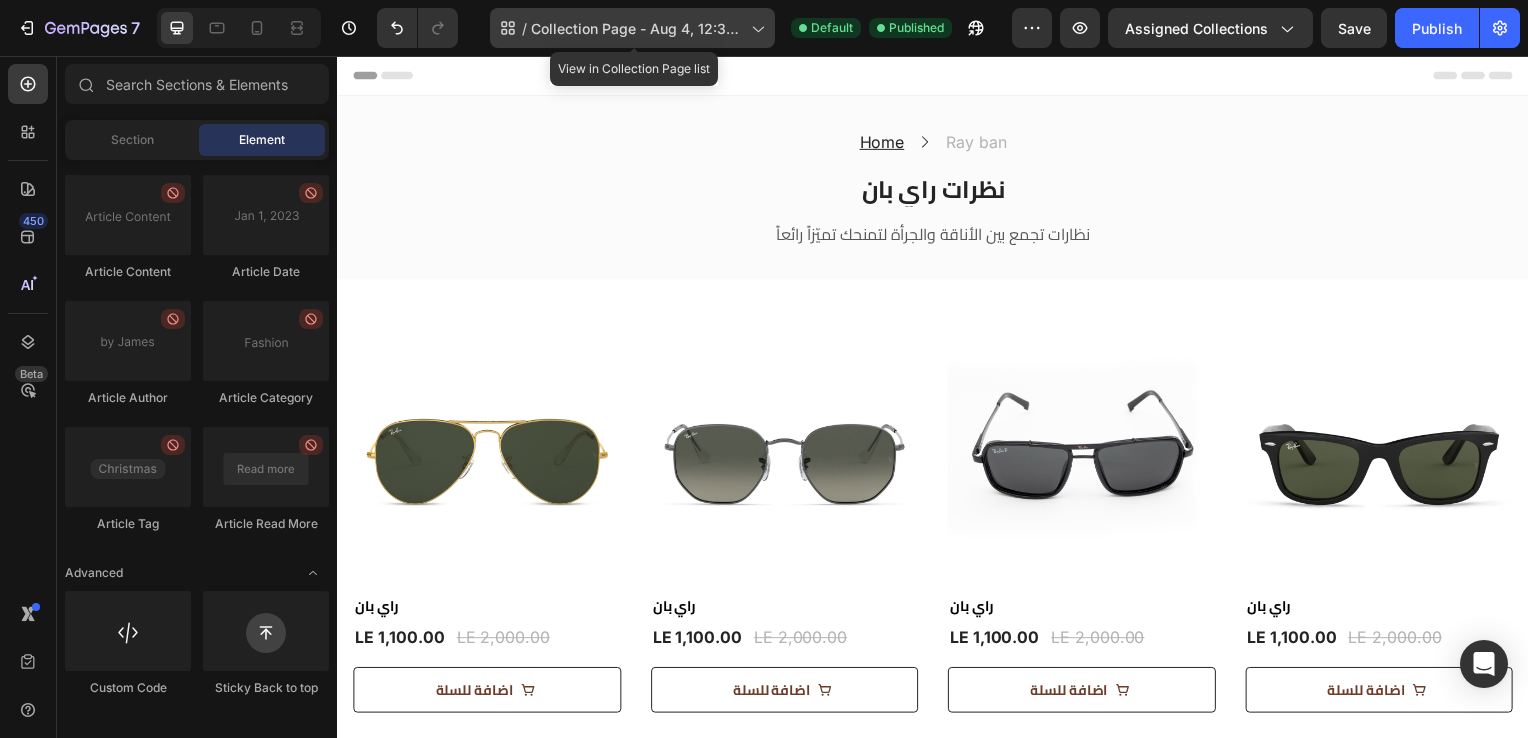 click on "/  Collection Page - Aug 4, 12:39:11" 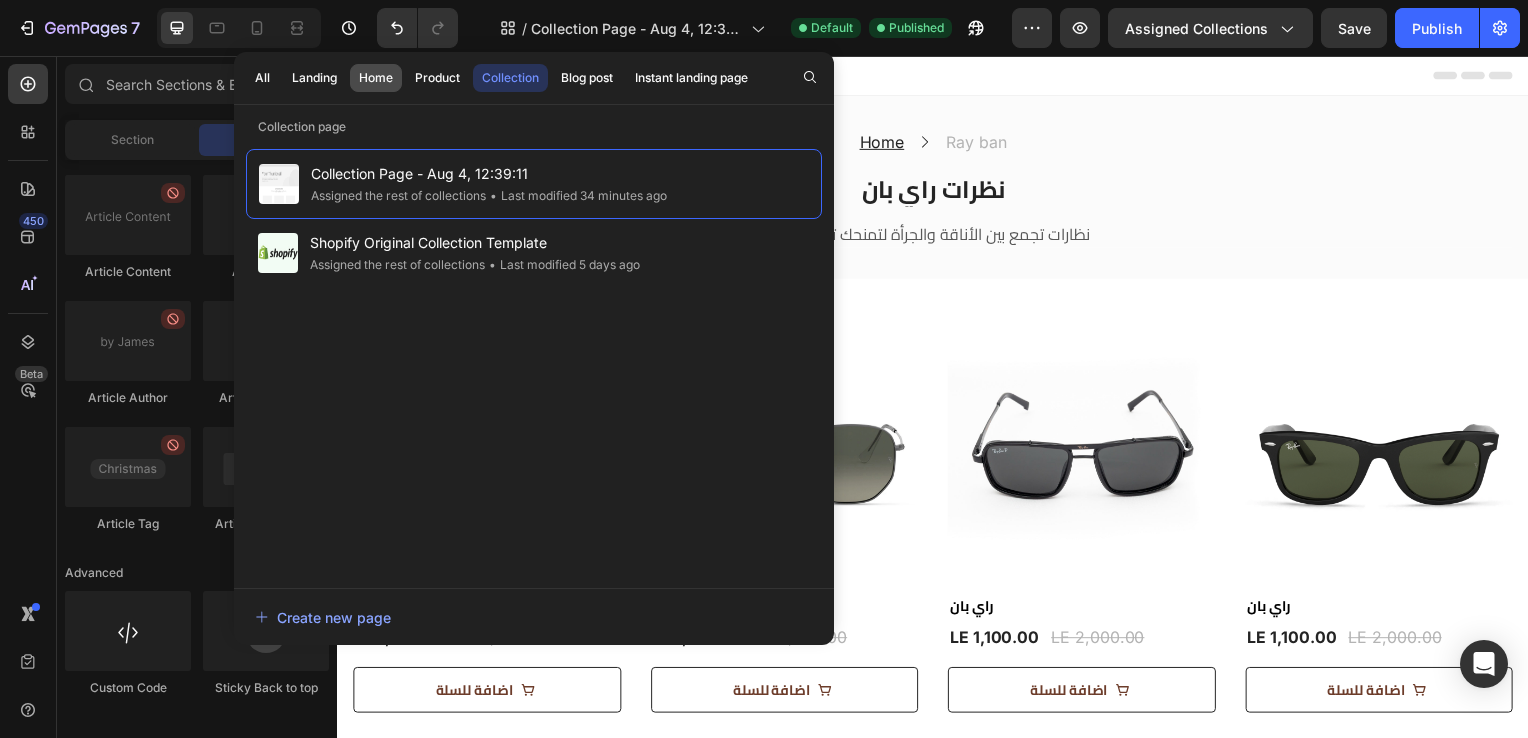 click on "Home" at bounding box center [376, 78] 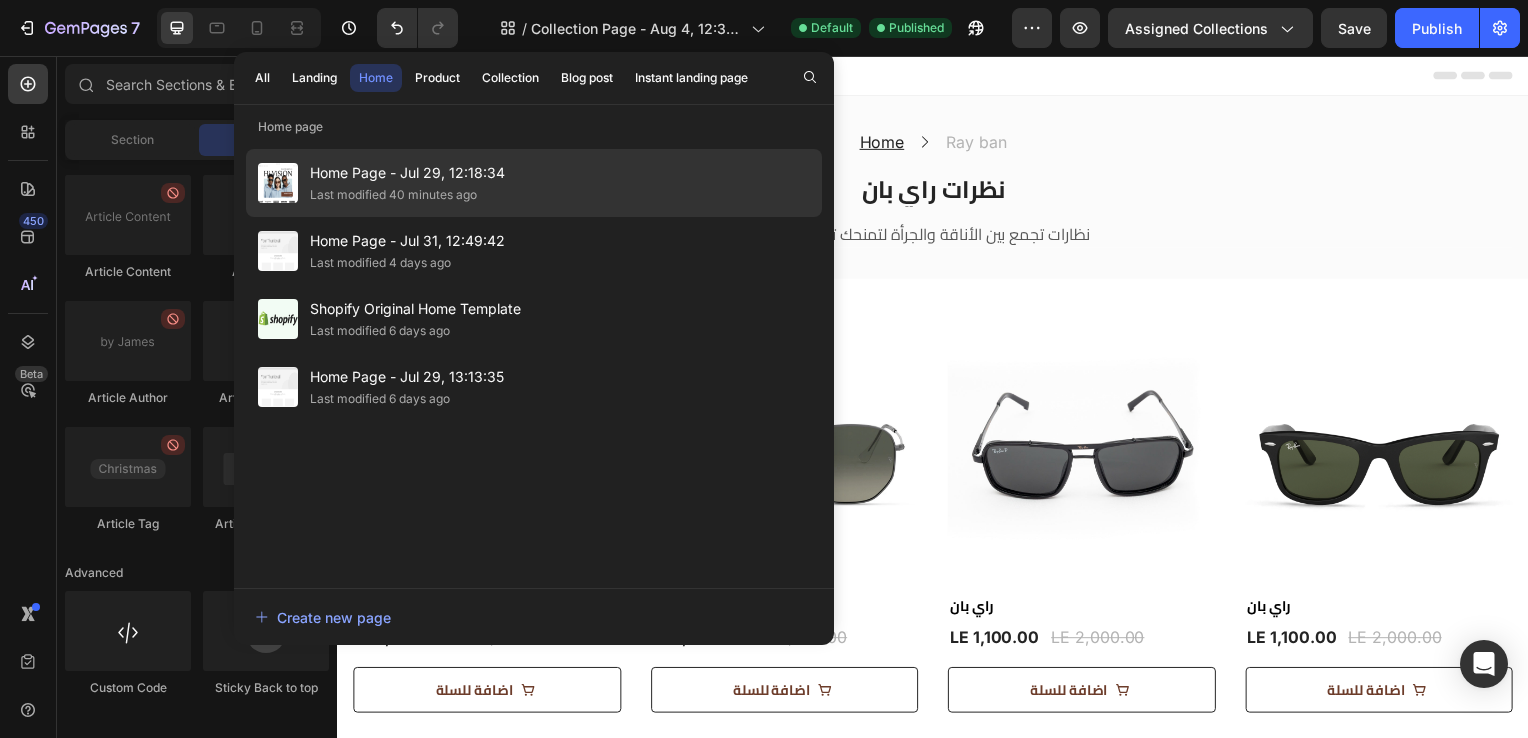click on "Home Page - Jul 29, 12:18:34" at bounding box center (407, 173) 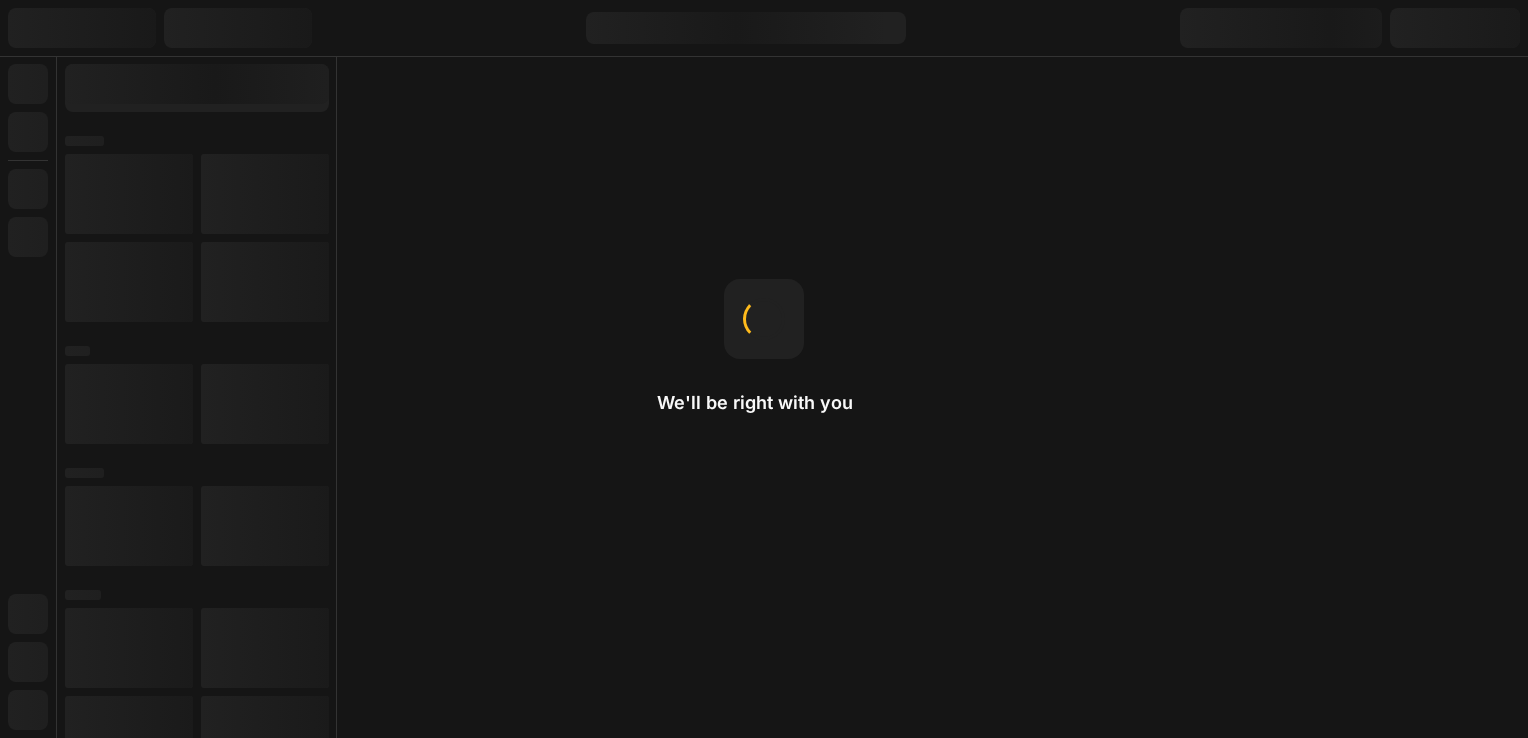 scroll, scrollTop: 0, scrollLeft: 0, axis: both 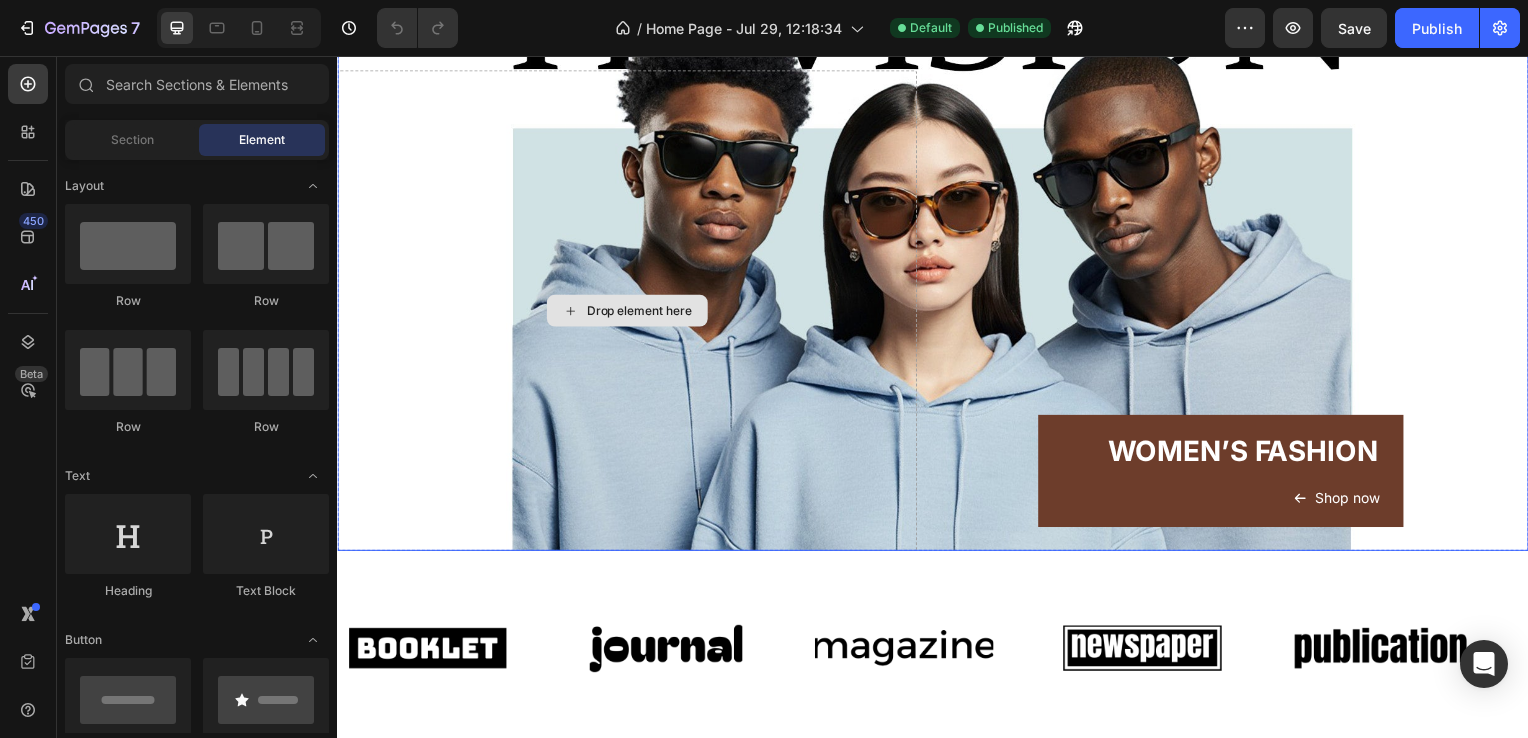 click on "Drop element here" at bounding box center [629, 313] 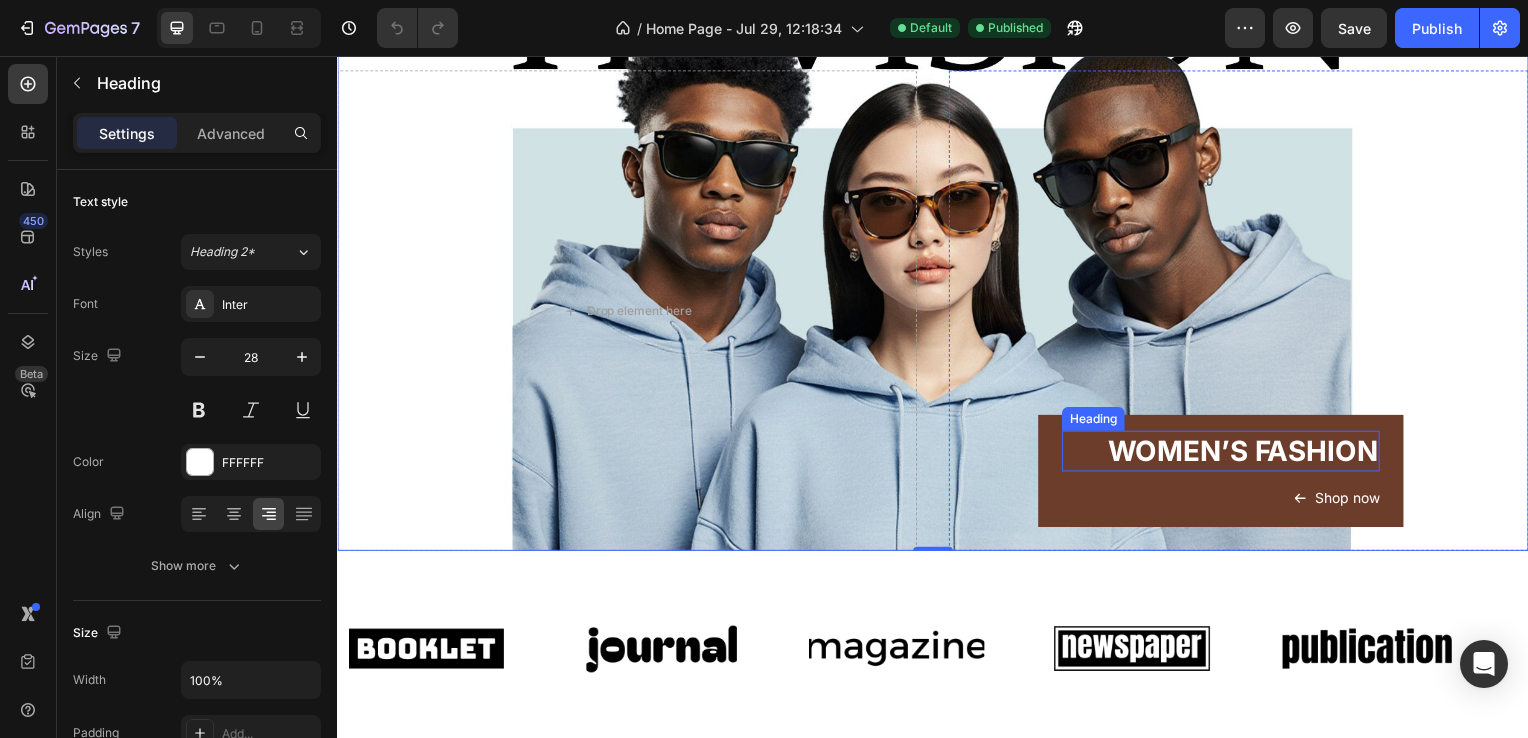 click on "WOMEN’S FASHION" at bounding box center [1227, 454] 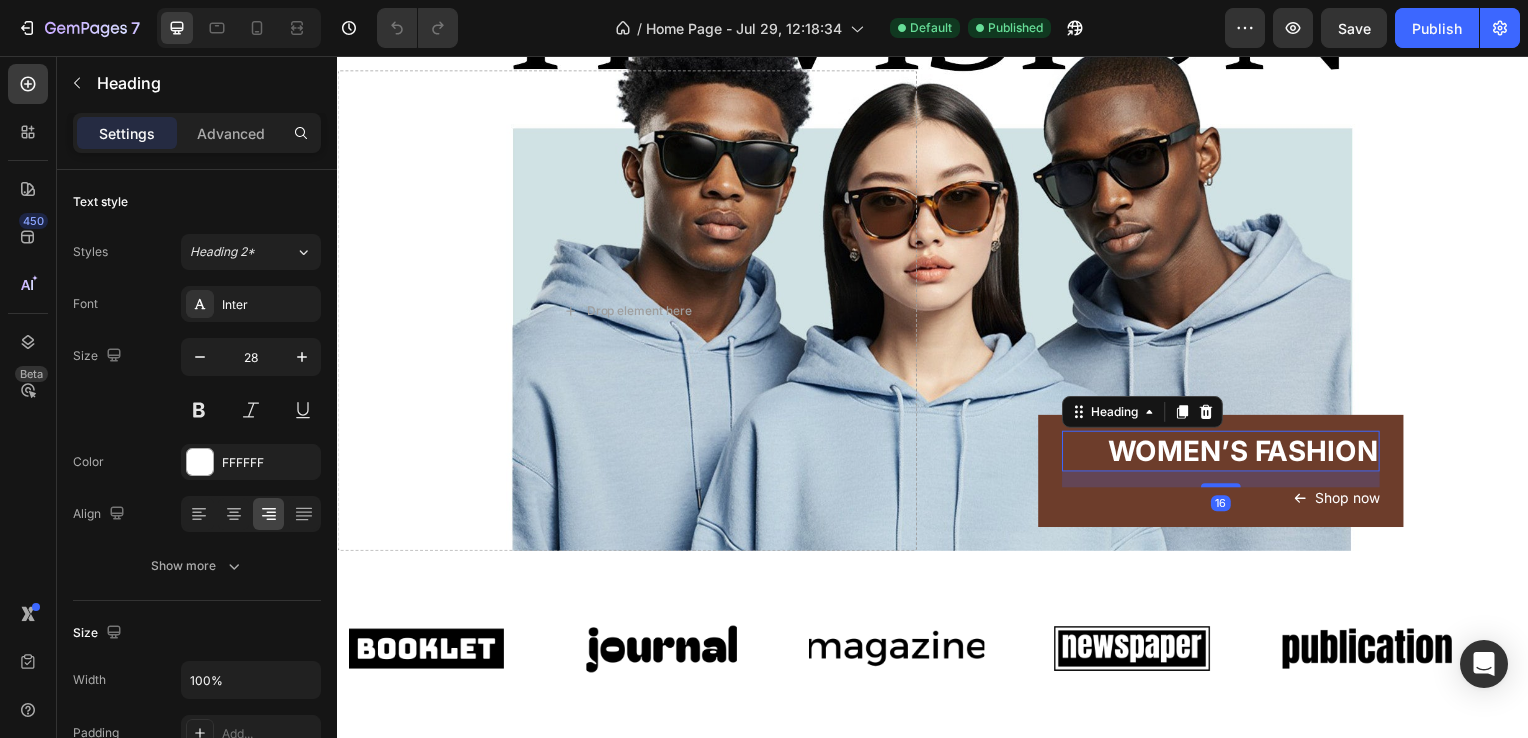 radio on "false" 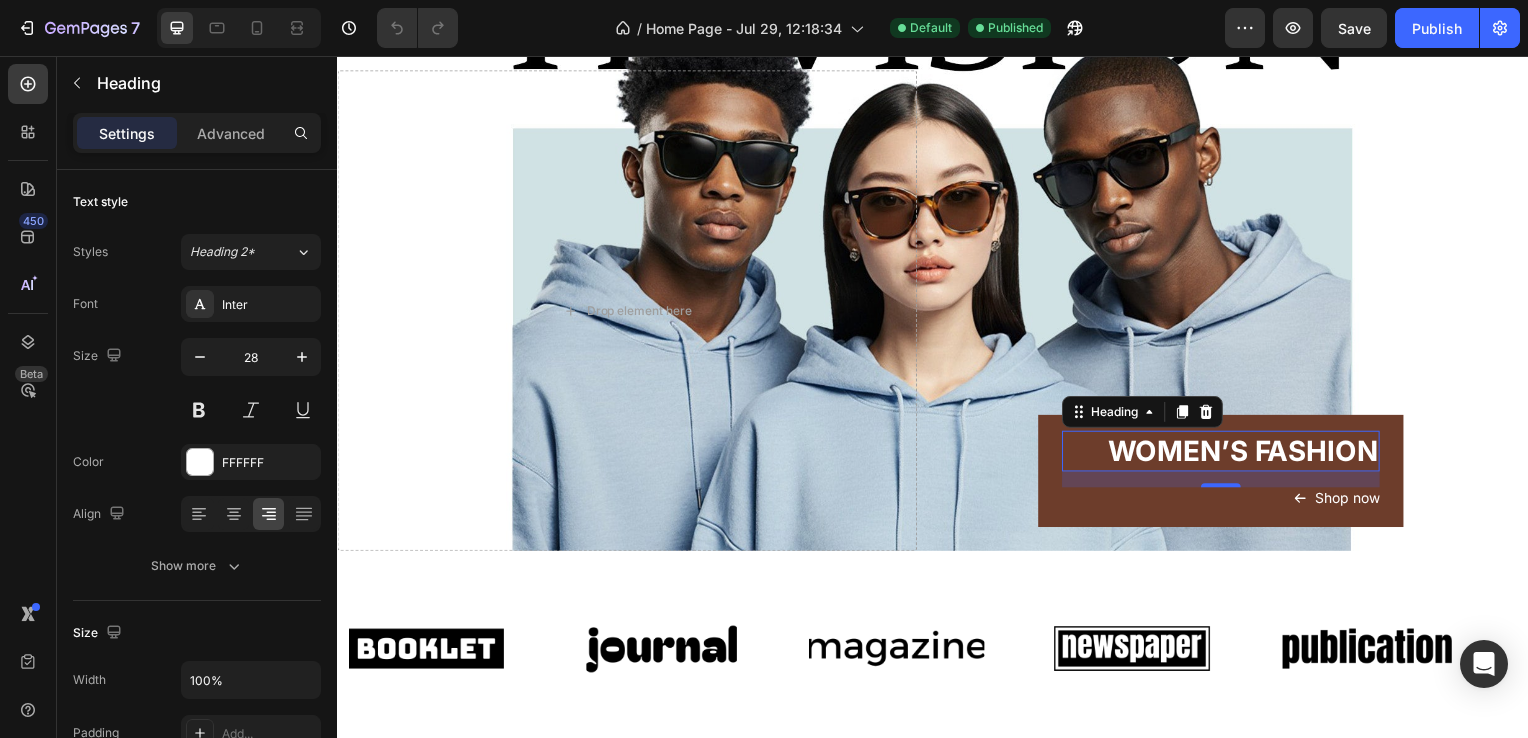scroll, scrollTop: 0, scrollLeft: 0, axis: both 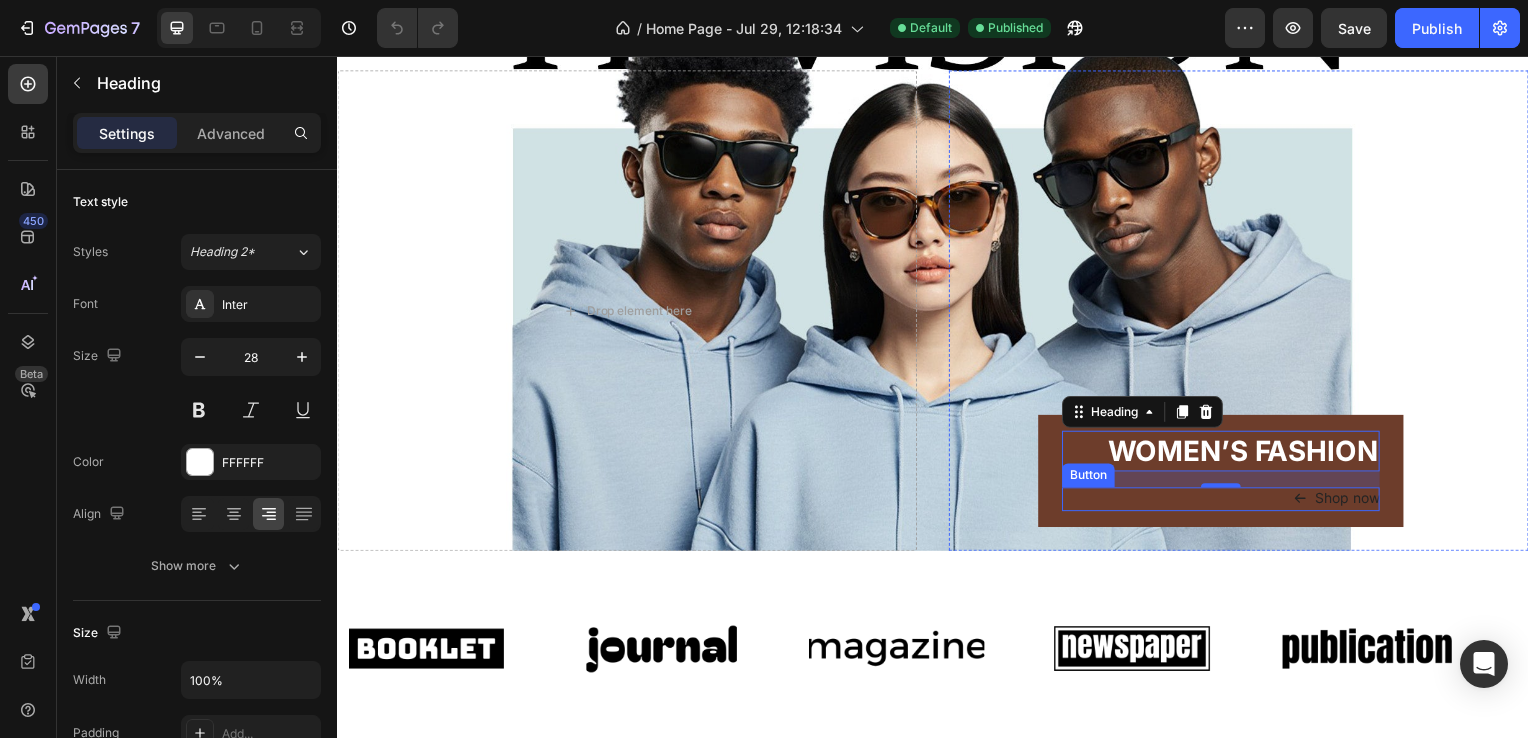 click at bounding box center (1307, 502) 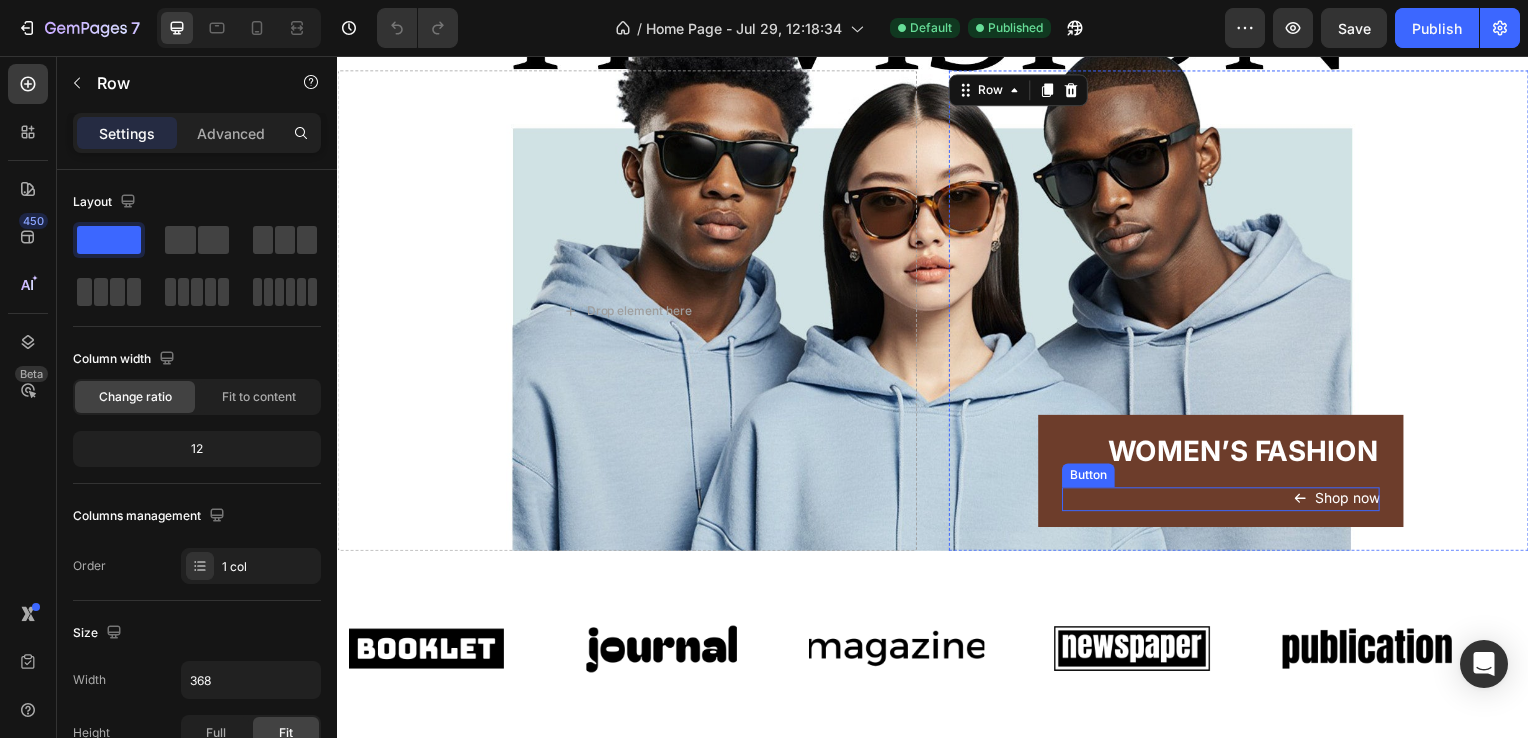 click on "Shop now Button" at bounding box center [1227, 503] 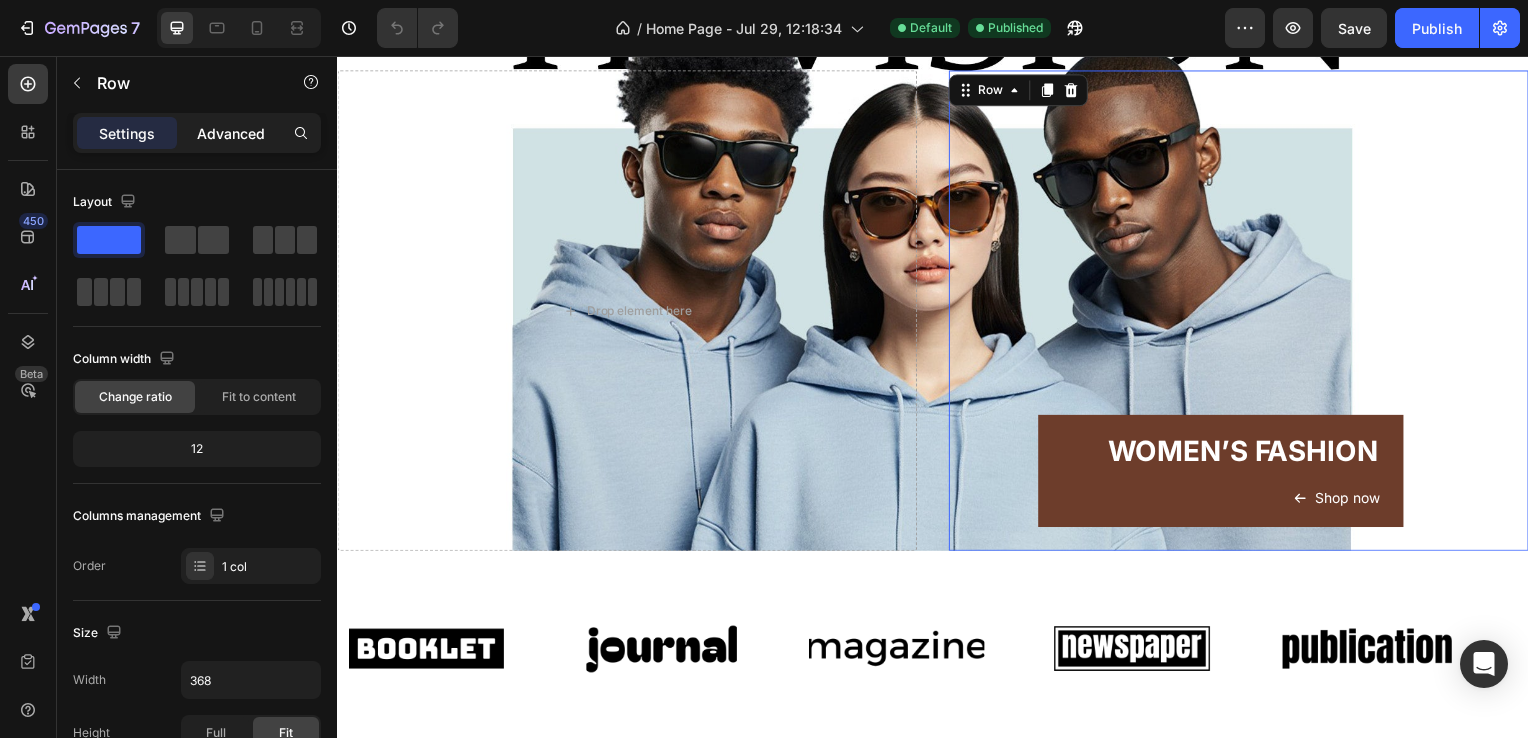 click on "Advanced" at bounding box center [231, 133] 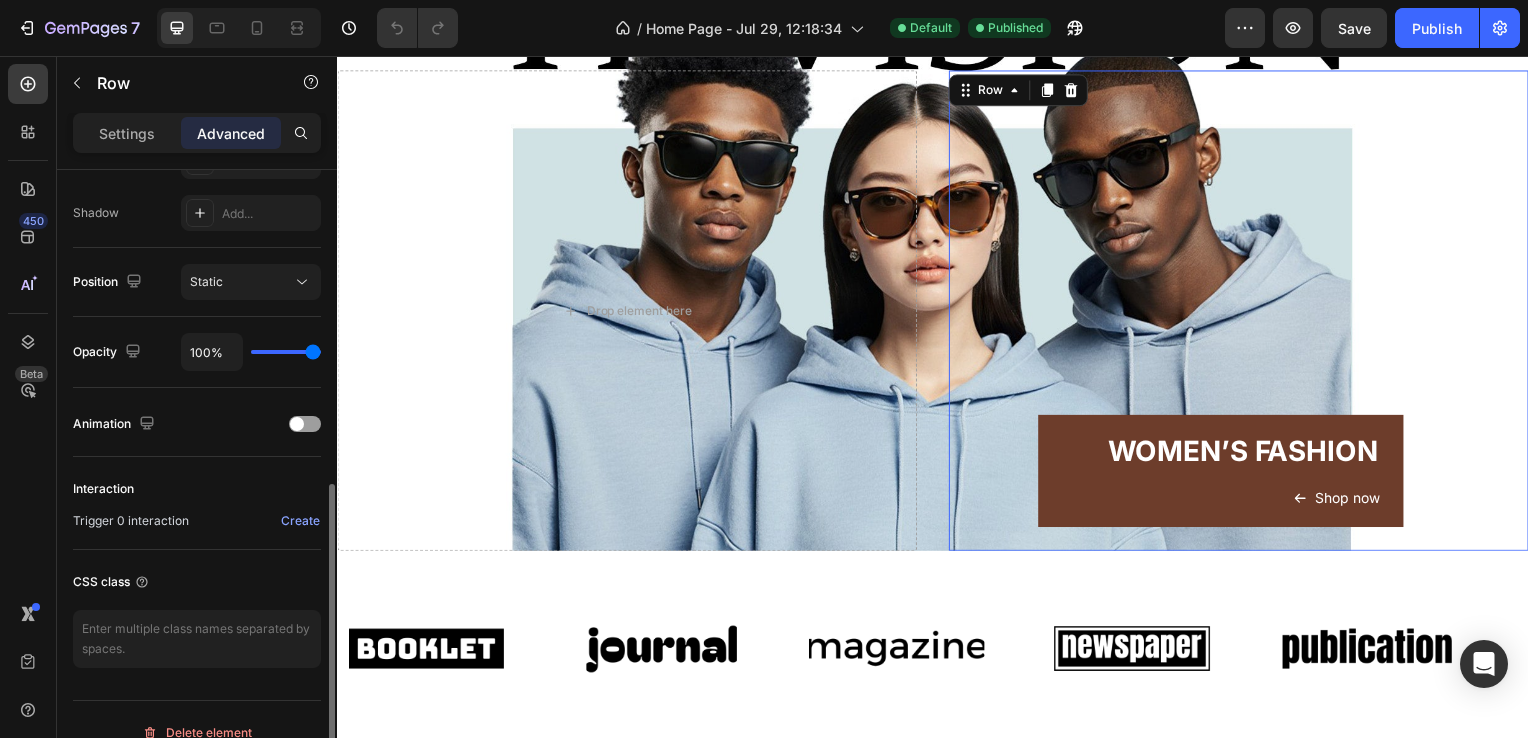 scroll, scrollTop: 654, scrollLeft: 0, axis: vertical 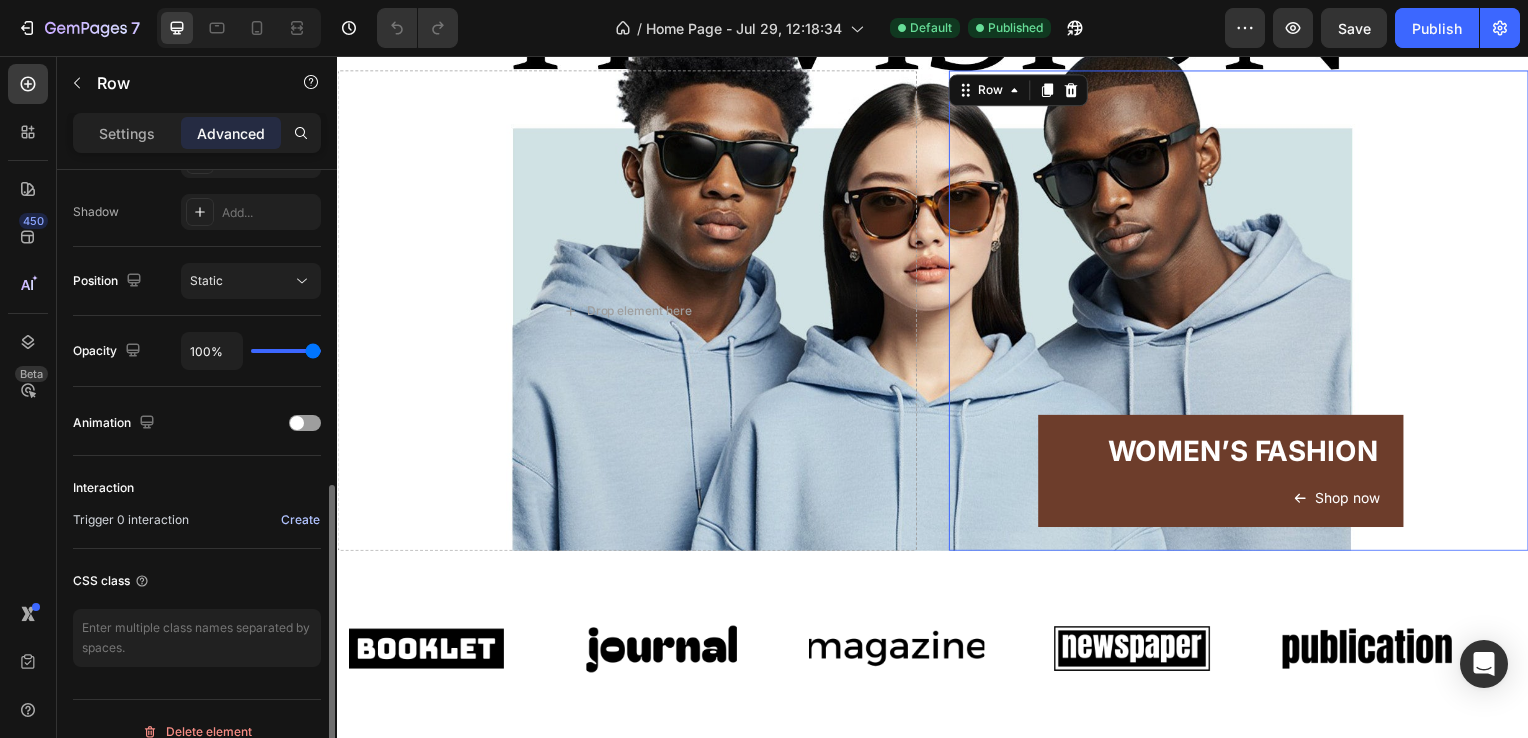 click on "Create" at bounding box center [300, 520] 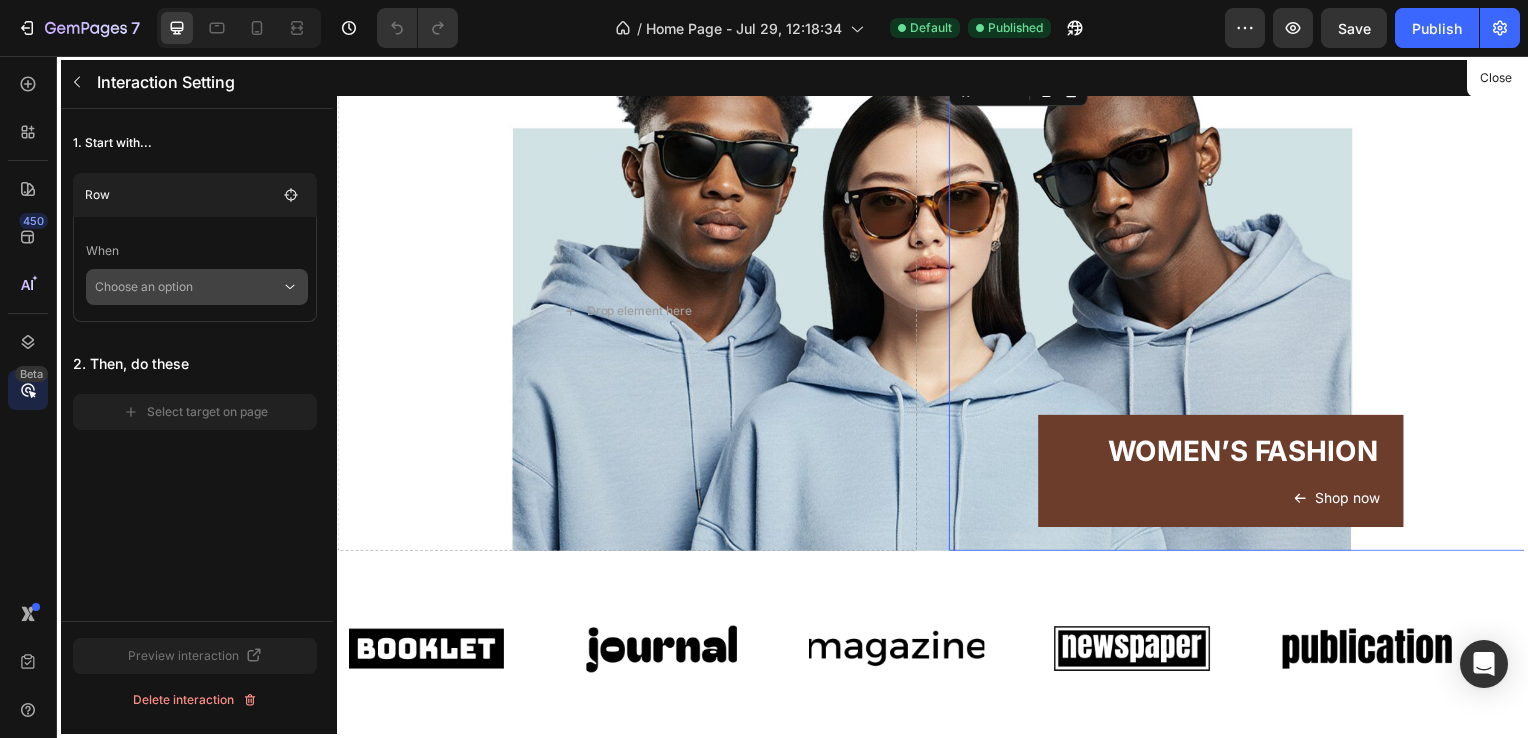 click on "Choose an option" at bounding box center (188, 287) 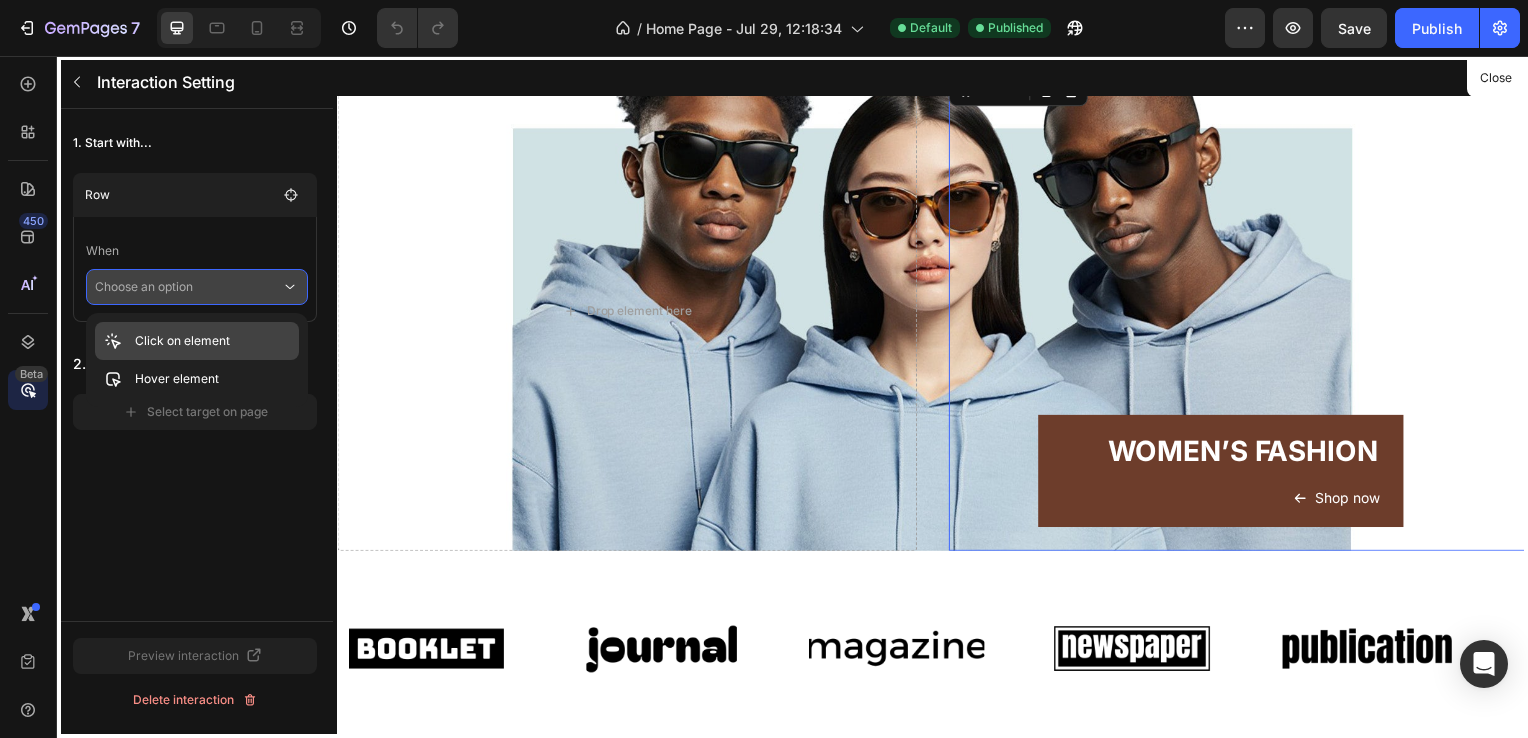 click on "Click on element" 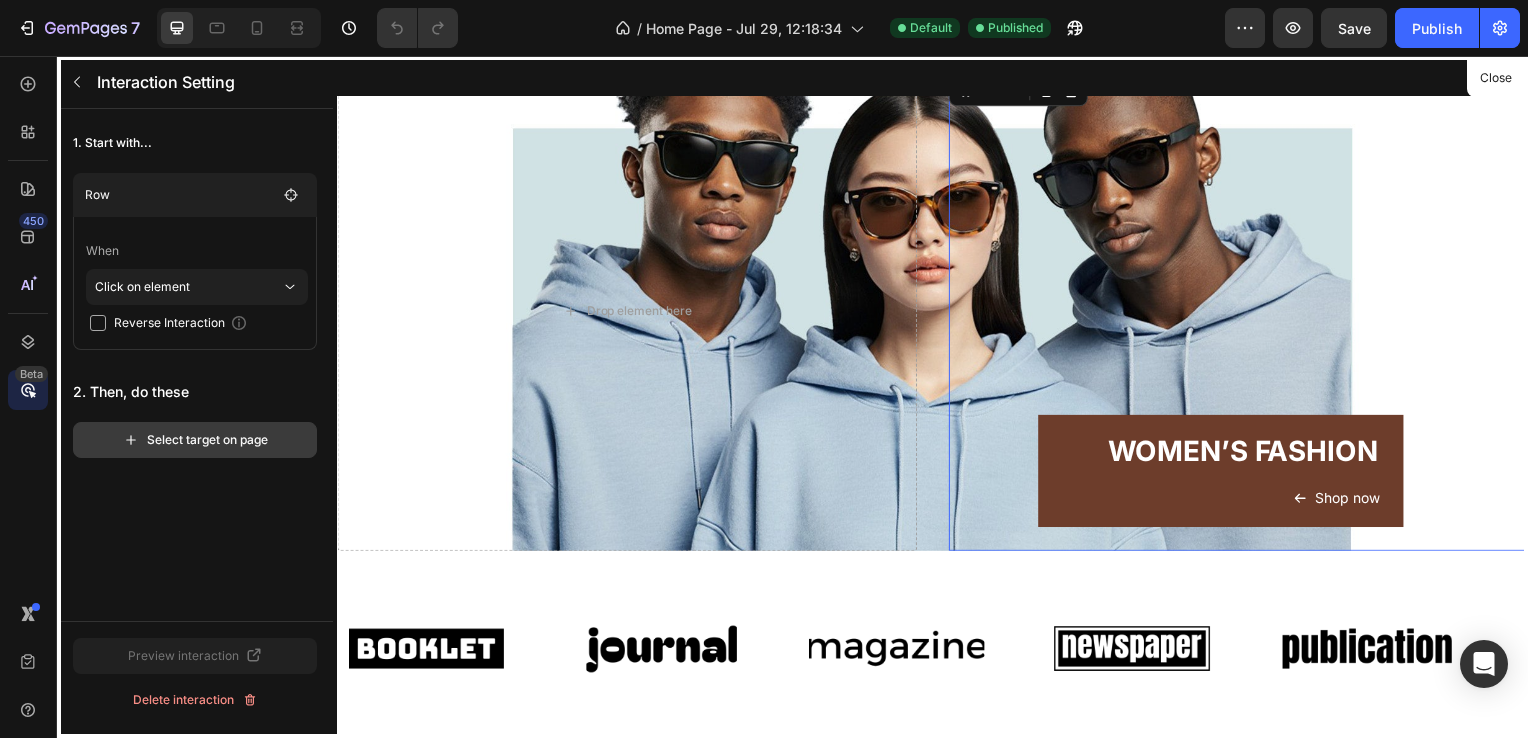 click on "Select target on page" 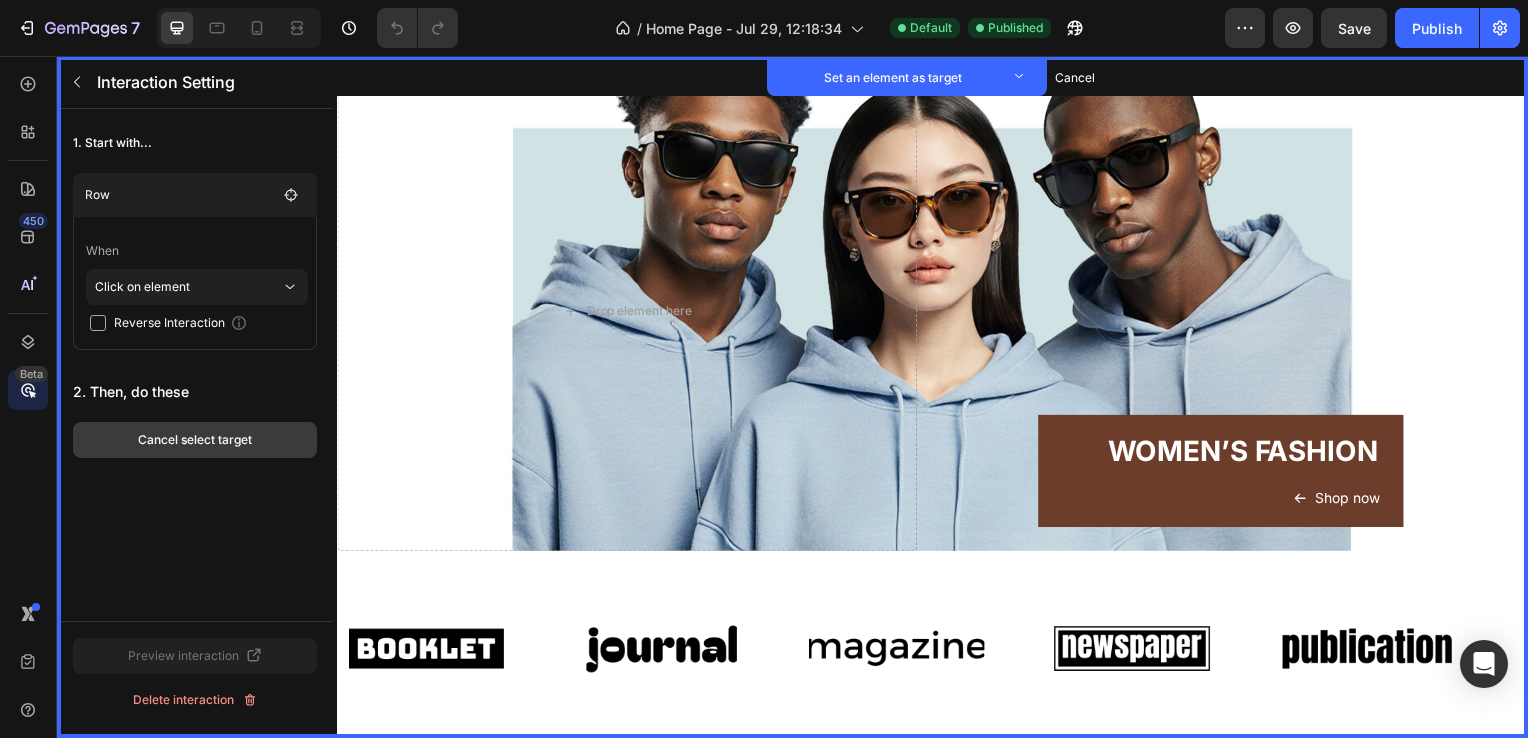 click on "Cancel select target" at bounding box center (195, 440) 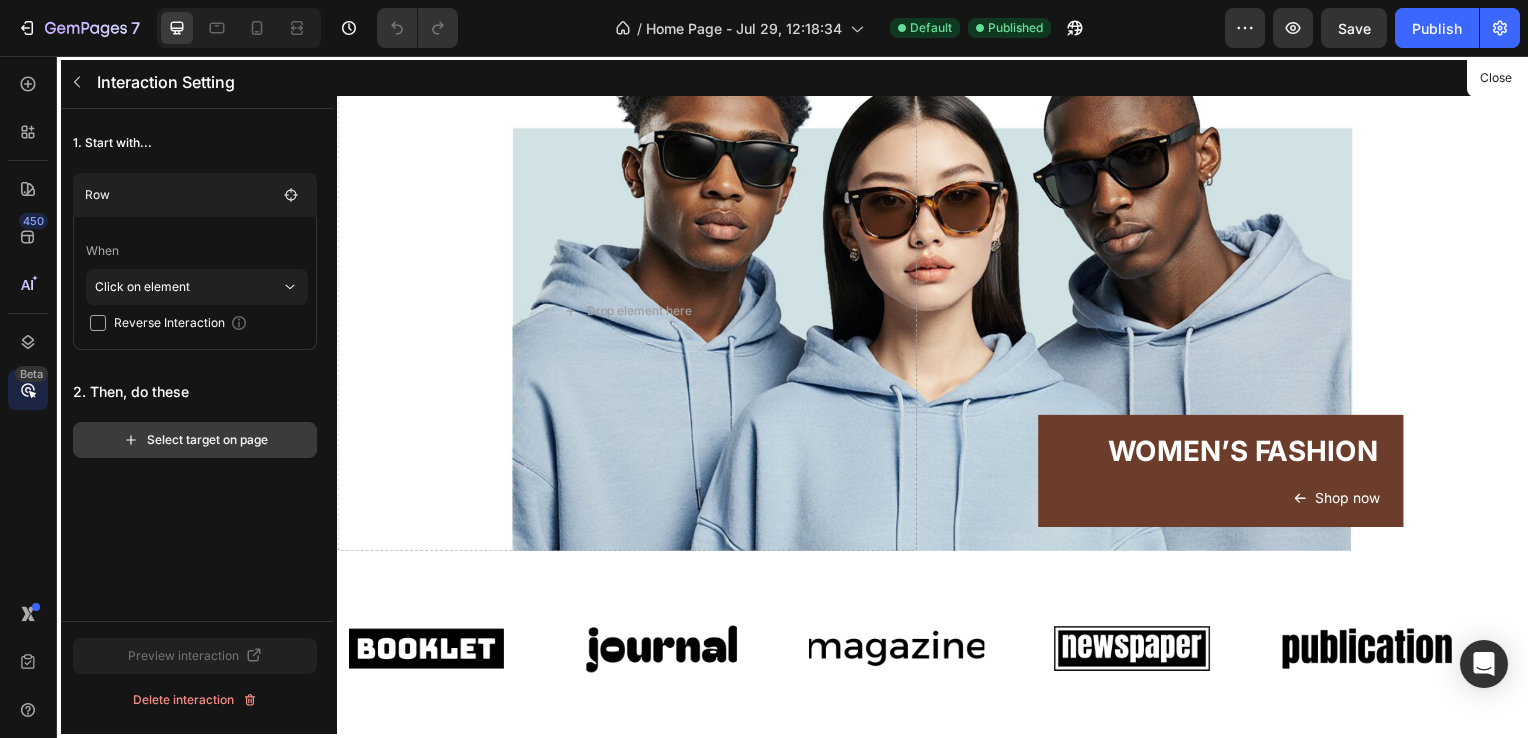 click on "Select target on page" at bounding box center (195, 440) 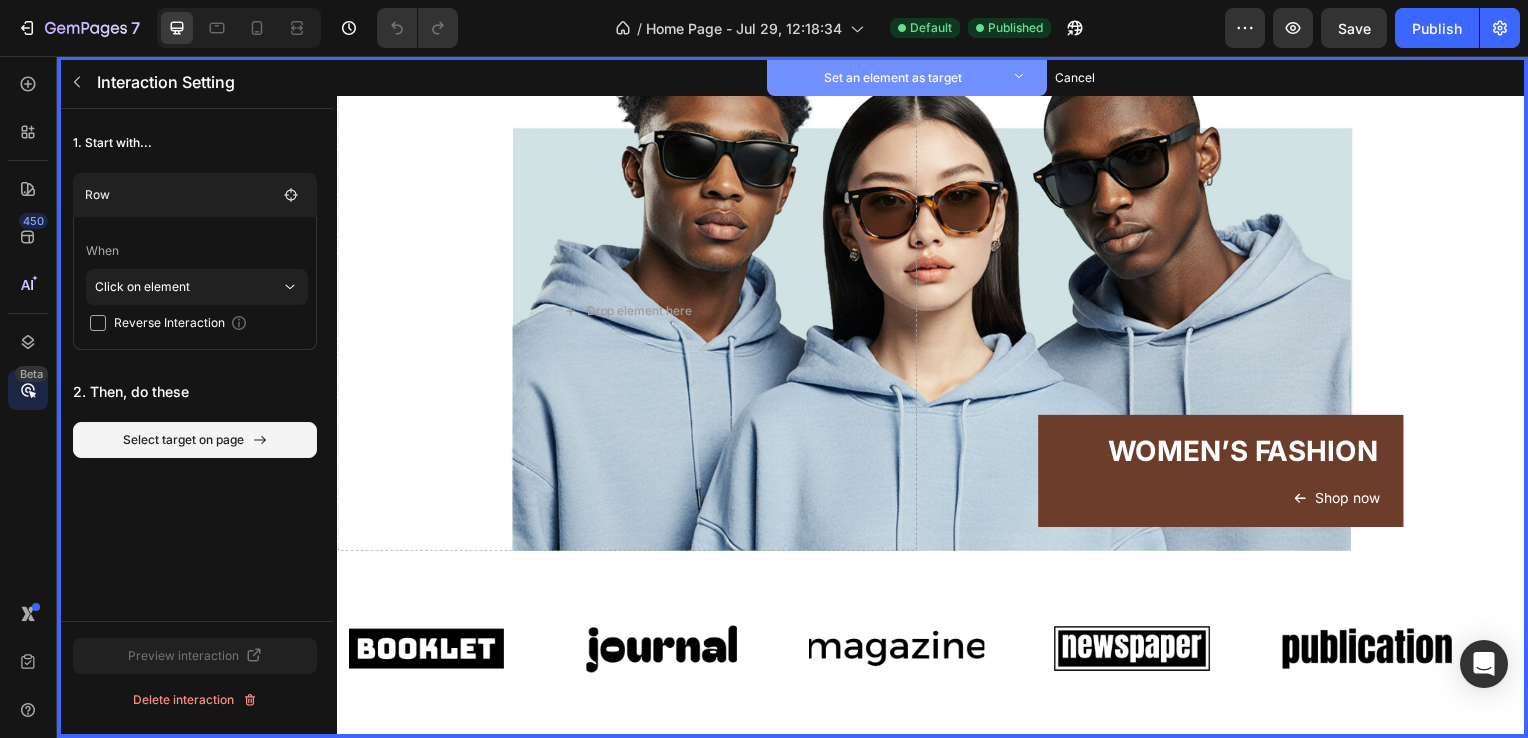 click 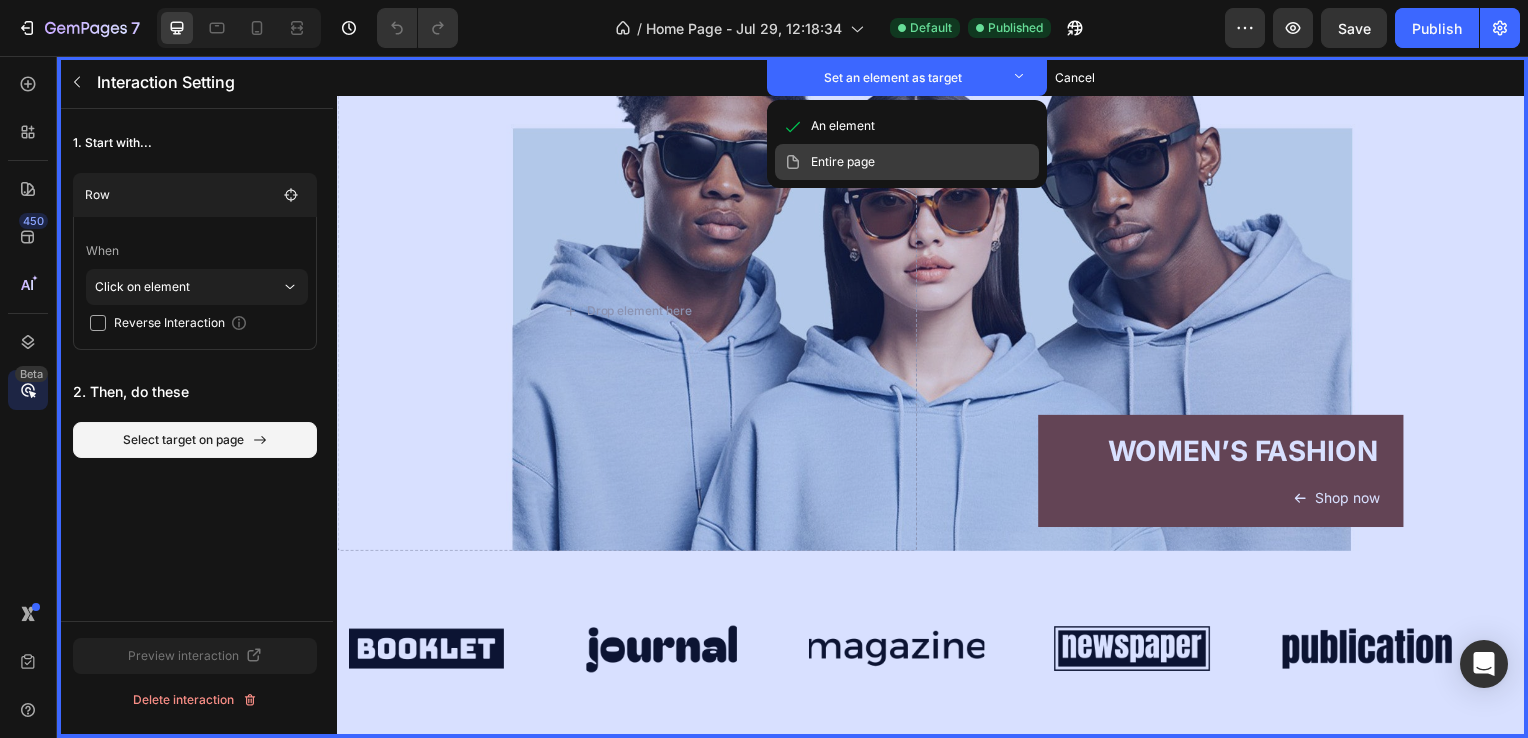 click on "Entire page" at bounding box center [907, 162] 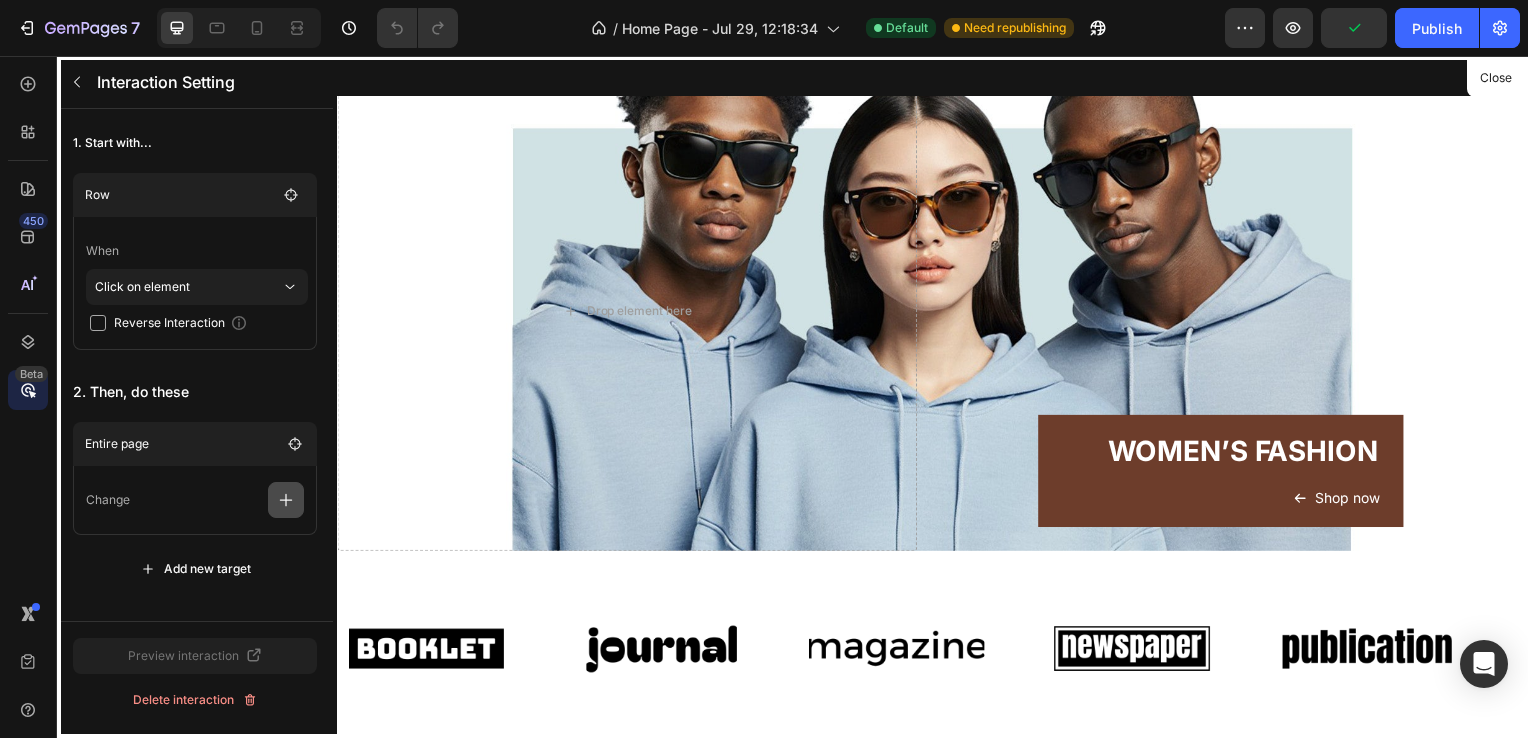 click 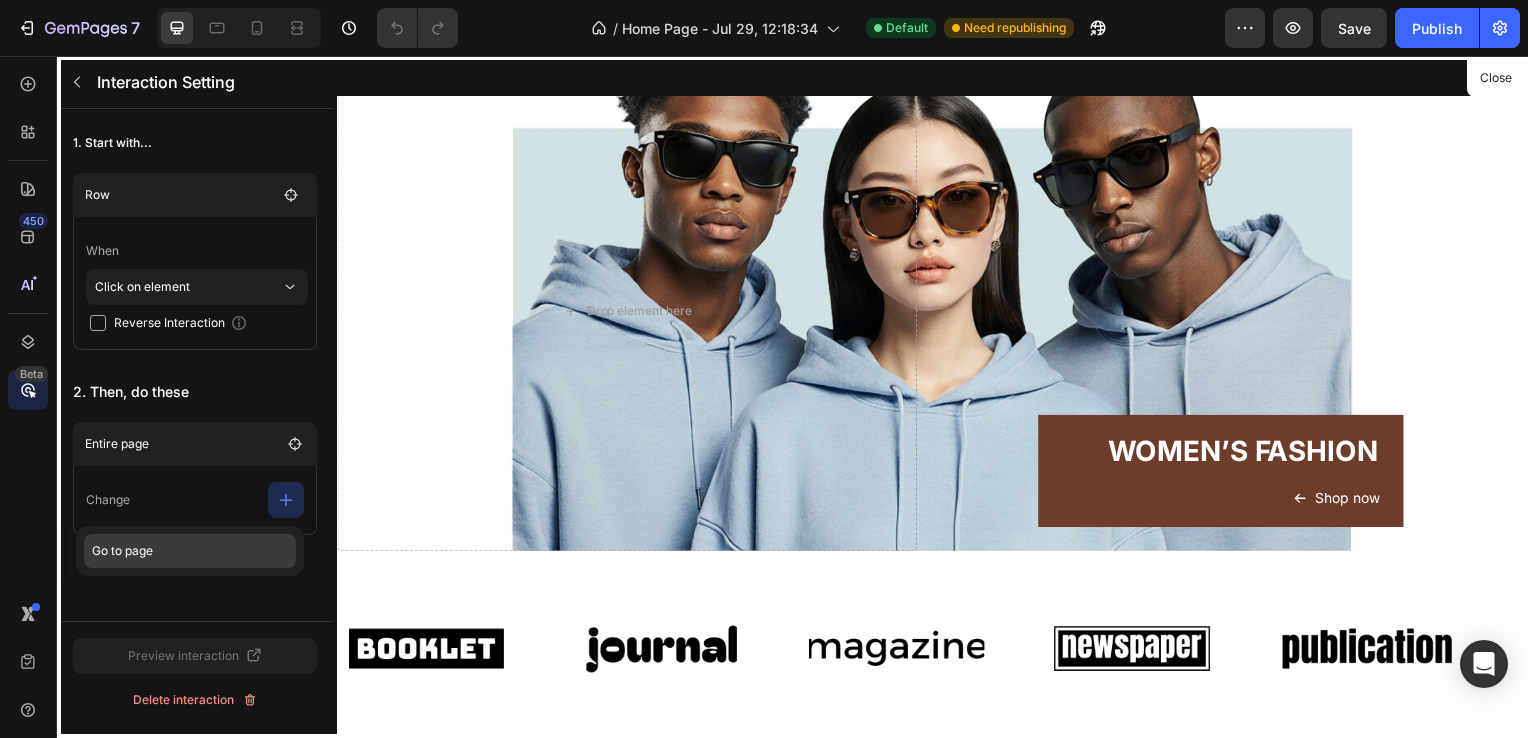 click on "Go to page" 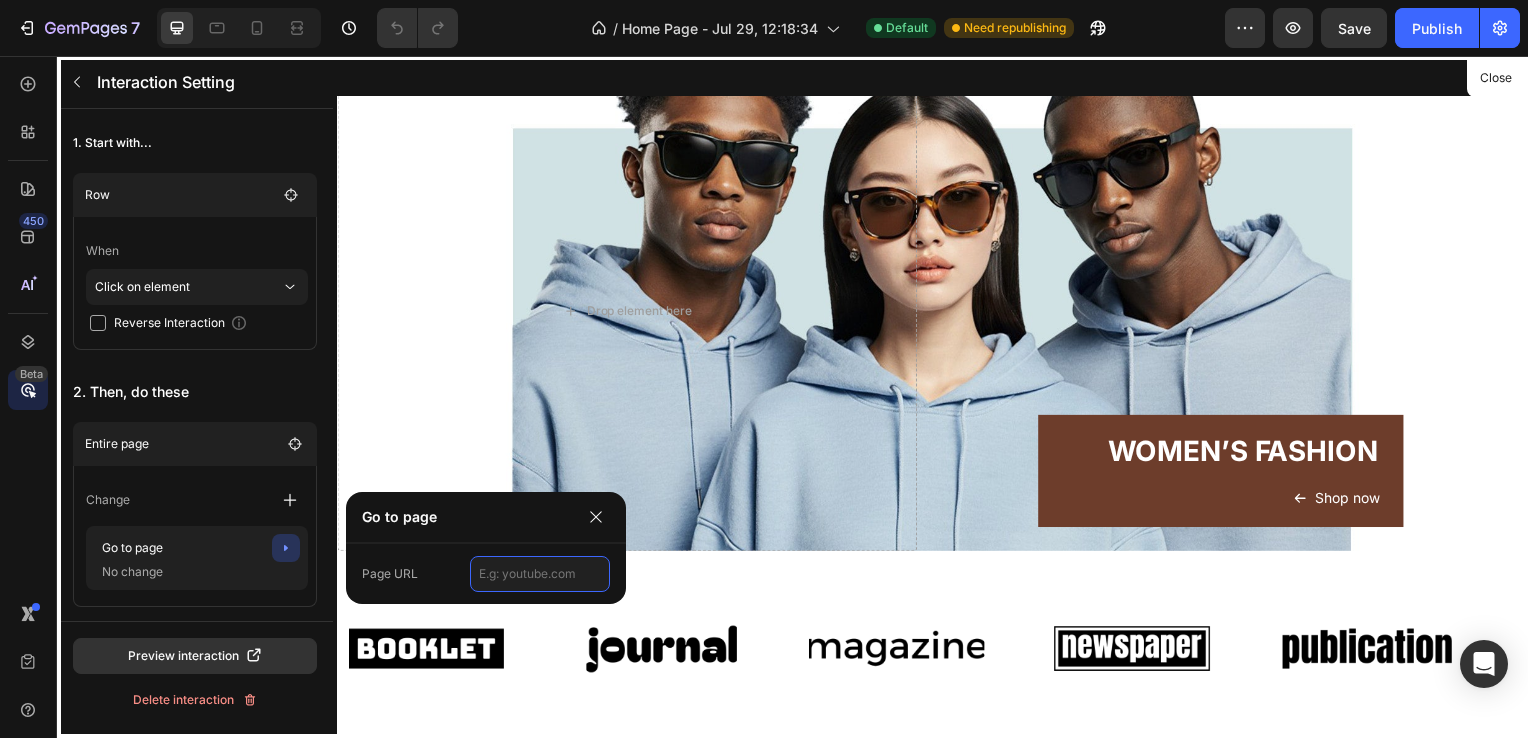 click 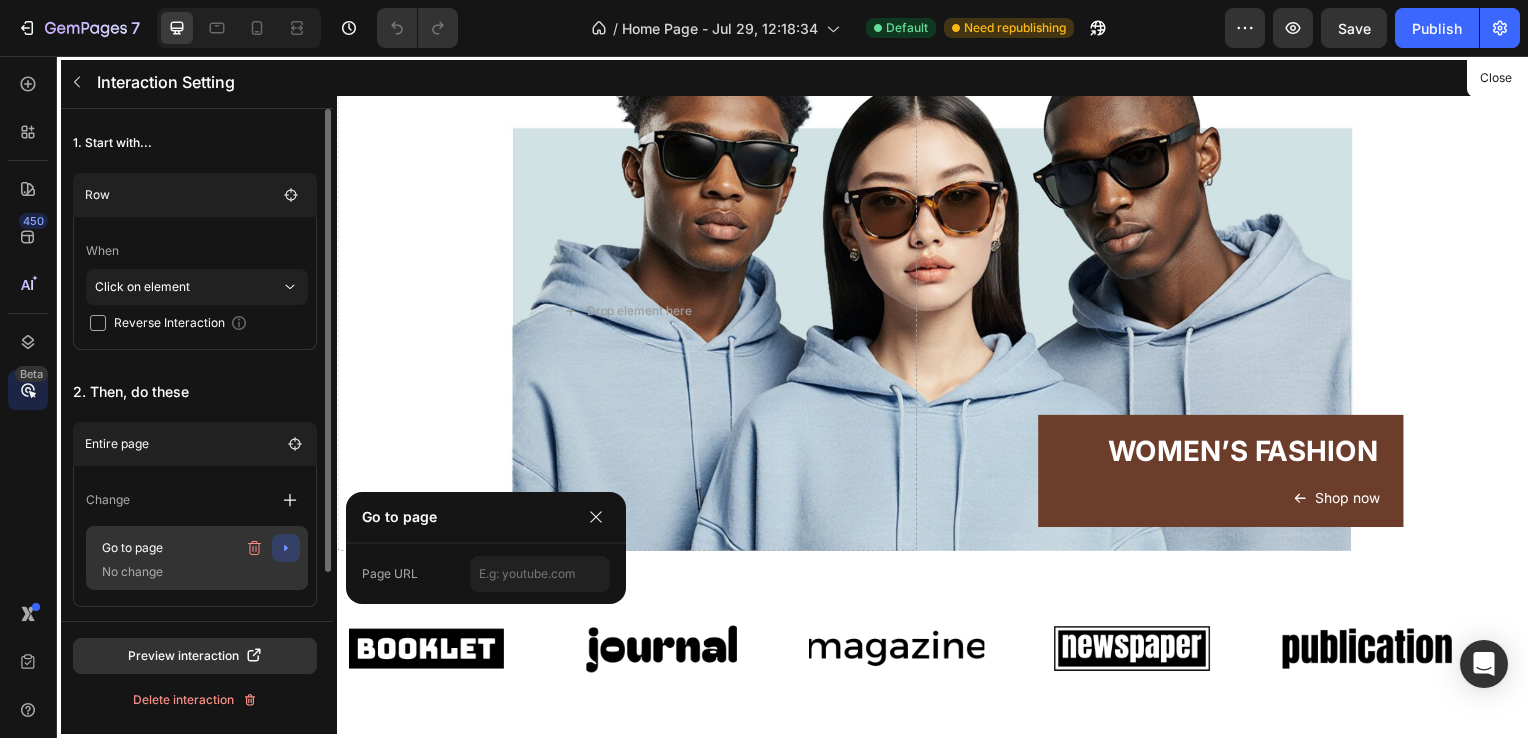 click 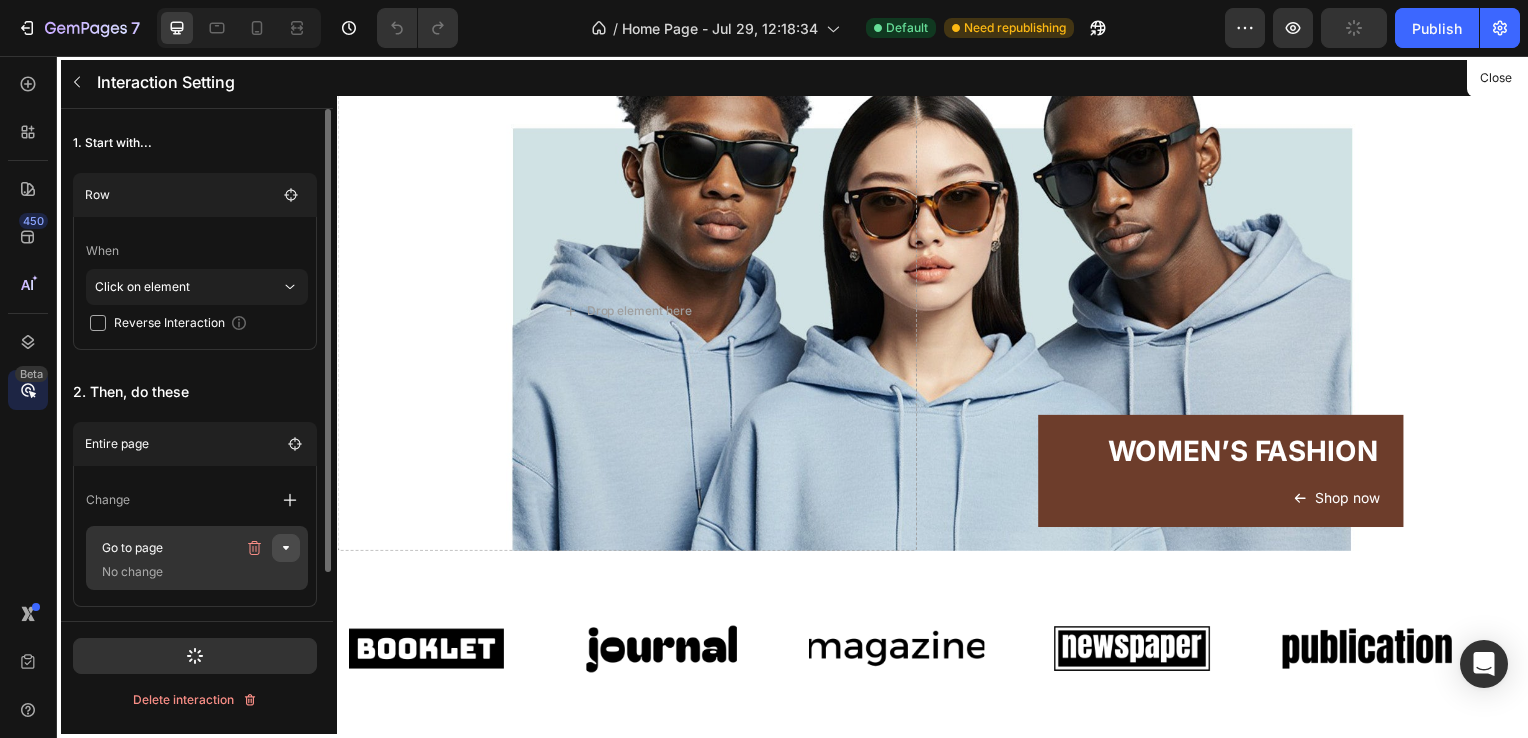 click 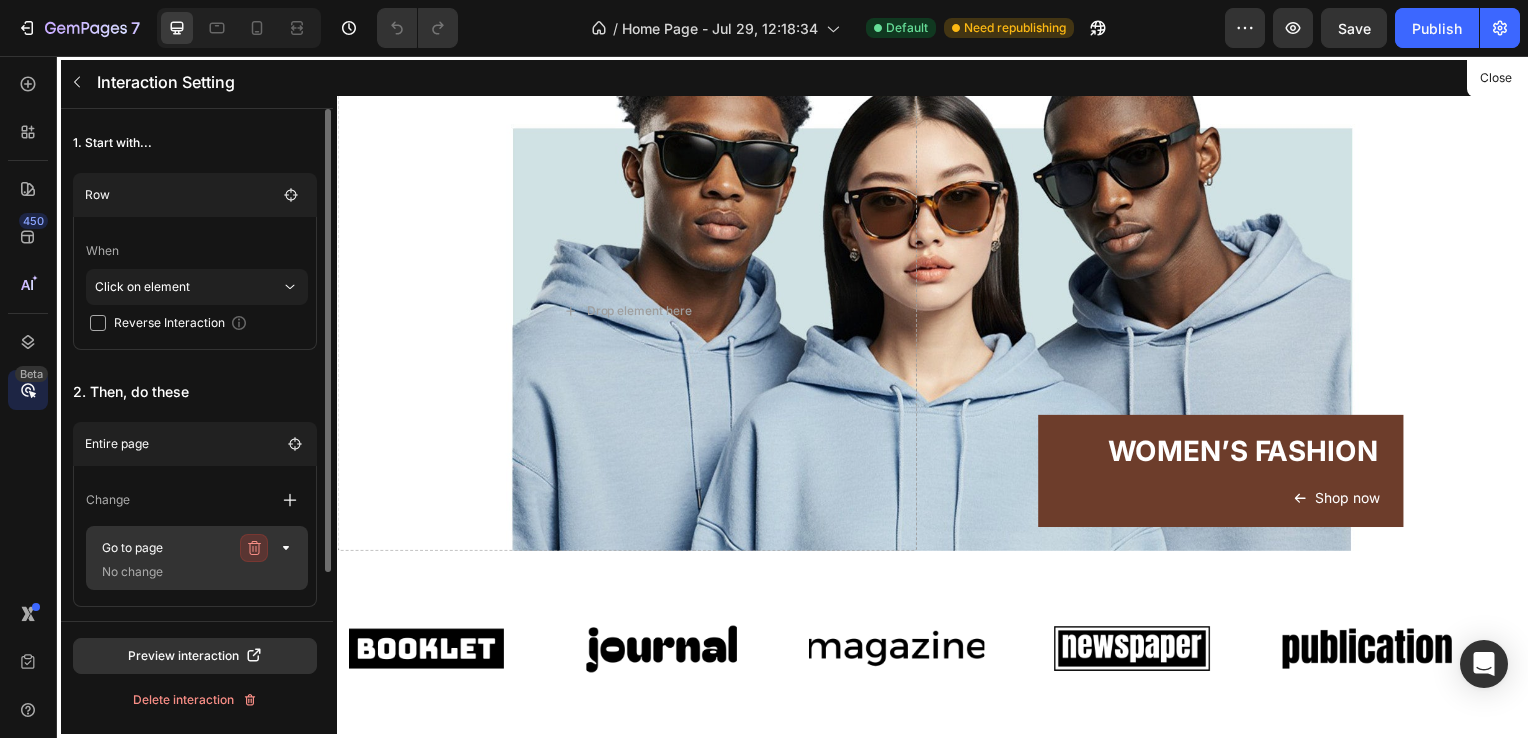 click 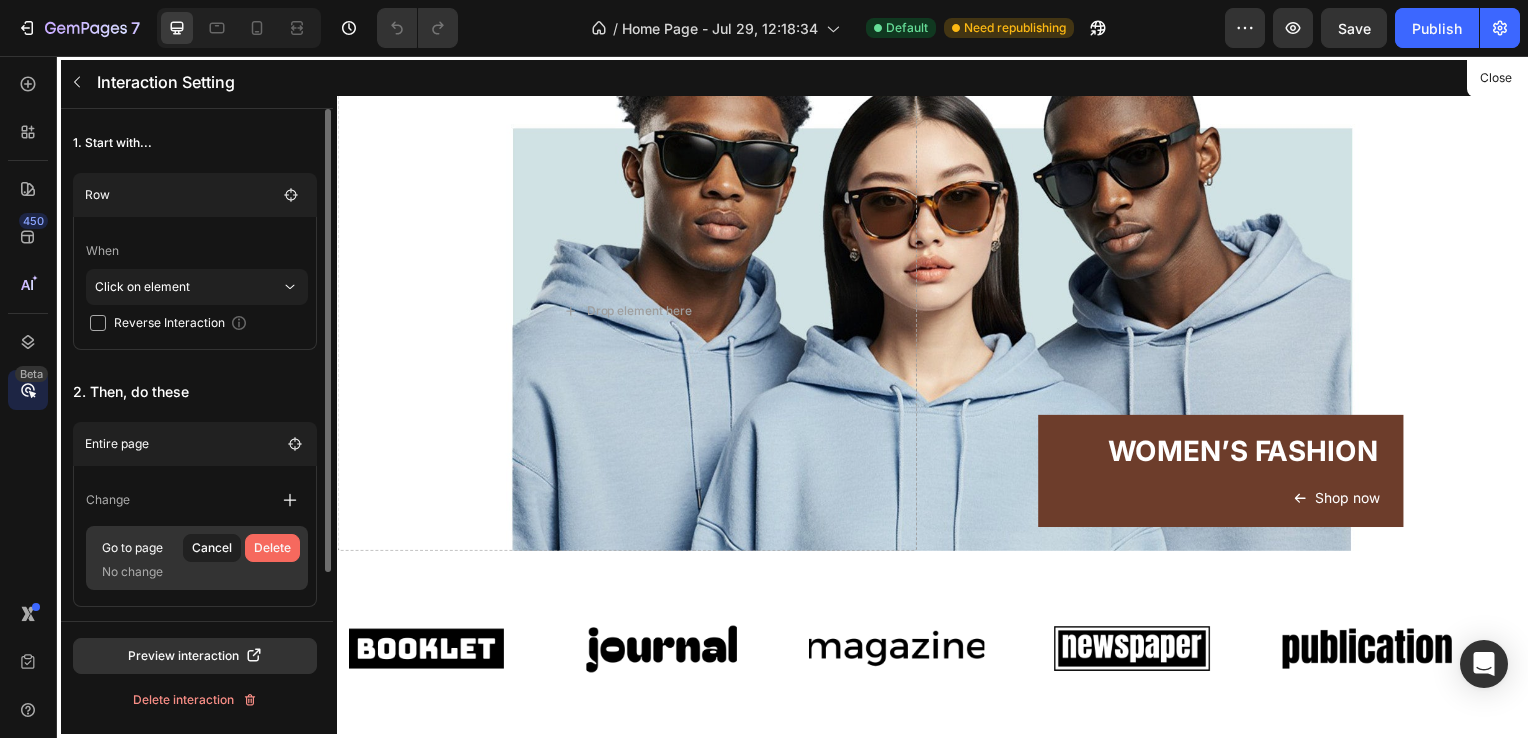 click on "Delete" at bounding box center [272, 548] 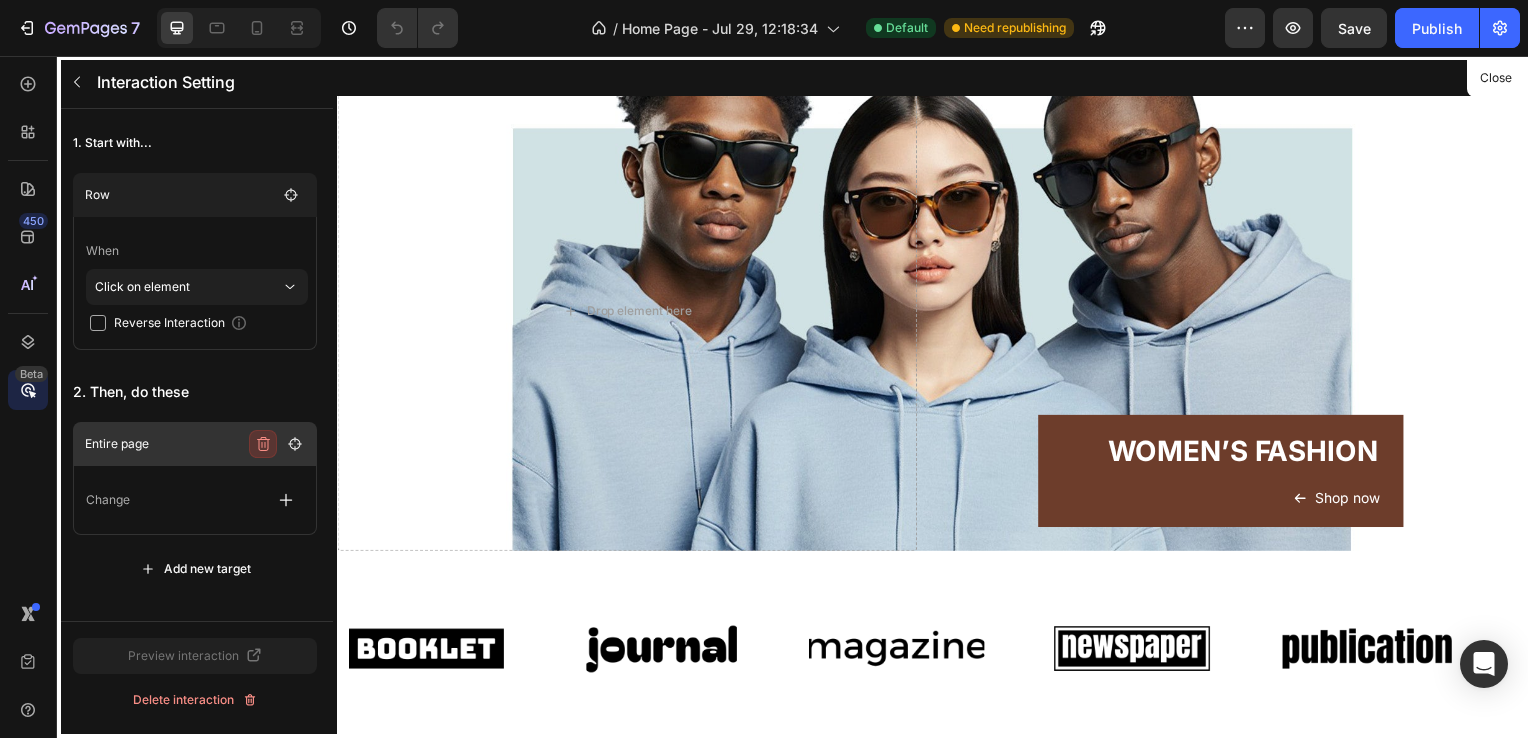 click 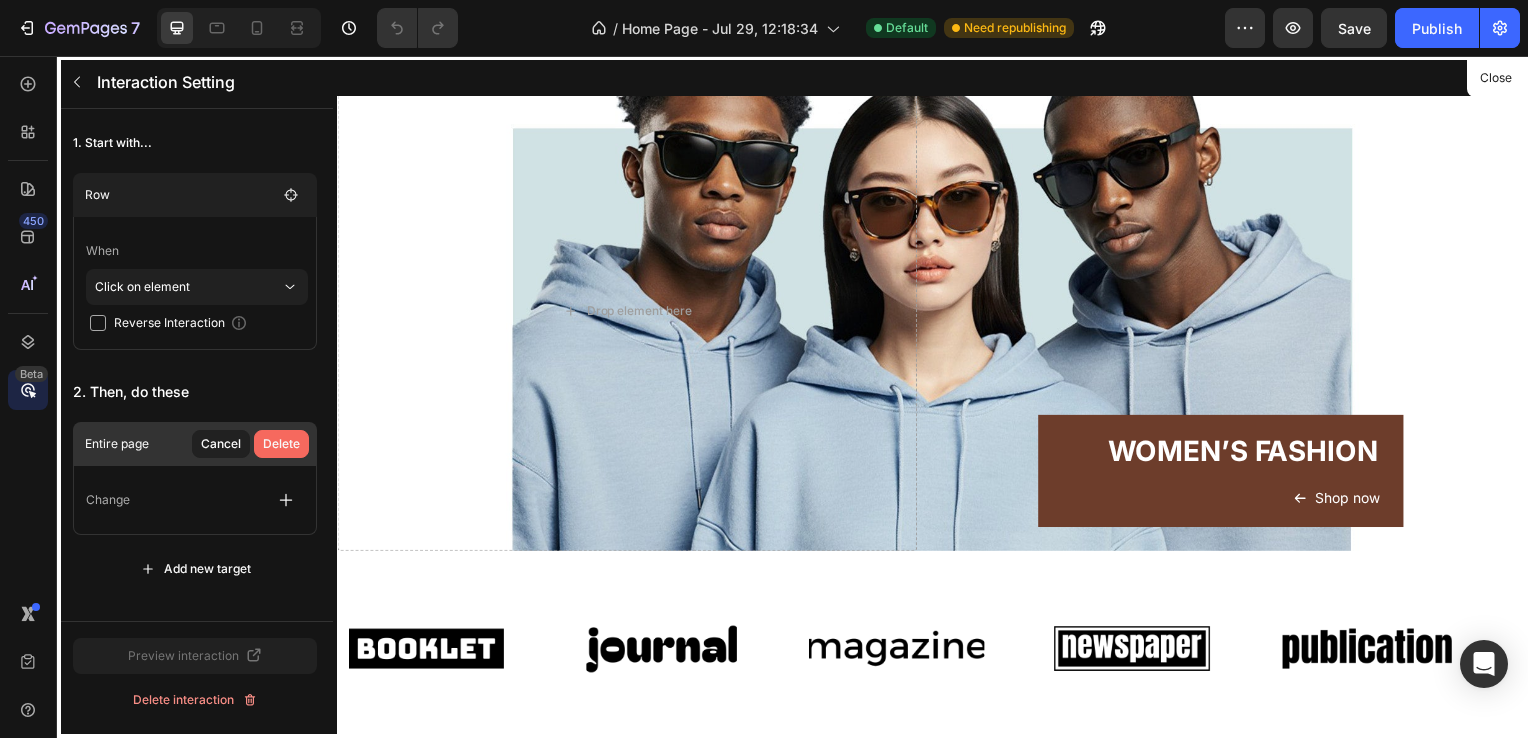 click on "Delete" at bounding box center (281, 444) 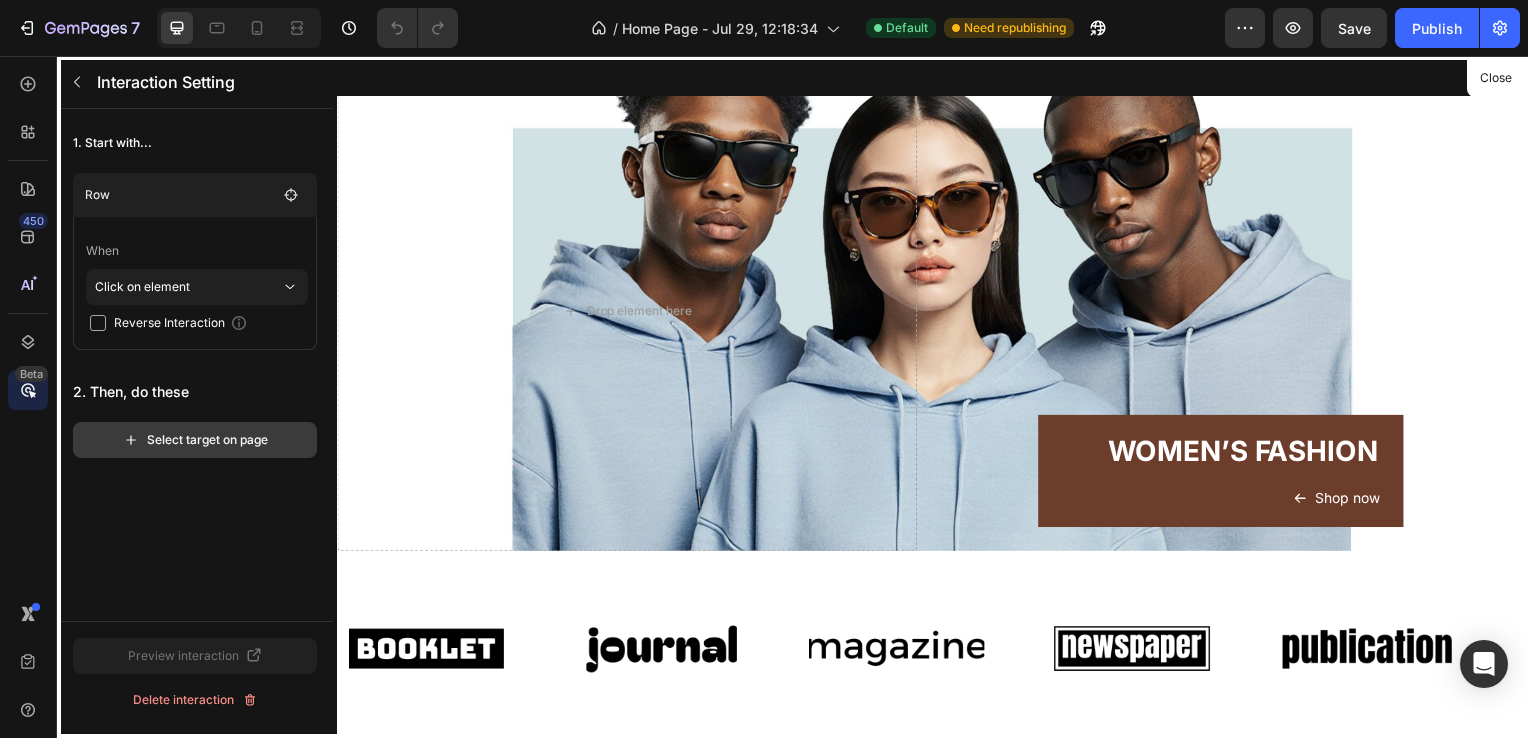 click on "Select target on page" 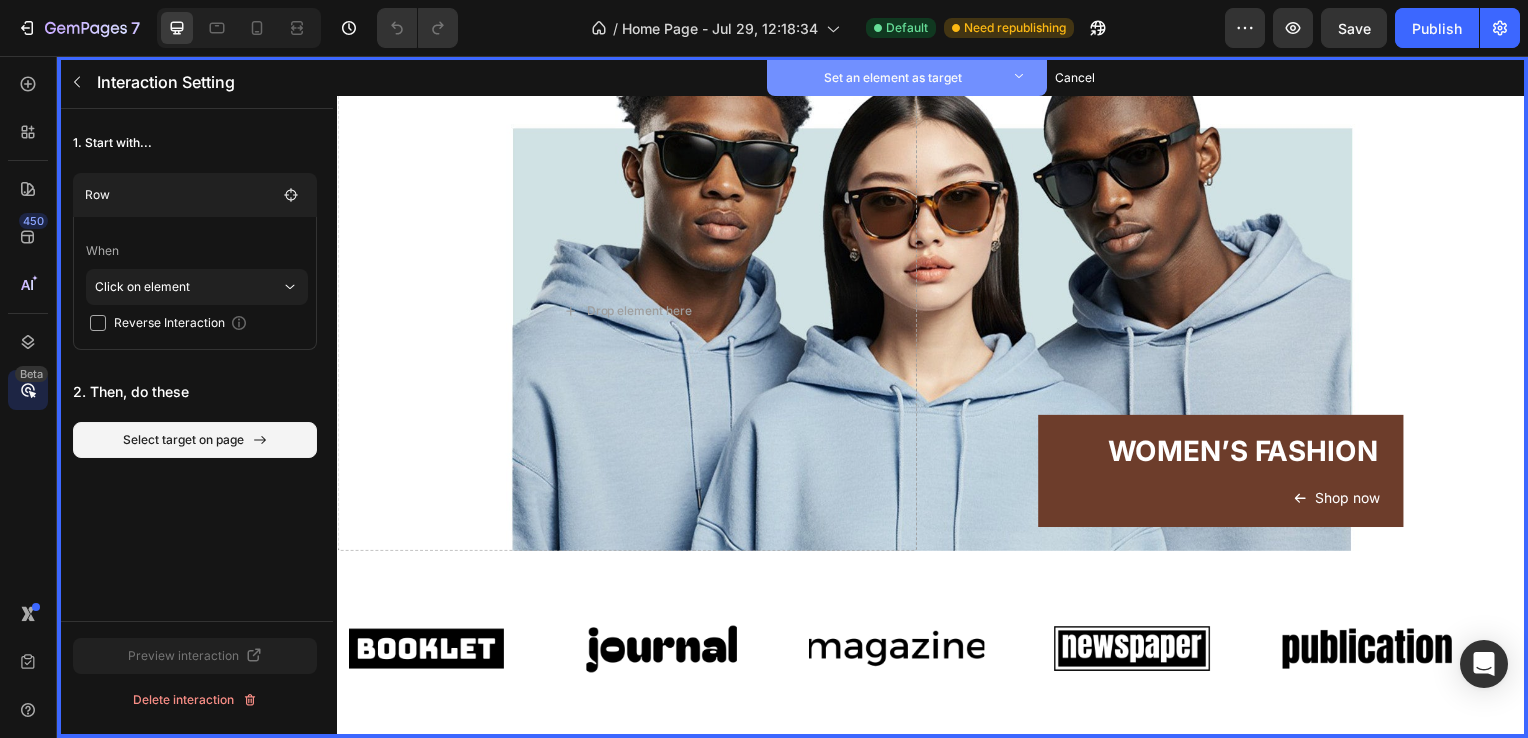 click on "Set an element as target" at bounding box center [893, 78] 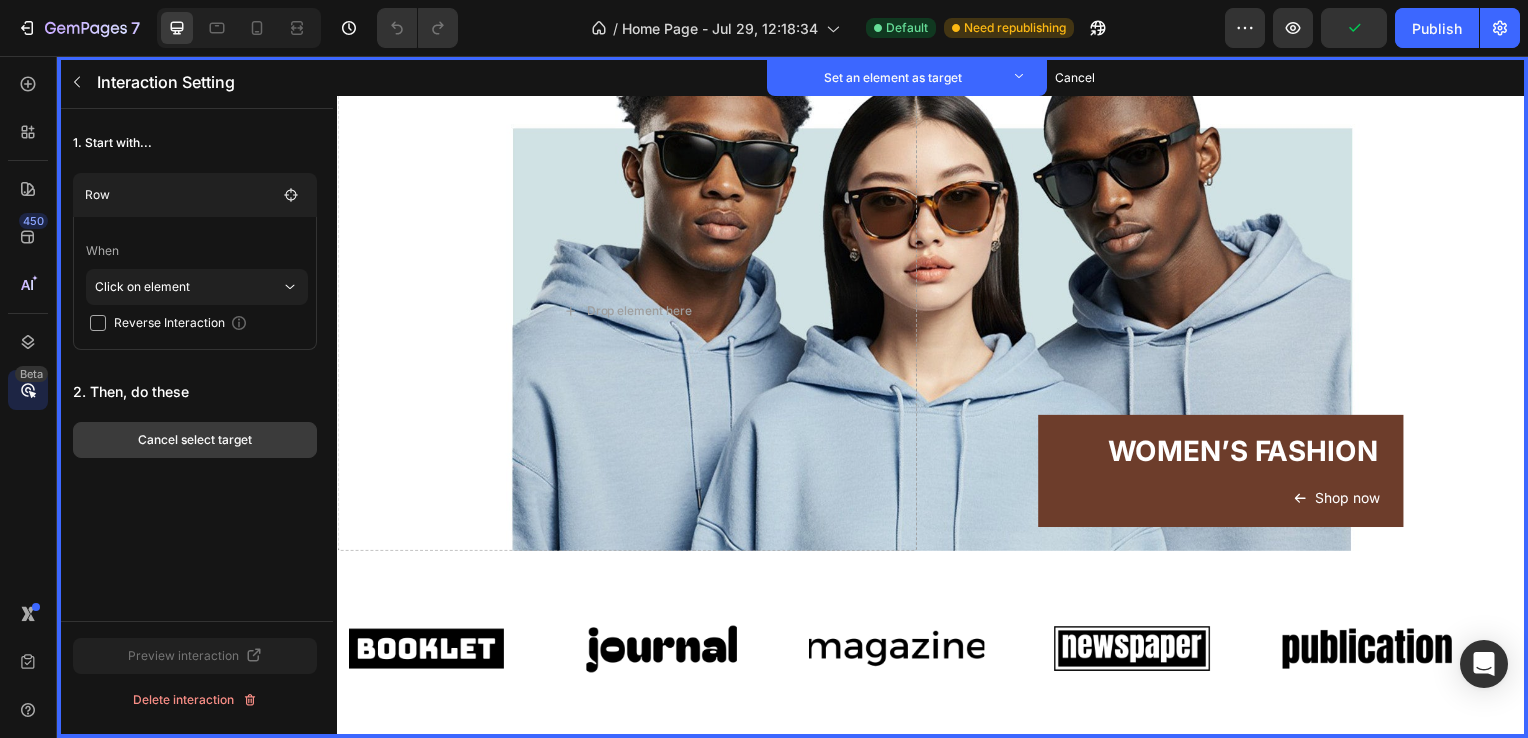 click on "Cancel select target" at bounding box center (195, 440) 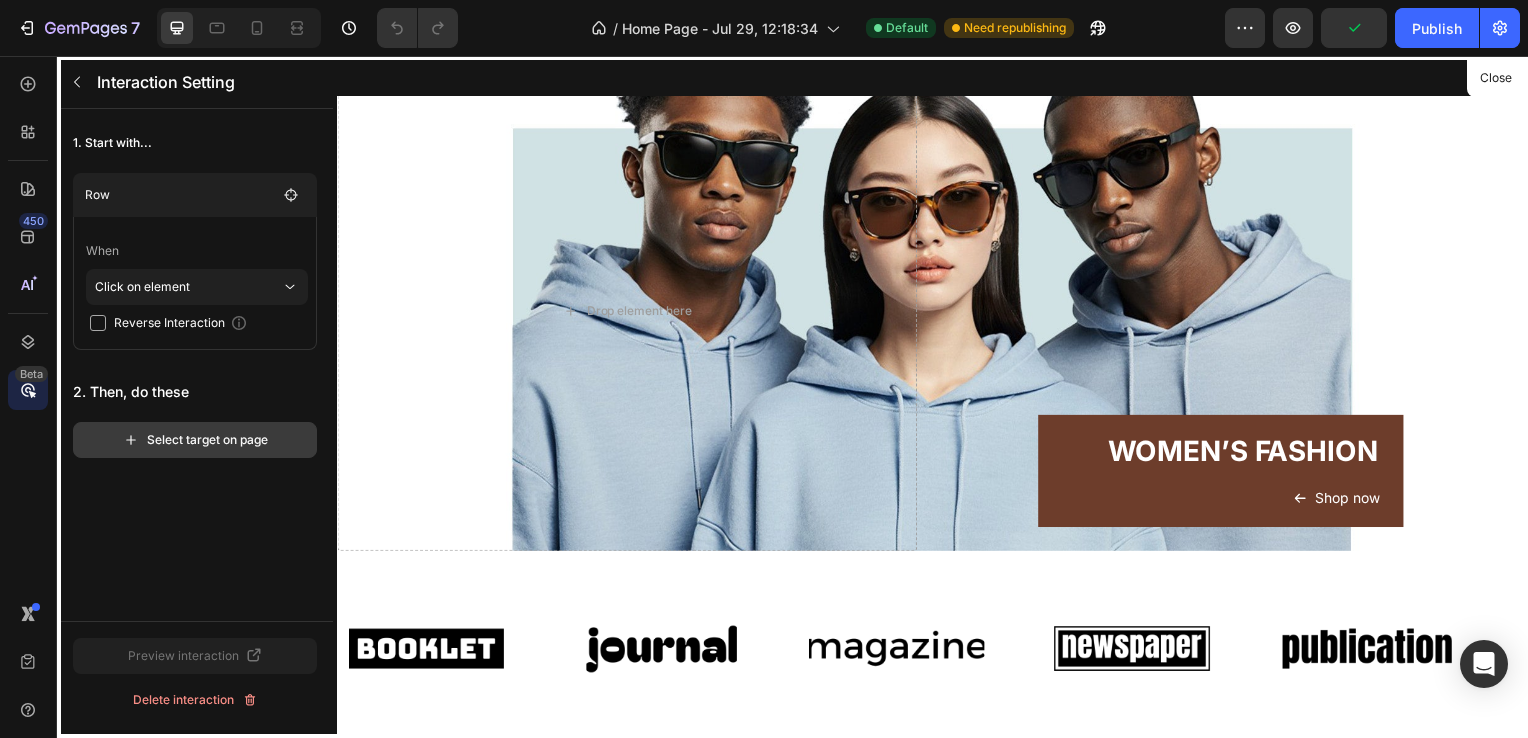 click on "Select target on page" 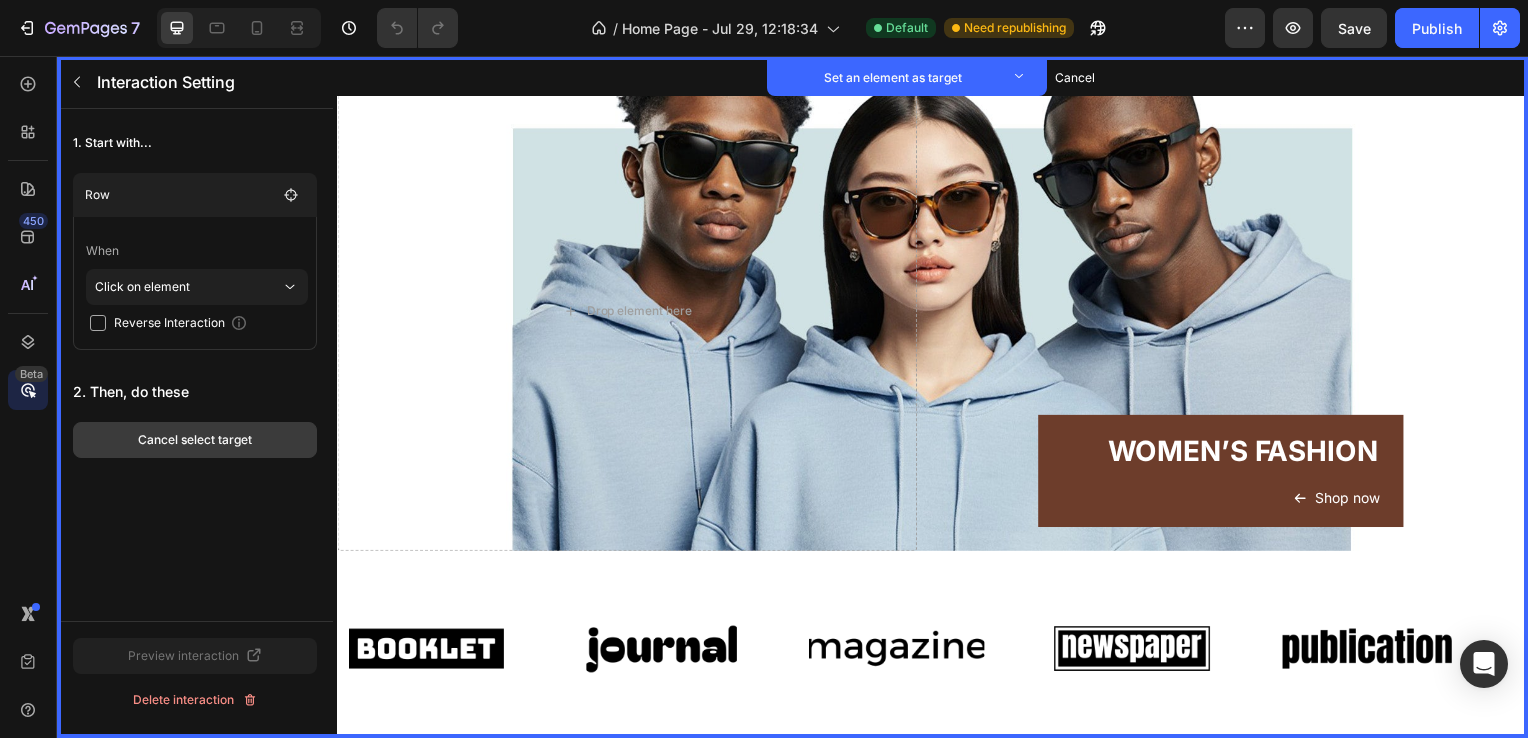 click on "Cancel select target" at bounding box center [195, 440] 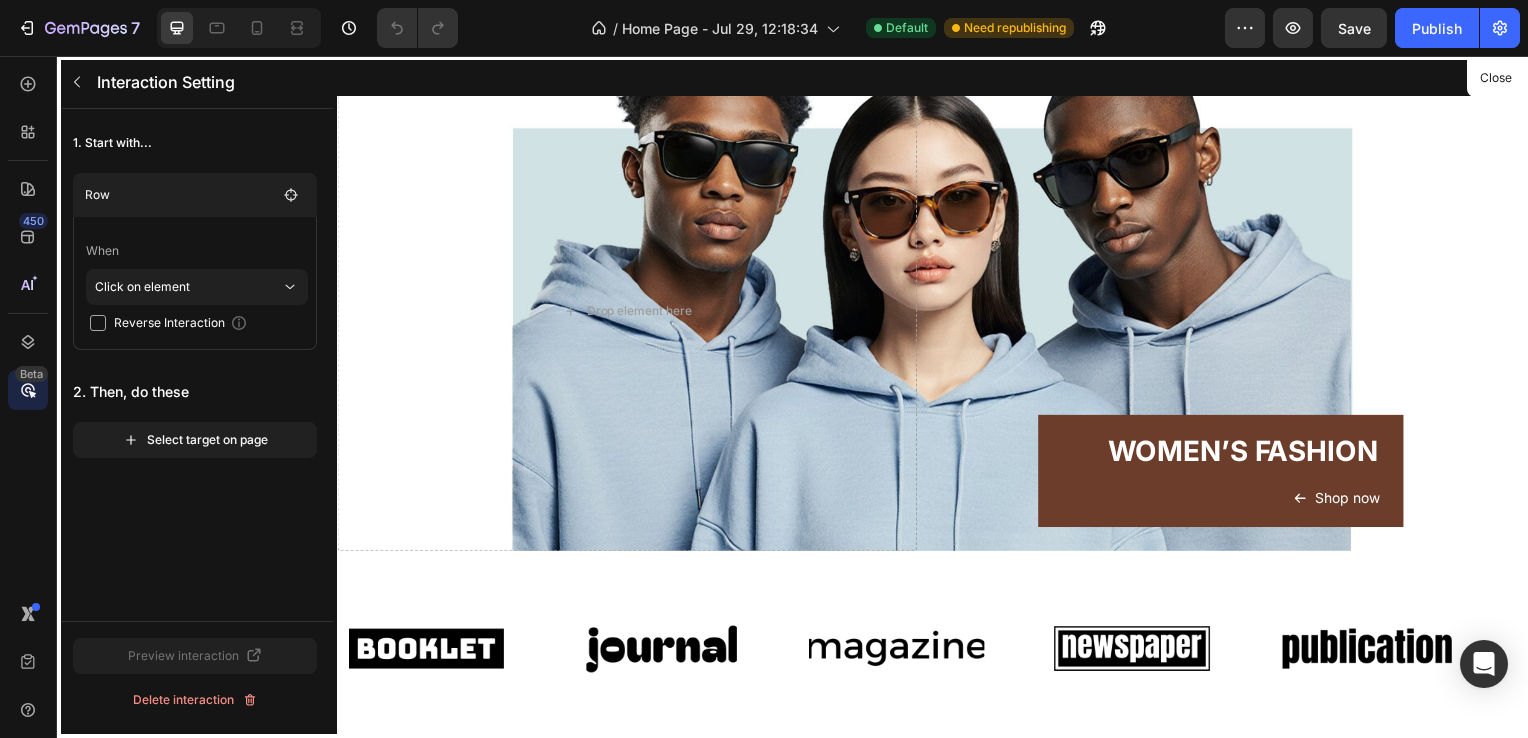 click on "Select target on page" at bounding box center (195, 440) 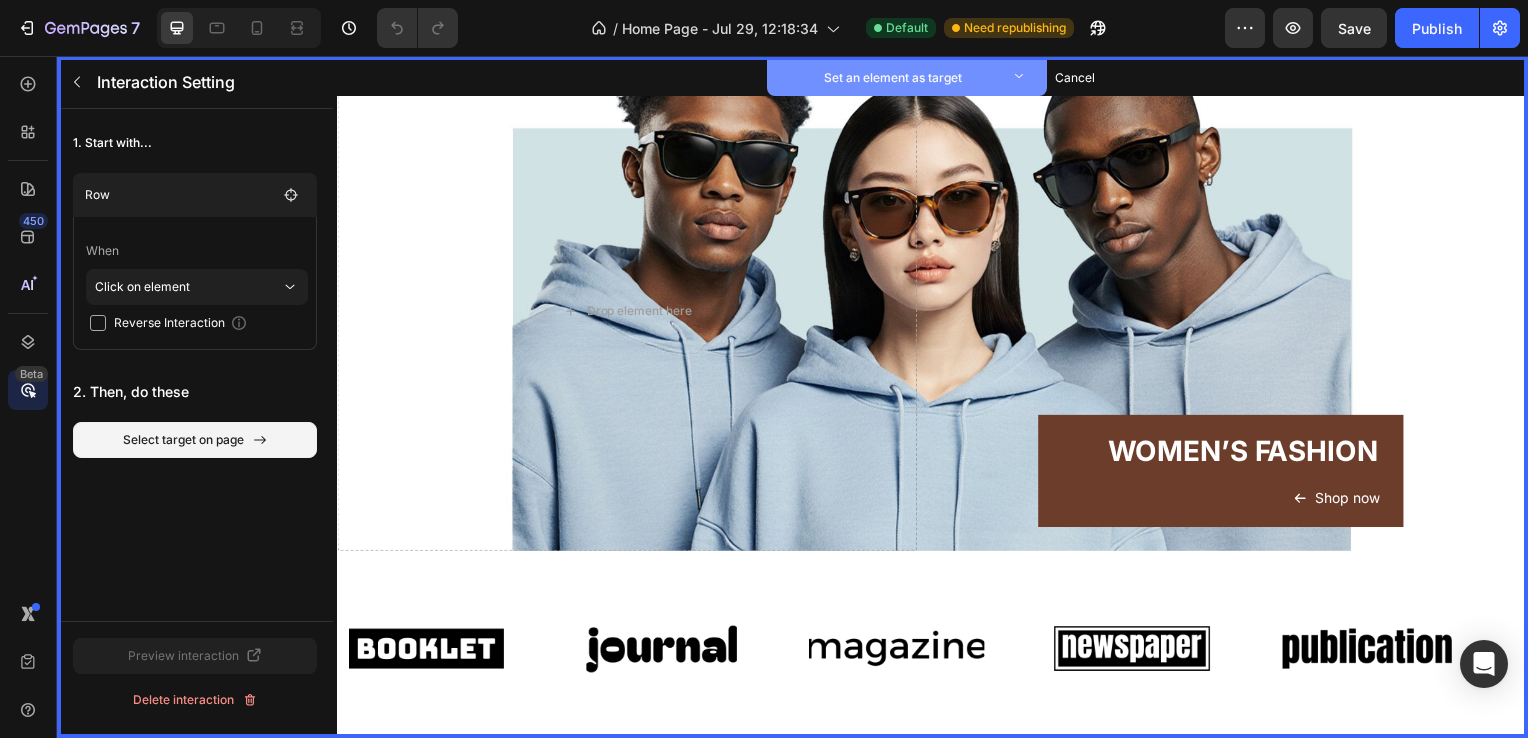 click on "Set an element as target" at bounding box center (893, 78) 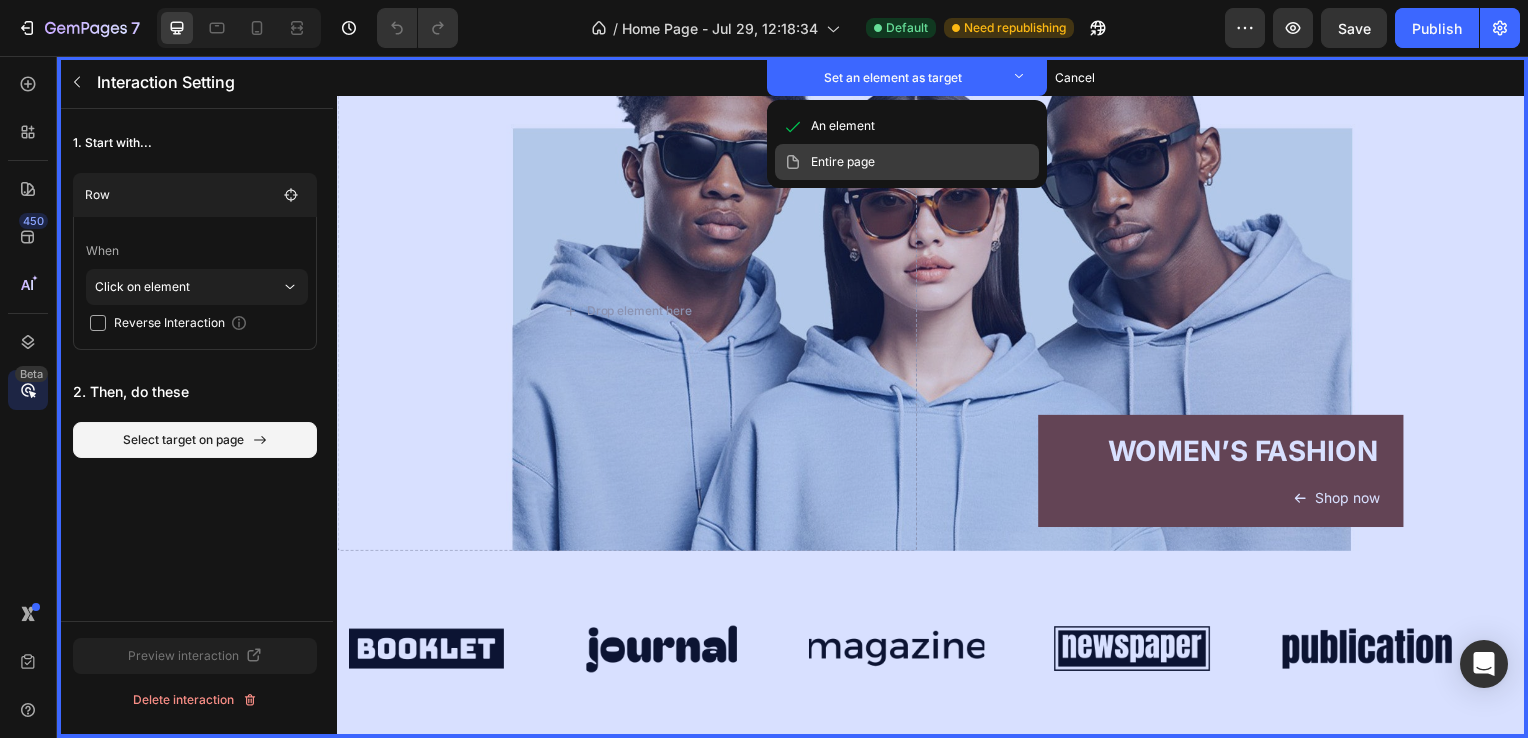 click on "Entire page" at bounding box center (907, 162) 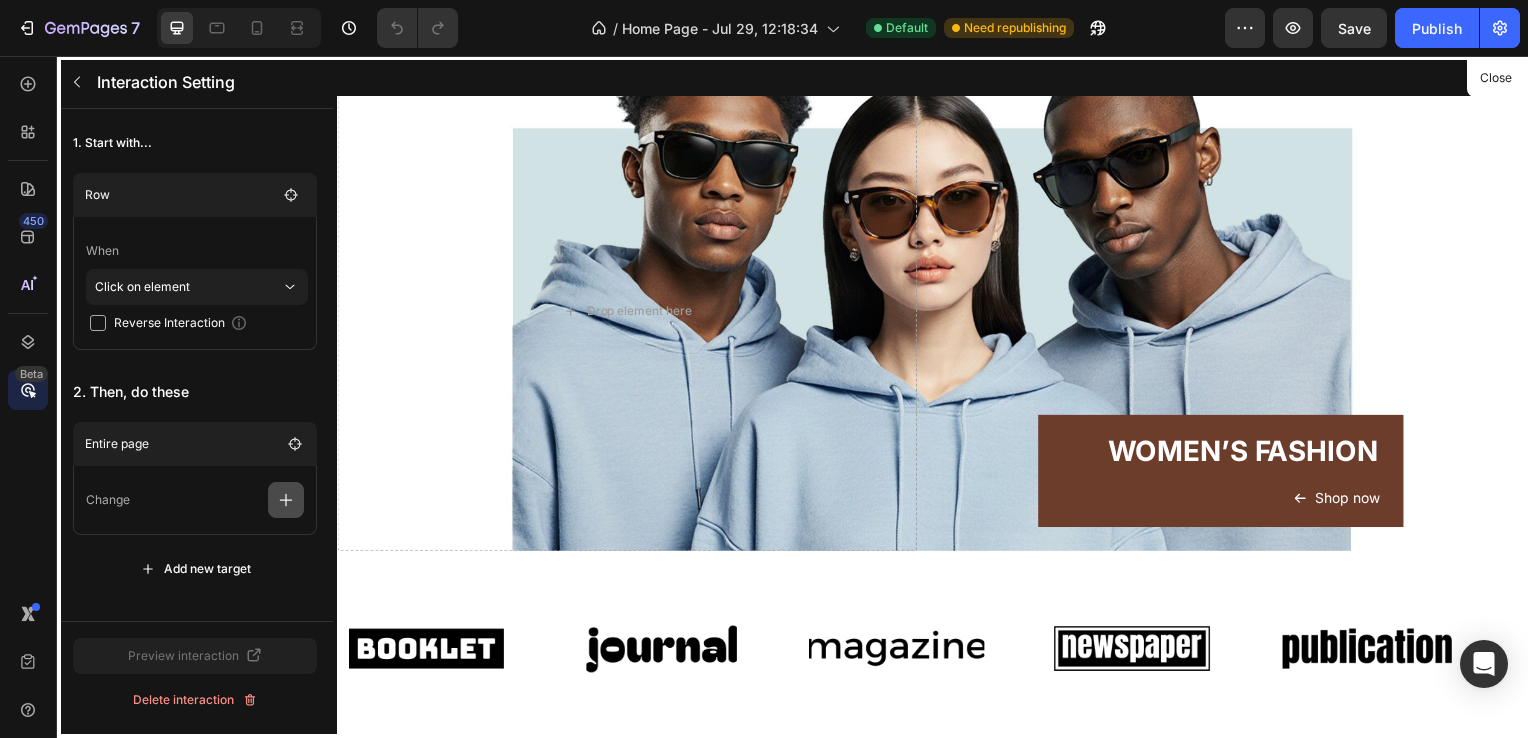click 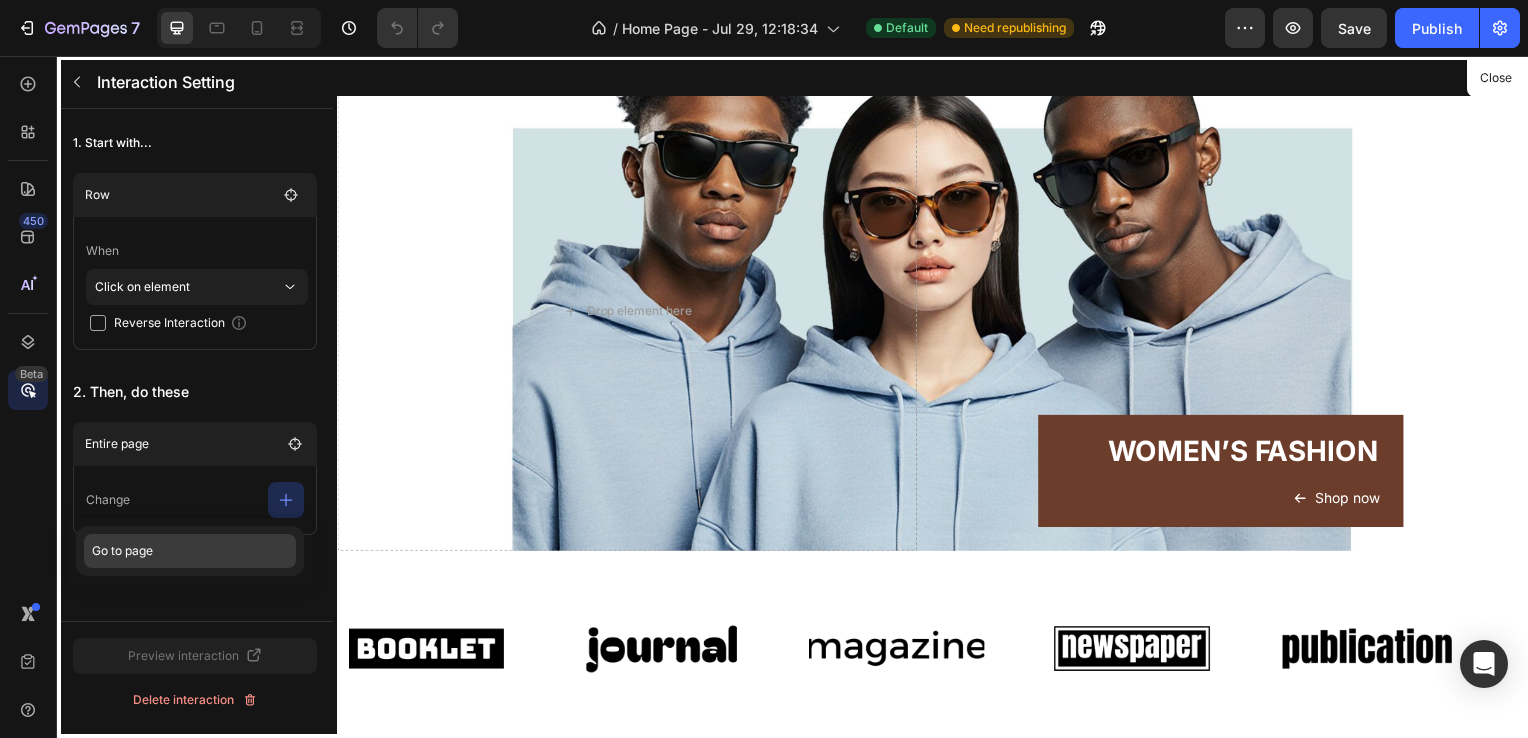 click on "Go to page" 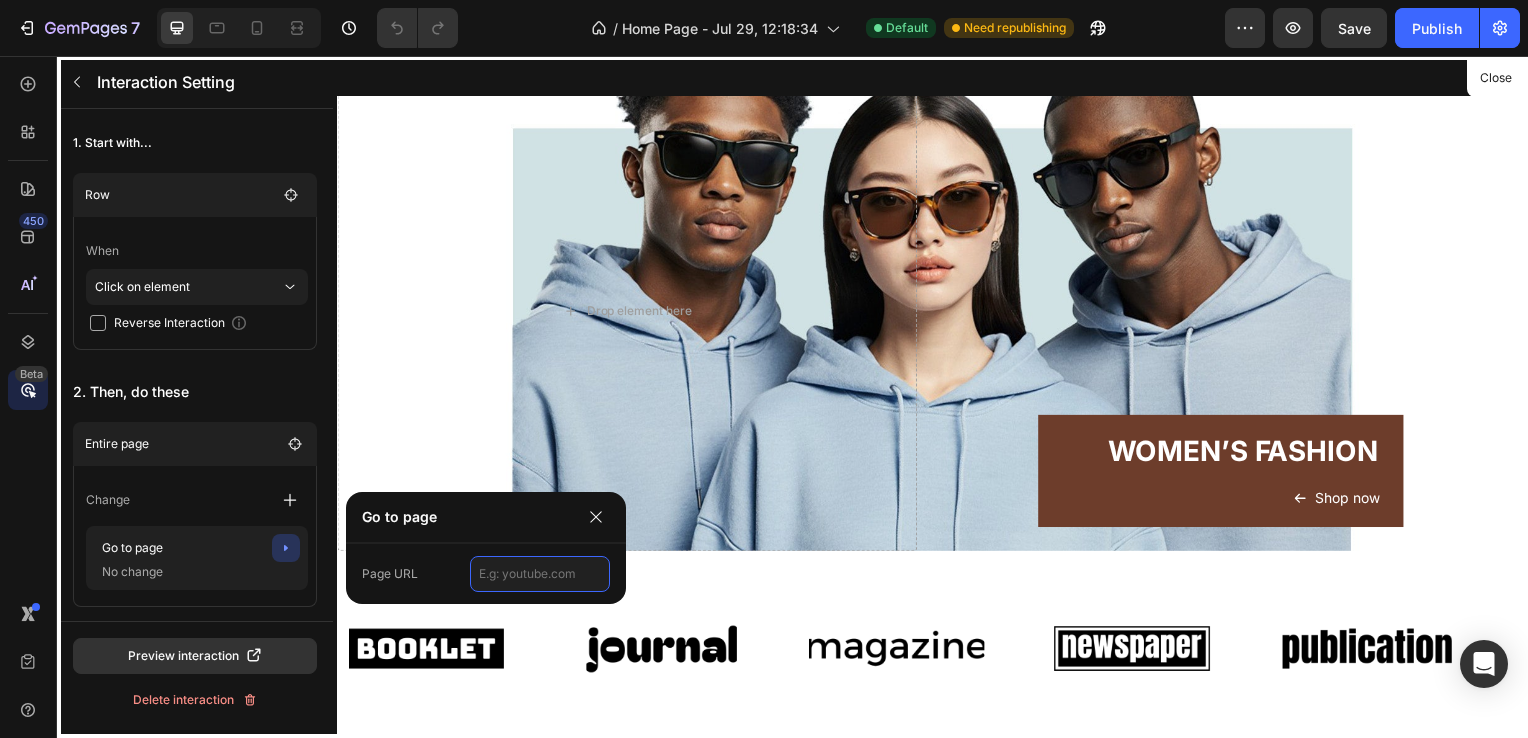click 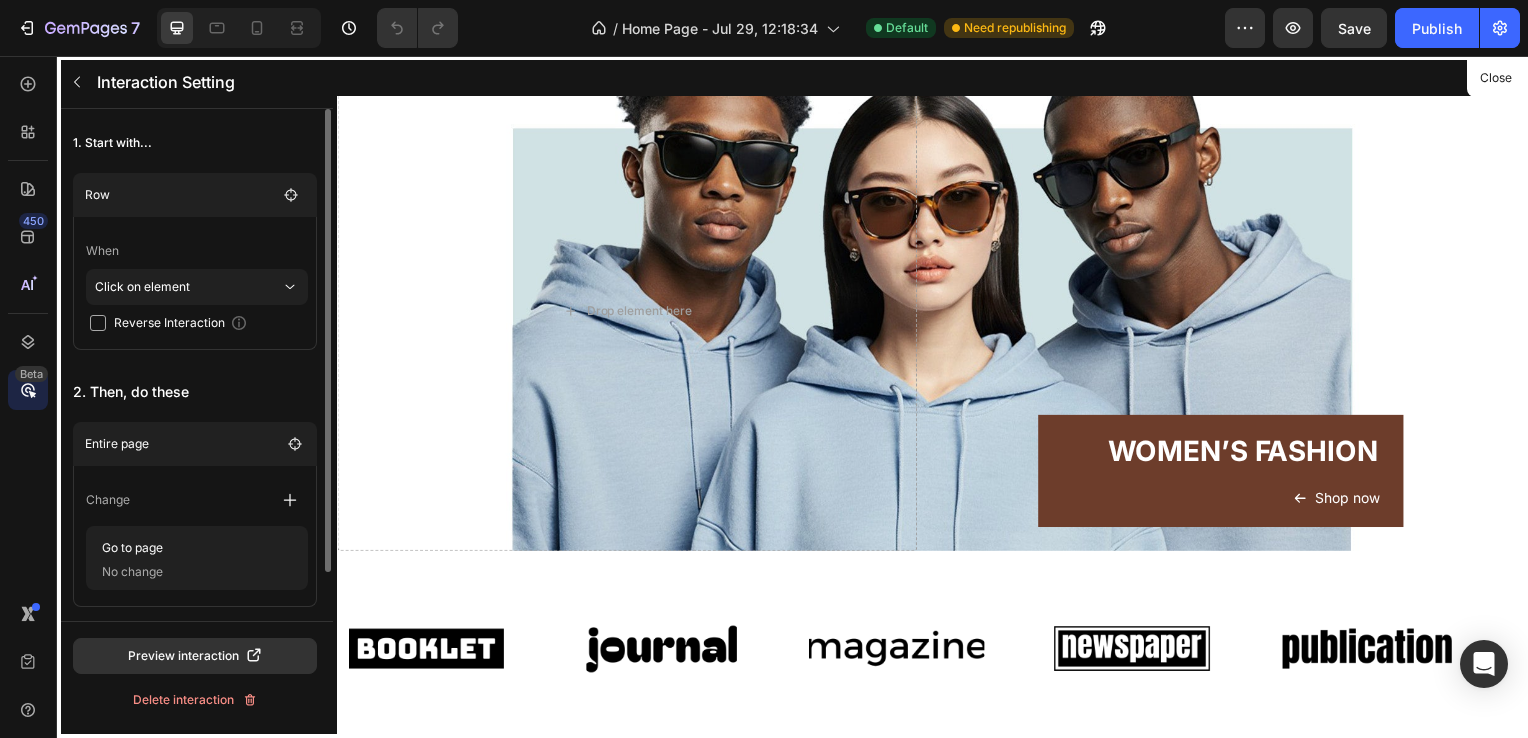 click on "Change Go to page No change" at bounding box center (195, 536) 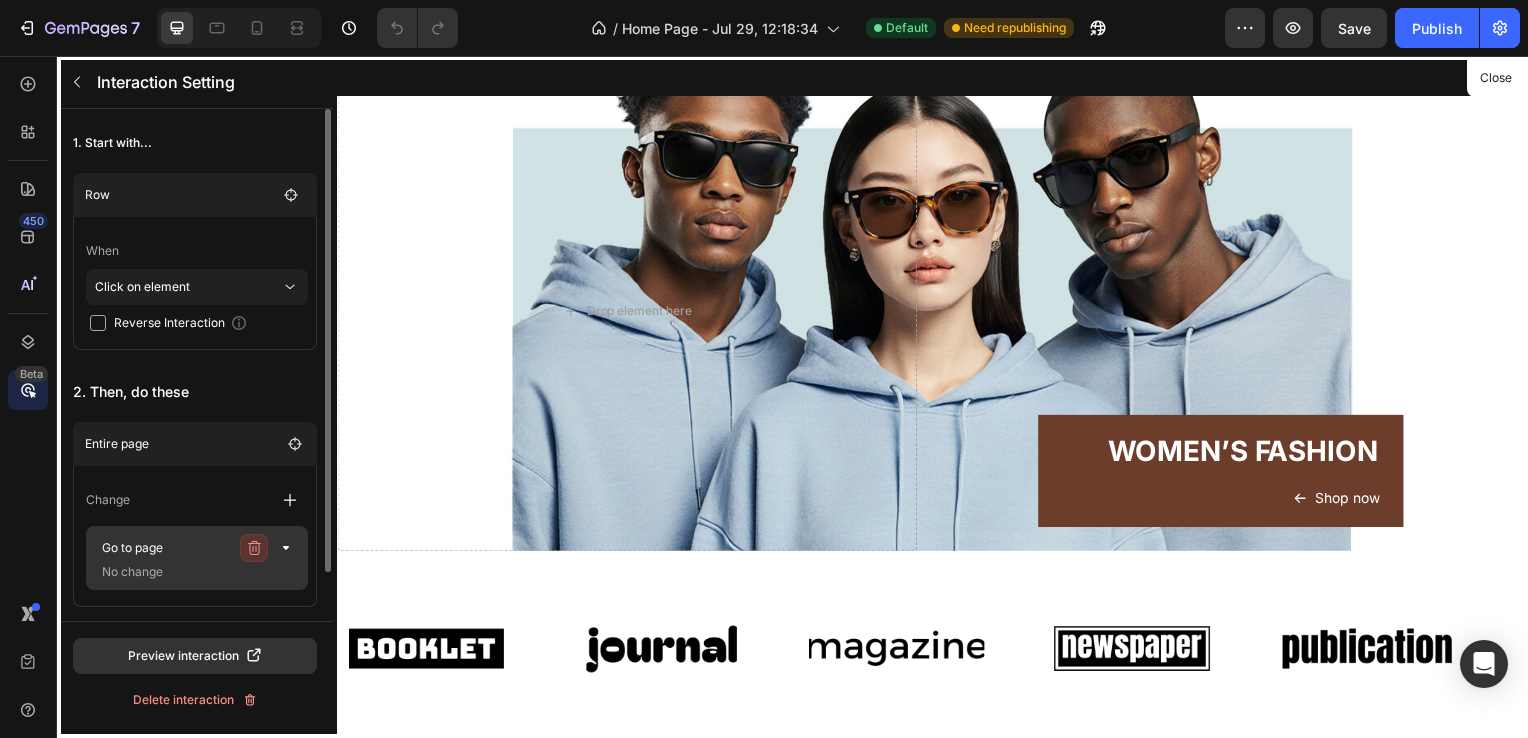 click at bounding box center (254, 548) 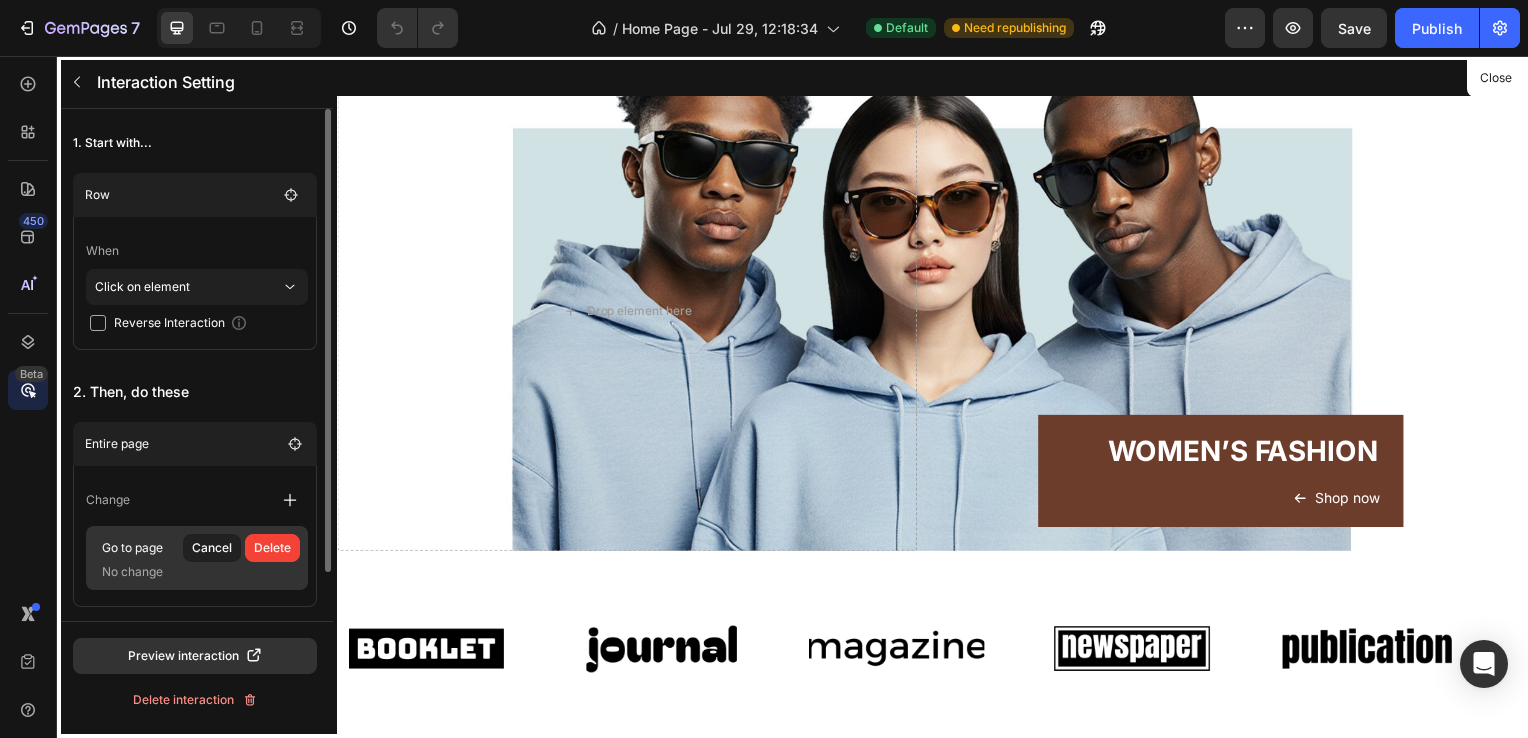 click on "No change" at bounding box center [194, 572] 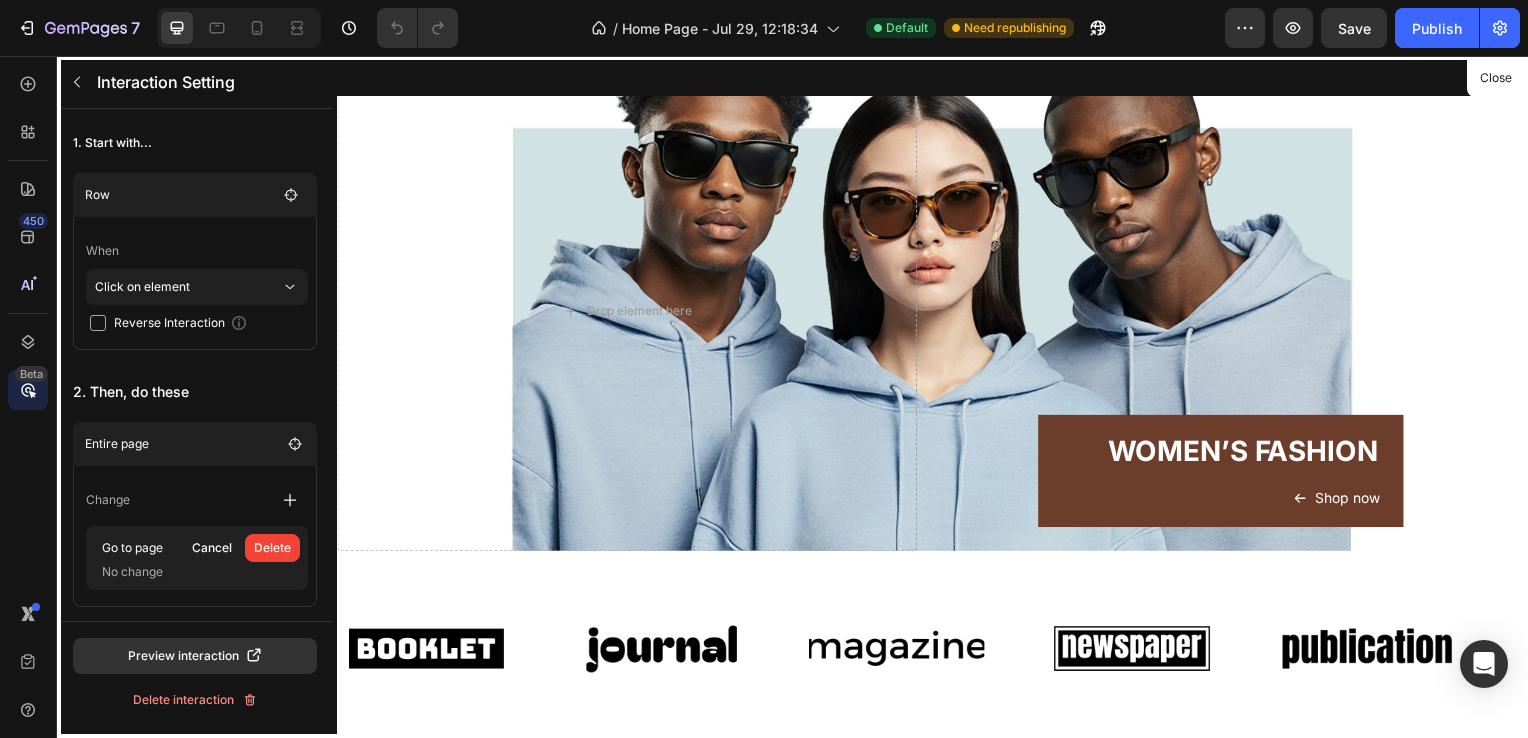 click on "Go to page" at bounding box center (136, 548) 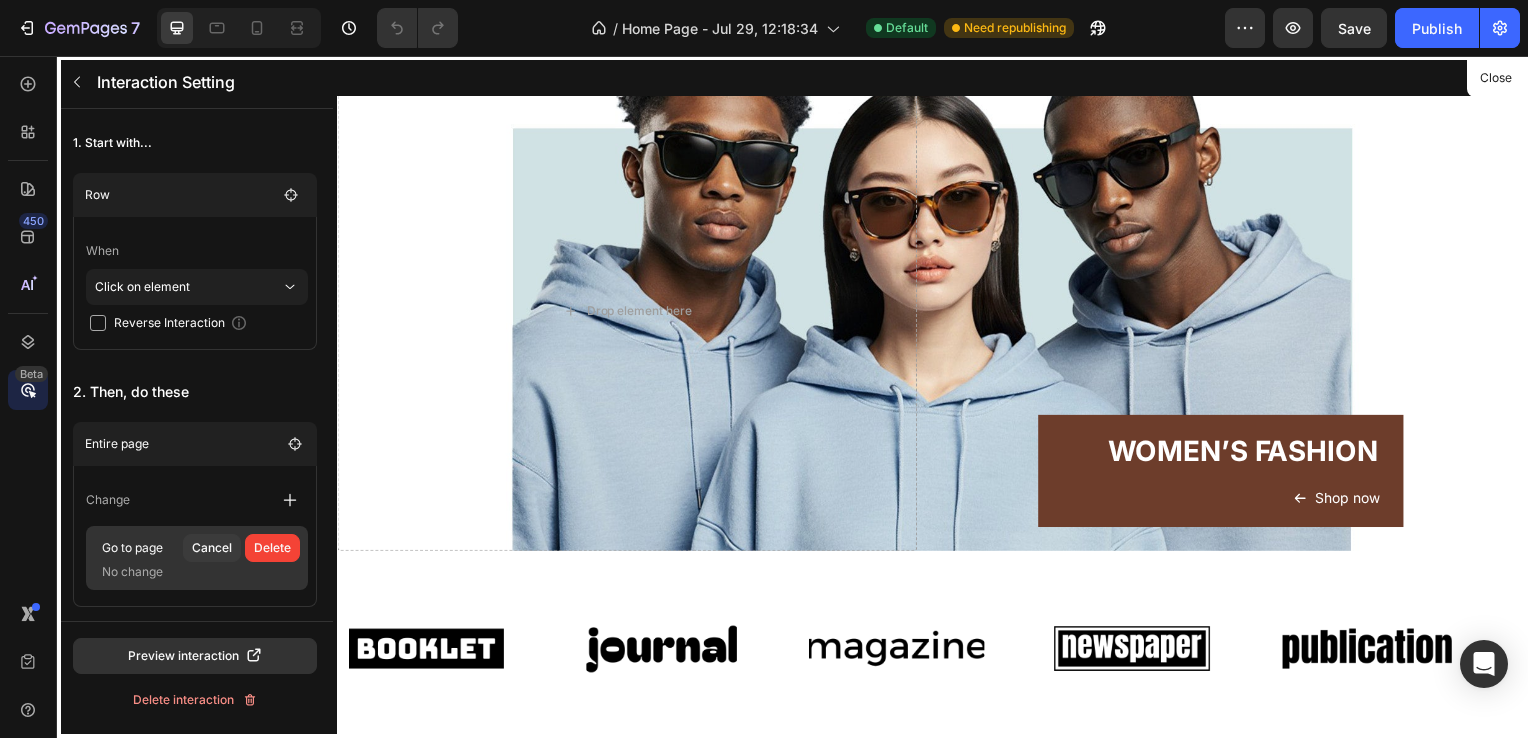 click on "Cancel" at bounding box center [212, 548] 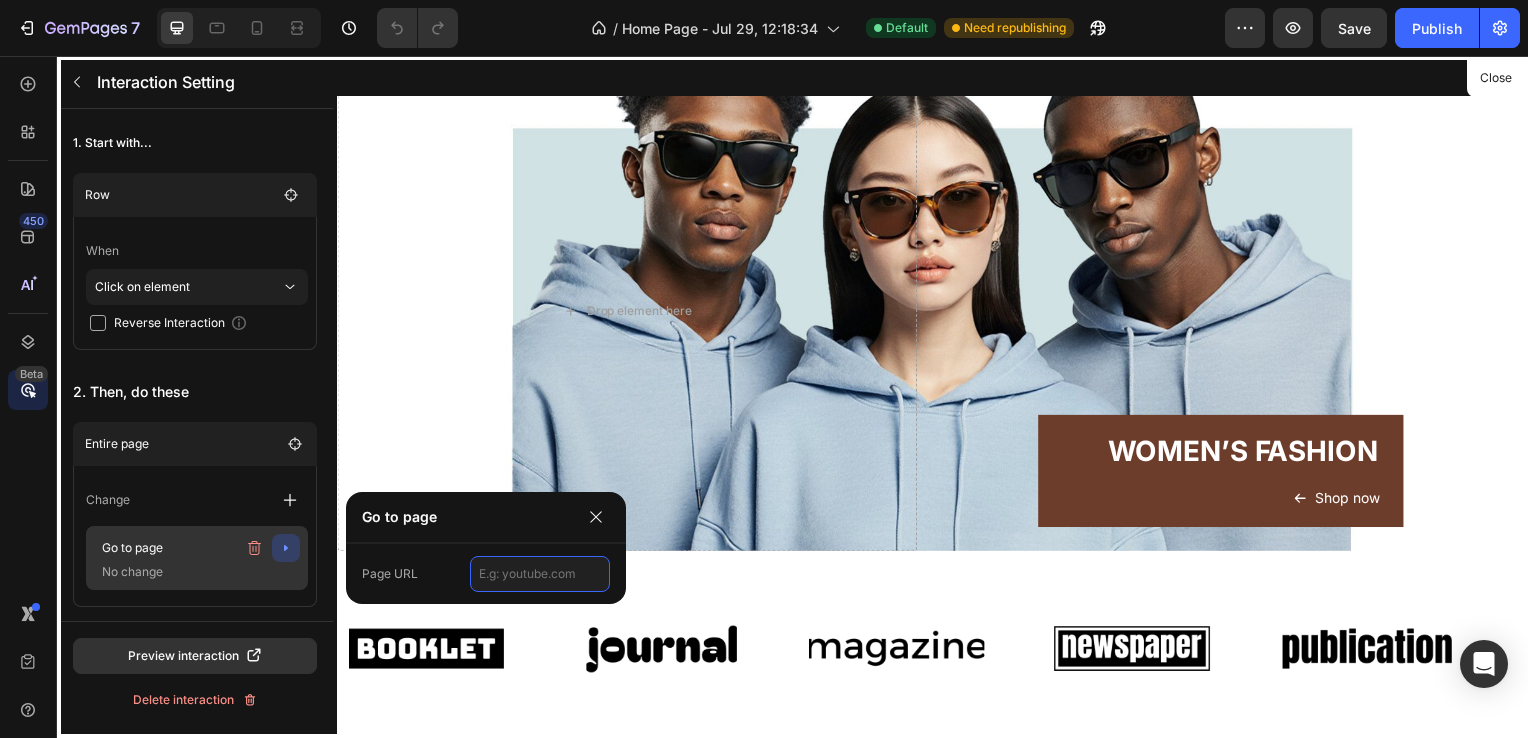 click 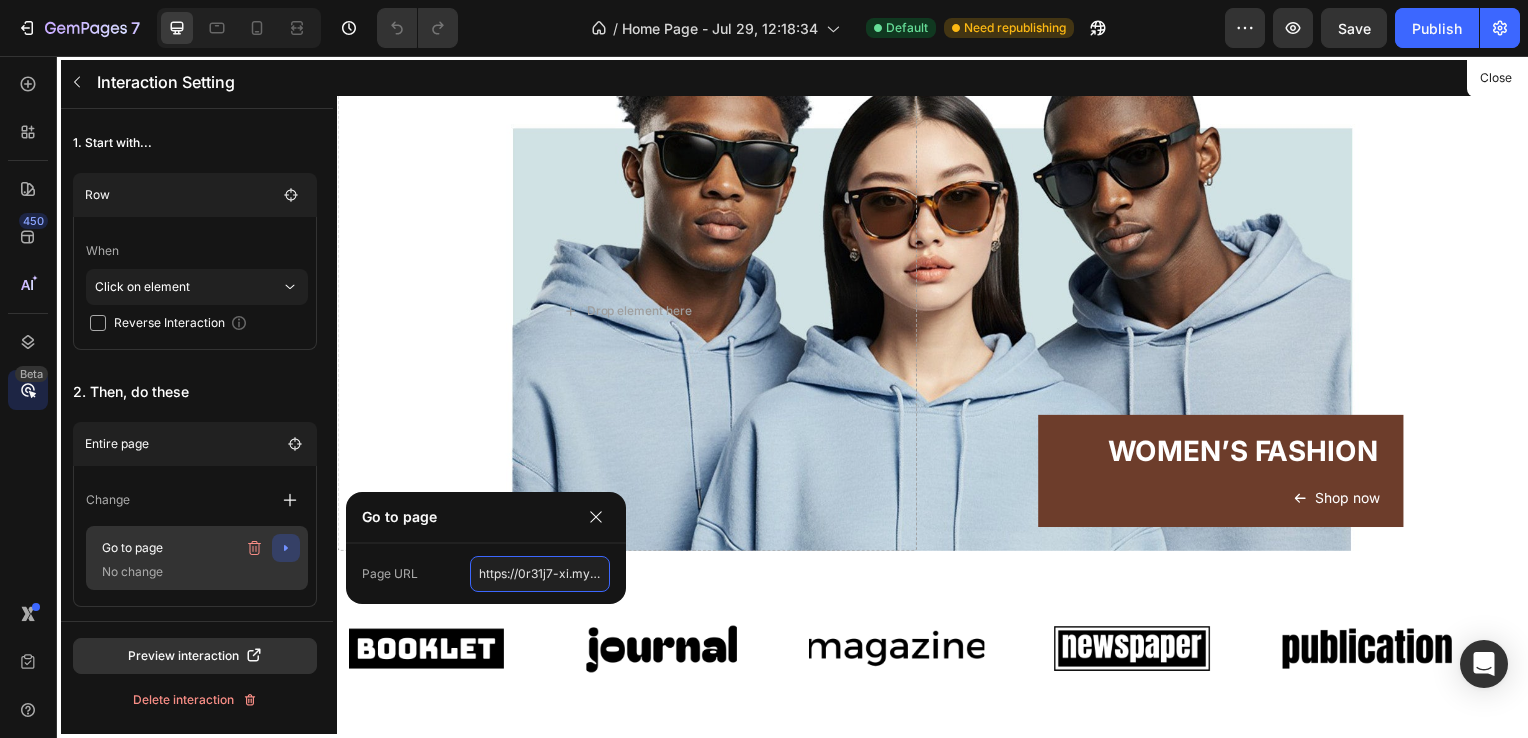 radio on "false" 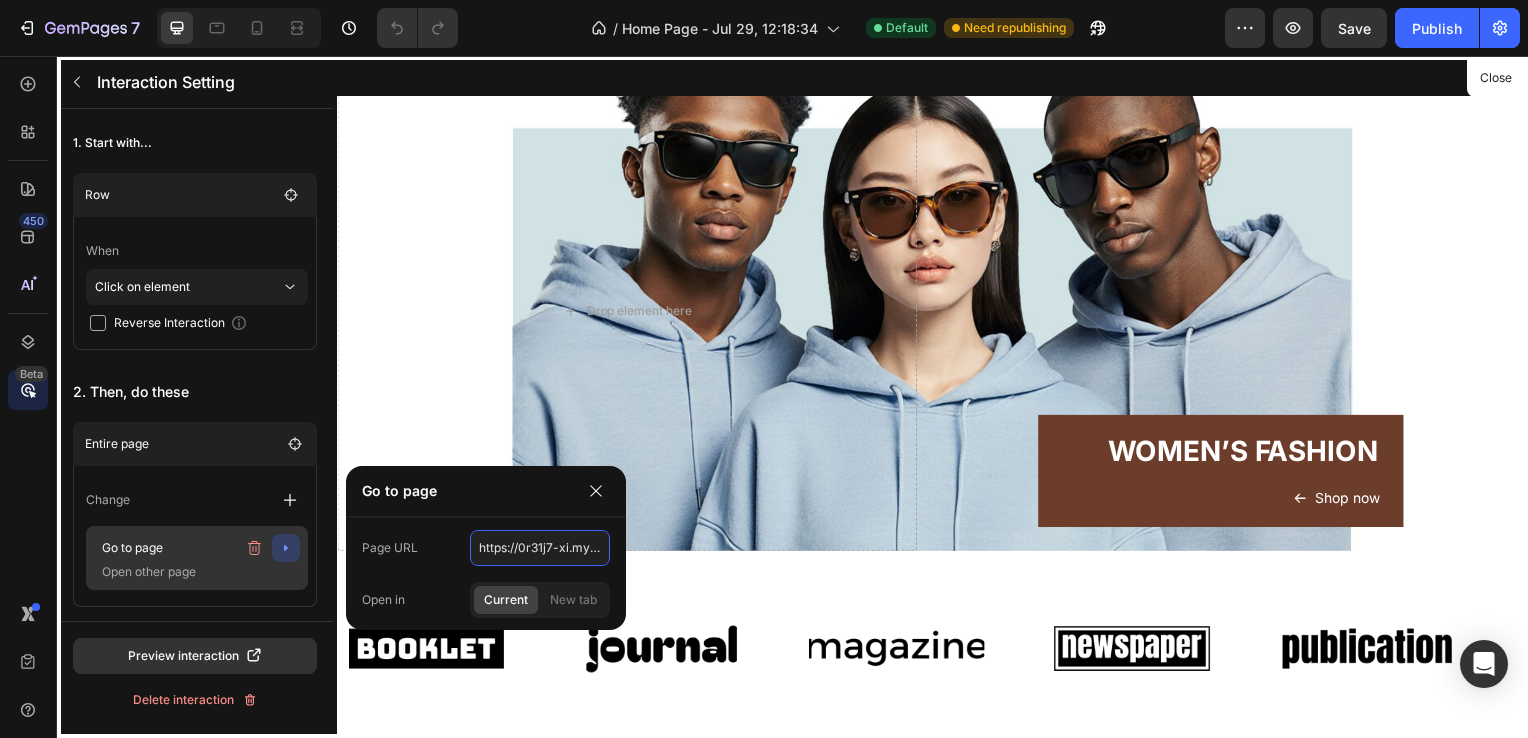 scroll, scrollTop: 0, scrollLeft: 139, axis: horizontal 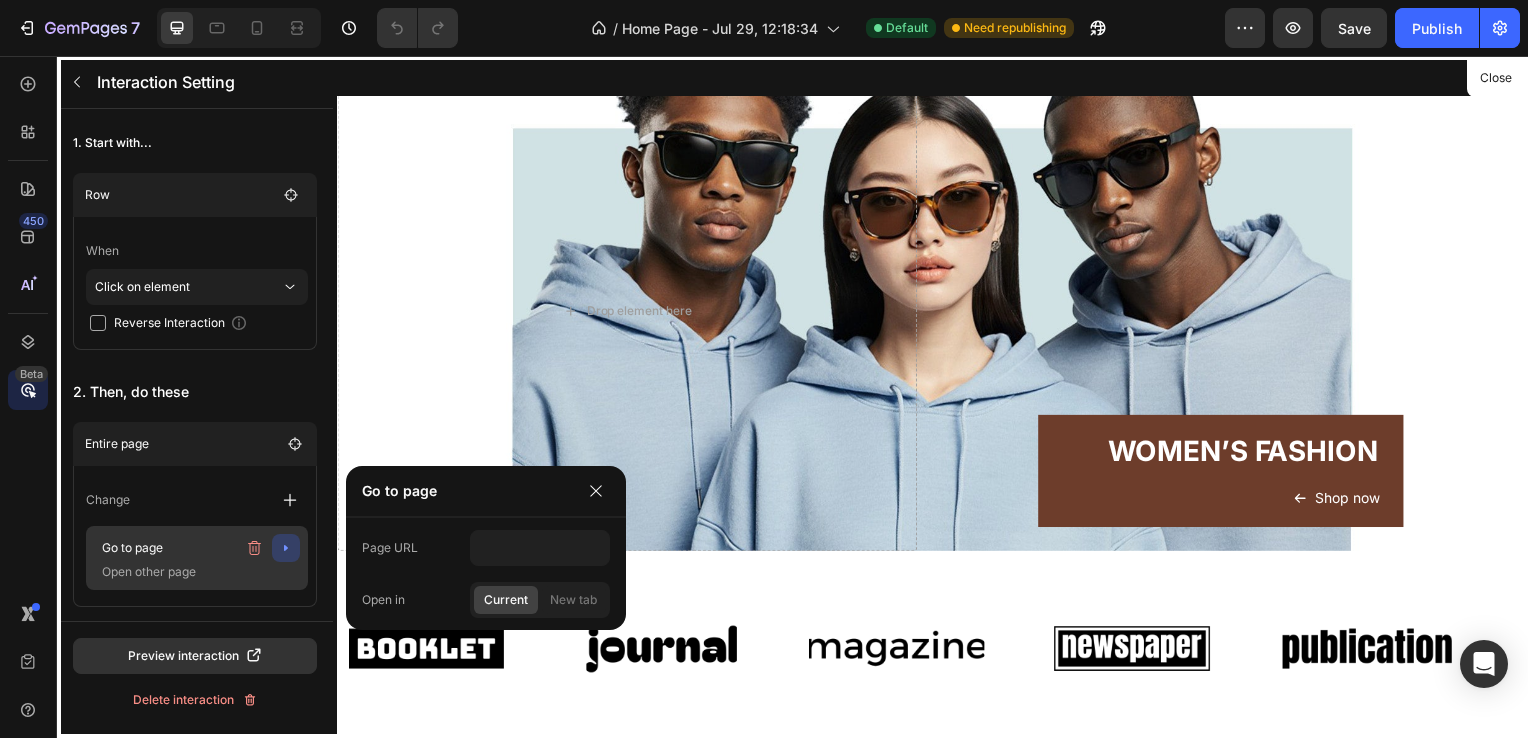 click at bounding box center [937, 399] 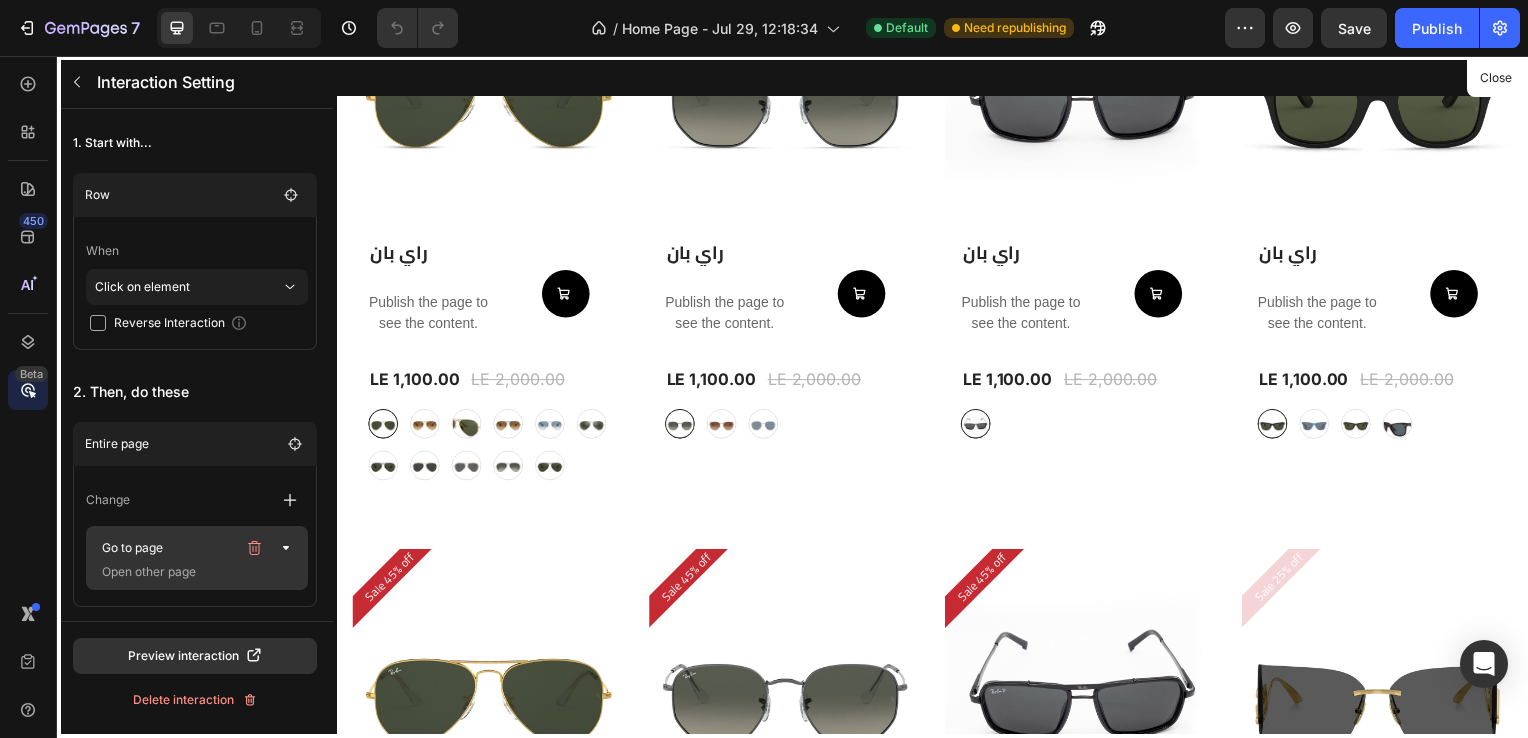 scroll, scrollTop: 1203, scrollLeft: 0, axis: vertical 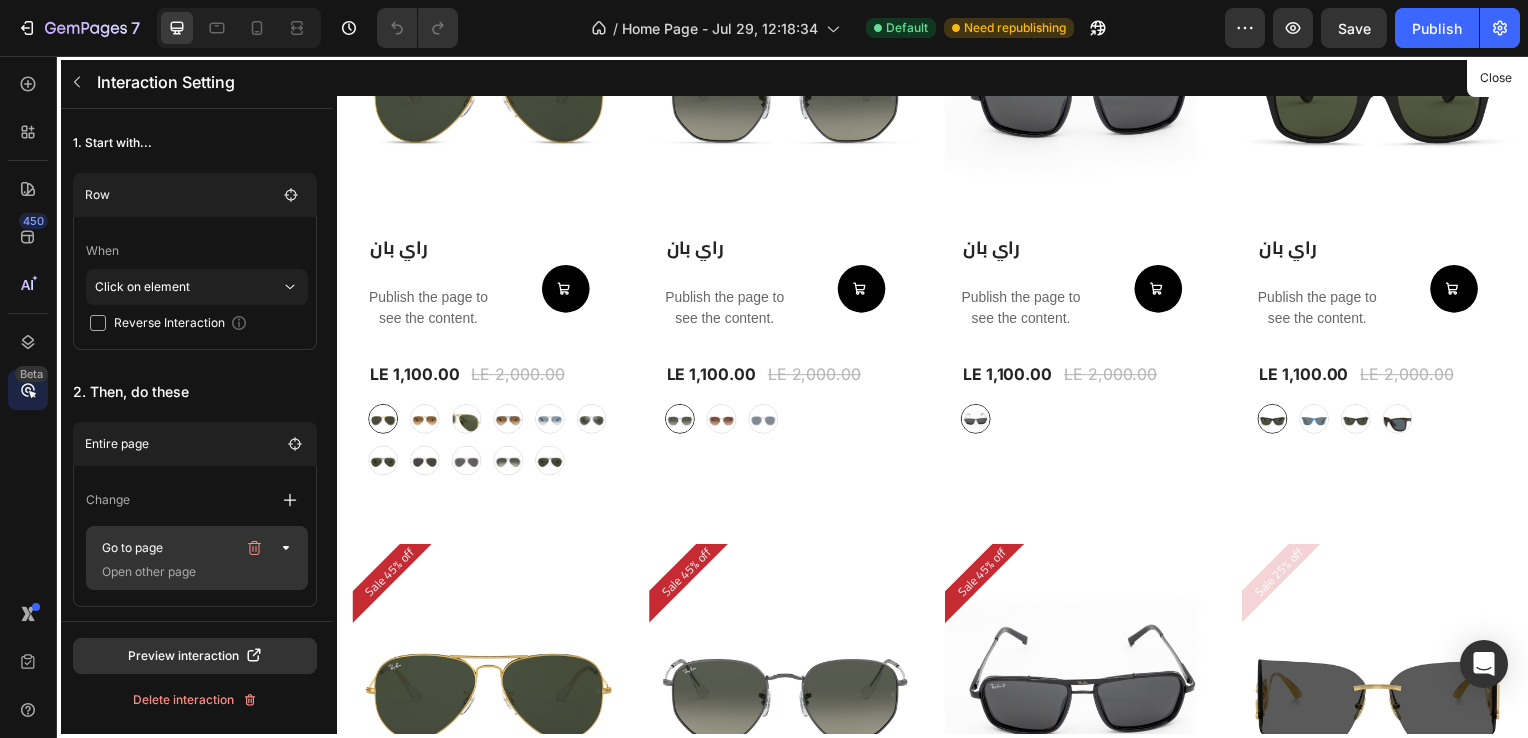 click at bounding box center [937, 399] 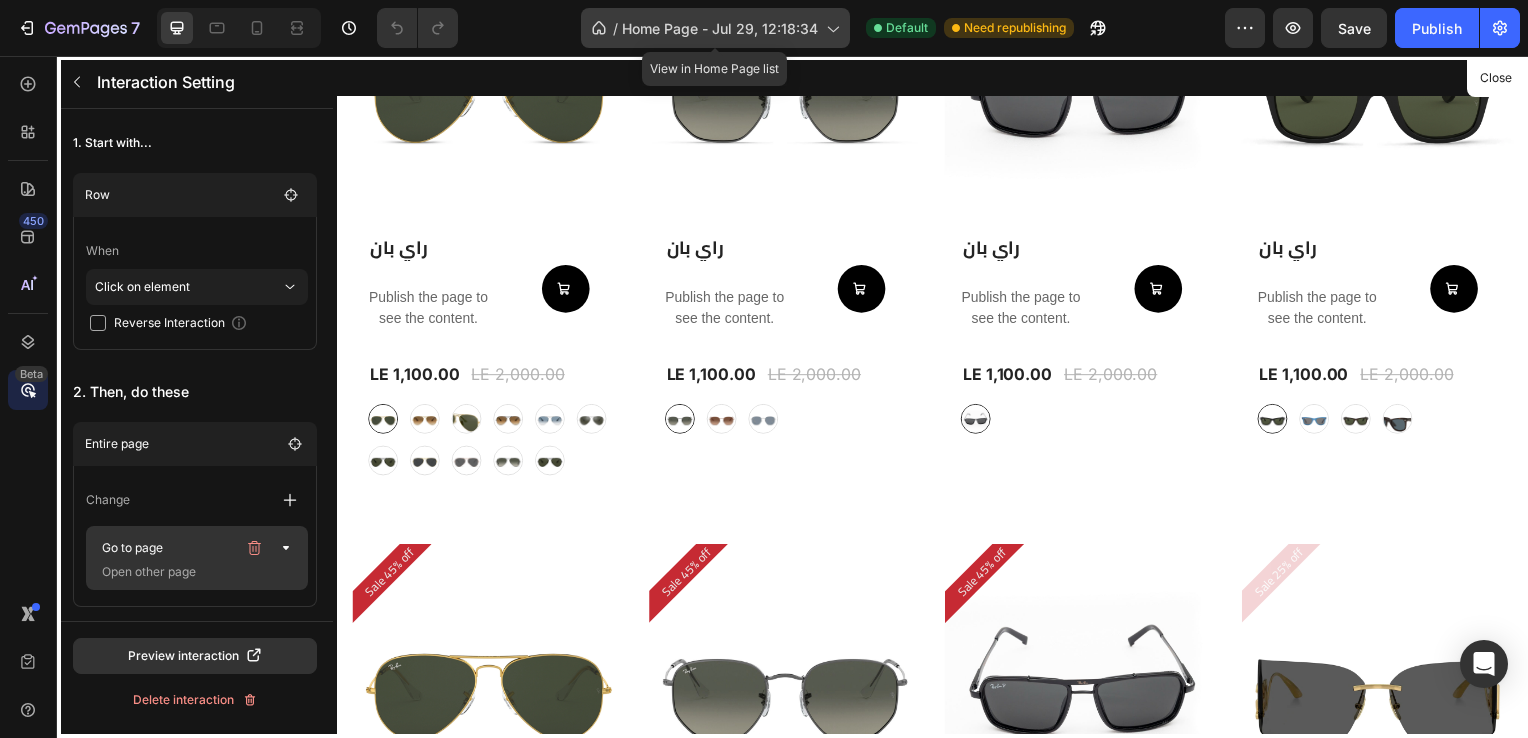 click on "Home Page - Jul 29, 12:18:34" at bounding box center (720, 28) 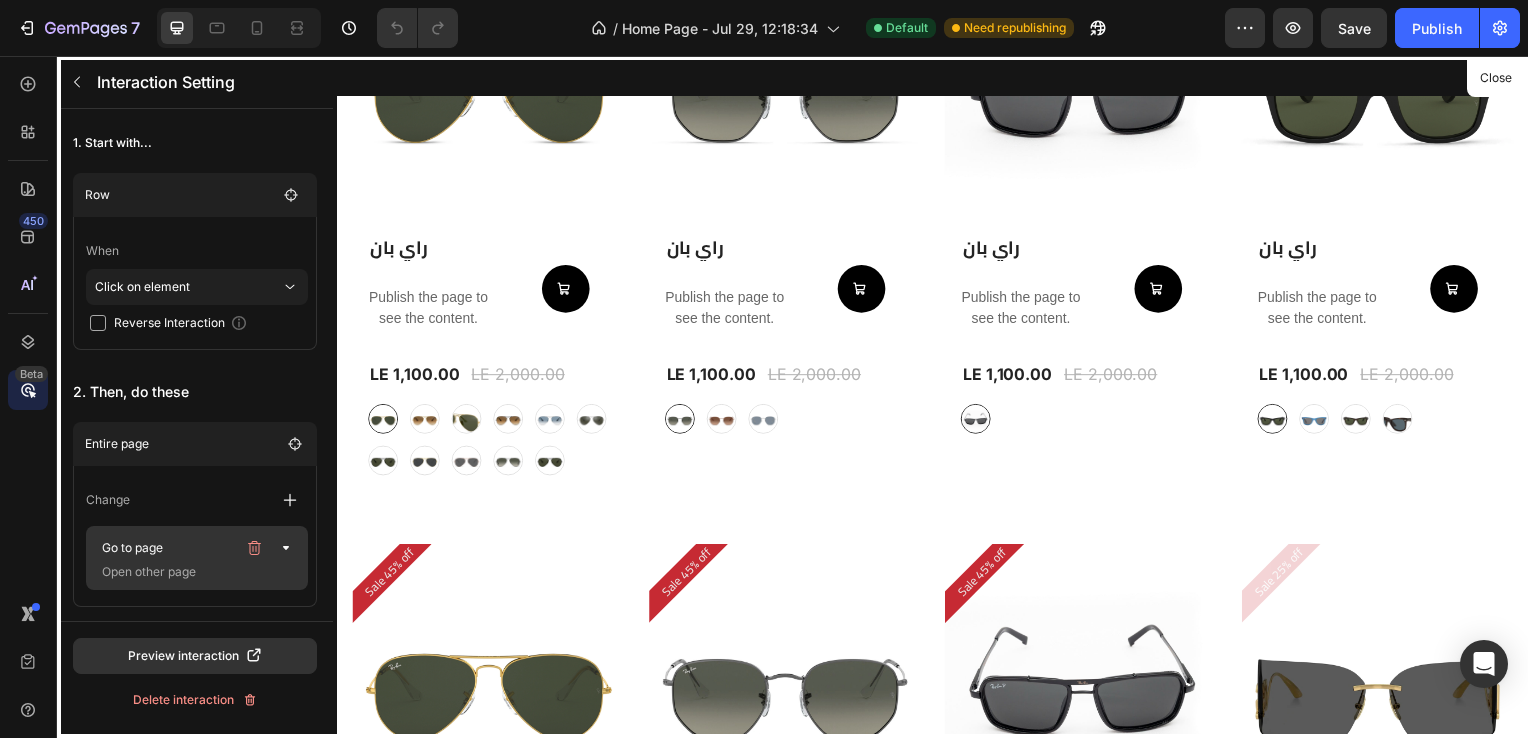 click at bounding box center (937, 399) 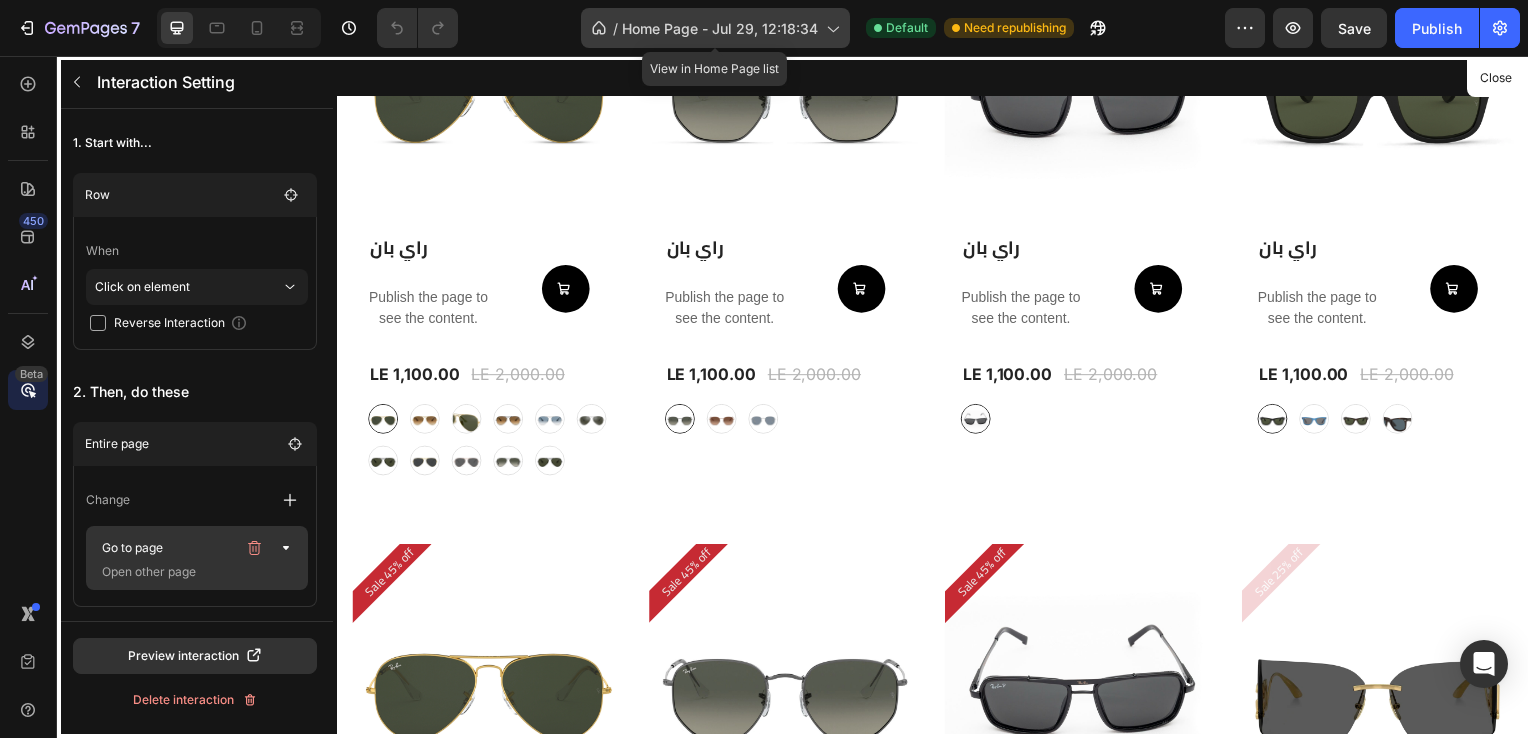 click on "/  Home Page - Jul 29, 12:18:34" 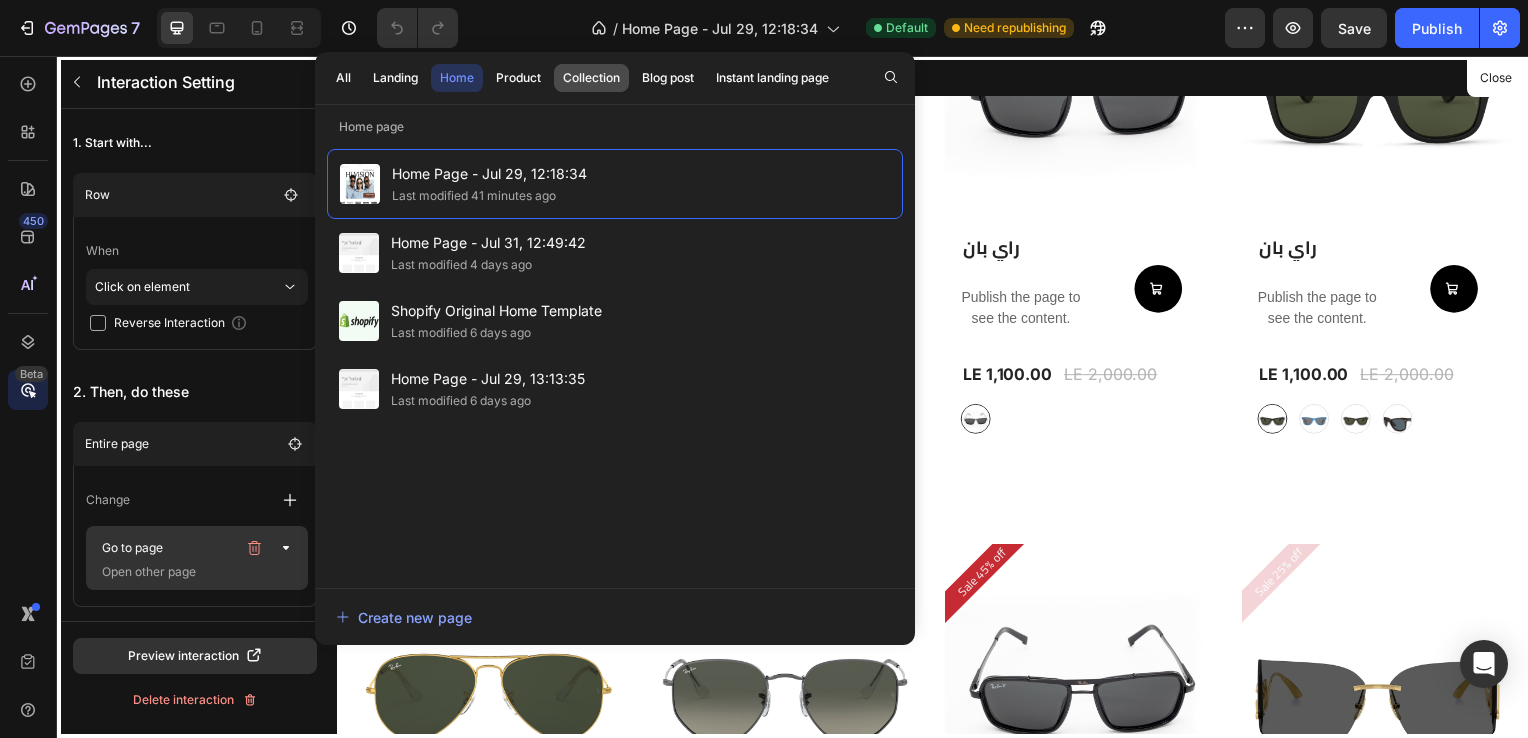click on "Collection" 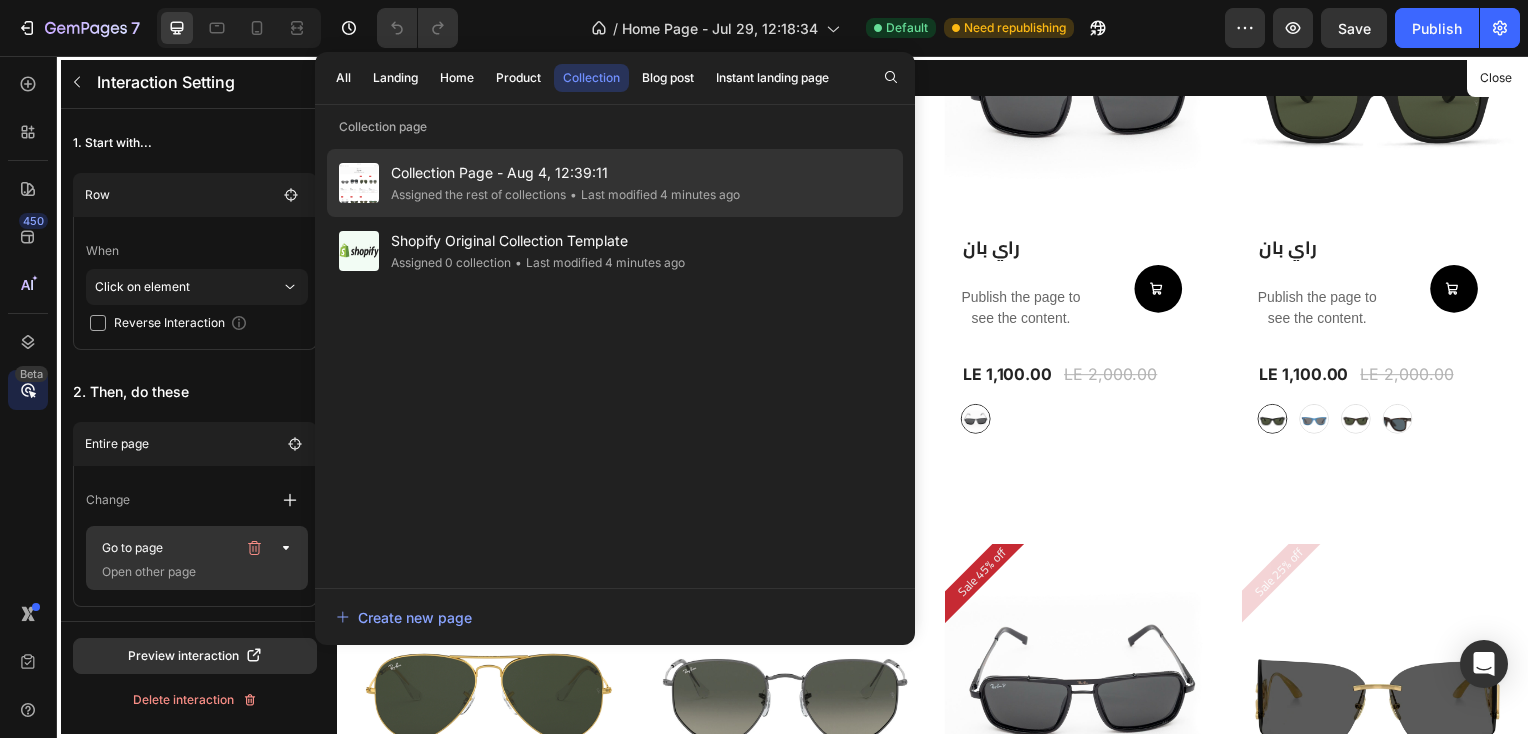 click on "Collection Page - Aug 4, 12:39:11" at bounding box center [565, 173] 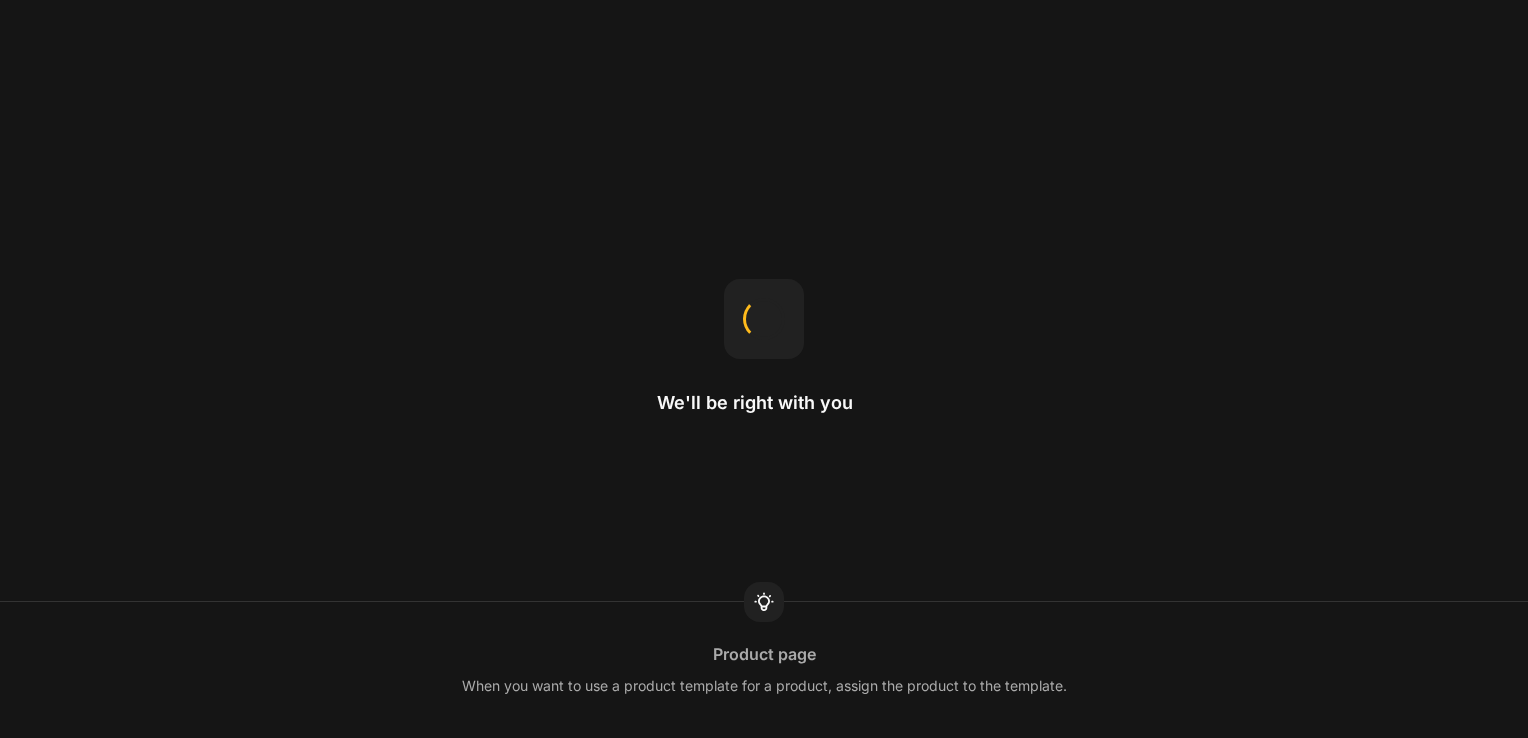scroll, scrollTop: 0, scrollLeft: 0, axis: both 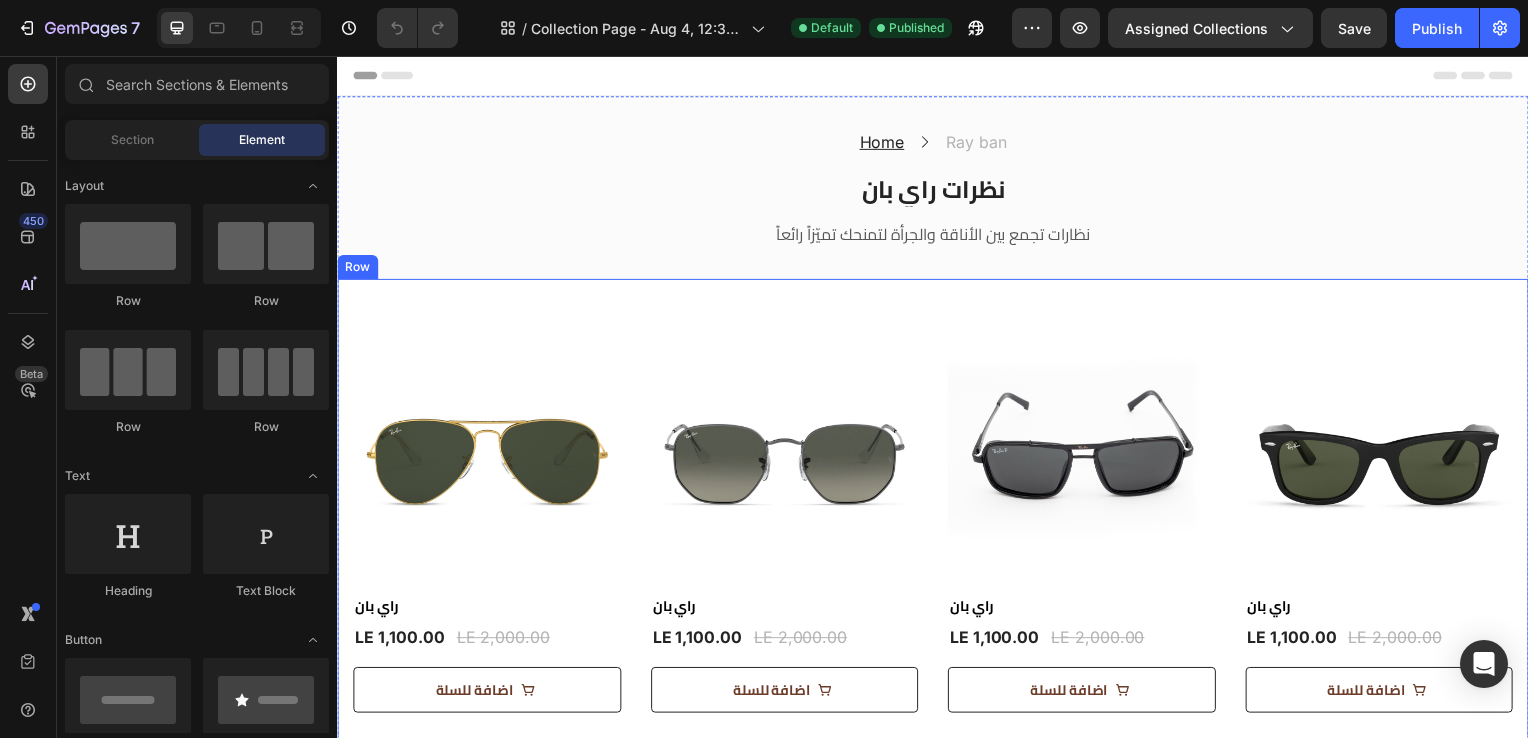 click on "Product Images & Gallery 45% off Product Badge Row راي بان (P) Title LE 1,100.00 (P) Price (P) Price LE 2,000.00 (P) Price (P) Price Row Row
اضافة للسلة (P) Cart Button Product List Product Images & Gallery 45% off Product Badge Row راي بان (P) Title LE 1,100.00 (P) Price (P) Price LE 2,000.00 (P) Price (P) Price Row Row
اضافة للسلة (P) Cart Button Product List Product Images & Gallery 45% off Product Badge Row راي بان (P) Title LE 1,100.00 (P) Price (P) Price LE 2,000.00 (P) Price (P) Price Row Row
اضافة للسلة (P) Cart Button Product List Product Images & Gallery 45% off Product Badge Row راي بان (P) Title LE 1,100.00 (P) Price (P) Price LE 2,000.00 (P) Price (P) Price Row Row
اضافة للسلة (P) Cart Button Product List Product Images & Gallery 45% off Product Badge Row راي بان (P) Title LE 1,100.00 (P) Price (P) Price LE 2,000.00 (P) Price (P) Price Row Row
Row" at bounding box center (937, 1243) 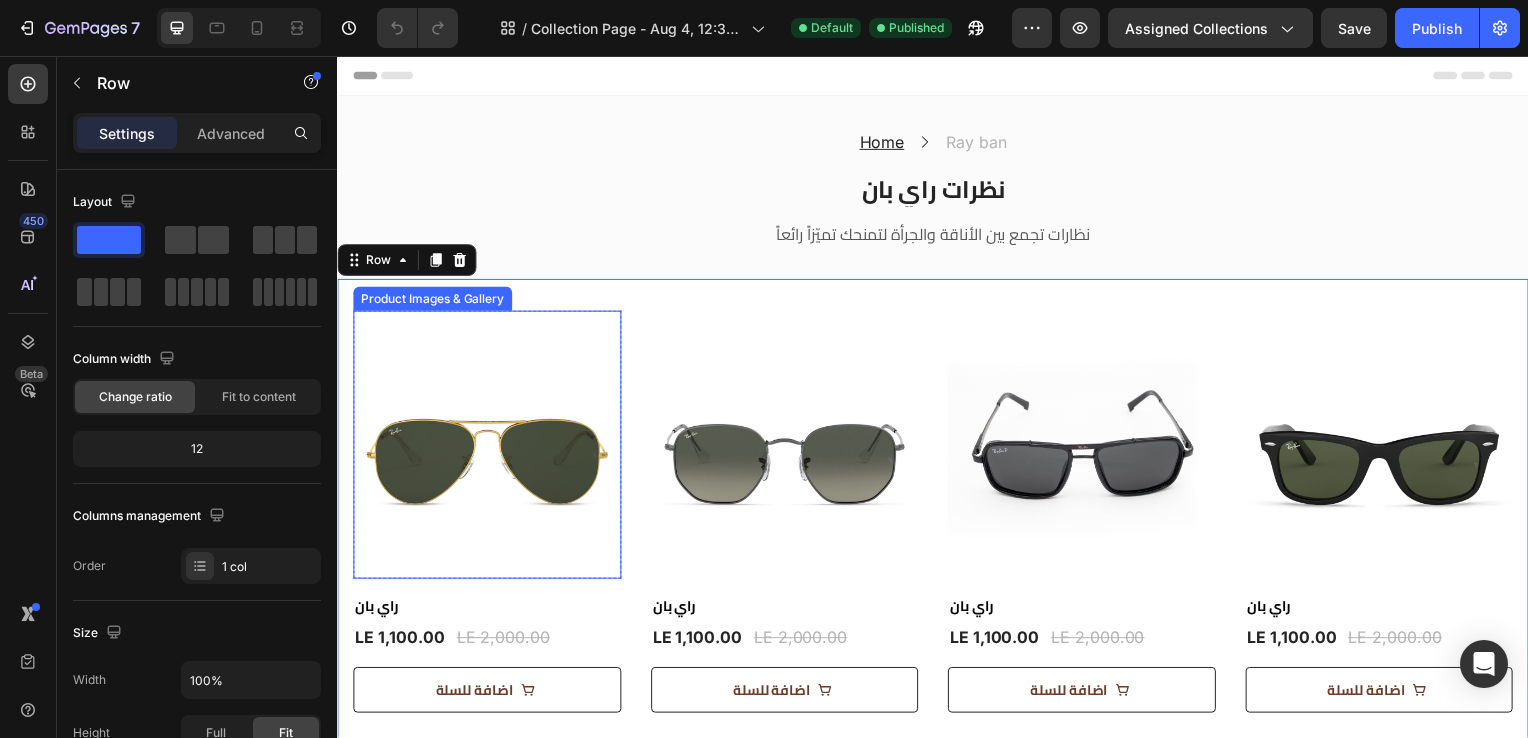 click at bounding box center [488, 448] 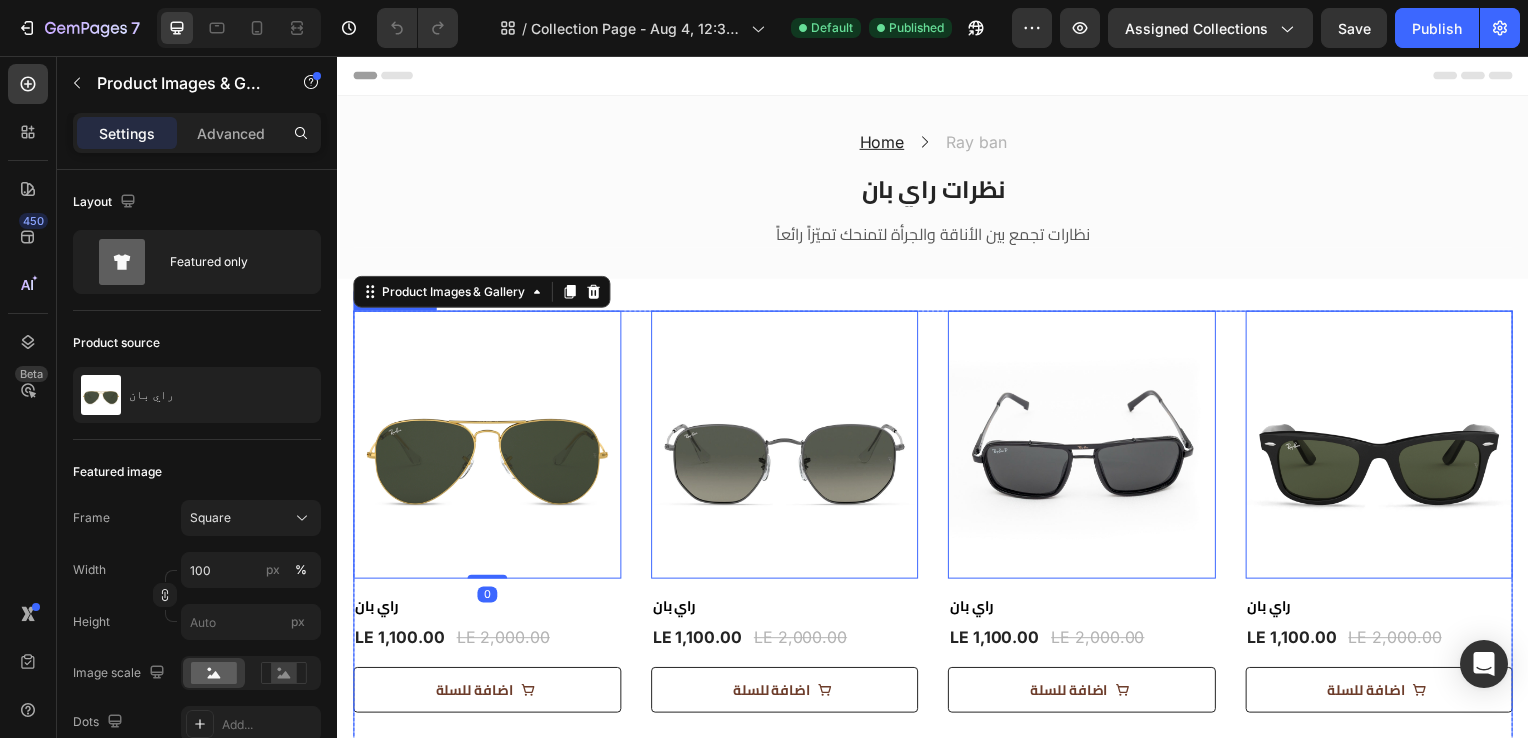 click on "Product Images & Gallery   0 45% off Product Badge Row راي بان (P) Title LE 1,100.00 (P) Price (P) Price LE 2,000.00 (P) Price (P) Price Row Row
اضافة للسلة (P) Cart Button Product List Product Images & Gallery   0 45% off Product Badge Row راي بان (P) Title LE 1,100.00 (P) Price (P) Price LE 2,000.00 (P) Price (P) Price Row Row
اضافة للسلة (P) Cart Button Product List Product Images & Gallery   0 45% off Product Badge Row راي بان (P) Title LE 1,100.00 (P) Price (P) Price LE 2,000.00 (P) Price (P) Price Row Row
اضافة للسلة (P) Cart Button Product List Product Images & Gallery   0 45% off Product Badge Row راي بان (P) Title LE 1,100.00 (P) Price (P) Price LE 2,000.00 (P) Price (P) Price Row Row
اضافة للسلة (P) Cart Button Product List Product Images & Gallery   0 45% off Product Badge Row راي بان (P) Title LE 1,100.00 (P) Price (P) Price LE 2,000.00 (P) Price (P) Price Row Row" at bounding box center [937, 1243] 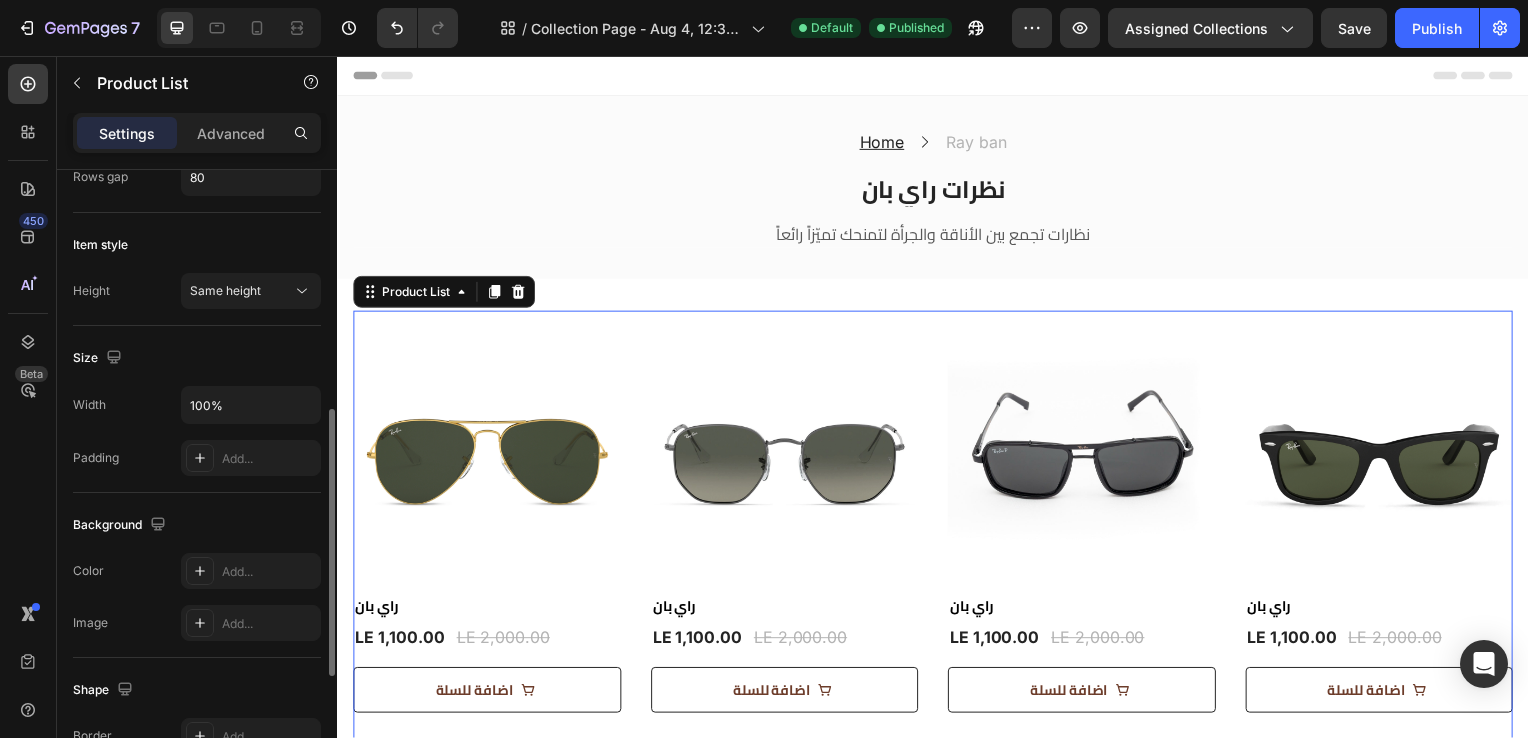 scroll, scrollTop: 562, scrollLeft: 0, axis: vertical 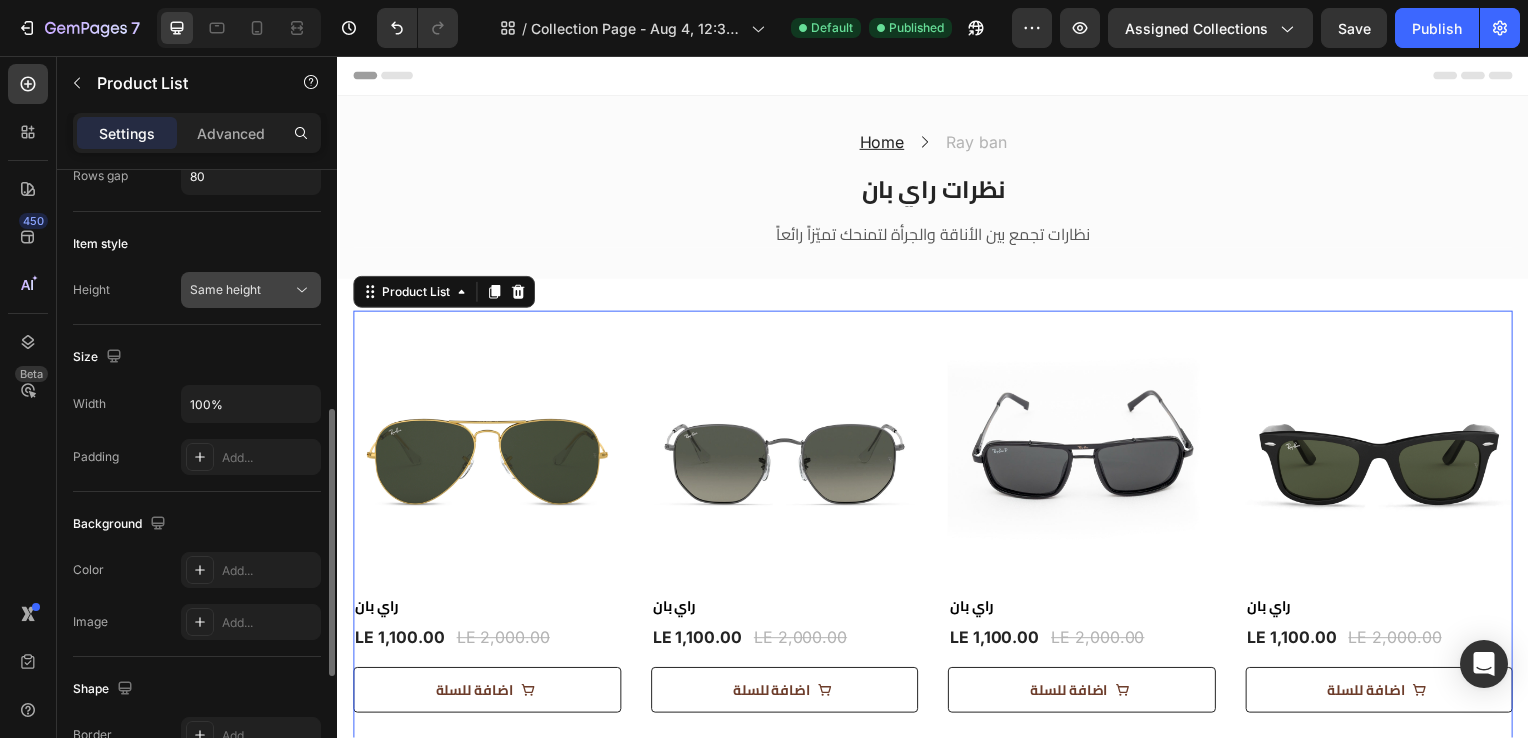 click on "Same height" 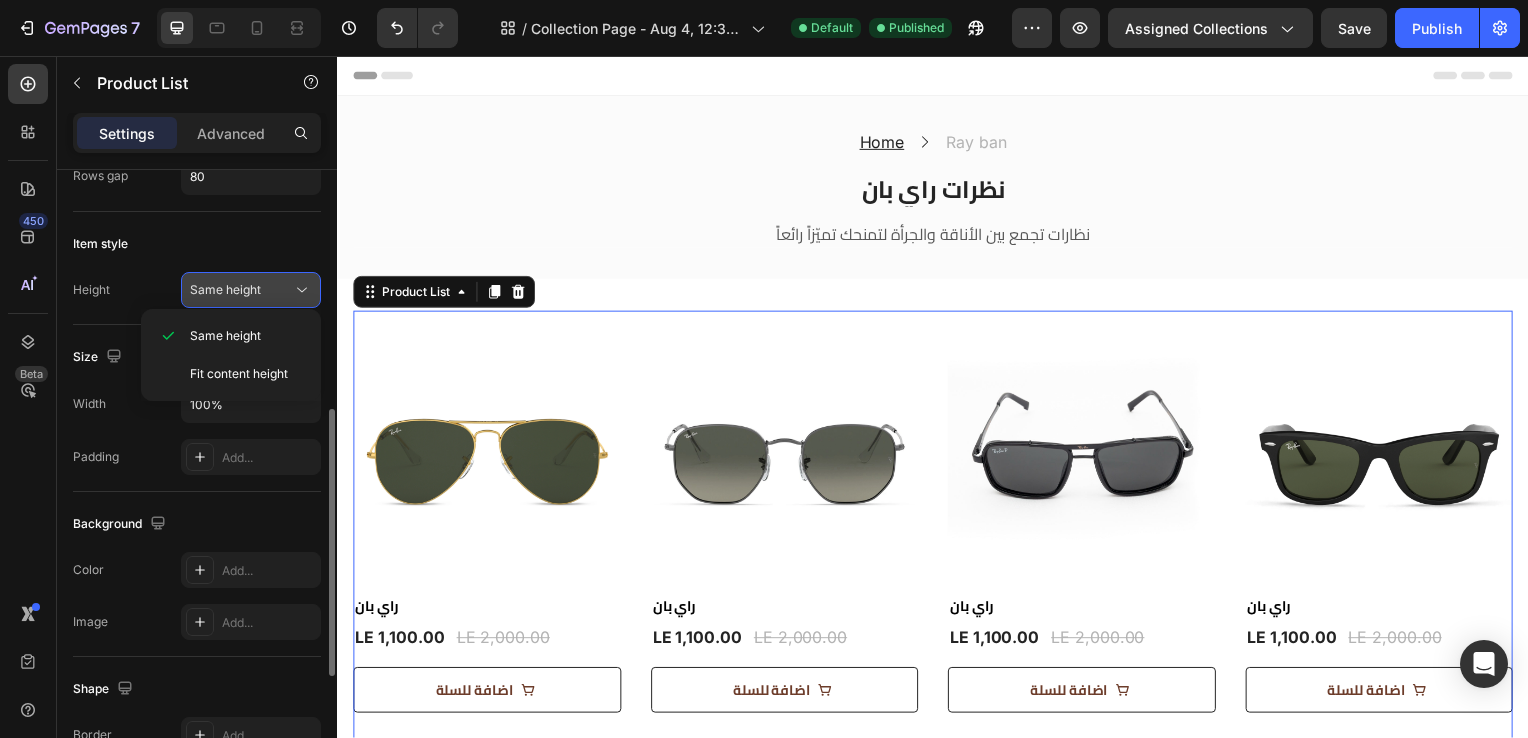 click on "Same height" 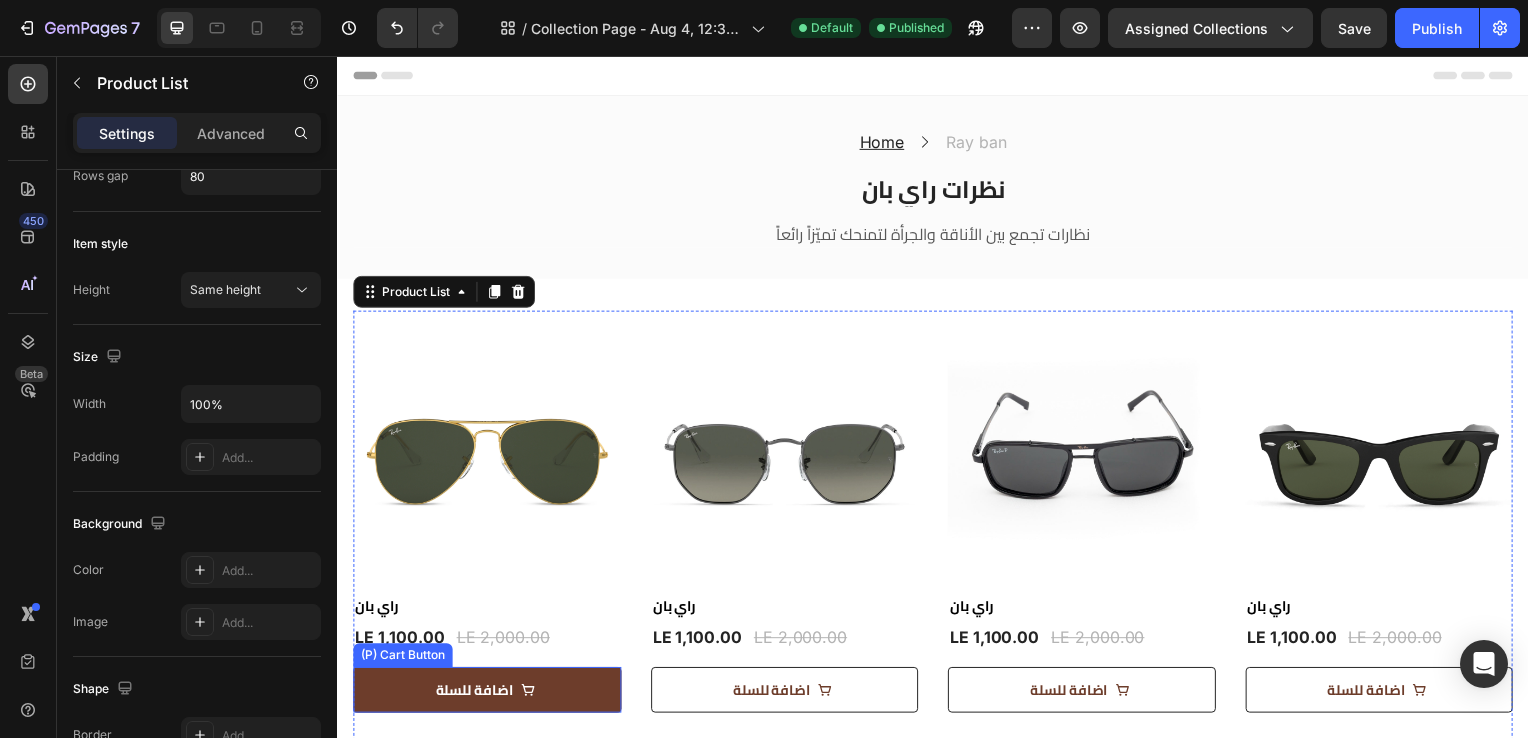 click on "اضافة للسلة" at bounding box center (488, 695) 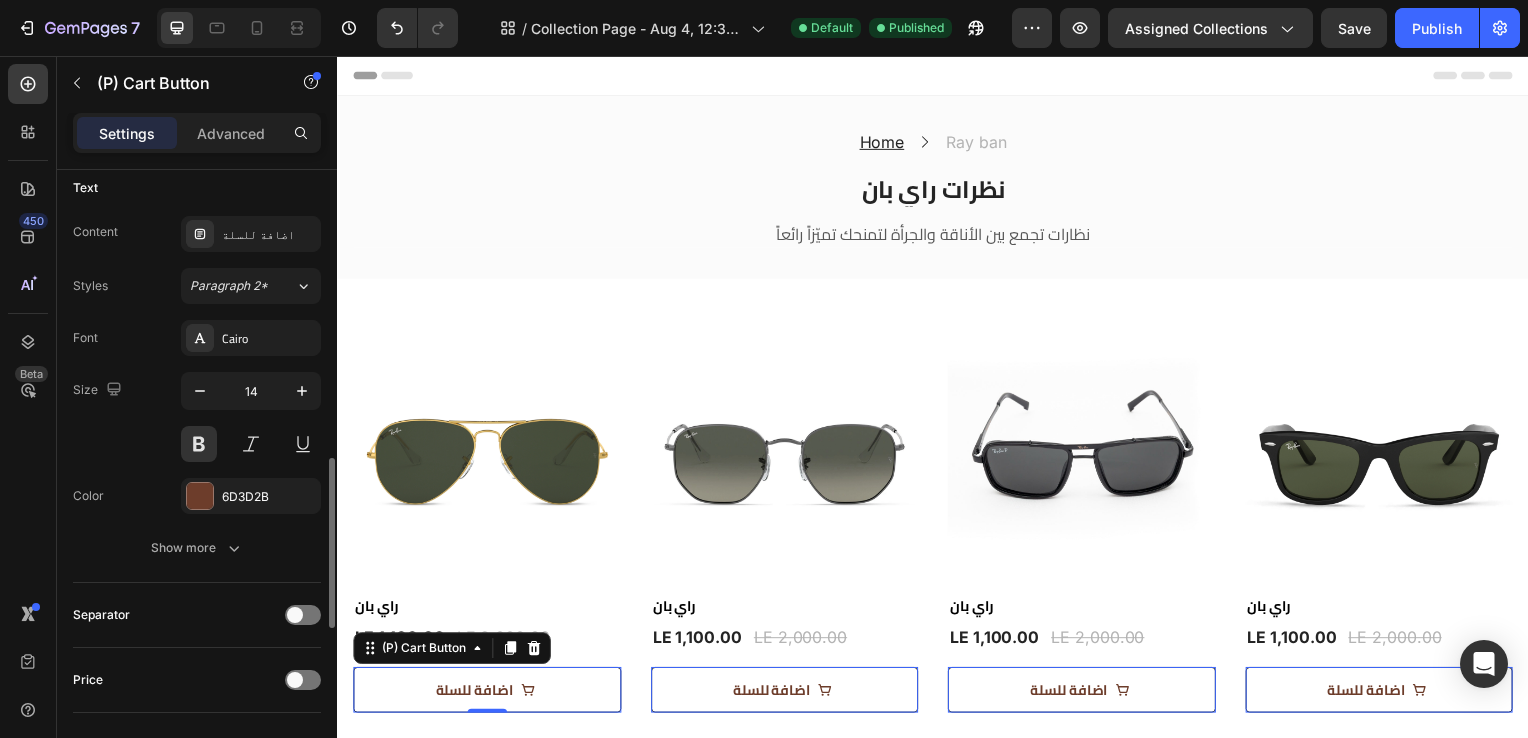 scroll, scrollTop: 1059, scrollLeft: 0, axis: vertical 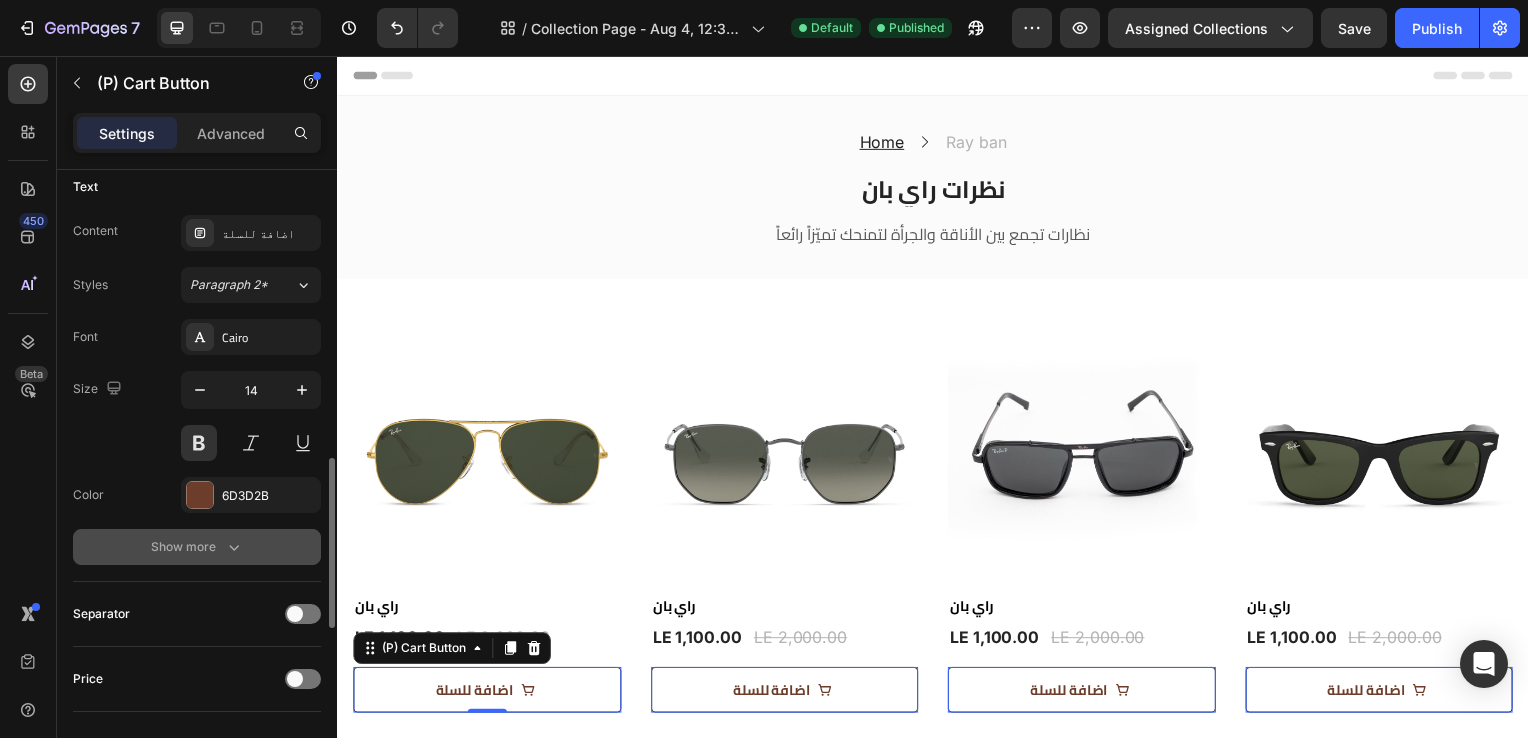 click 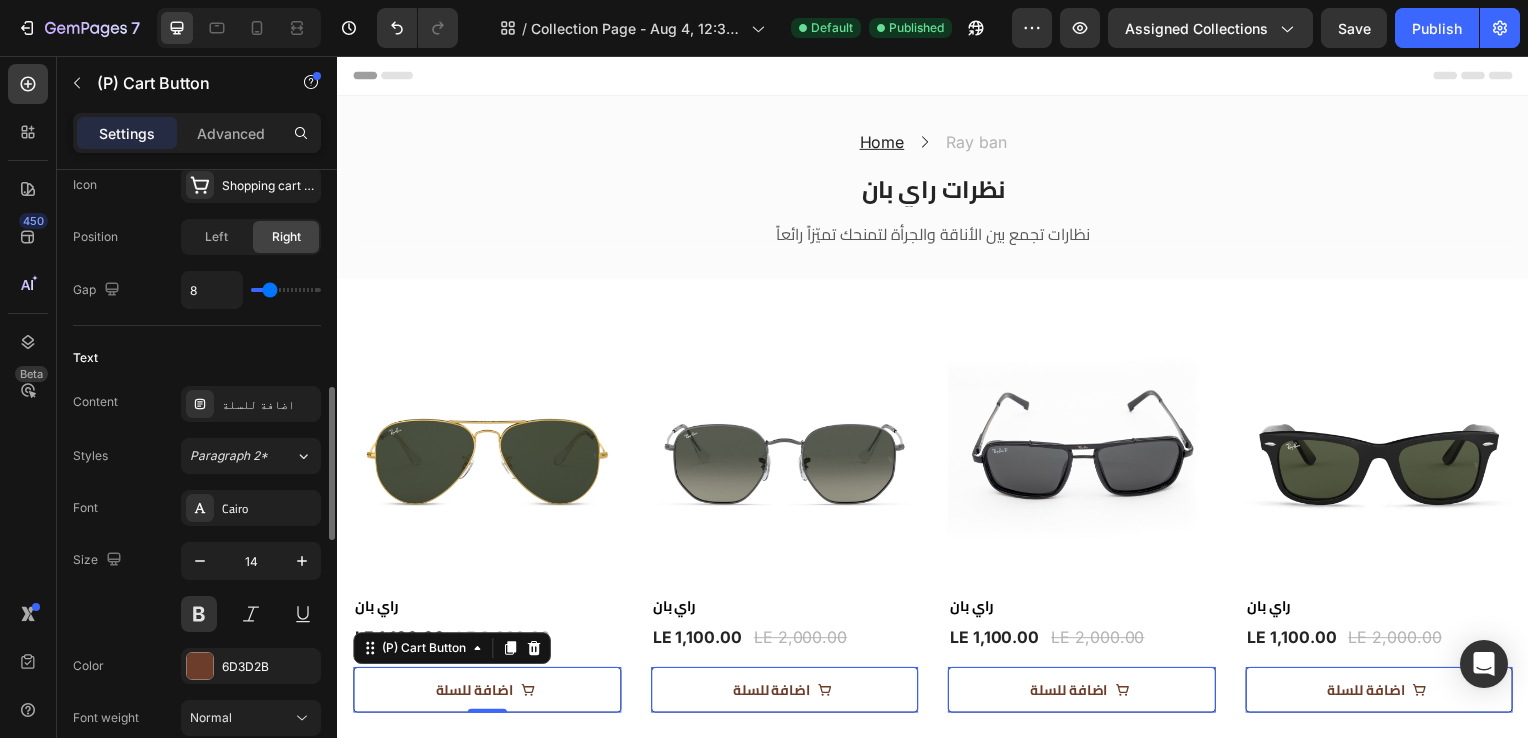 scroll, scrollTop: 888, scrollLeft: 0, axis: vertical 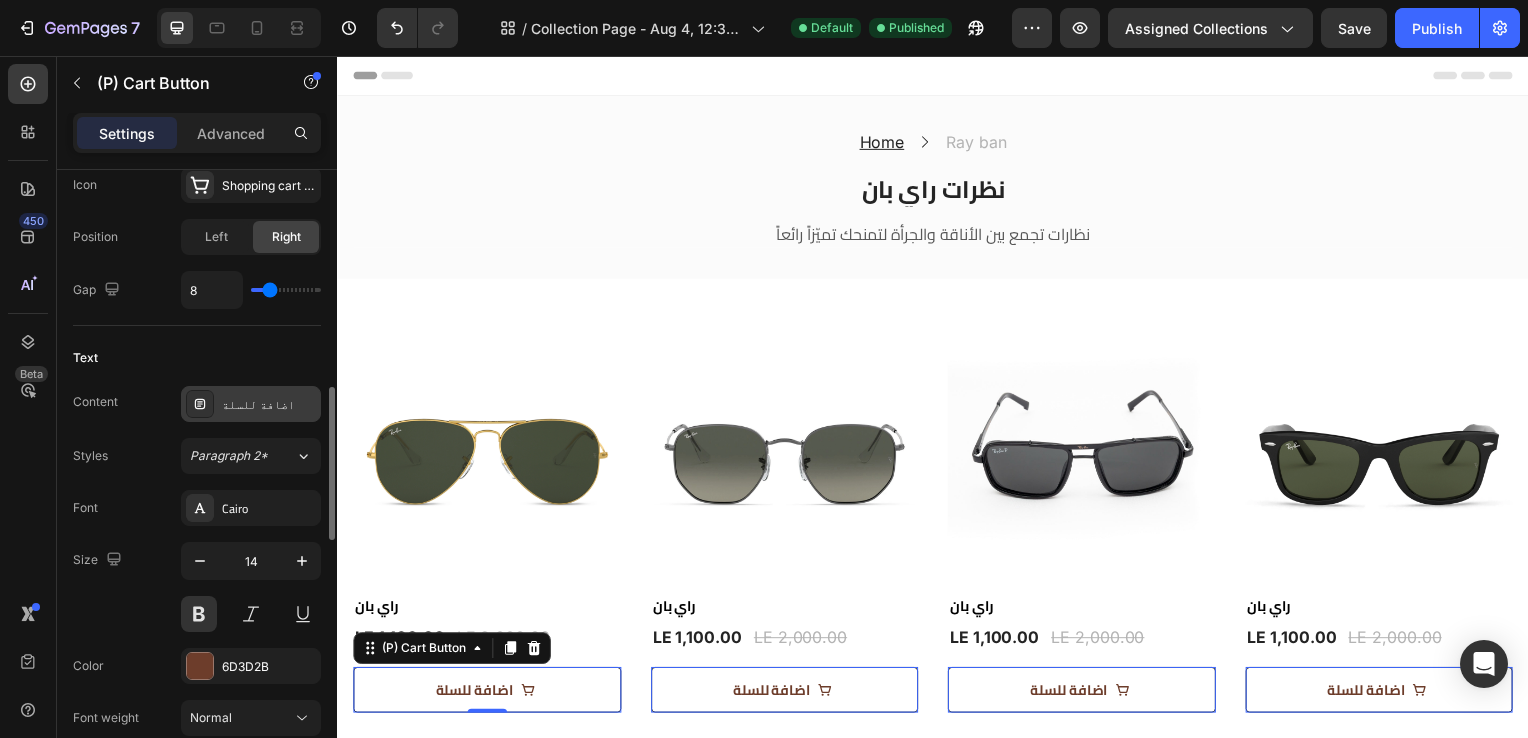 click on "اضافة للسلة" at bounding box center (269, 405) 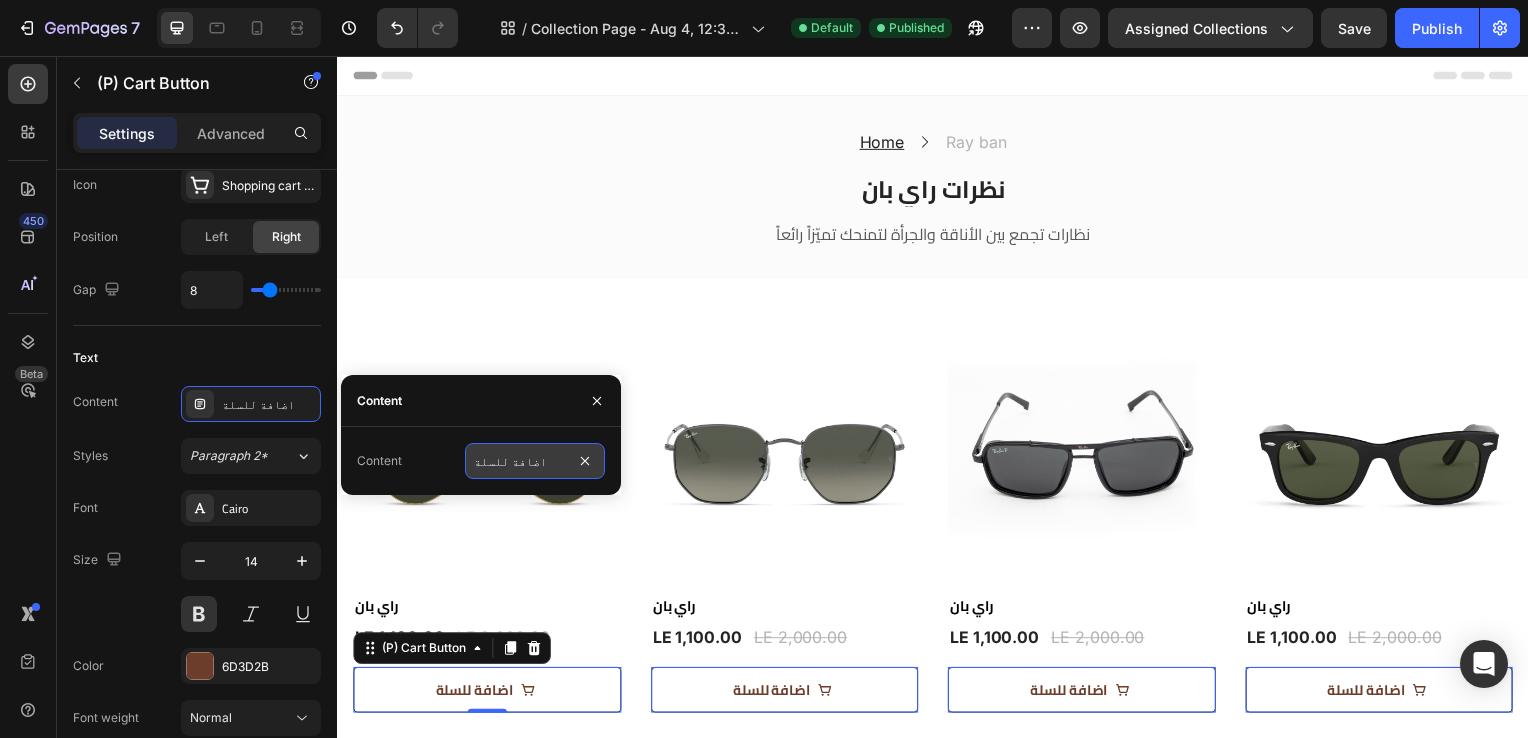click on "اضافة للسلة" at bounding box center [535, 461] 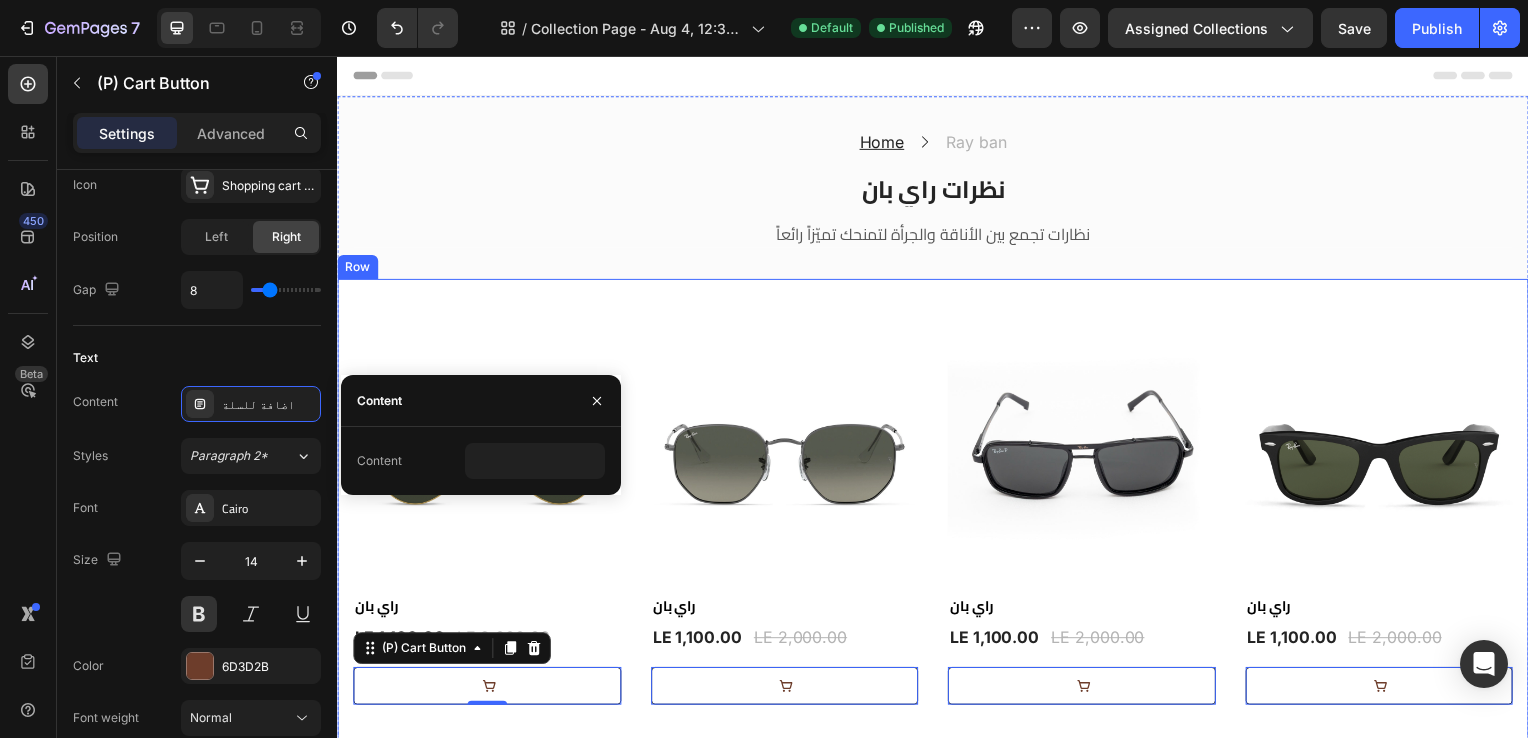 click on "Product Images & Gallery 45% off Product Badge Row راي بان (P) Title LE 1,100.00 (P) Price (P) Price LE 2,000.00 (P) Price (P) Price Row Row
(P) Cart Button   0 Product List Product Images & Gallery 45% off Product Badge Row راي بان (P) Title LE 1,100.00 (P) Price (P) Price LE 2,000.00 (P) Price (P) Price Row Row
(P) Cart Button   0 Product List Product Images & Gallery 45% off Product Badge Row راي بان (P) Title LE 1,100.00 (P) Price (P) Price LE 2,000.00 (P) Price (P) Price Row Row
(P) Cart Button   0 Product List Product Images & Gallery 45% off Product Badge Row راي بان (P) Title LE 1,100.00 (P) Price (P) Price LE 2,000.00 (P) Price (P) Price Row Row
(P) Cart Button   0 Product List Product Images & Gallery 45% off Product Badge Row راي بان (P) Title LE 1,100.00 (P) Price (P) Price LE 2,000.00 (P) Price (P) Price Row Row
(P) Cart Button   0 Product List Product Images & Gallery 25% off Row Row Row" at bounding box center (937, 1238) 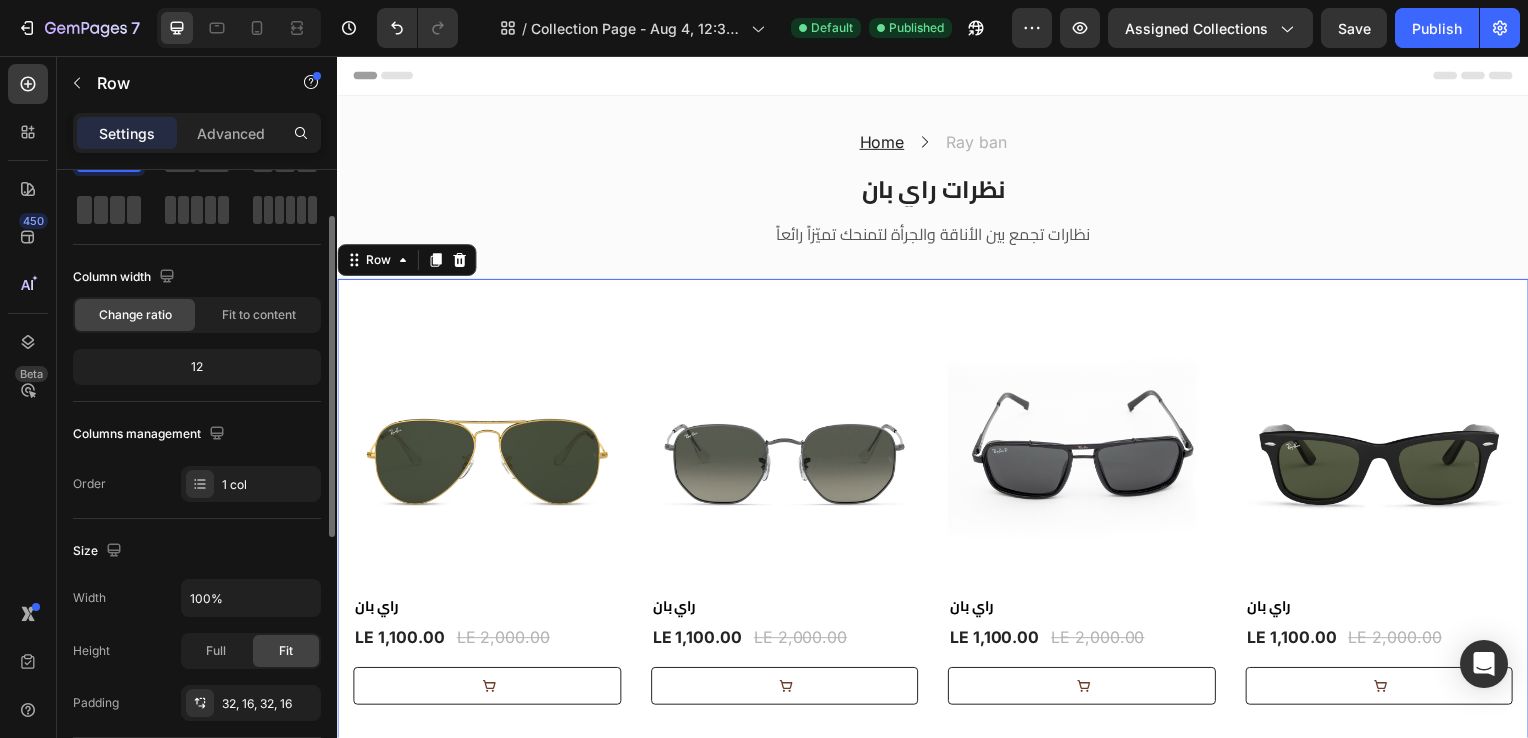 scroll, scrollTop: 86, scrollLeft: 0, axis: vertical 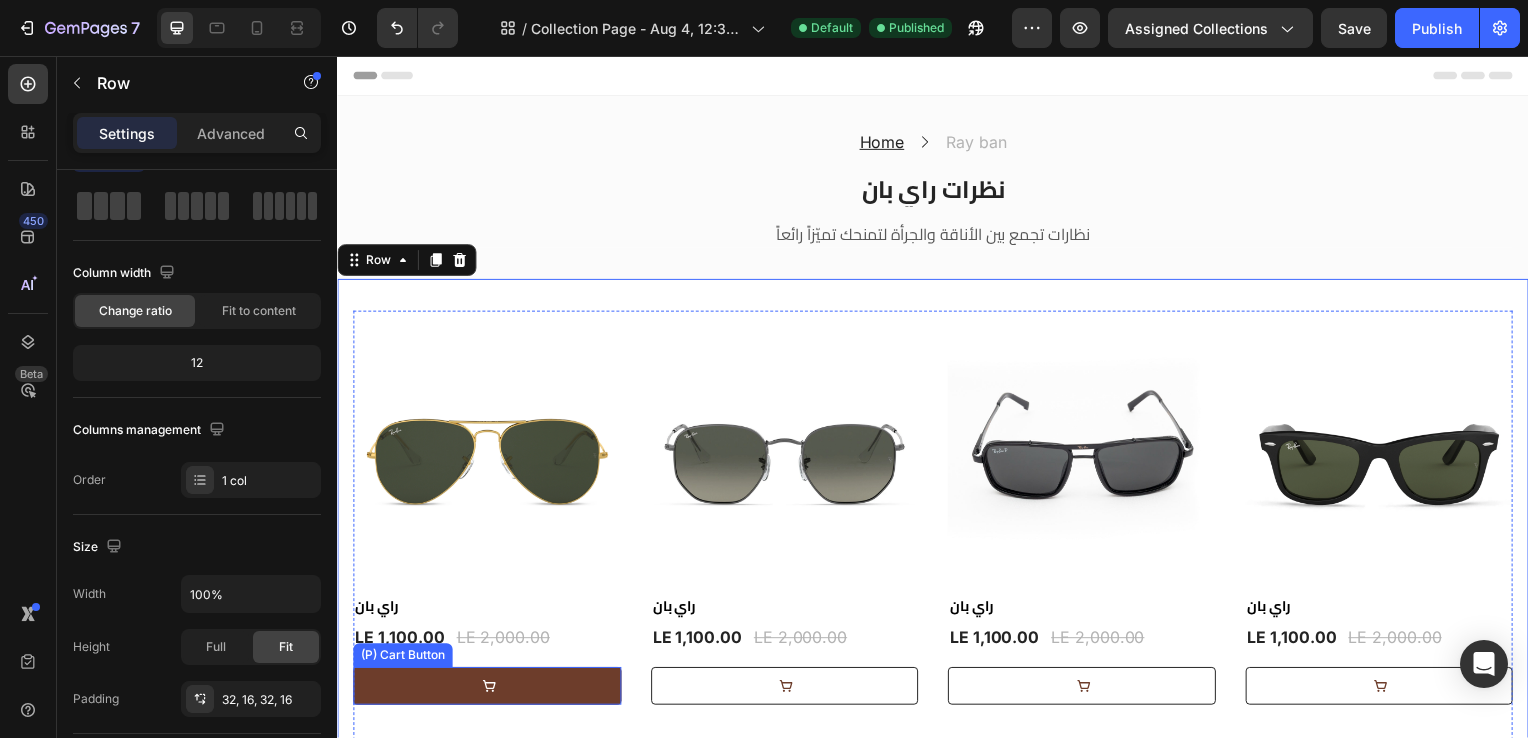 click at bounding box center [488, 691] 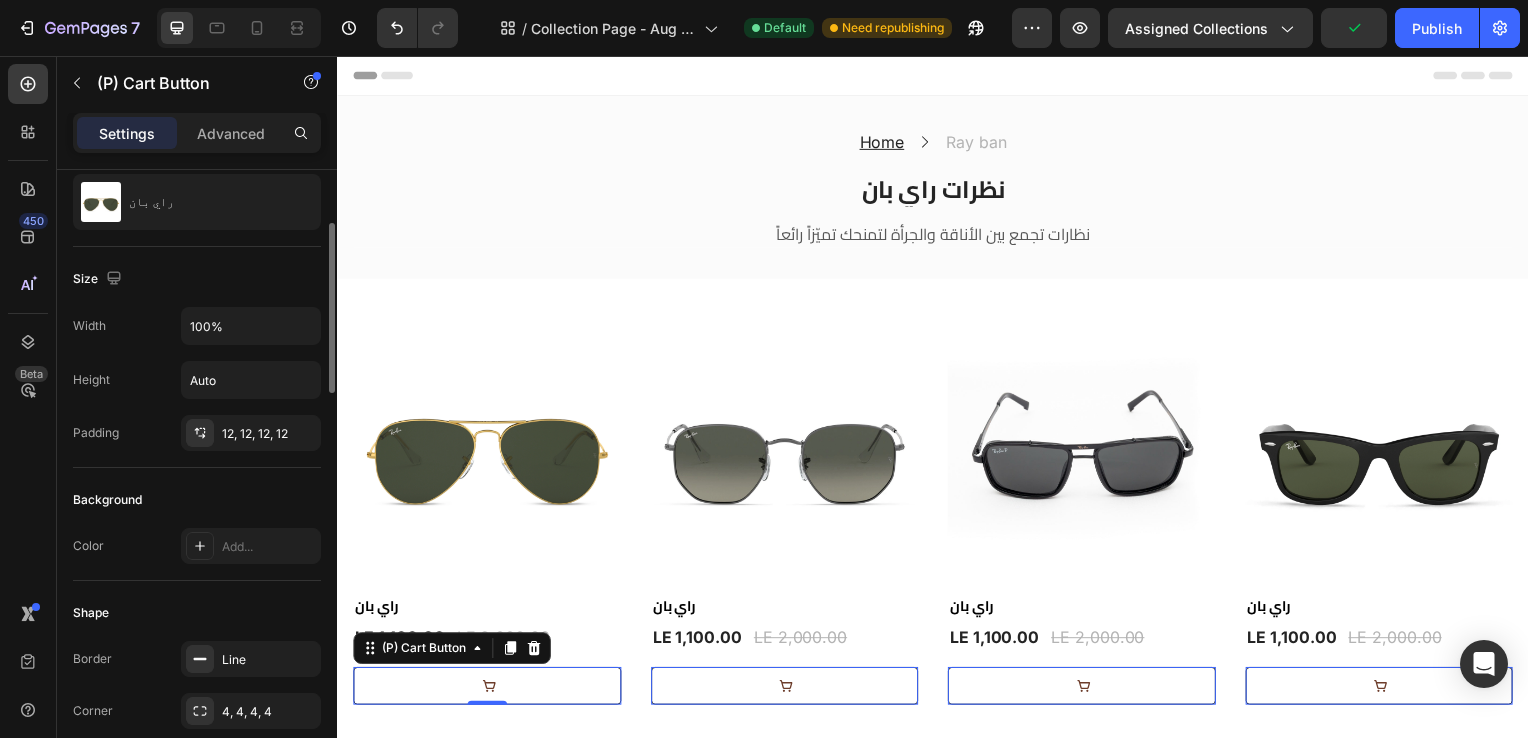 scroll, scrollTop: 194, scrollLeft: 0, axis: vertical 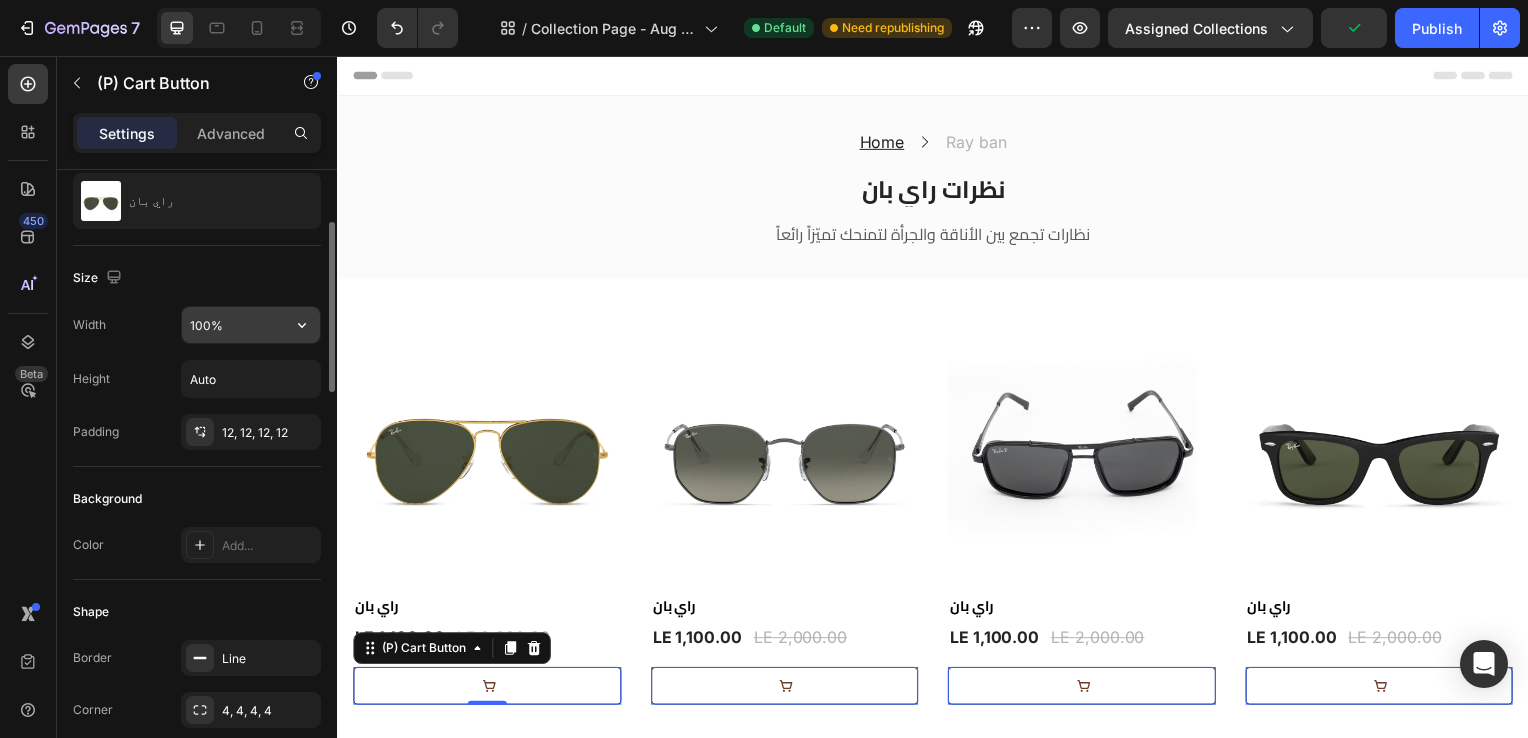 click 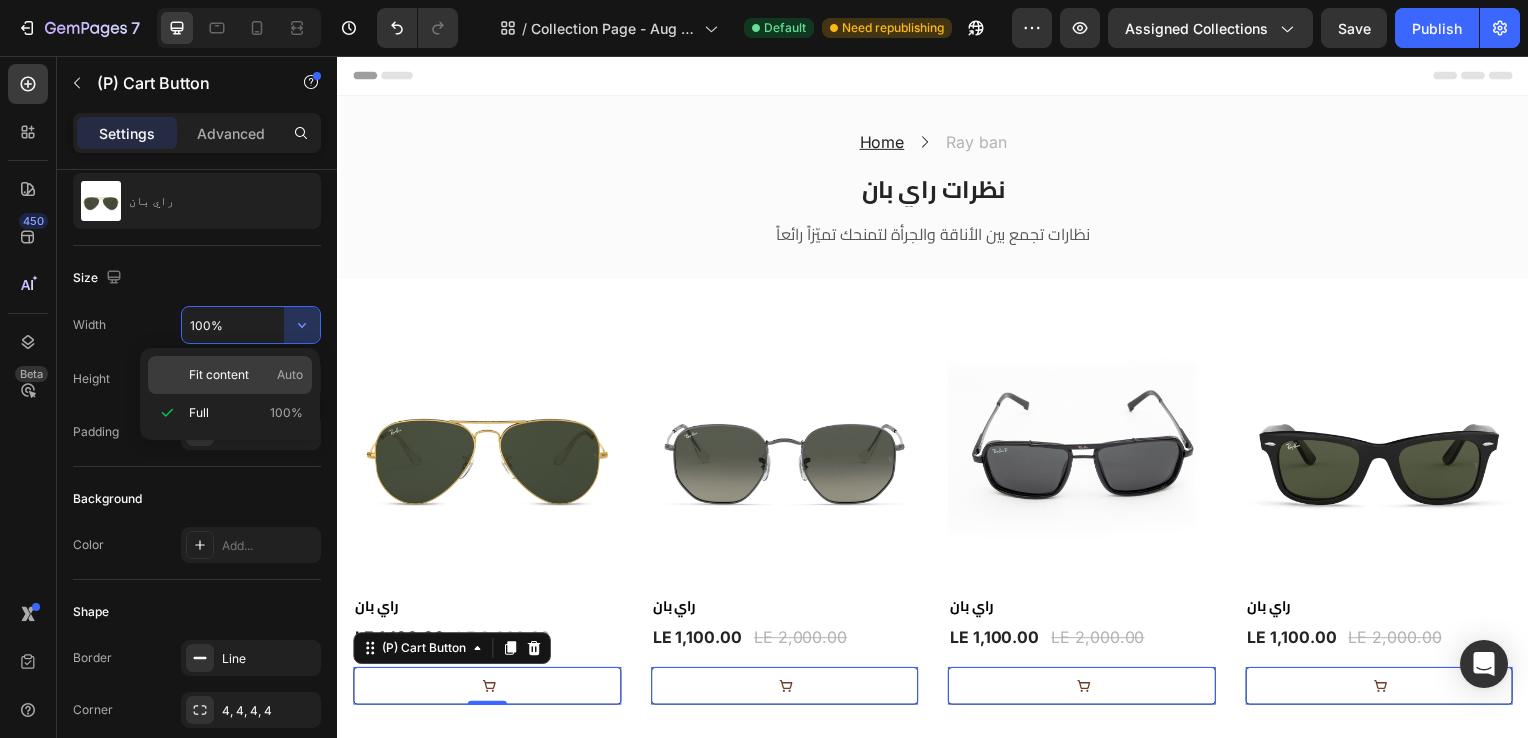 click on "Fit content Auto" at bounding box center [246, 375] 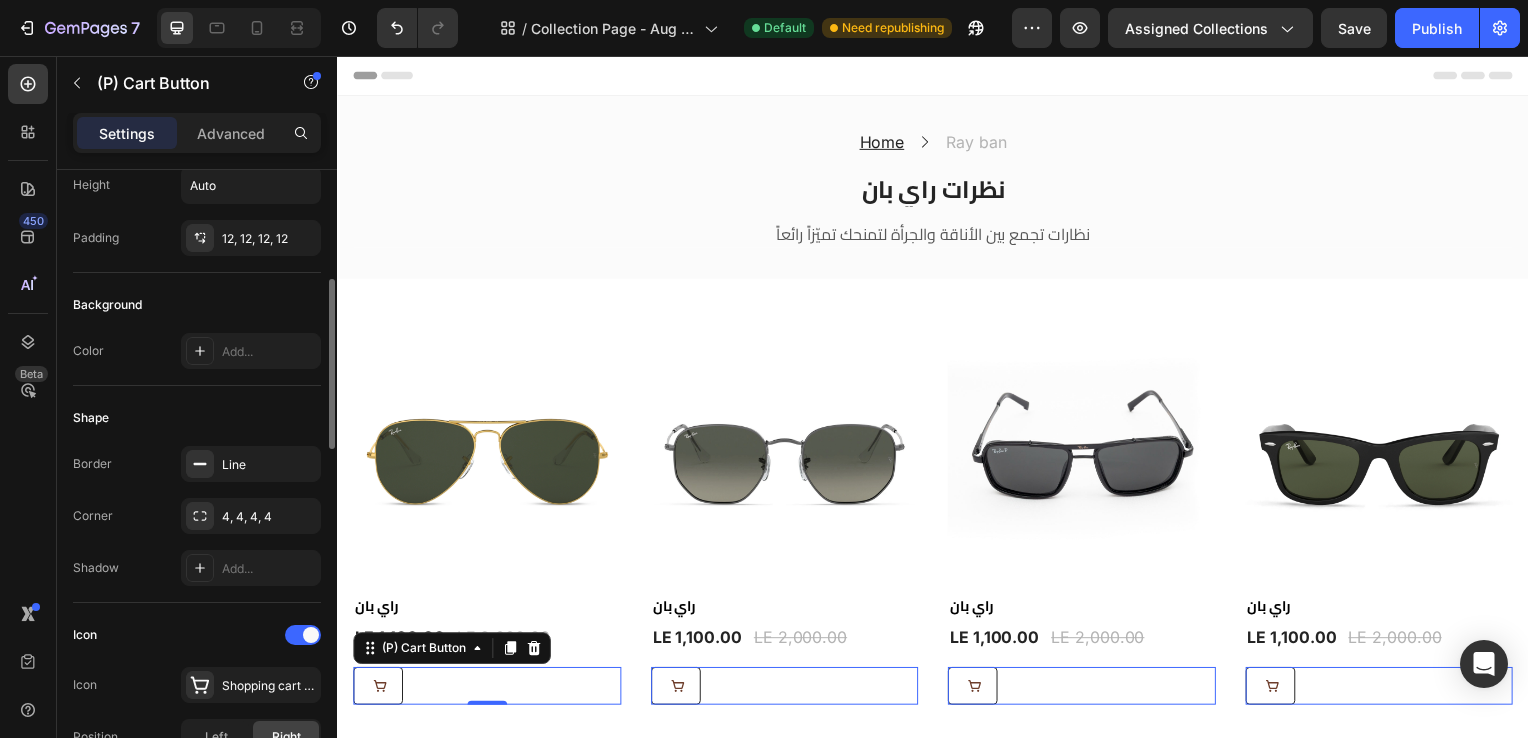 scroll, scrollTop: 392, scrollLeft: 0, axis: vertical 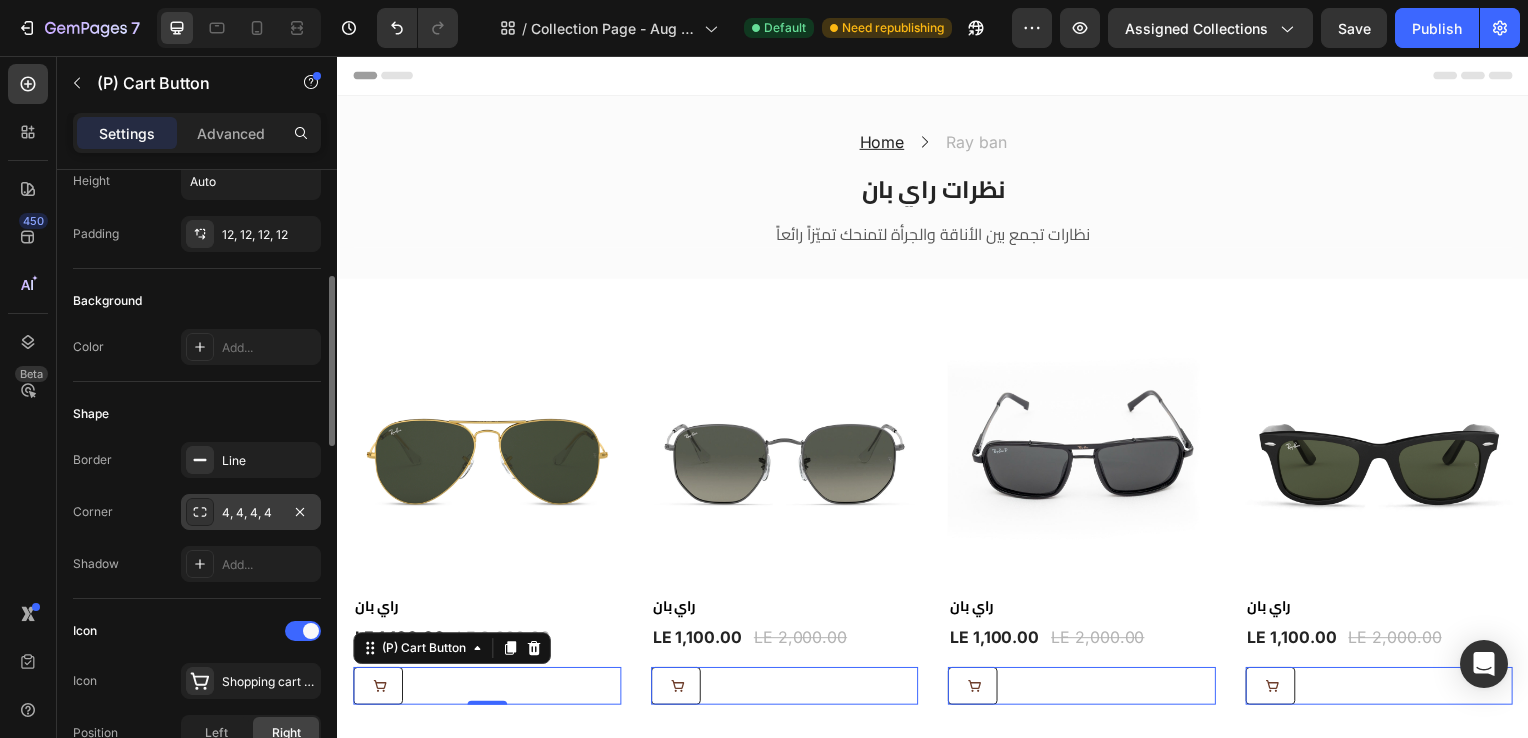 click on "4, 4, 4, 4" at bounding box center (251, 513) 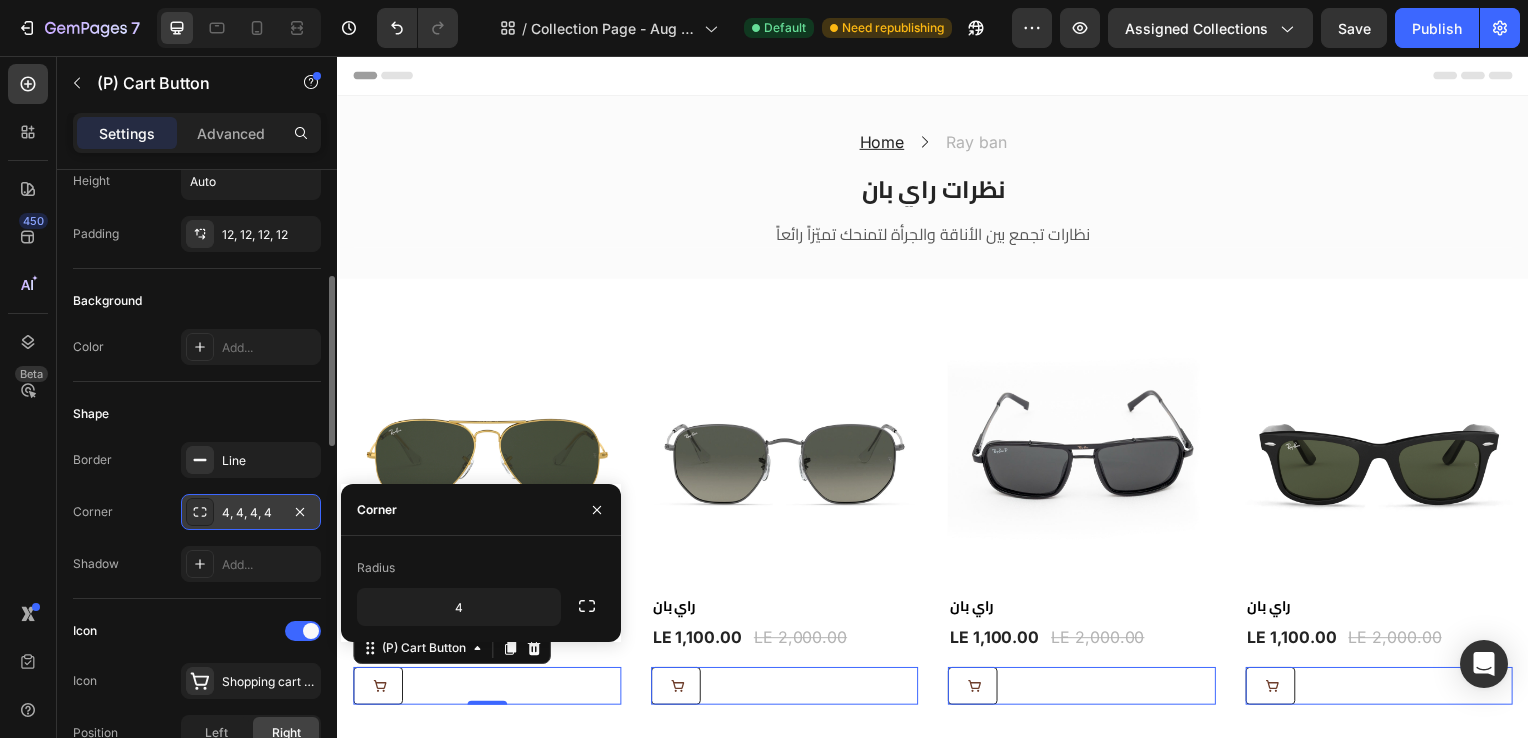 click on "4, 4, 4, 4" at bounding box center (251, 513) 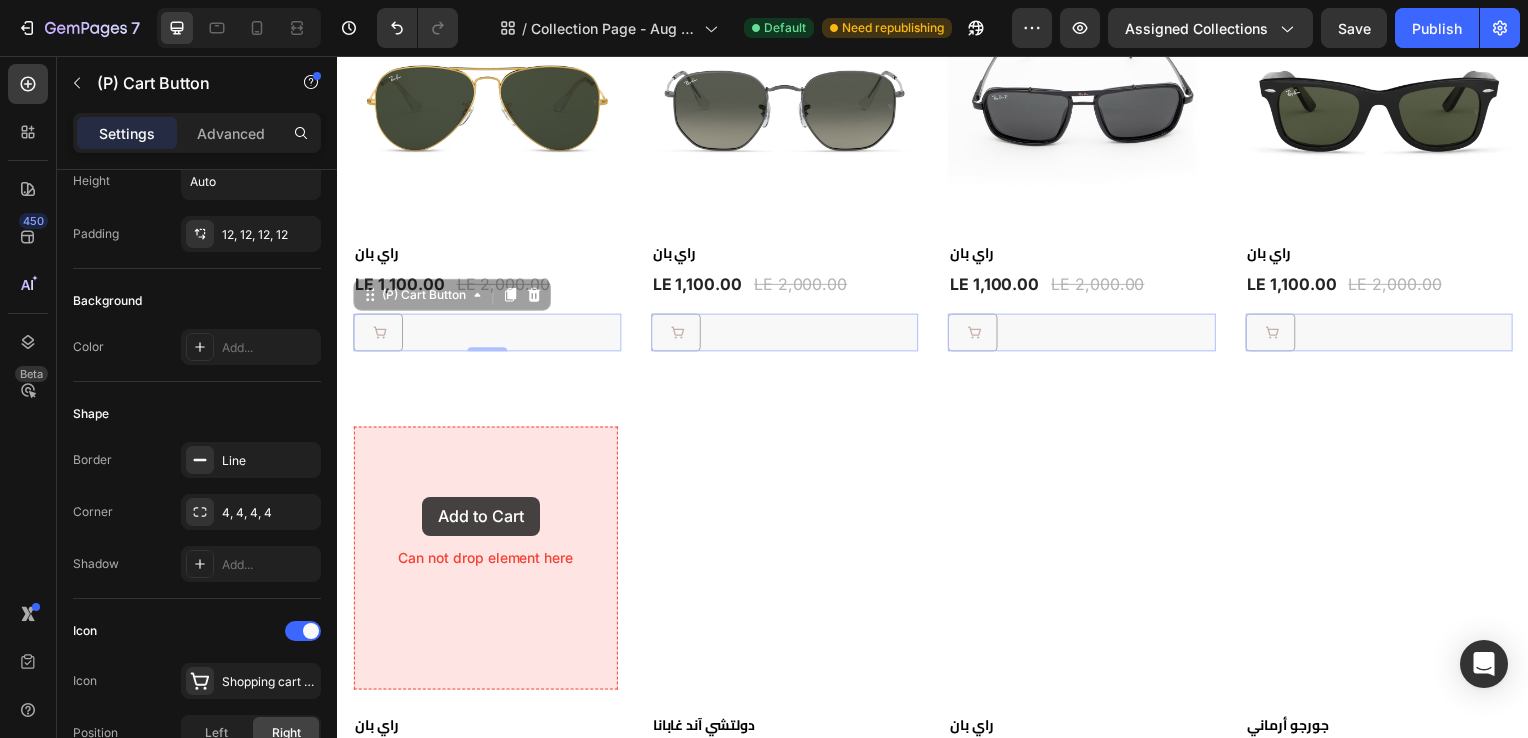 scroll, scrollTop: 412, scrollLeft: 0, axis: vertical 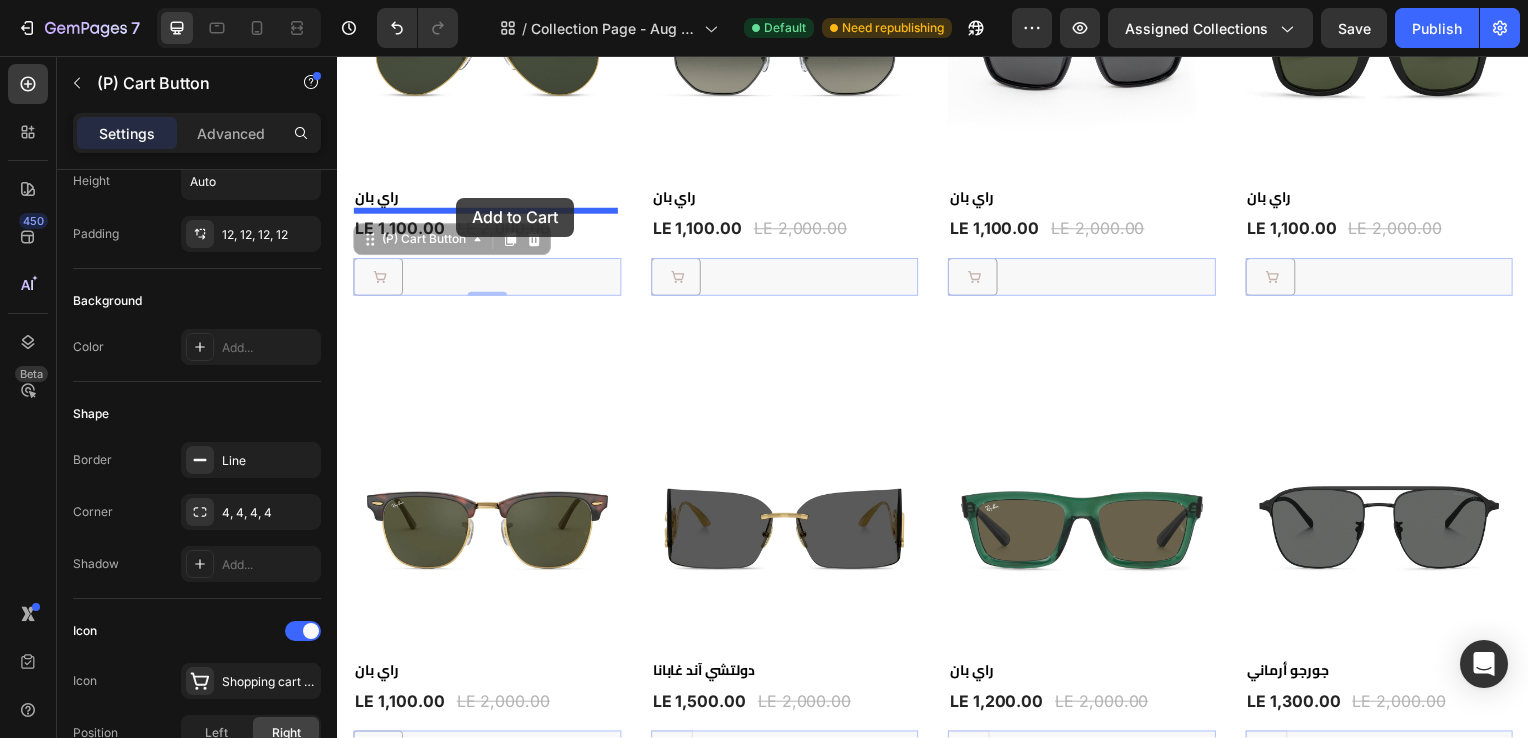 drag, startPoint x: 432, startPoint y: 687, endPoint x: 457, endPoint y: 200, distance: 487.64127 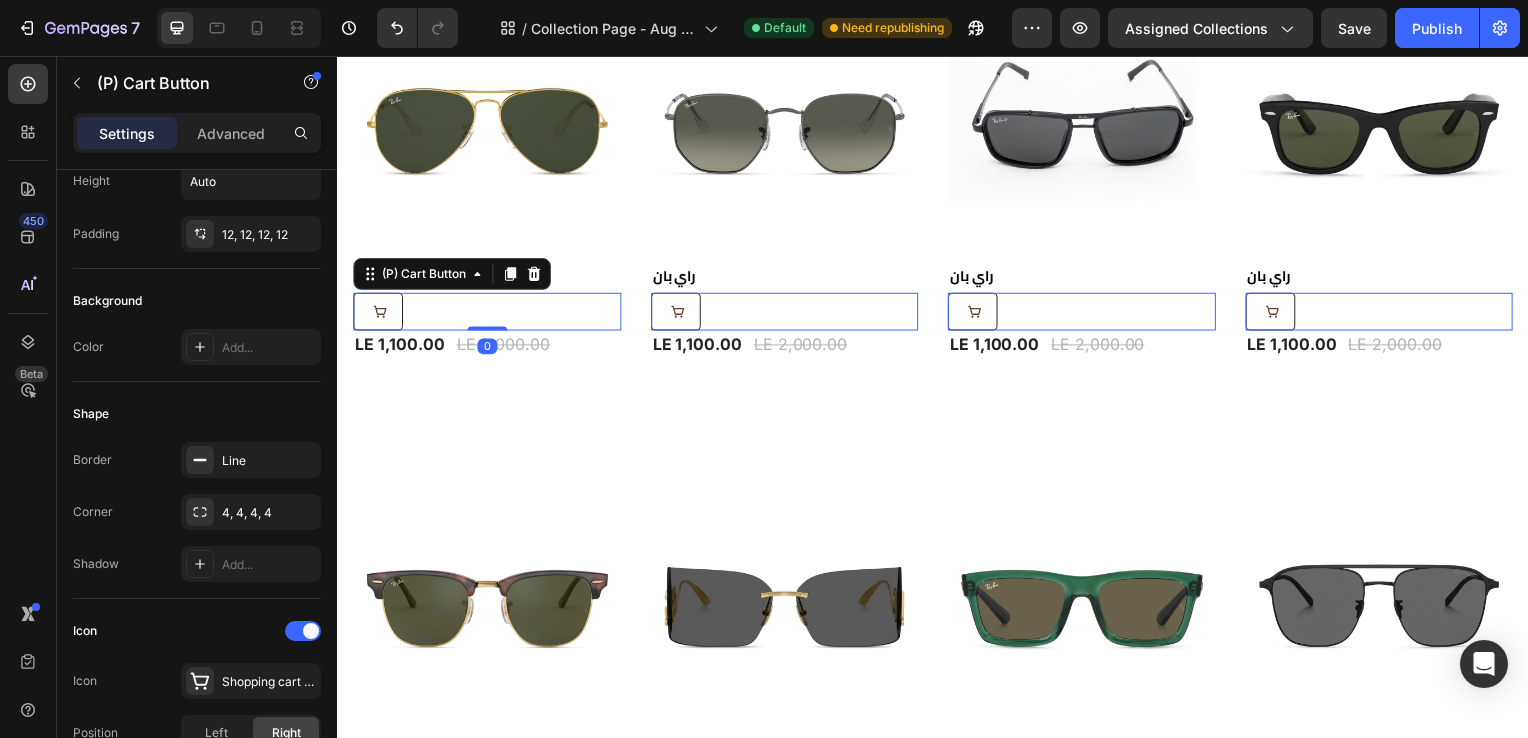 scroll, scrollTop: 324, scrollLeft: 0, axis: vertical 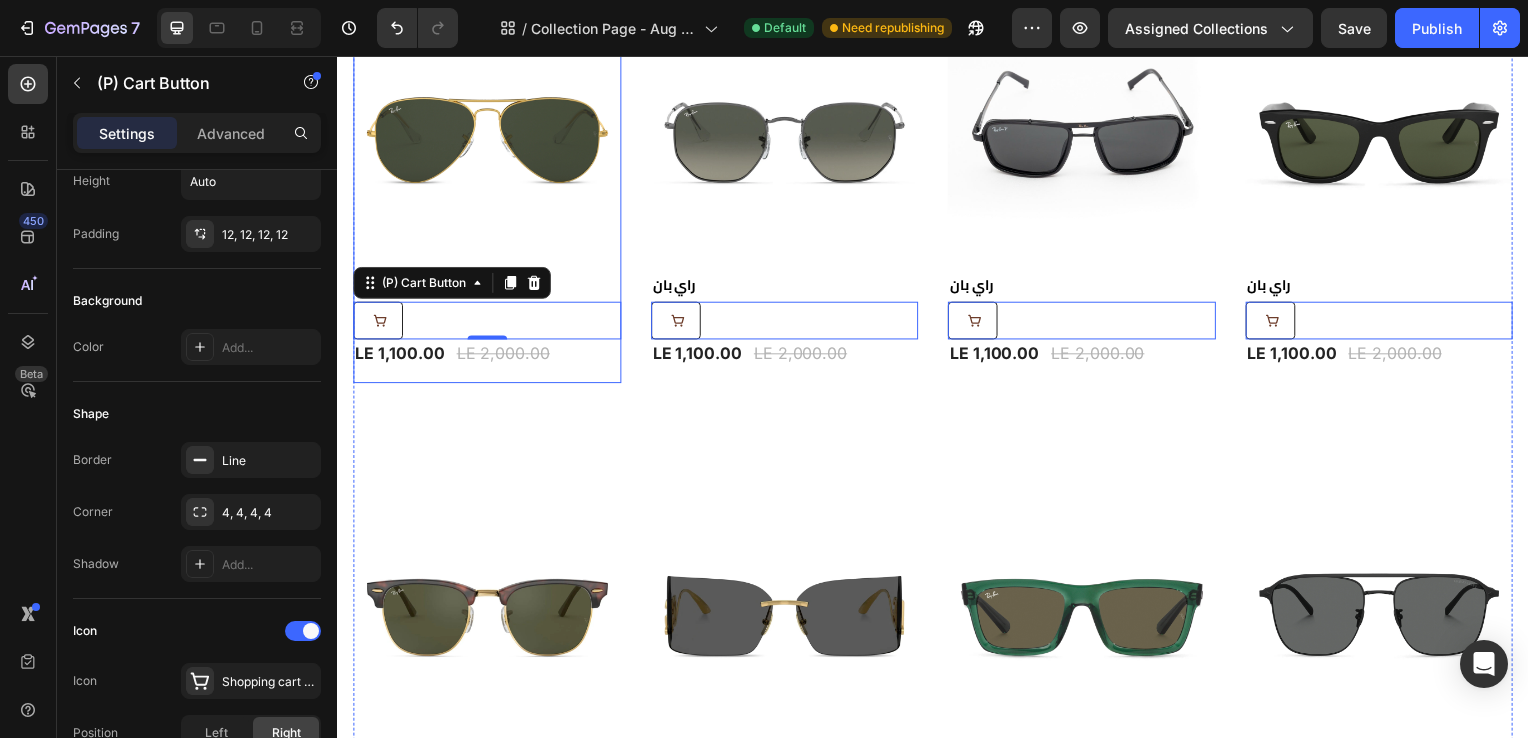 click on "Product Images & Gallery 45% off Product Badge Row راي بان (P) Title
(P) Cart Button   0 LE 1,100.00 (P) Price (P) Price LE 2,000.00 (P) Price (P) Price Row" at bounding box center (488, 187) 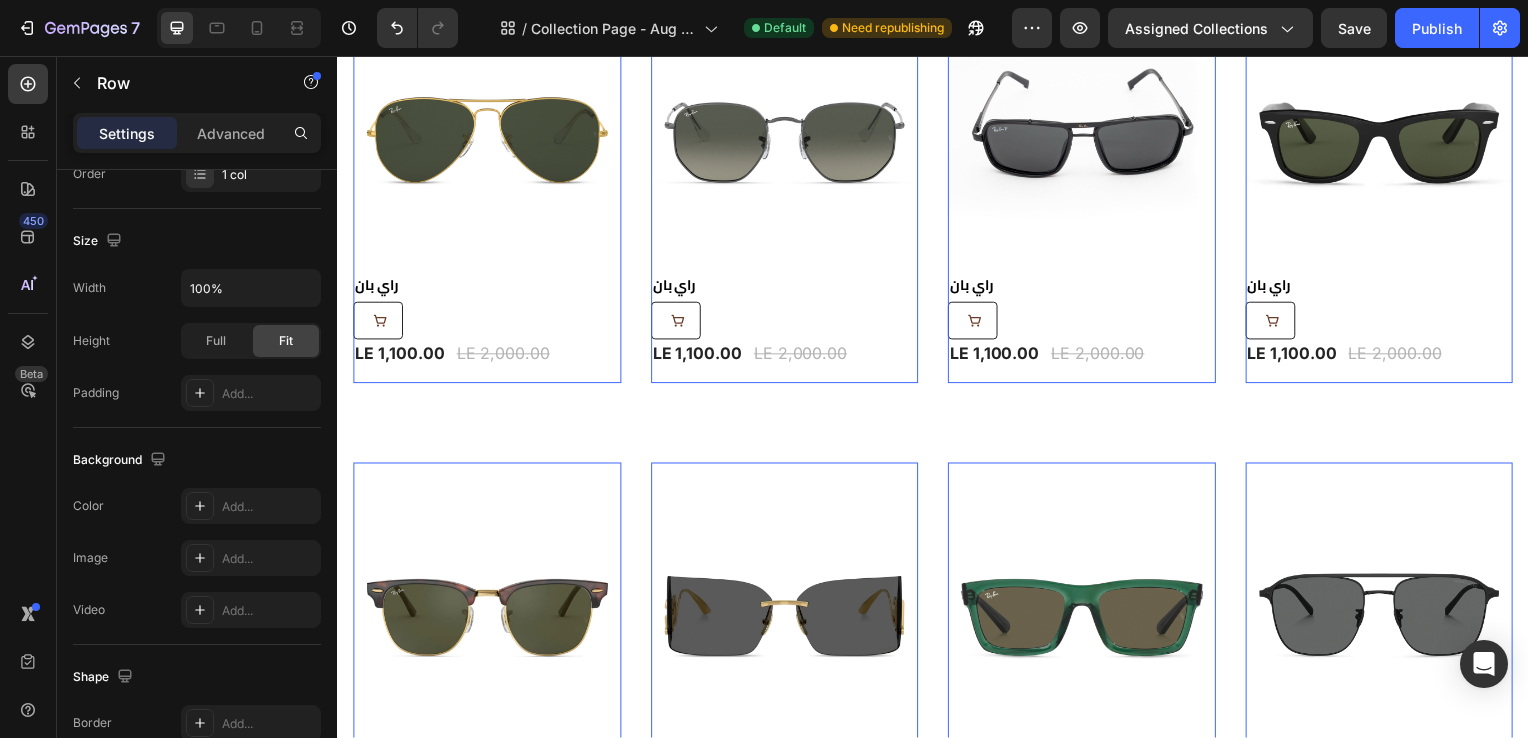 scroll, scrollTop: 0, scrollLeft: 0, axis: both 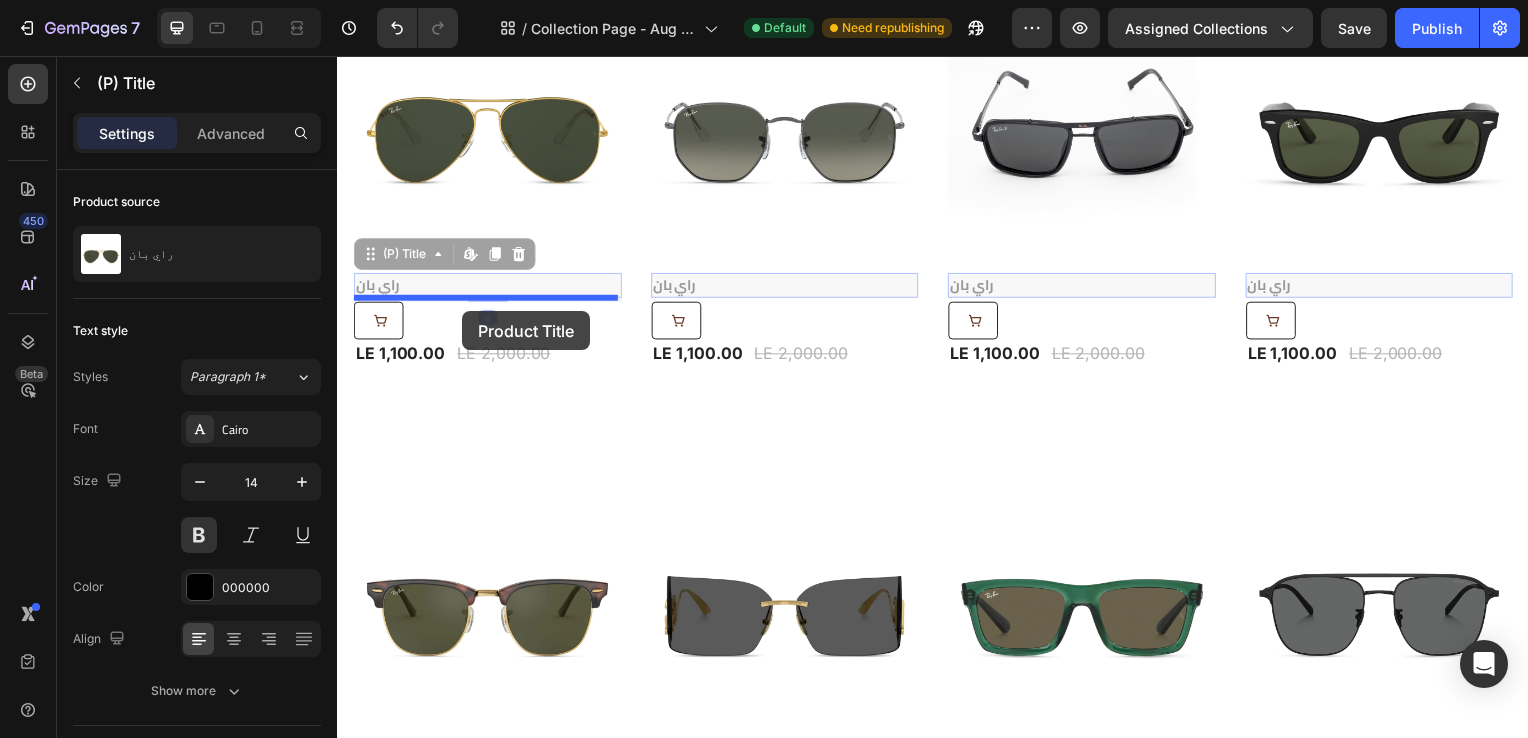 drag, startPoint x: 385, startPoint y: 284, endPoint x: 463, endPoint y: 313, distance: 83.21658 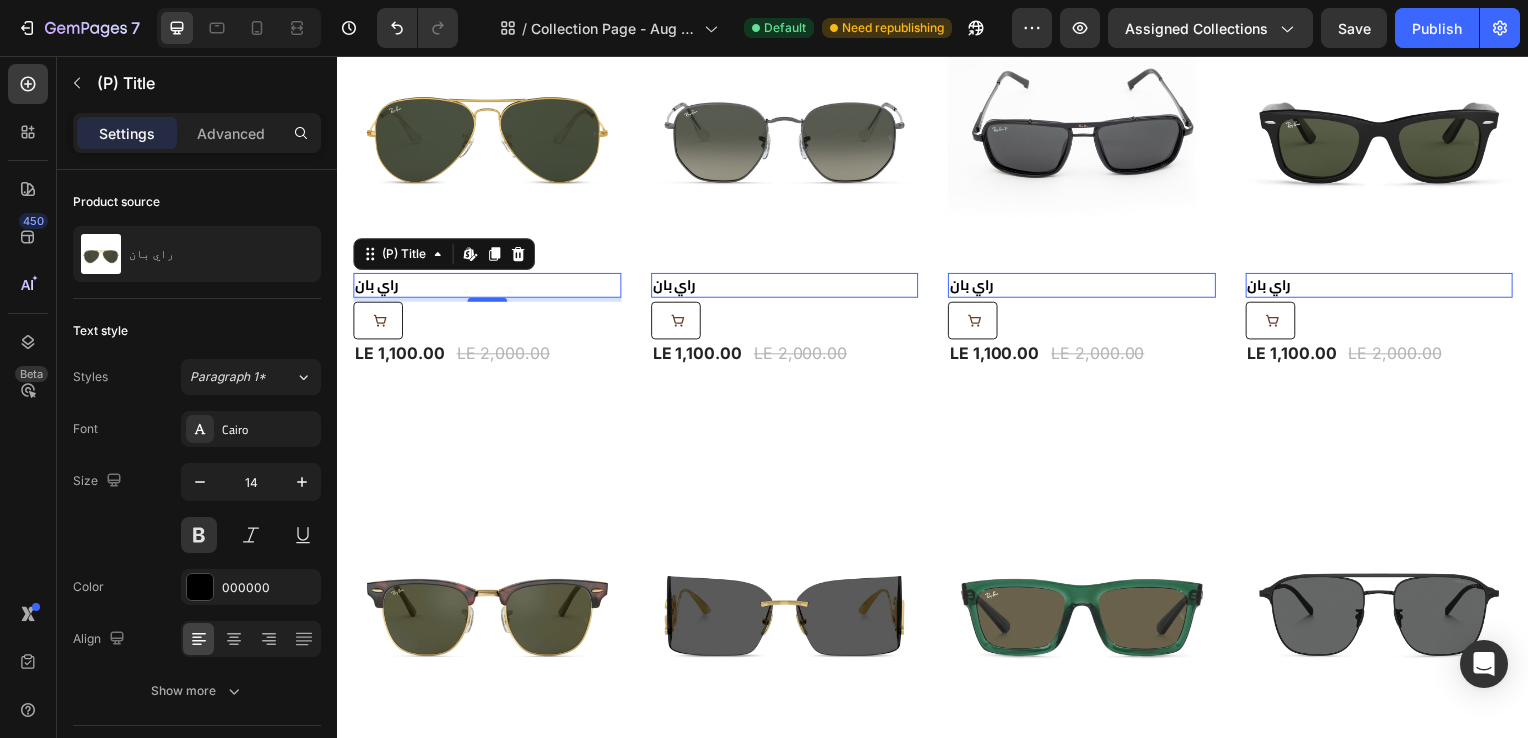 click on "راي بان" at bounding box center (488, 287) 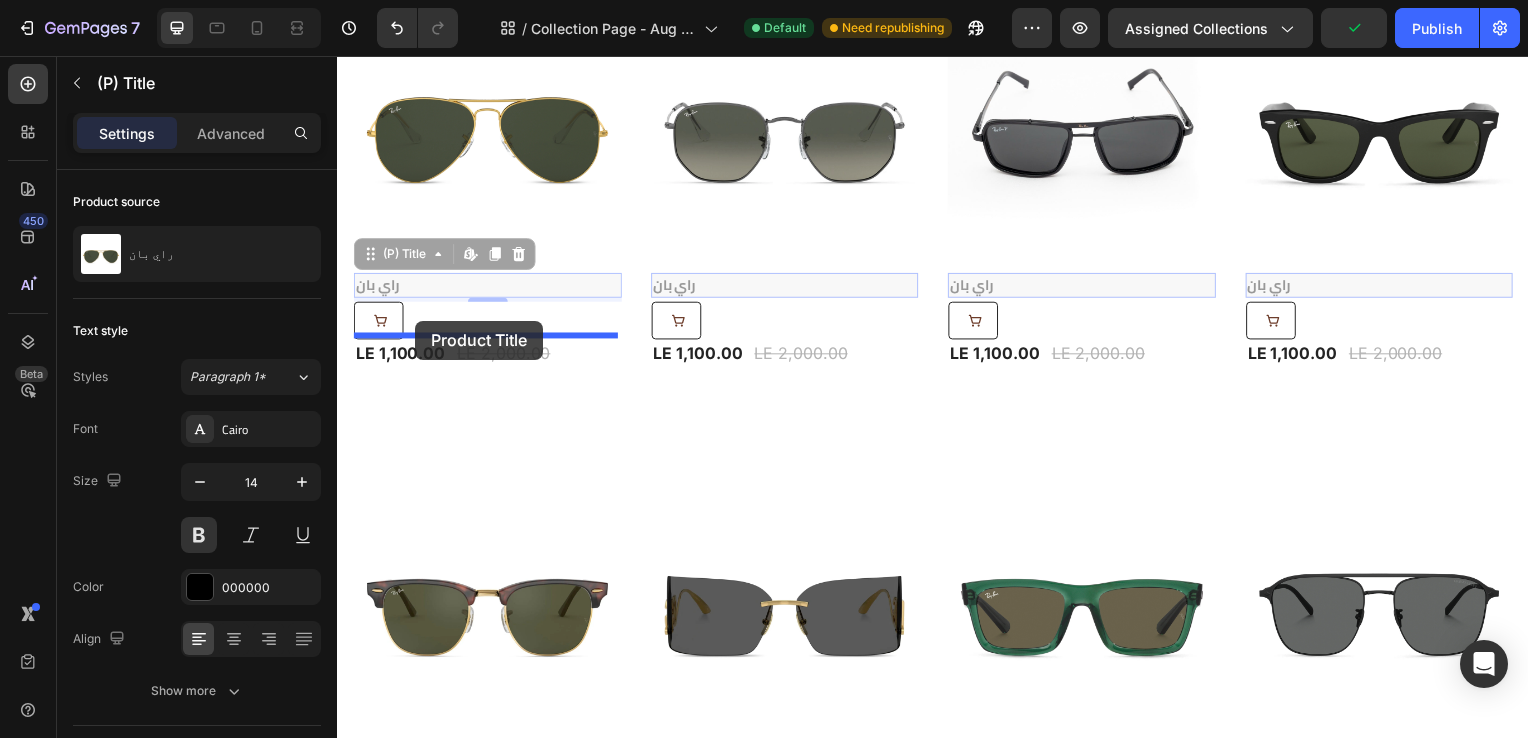 drag, startPoint x: 381, startPoint y: 281, endPoint x: 414, endPoint y: 322, distance: 52.63079 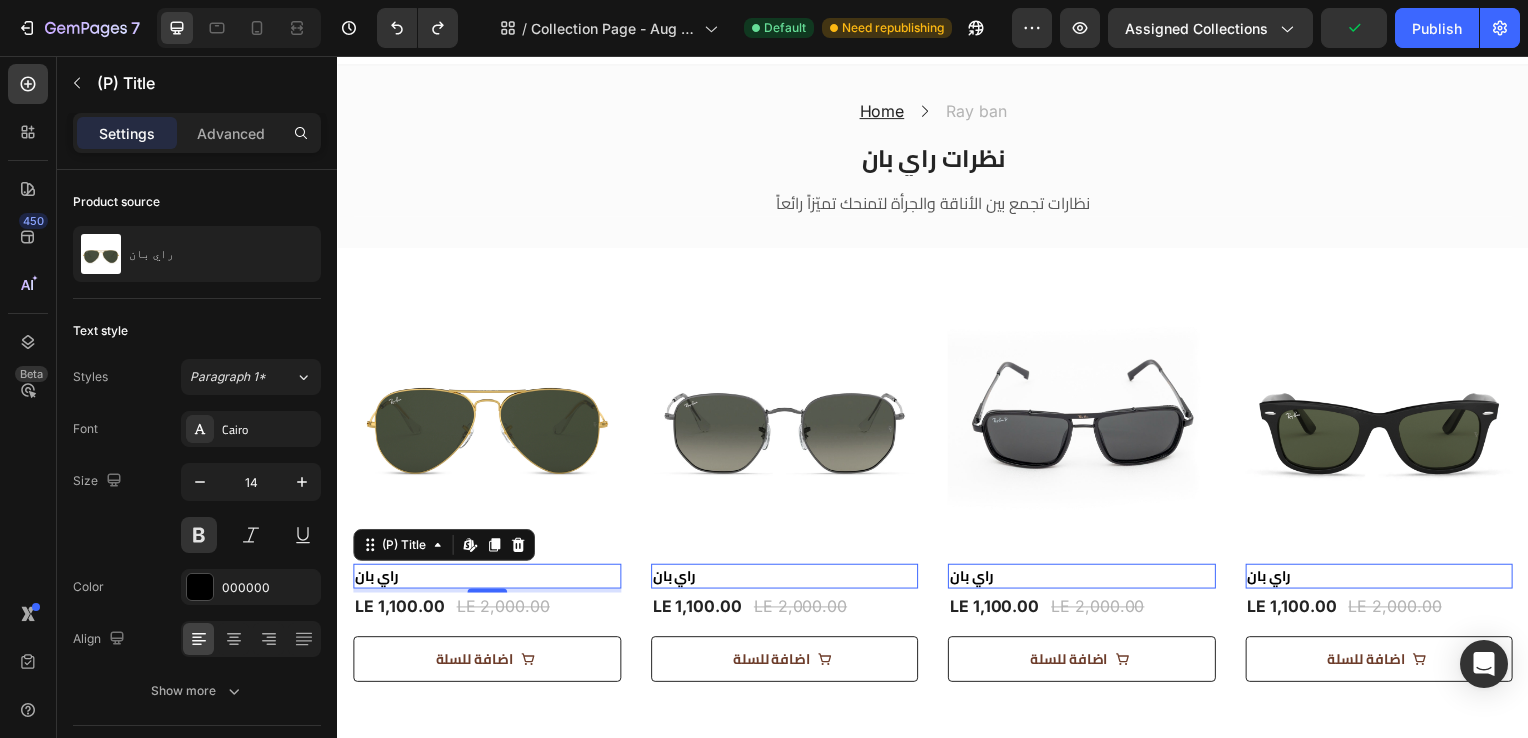 scroll, scrollTop: 0, scrollLeft: 0, axis: both 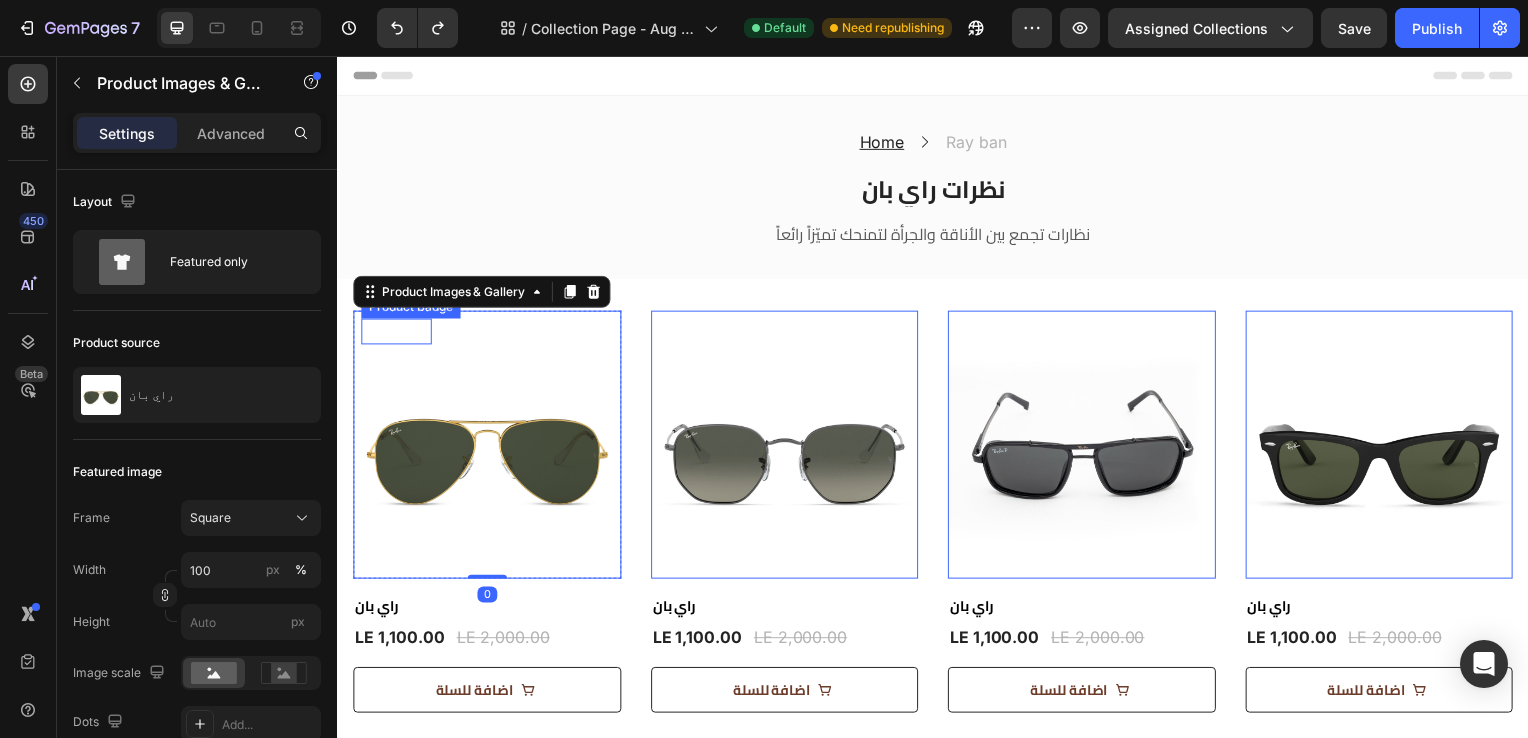 click on "45% off Product Badge" at bounding box center [396, 334] 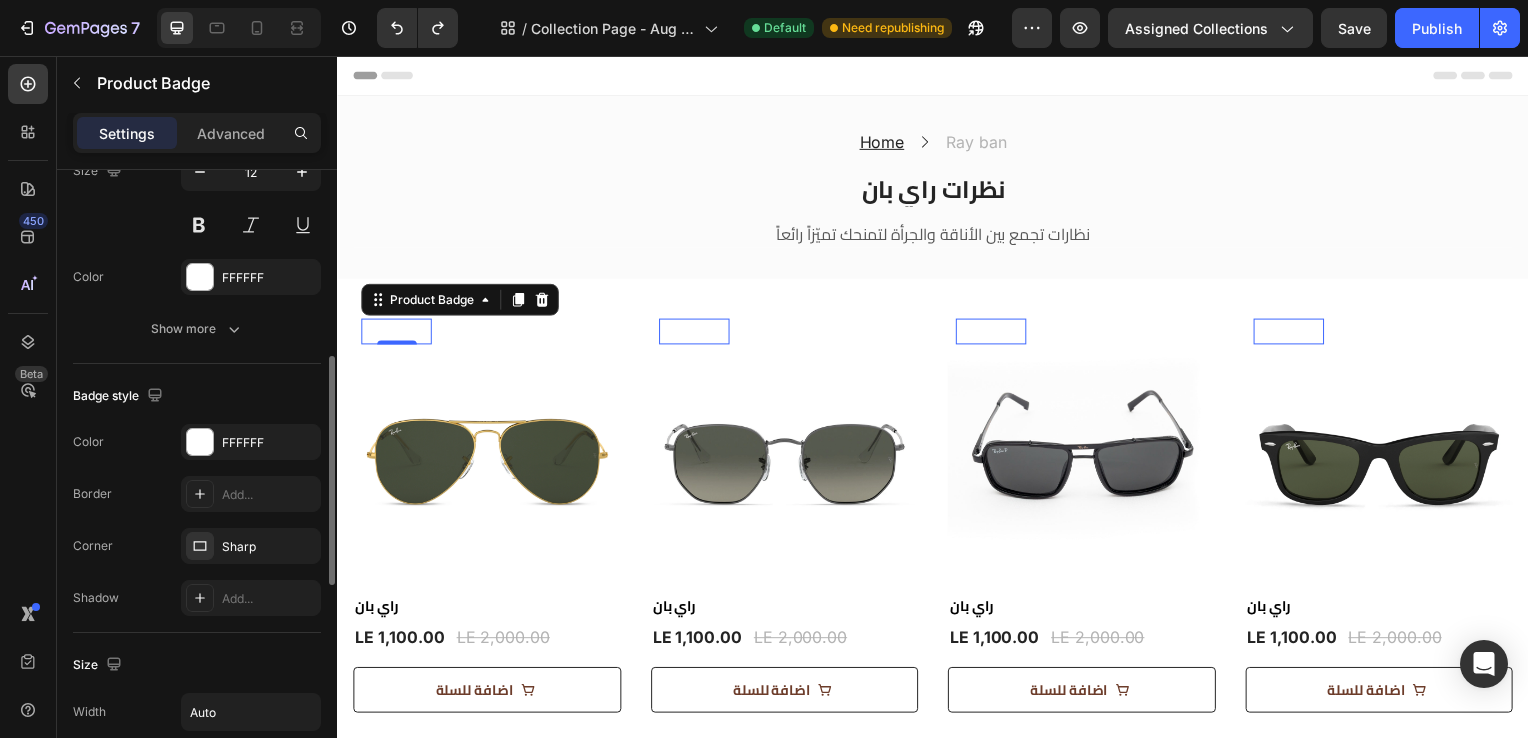 scroll, scrollTop: 508, scrollLeft: 0, axis: vertical 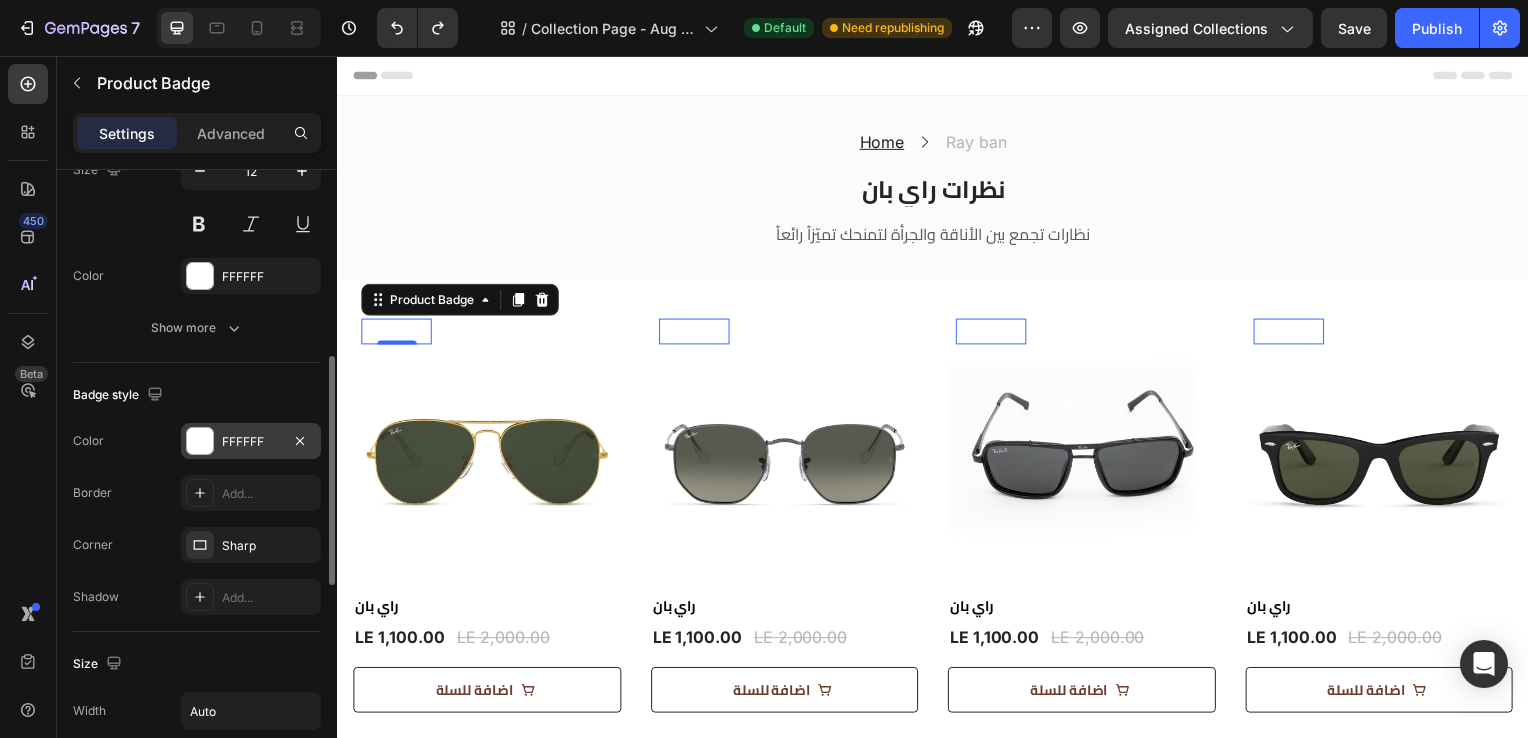 click at bounding box center [200, 441] 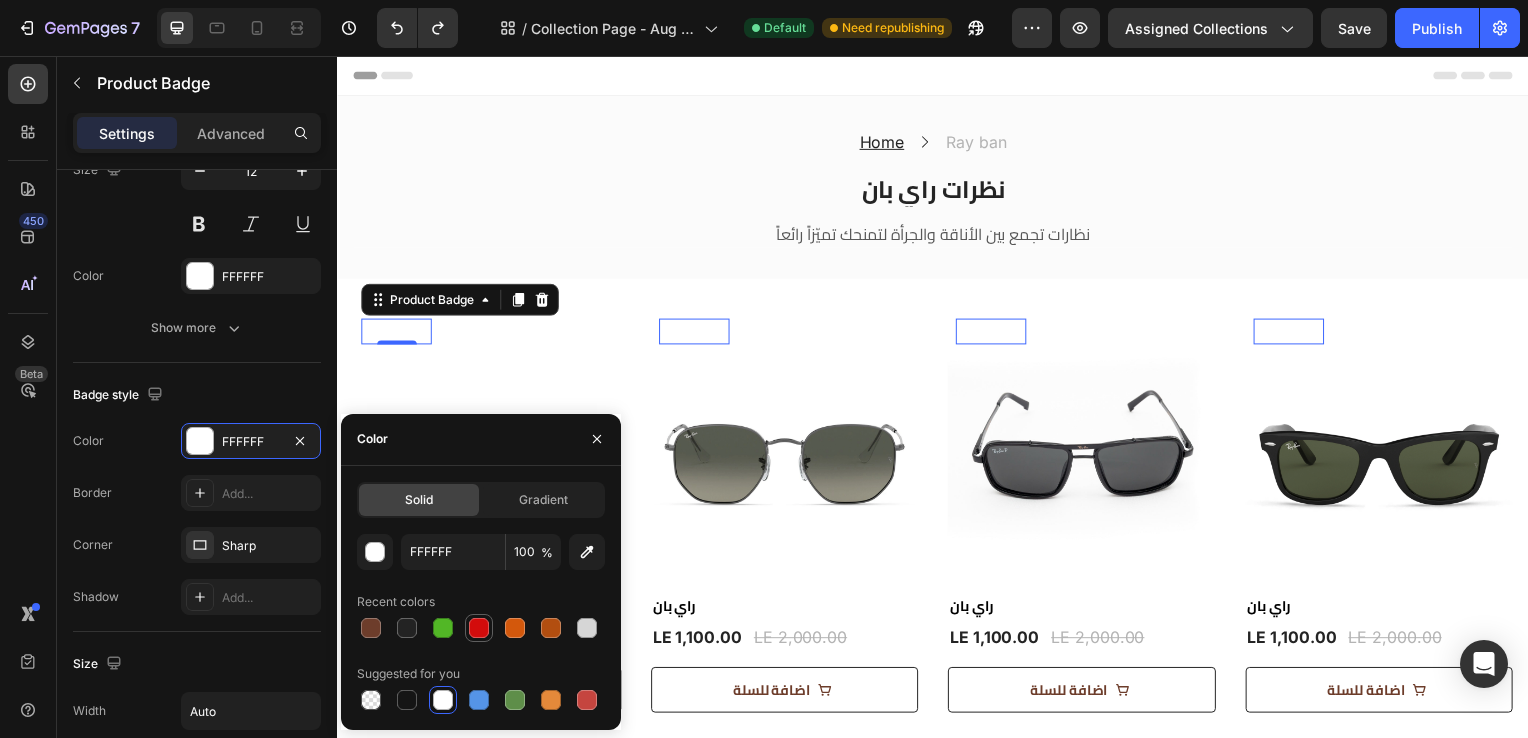 click at bounding box center (479, 628) 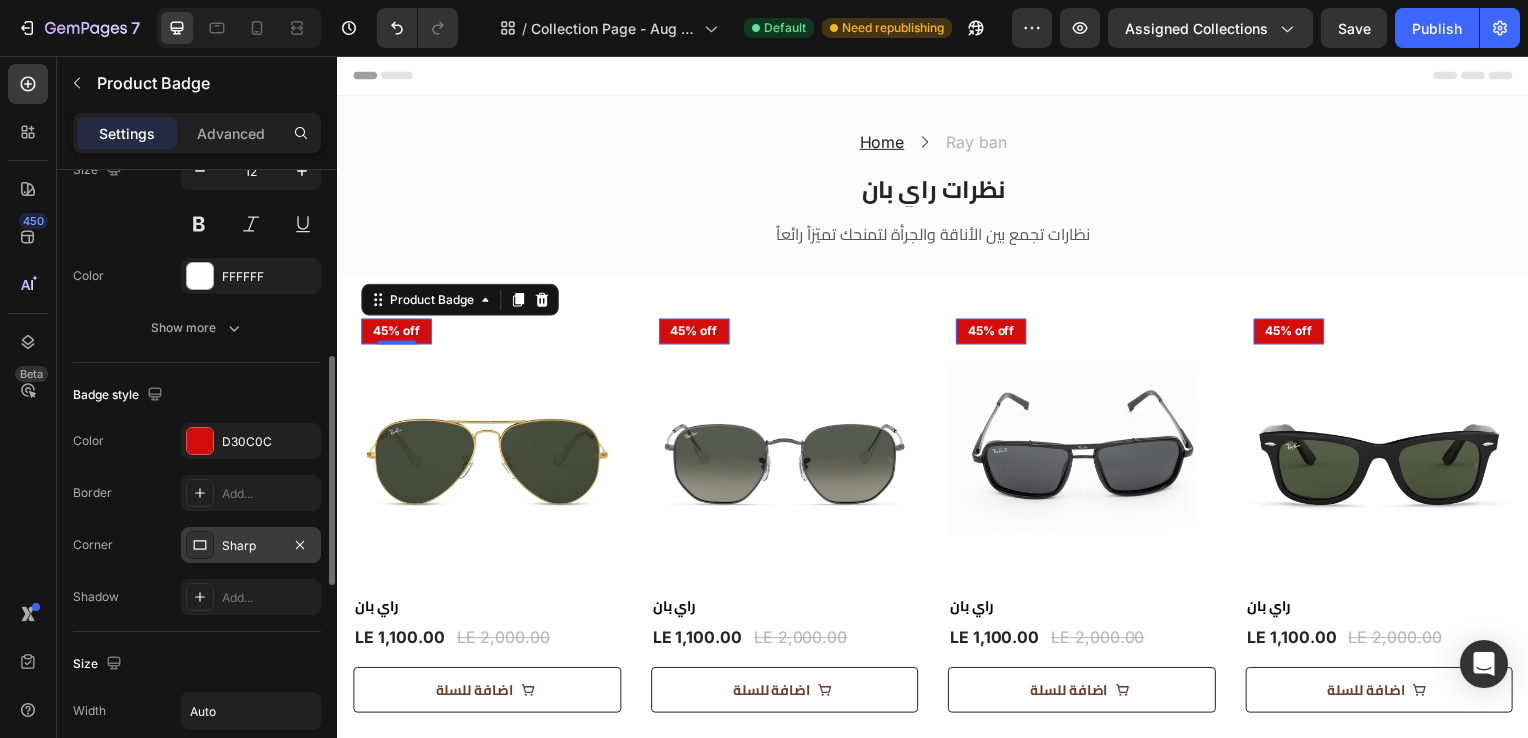 click on "Sharp" at bounding box center [251, 545] 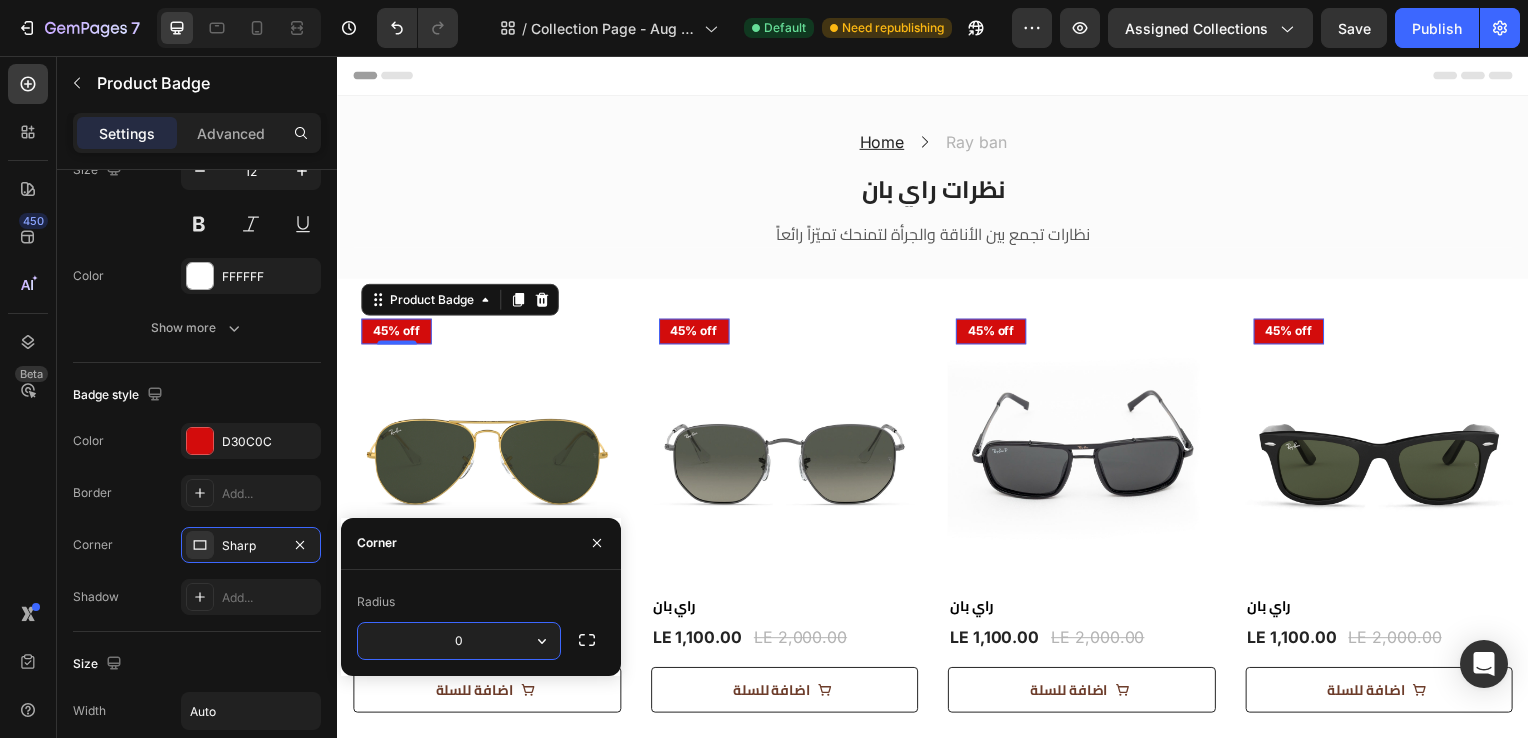click on "0" at bounding box center [459, 641] 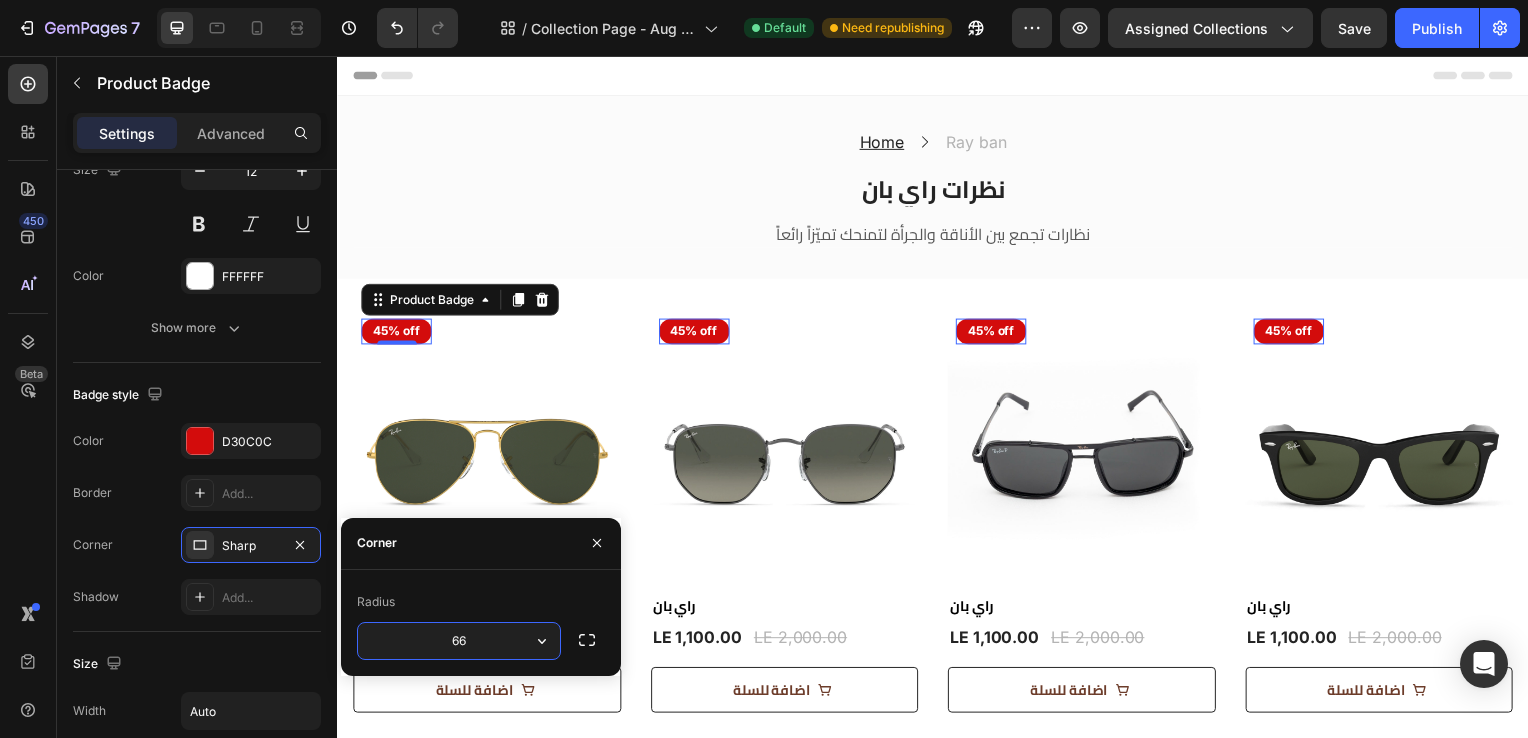 type on "6" 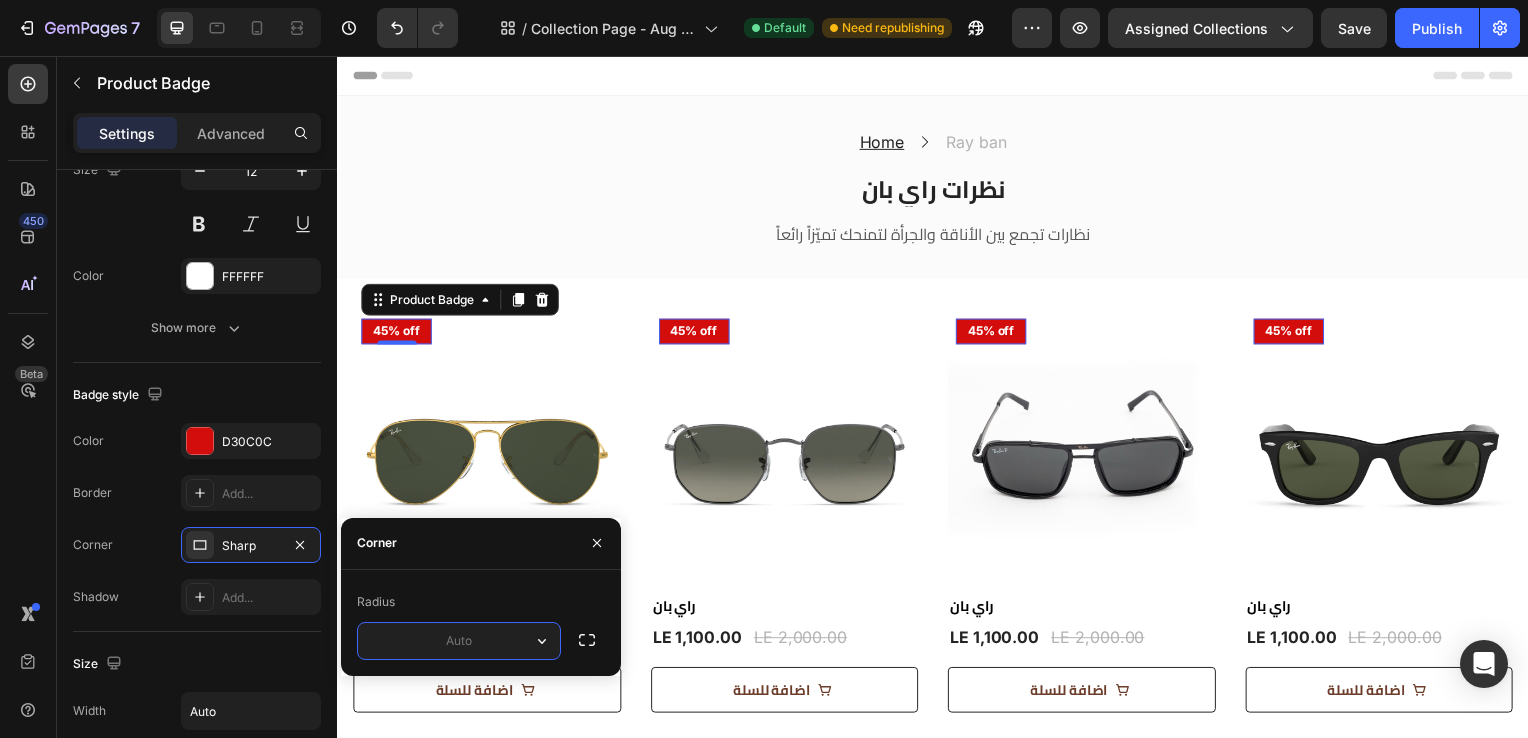 type on "3" 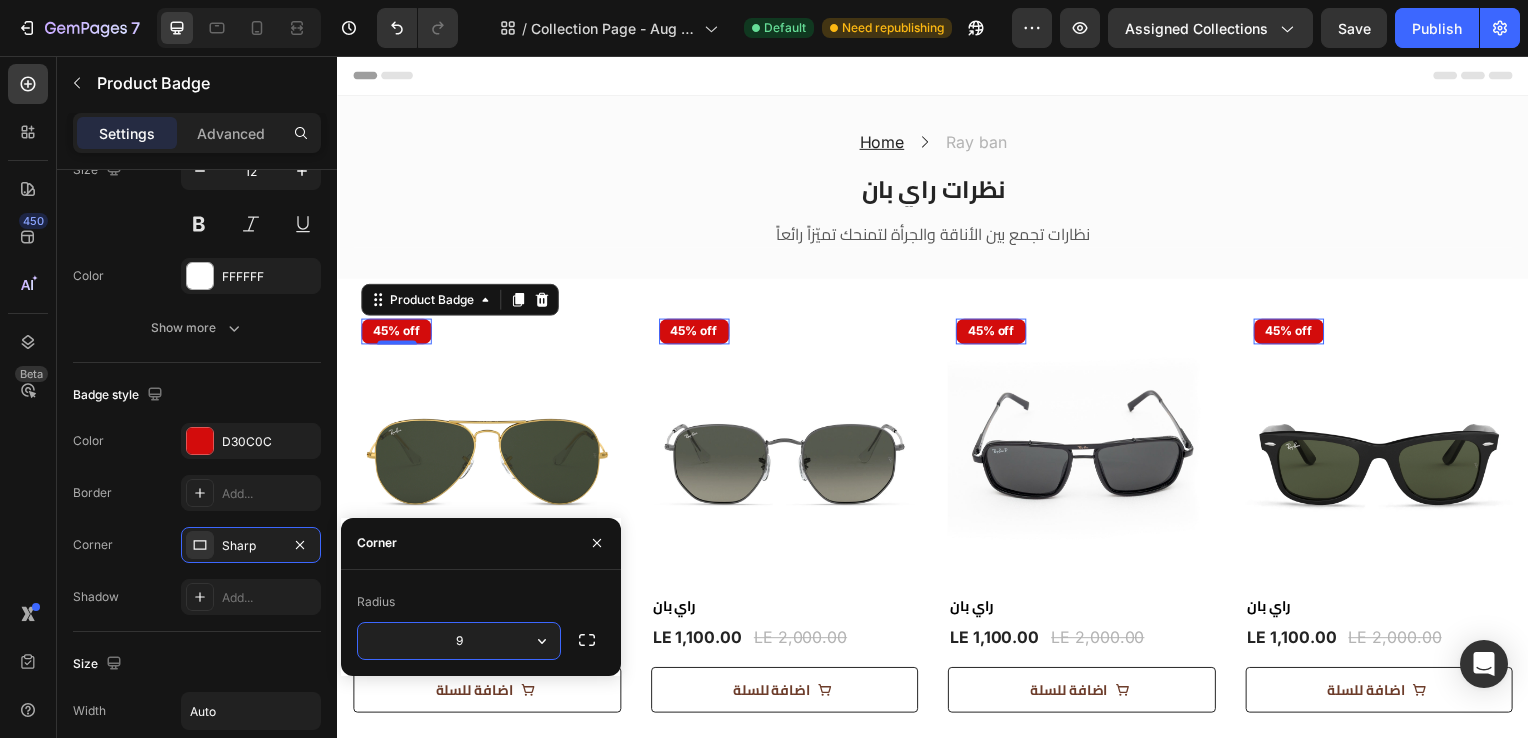 type on "99" 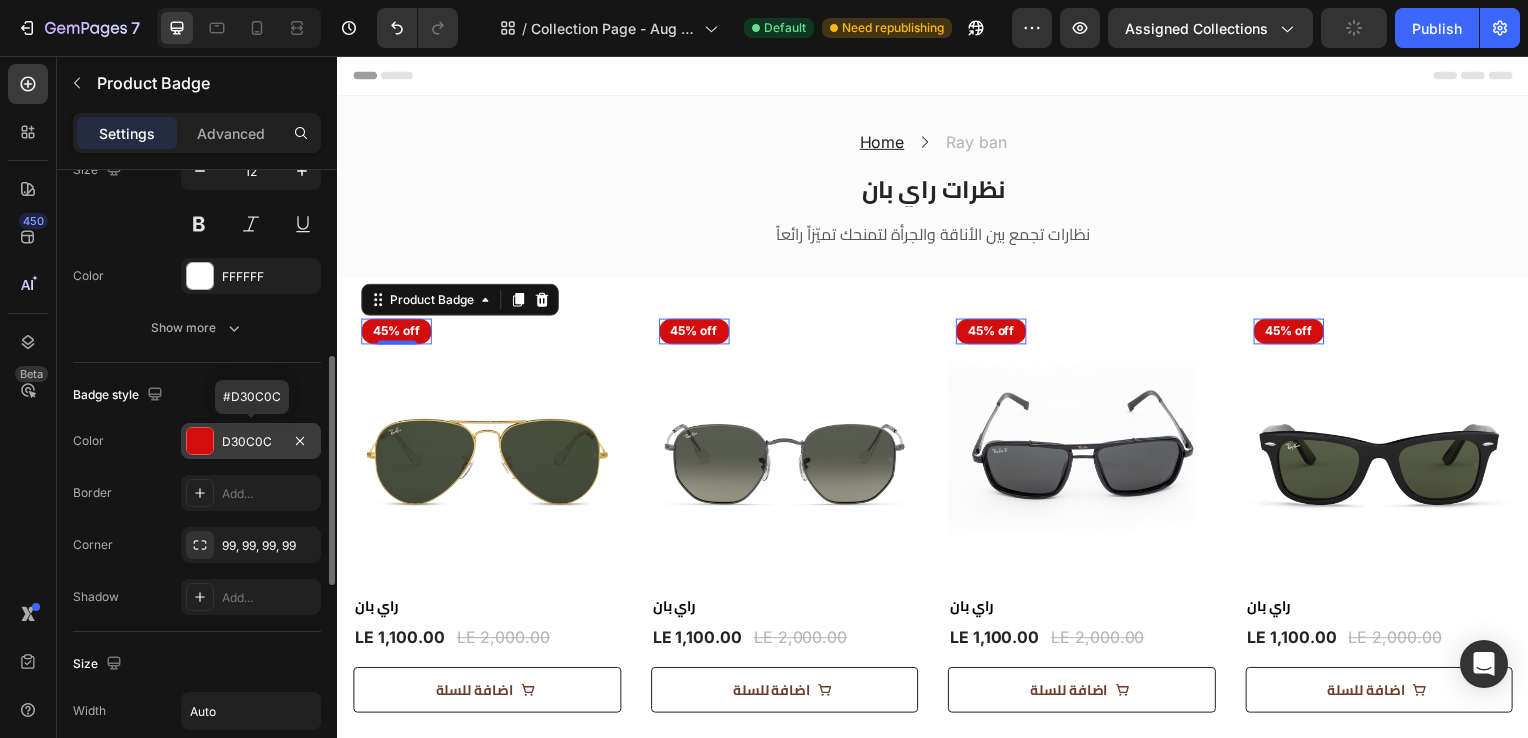 click on "D30C0C" at bounding box center [251, 441] 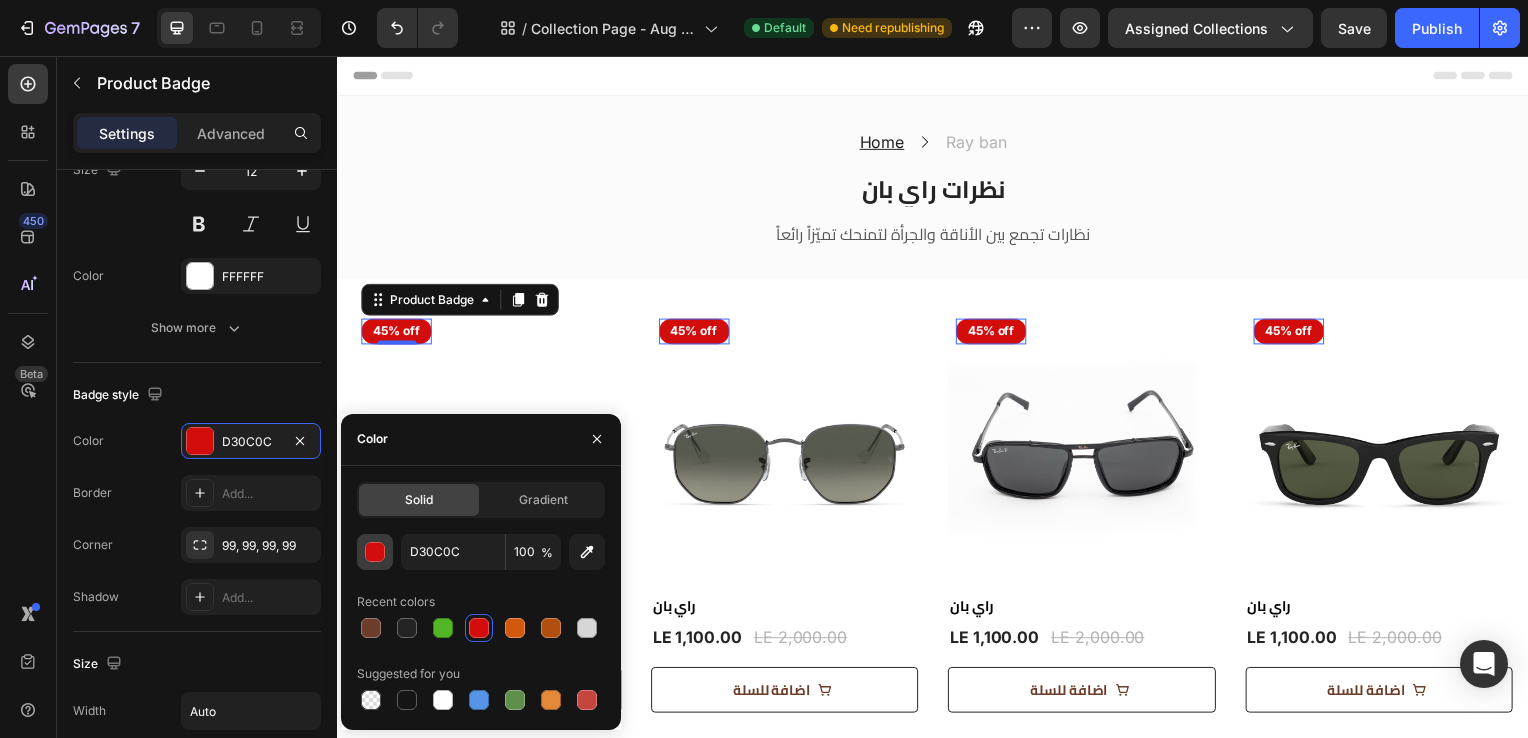 click at bounding box center [376, 553] 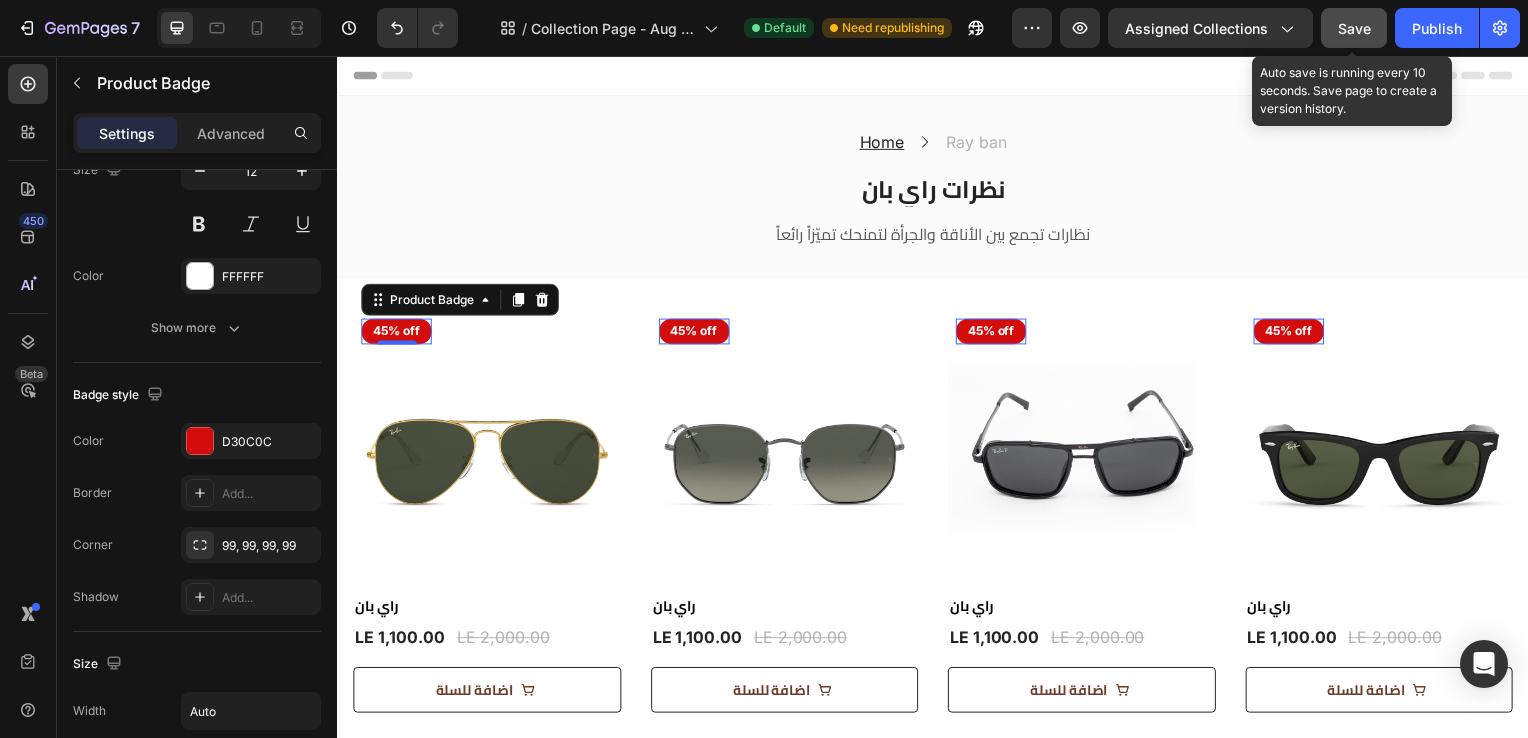 click on "Save" at bounding box center (1354, 28) 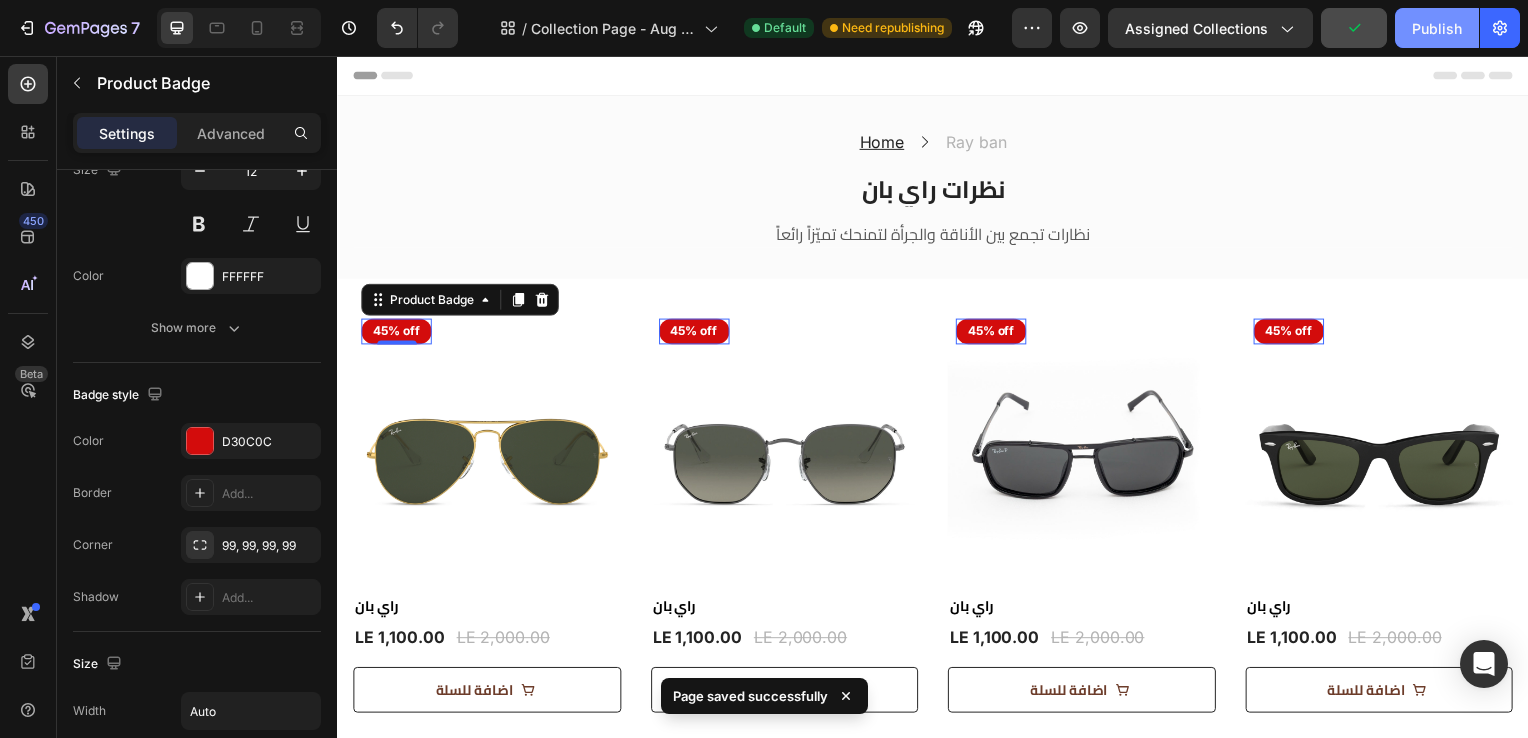 click on "Publish" at bounding box center [1437, 28] 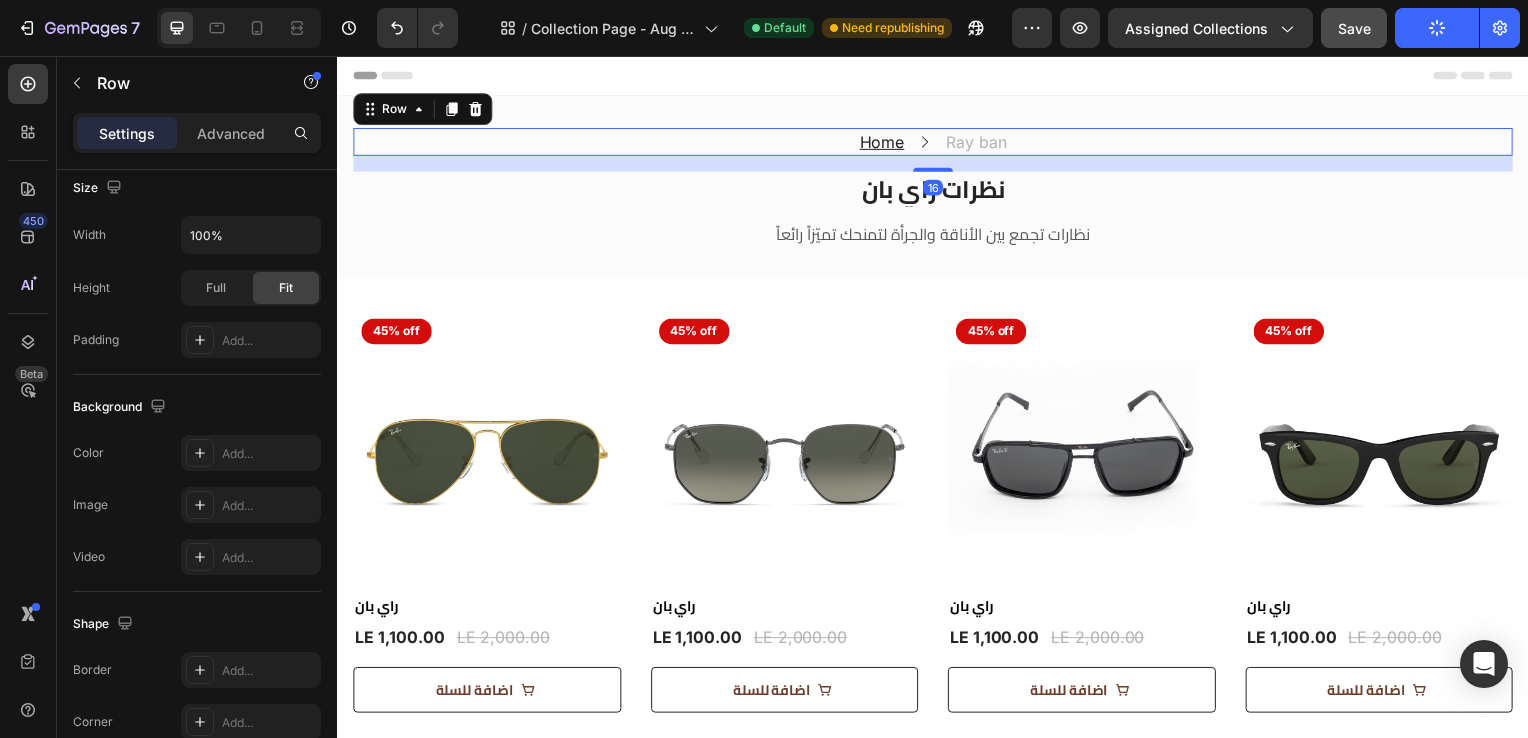 scroll, scrollTop: 0, scrollLeft: 0, axis: both 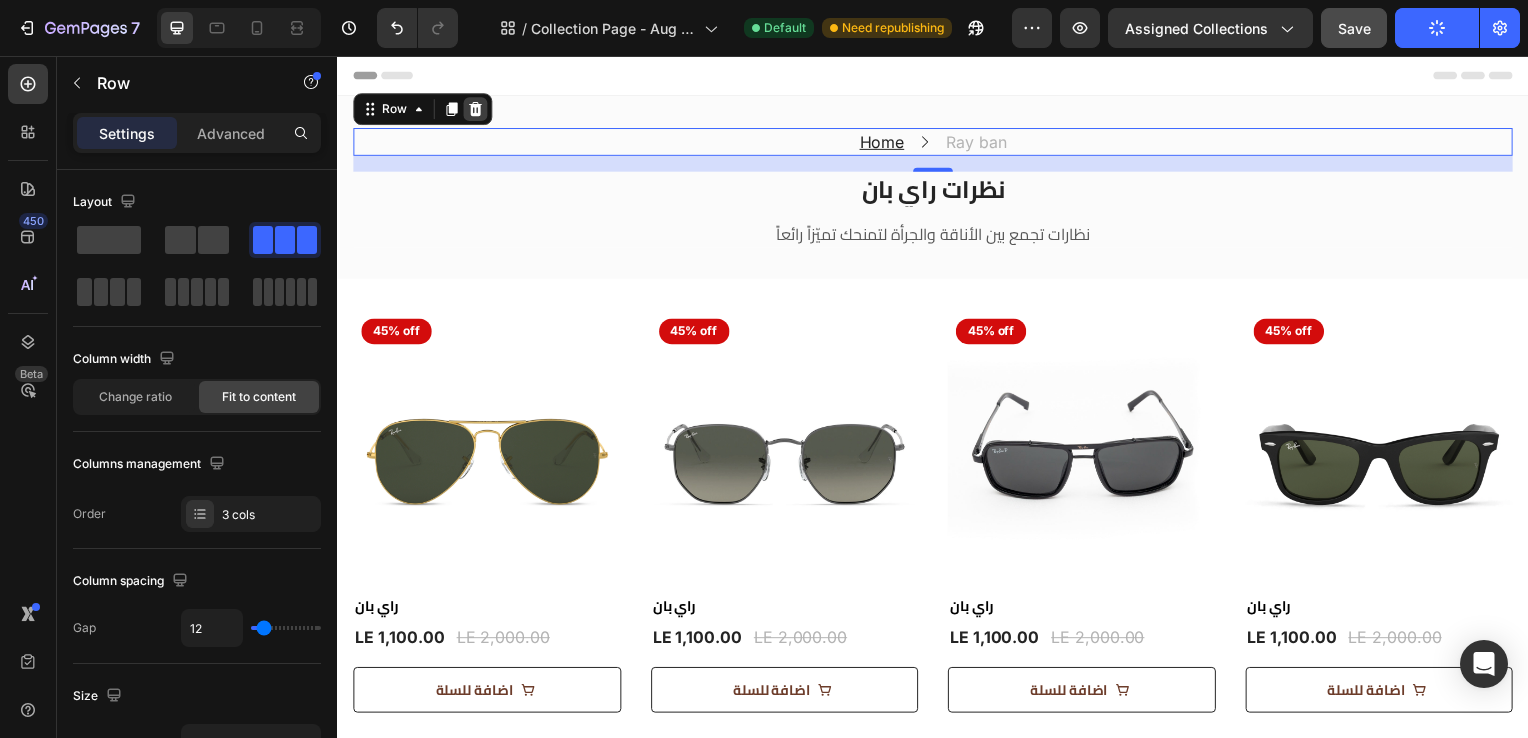 click 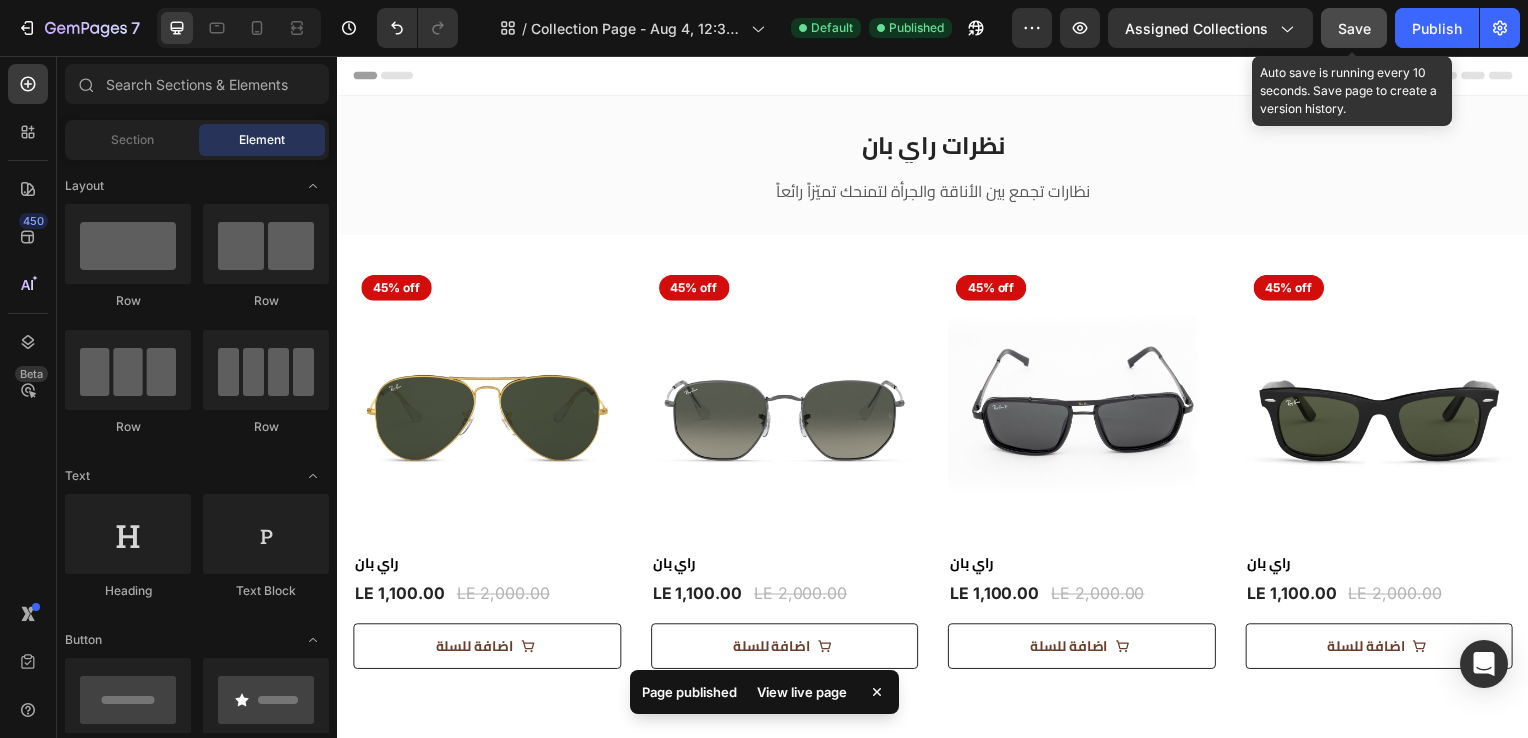 click on "Save" at bounding box center (1354, 28) 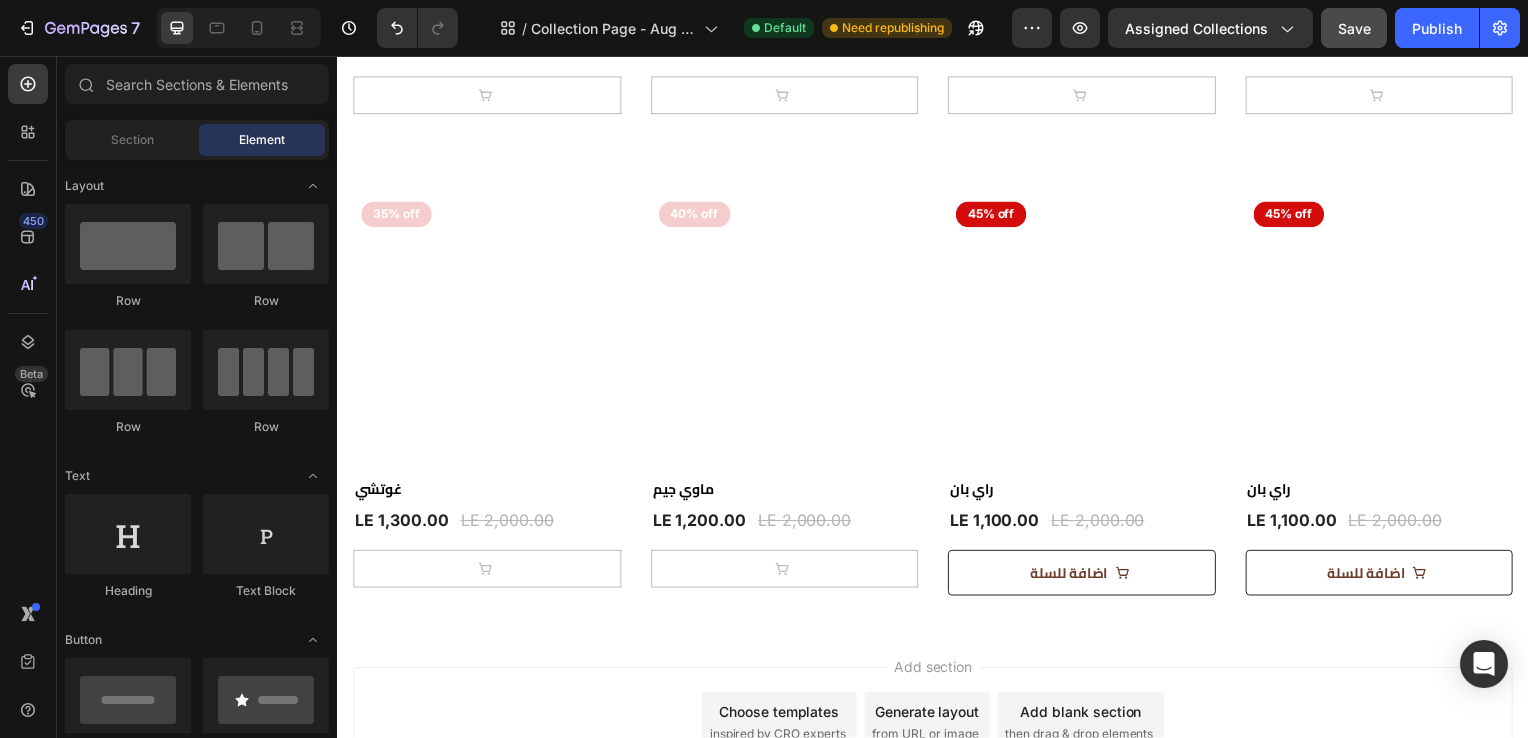 scroll, scrollTop: 1680, scrollLeft: 0, axis: vertical 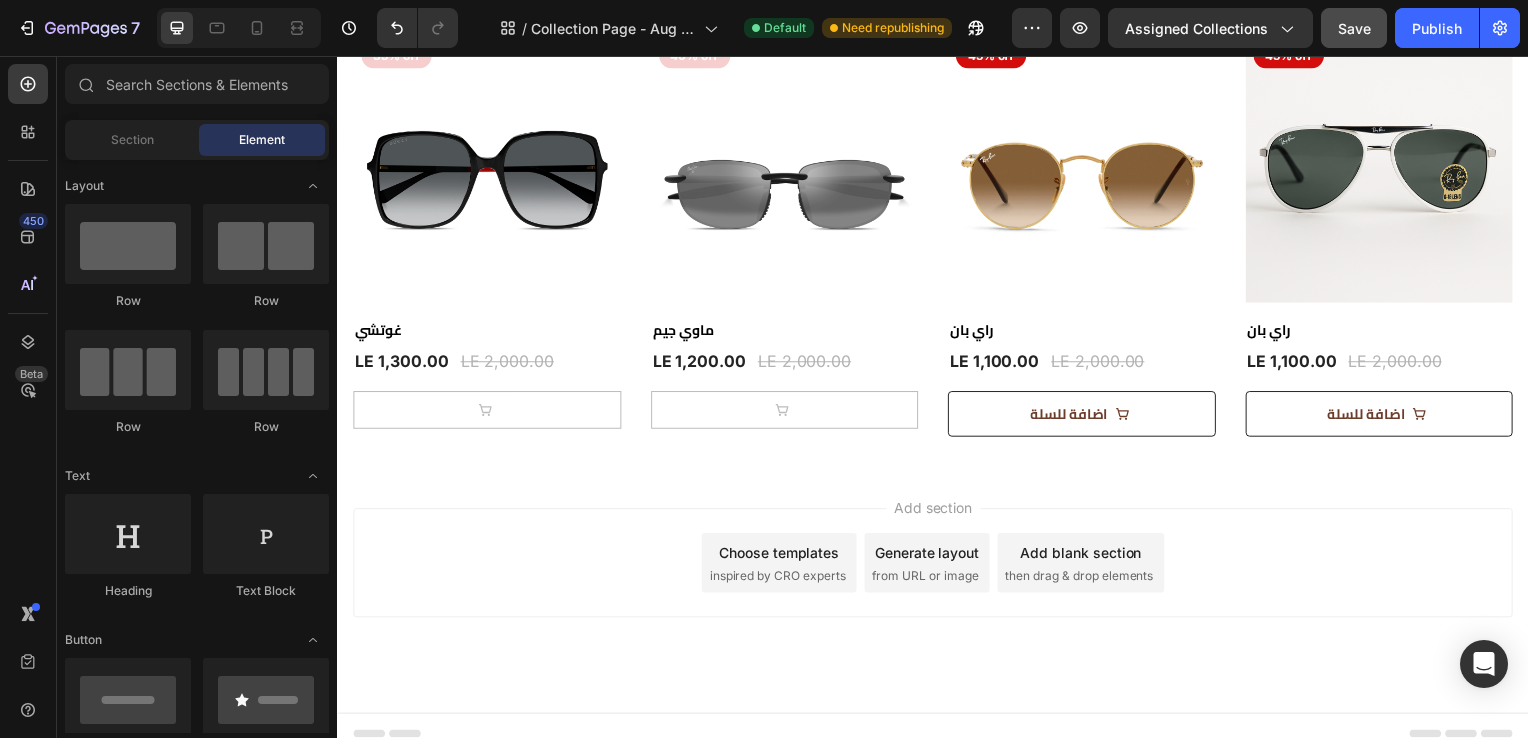 click on "Generate layout" at bounding box center [931, 556] 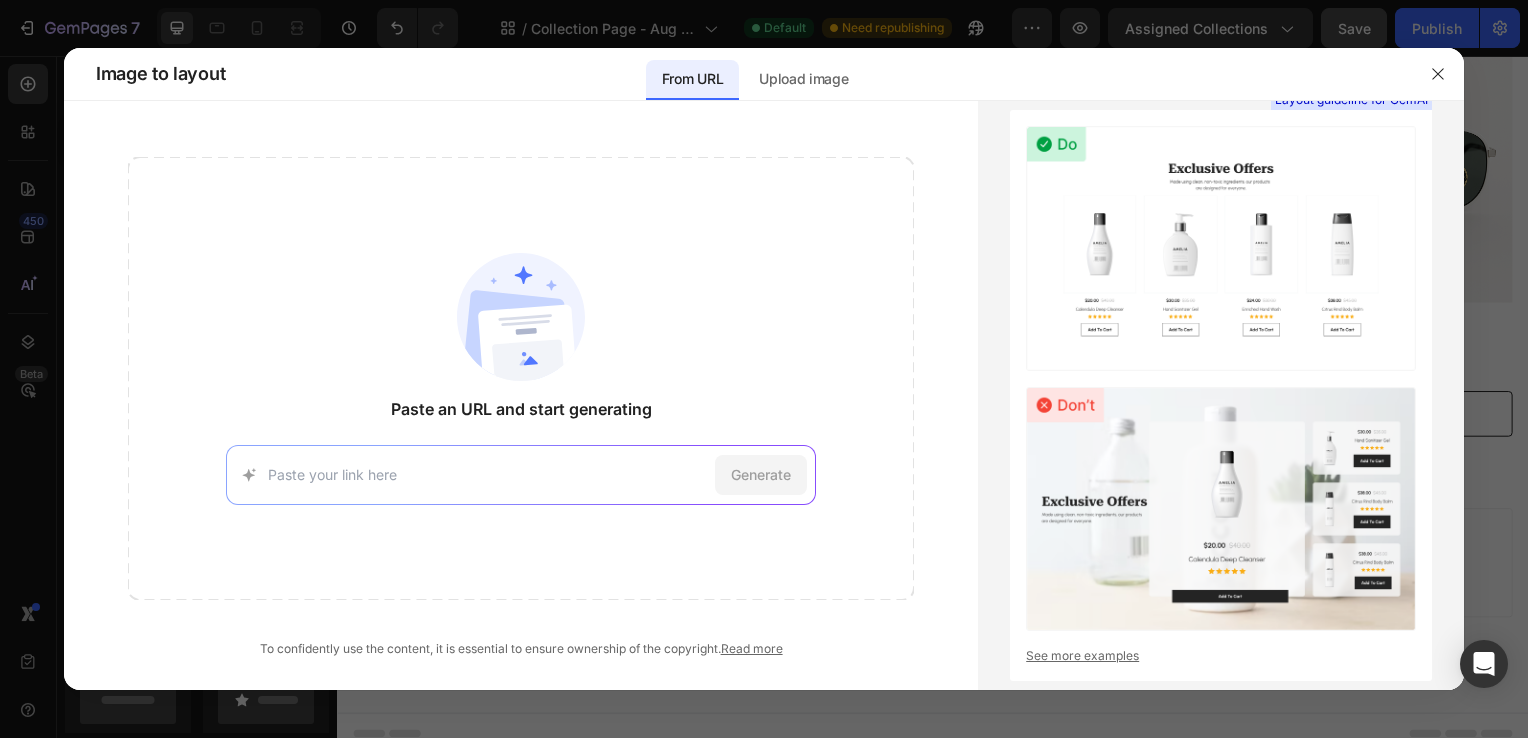 click at bounding box center [764, 369] 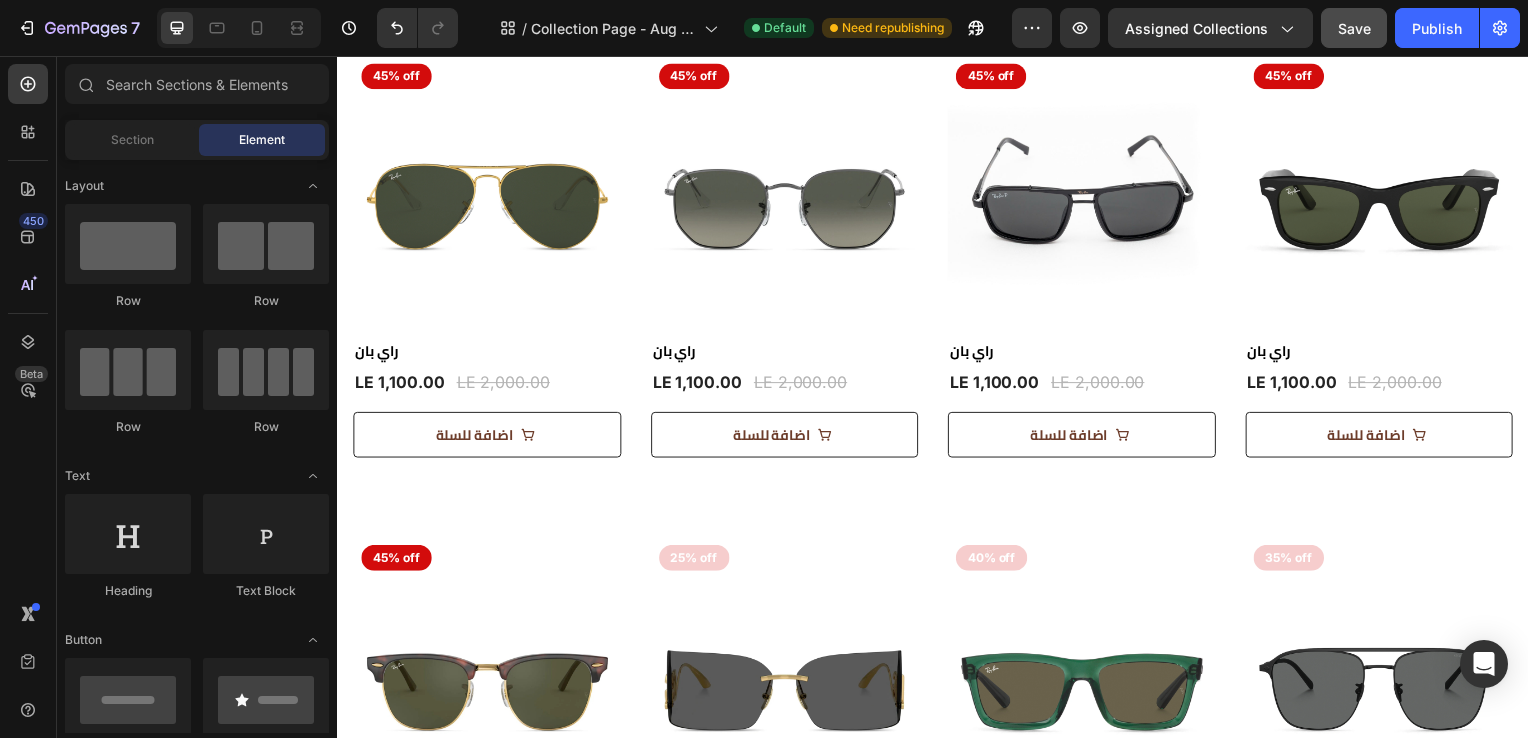 scroll, scrollTop: 0, scrollLeft: 0, axis: both 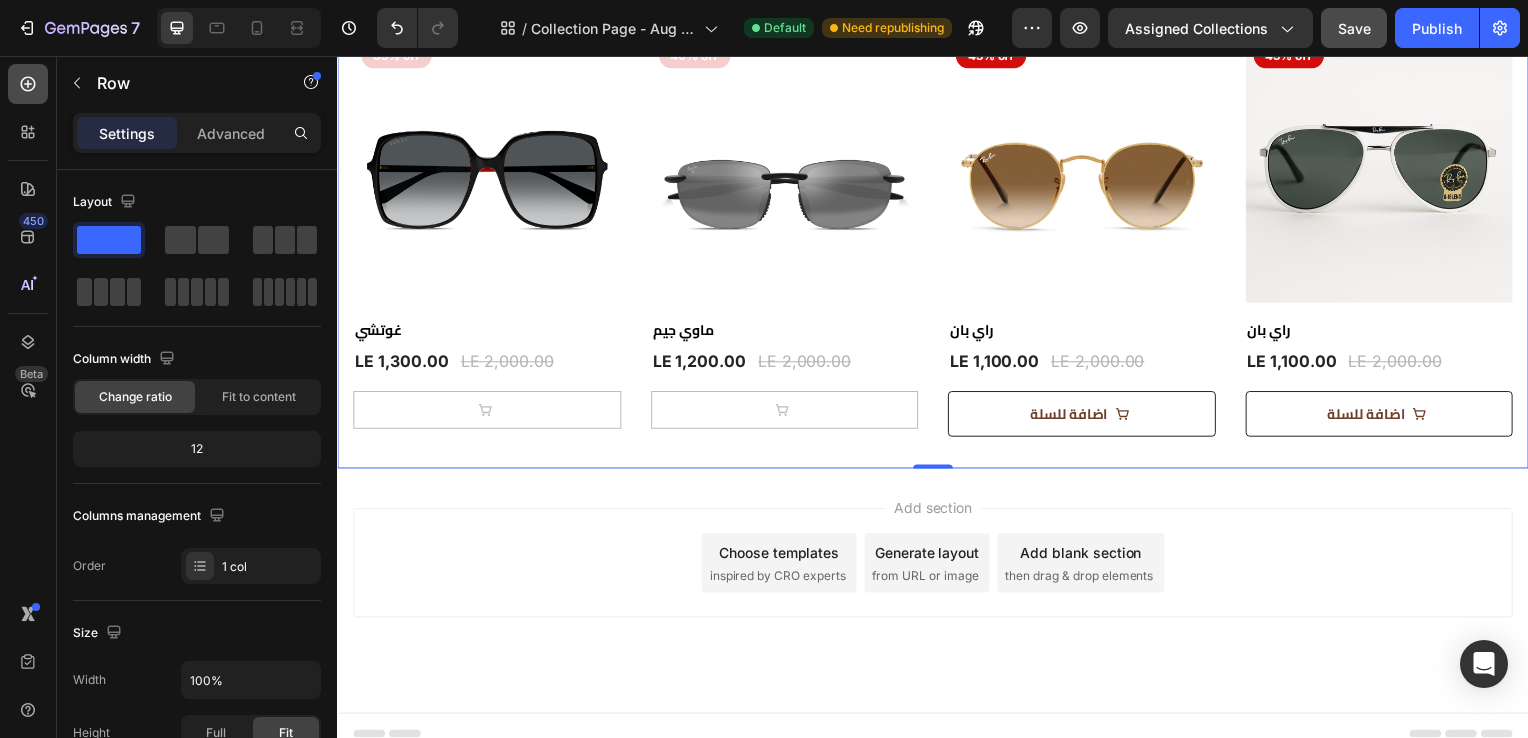 click 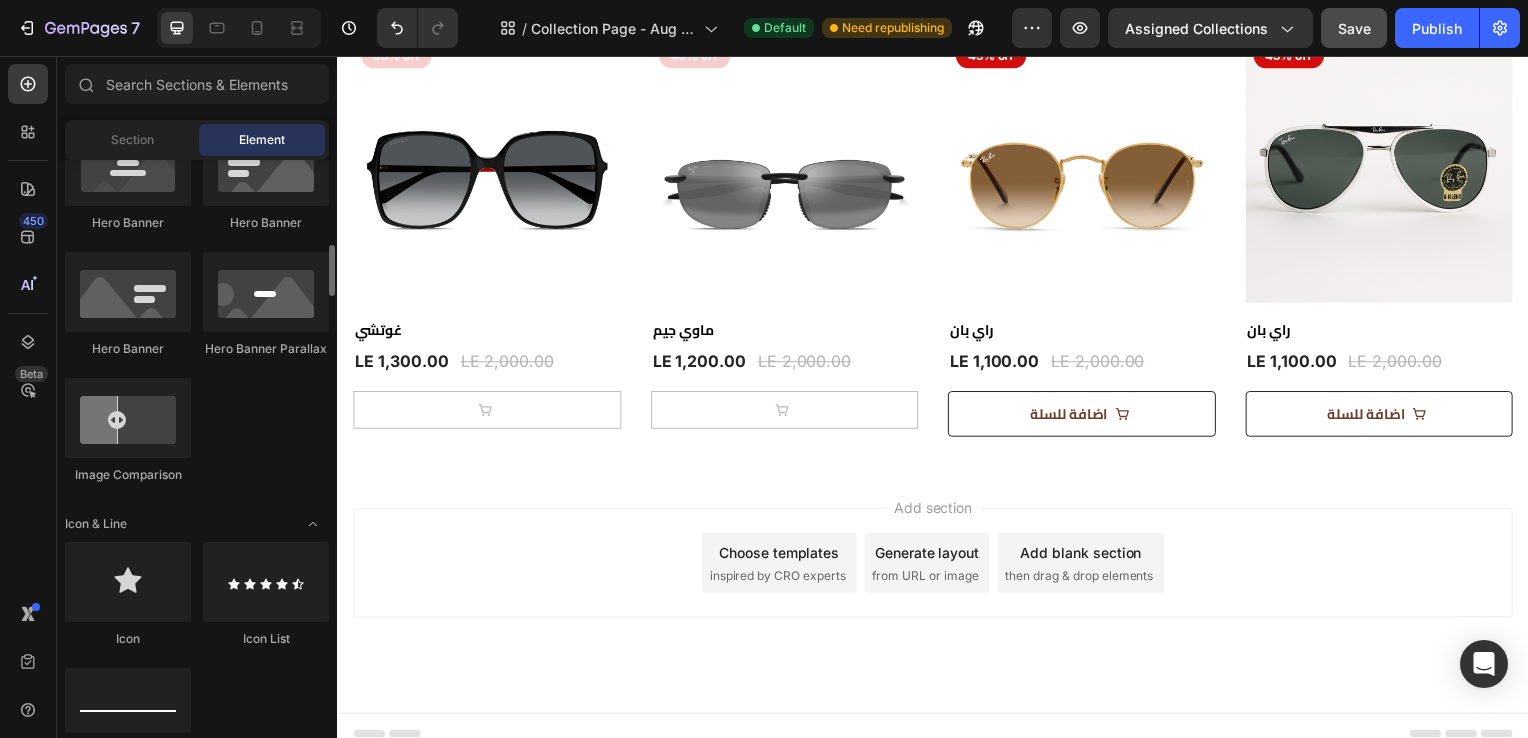scroll, scrollTop: 948, scrollLeft: 0, axis: vertical 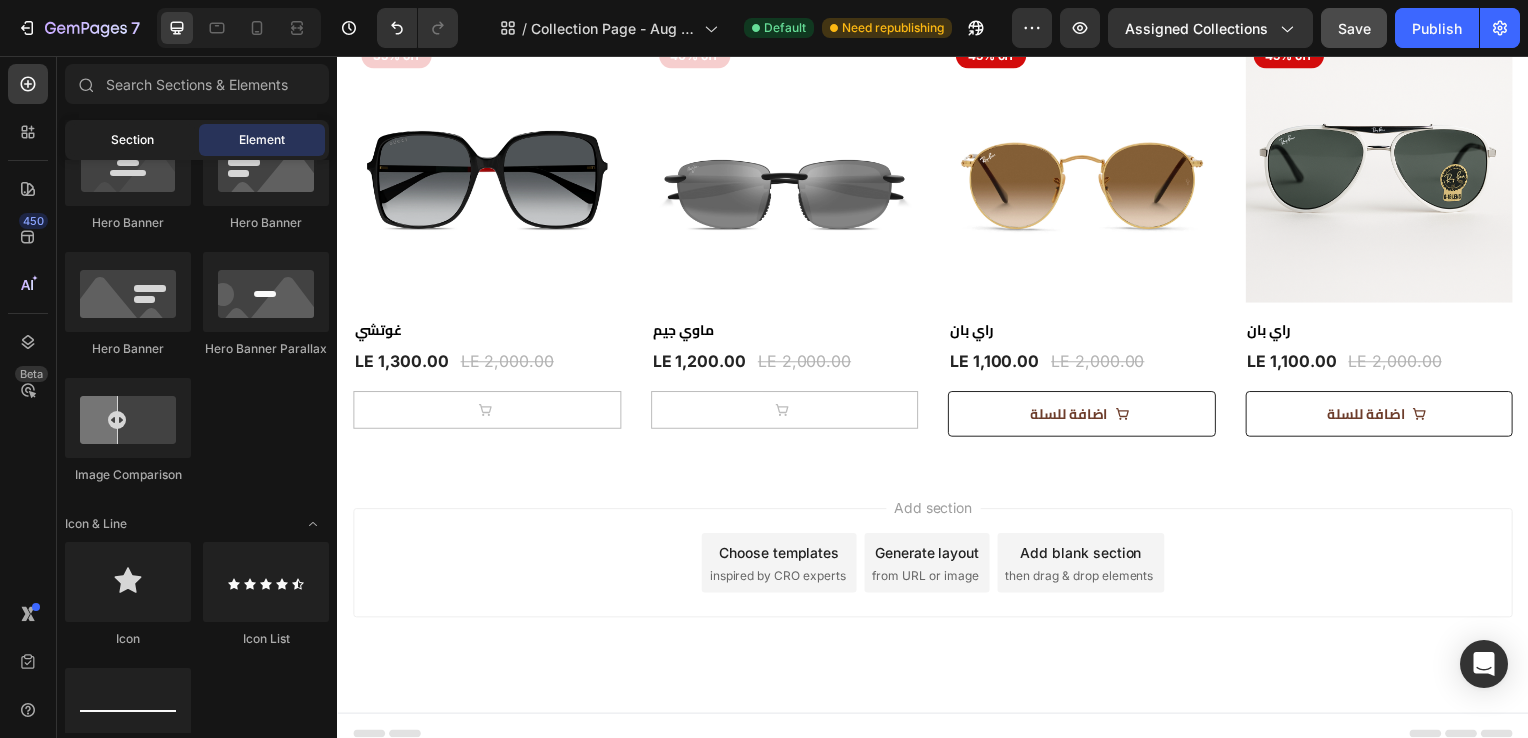 click on "Section" at bounding box center (132, 140) 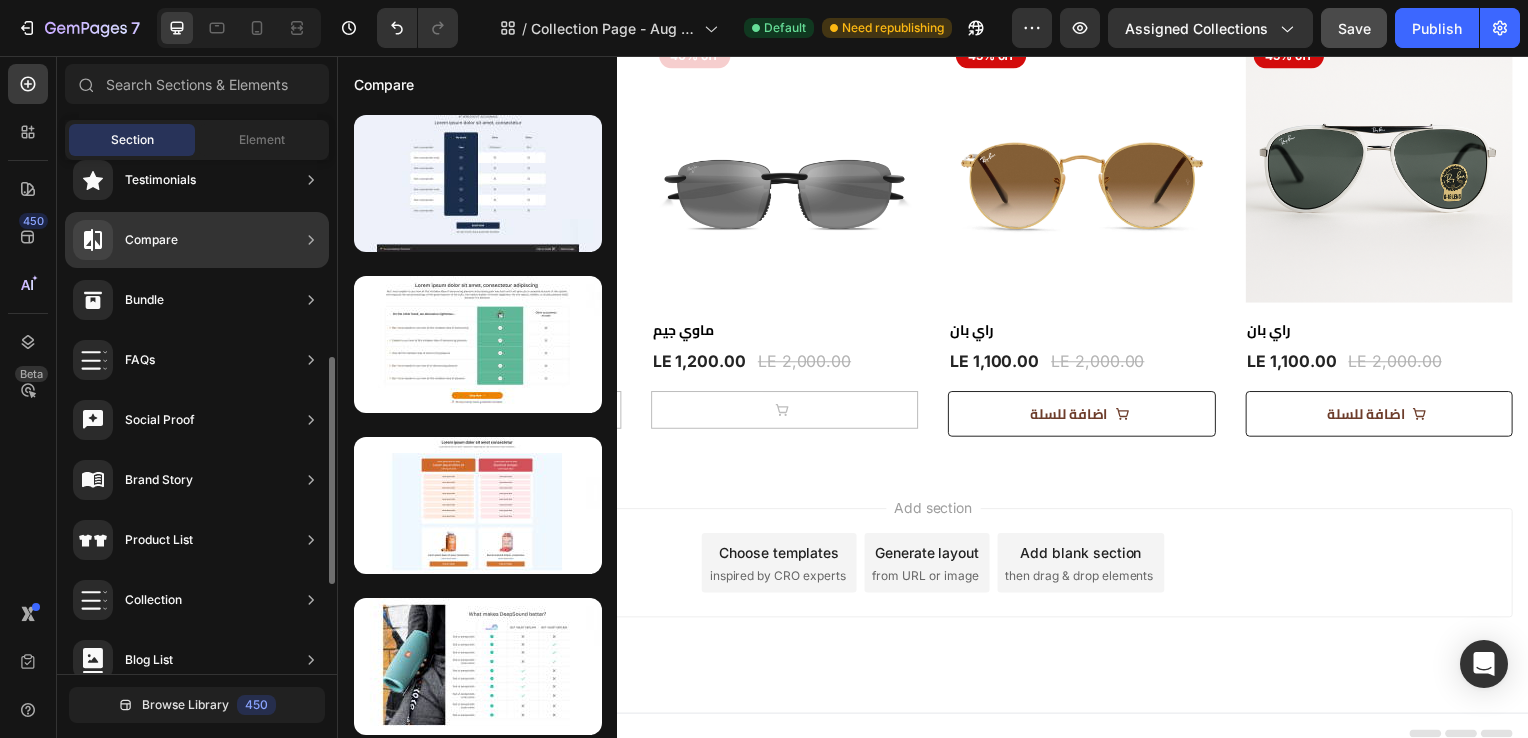 scroll, scrollTop: 450, scrollLeft: 0, axis: vertical 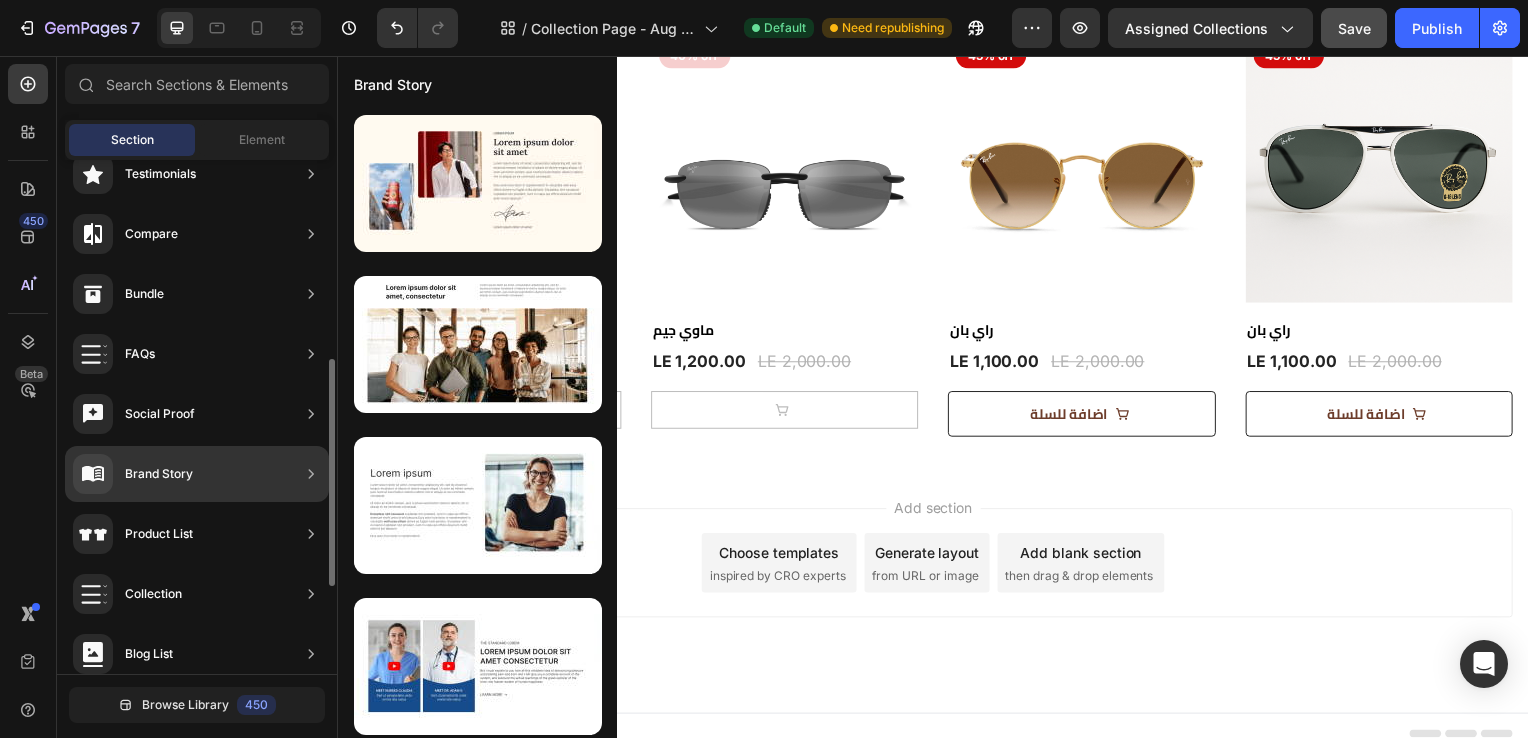 click on "Brand Story" 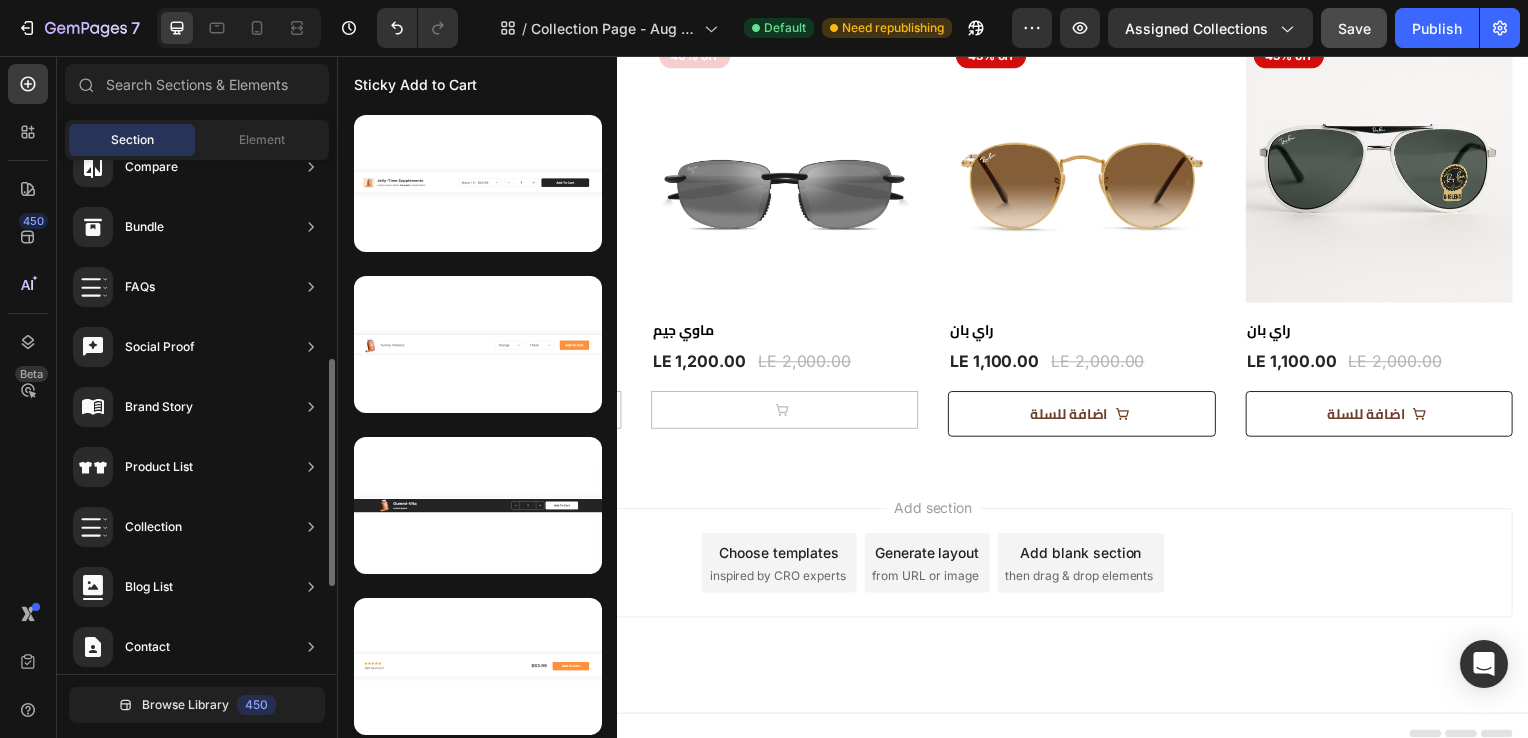 scroll, scrollTop: 477, scrollLeft: 0, axis: vertical 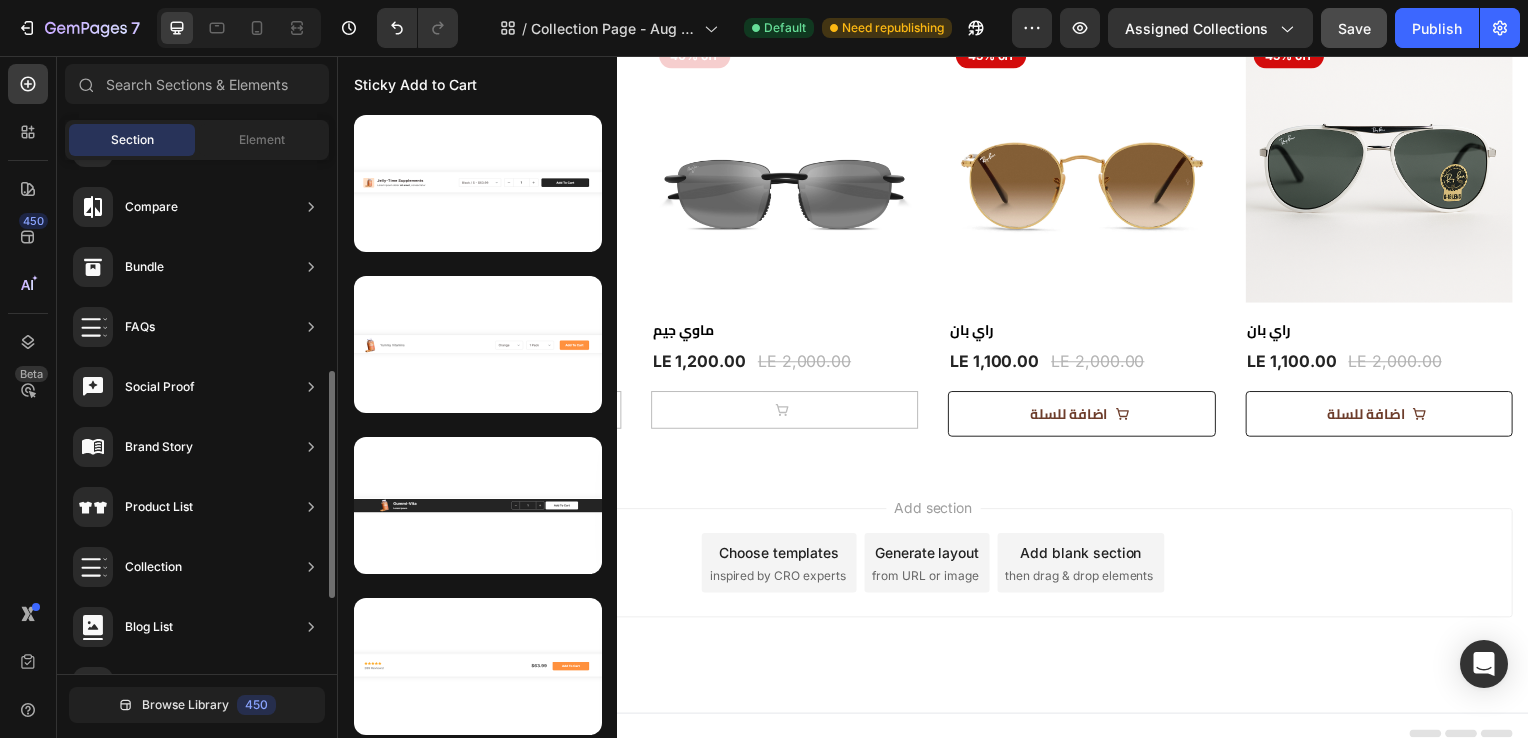 click on "Product List" 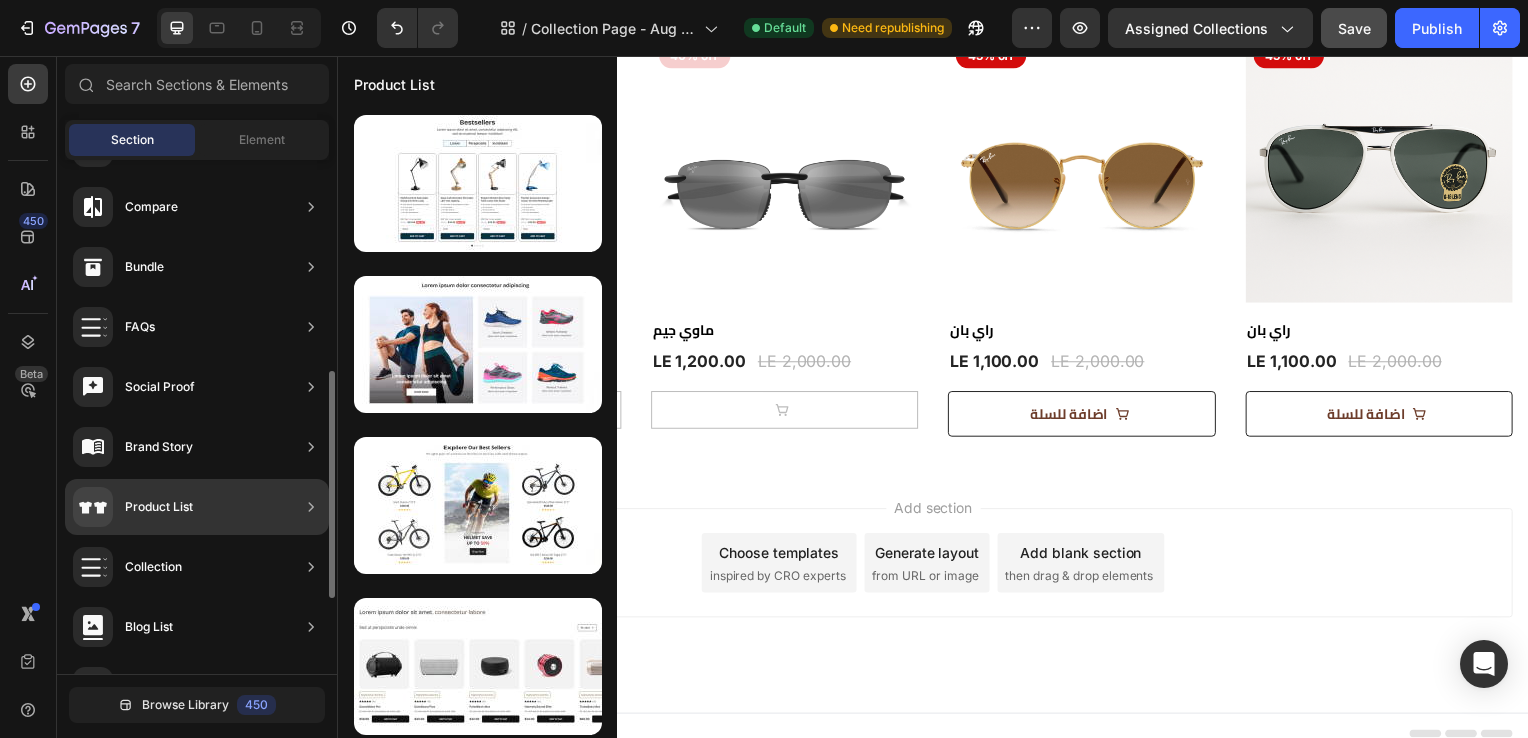 click 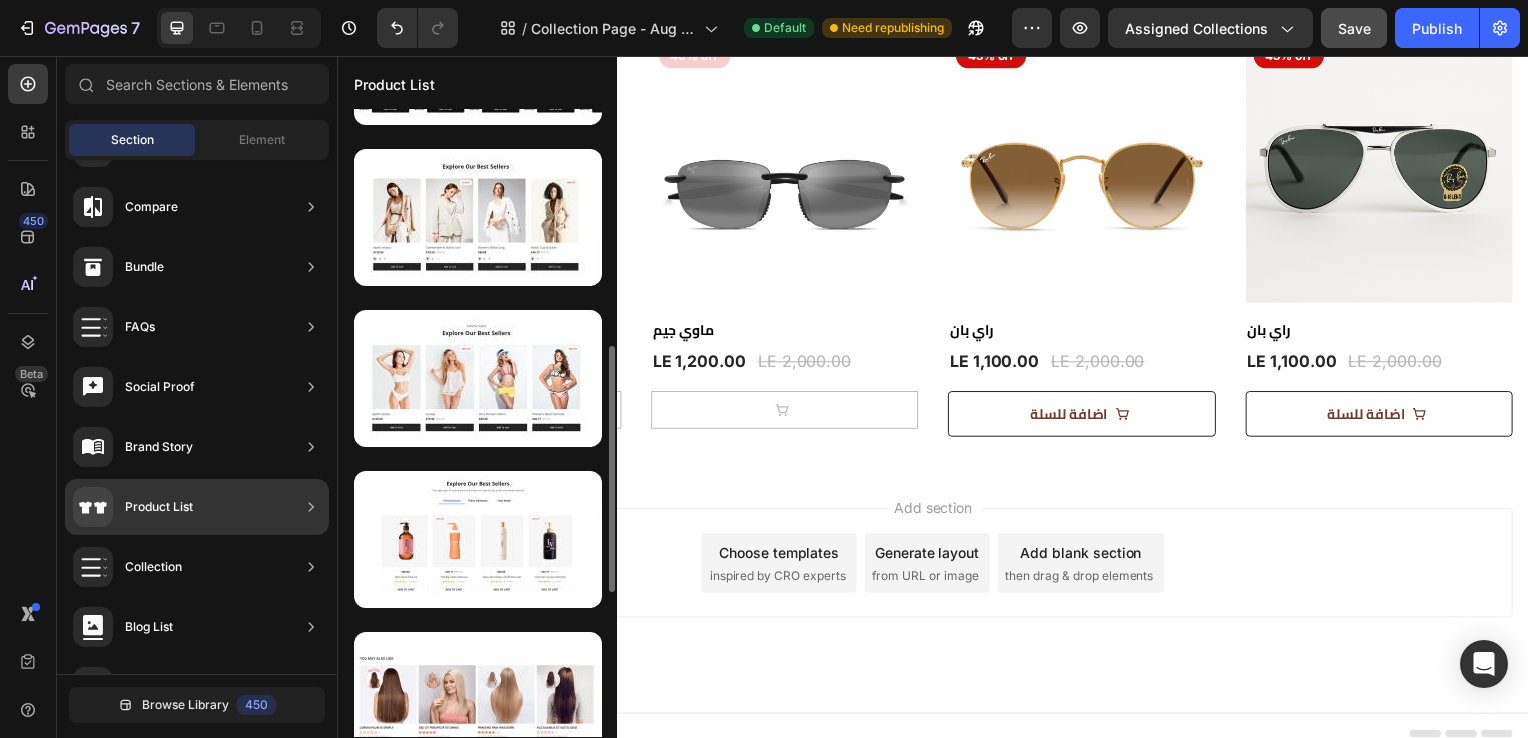 scroll, scrollTop: 616, scrollLeft: 0, axis: vertical 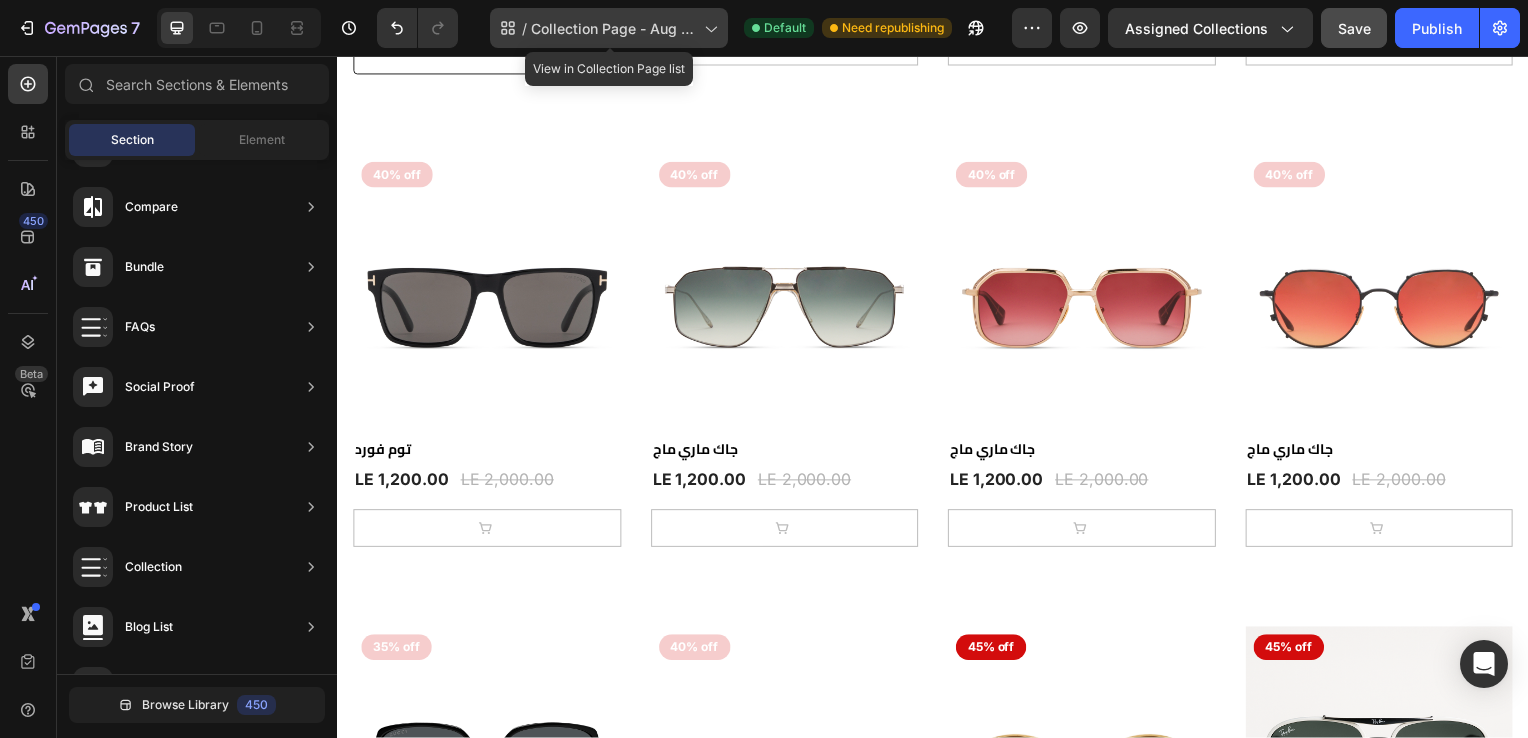 click on "Collection Page - Aug 4, 12:39:11" at bounding box center (613, 28) 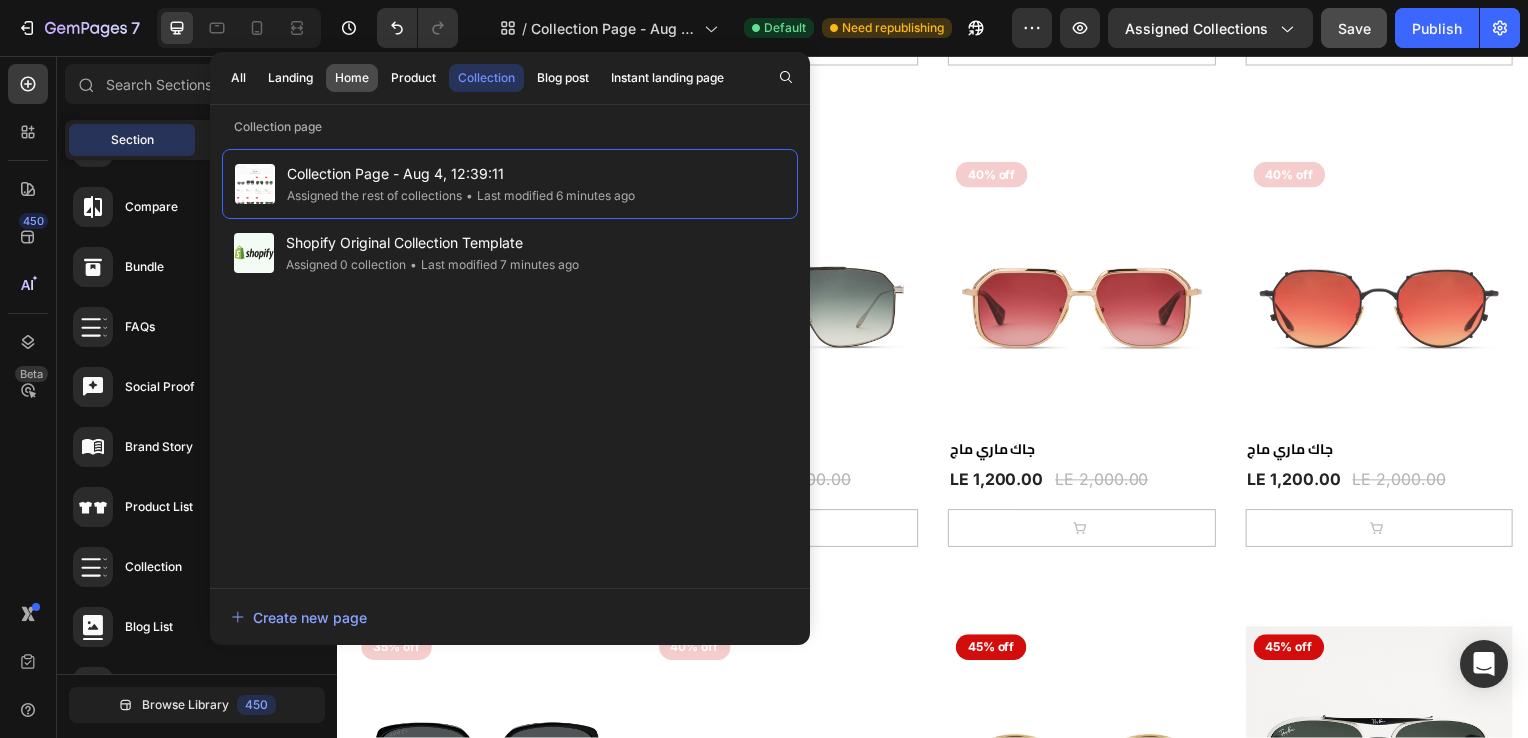 click on "Home" at bounding box center [352, 78] 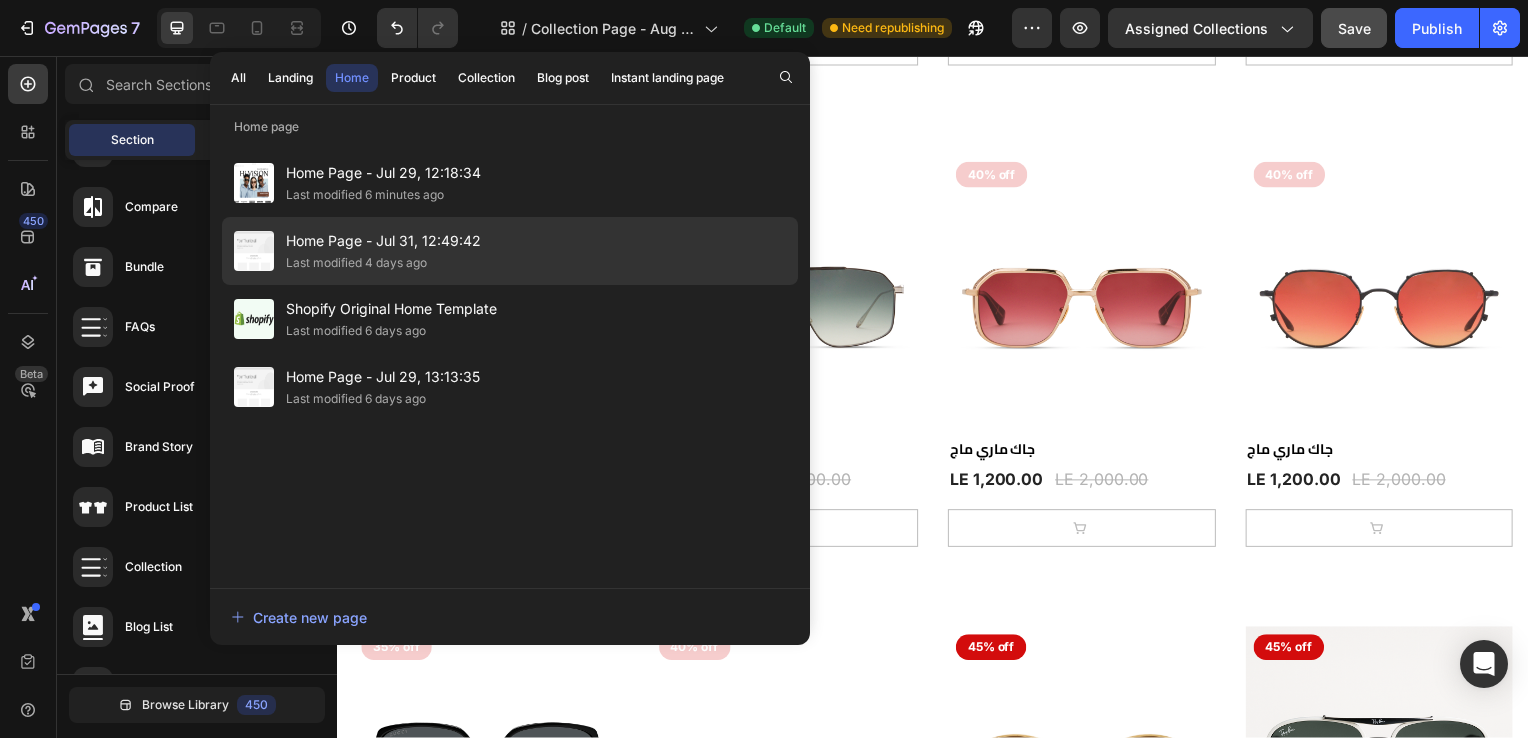 click on "Home Page - Jul 31, 12:49:42" at bounding box center [383, 241] 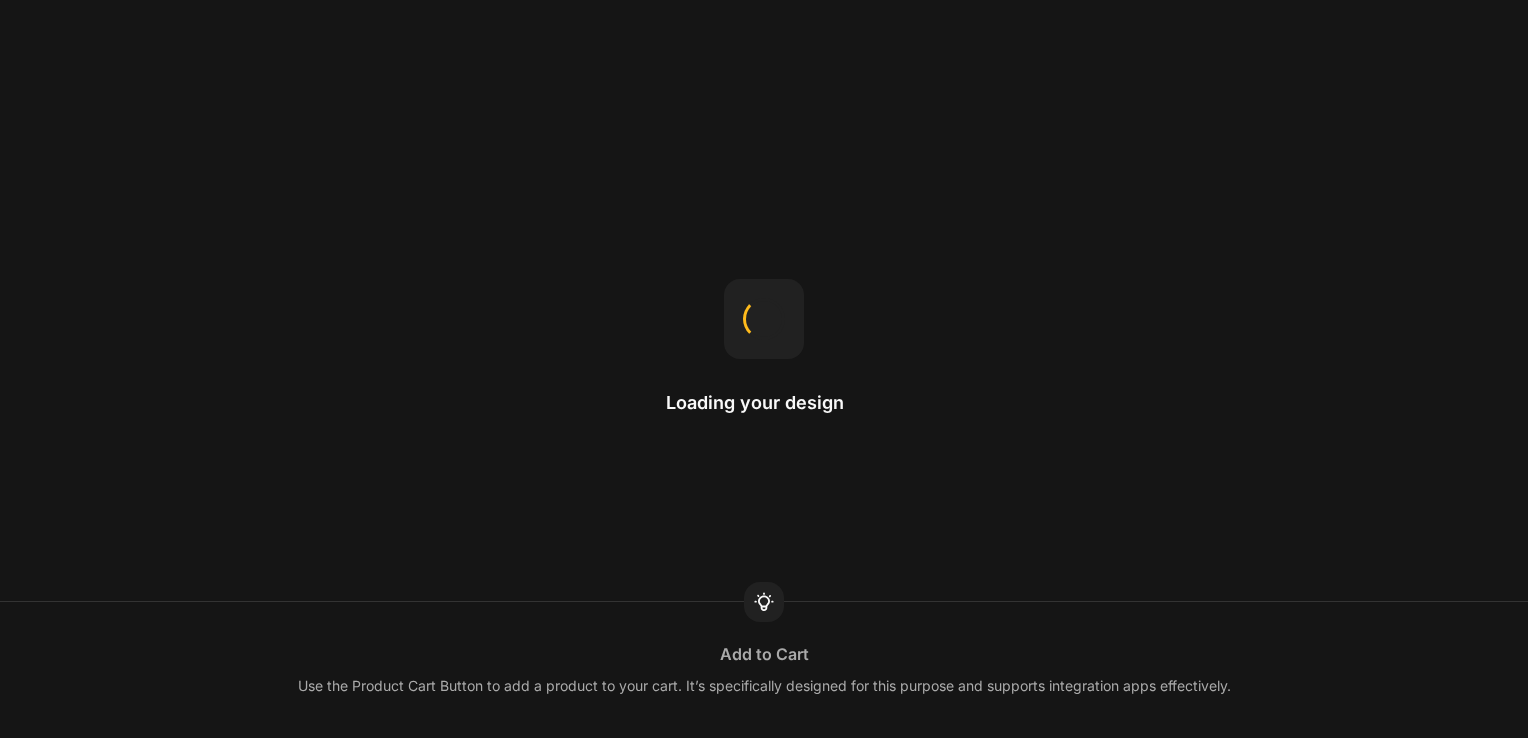 scroll, scrollTop: 0, scrollLeft: 0, axis: both 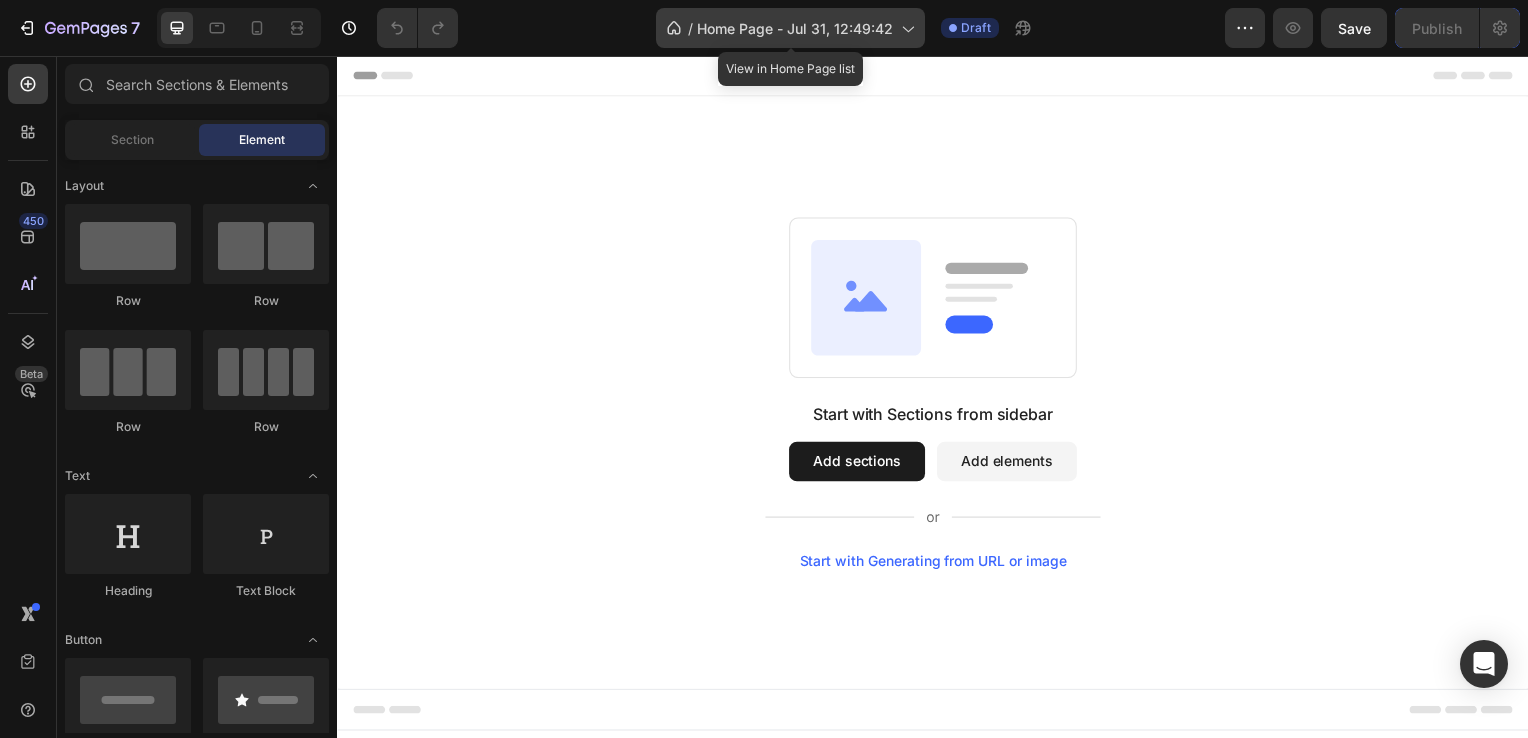 click on "Home Page - Jul 31, 12:49:42" at bounding box center (795, 28) 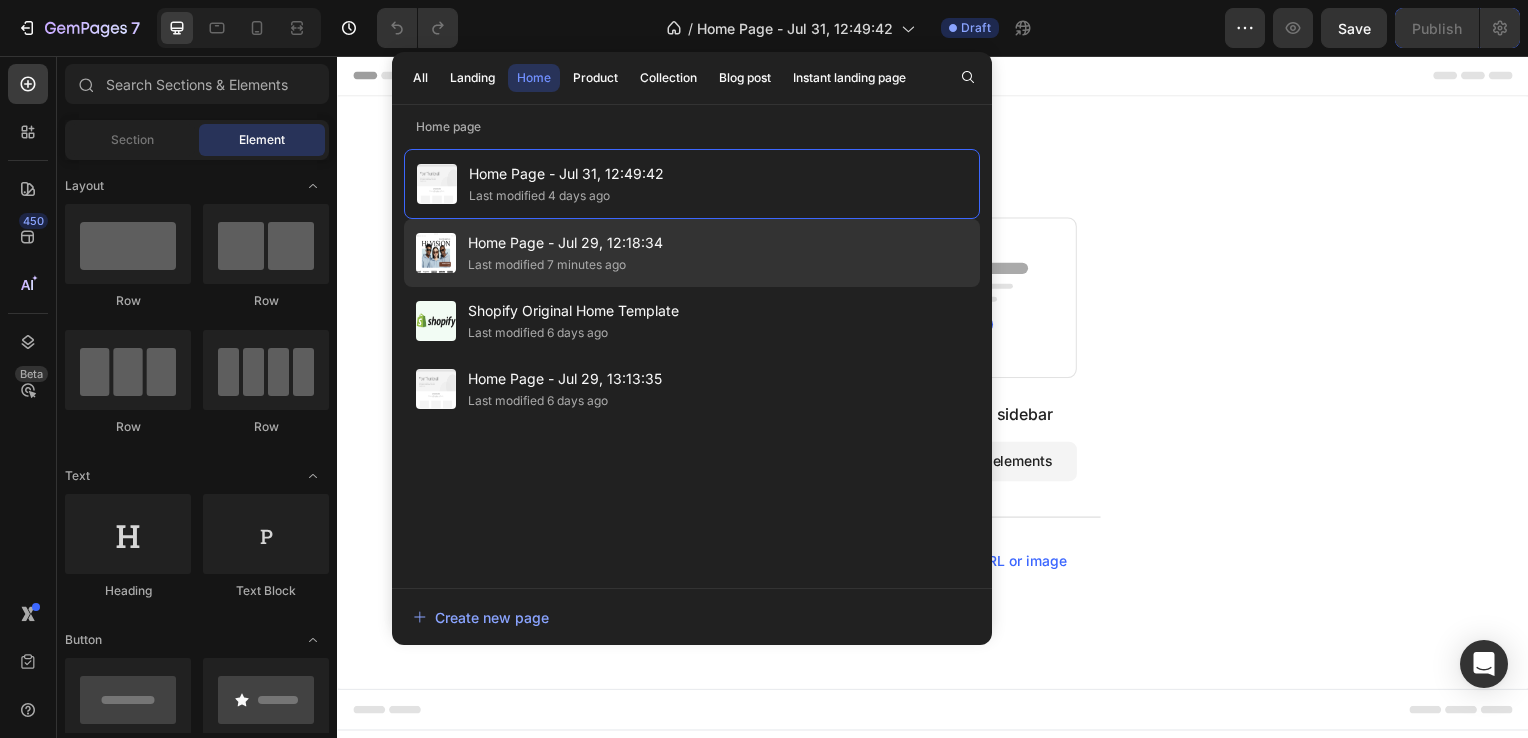 click on "Home Page - Jul 29, 12:18:34" at bounding box center (565, 243) 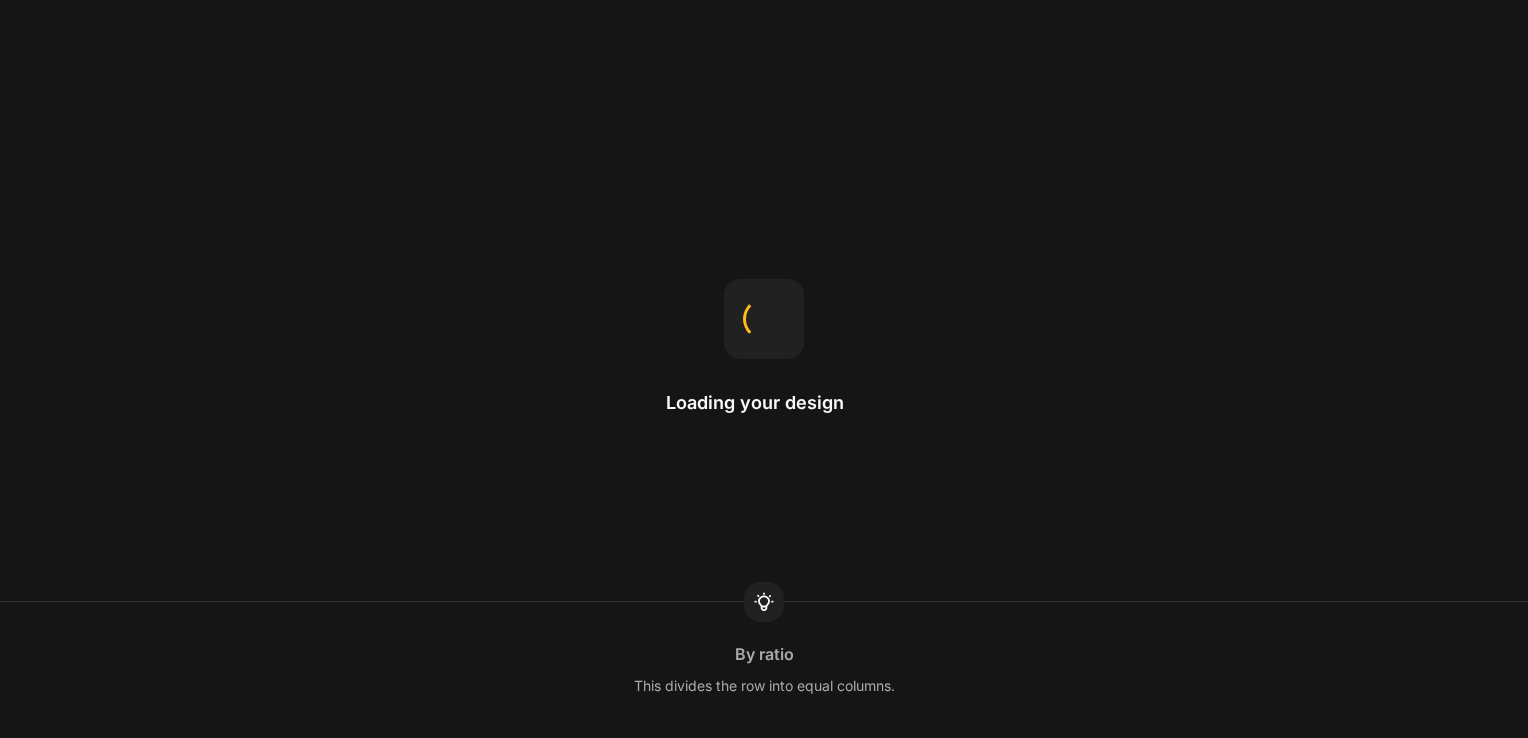 scroll, scrollTop: 0, scrollLeft: 0, axis: both 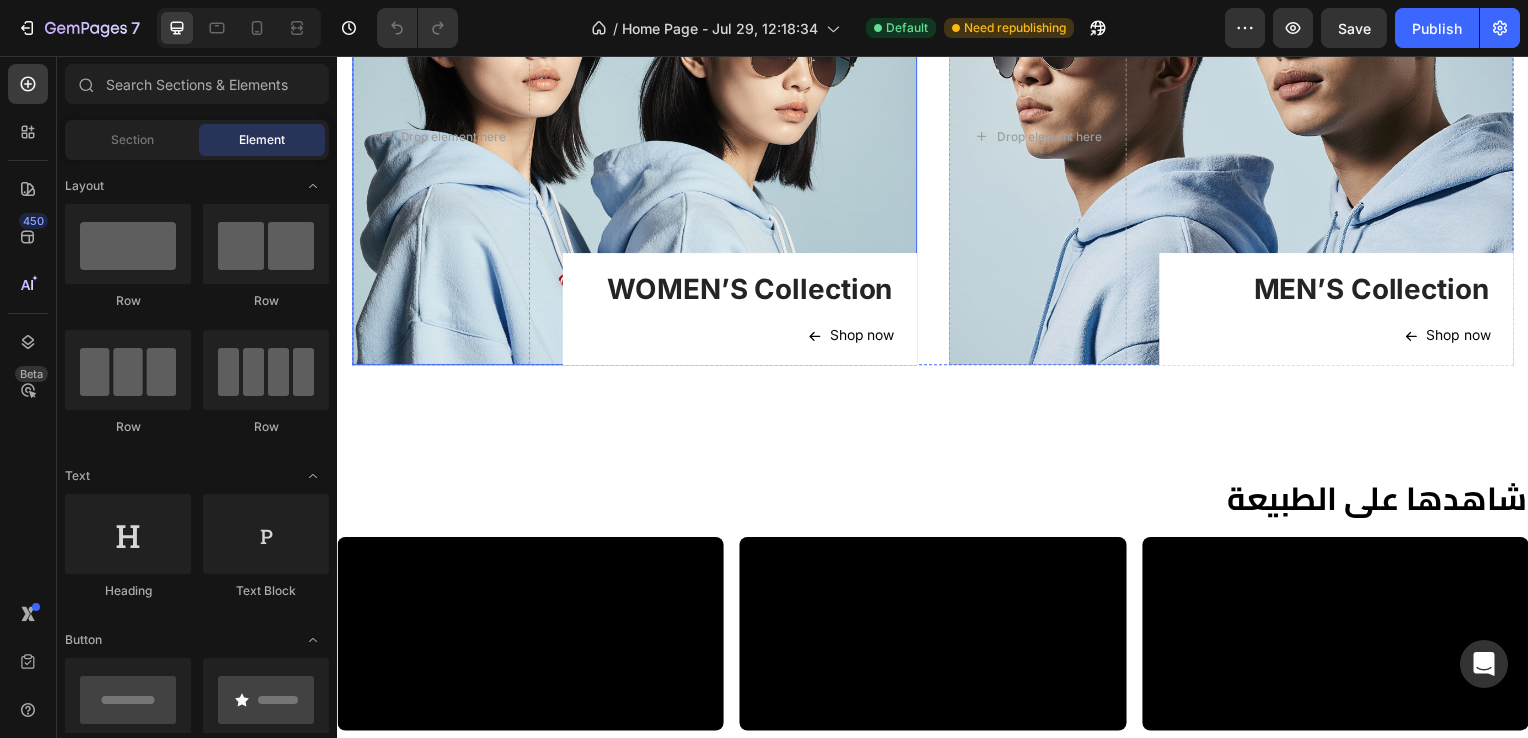click on "WOMEN’S Collection Heading
Shop now Button Row" at bounding box center [742, 138] 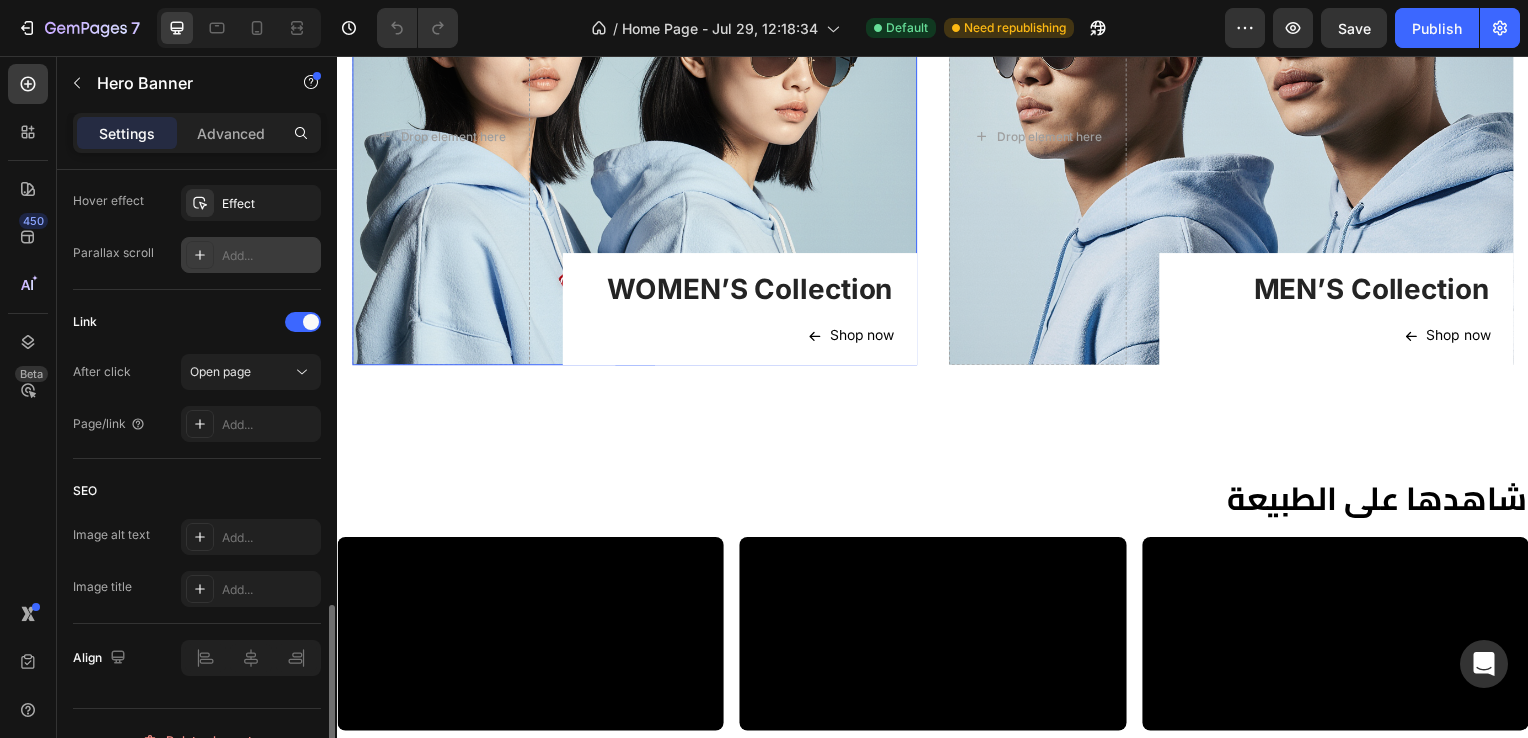 scroll, scrollTop: 1139, scrollLeft: 0, axis: vertical 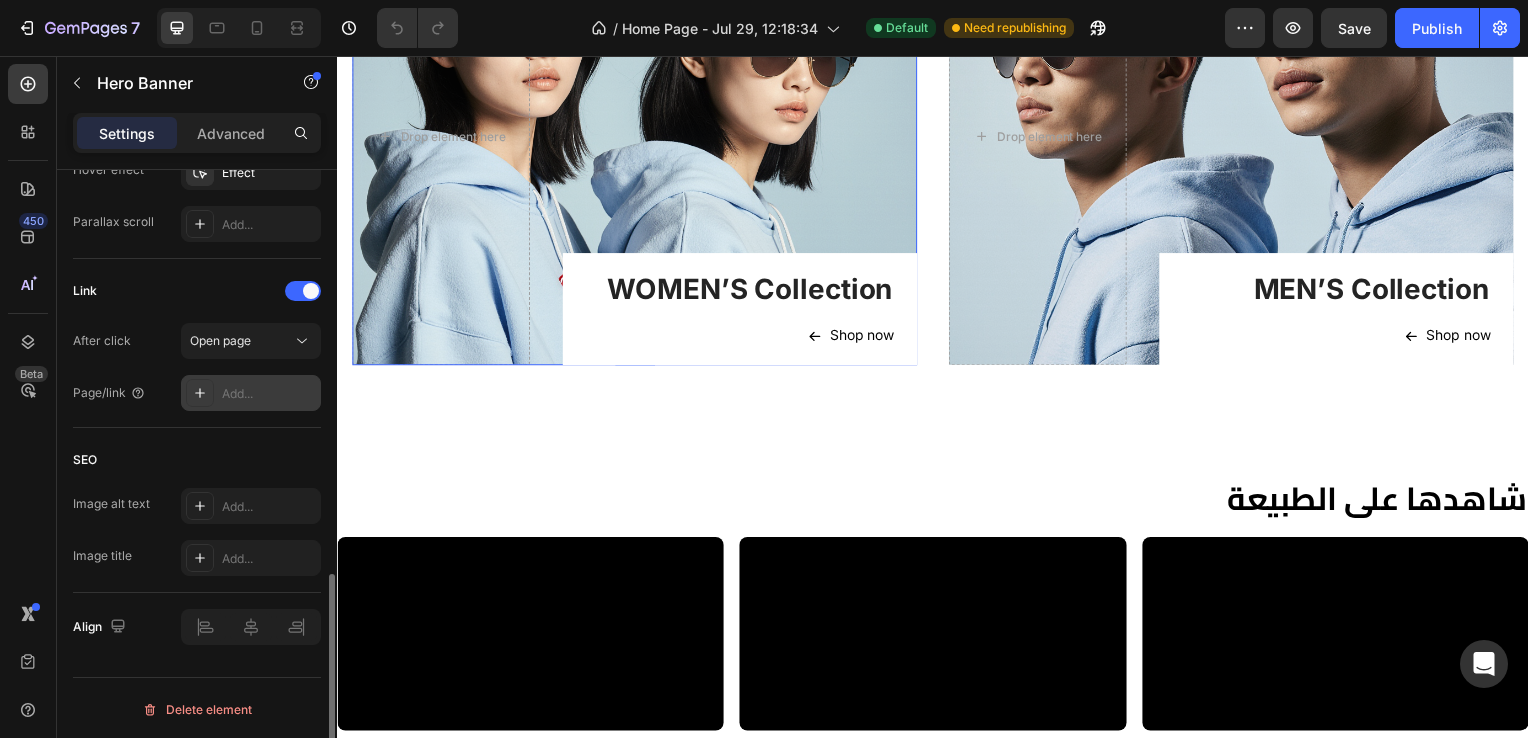click on "Add..." at bounding box center [269, 394] 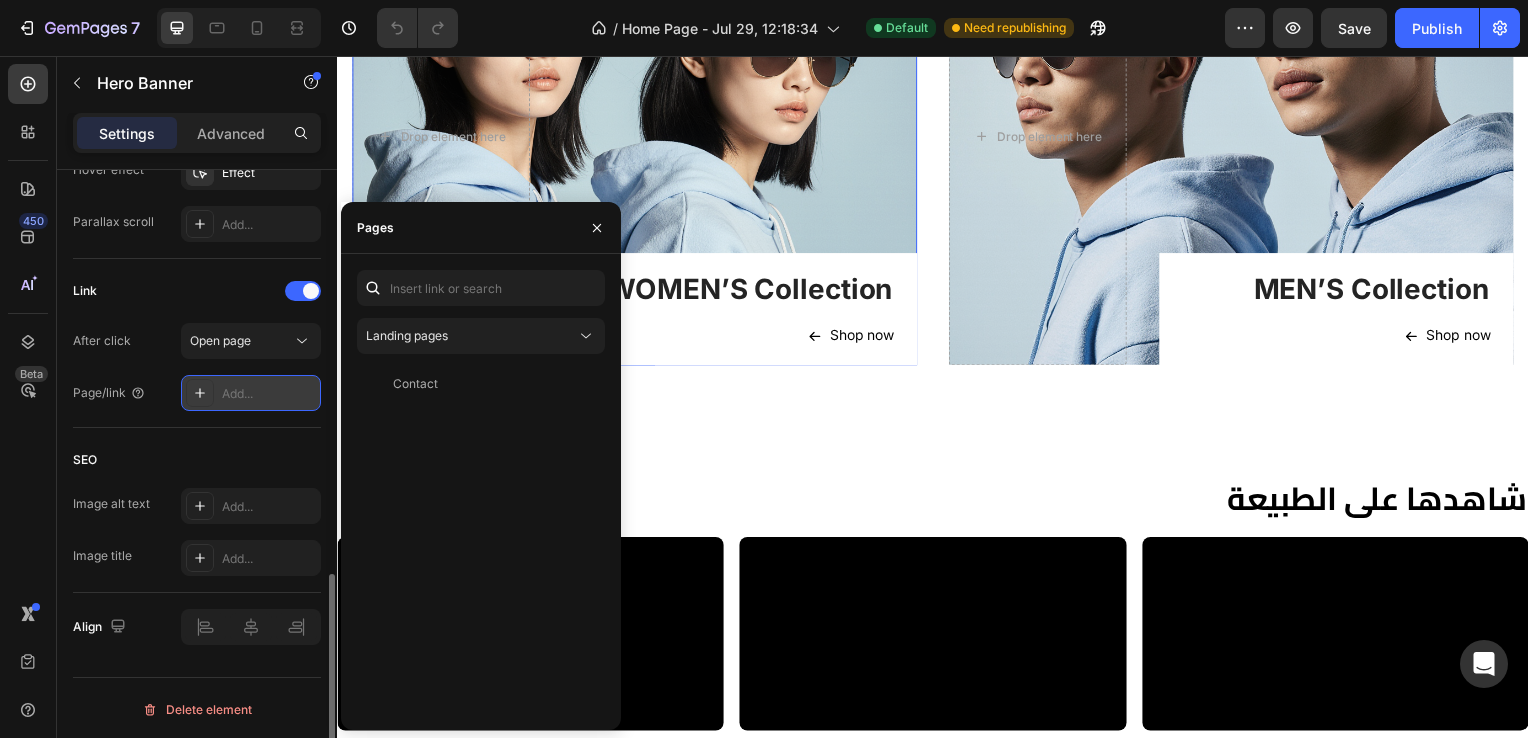 scroll, scrollTop: 0, scrollLeft: 0, axis: both 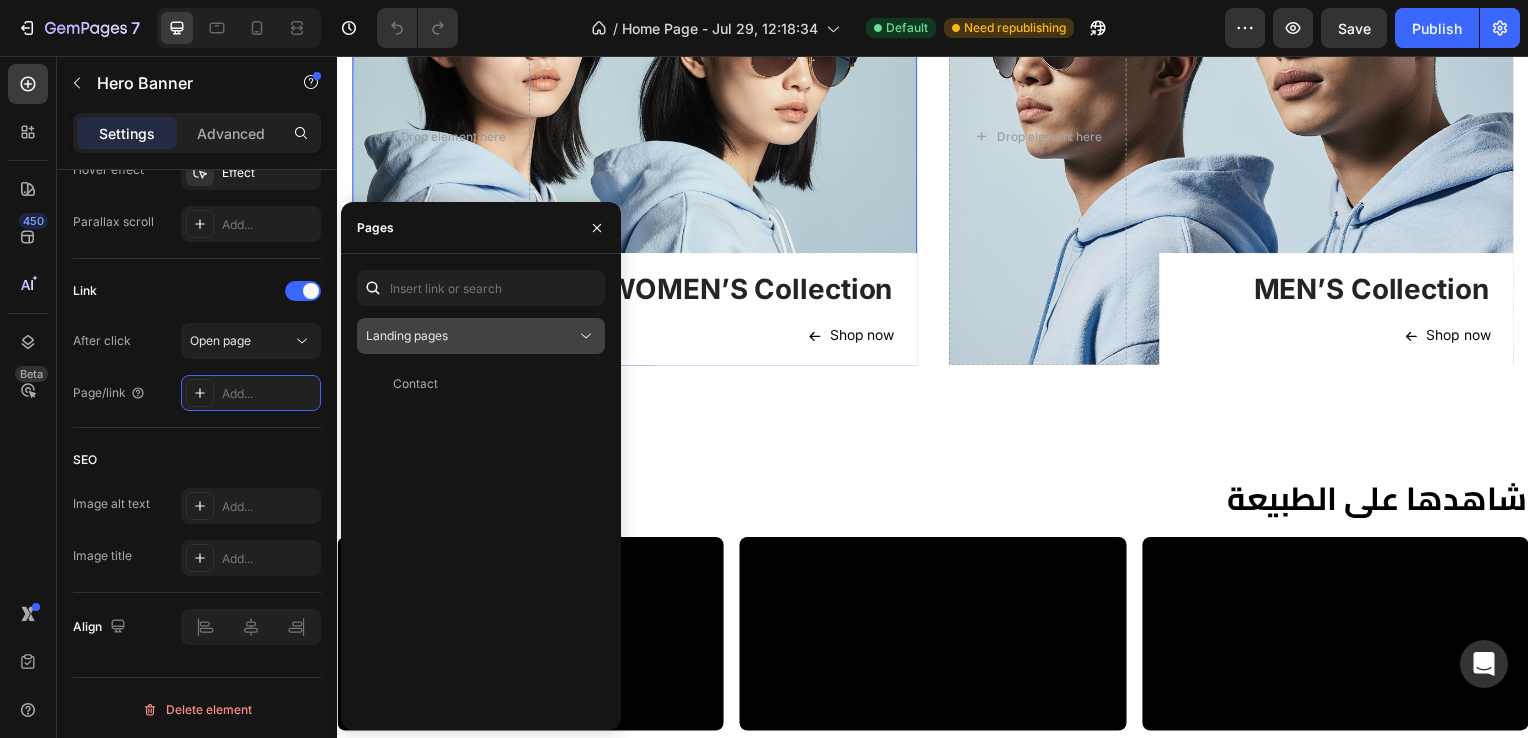 click on "Landing pages" at bounding box center (471, 336) 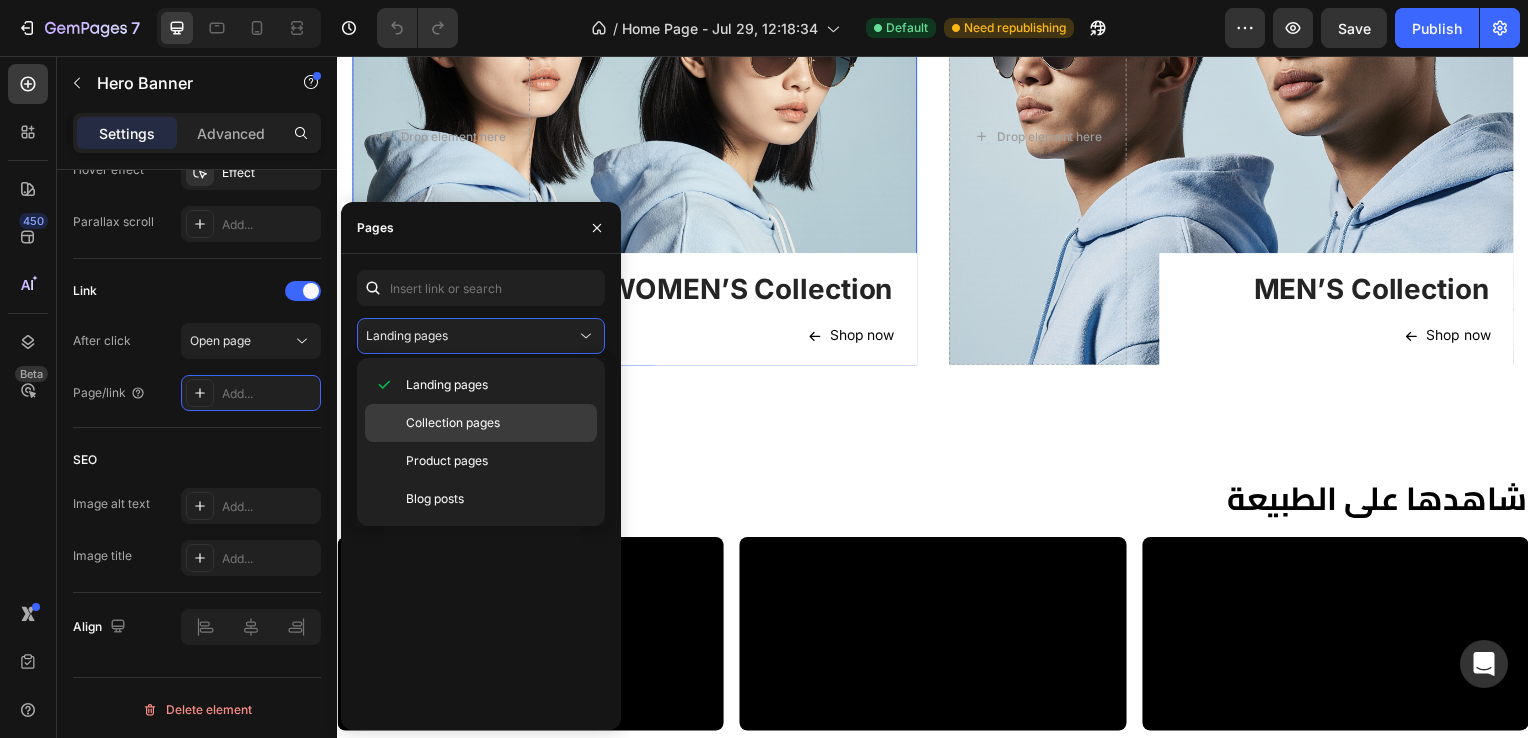 click on "Collection pages" 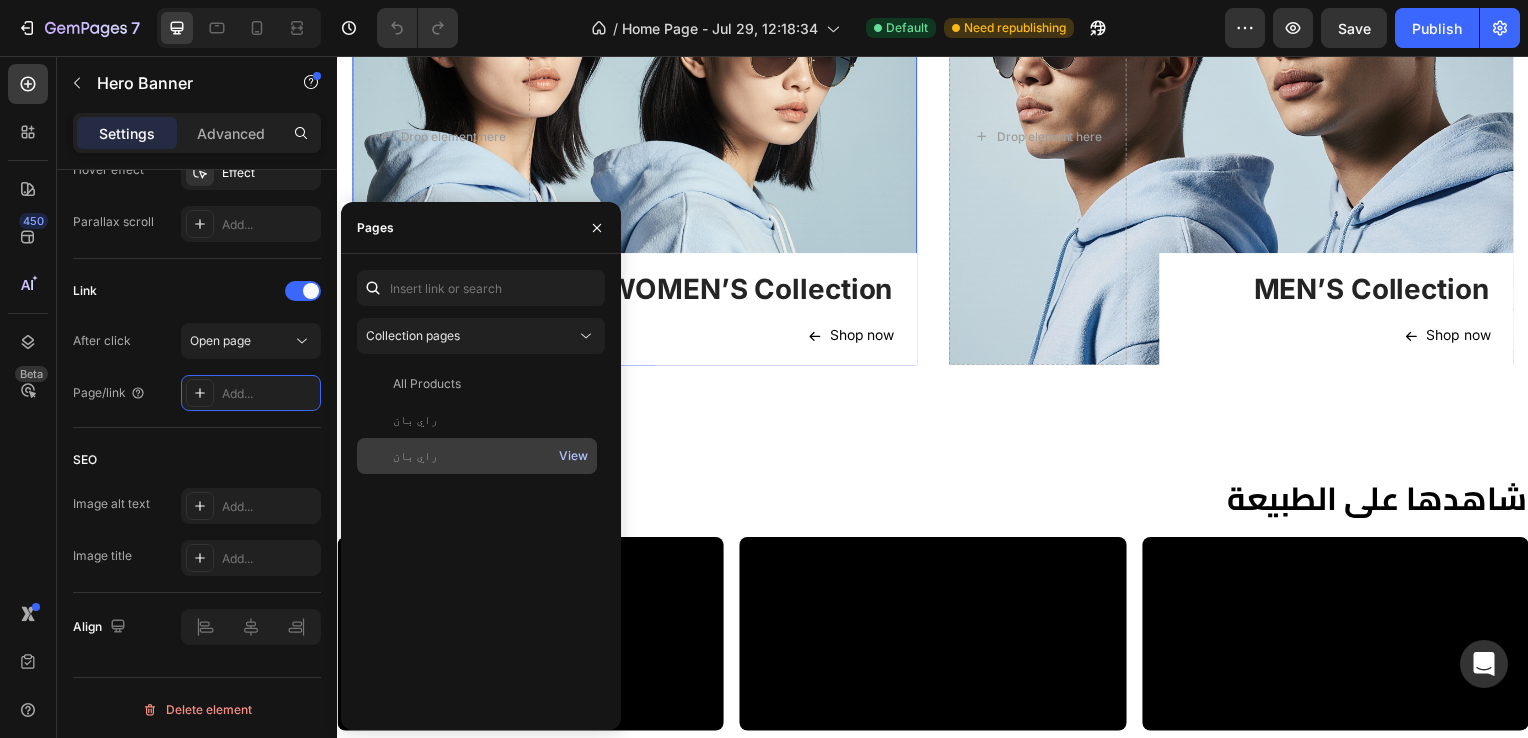 click on "View" at bounding box center [573, 456] 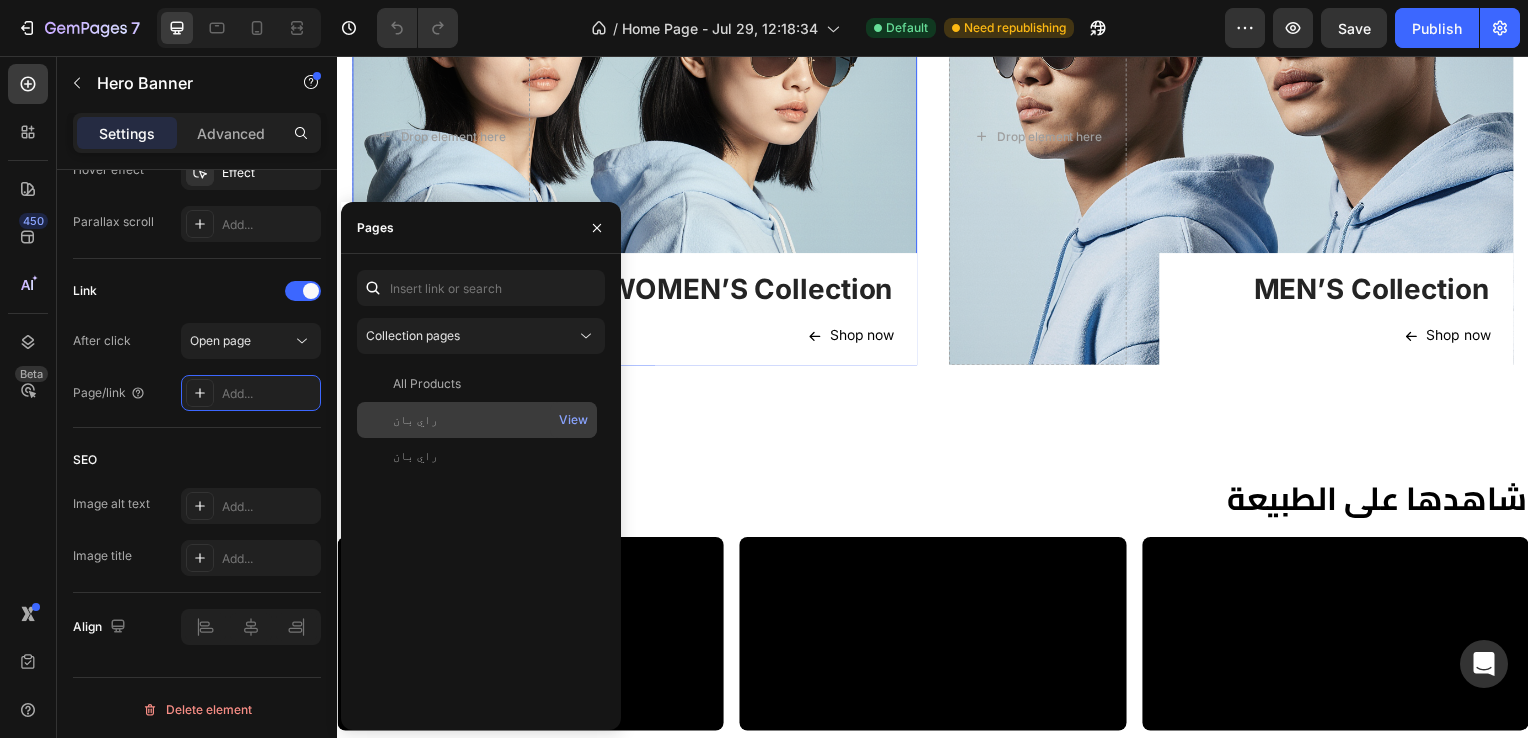 click on "راي بان" at bounding box center [477, 420] 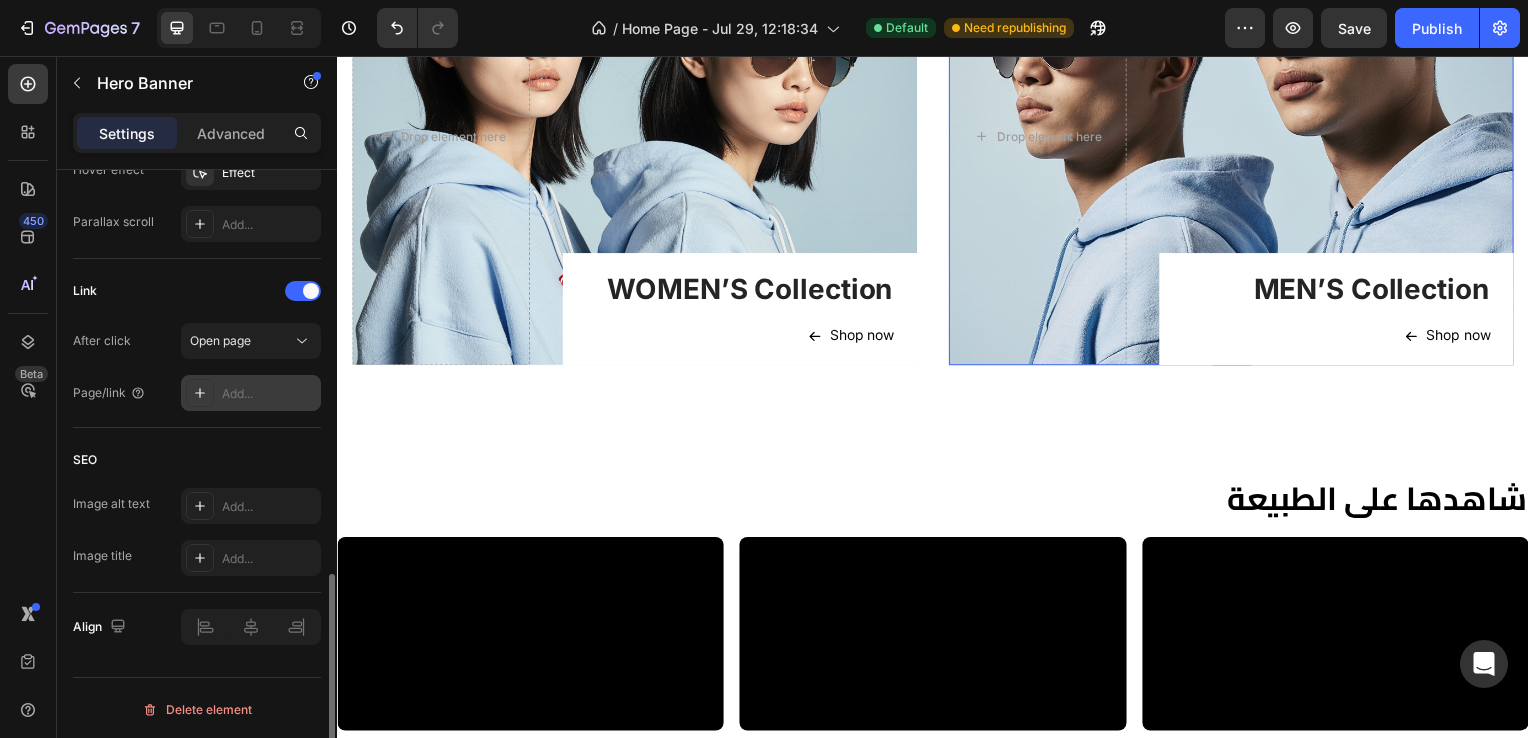 click on "Add..." at bounding box center (269, 394) 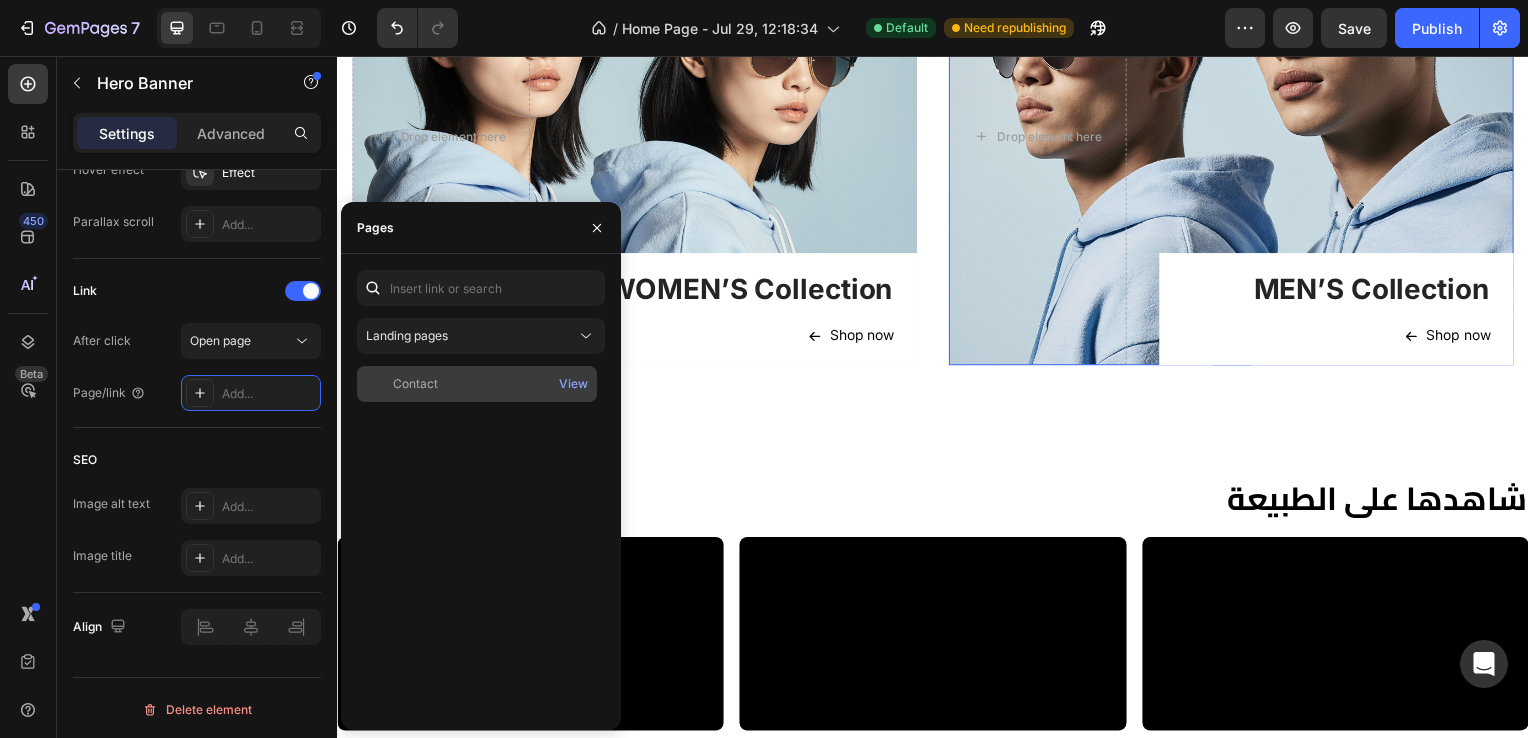 click on "Contact" at bounding box center (477, 384) 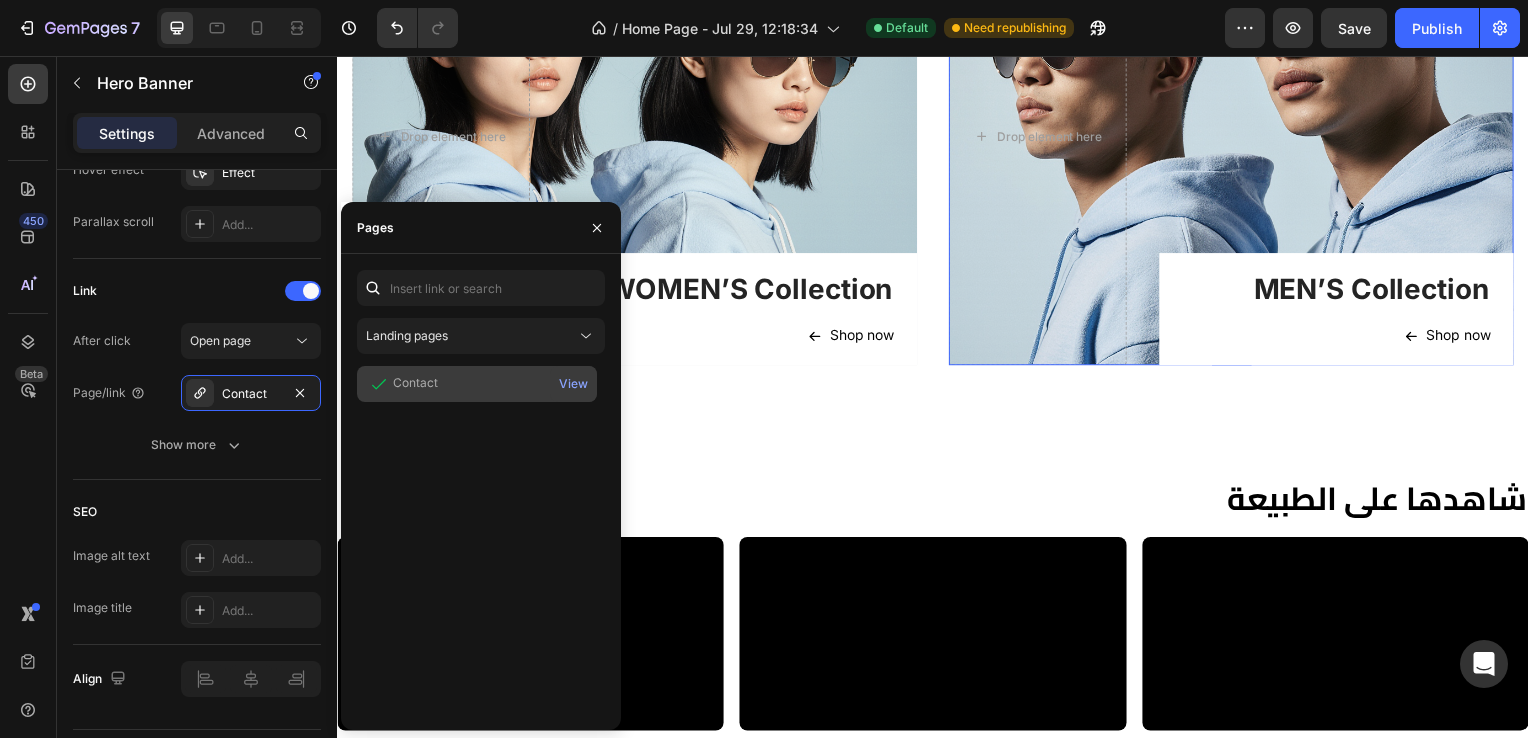 click on "Contact" at bounding box center [477, 384] 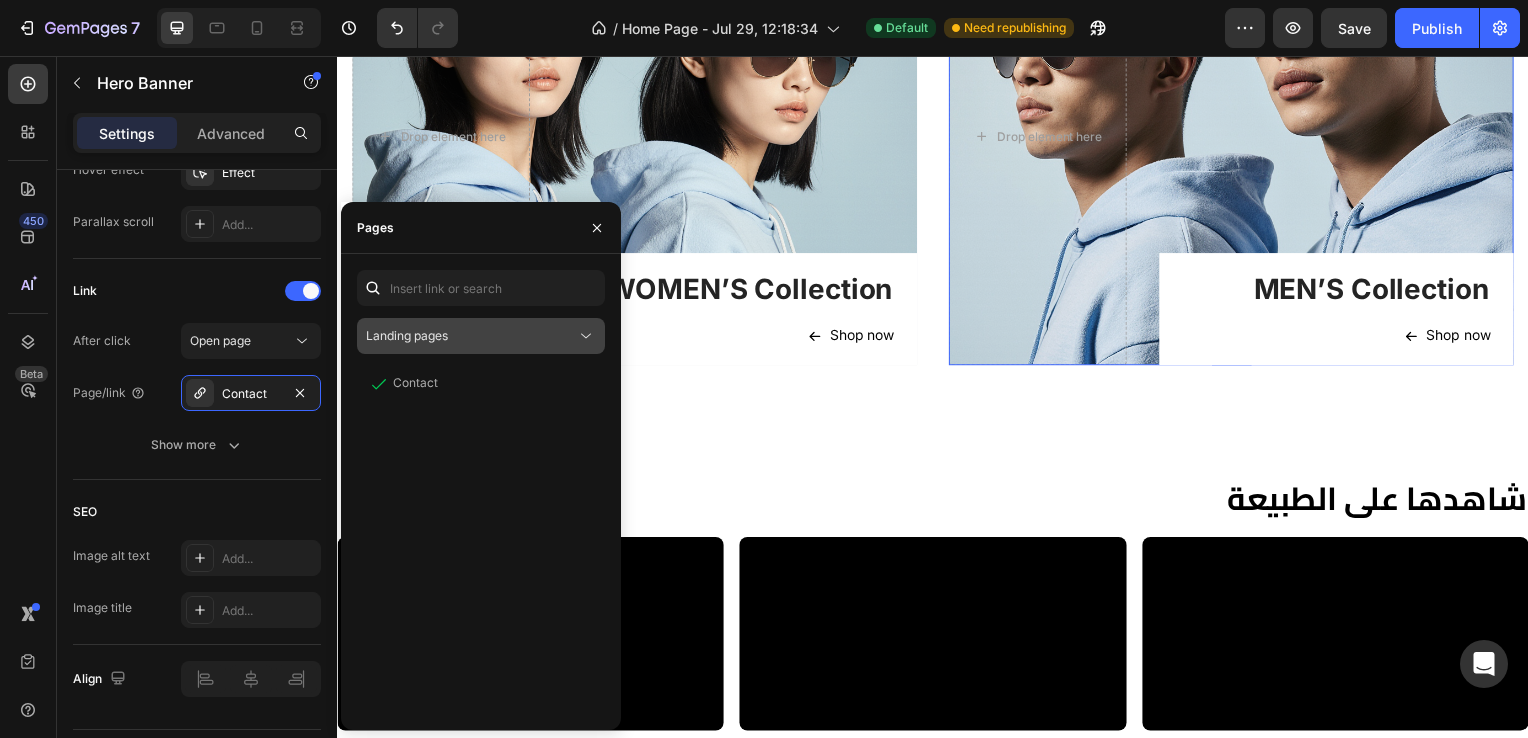 click on "Landing pages" at bounding box center [471, 336] 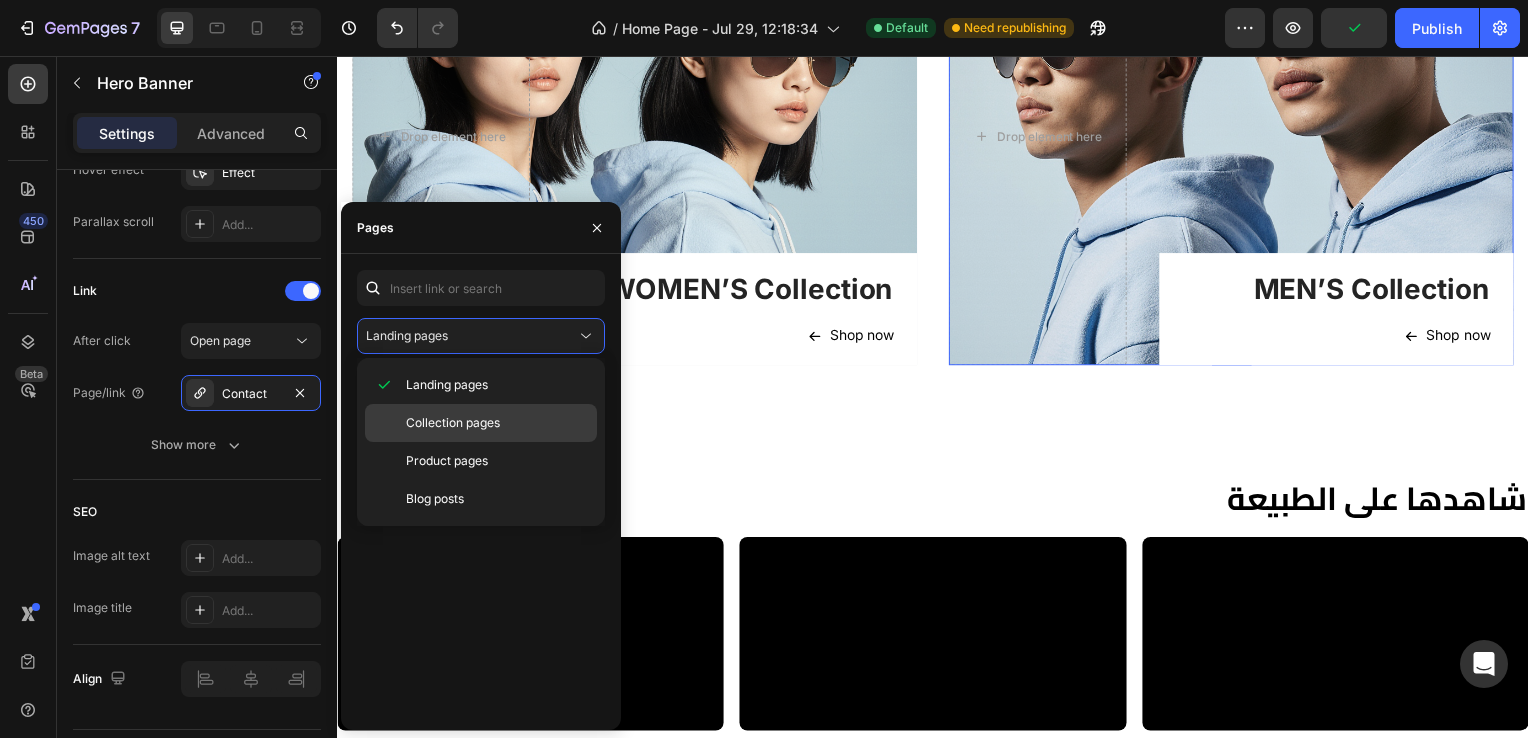 click on "Collection pages" at bounding box center [453, 423] 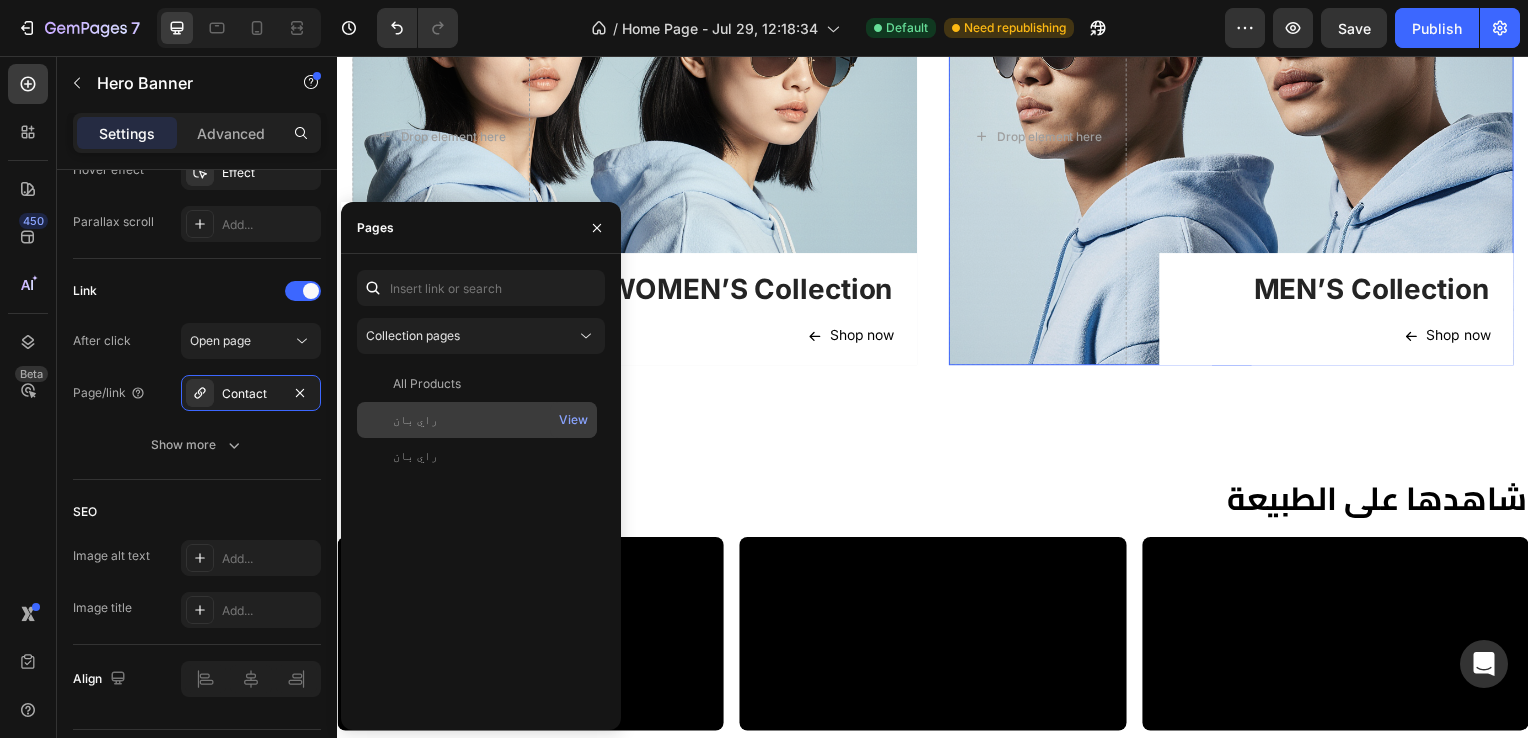 click on "راي بان" at bounding box center [477, 420] 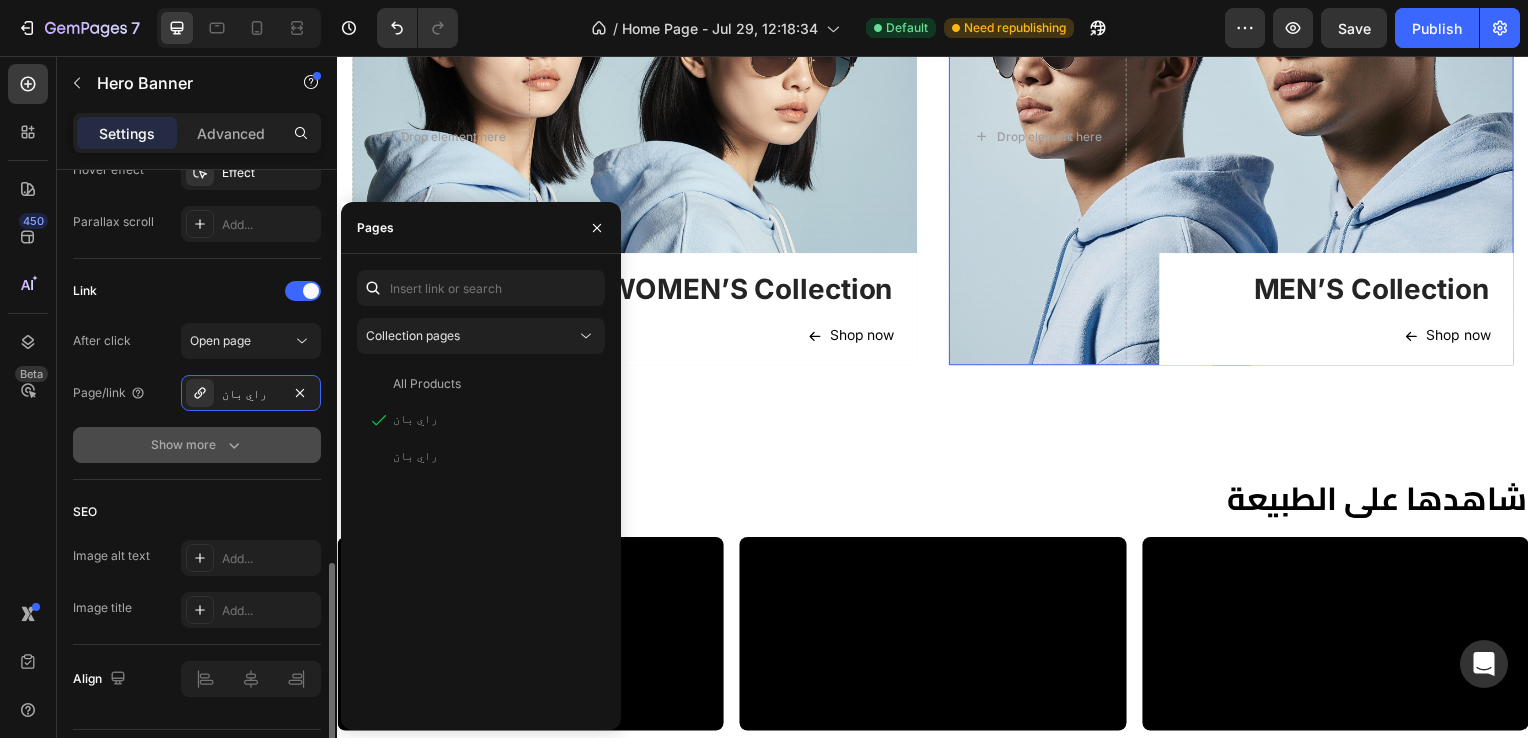 scroll, scrollTop: 1191, scrollLeft: 0, axis: vertical 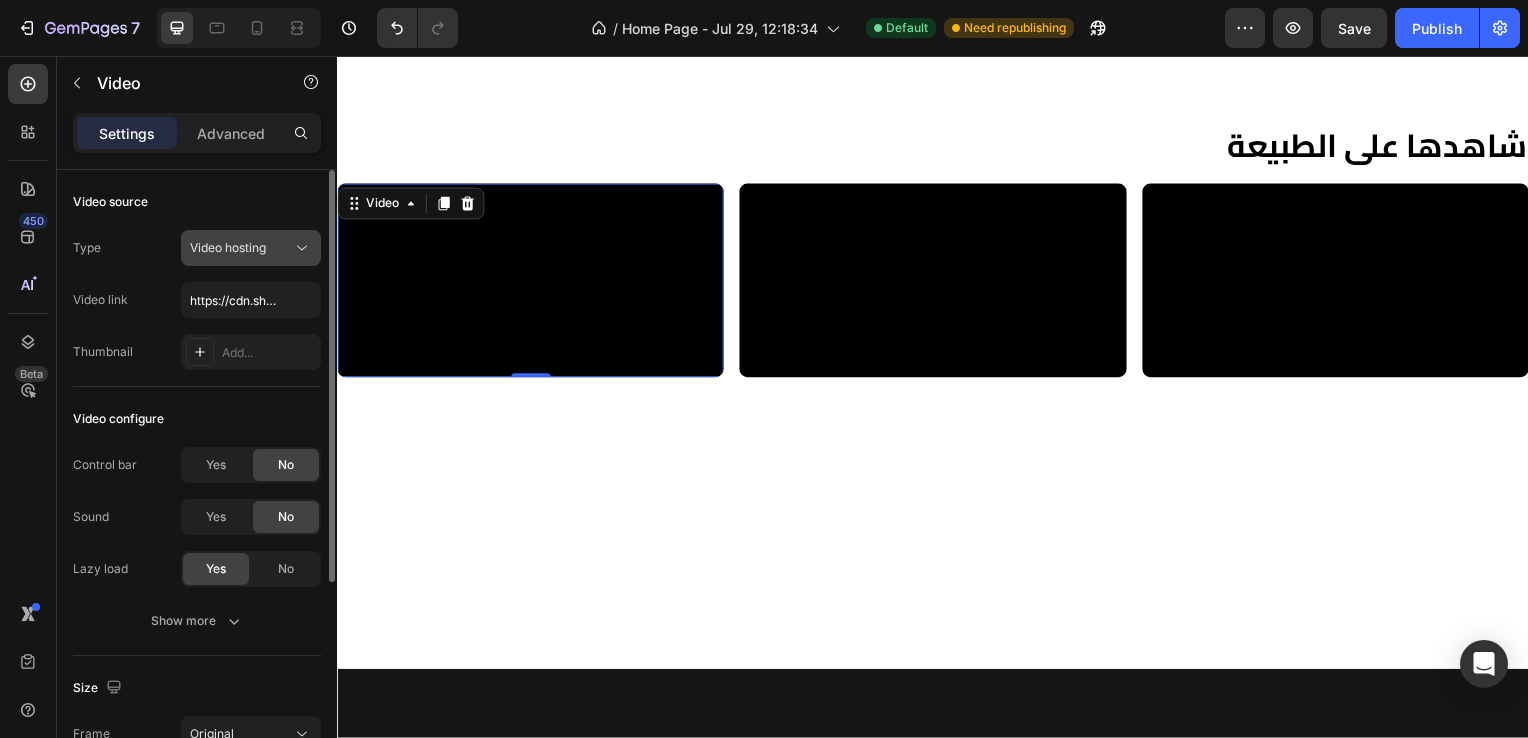 click on "Video hosting" 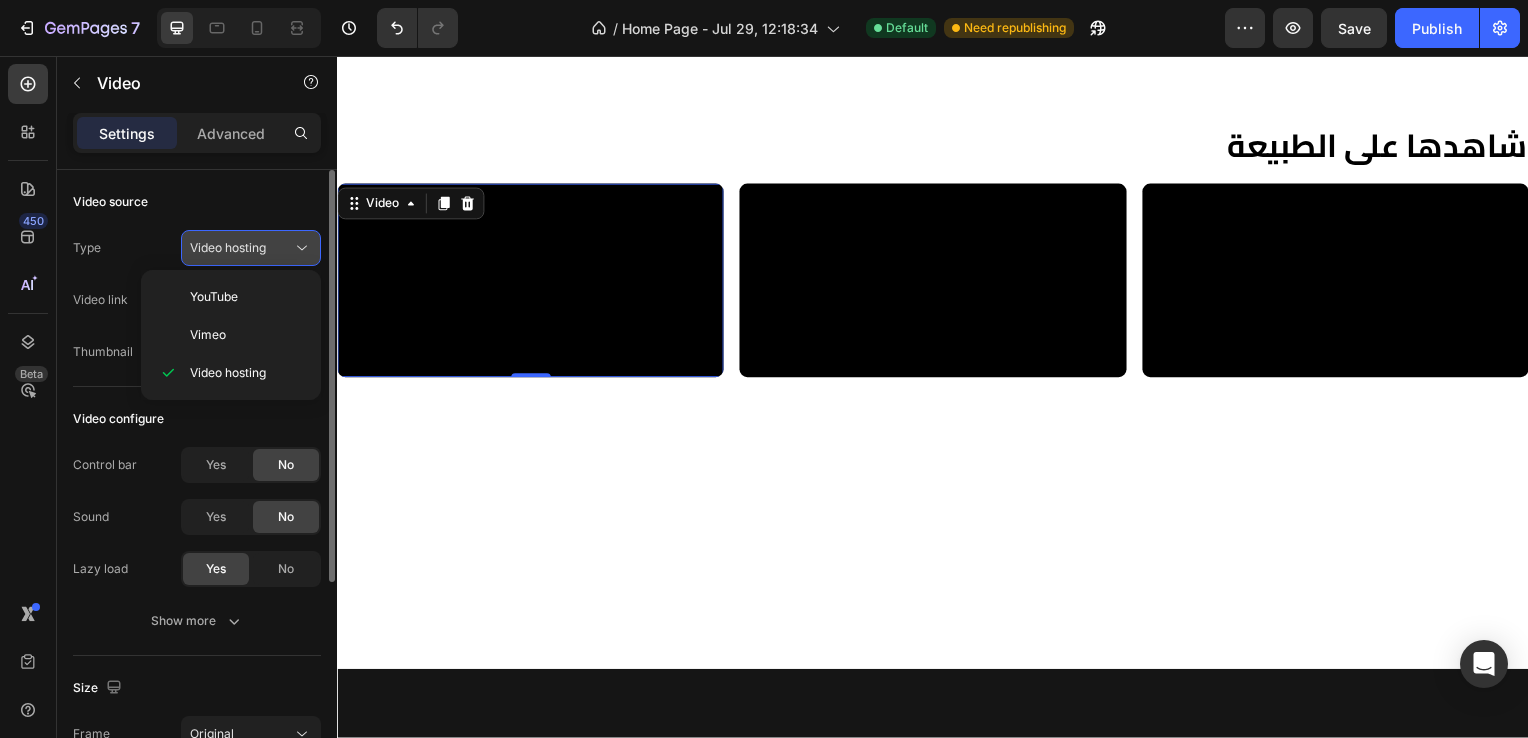 click on "Video hosting" 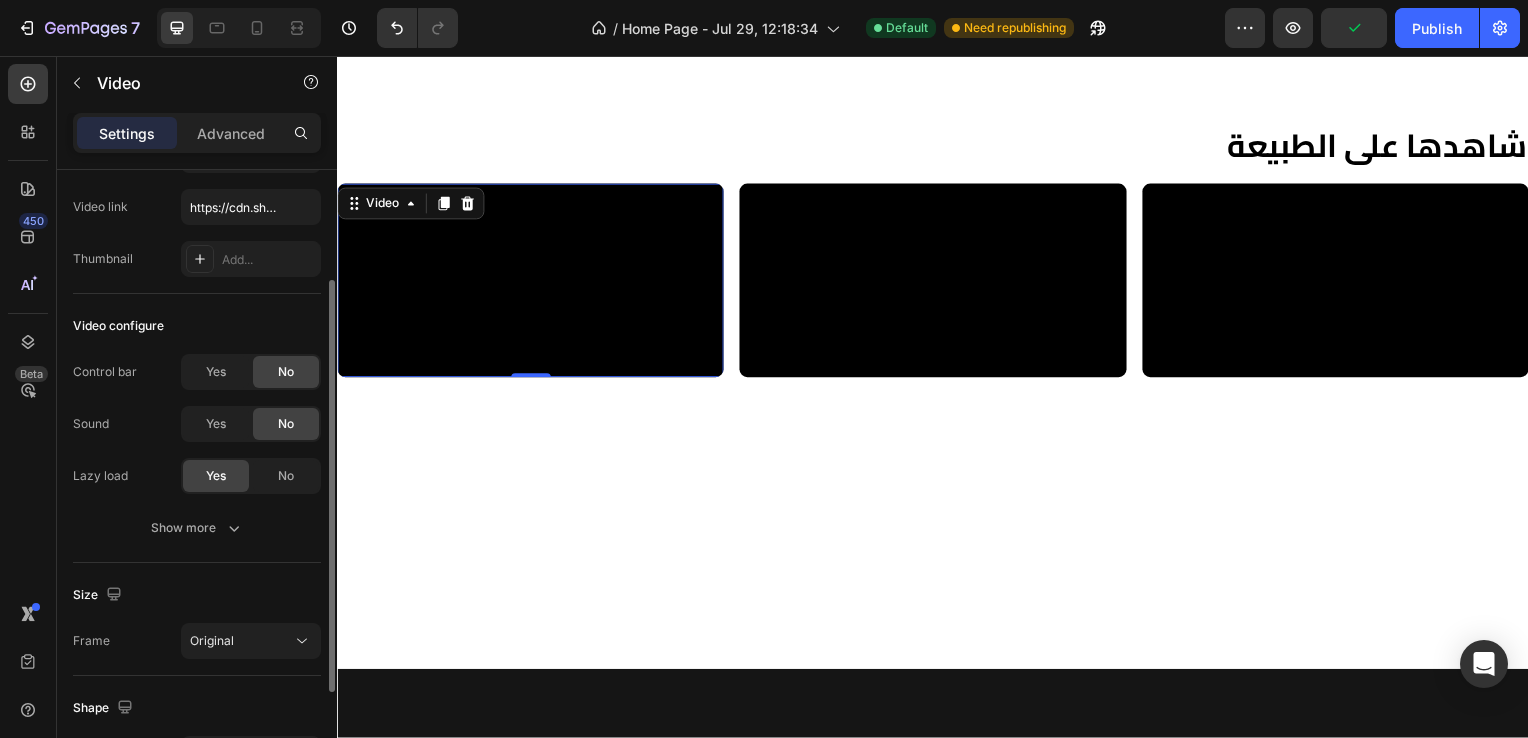 scroll, scrollTop: 88, scrollLeft: 0, axis: vertical 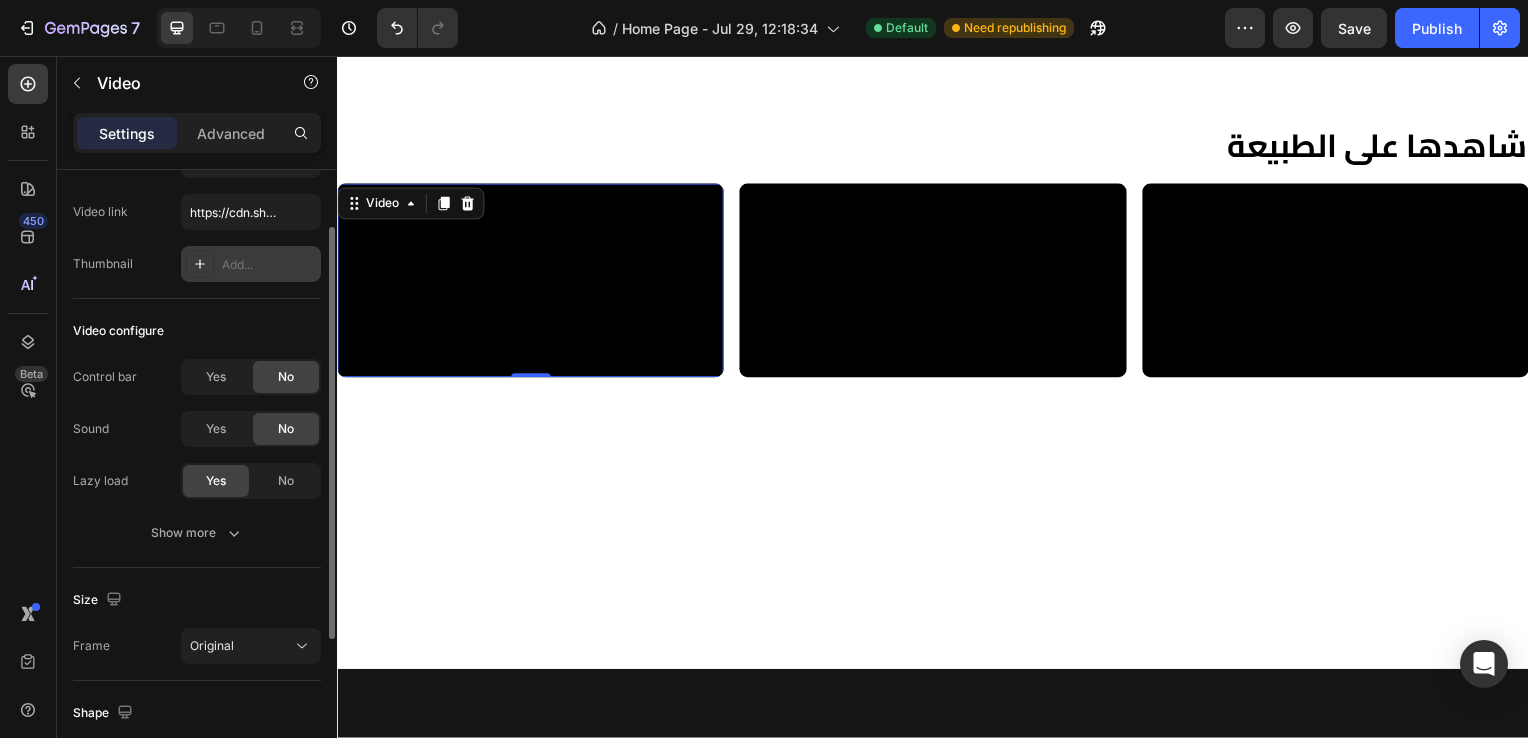 click on "Add..." at bounding box center [269, 265] 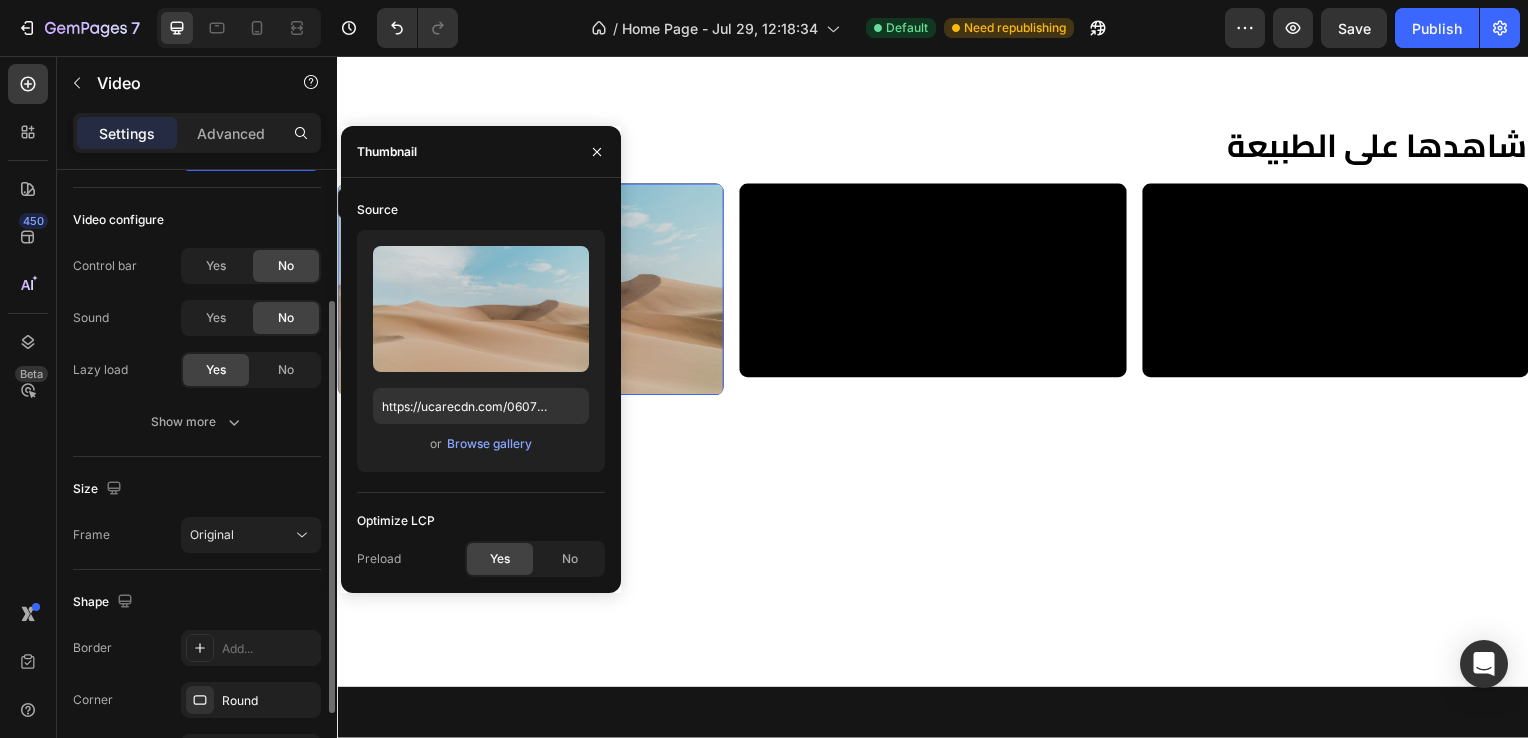 scroll, scrollTop: 325, scrollLeft: 0, axis: vertical 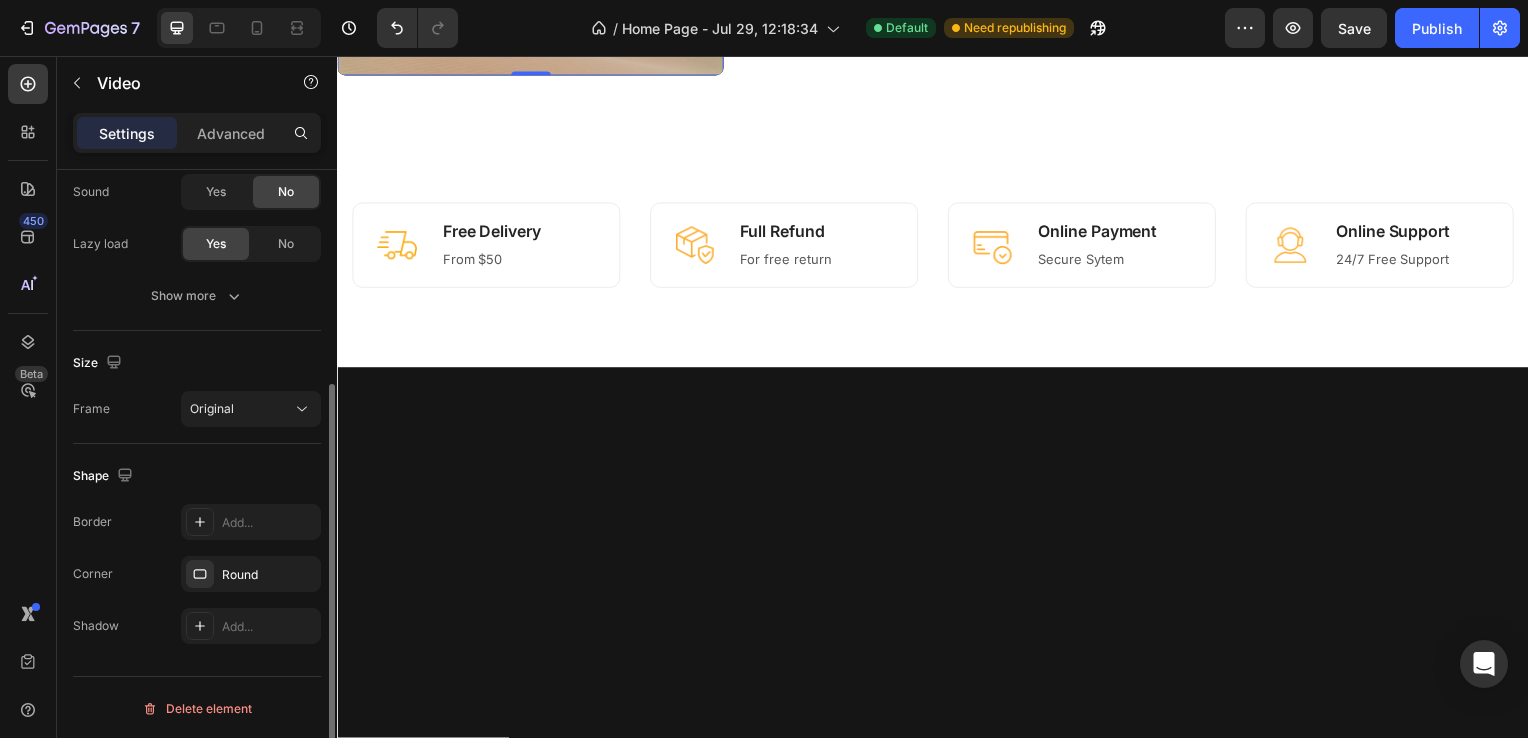 click on "Shape Border Add... Corner Round Shadow Add..." 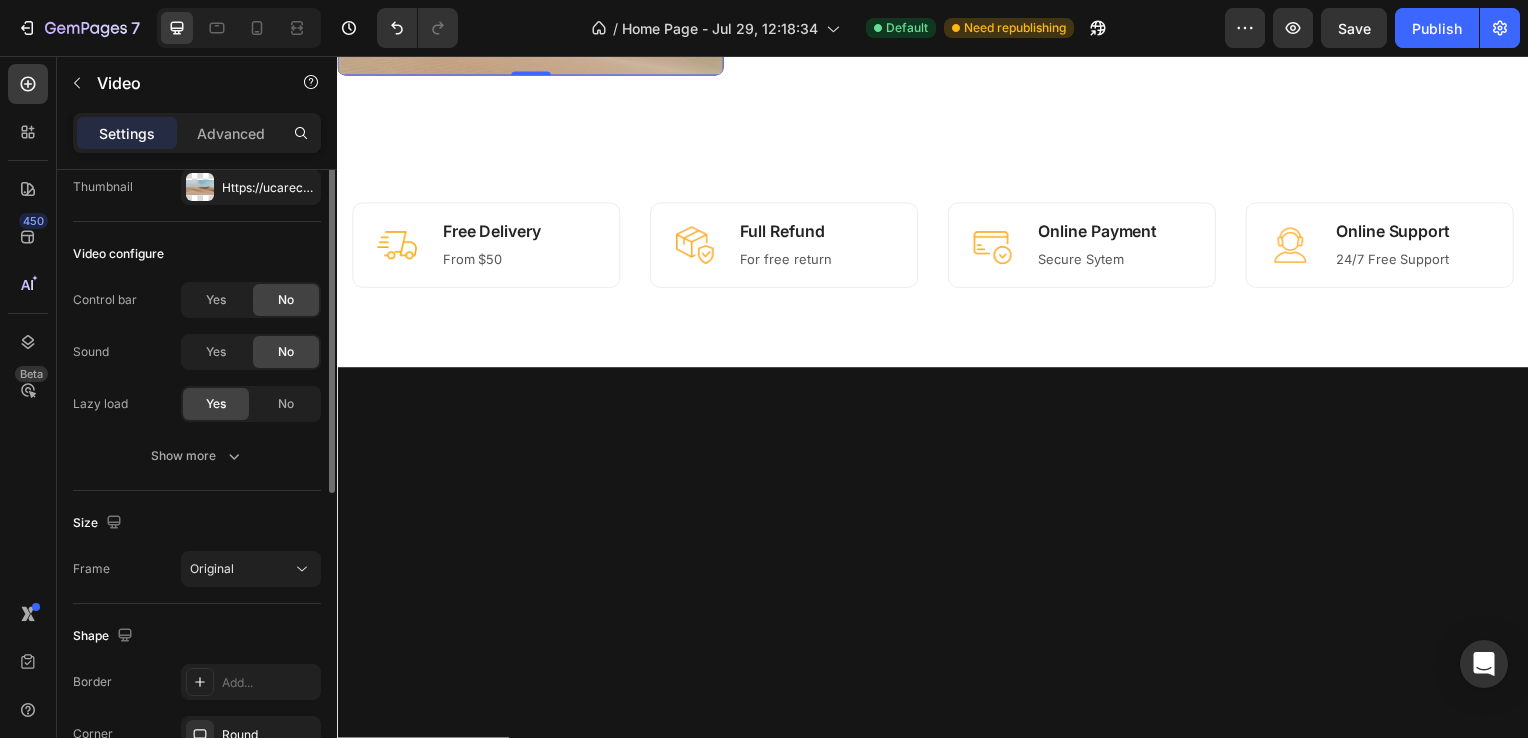 scroll, scrollTop: 0, scrollLeft: 0, axis: both 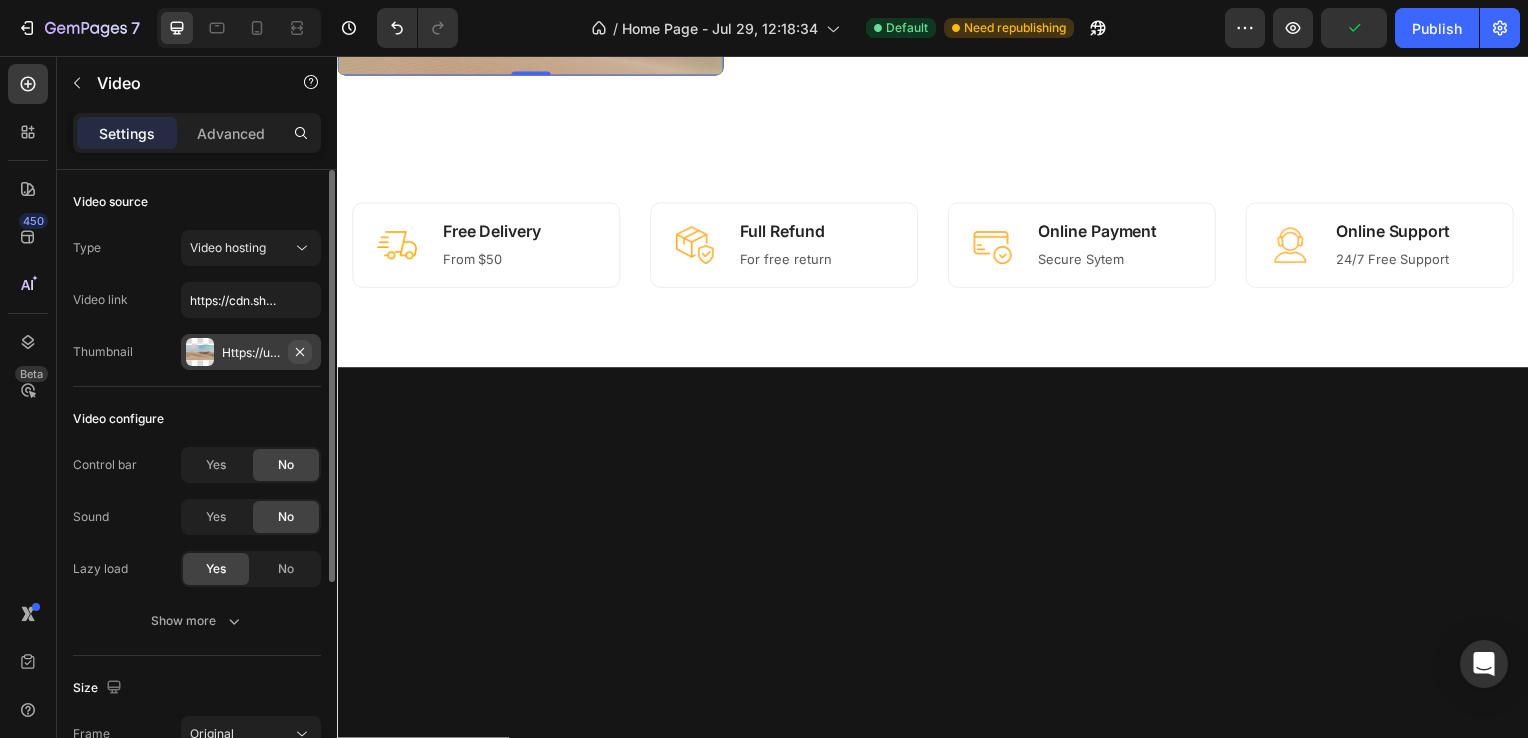 click 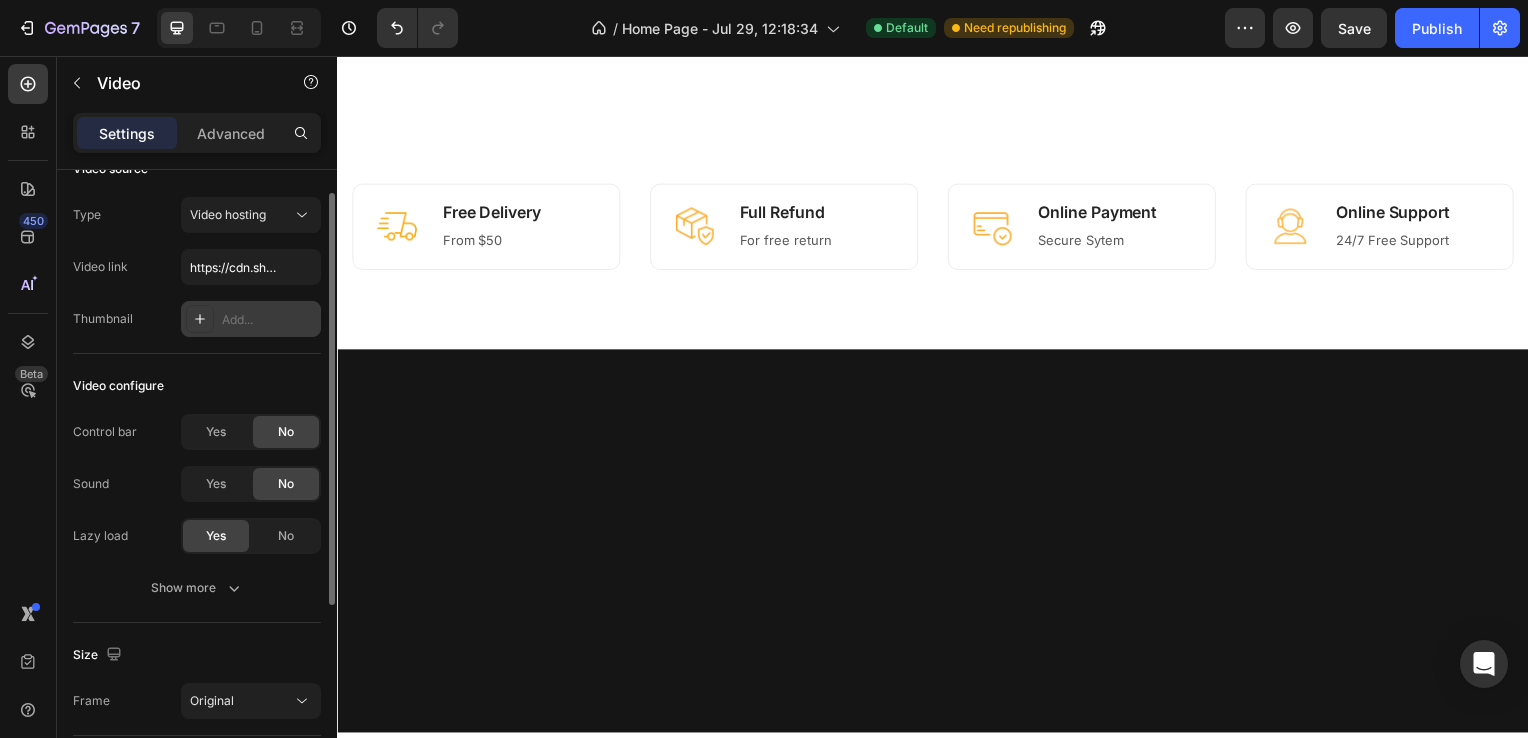 scroll, scrollTop: 34, scrollLeft: 0, axis: vertical 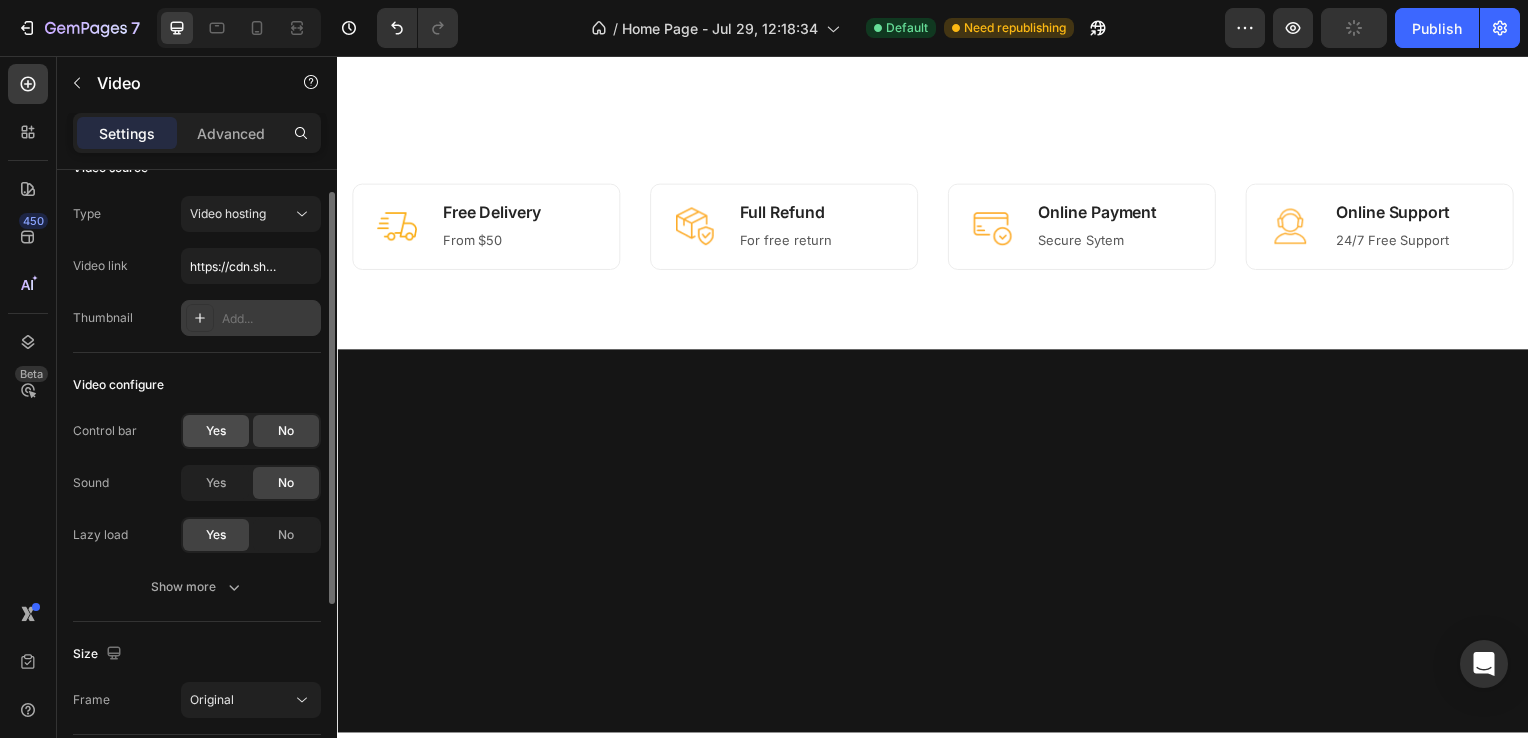 click on "Yes" 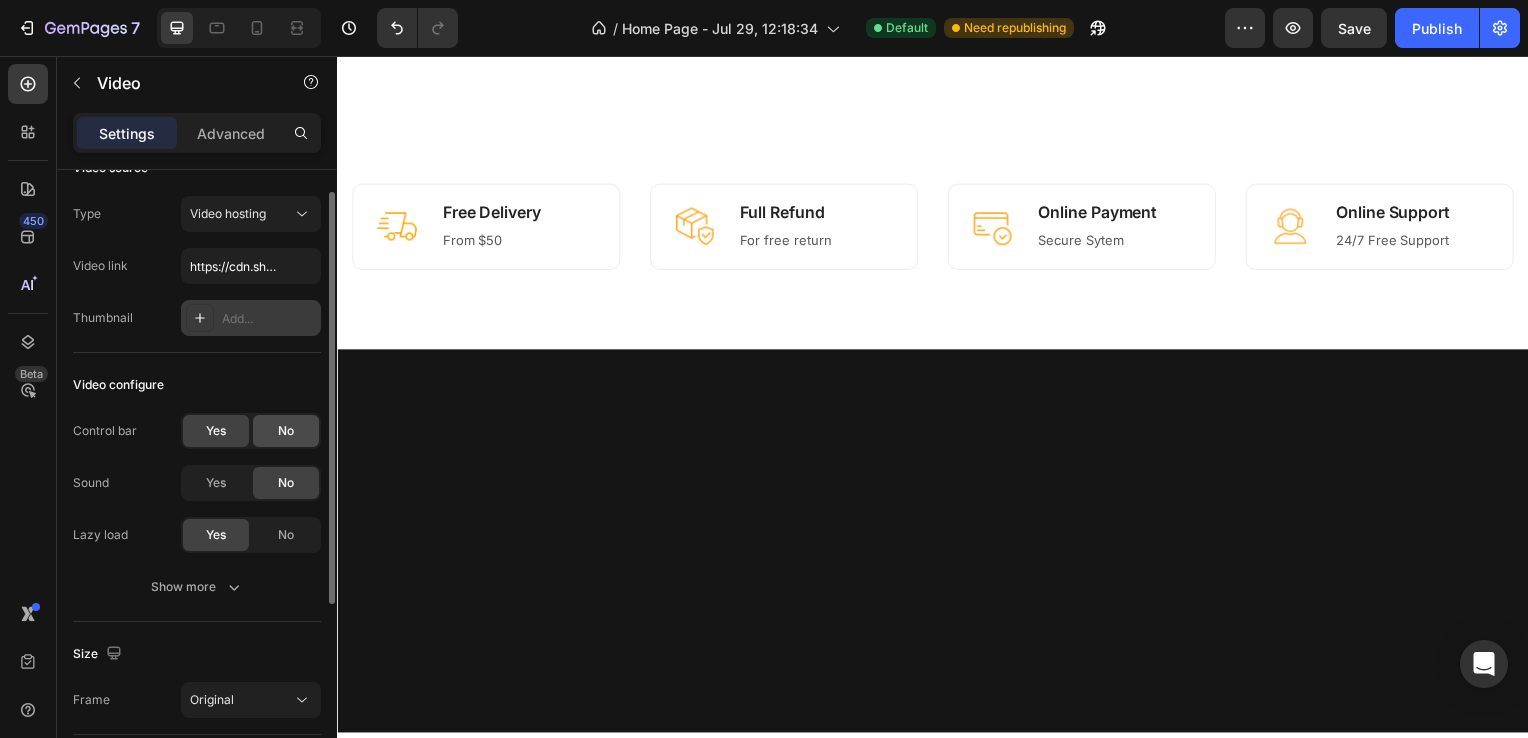 click on "No" 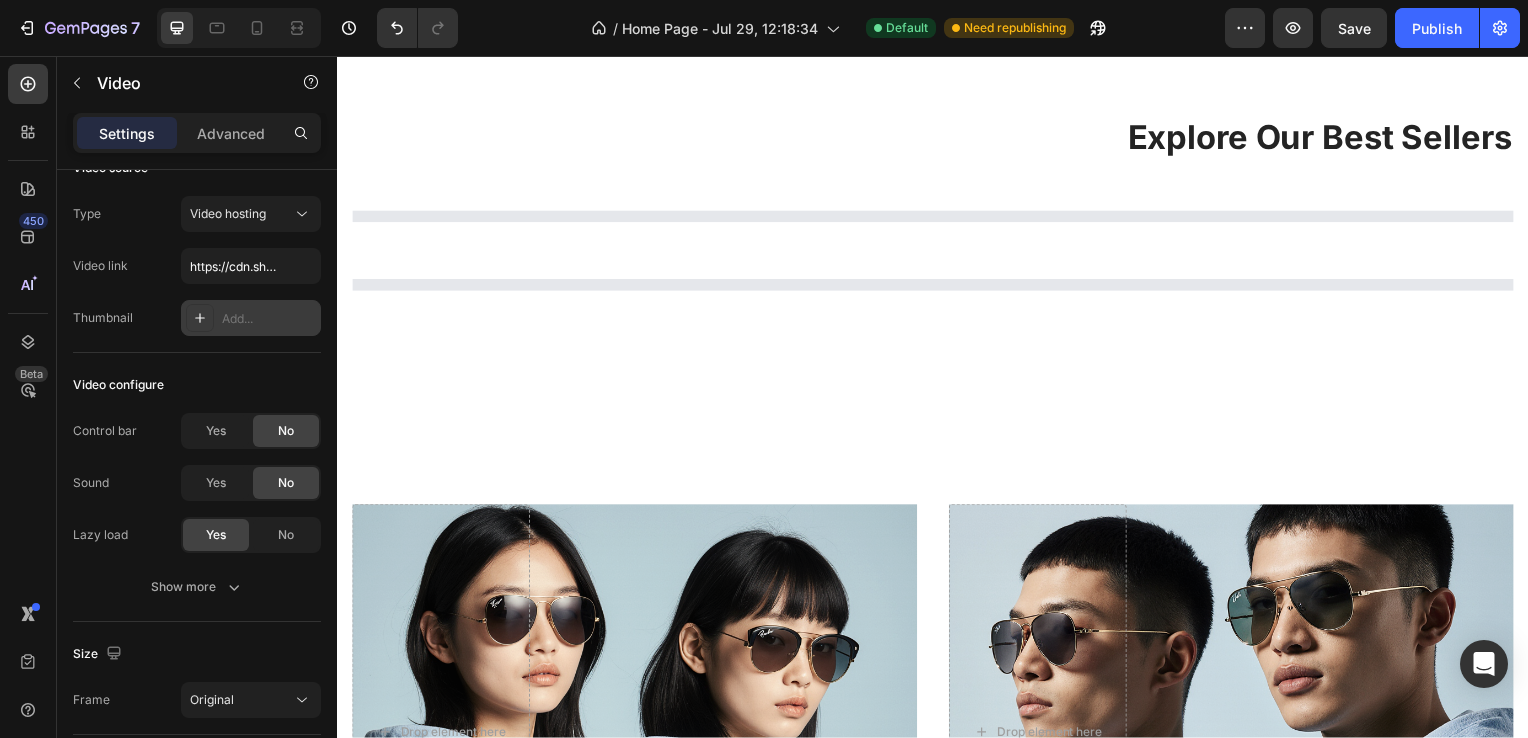 scroll, scrollTop: 0, scrollLeft: 0, axis: both 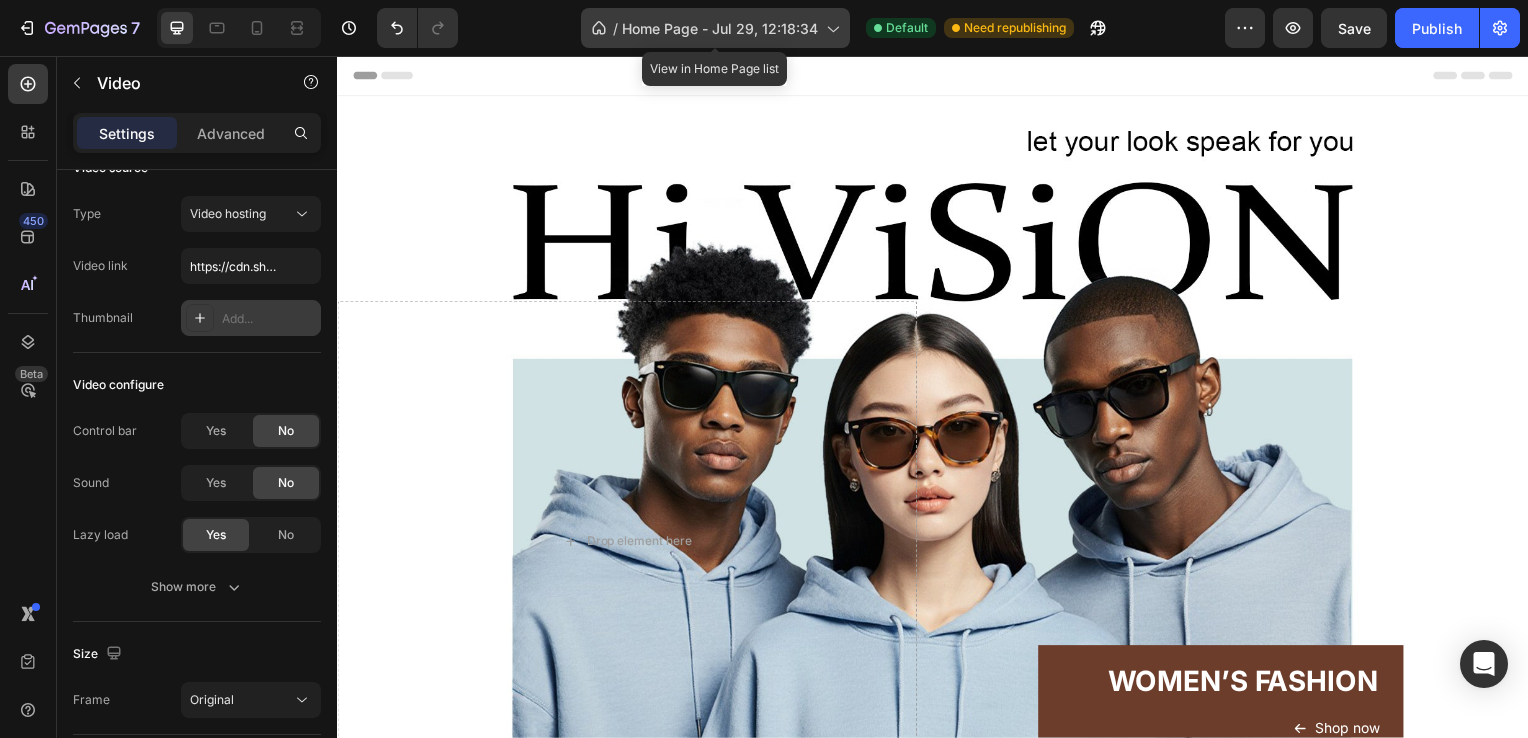 click on "Home Page - Jul 29, 12:18:34" at bounding box center [720, 28] 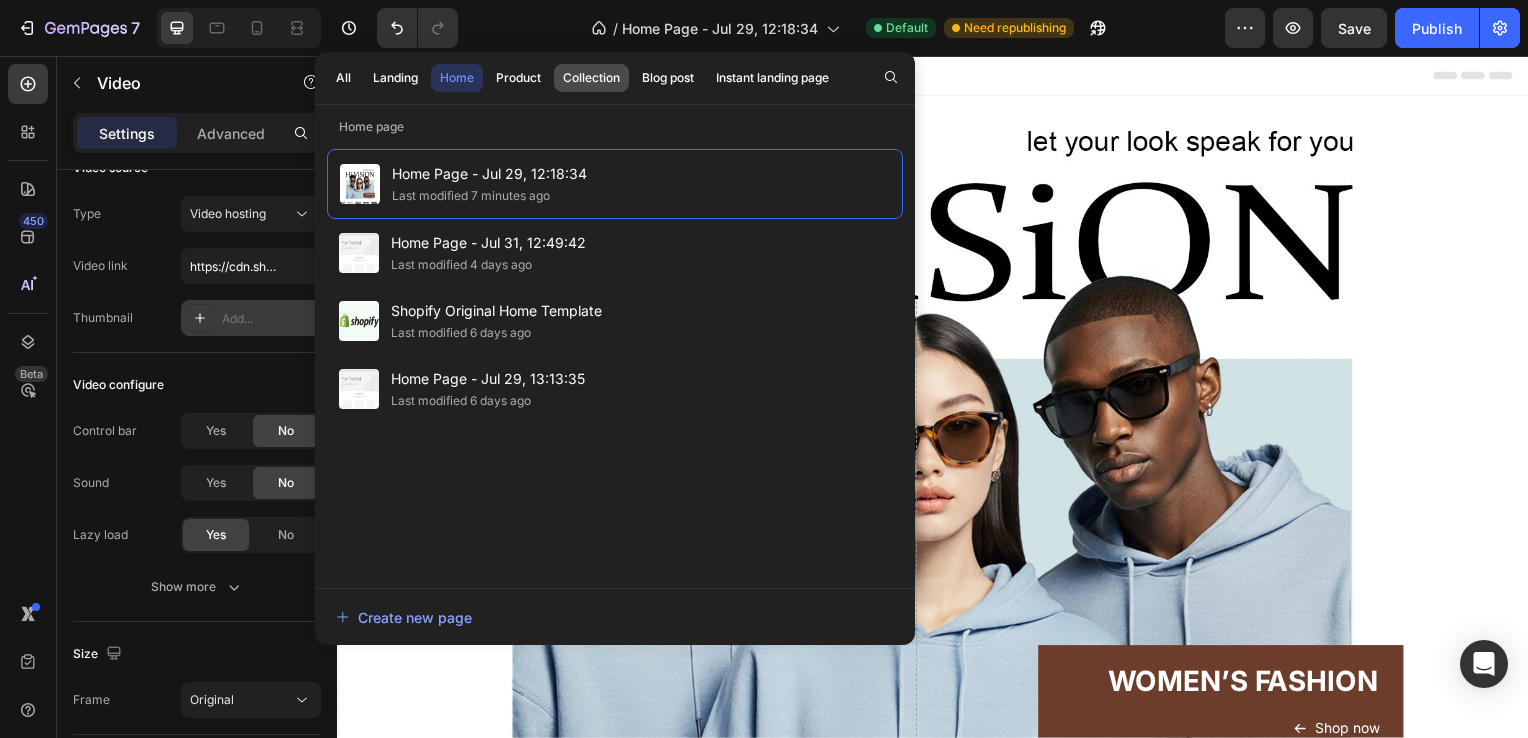 click on "Collection" at bounding box center [591, 78] 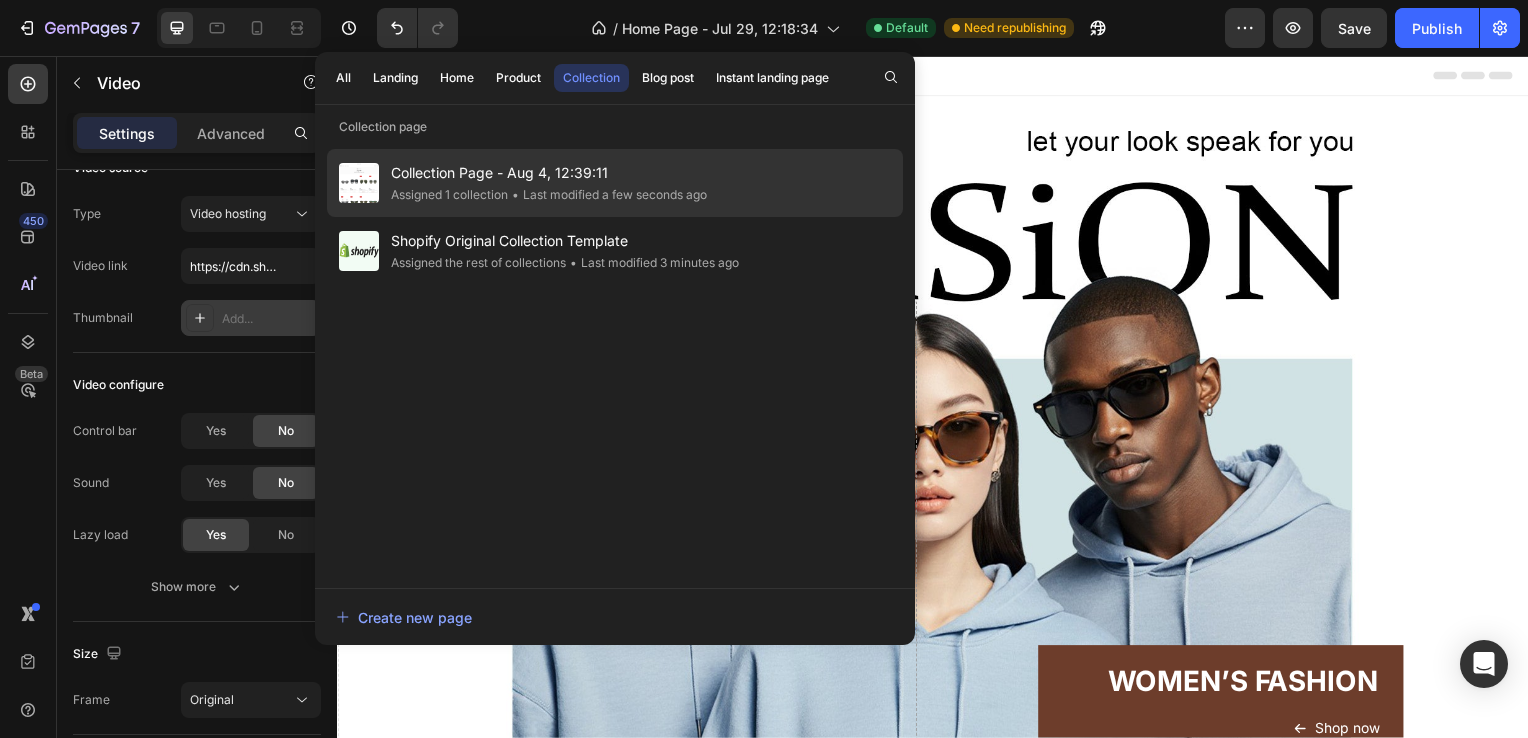 click on "Collection Page - Aug 4, 12:39:11" at bounding box center [549, 173] 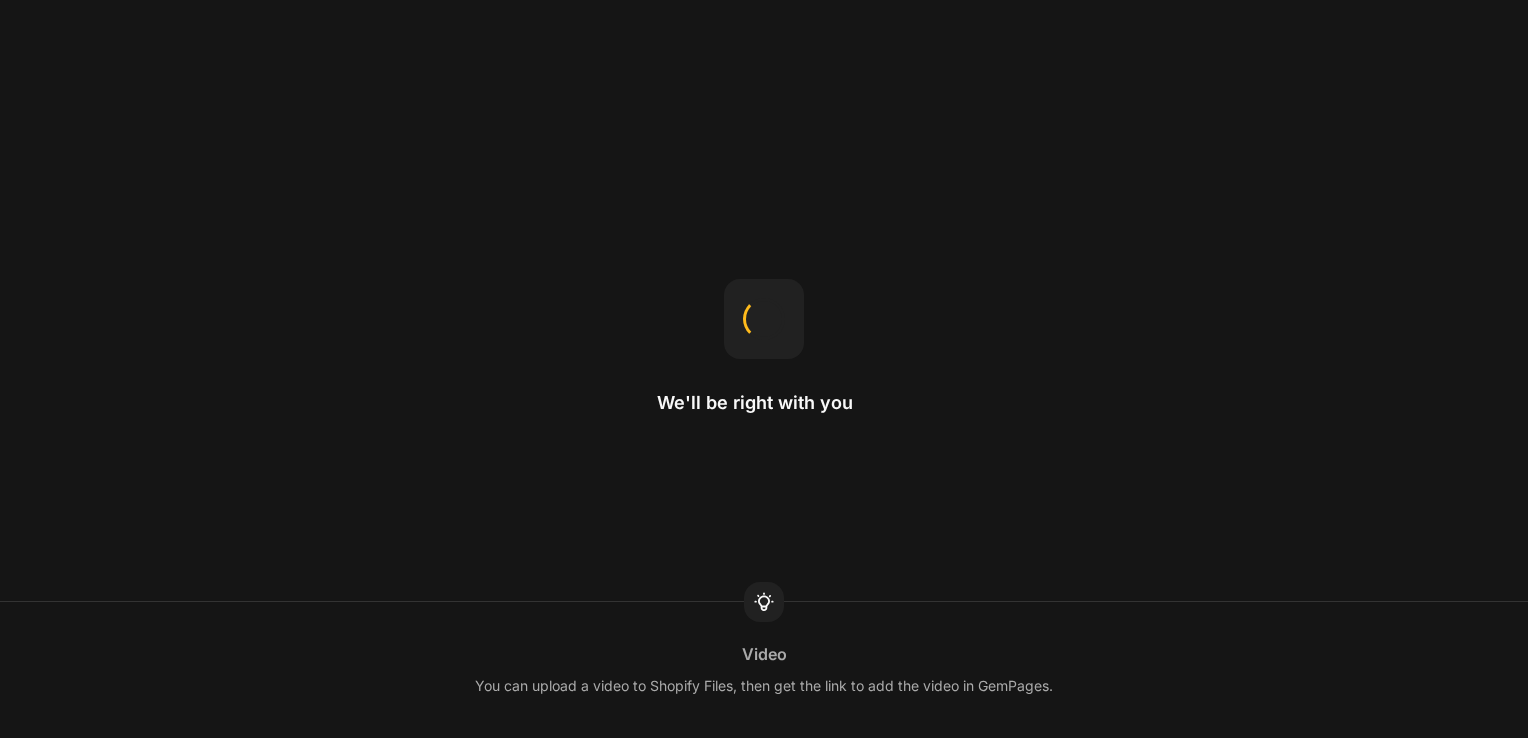 scroll, scrollTop: 0, scrollLeft: 0, axis: both 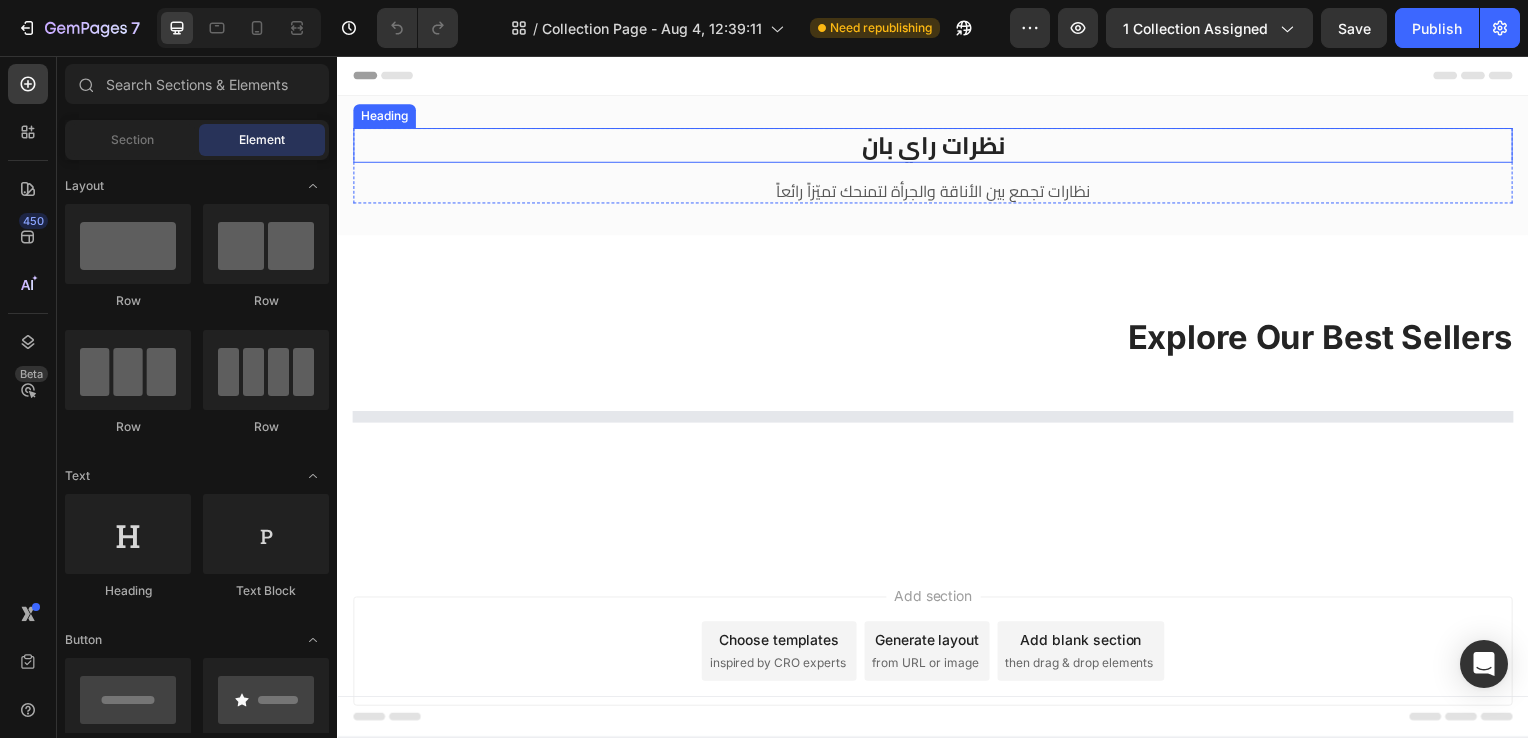 click on "نظرات راي بان" at bounding box center (937, 146) 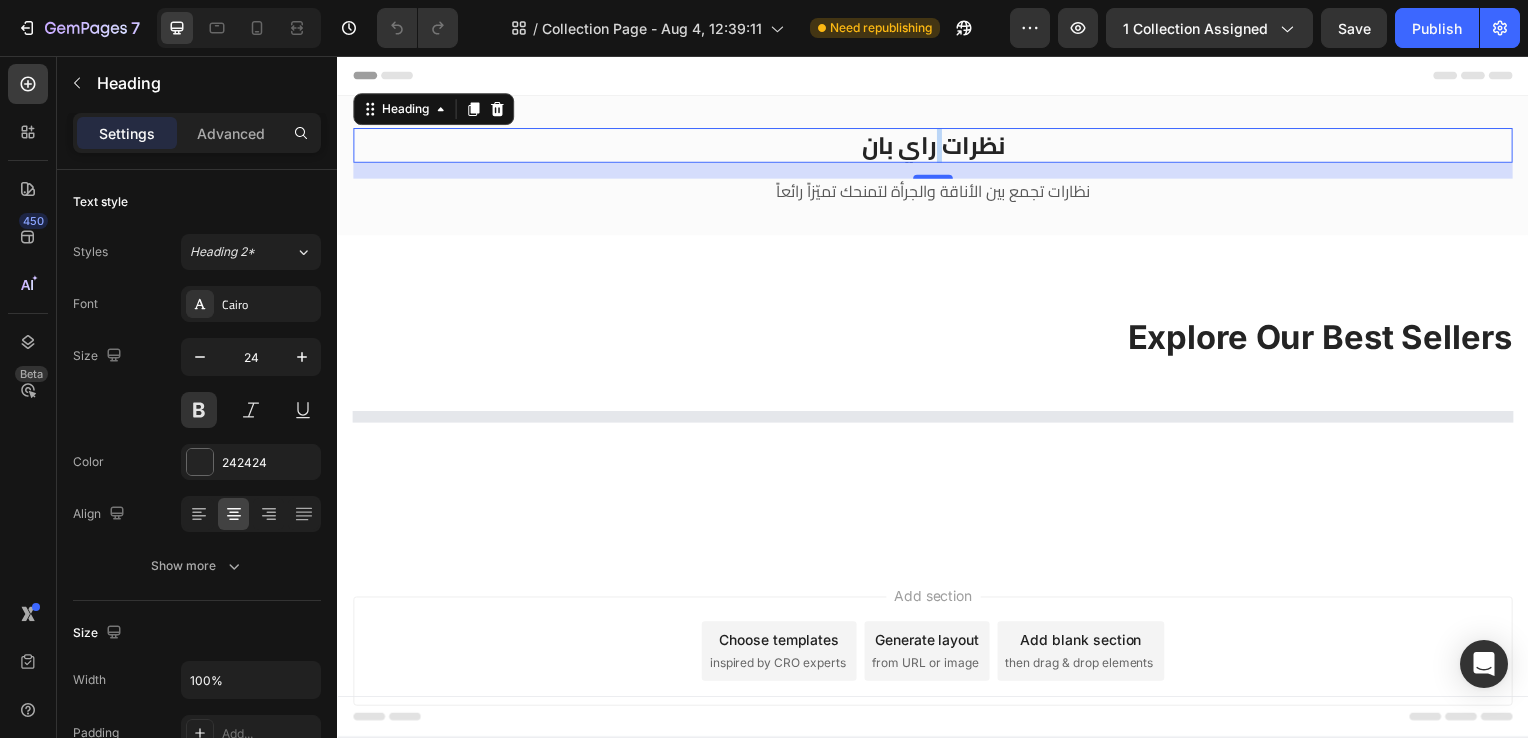 click on "نظرات راي بان" at bounding box center [937, 146] 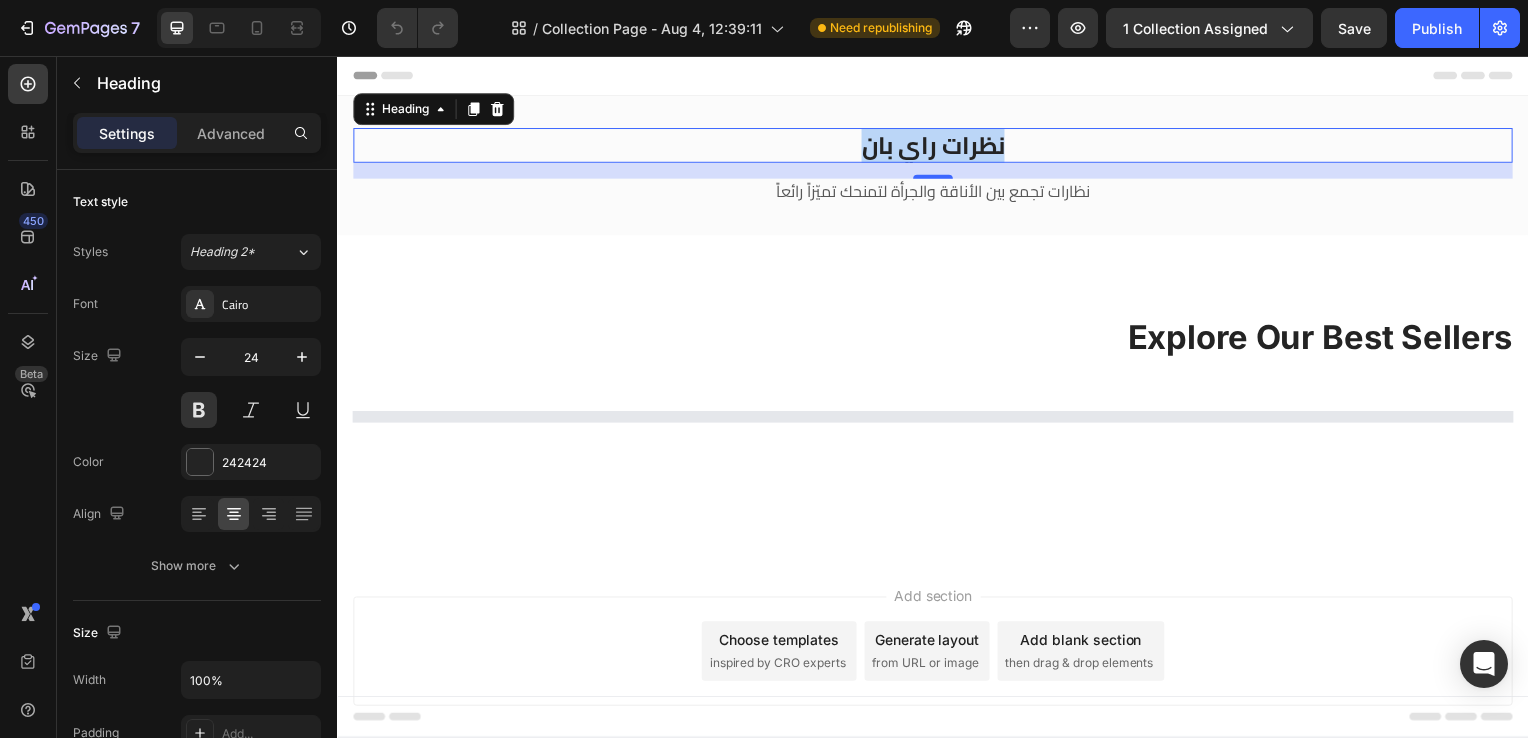 click on "نظرات راي بان" at bounding box center [937, 146] 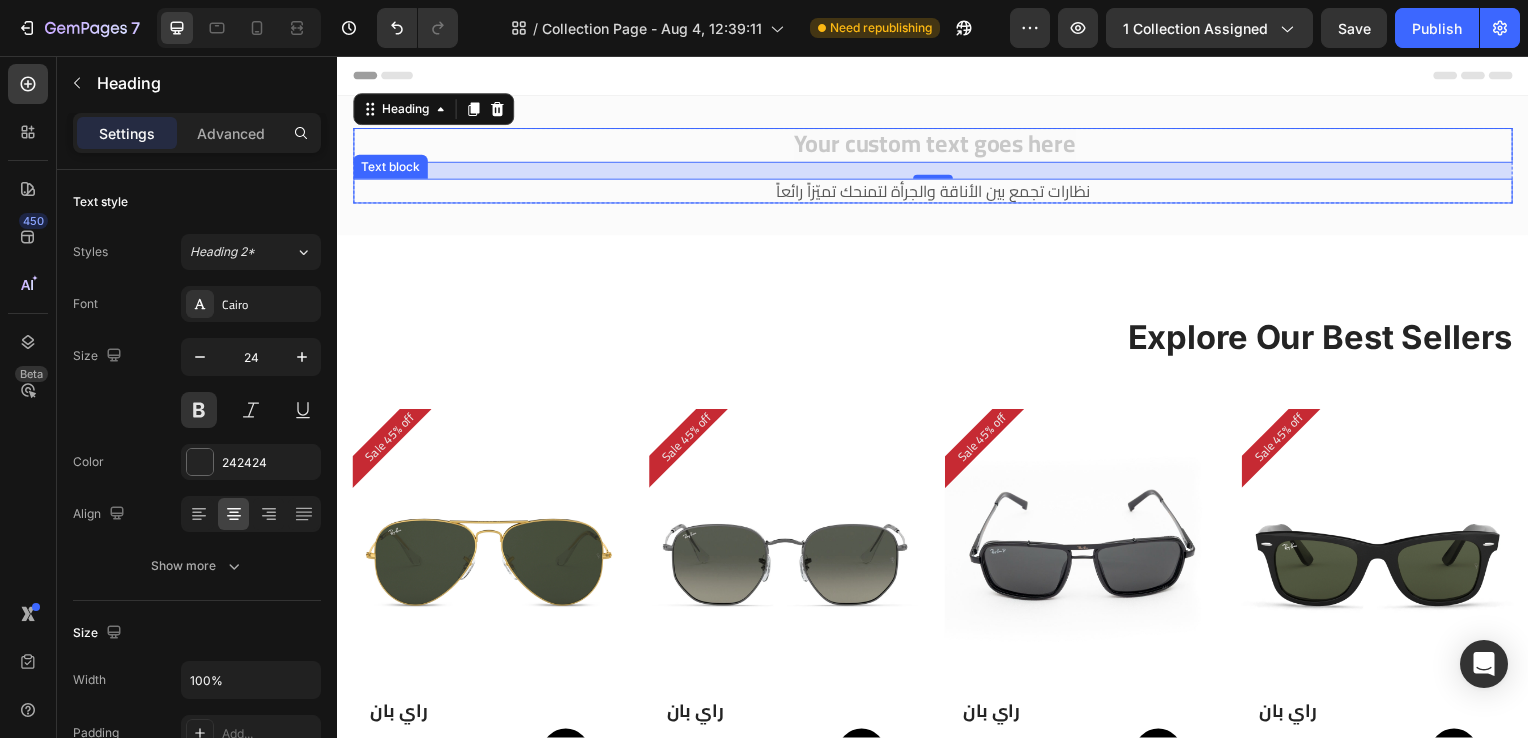 click on "نظارات تجمع بين الأناقة والجرأة لتمنحك تميّزاً رائعاً" at bounding box center [937, 192] 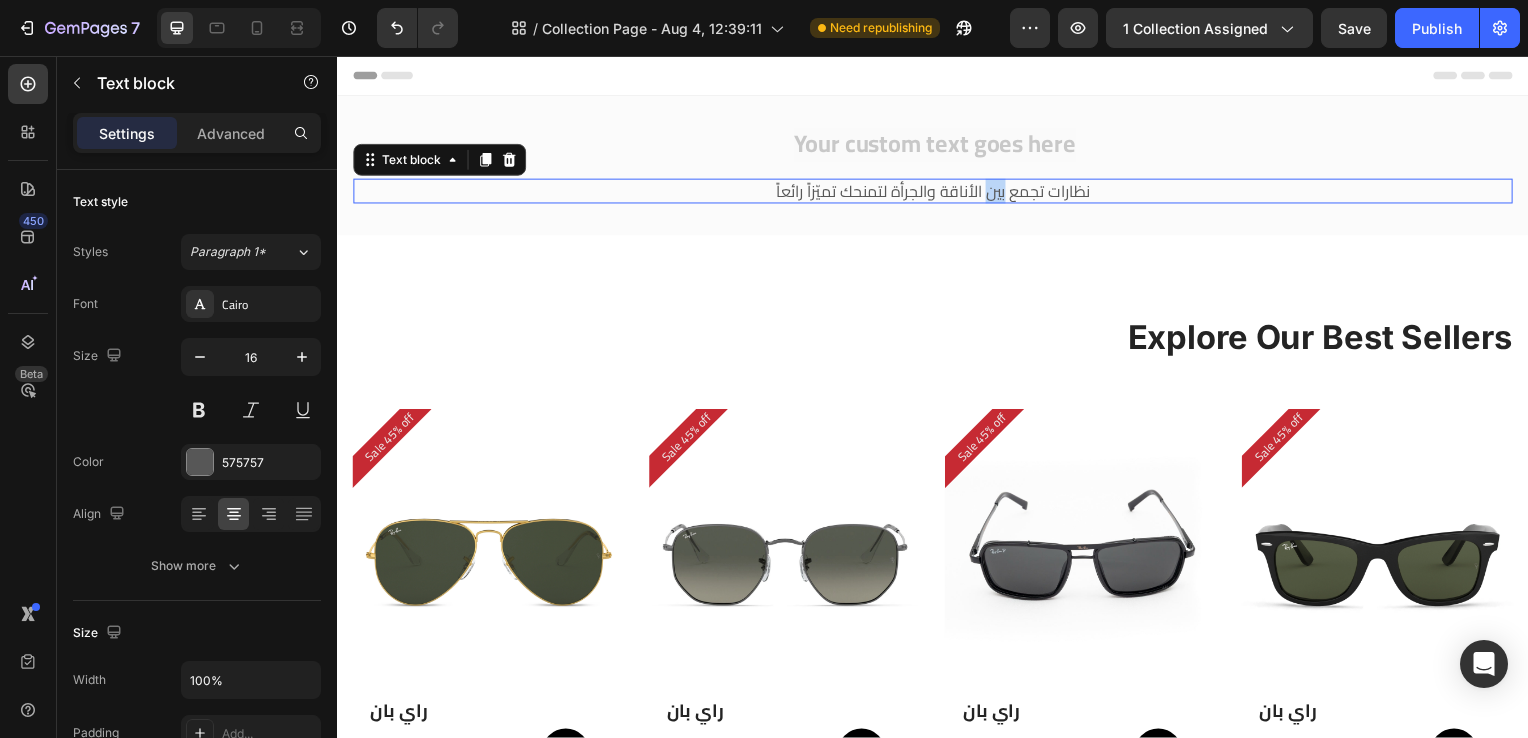 click on "نظارات تجمع بين الأناقة والجرأة لتمنحك تميّزاً رائعاً" at bounding box center [937, 192] 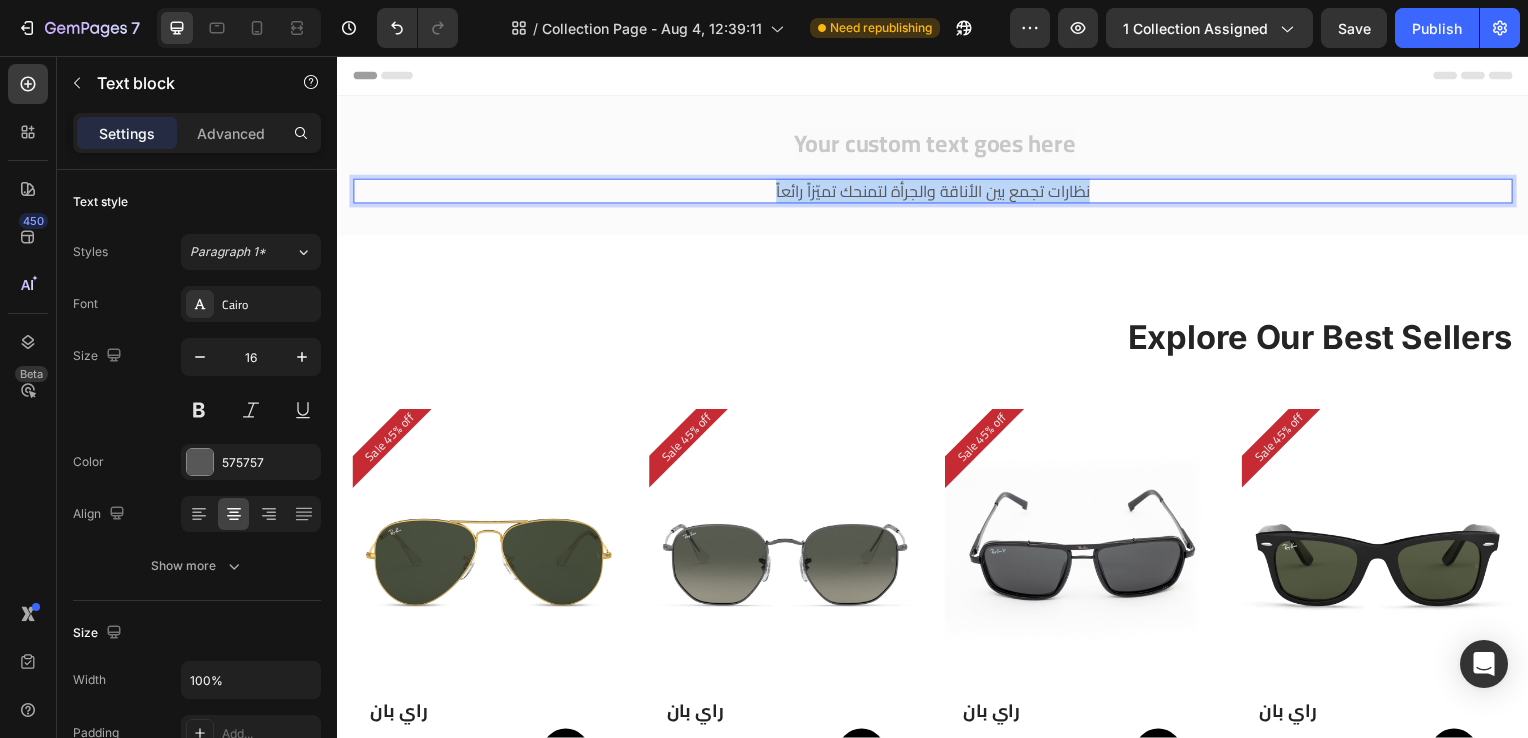 click on "نظارات تجمع بين الأناقة والجرأة لتمنحك تميّزاً رائعاً" at bounding box center (937, 192) 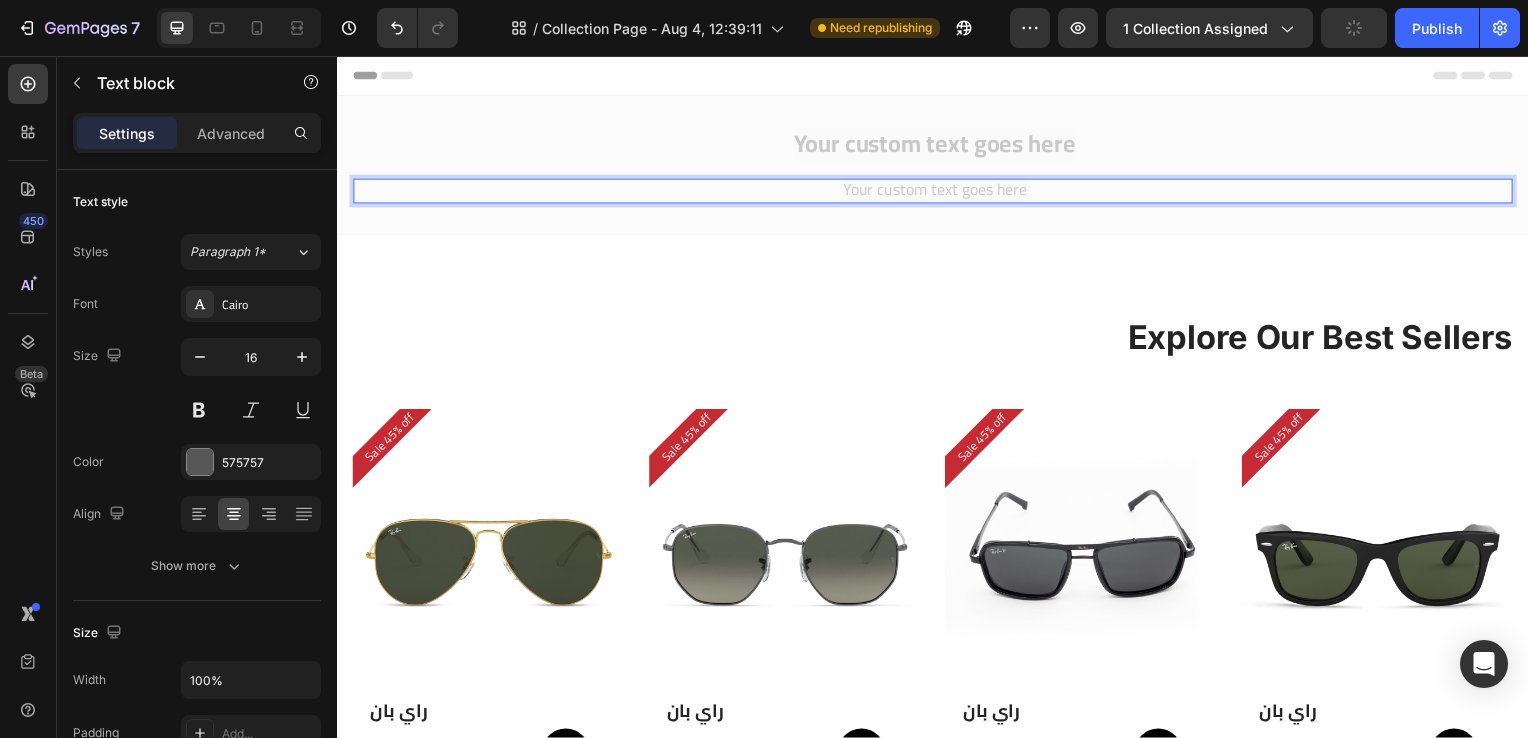 scroll, scrollTop: 0, scrollLeft: 0, axis: both 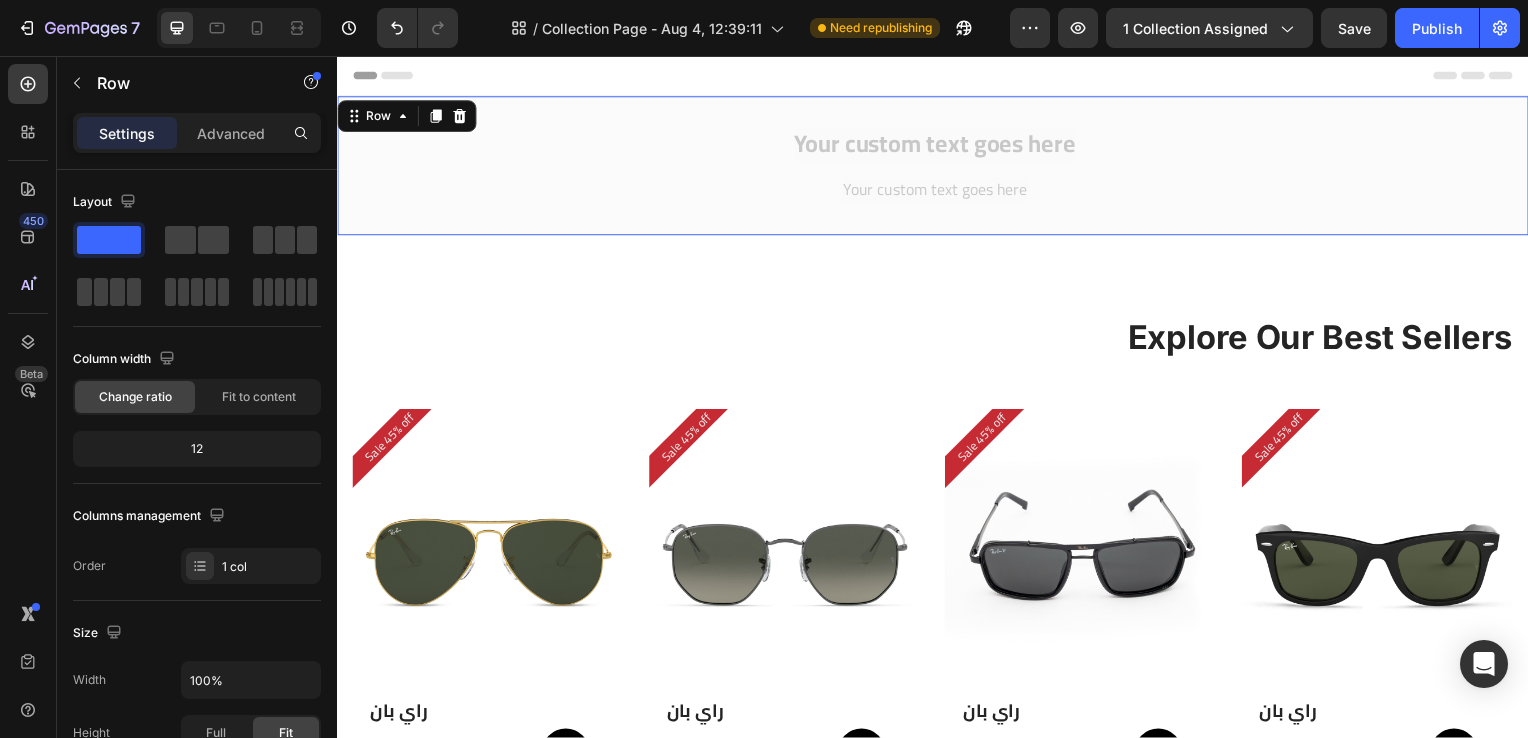 click on "Heading Text block Row Row Row   0" at bounding box center (937, 167) 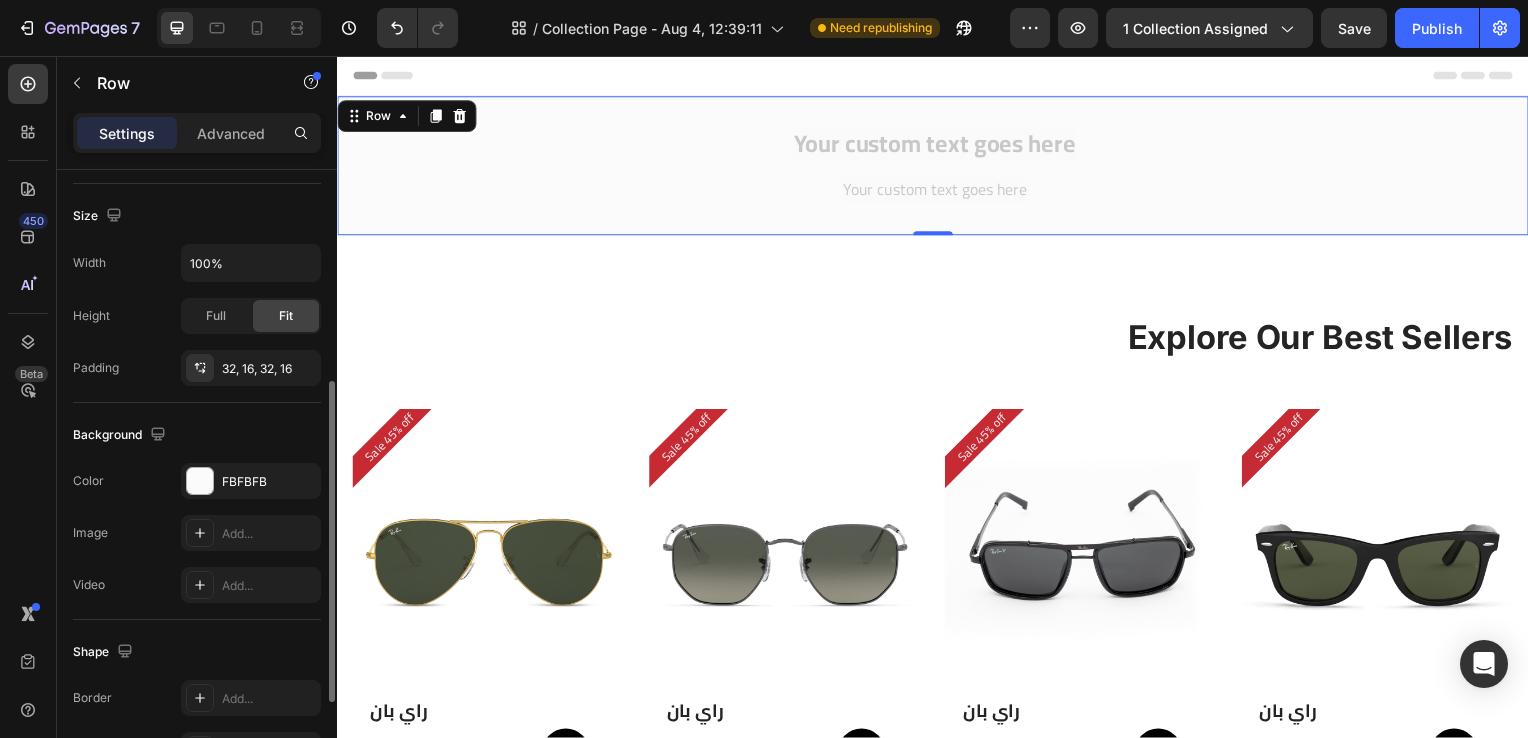 scroll, scrollTop: 433, scrollLeft: 0, axis: vertical 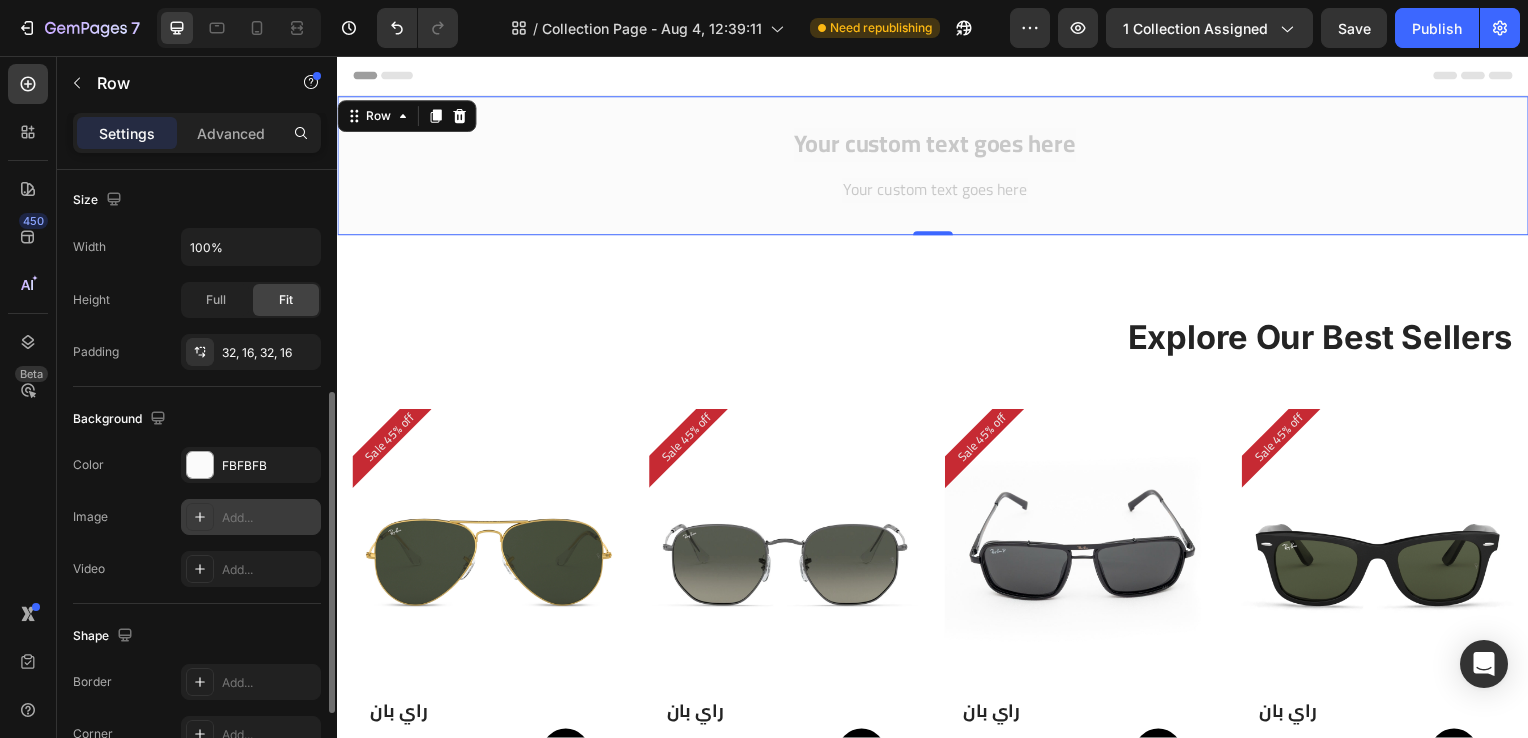 click at bounding box center [200, 517] 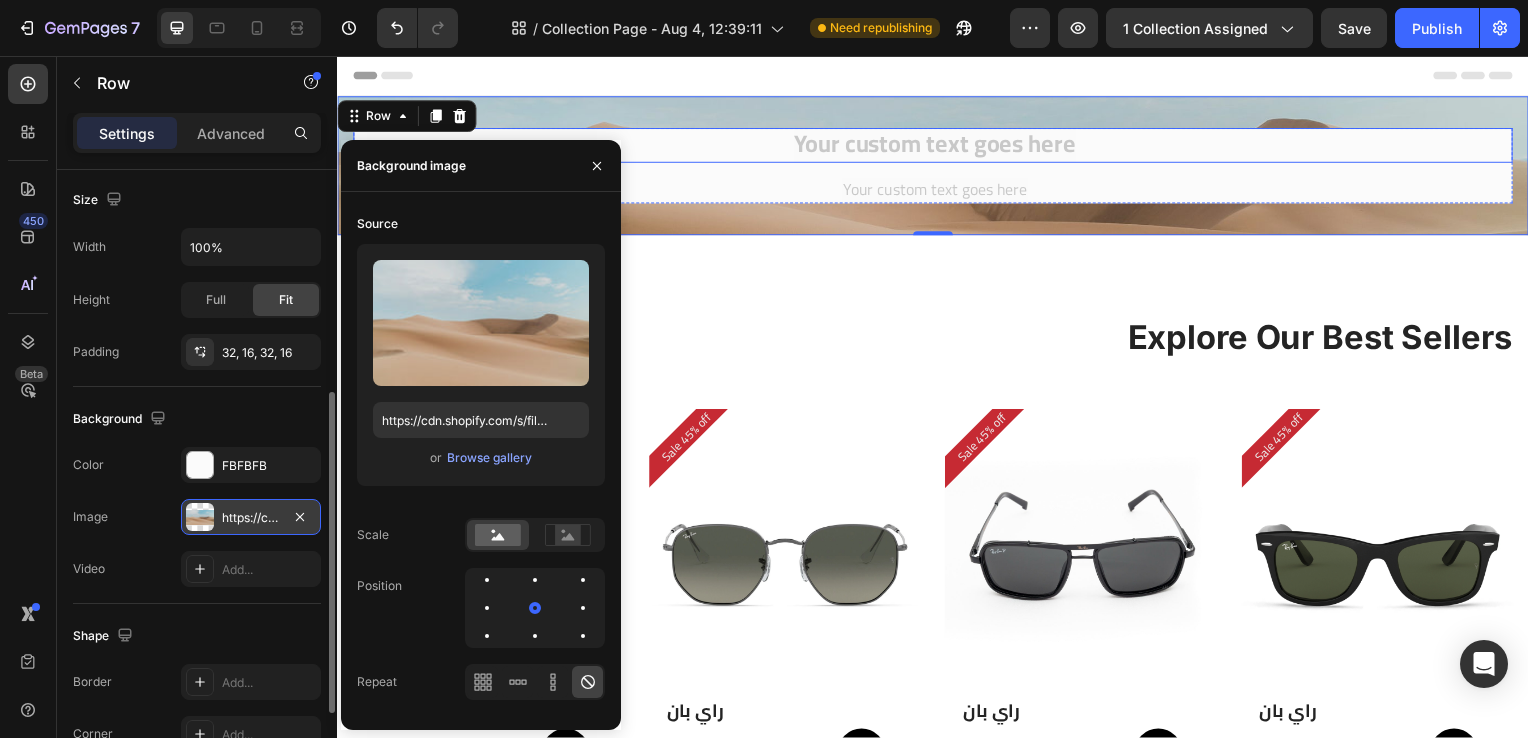 click at bounding box center (937, 146) 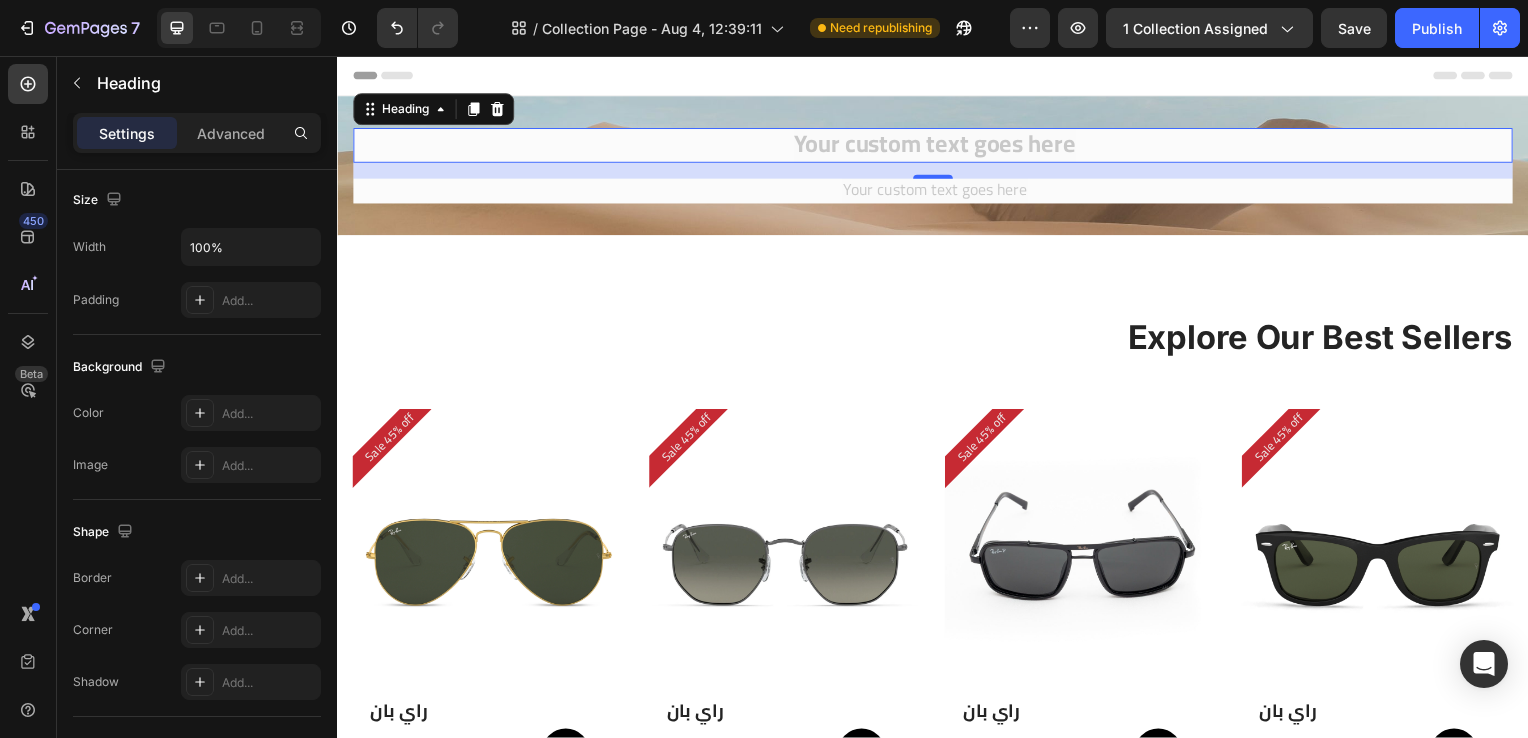 scroll, scrollTop: 0, scrollLeft: 0, axis: both 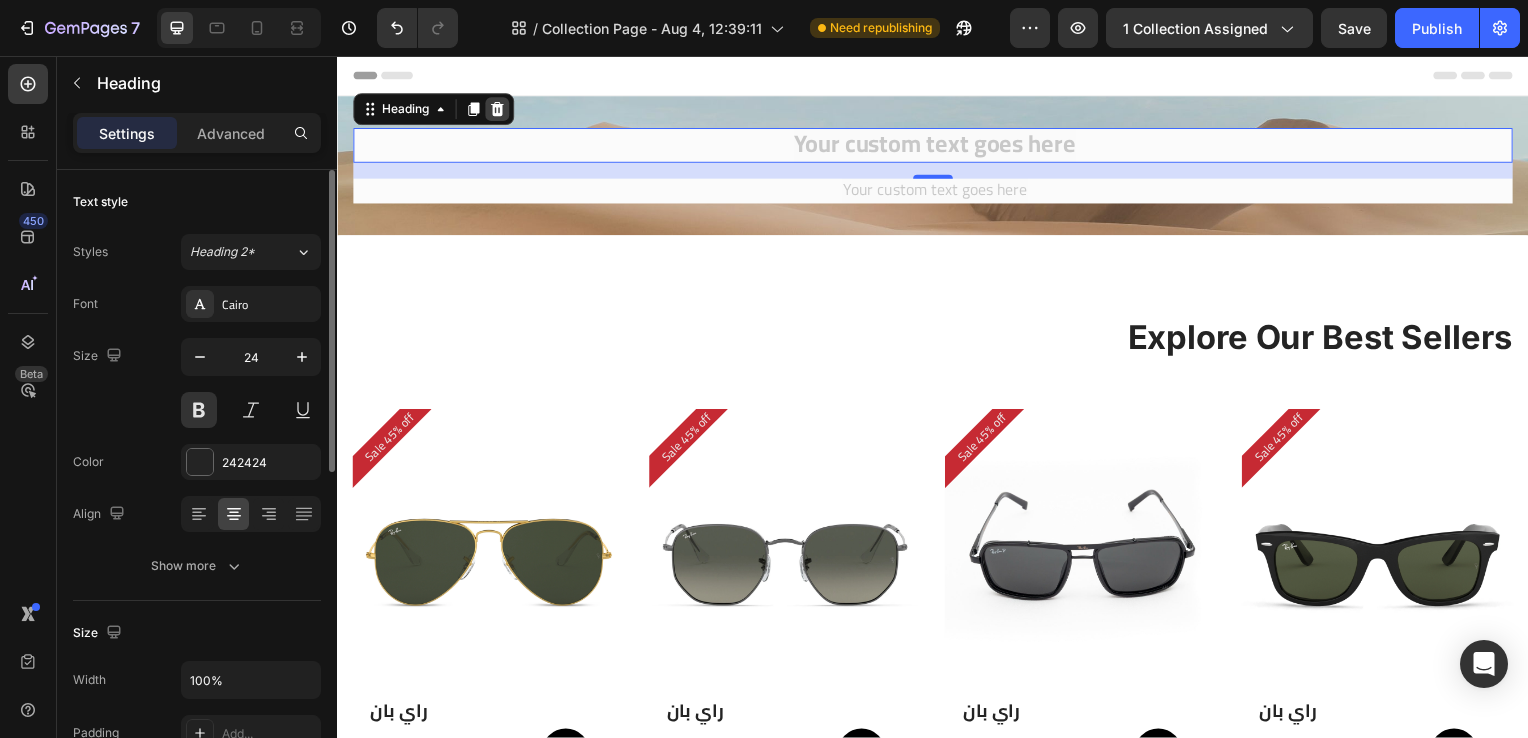 click 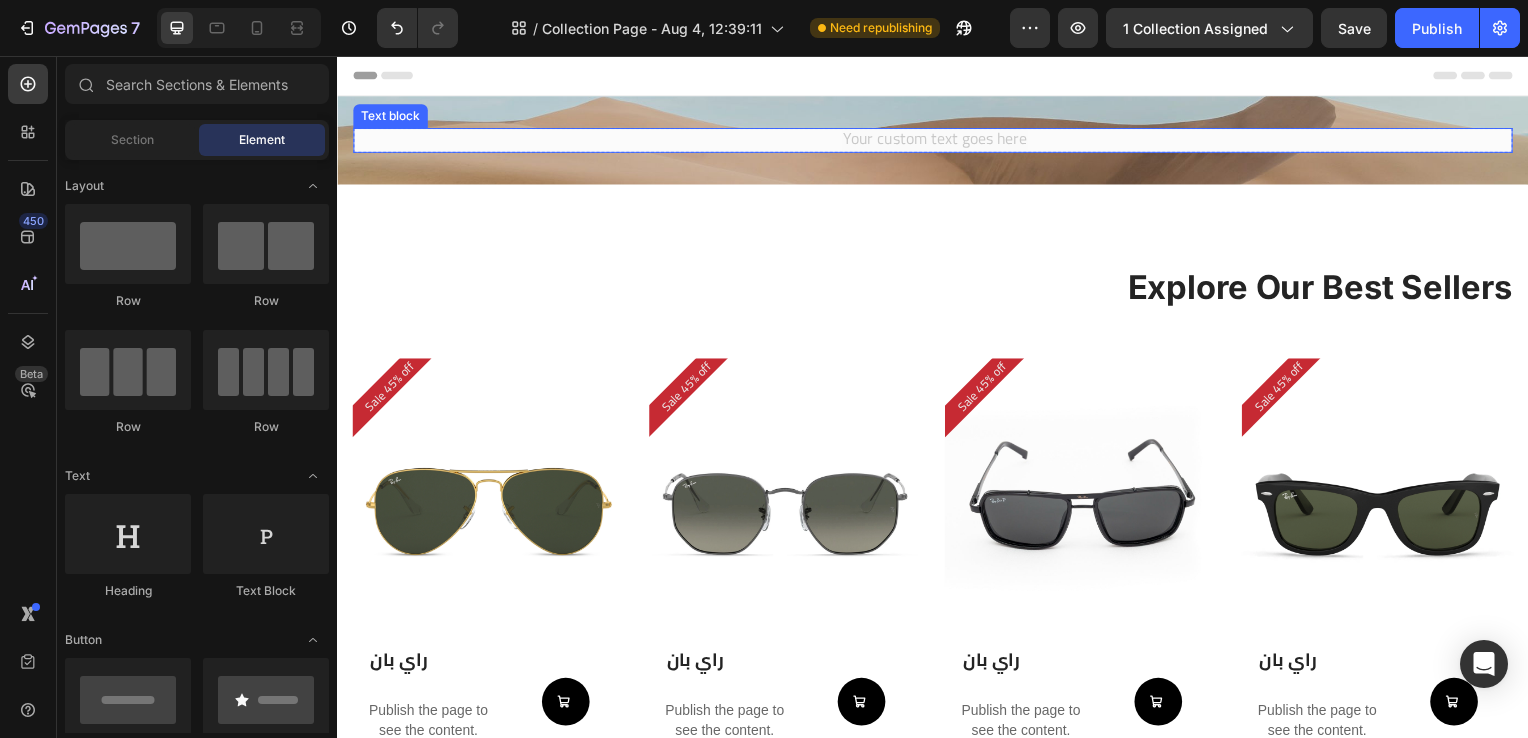 click at bounding box center (937, 141) 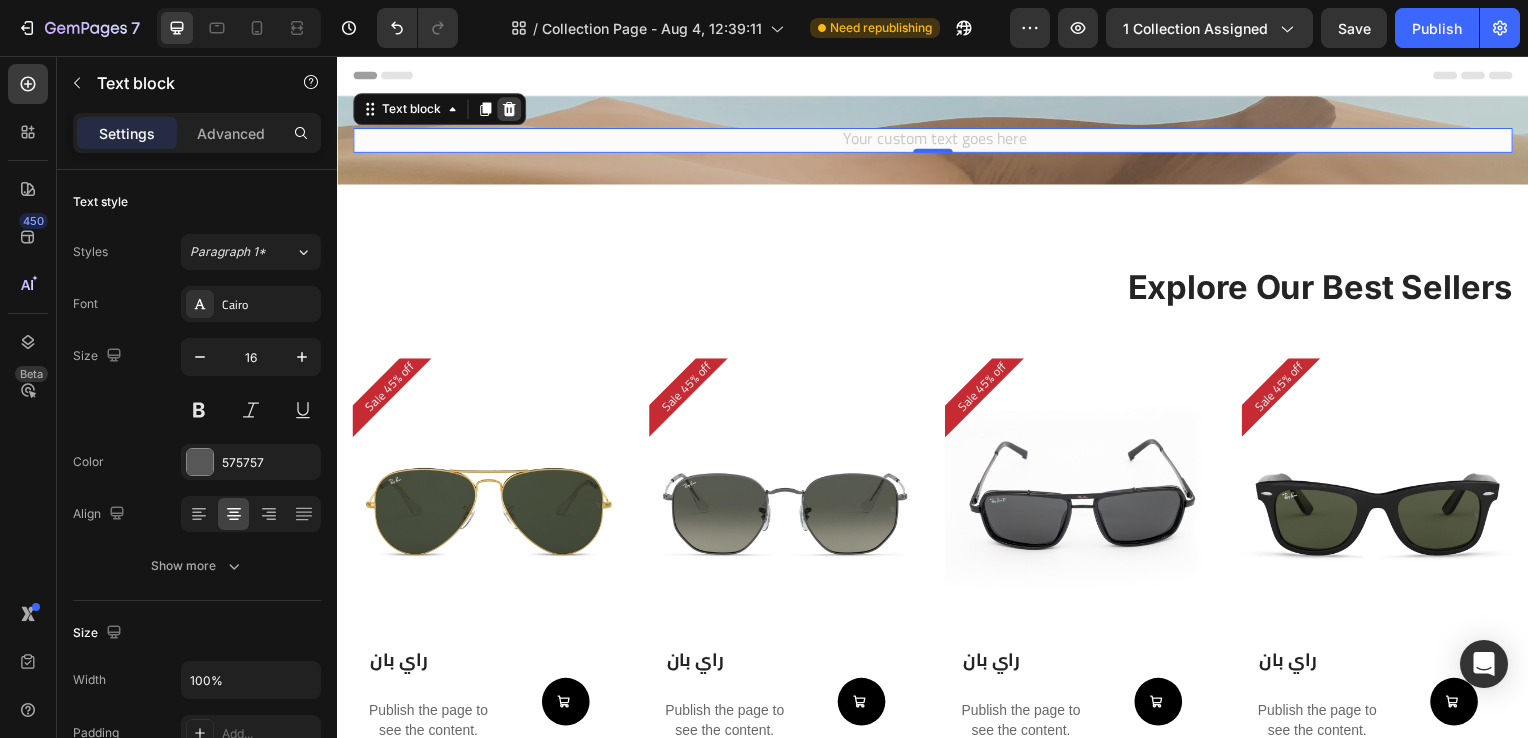 click 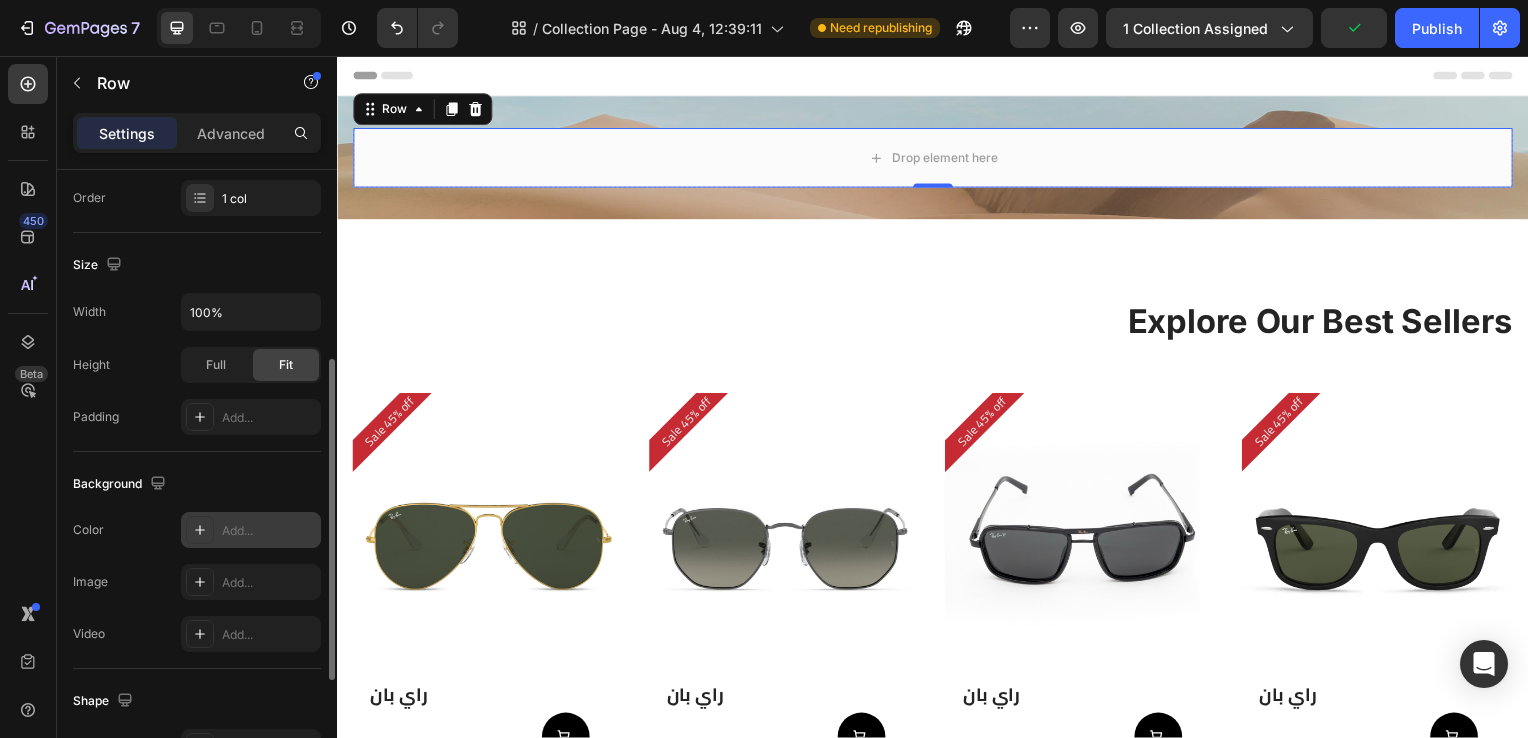 scroll, scrollTop: 368, scrollLeft: 0, axis: vertical 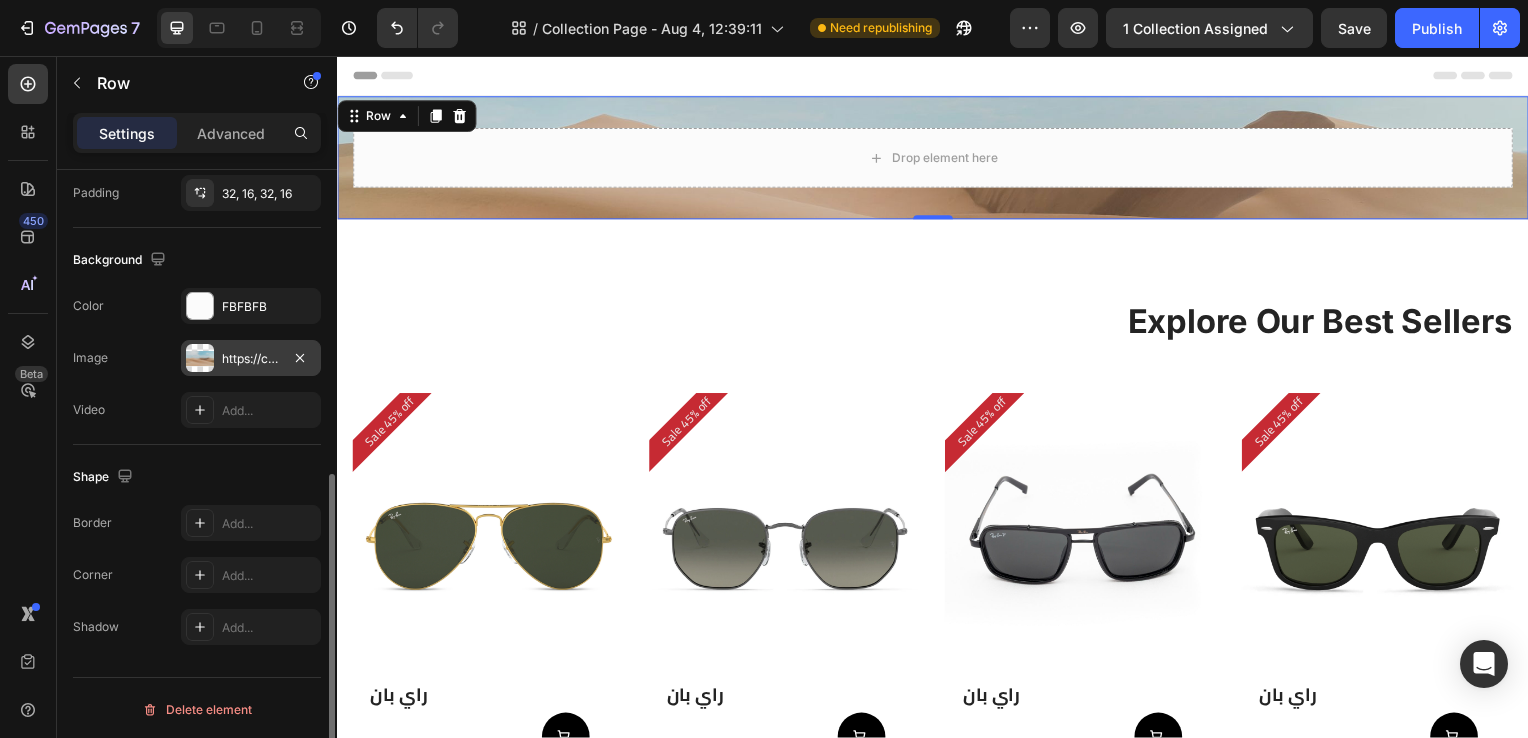 click on "https://cdn.shopify.com/s/files/1/2005/9307/files/background_settings.jpg" at bounding box center [251, 358] 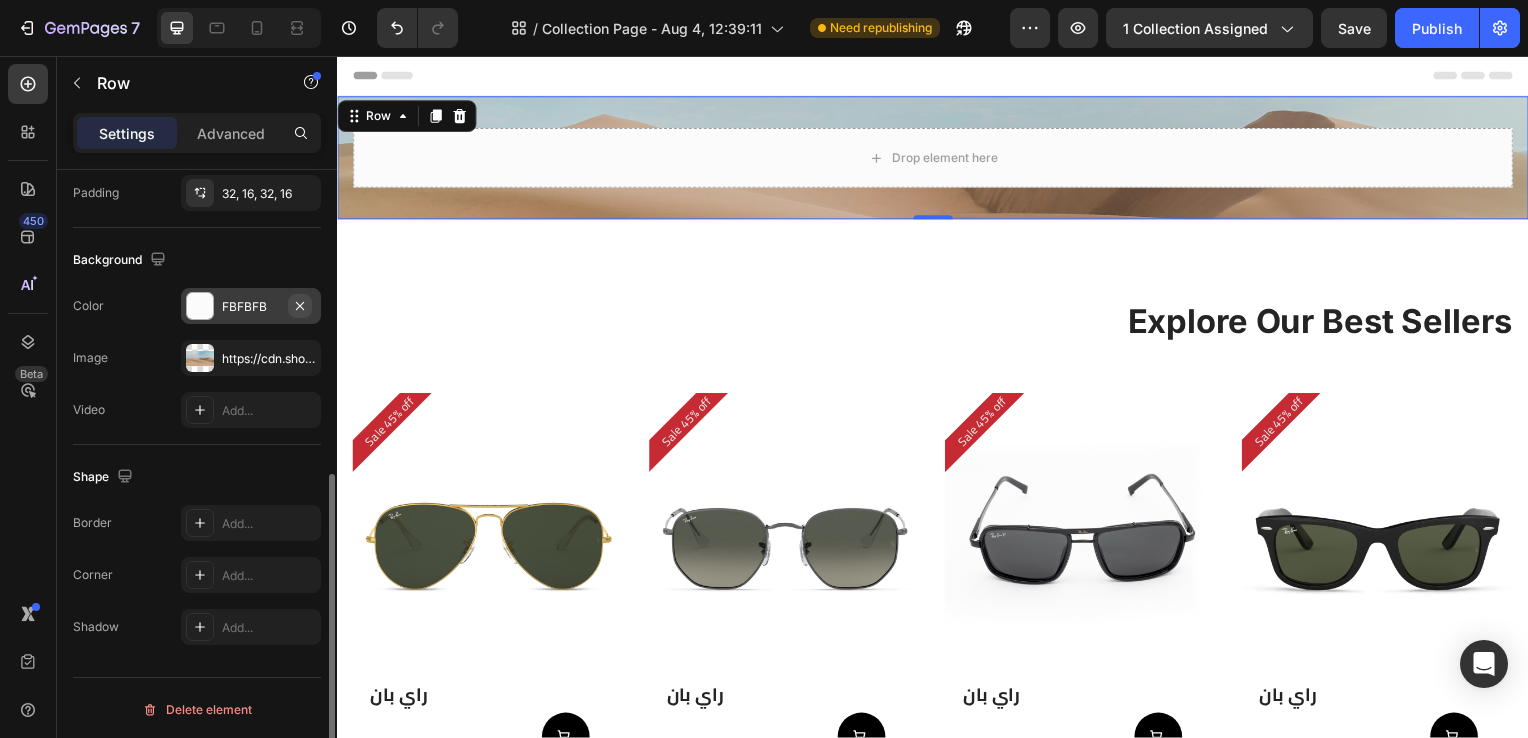 click 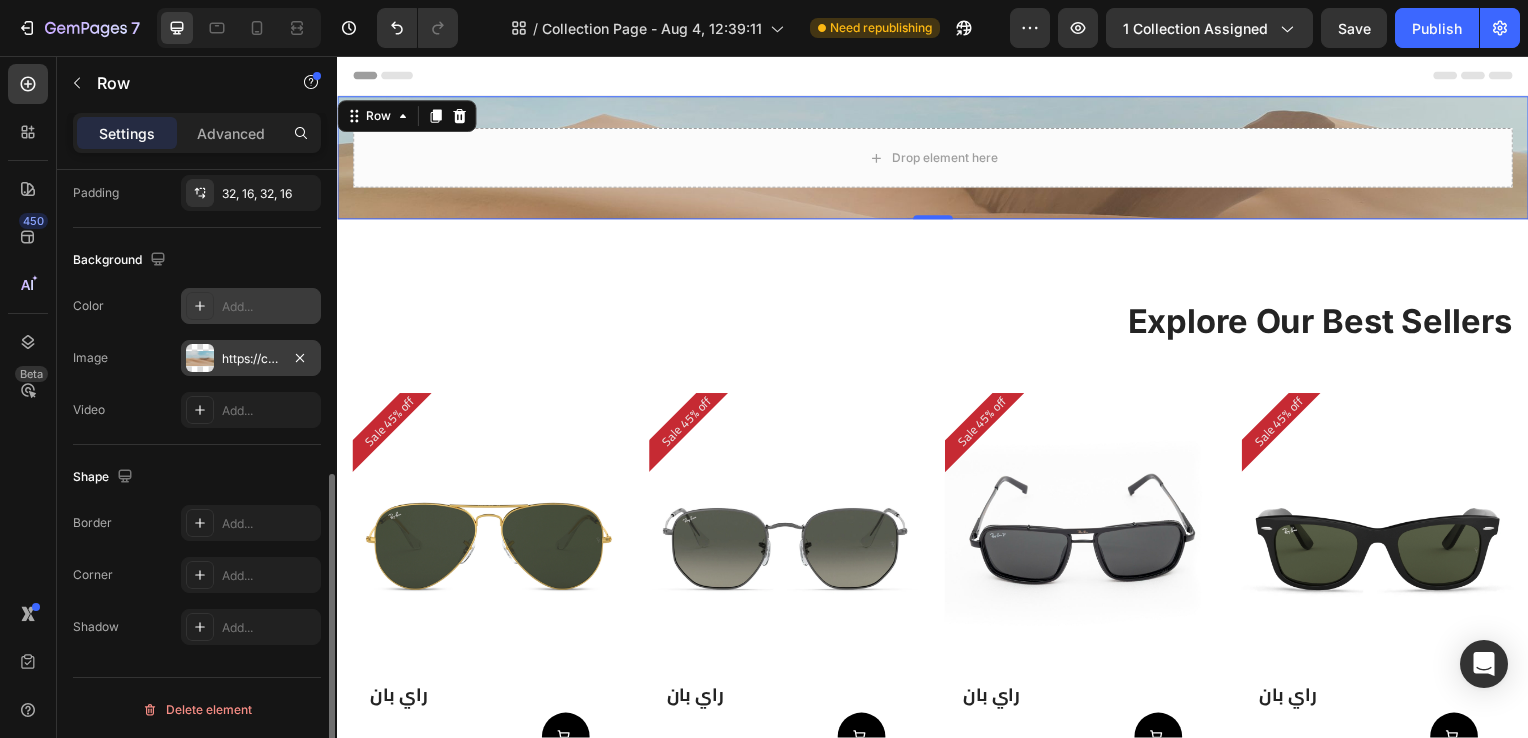 click at bounding box center (200, 358) 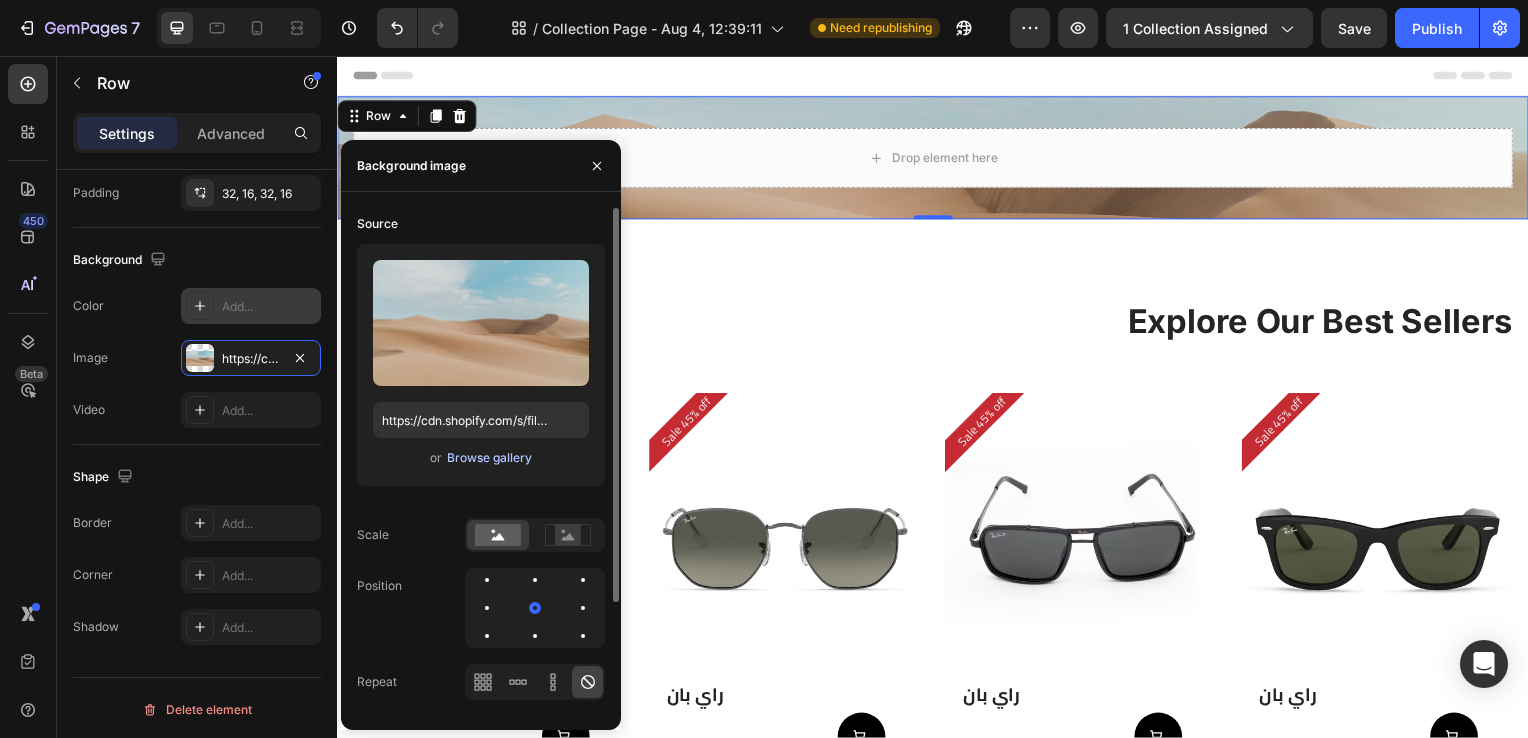 click on "Browse gallery" at bounding box center [489, 458] 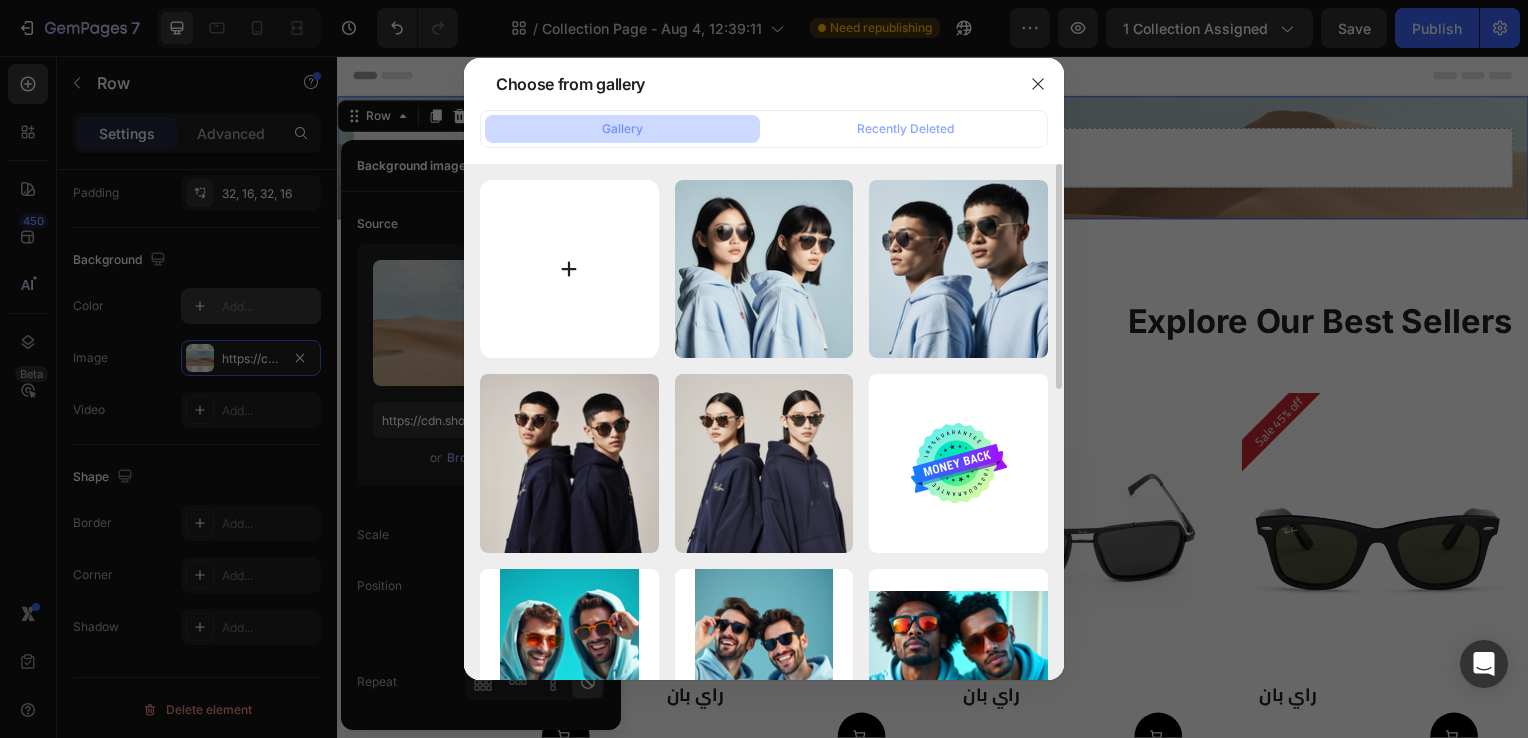 click at bounding box center (569, 269) 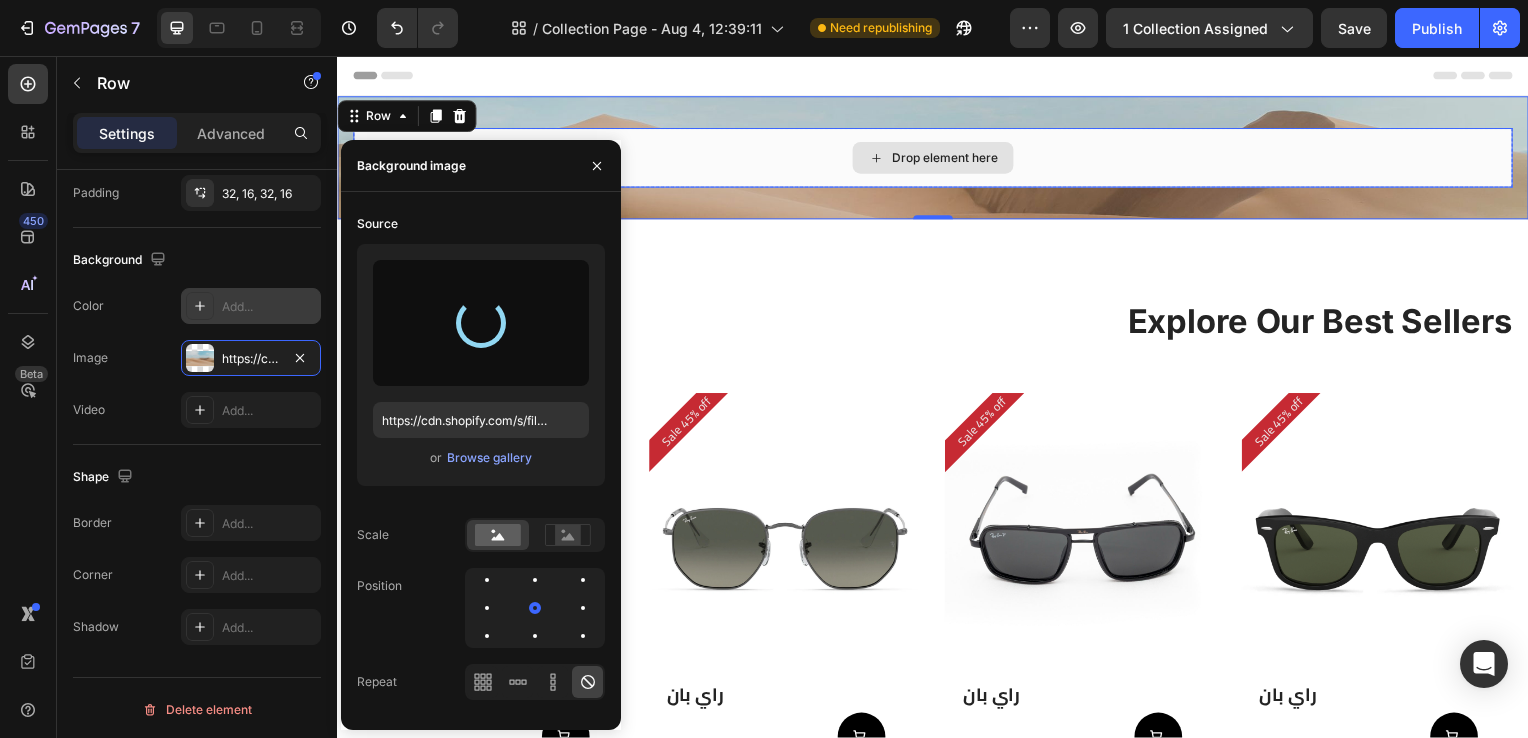 type on "https://cdn.shopify.com/s/files/1/0634/2810/0209/files/gempages_577556491356078630-90835b2f-c409-47f0-99a1-dcb6b067a924.jpg" 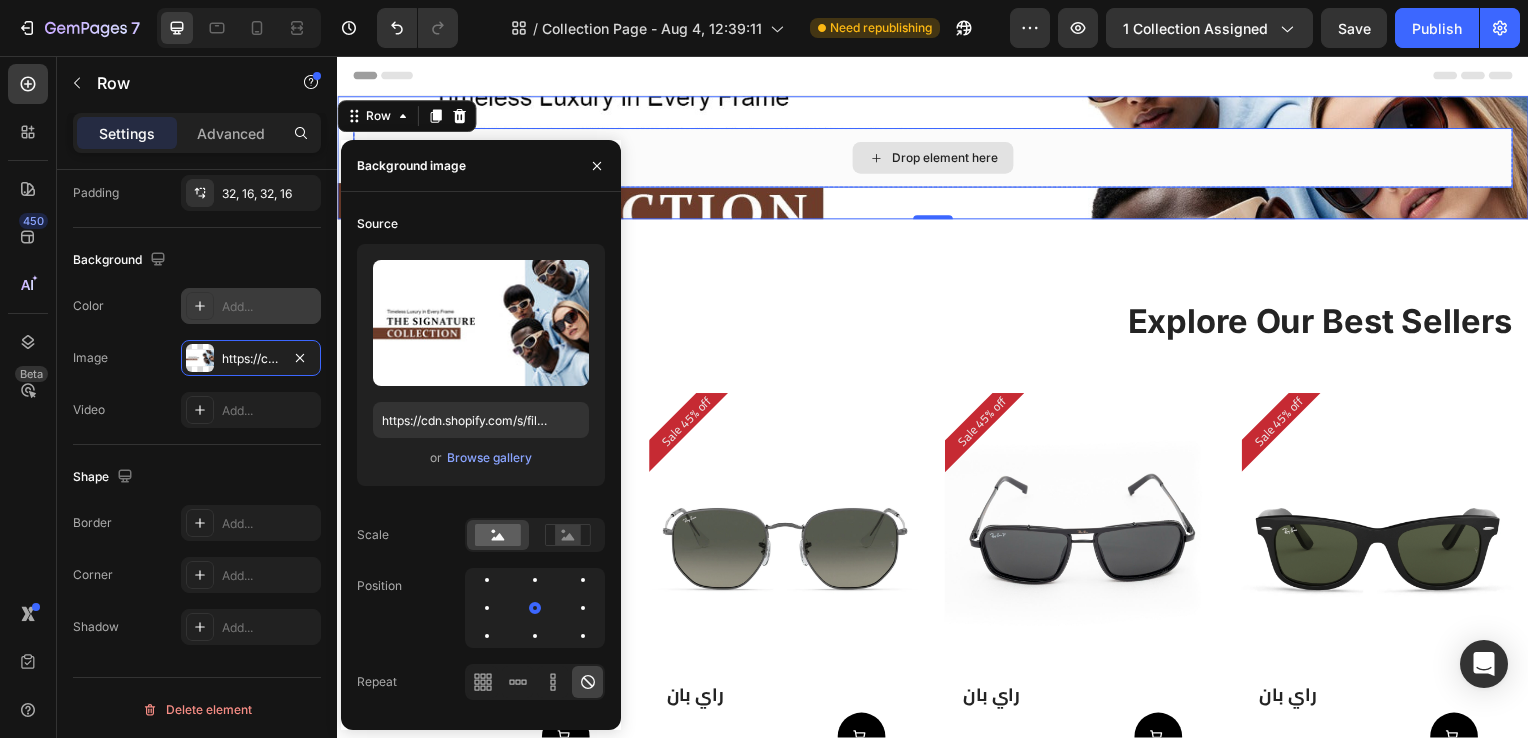scroll, scrollTop: 592, scrollLeft: 0, axis: vertical 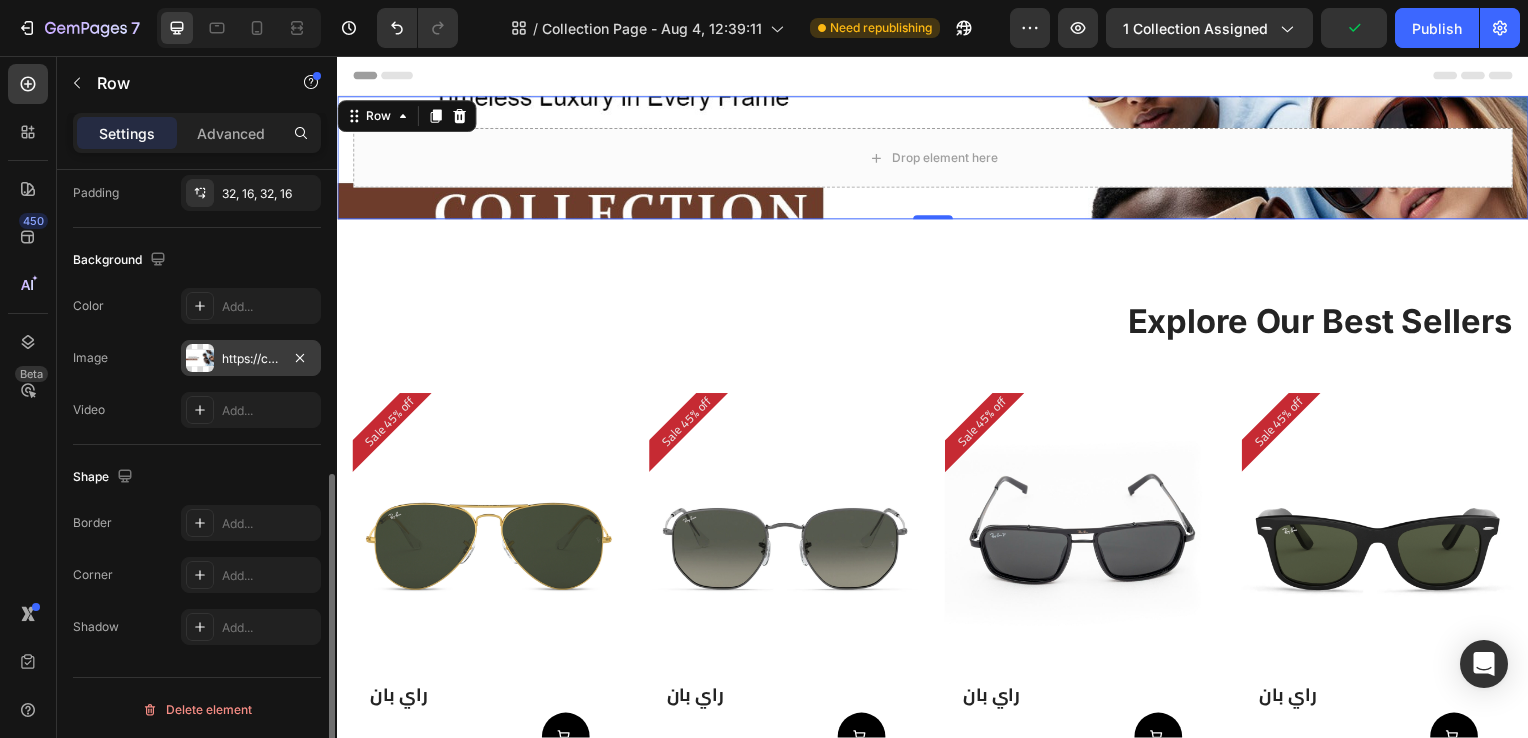 click 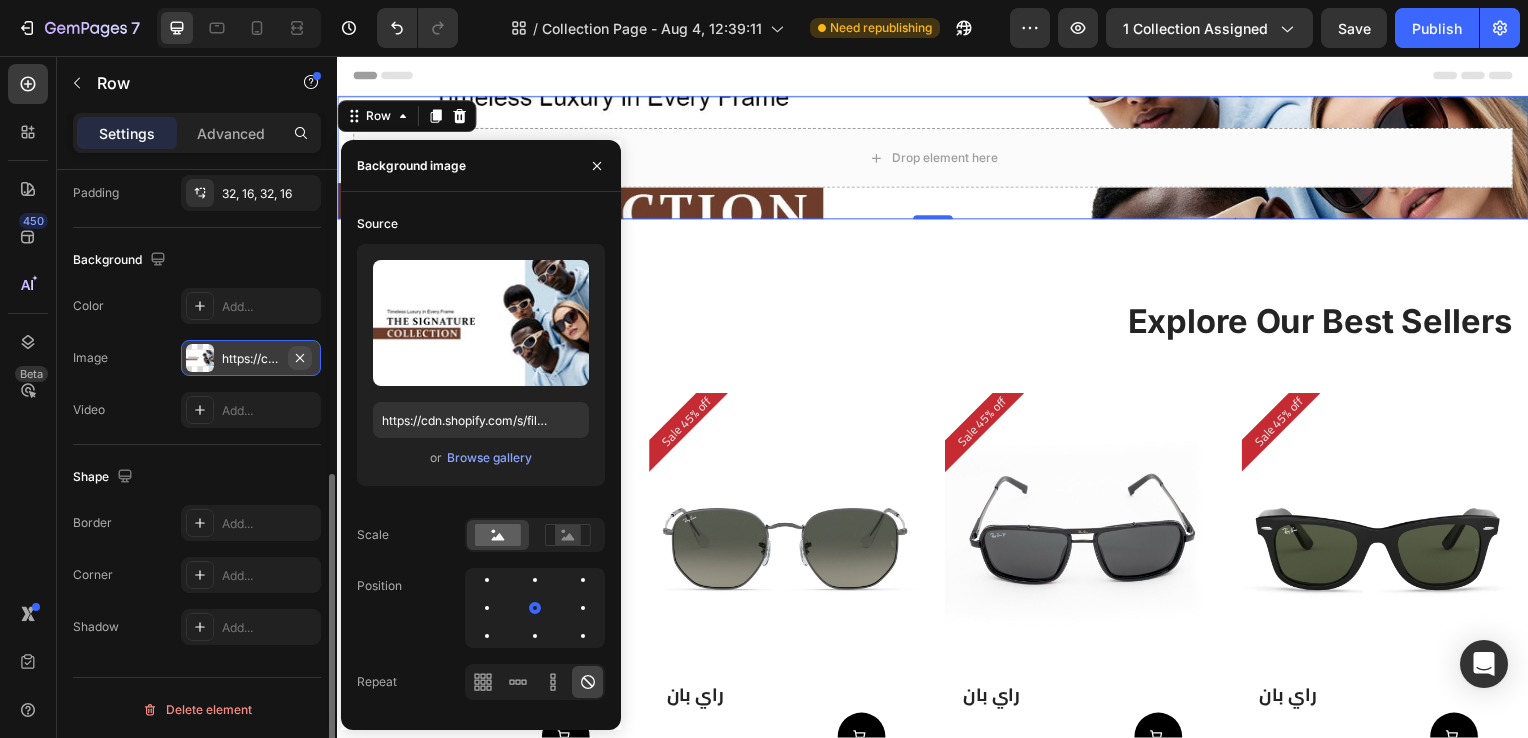 click 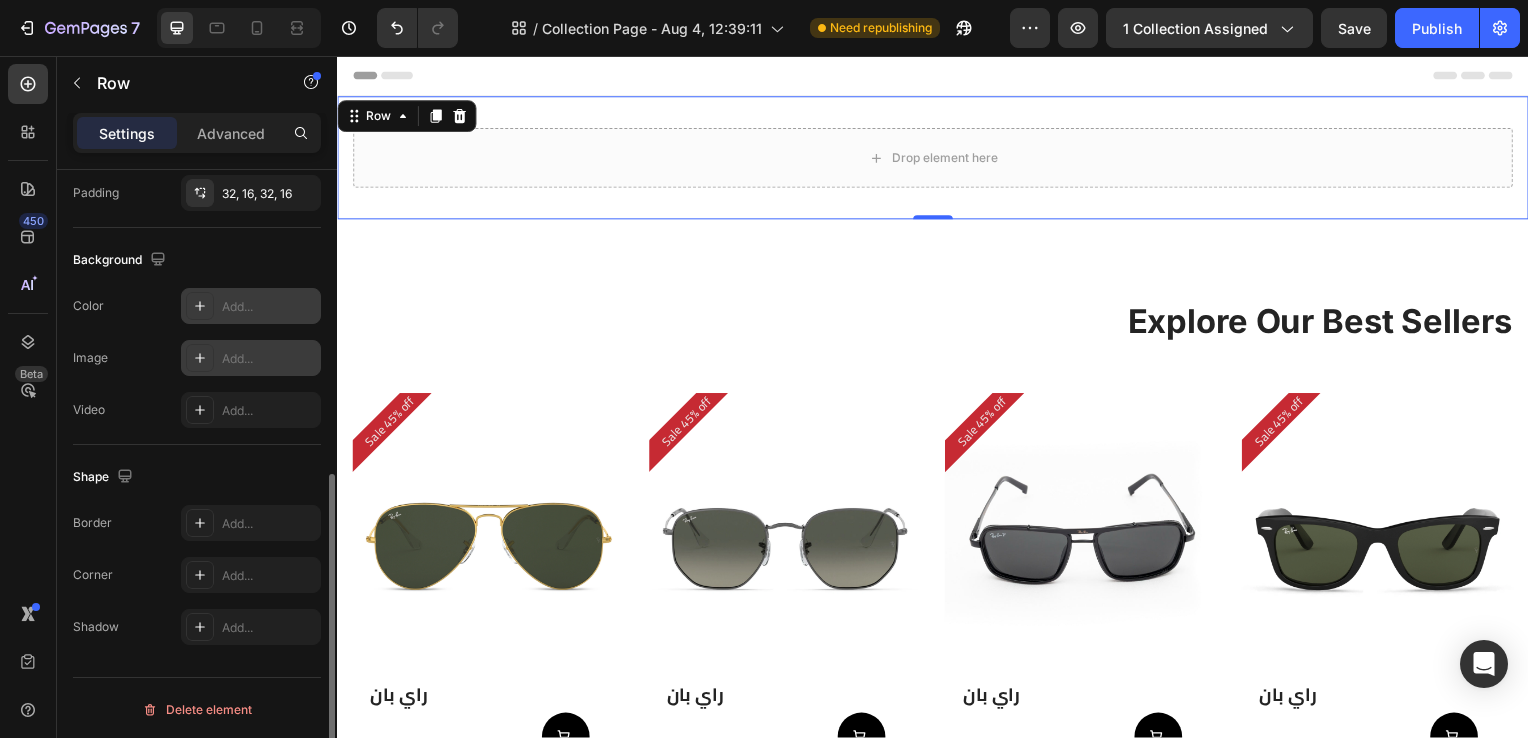 click on "Add..." at bounding box center [251, 306] 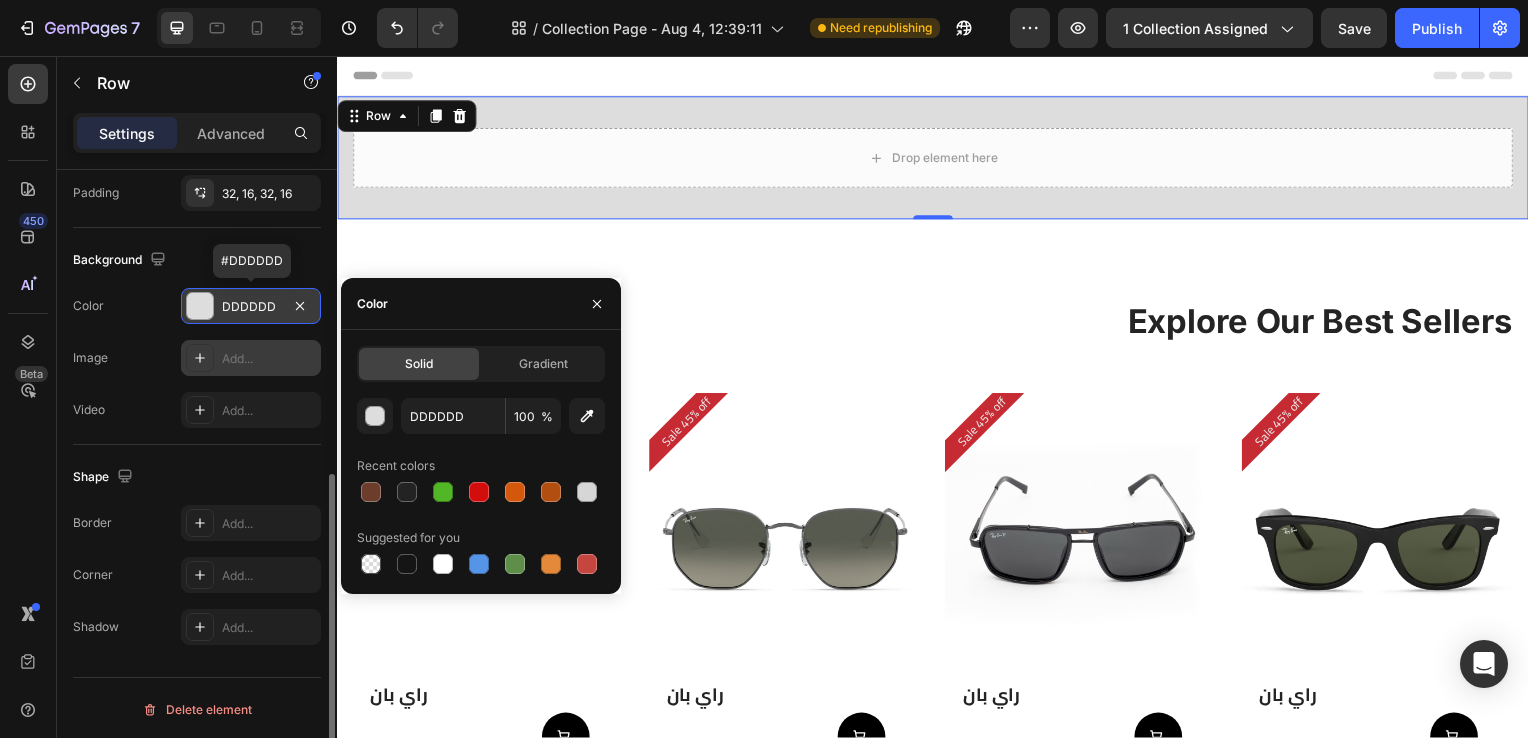 click at bounding box center (200, 306) 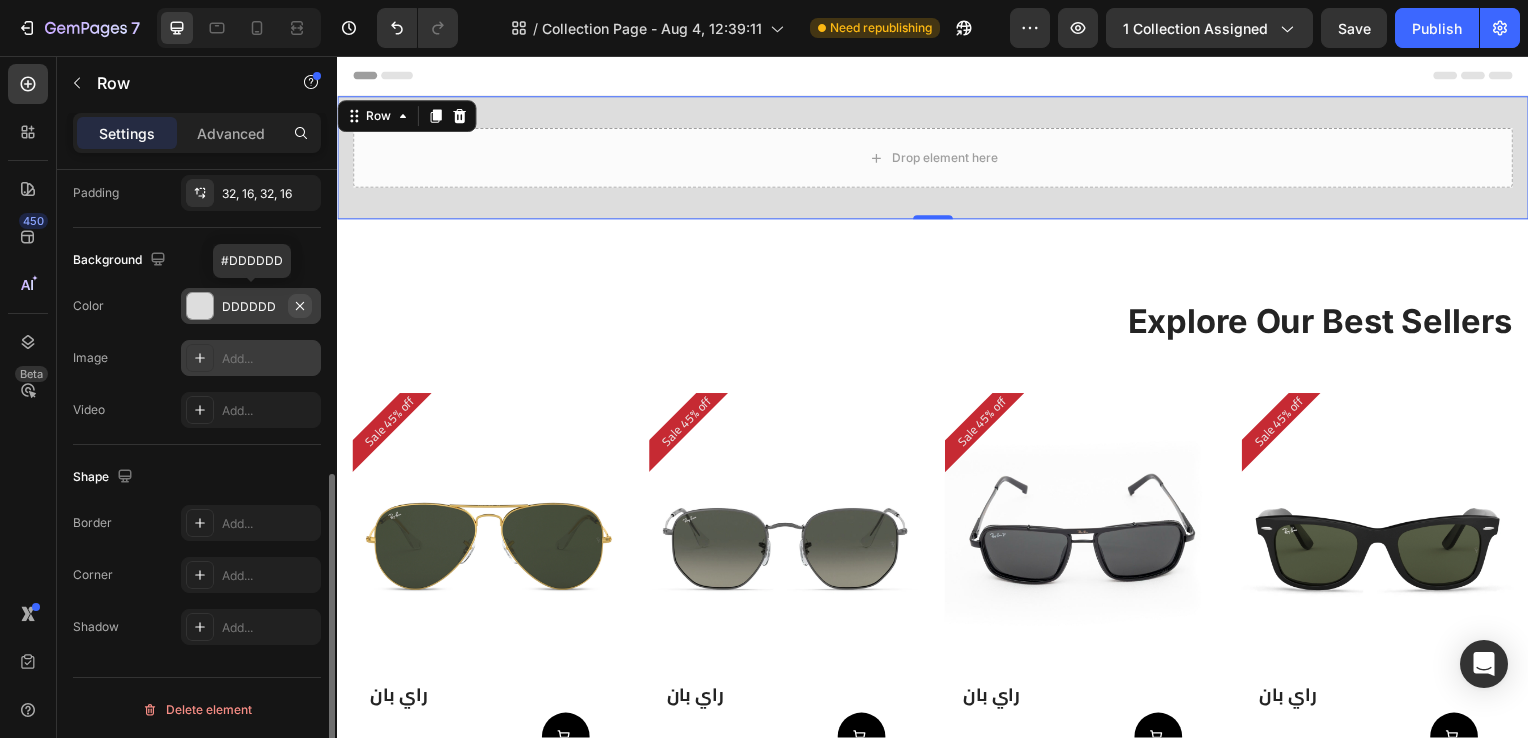 click 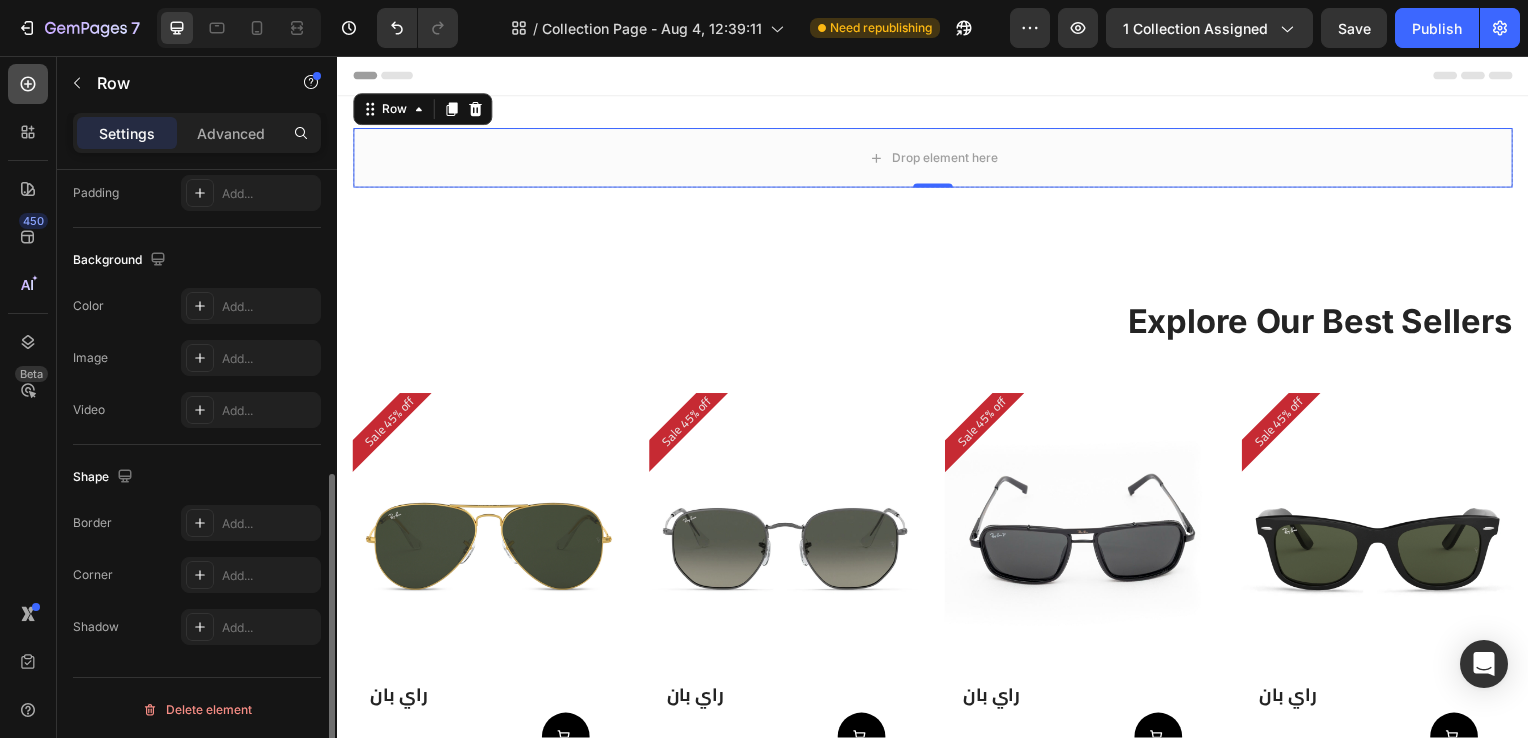 click 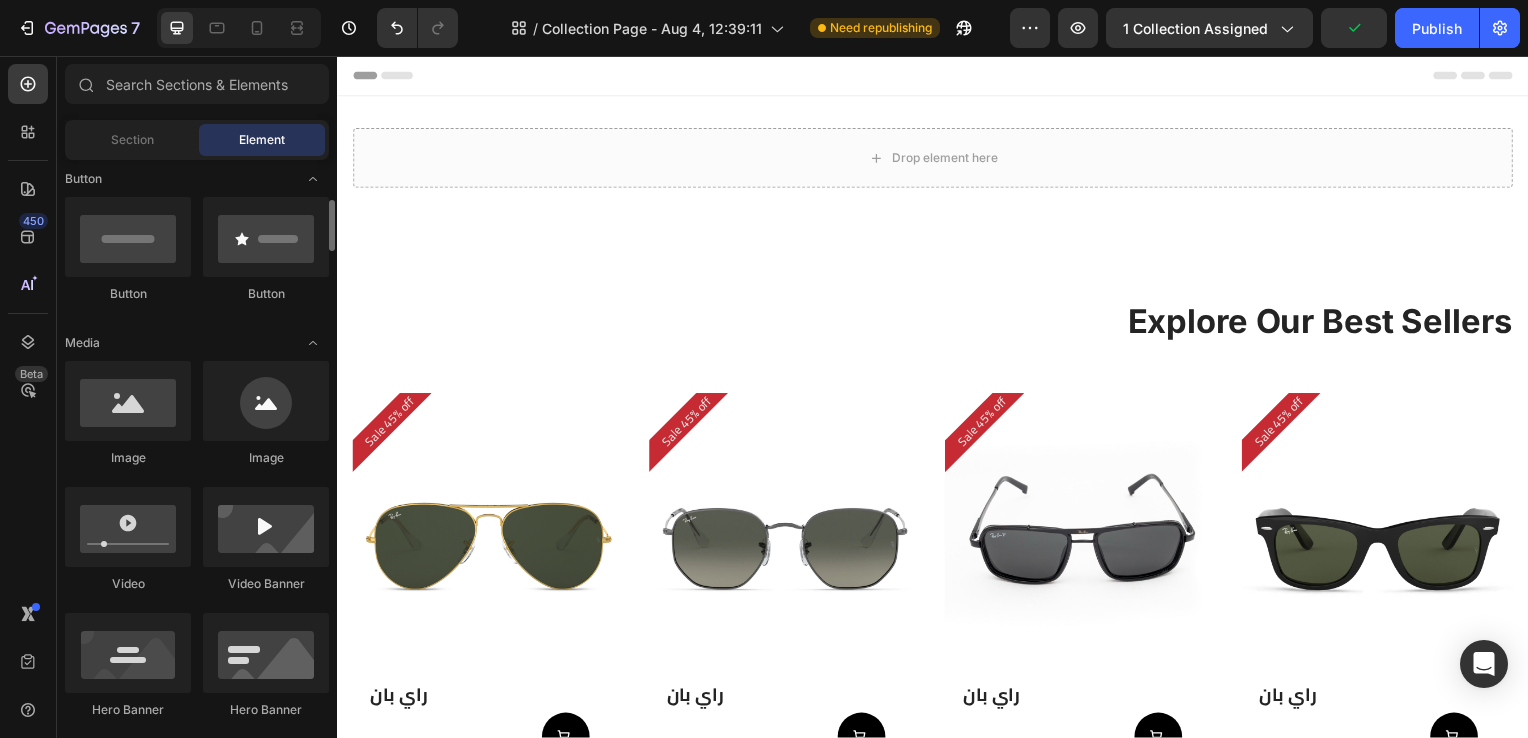 scroll, scrollTop: 469, scrollLeft: 0, axis: vertical 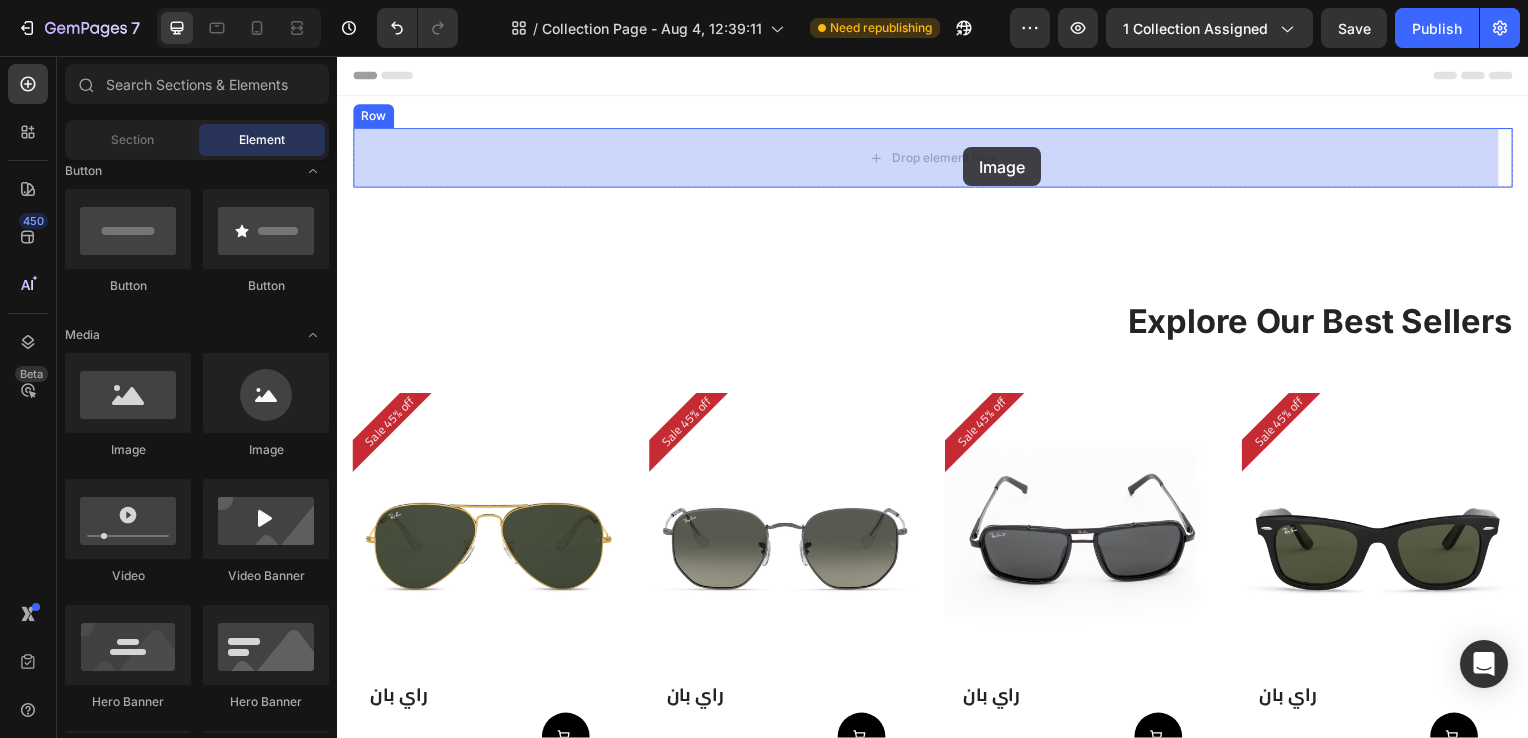 drag, startPoint x: 597, startPoint y: 444, endPoint x: 979, endPoint y: 148, distance: 483.25977 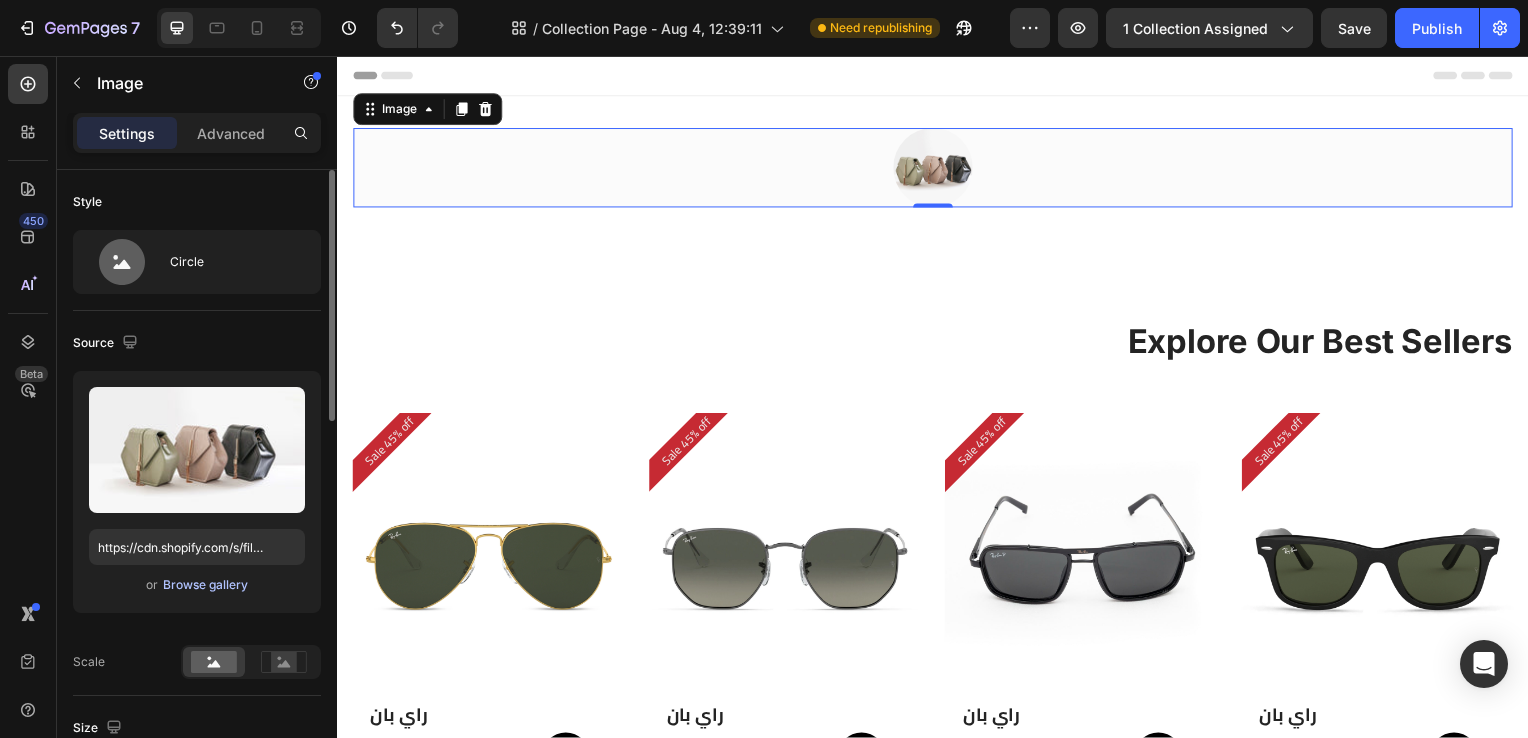 click on "Browse gallery" at bounding box center [205, 585] 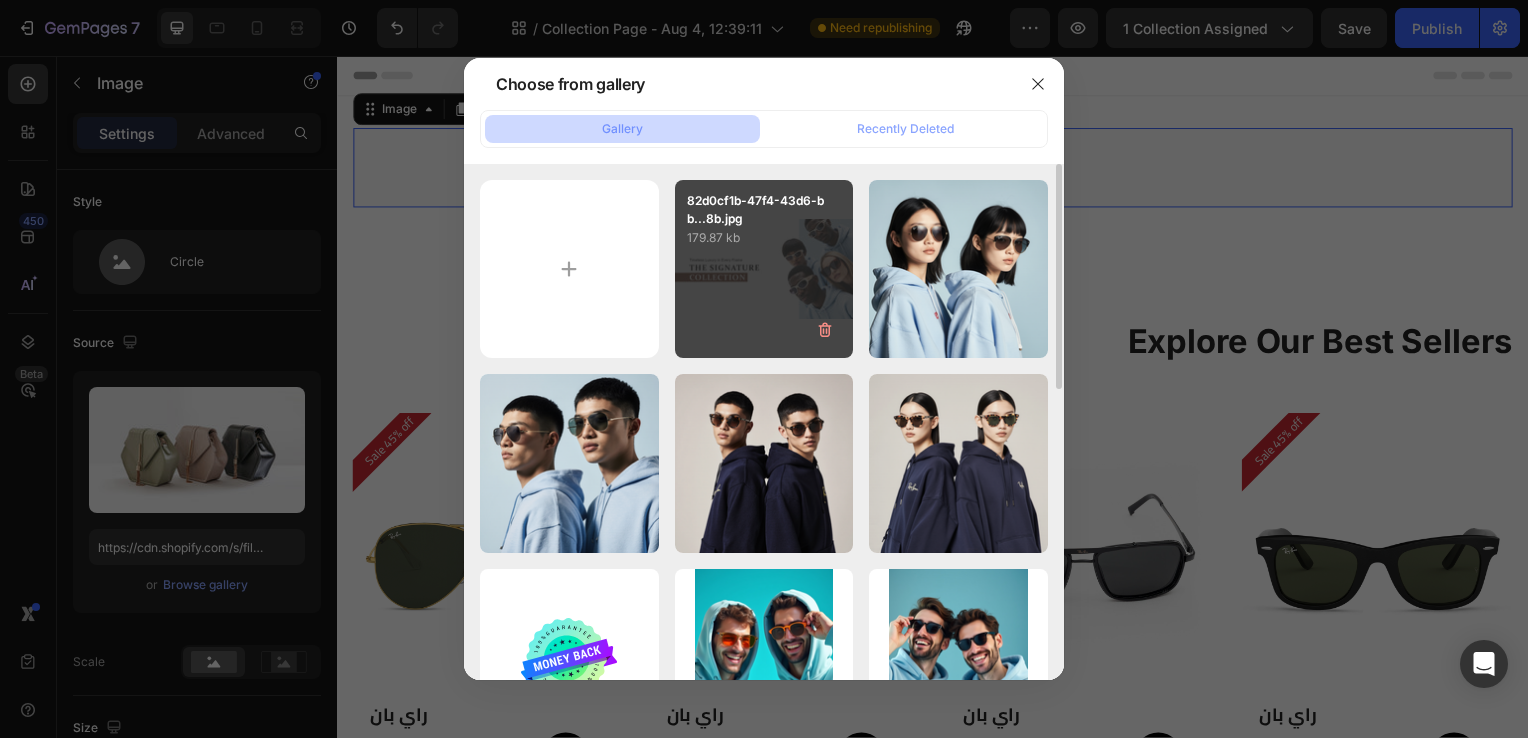 click on "179.87 kb" at bounding box center [764, 238] 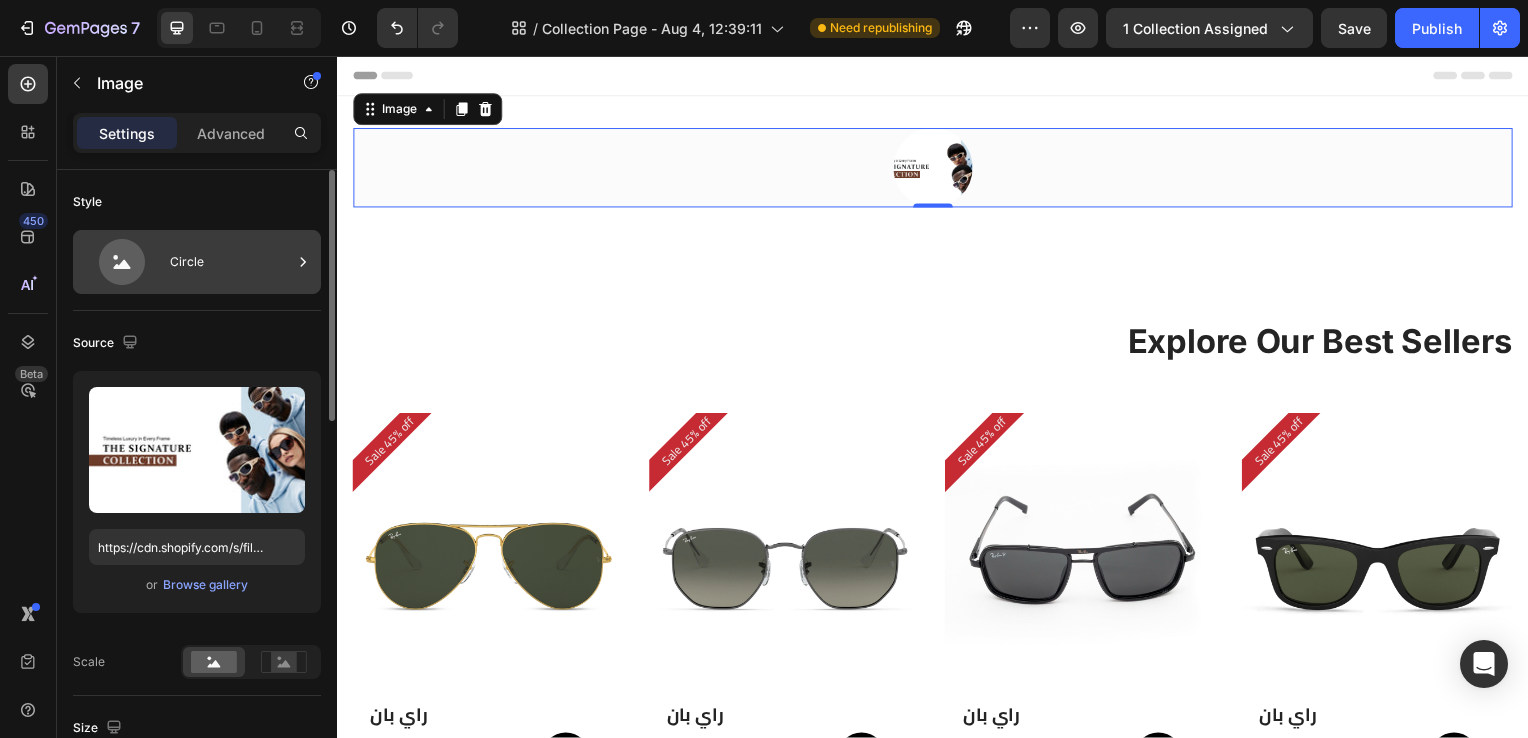 click on "Circle" at bounding box center [231, 262] 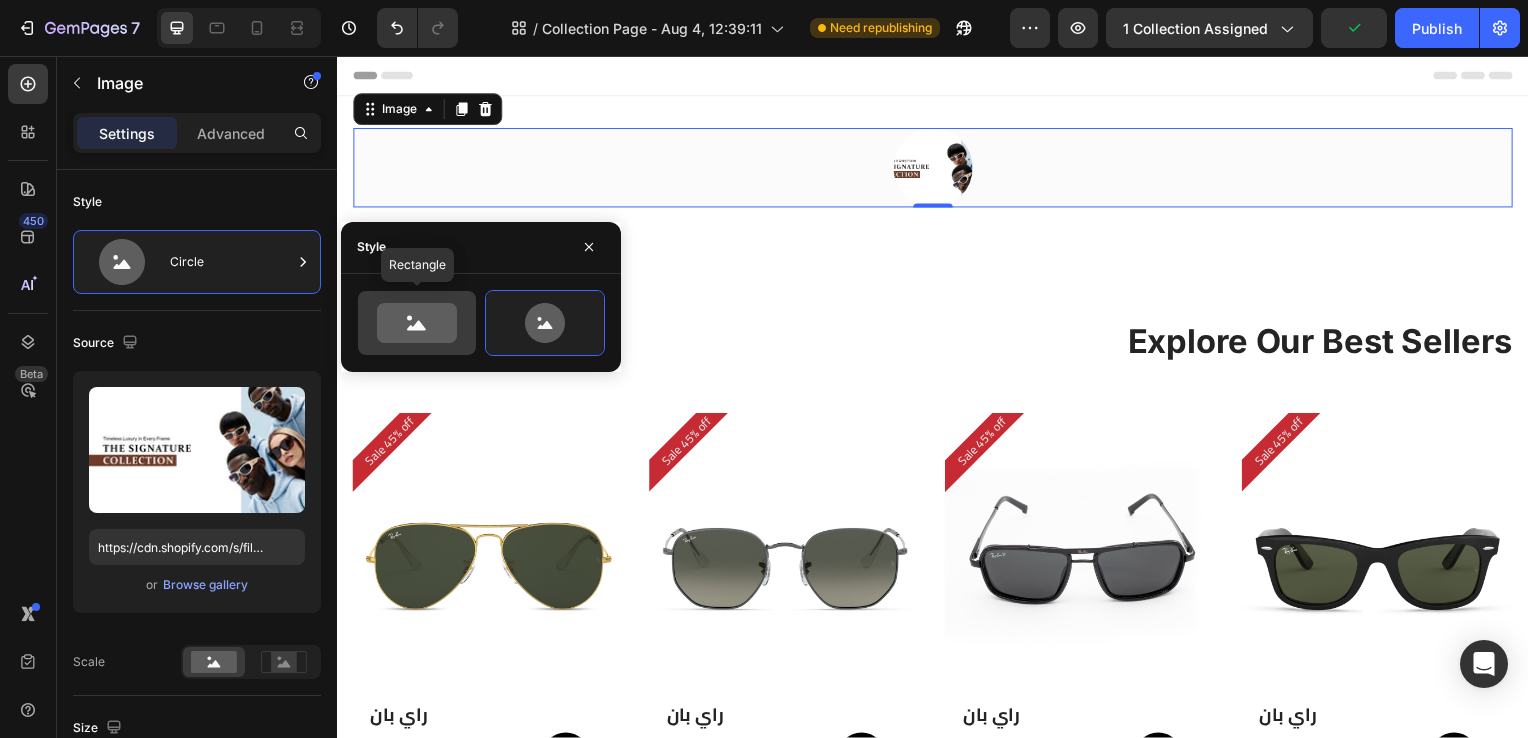 click 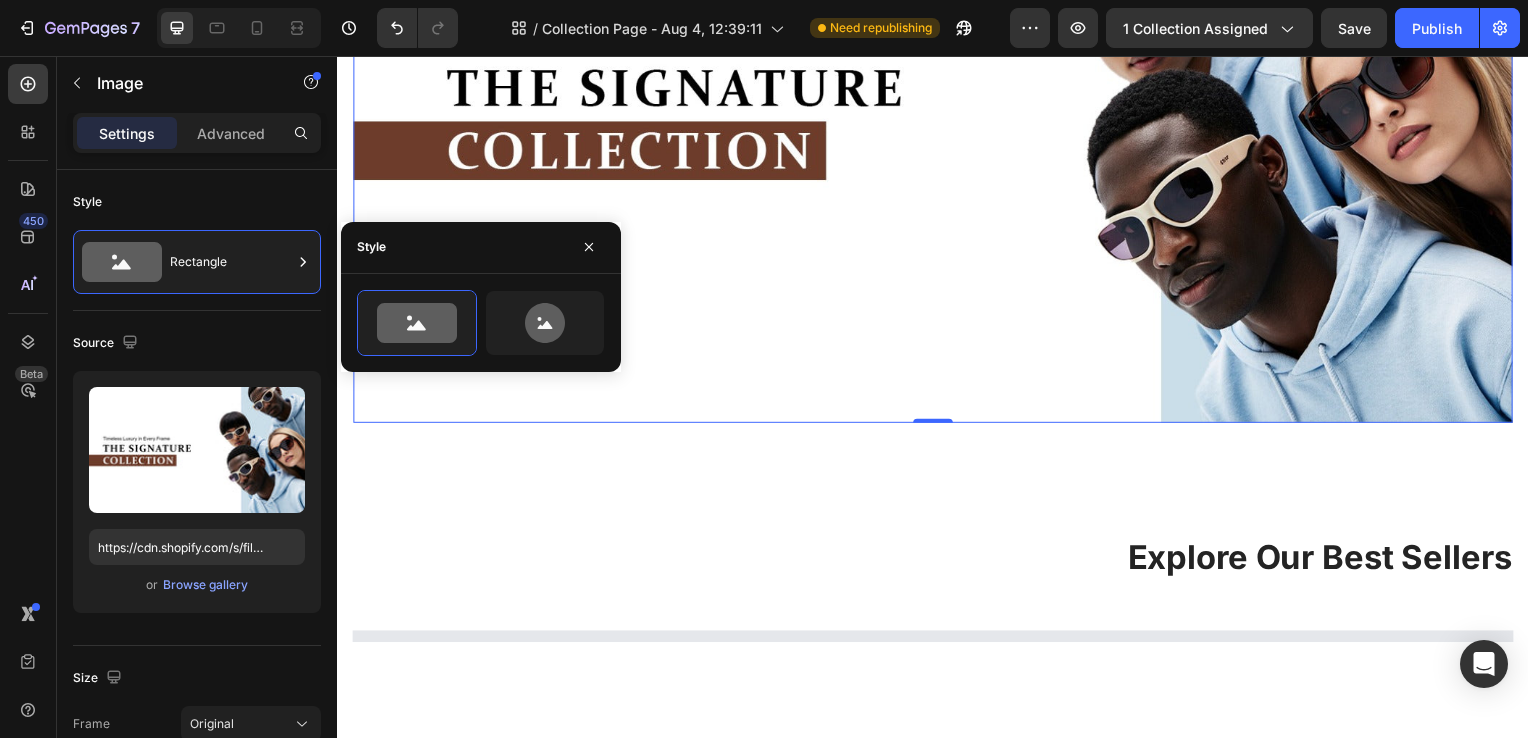 scroll, scrollTop: 362, scrollLeft: 0, axis: vertical 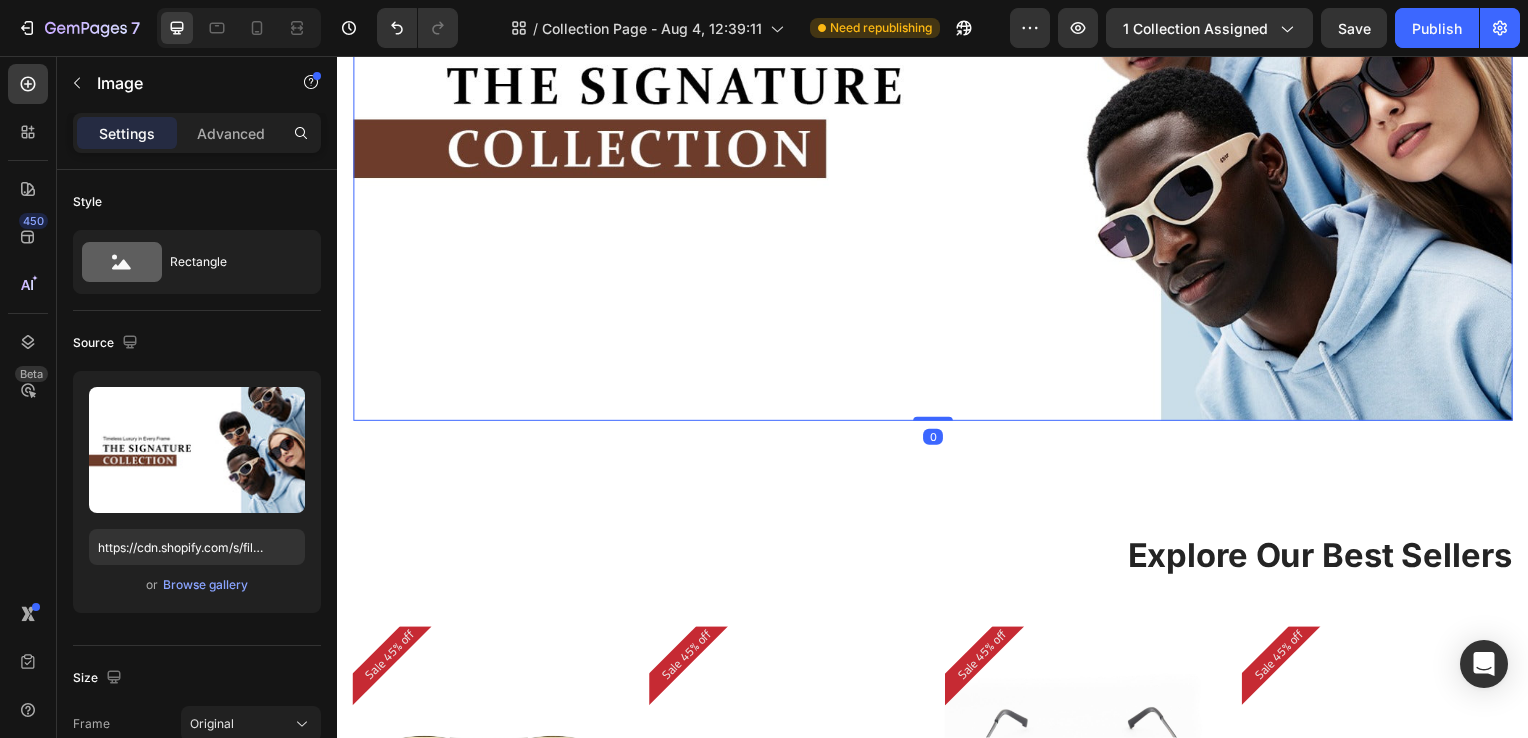 drag, startPoint x: 932, startPoint y: 409, endPoint x: 945, endPoint y: 348, distance: 62.369865 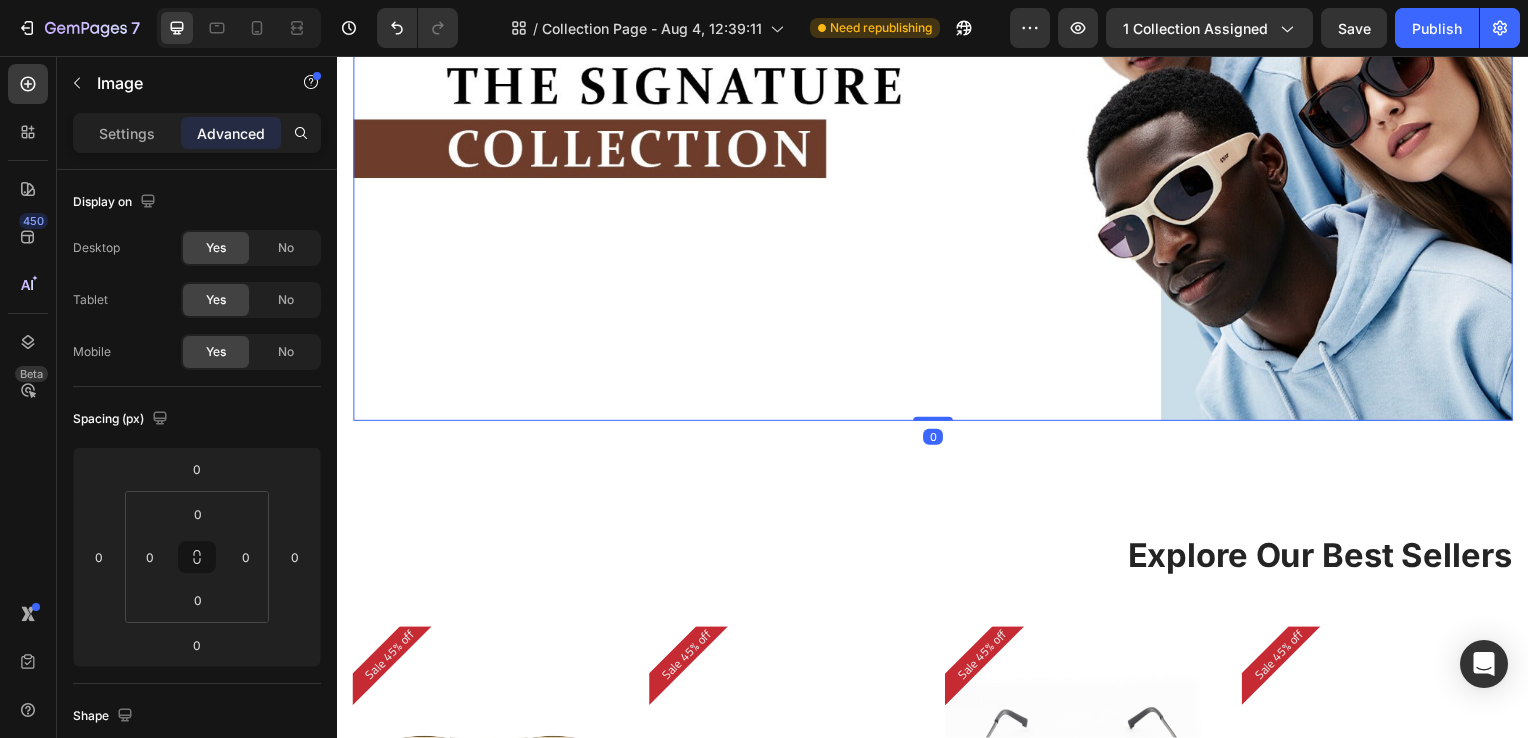 click at bounding box center (937, 95) 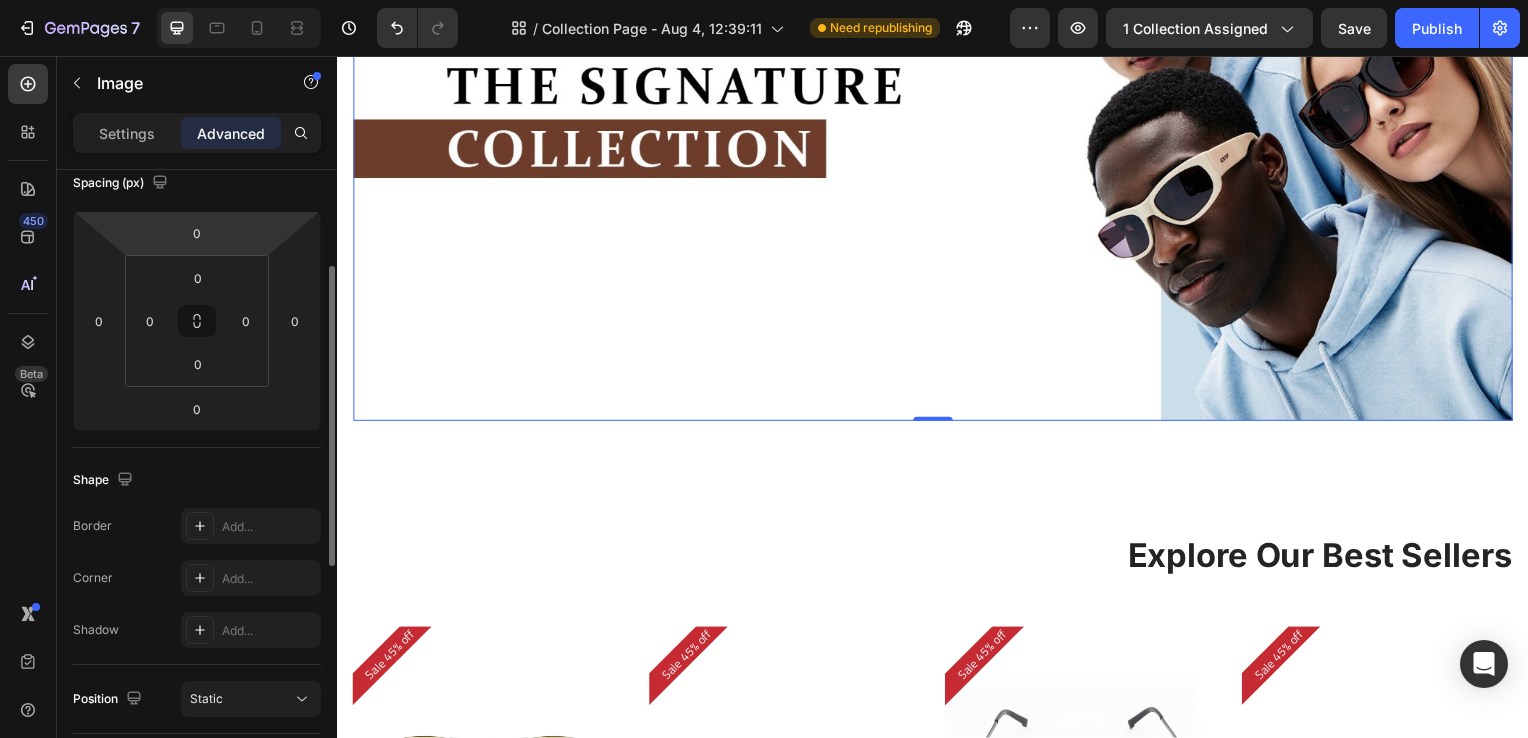 scroll, scrollTop: 224, scrollLeft: 0, axis: vertical 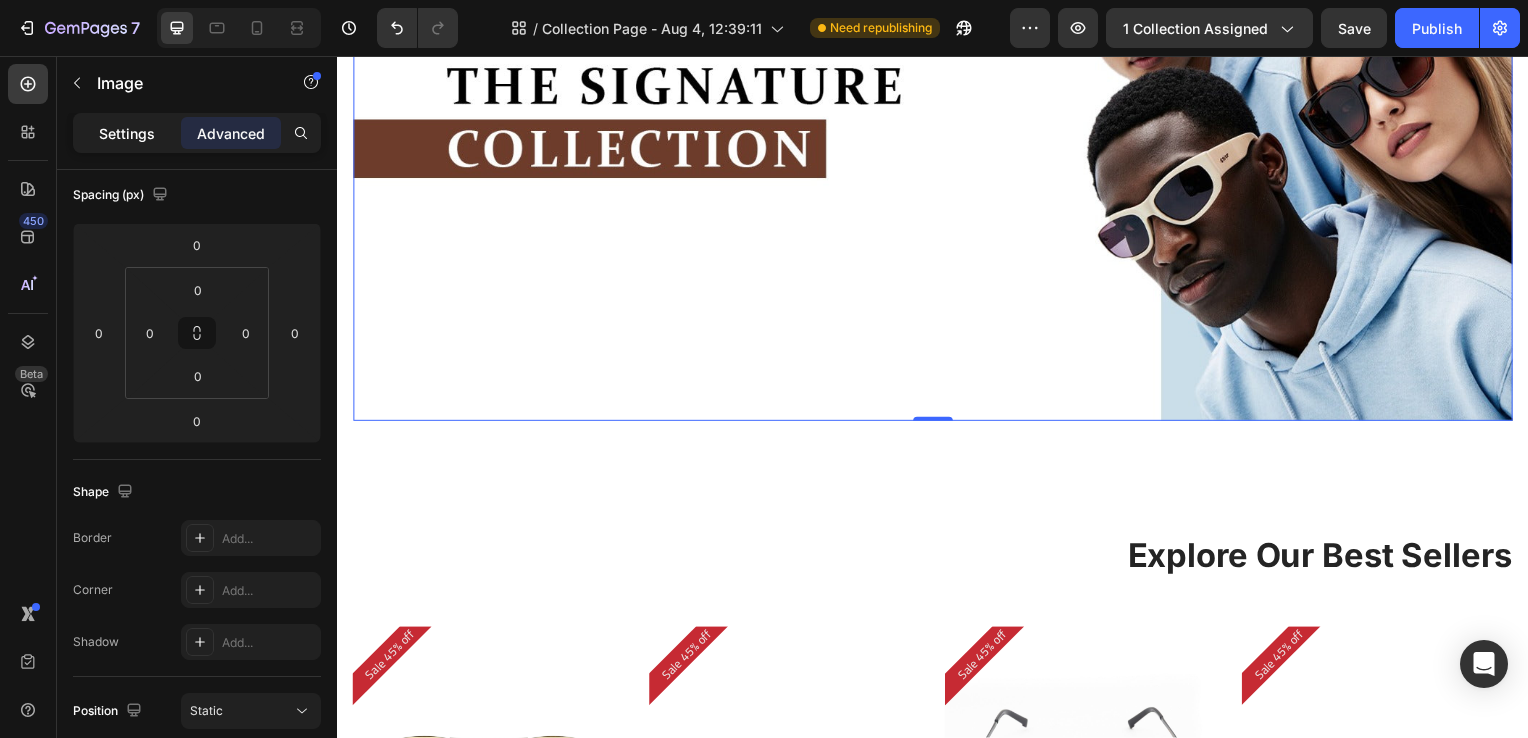 click on "Settings" at bounding box center [127, 133] 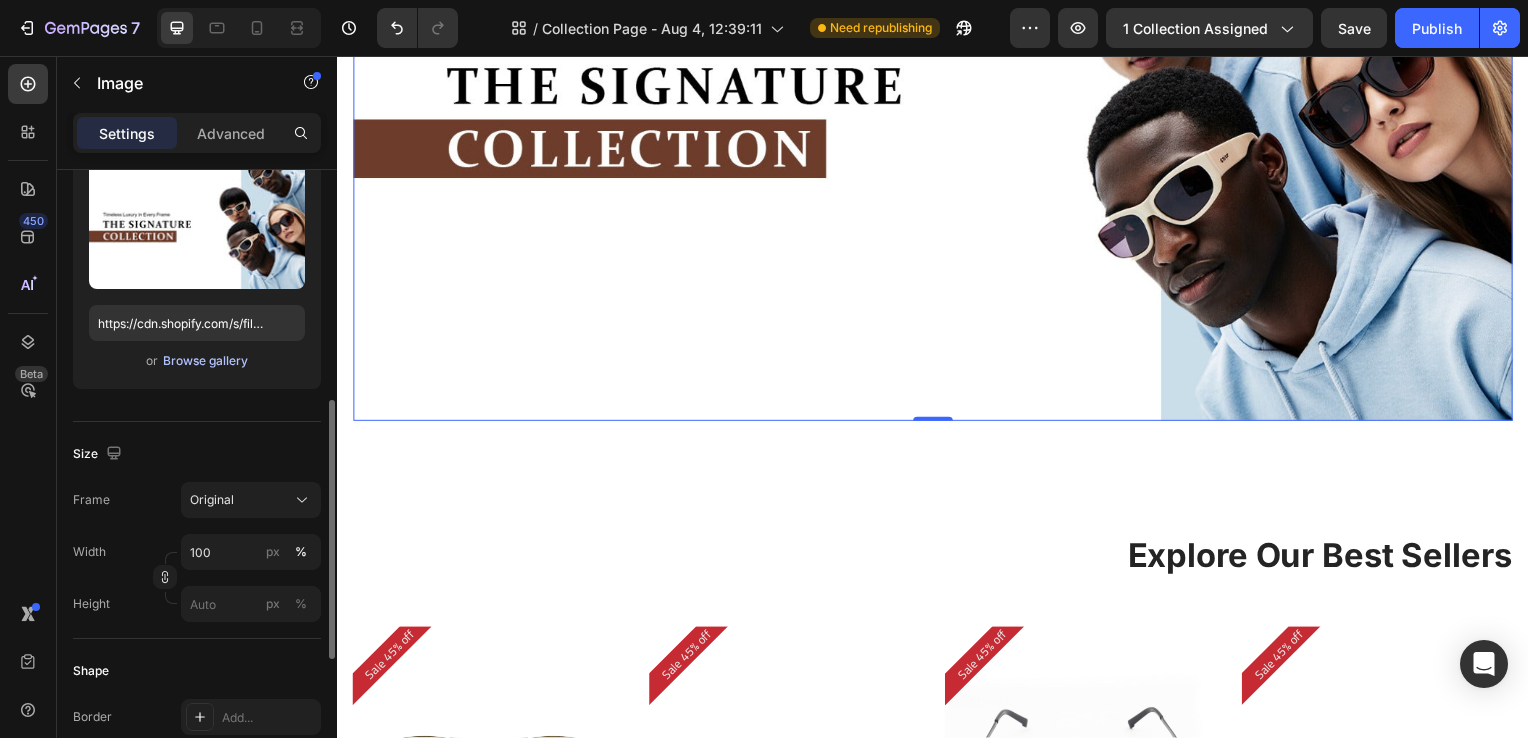scroll, scrollTop: 324, scrollLeft: 0, axis: vertical 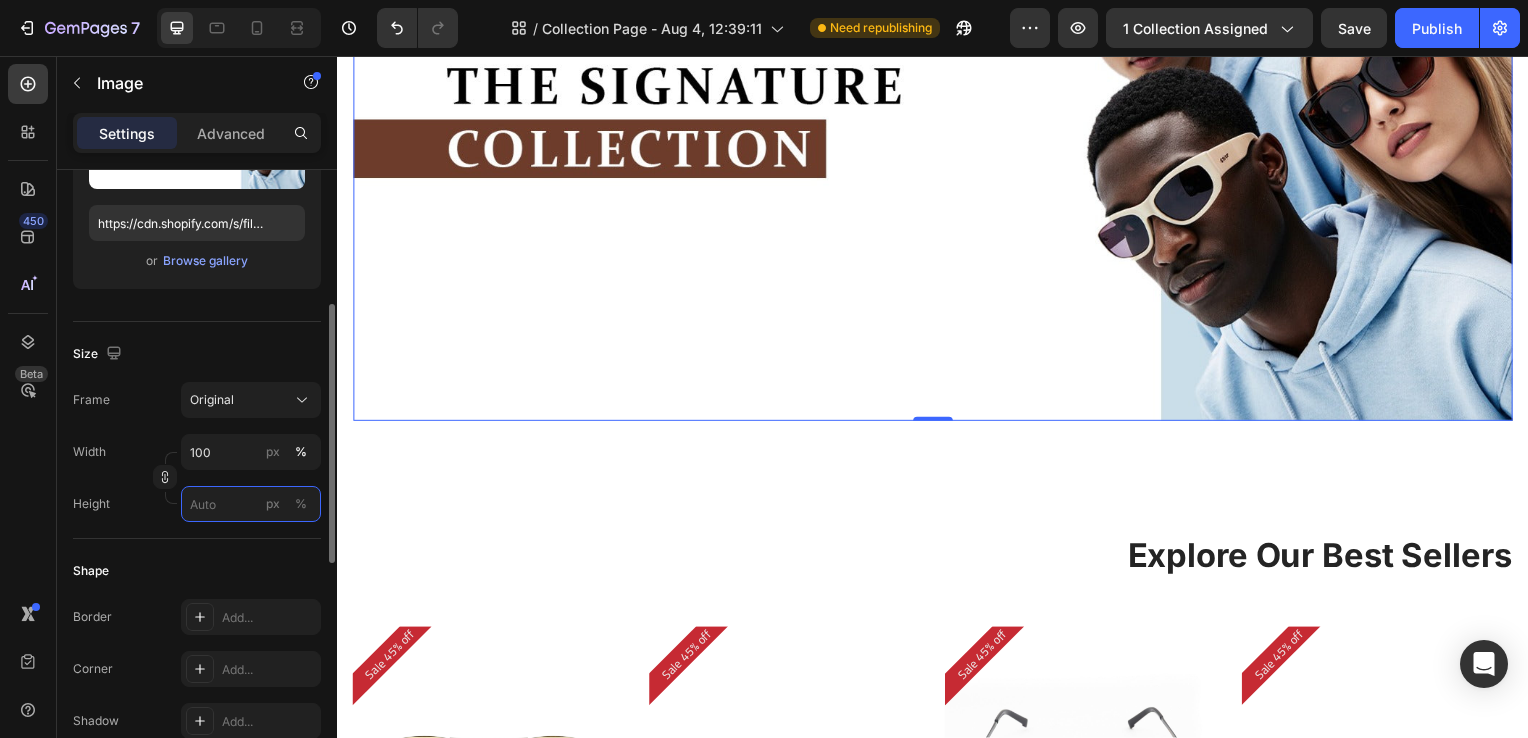 click on "px %" at bounding box center (251, 504) 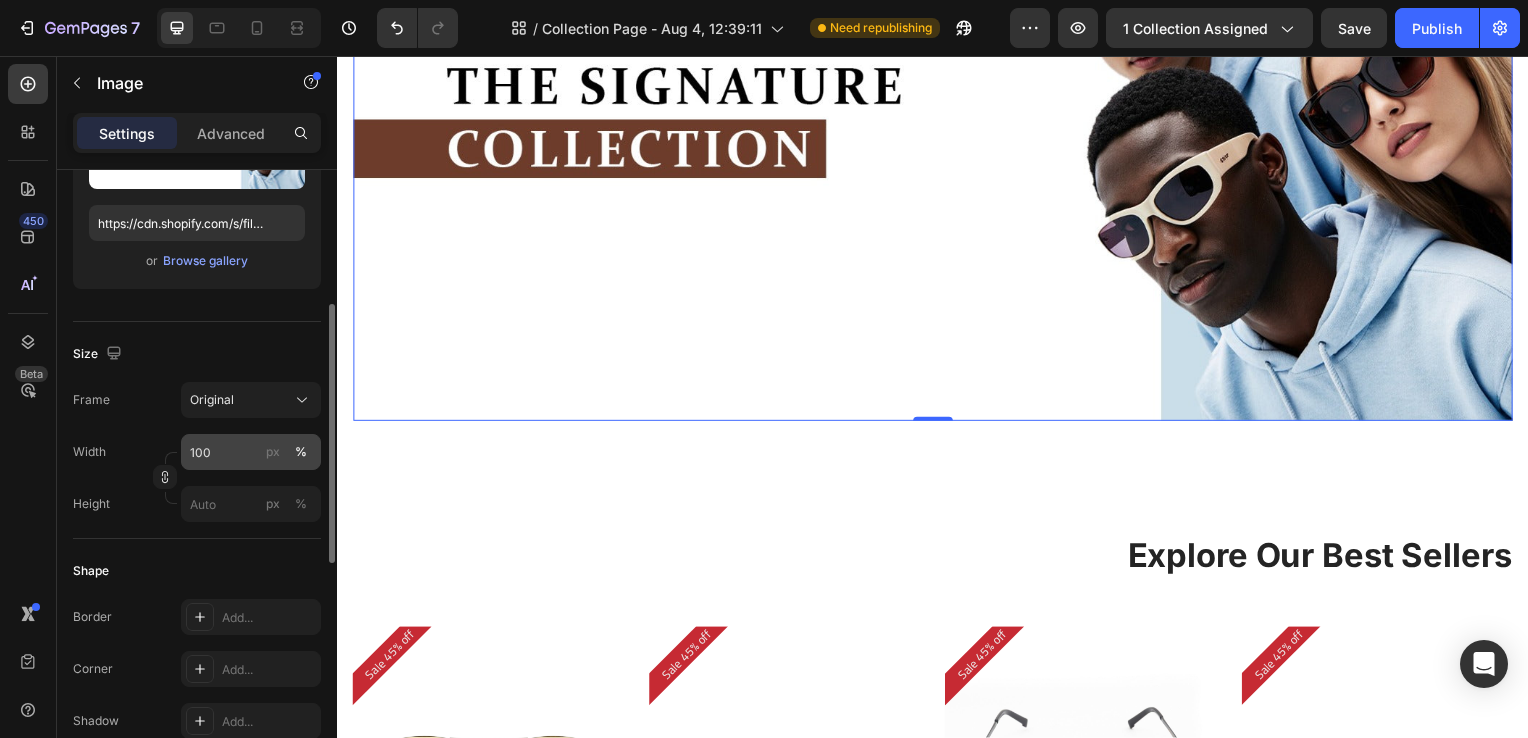click on "%" 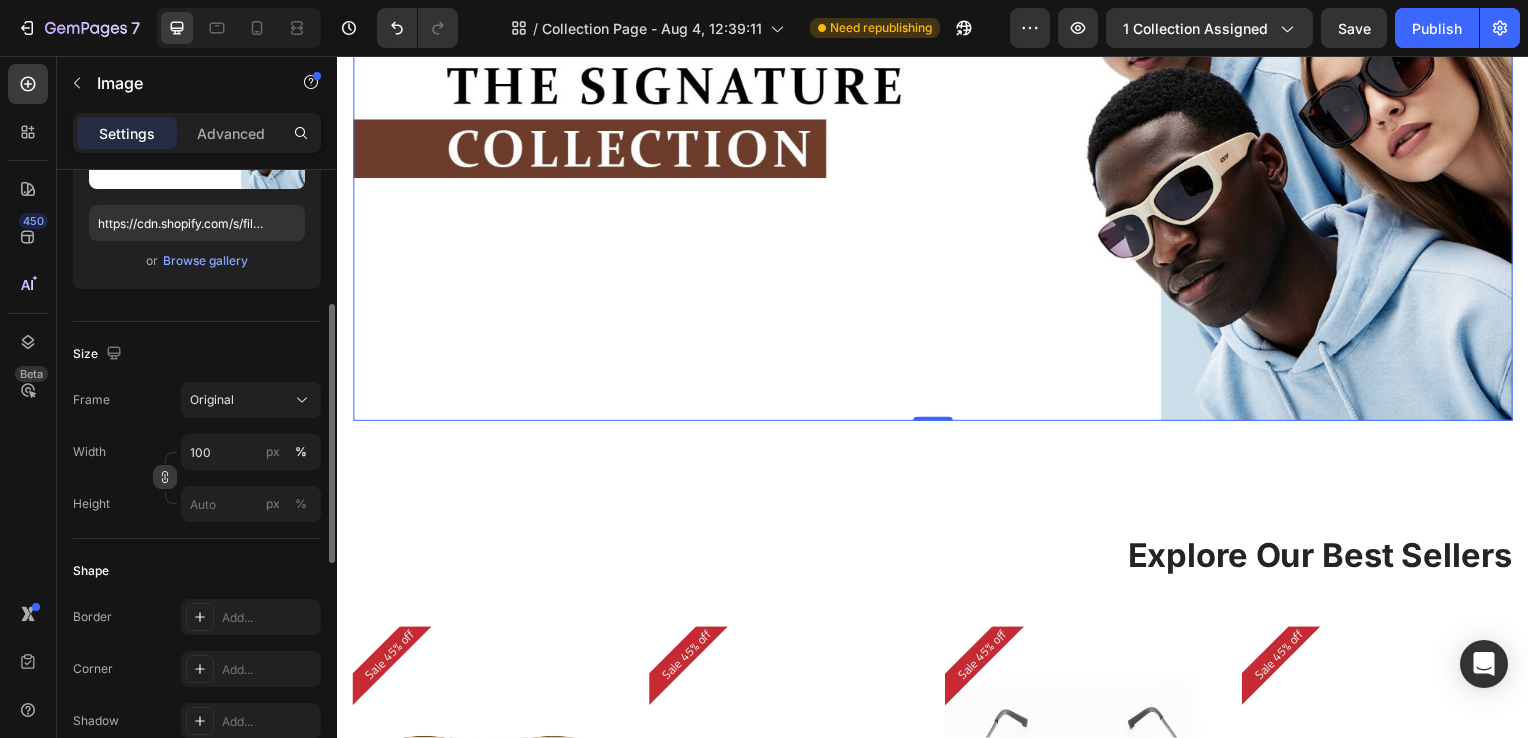 click 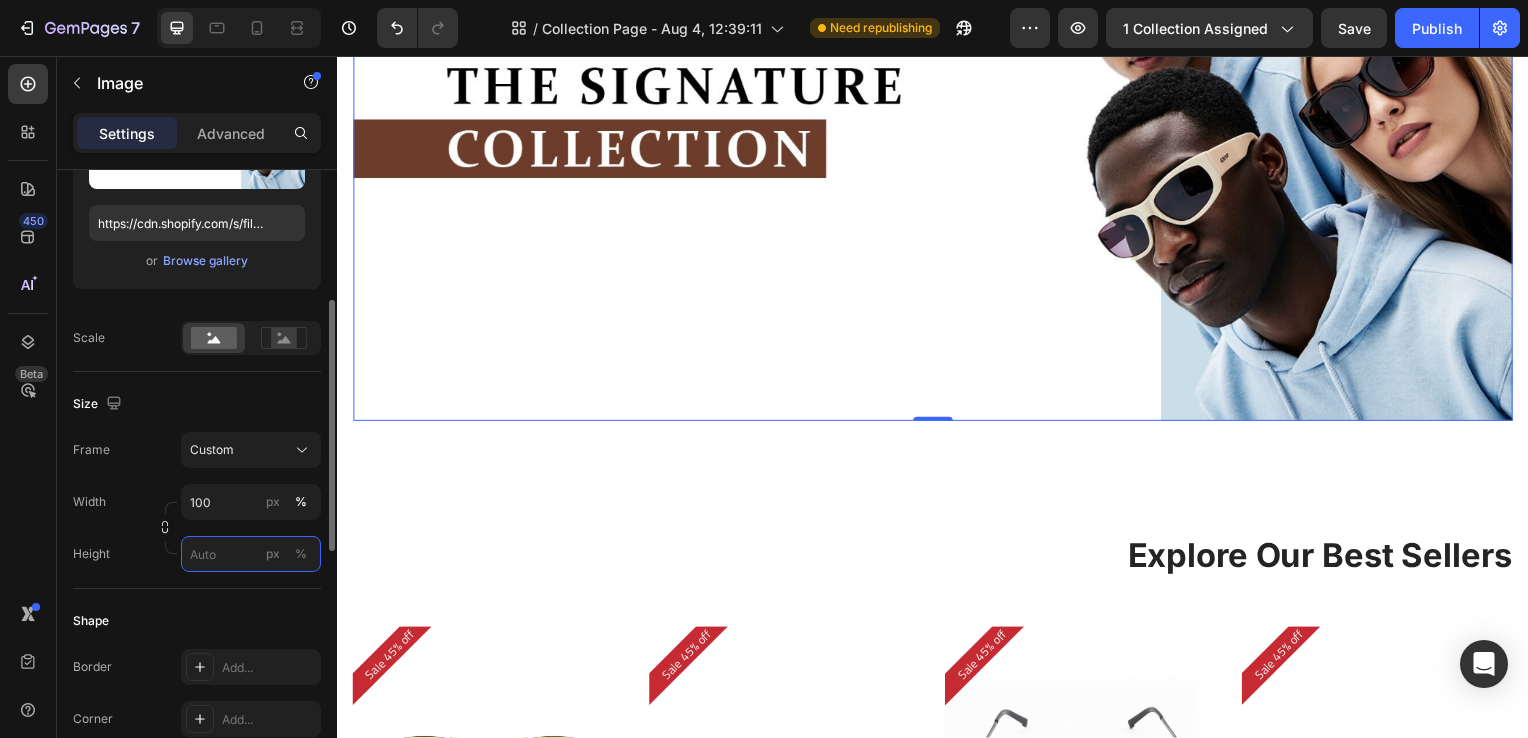 click on "px %" at bounding box center (251, 554) 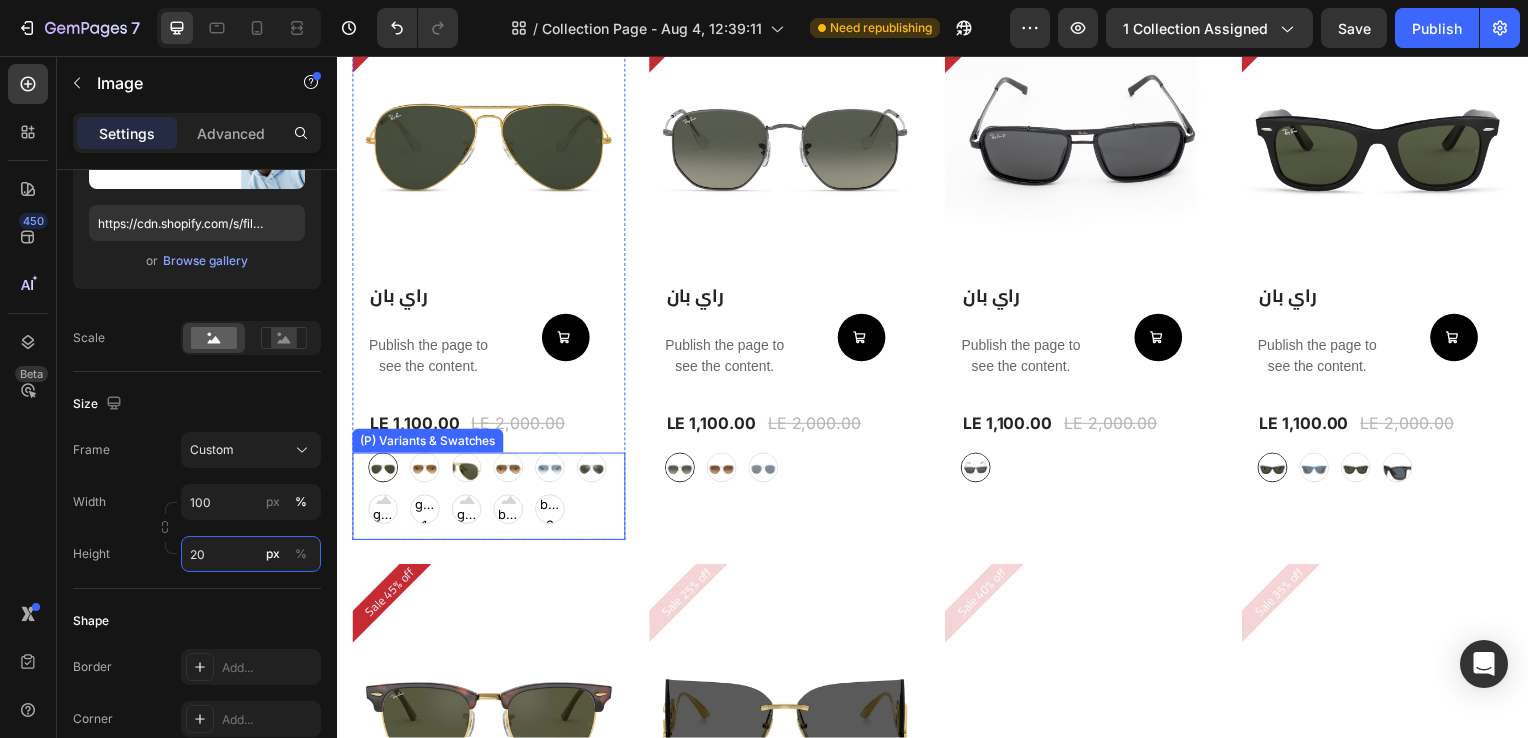scroll, scrollTop: 0, scrollLeft: 0, axis: both 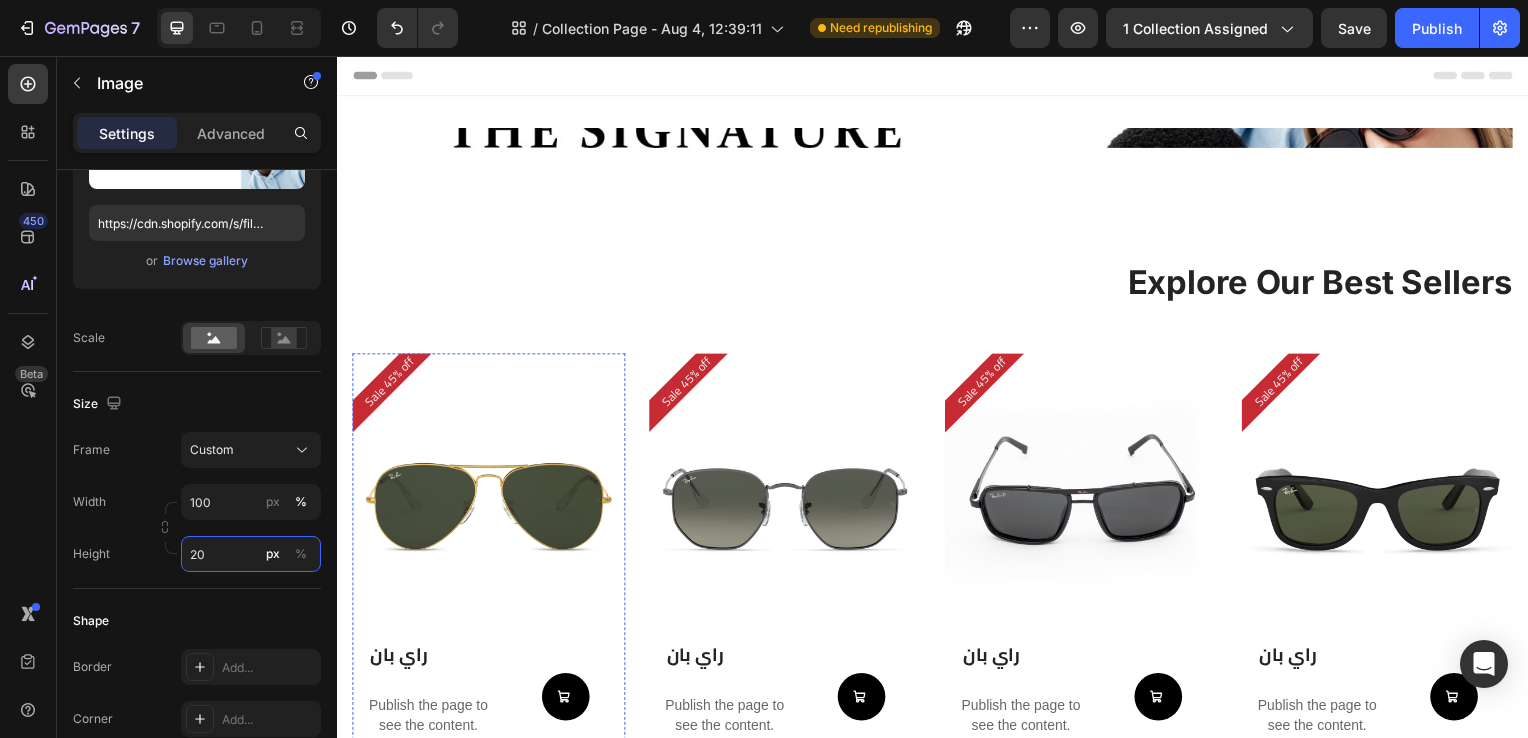 type on "2" 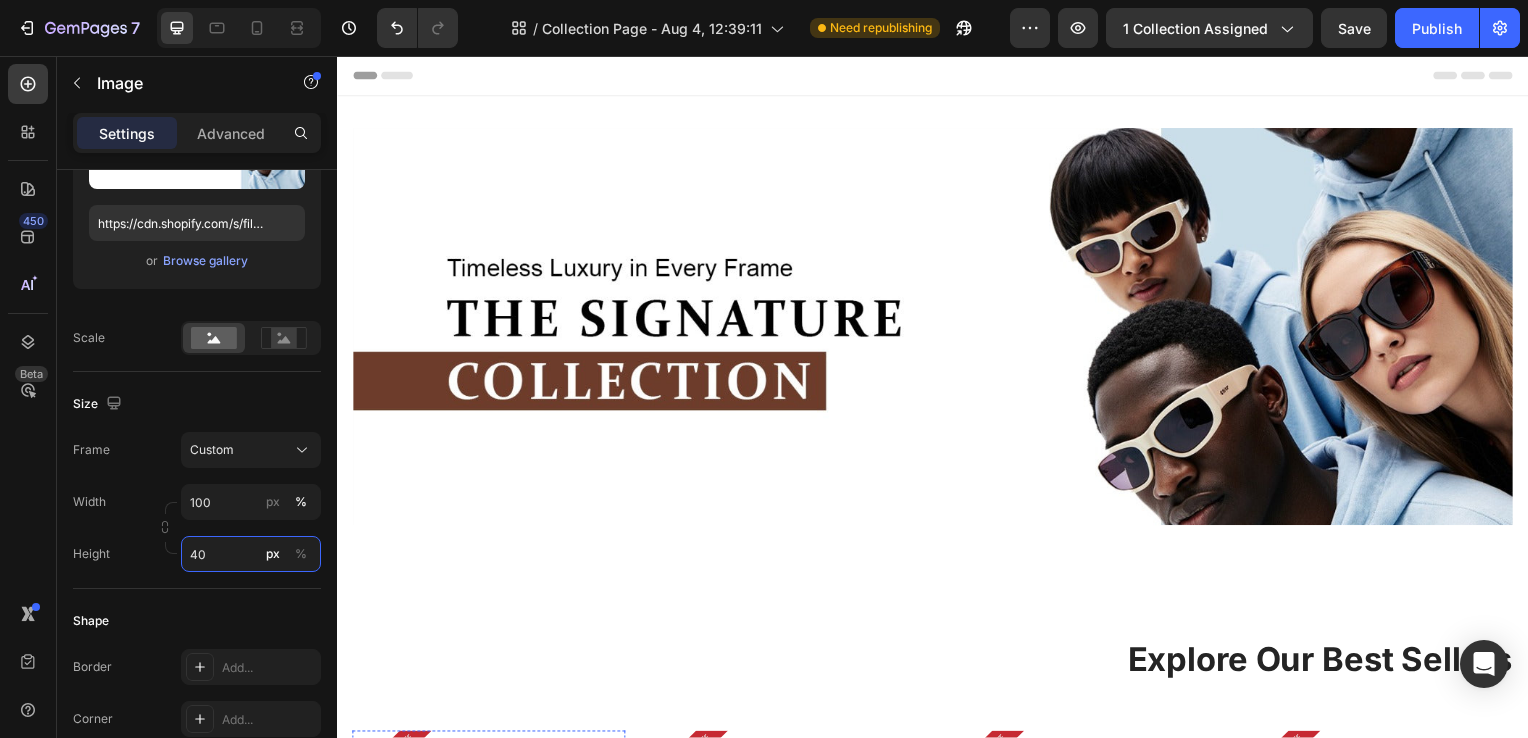 type on "400" 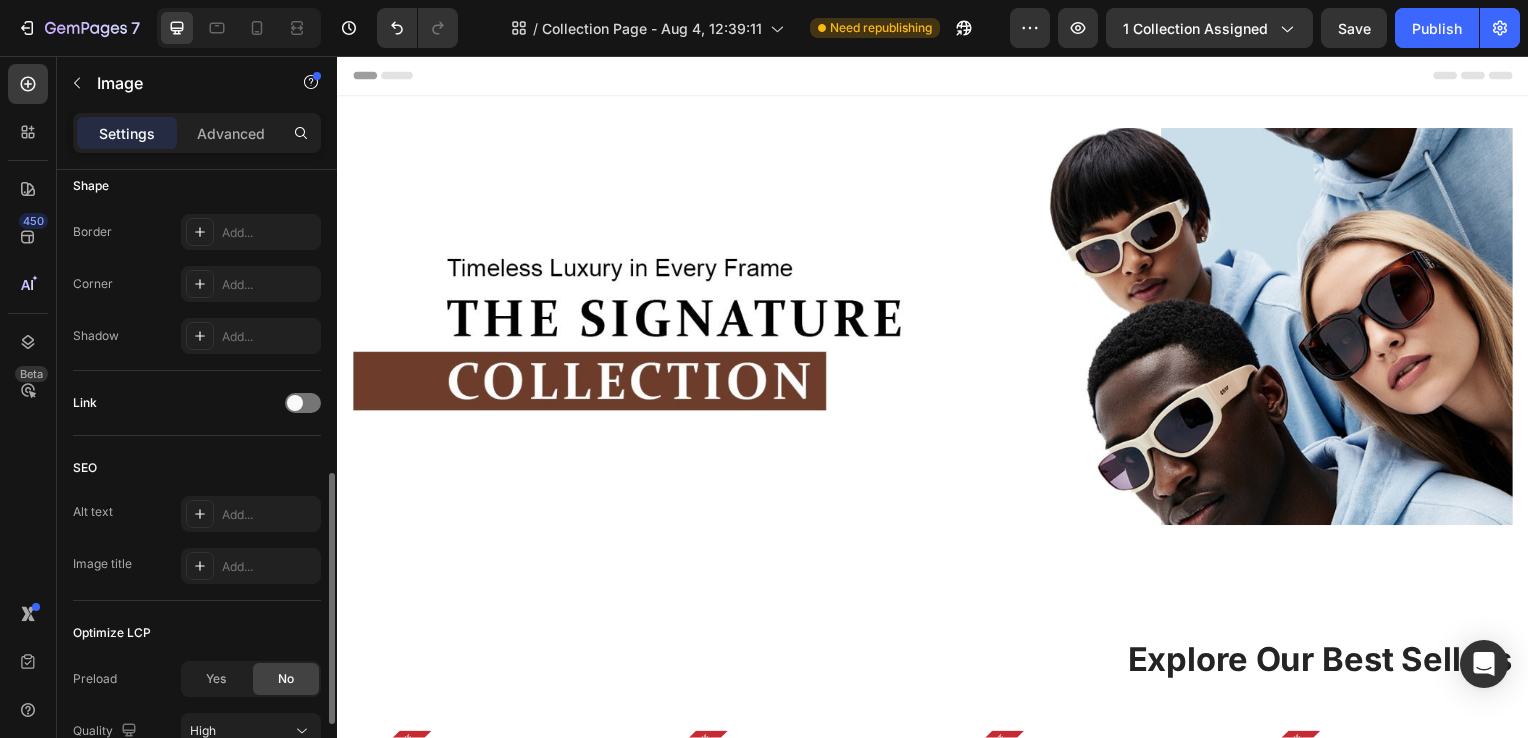 scroll, scrollTop: 760, scrollLeft: 0, axis: vertical 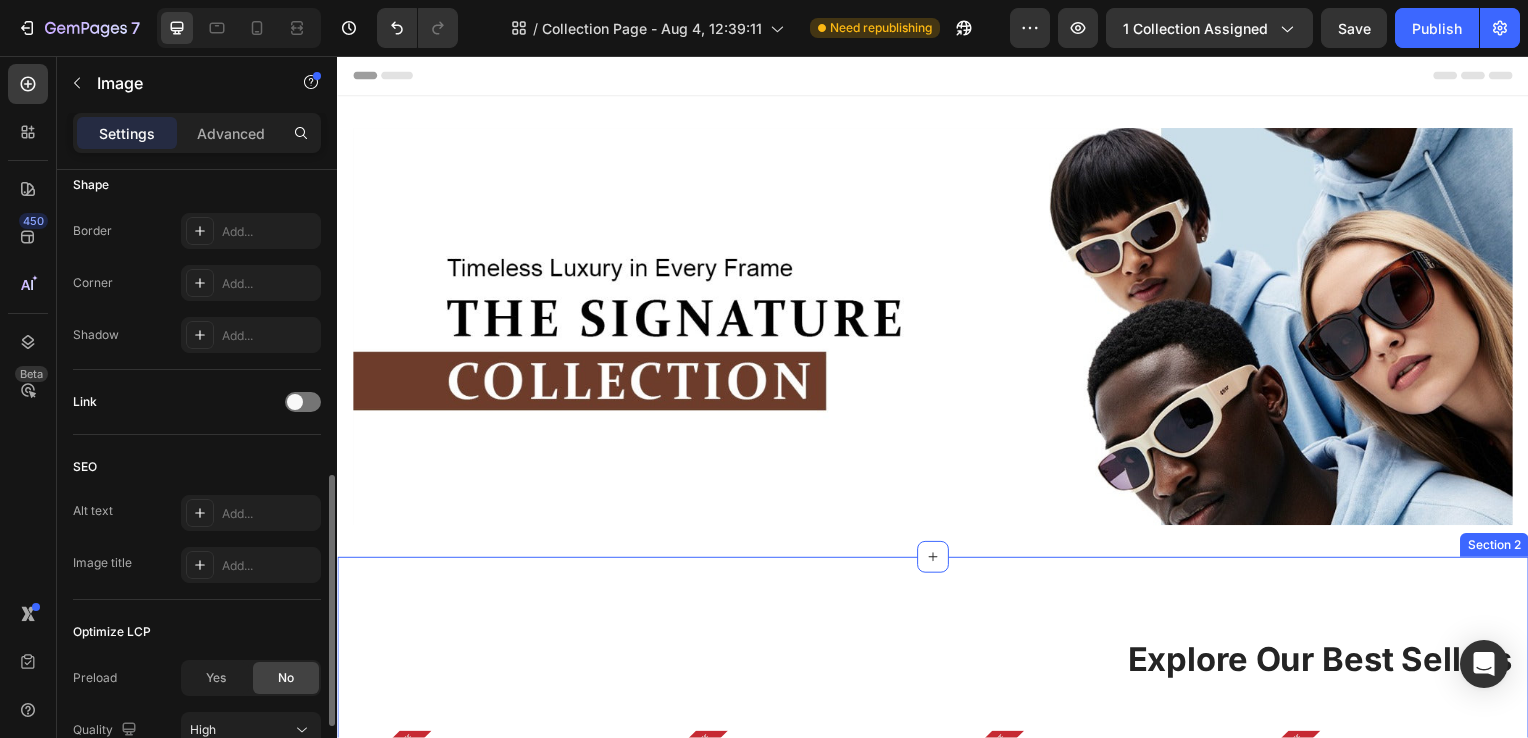 click on "Explore Our Best Sellers Heading Row Sale 45% off Product Badge (P) Images Row راي بان (P) Title
Publish the page to see the content.
Custom Code
Add to Cart Row LE 1,100.00 (P) Price (P) Price LE 2,000.00 (P) Price (P) Price Row graygreengold graygreengold goldbrown goldbrown green green browngray browngray bluesilver bluesilver gray-1 gray-1 greenblue greenblue greenblue goldgray-1 goldgray-1 goldgray-1 goldgray goldgray goldgray blackgray blackgray blackgray blackgreen-3 blackgreen-3 blackgreen-3 (P) Variants & Swatches Row Product List Sale 45% off Product Badge (P) Images Row راي بان (P) Title
Publish the page to see the content.
Custom Code
Add to Cart Row LE 1,100.00 (P) Price (P) Price LE 2,000.00 (P) Price (P) Price Row gray gray bronze bronze silver silver (P) Variants & Swatches Row Product List Sale 45% off Product Badge Row Row" at bounding box center [937, 1799] 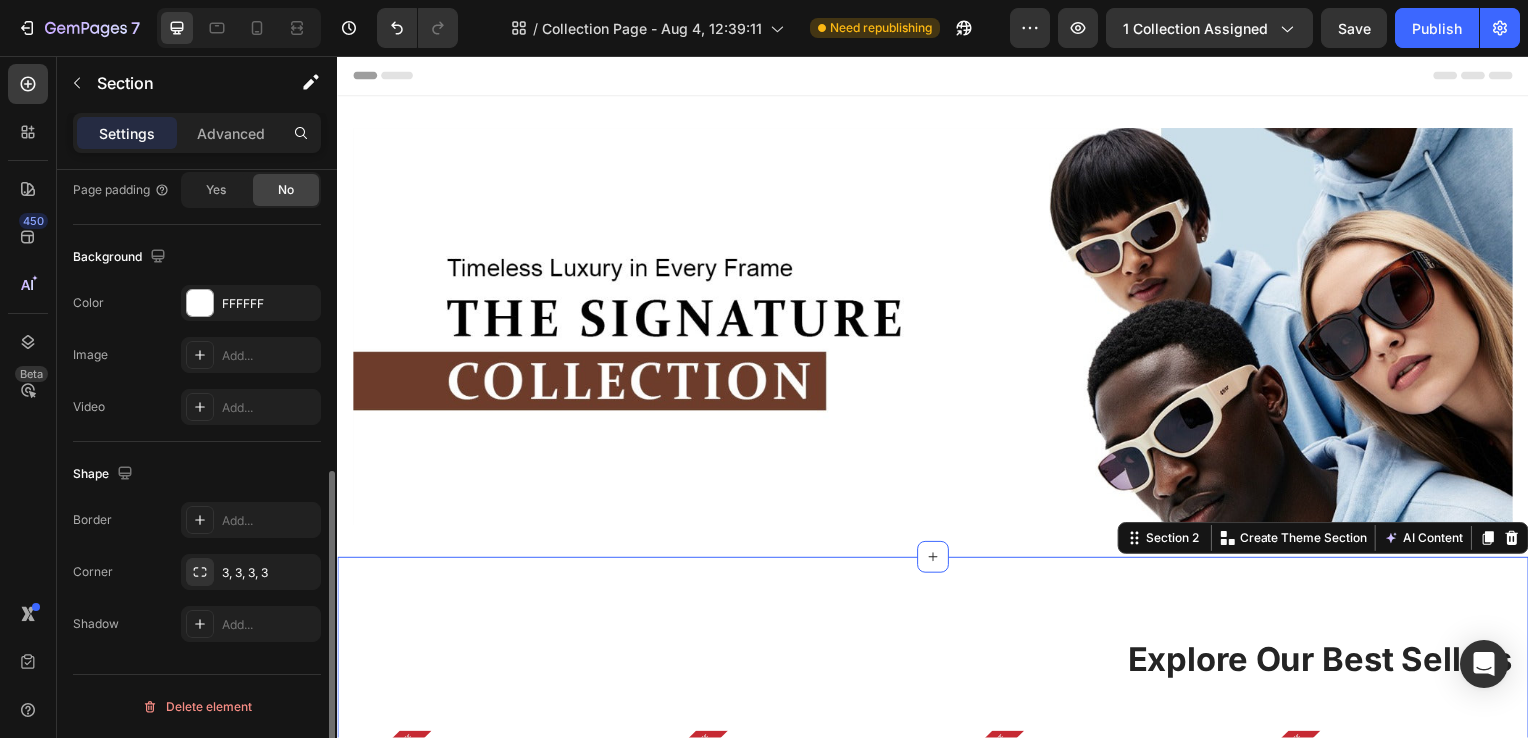 scroll, scrollTop: 0, scrollLeft: 0, axis: both 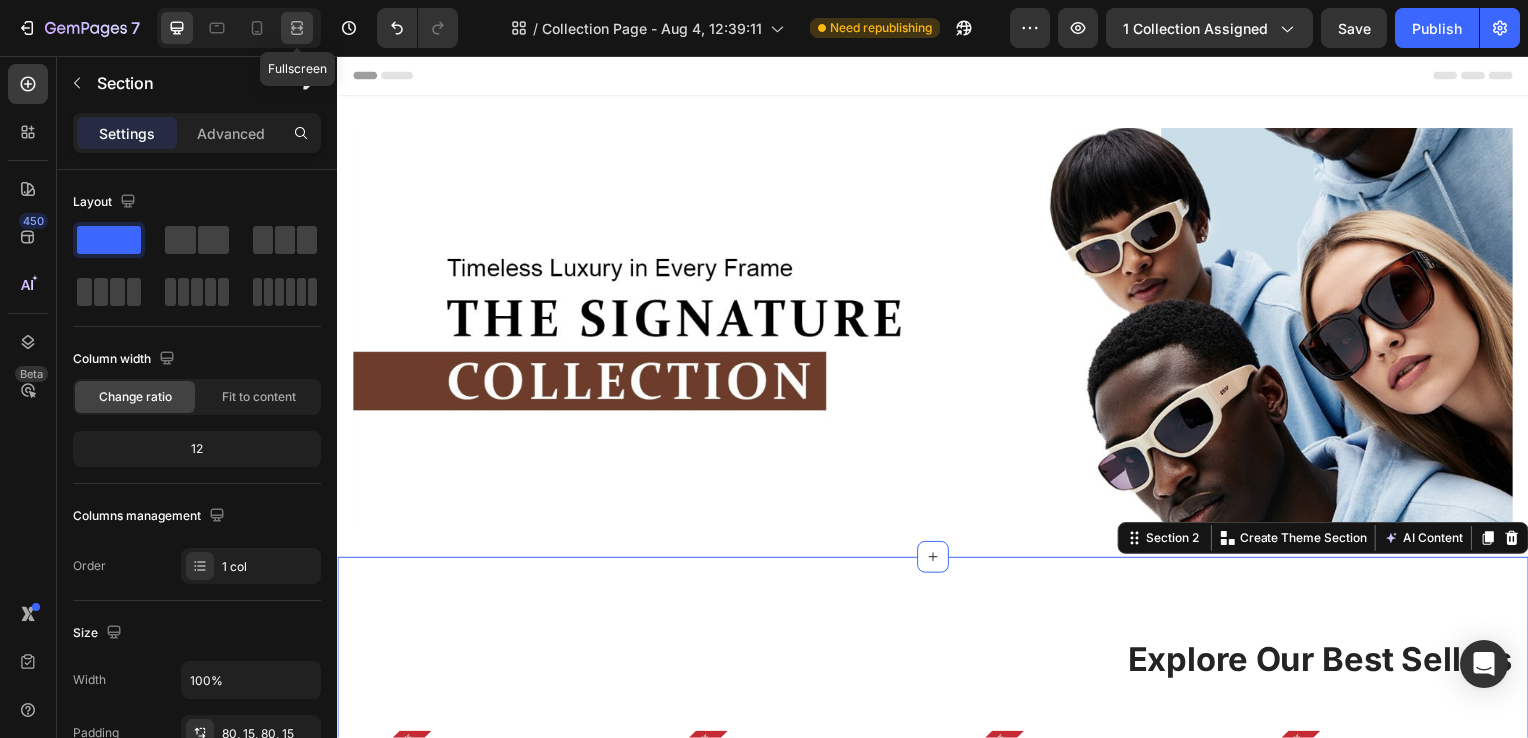 click 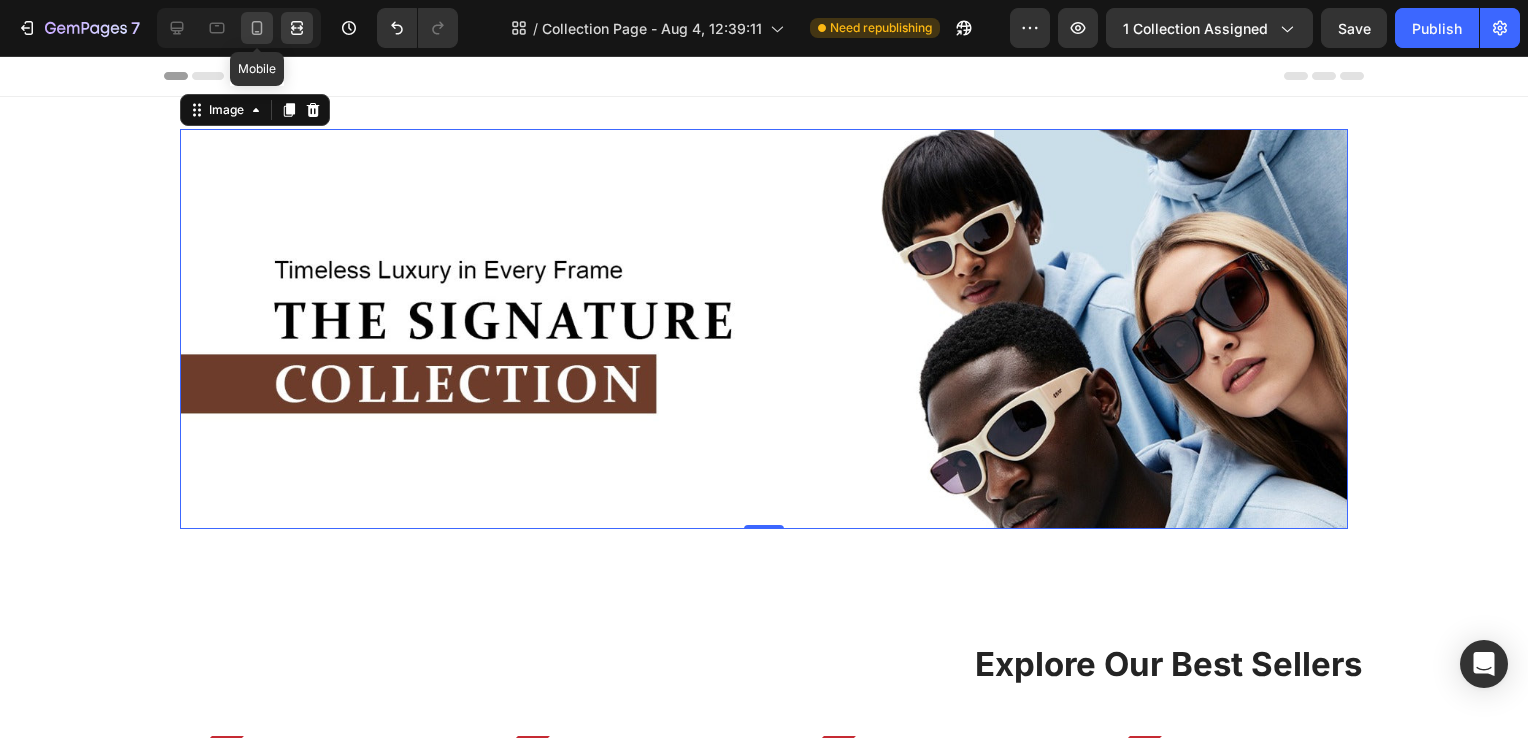 click 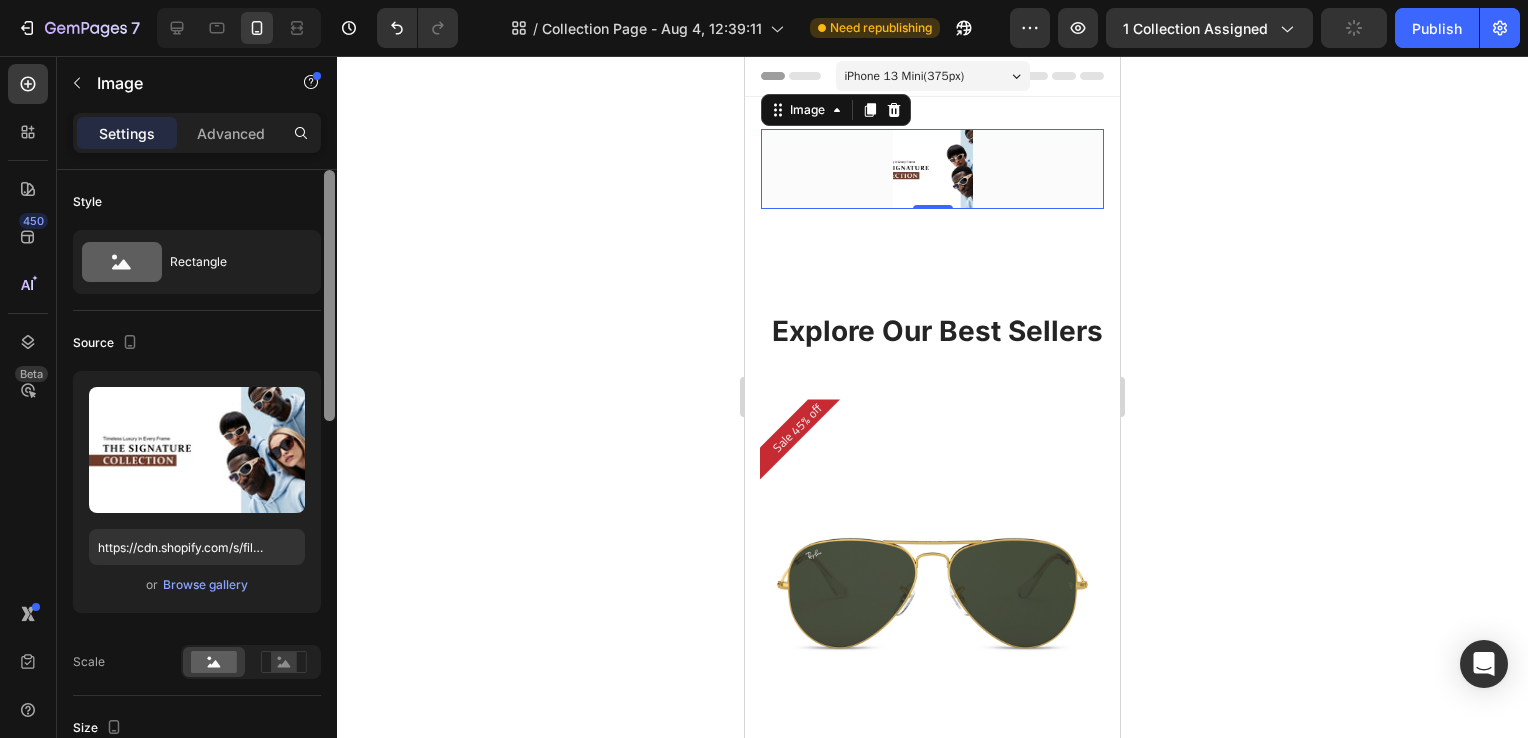 scroll, scrollTop: 3, scrollLeft: 0, axis: vertical 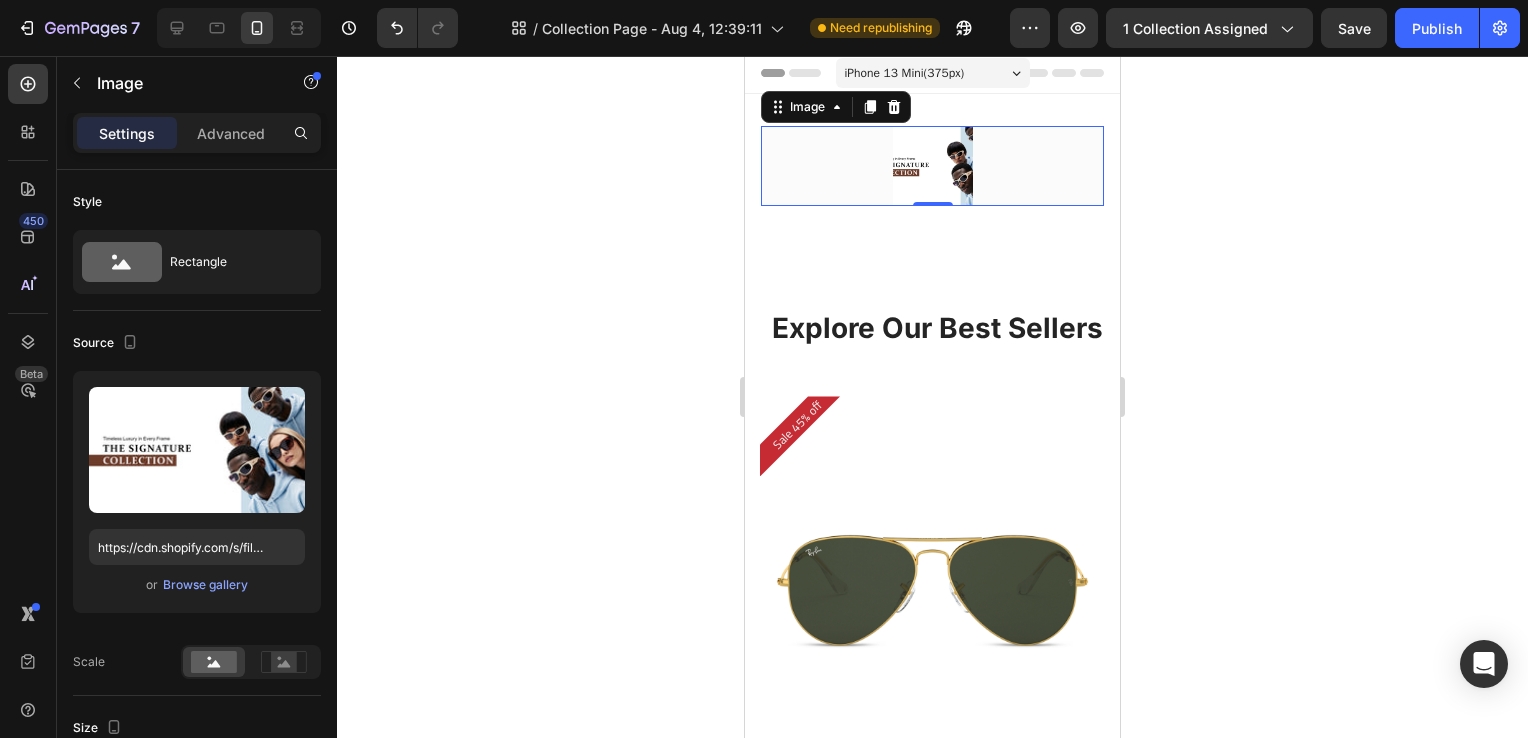 click at bounding box center [933, 166] 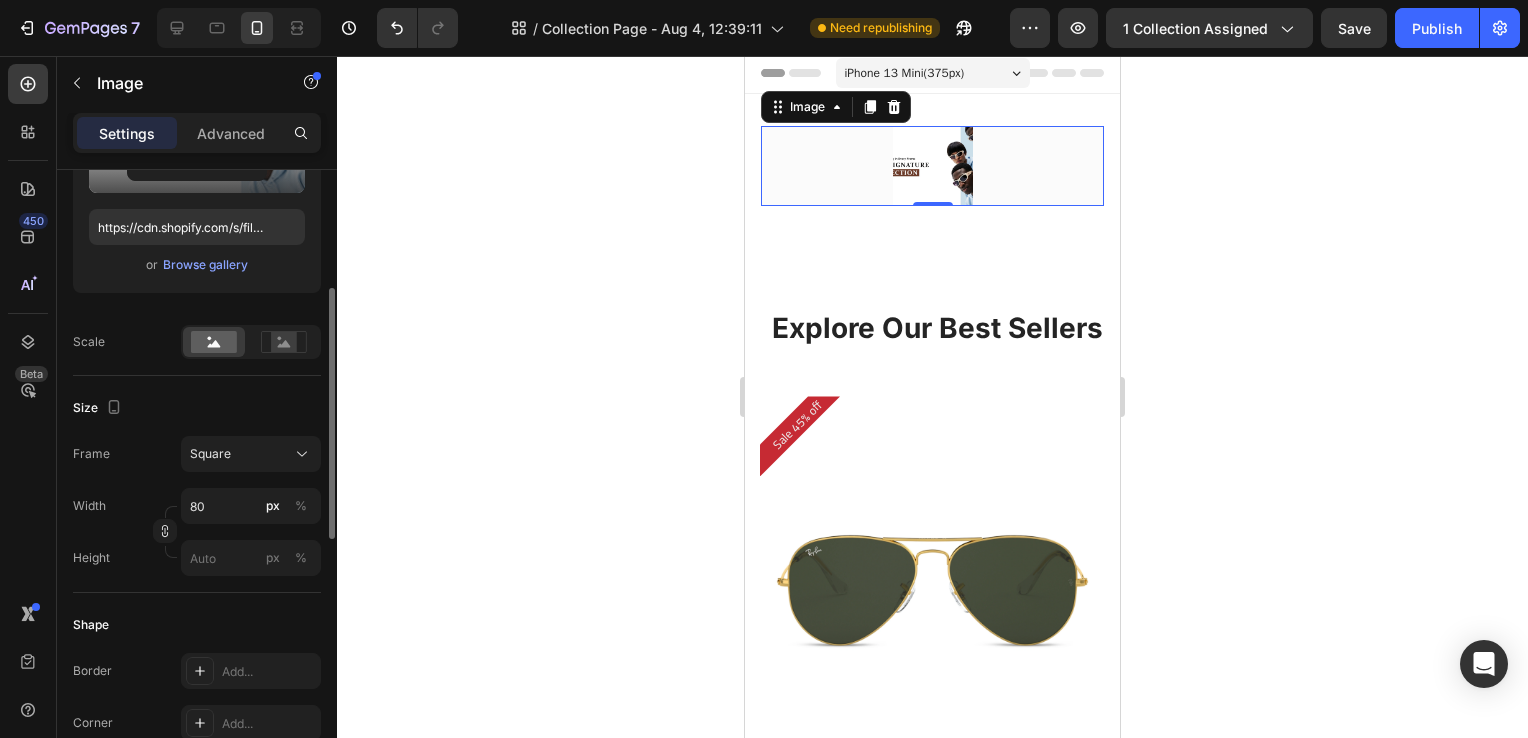 scroll, scrollTop: 323, scrollLeft: 0, axis: vertical 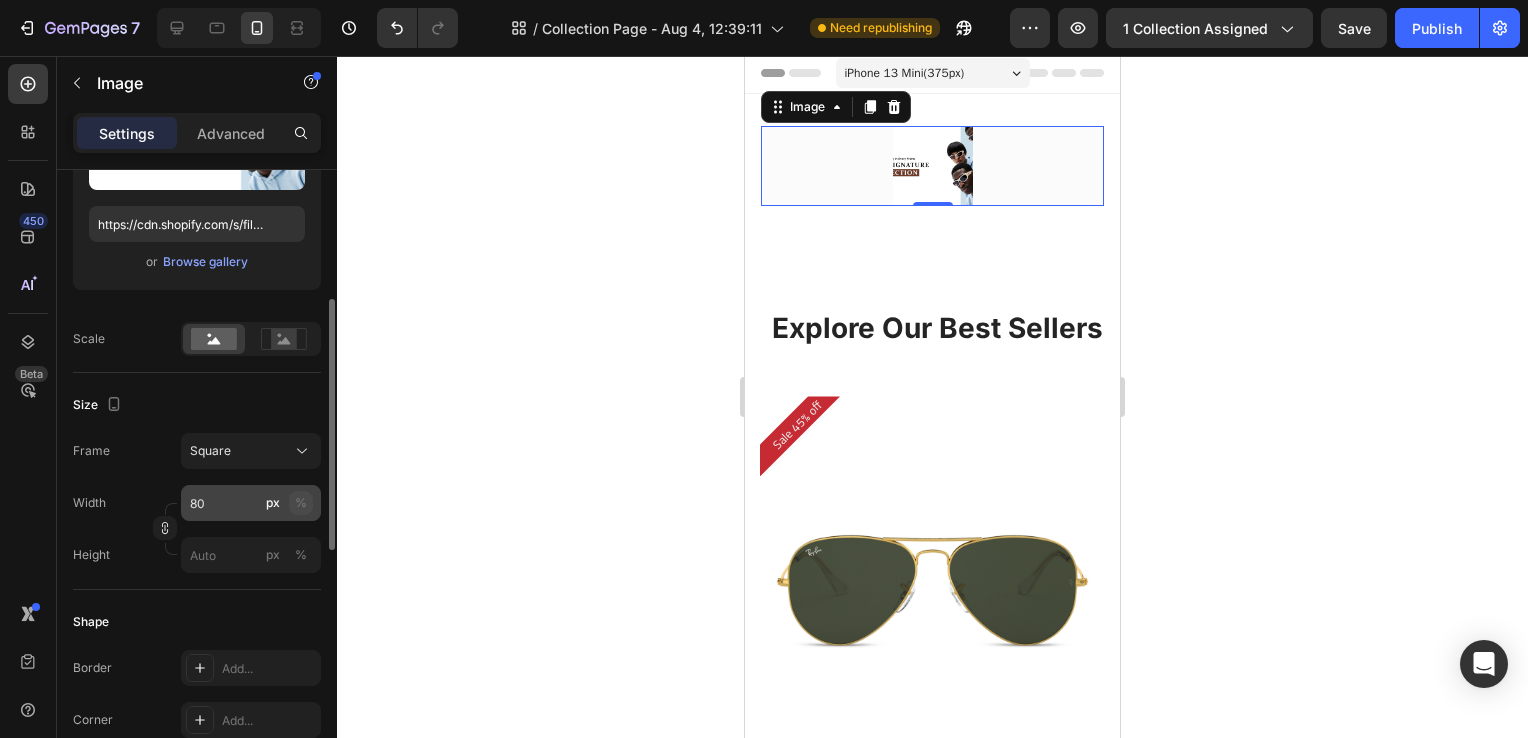 click on "%" at bounding box center (301, 503) 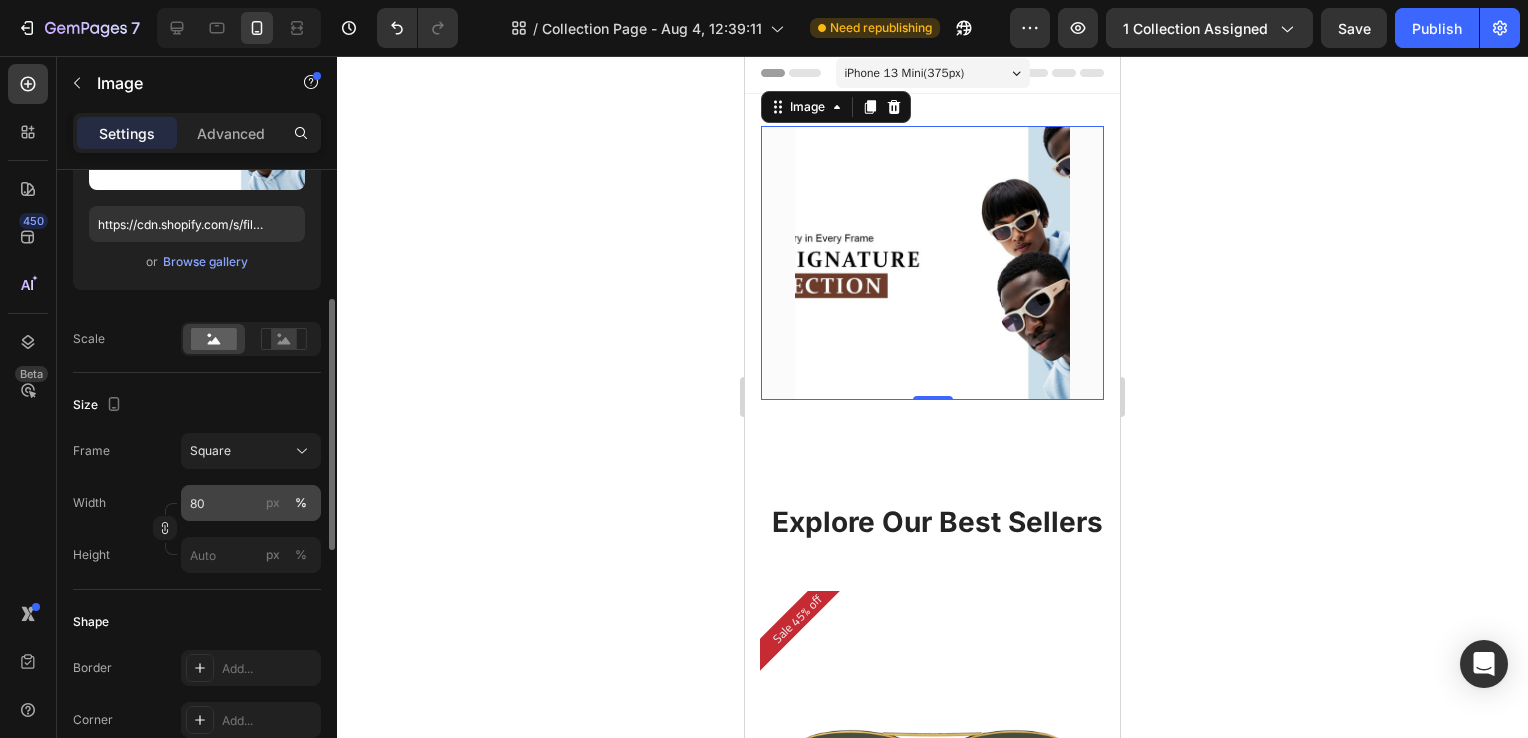 click on "%" at bounding box center (301, 503) 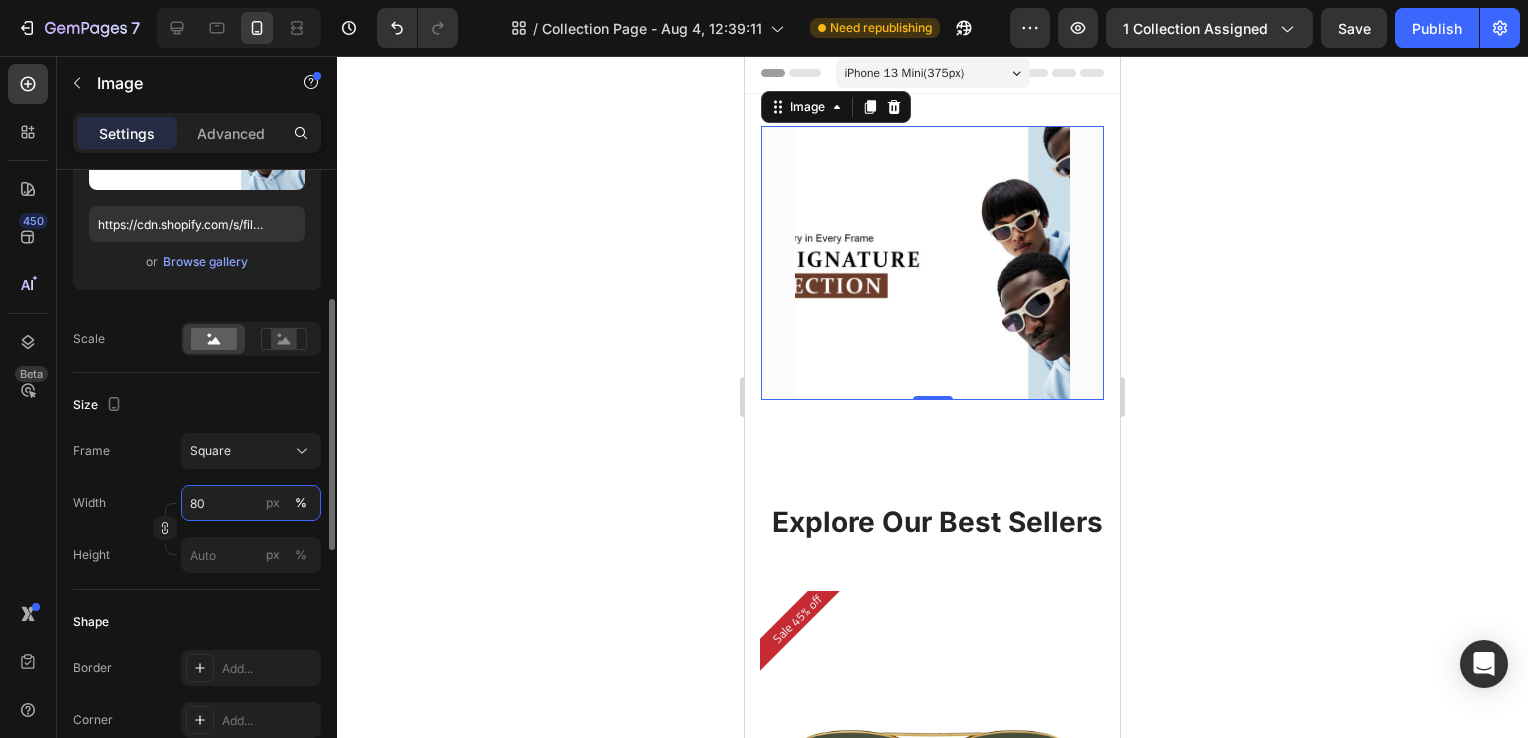 click on "80" at bounding box center [251, 503] 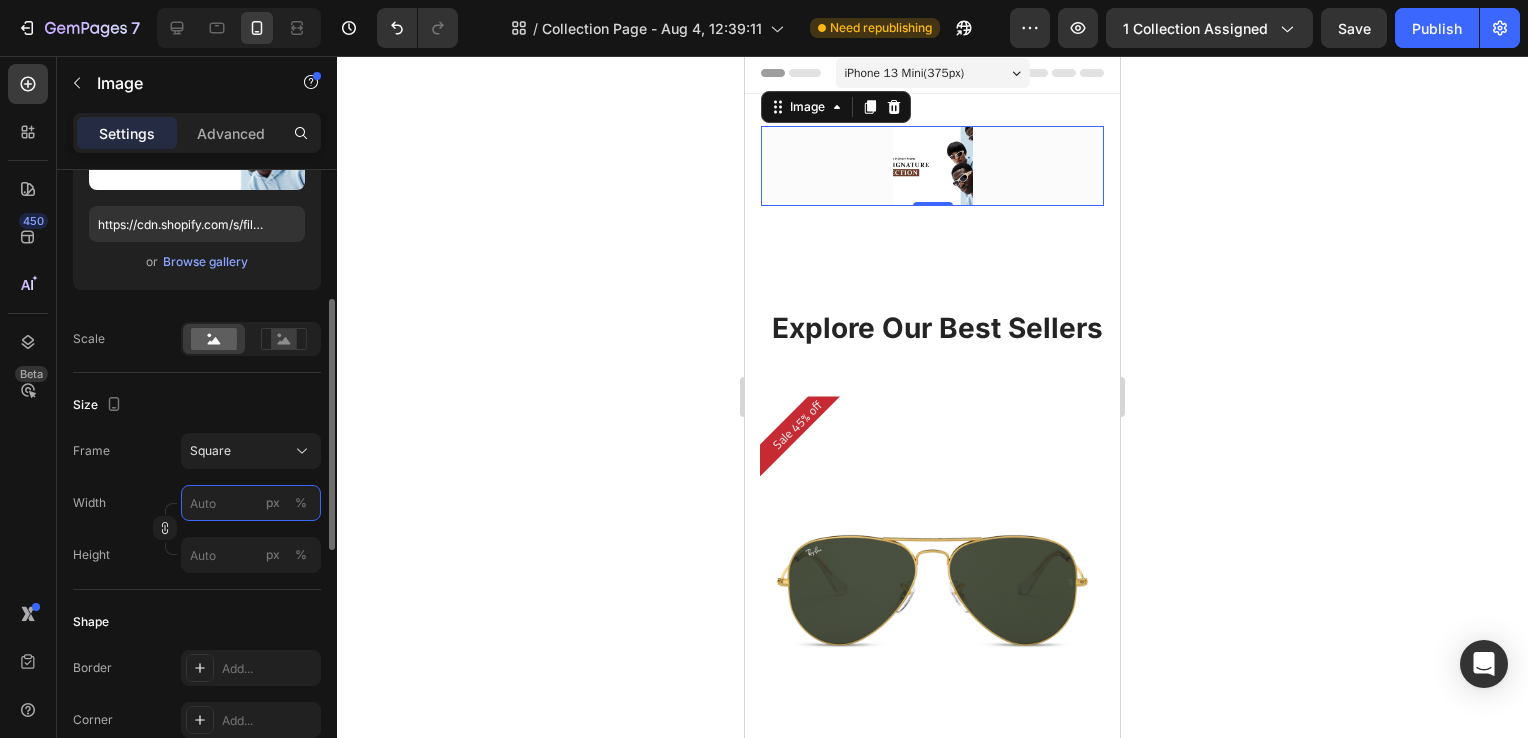 type on "1" 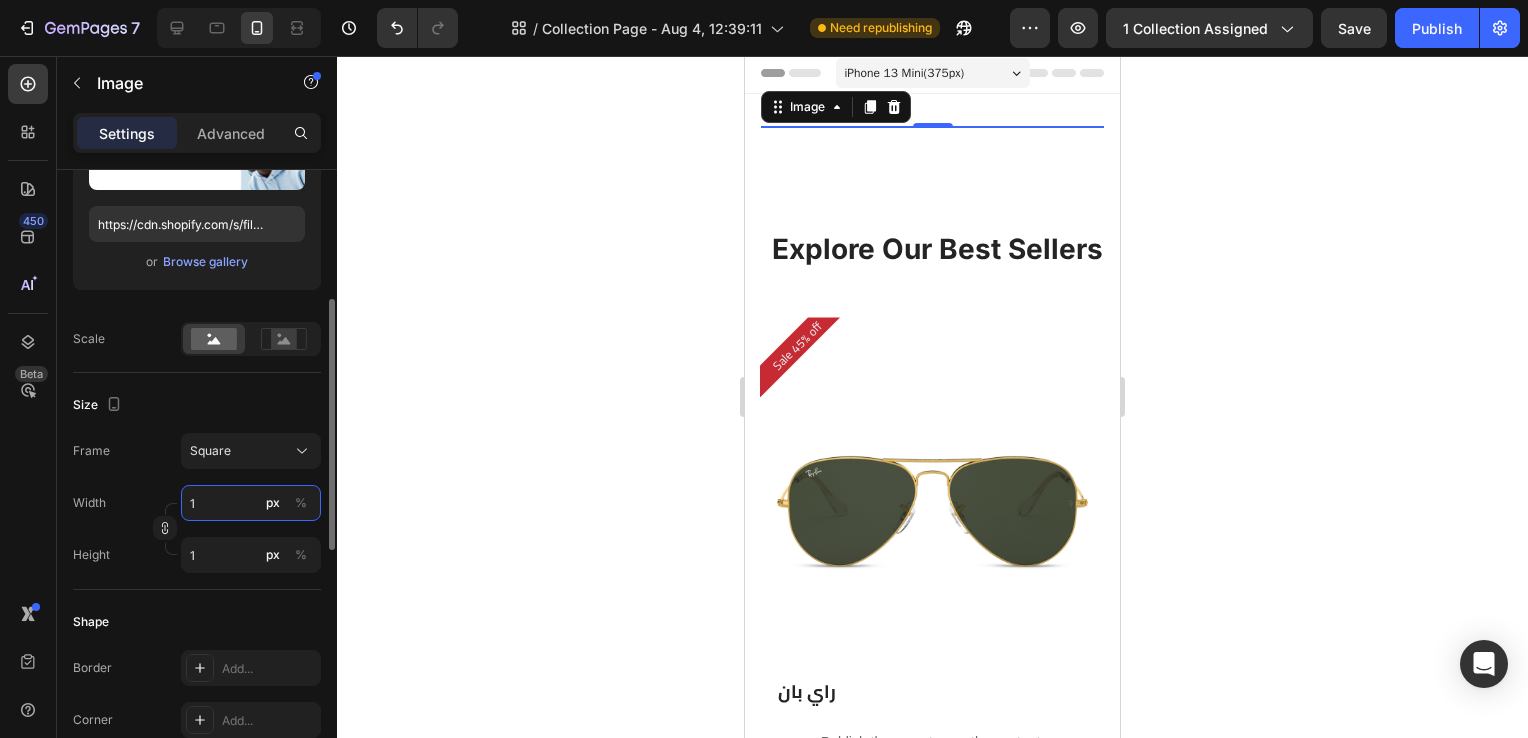 type on "10" 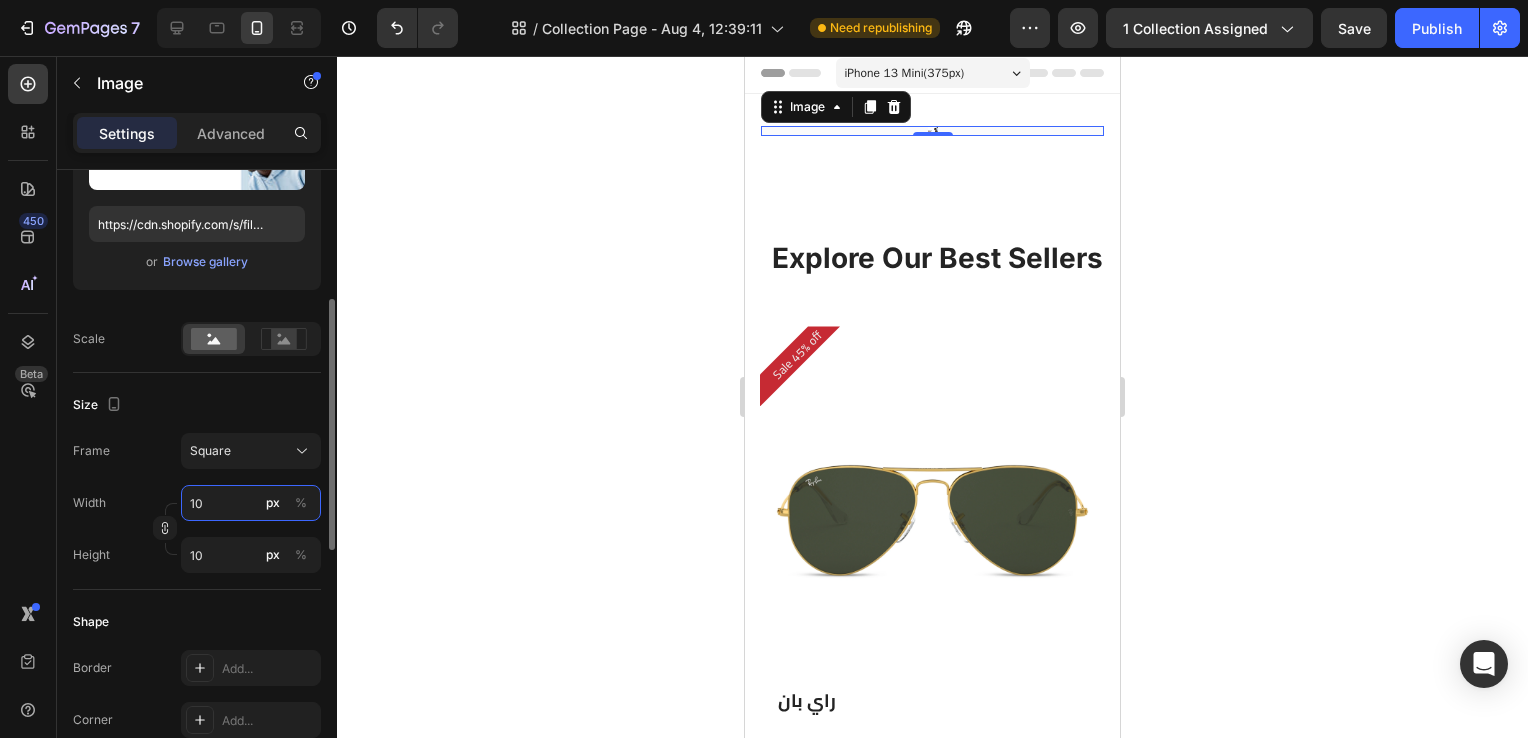 type on "100" 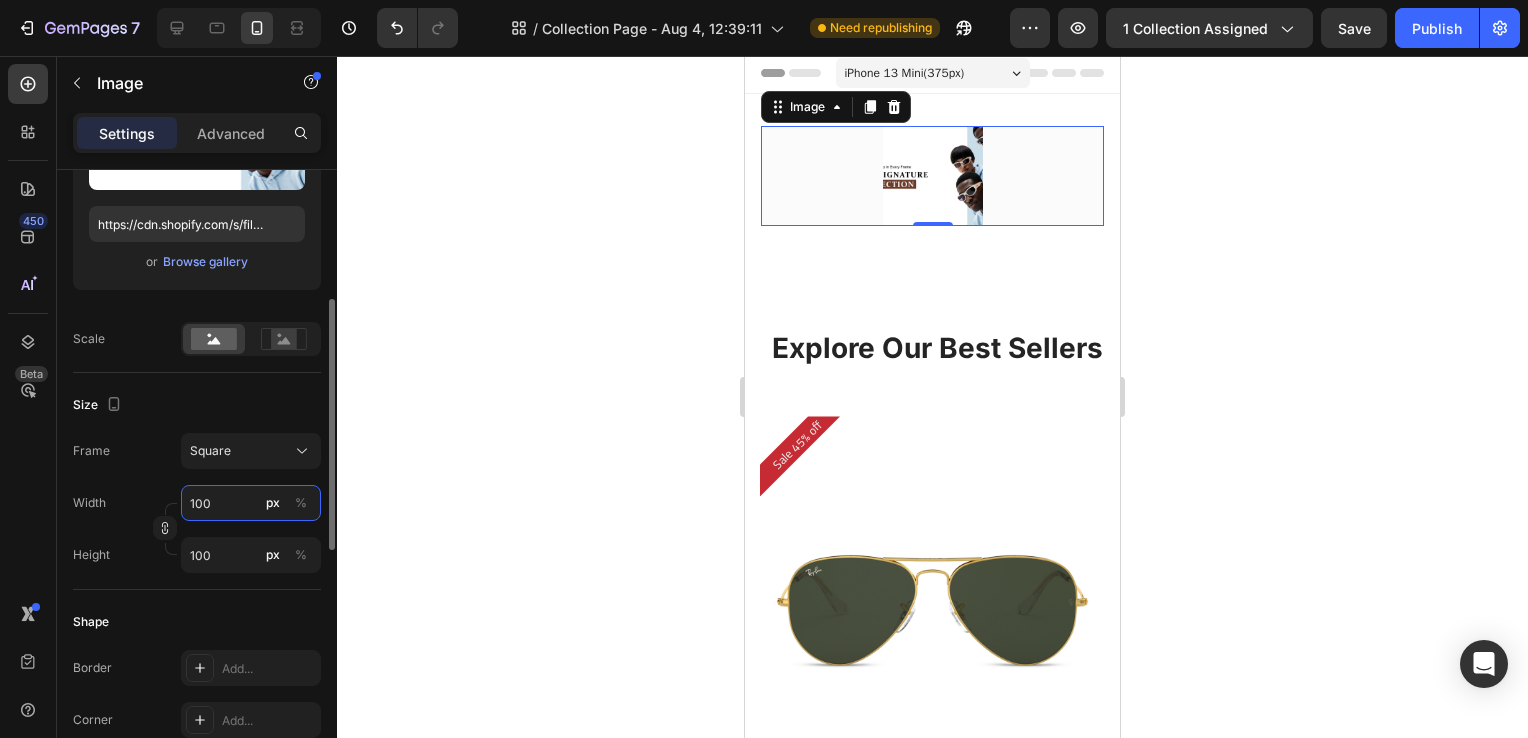 type on "1000" 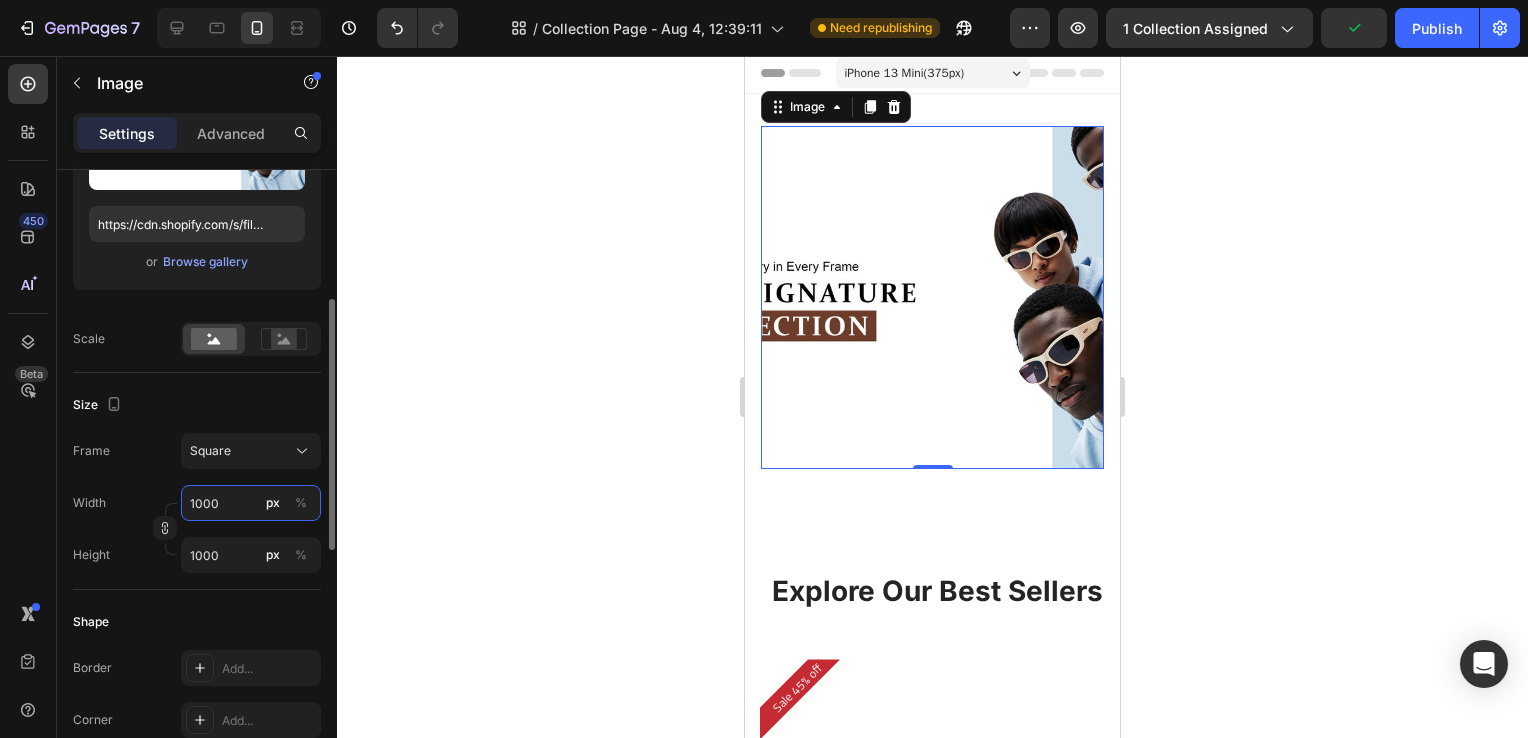 type on "100" 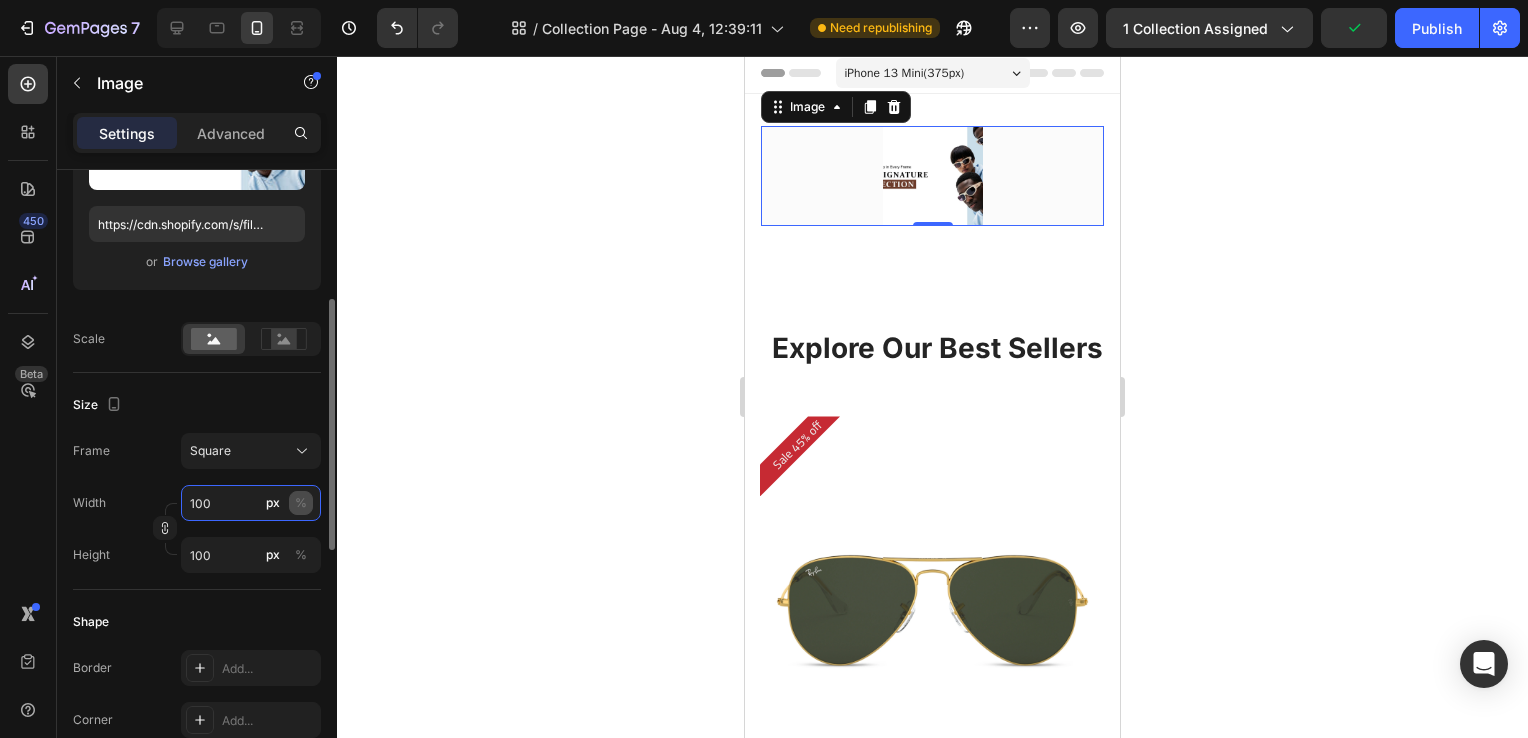 type on "100" 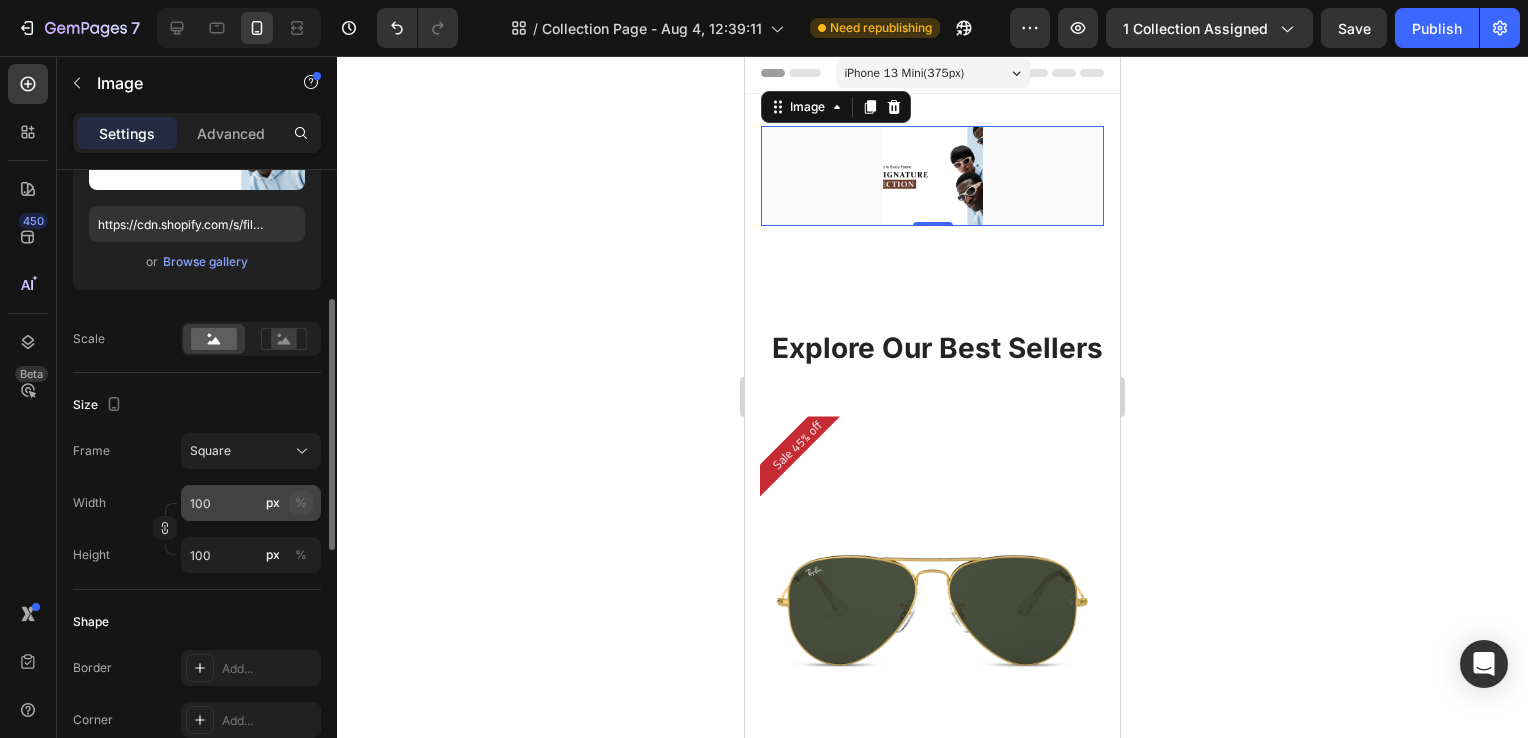 click on "%" 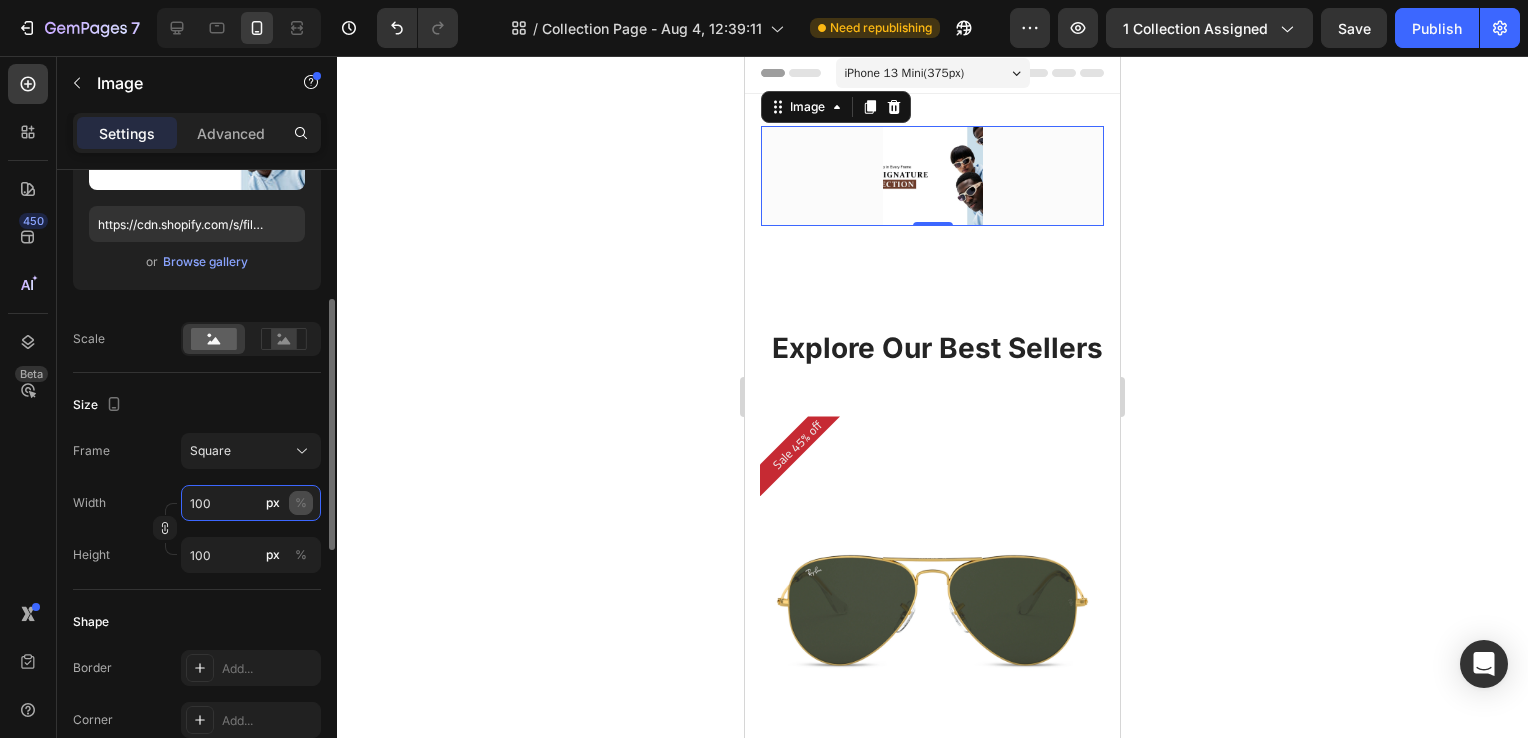 type 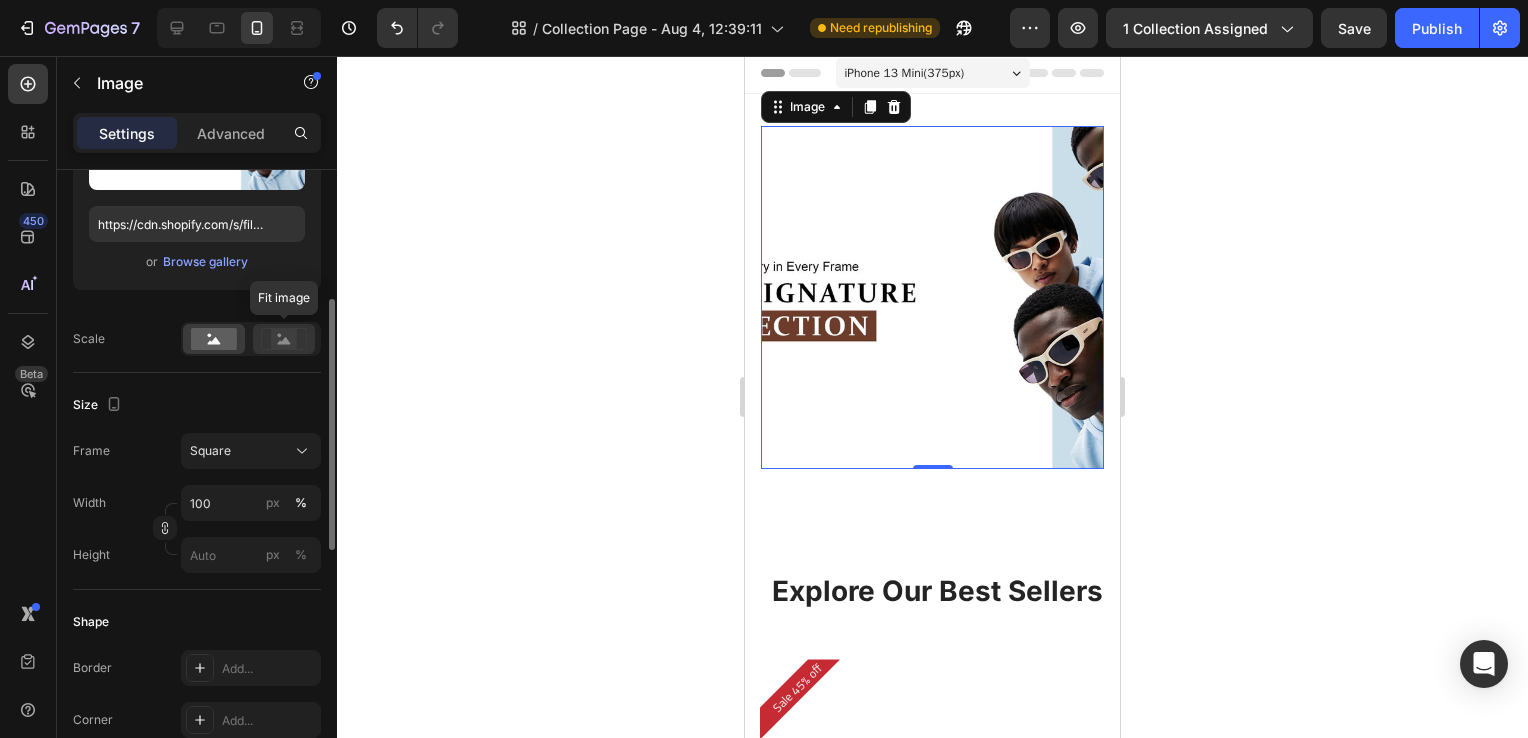 click 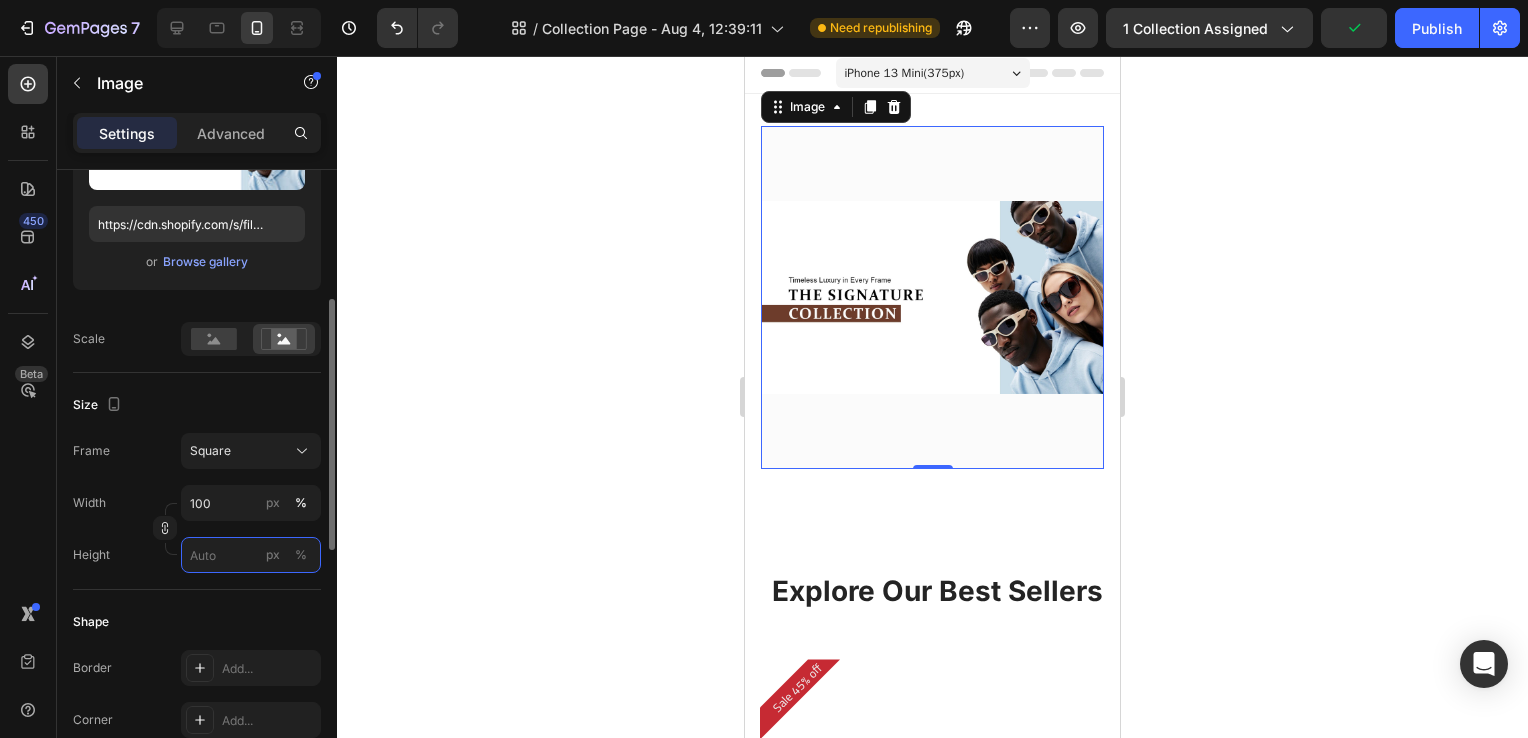 click on "px %" at bounding box center [251, 555] 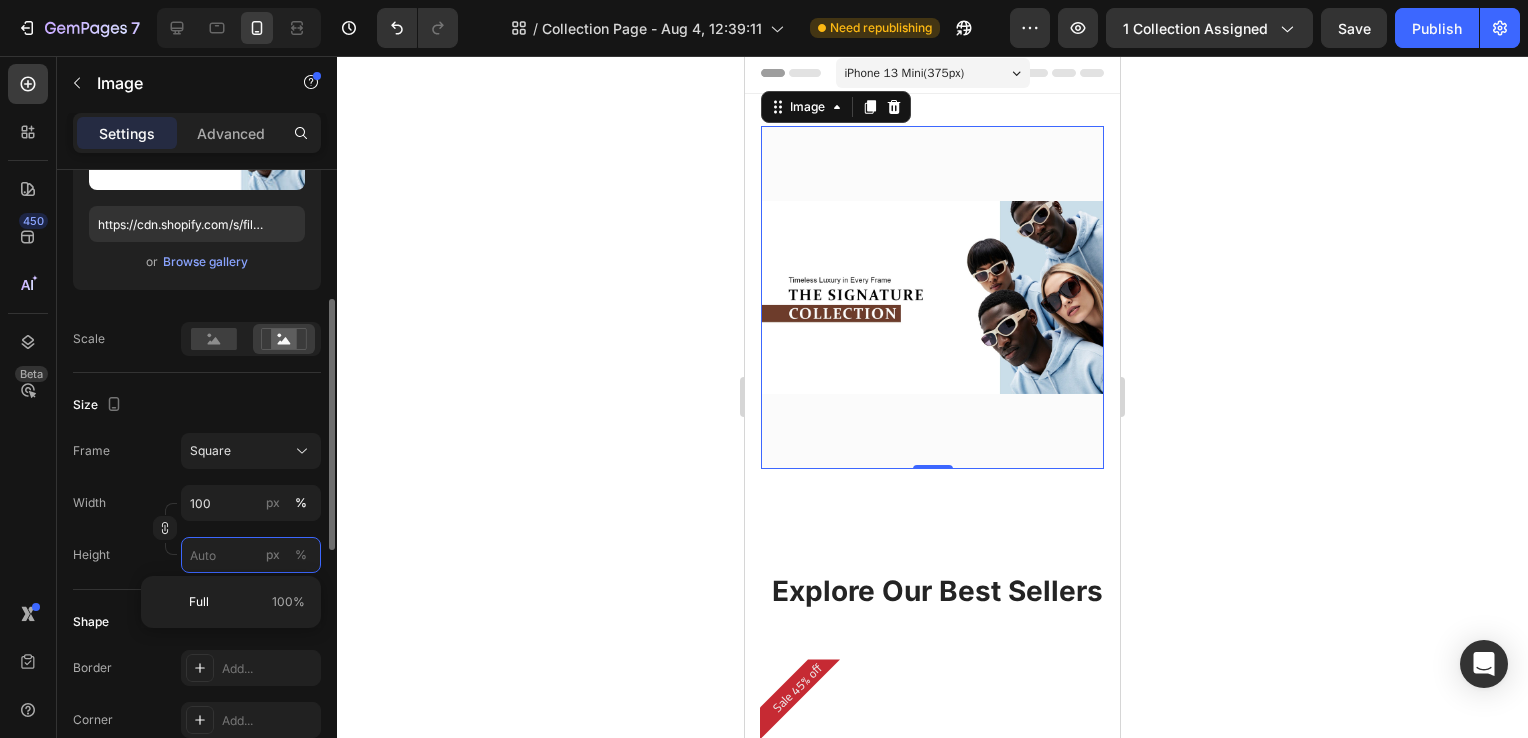 type on "2" 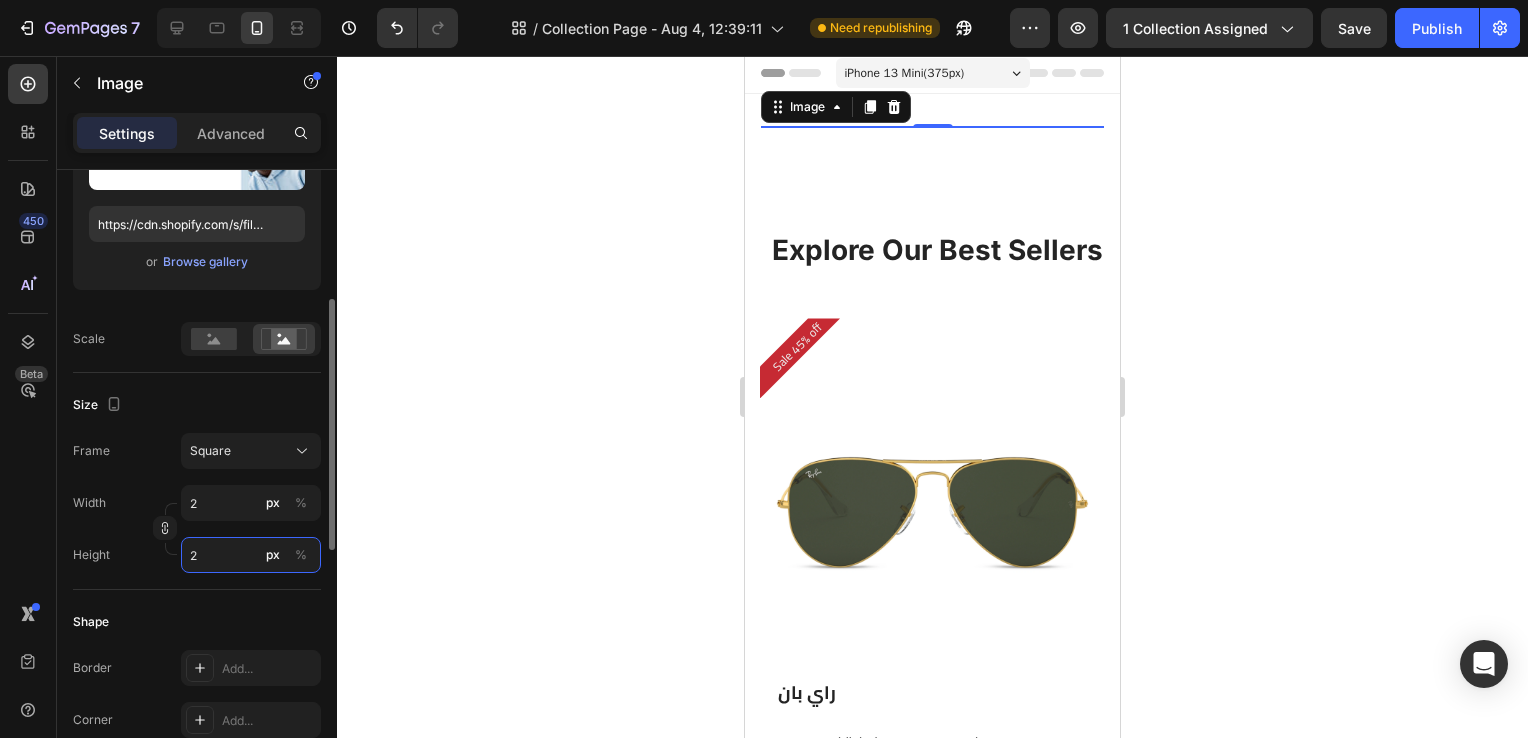 type on "20" 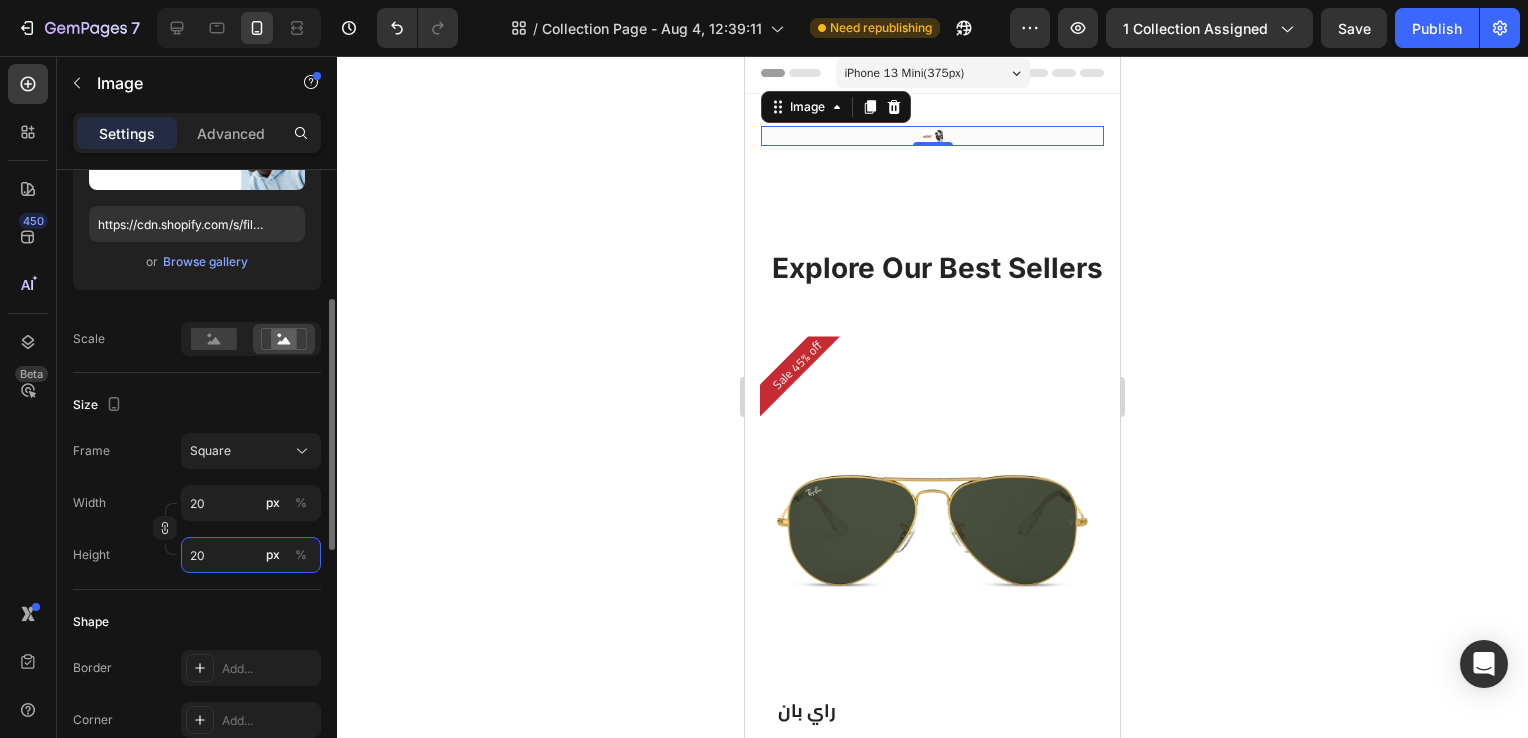 type on "200" 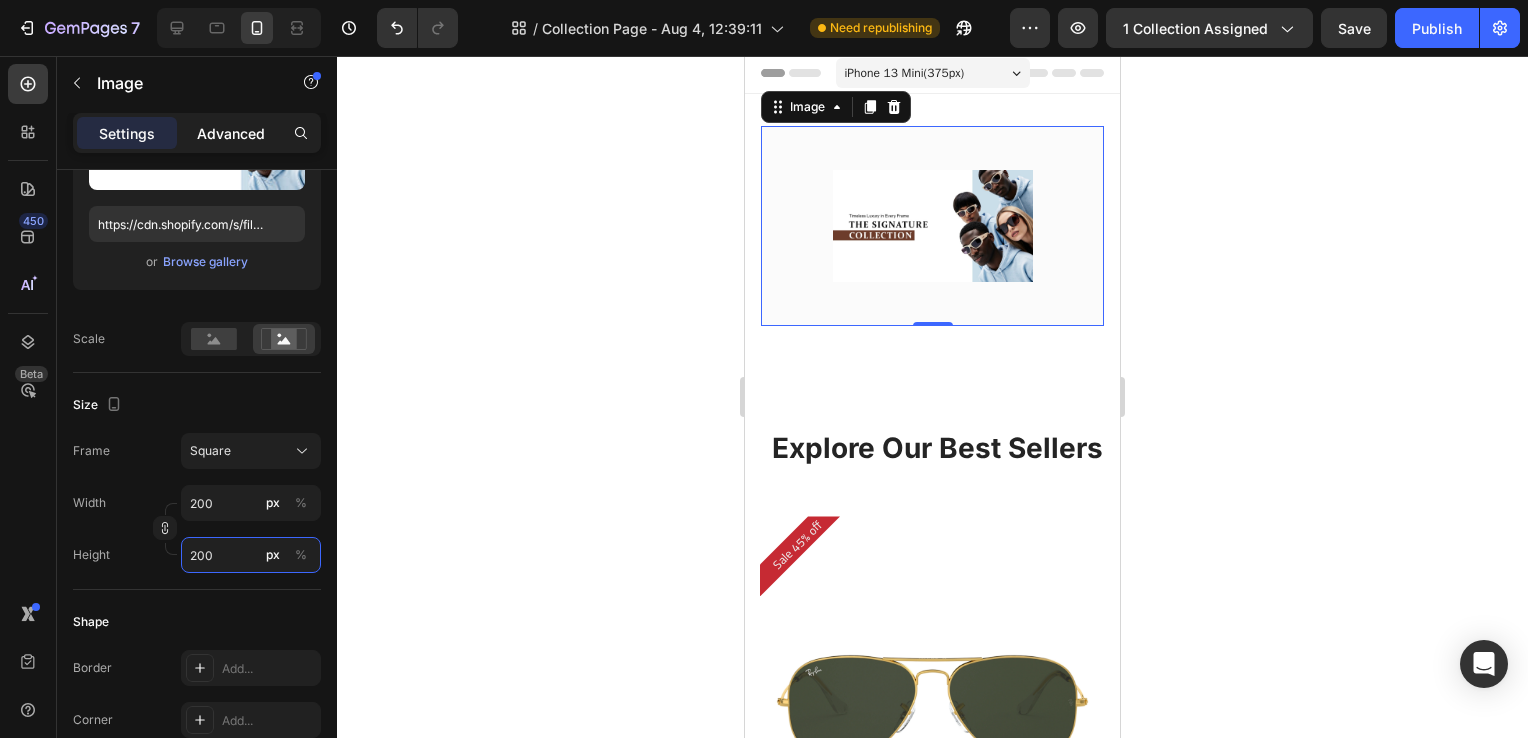 type on "200" 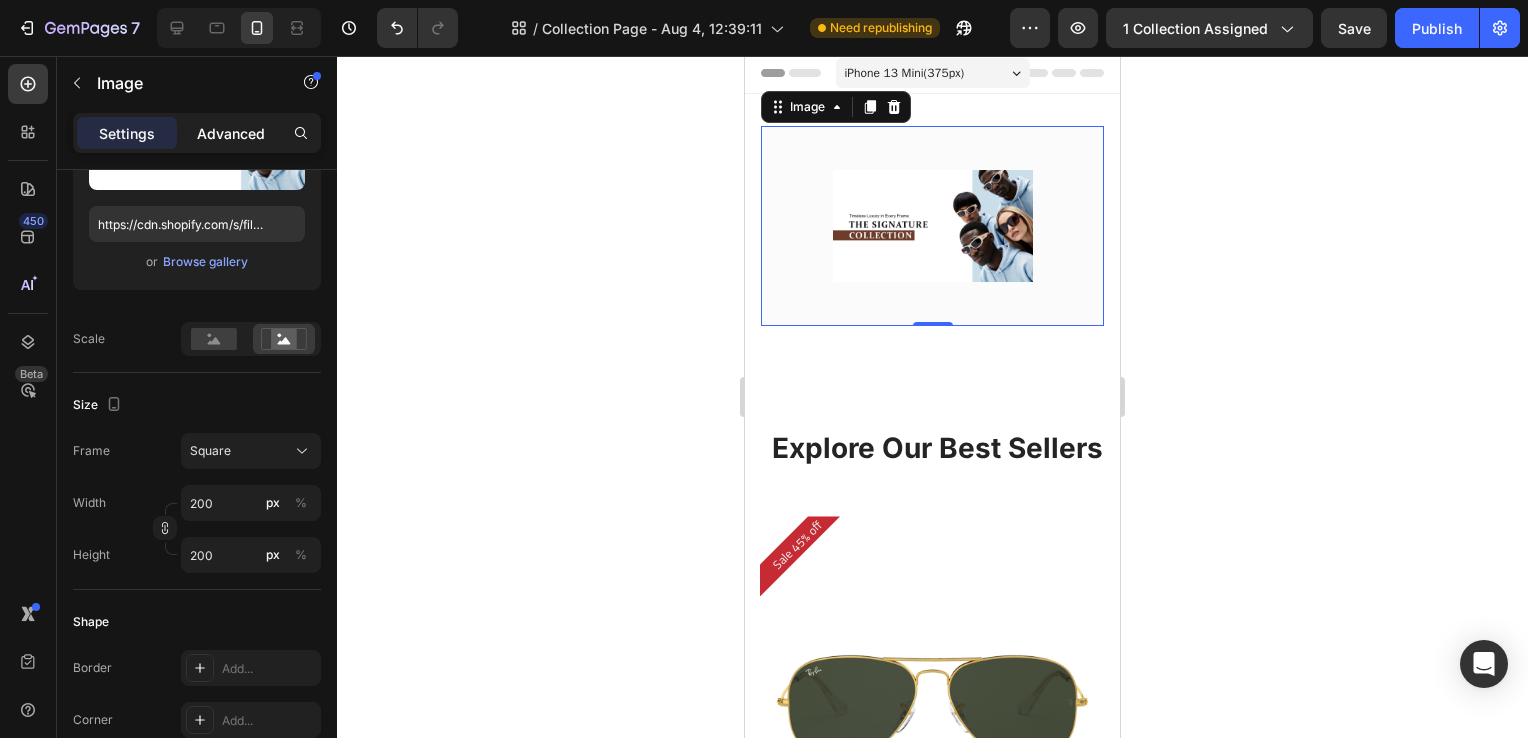 click on "Advanced" at bounding box center [231, 133] 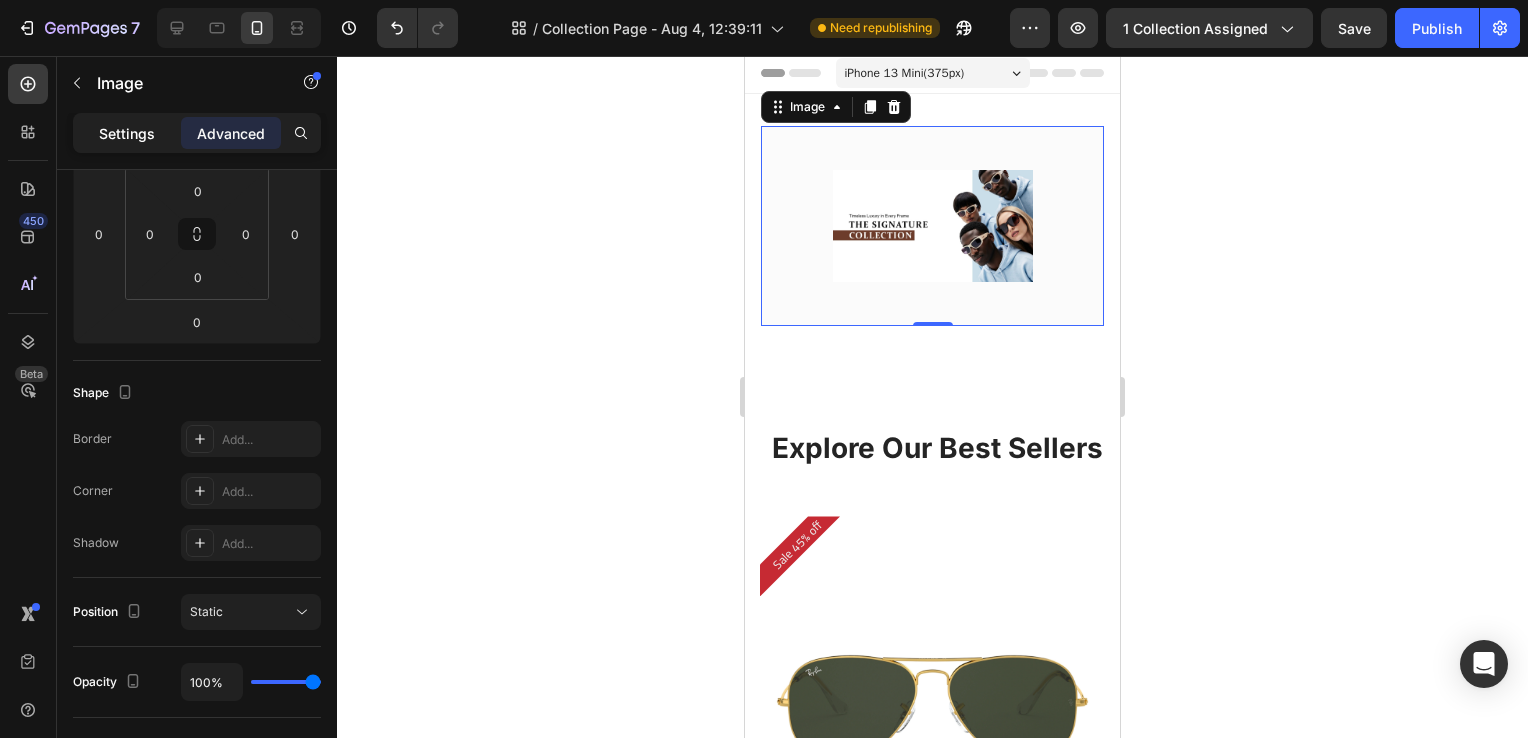 click on "Settings" 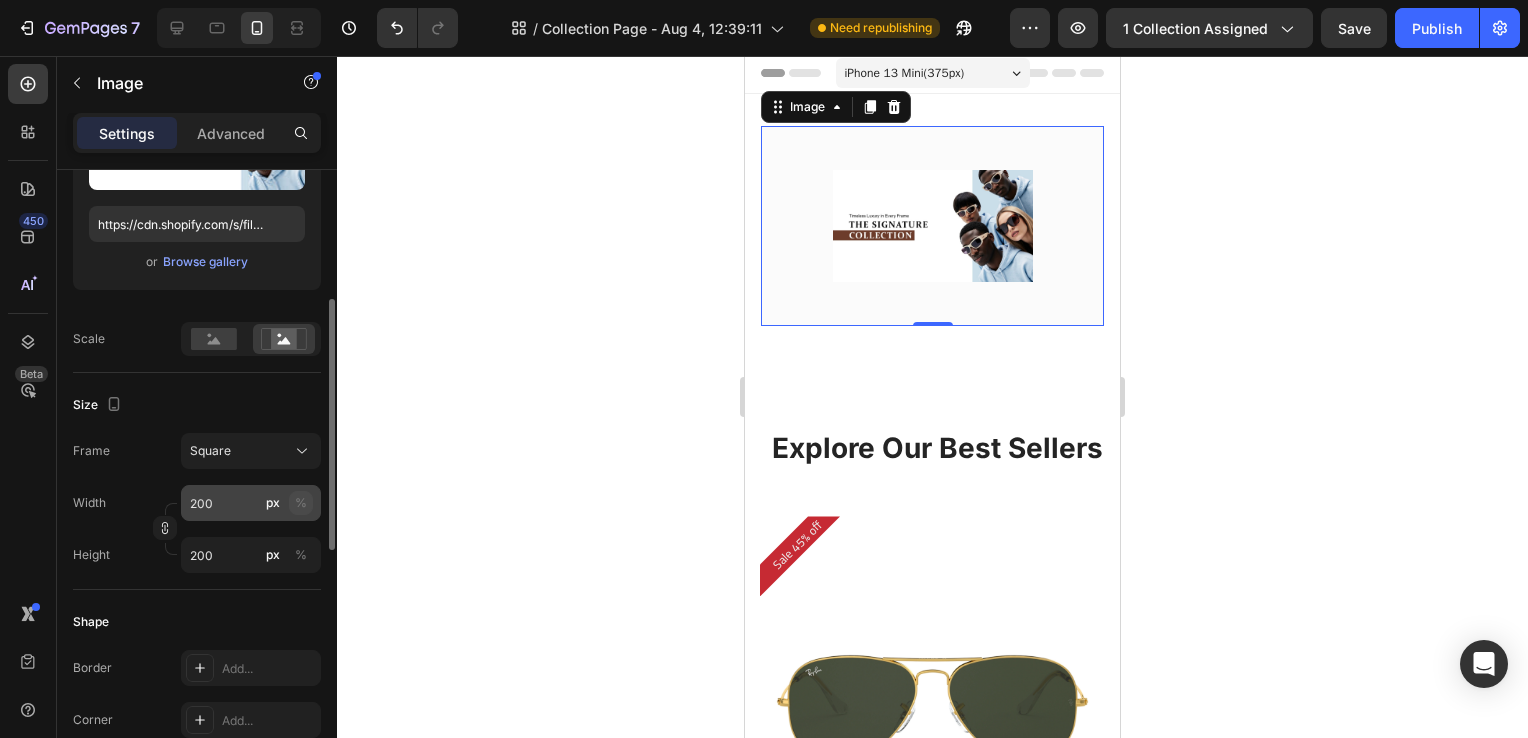 click on "%" at bounding box center (301, 503) 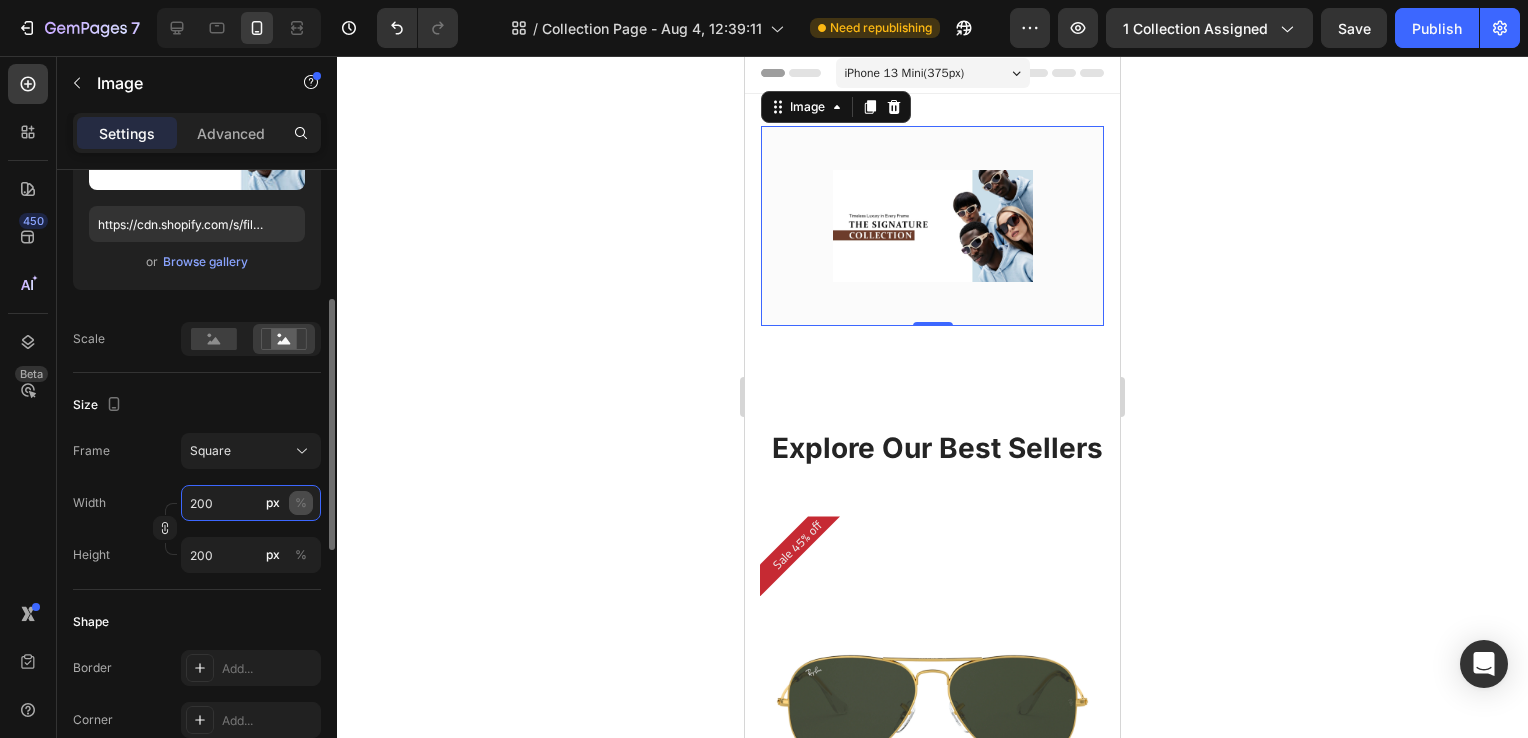 type 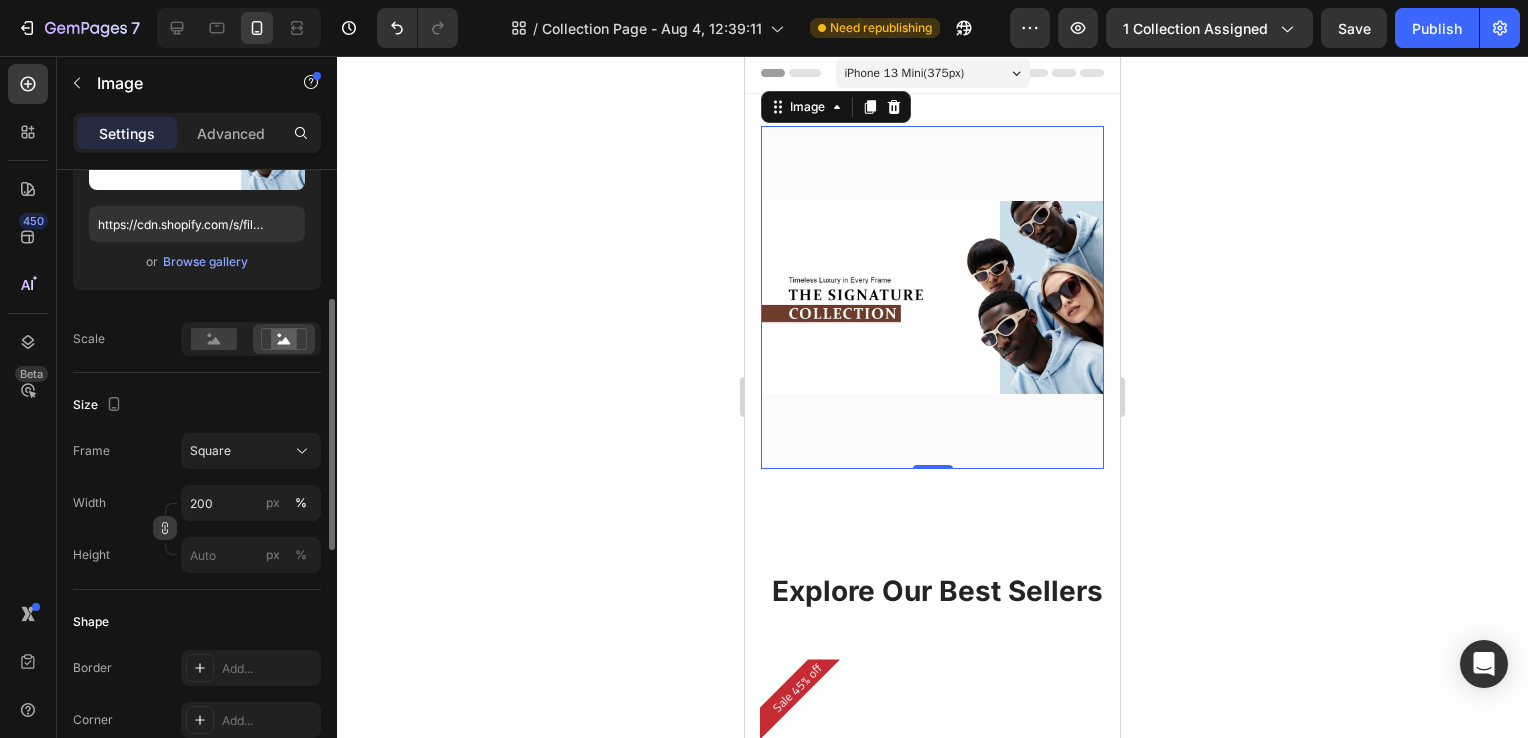 click 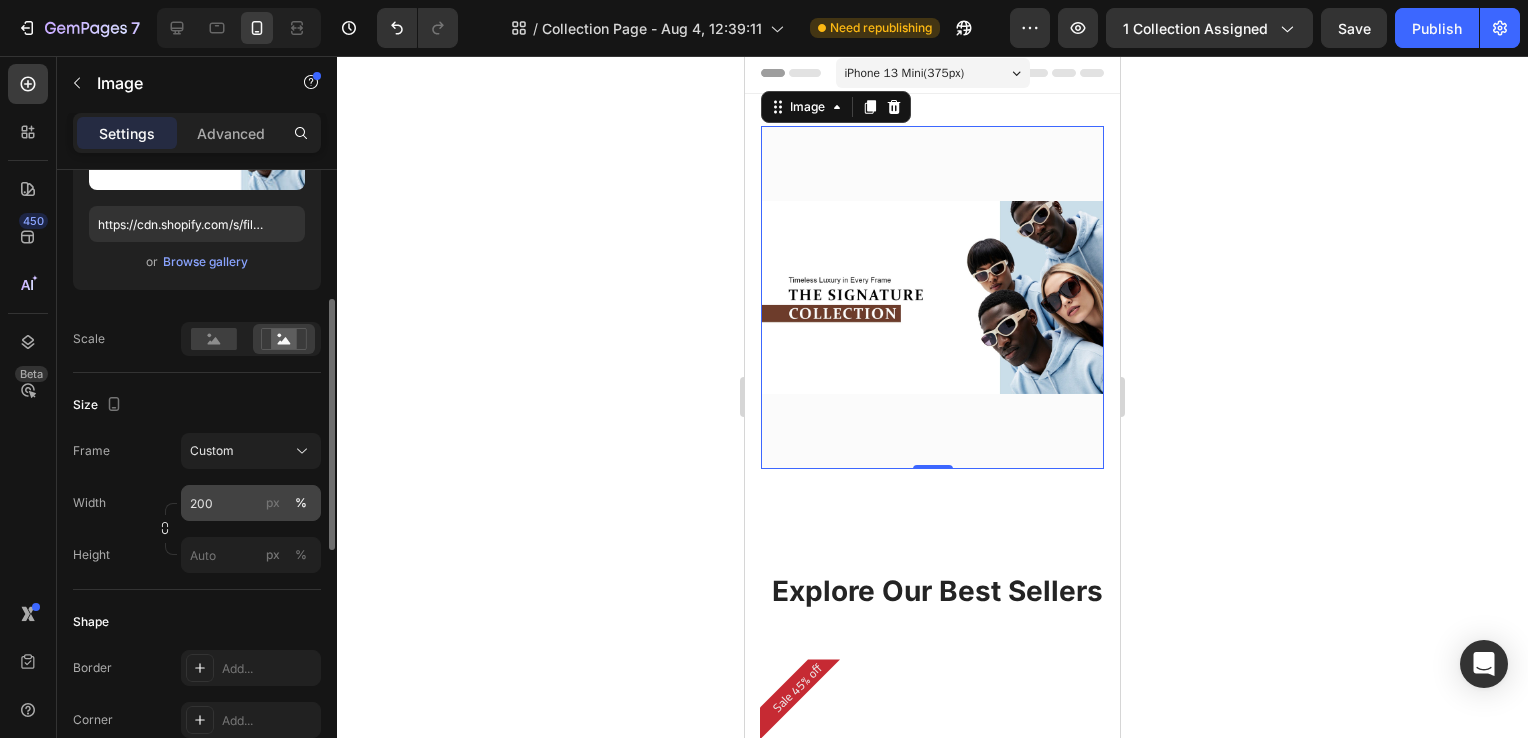 click on "%" at bounding box center (301, 503) 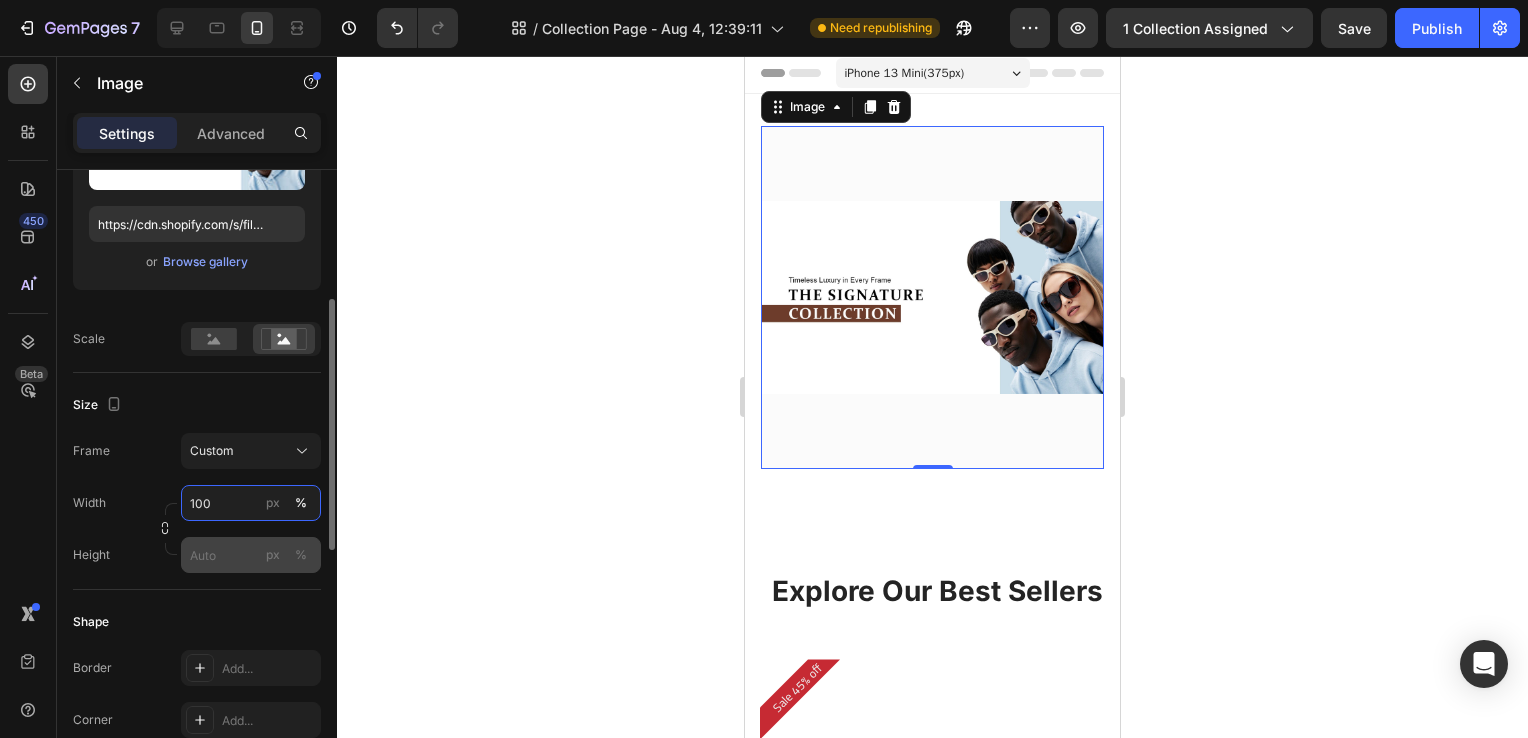 type on "100" 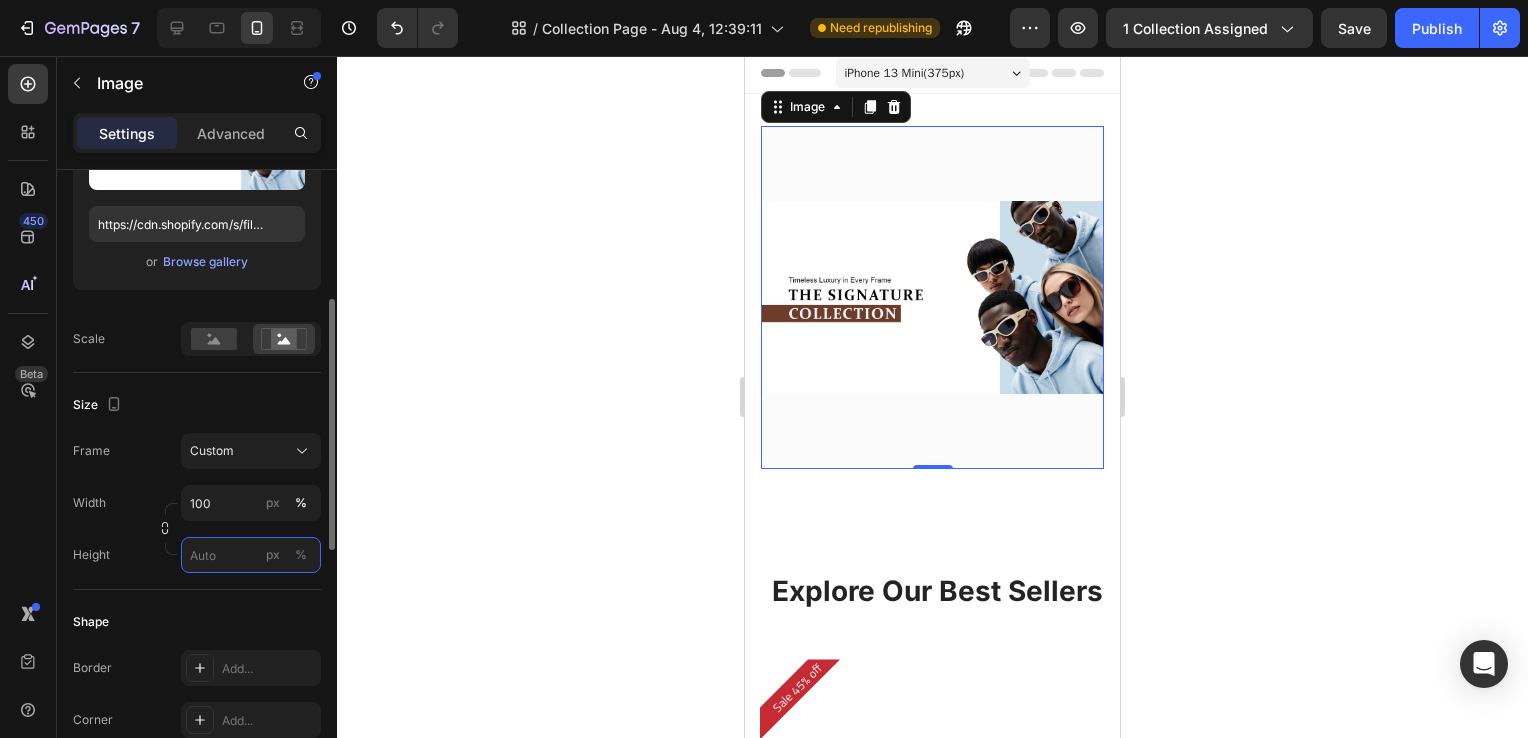 click on "px %" at bounding box center (251, 555) 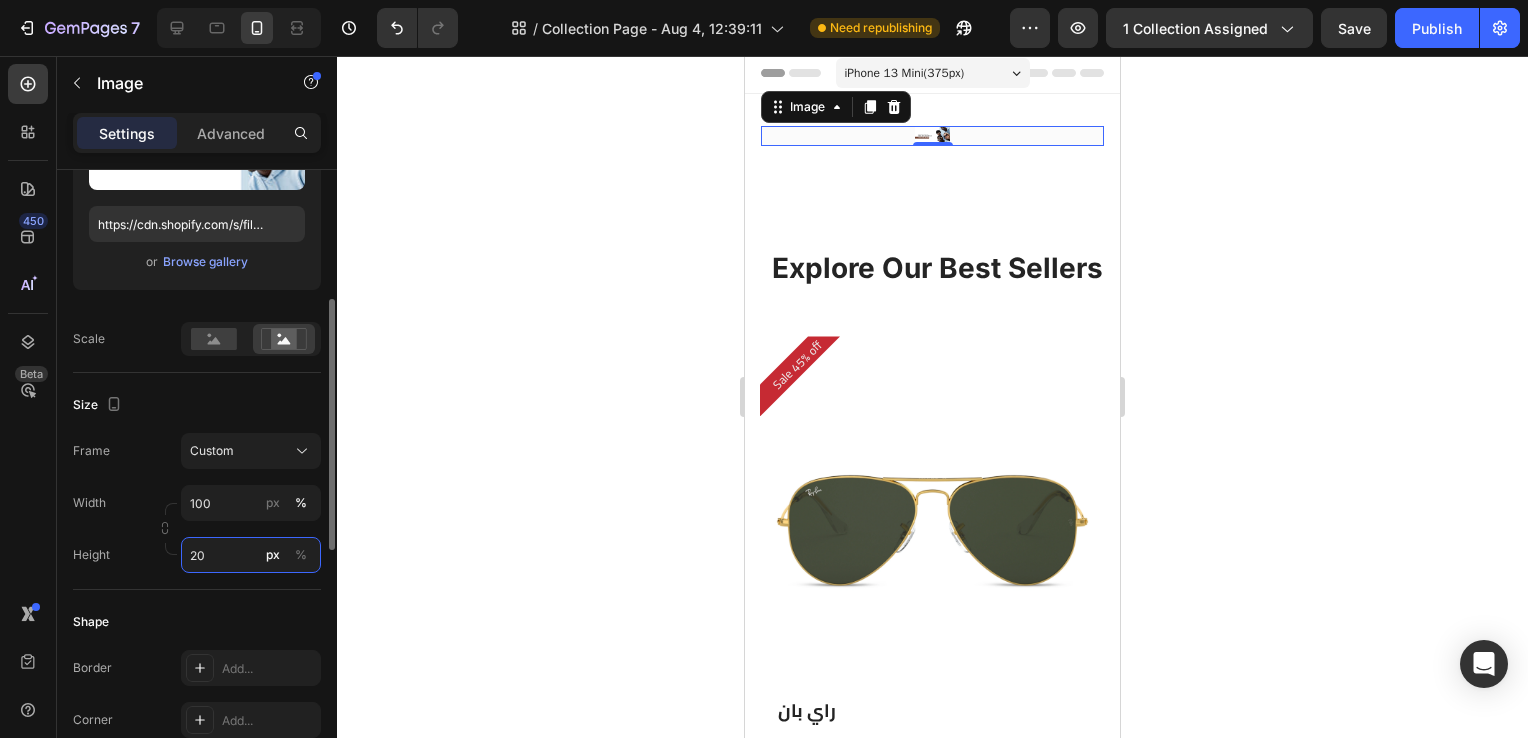 type on "2" 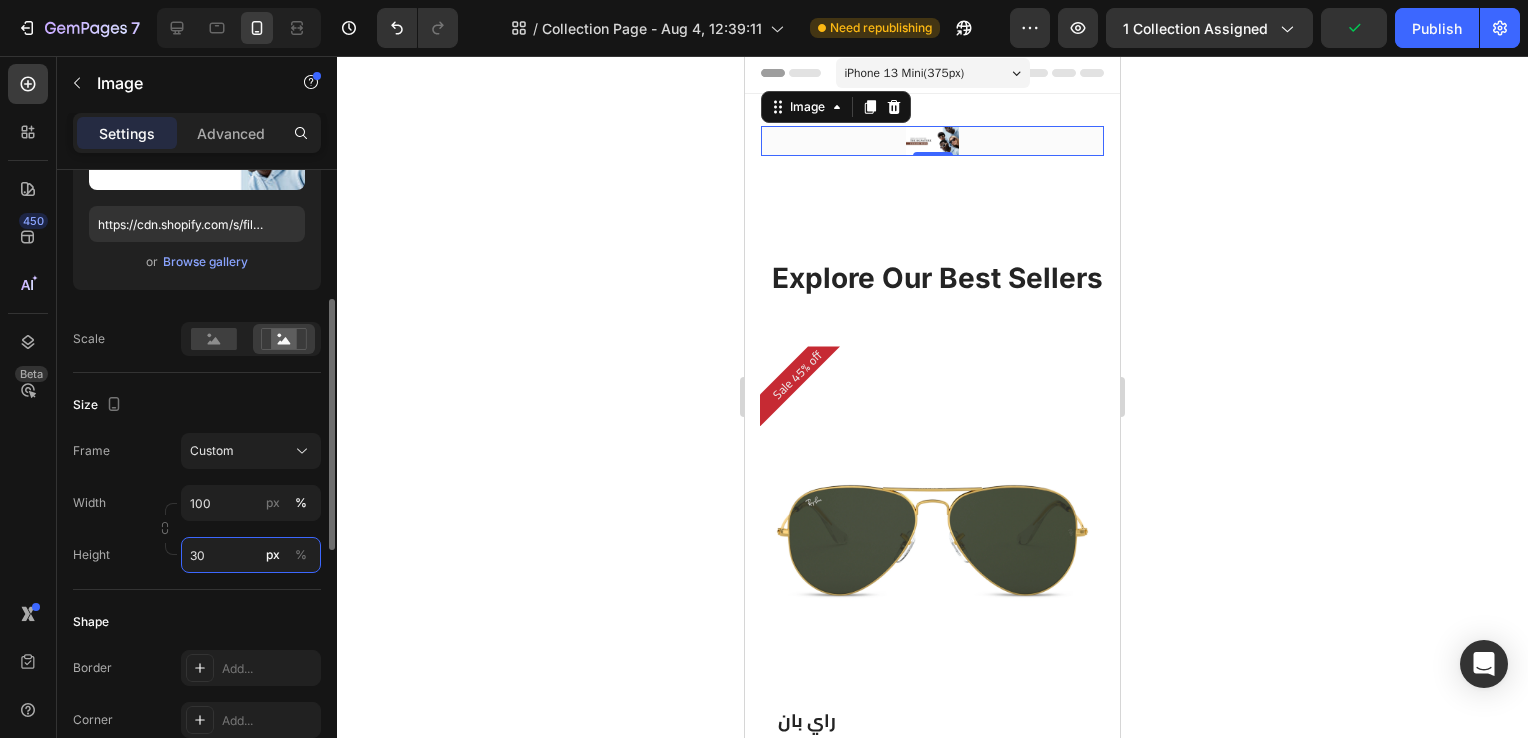 type on "3" 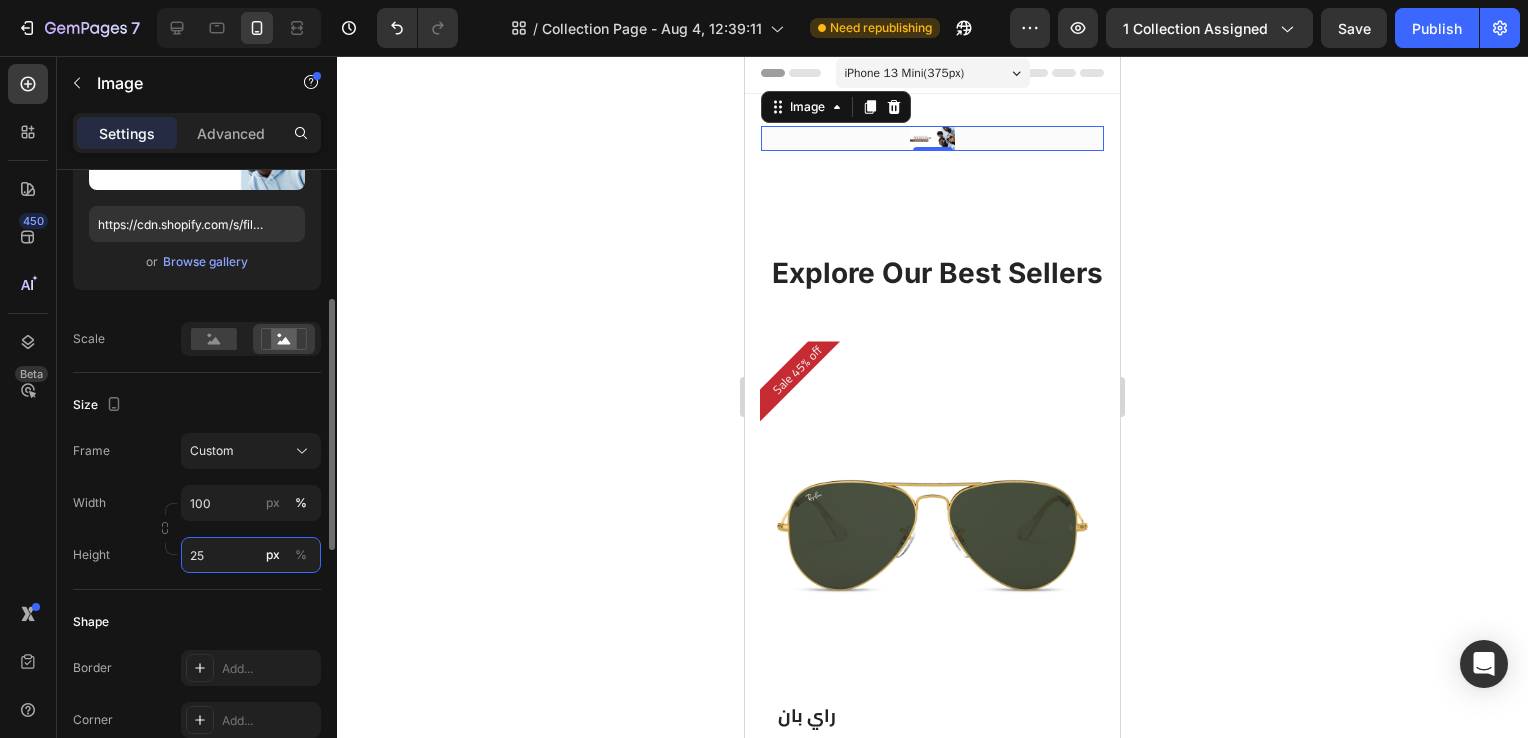 type on "2" 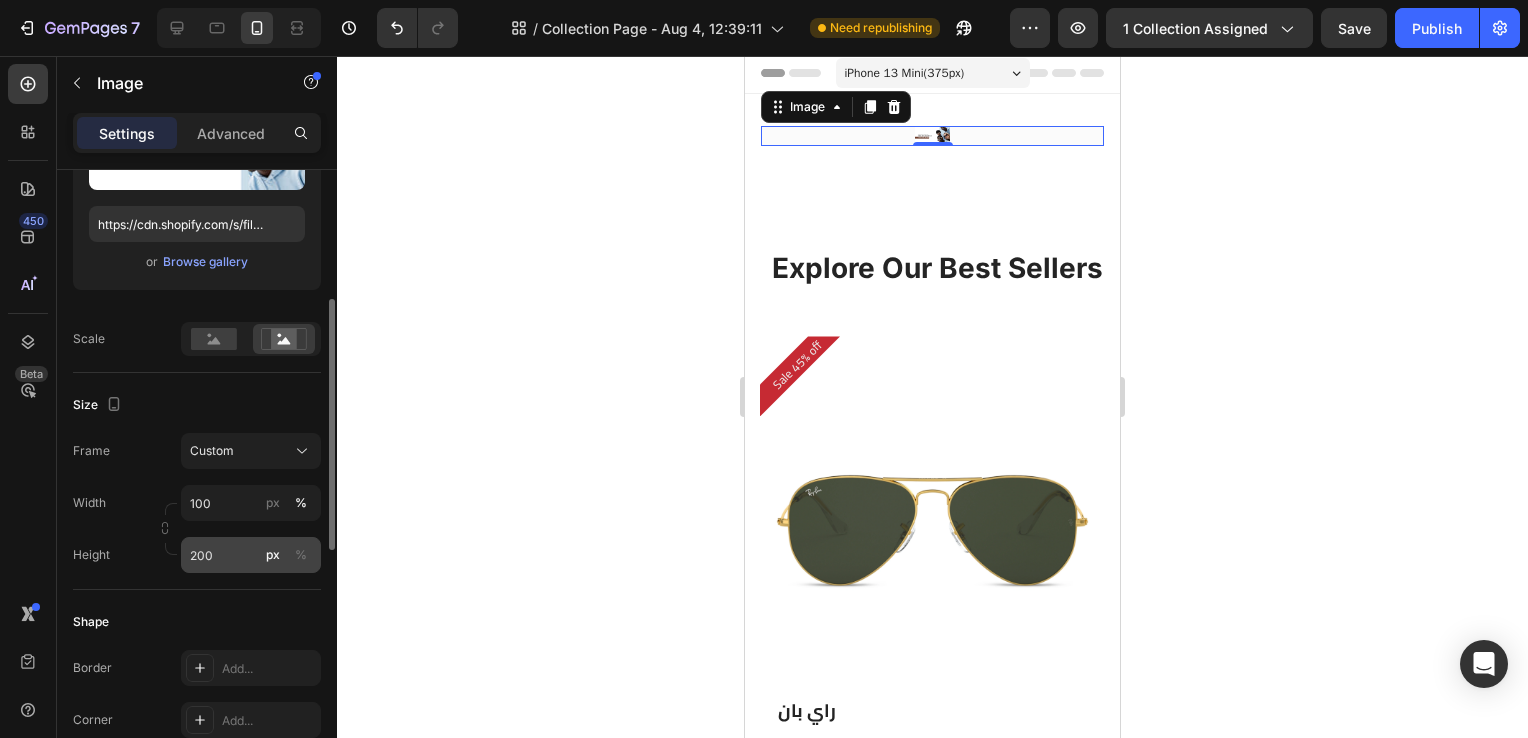 click on "px" at bounding box center [273, 555] 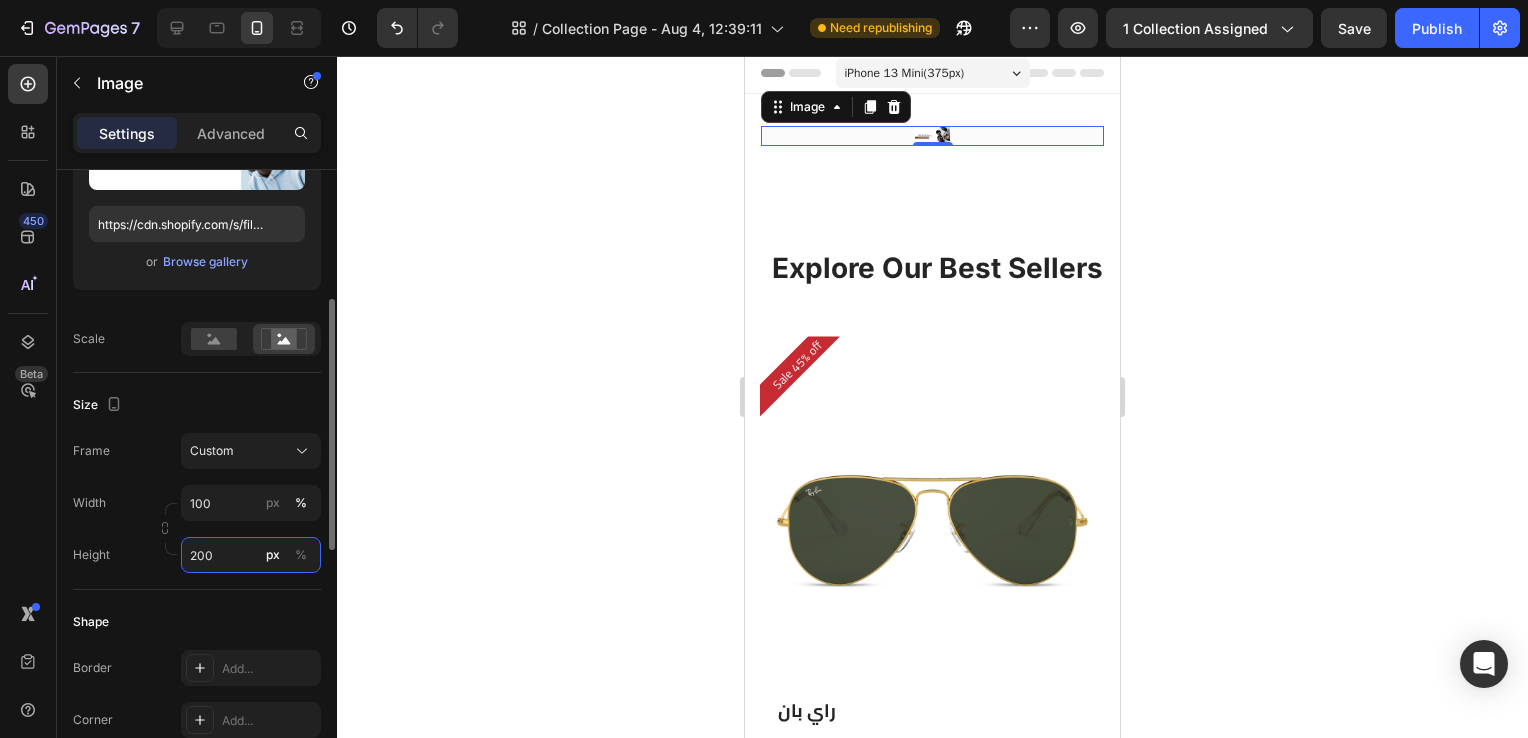 click on "200" at bounding box center [251, 555] 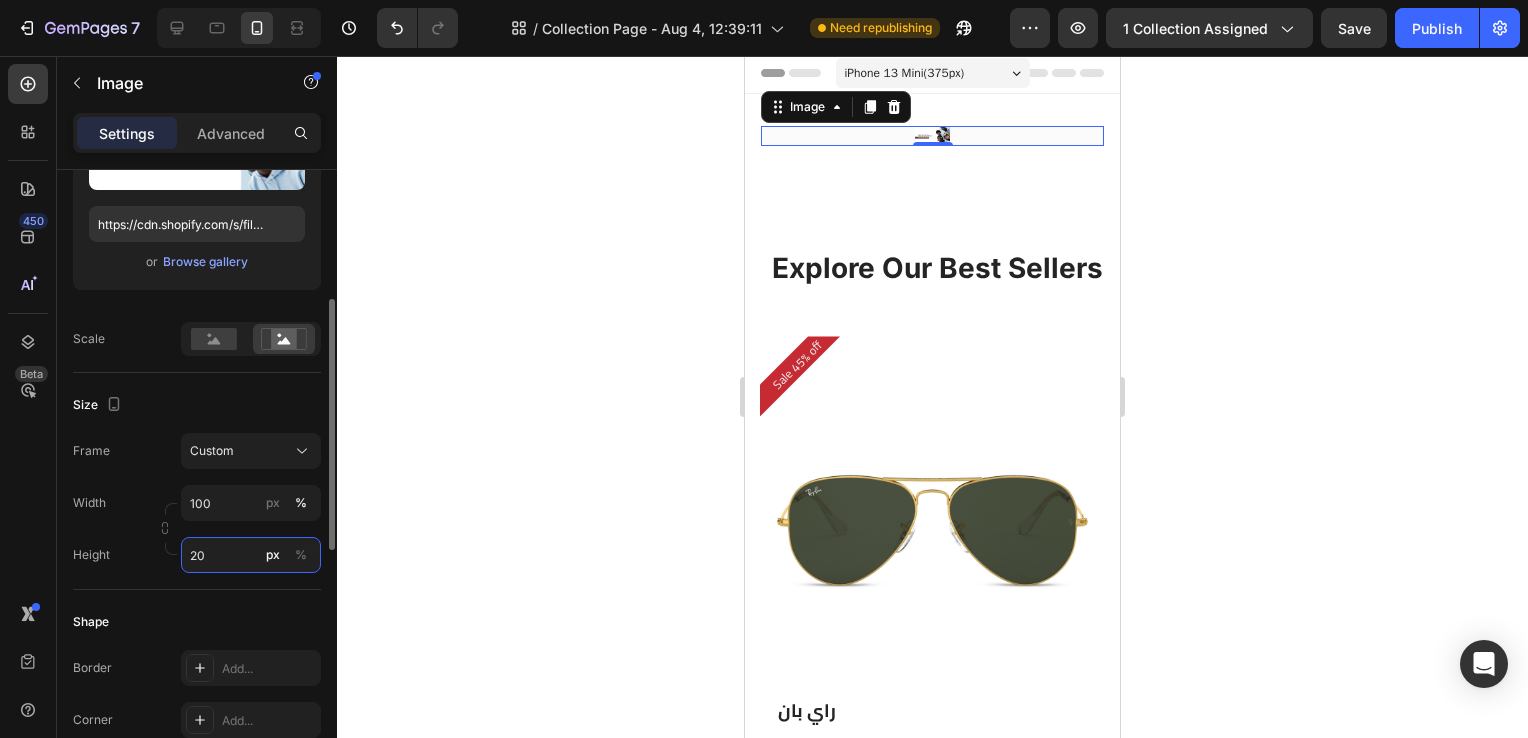 click on "20" at bounding box center (251, 555) 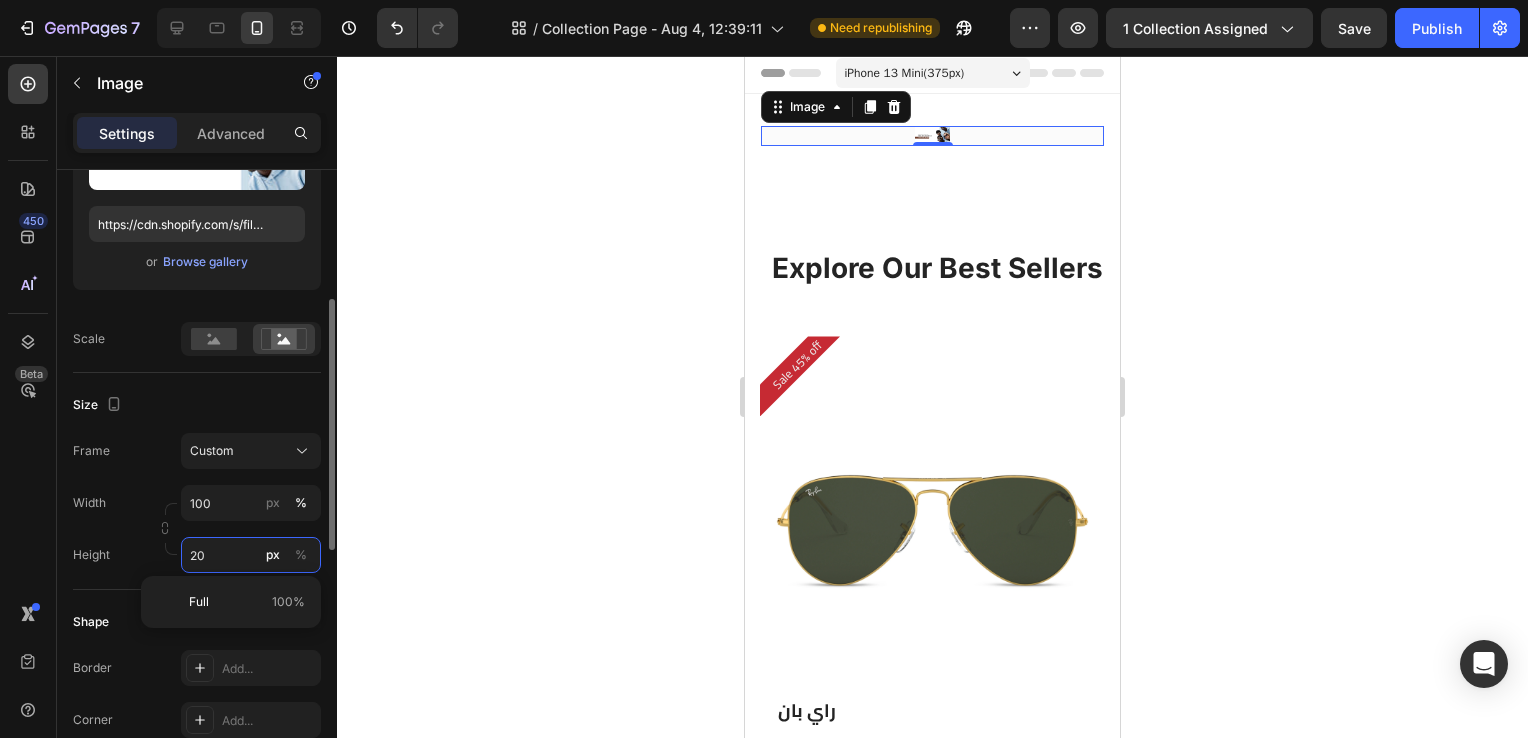 type on "0" 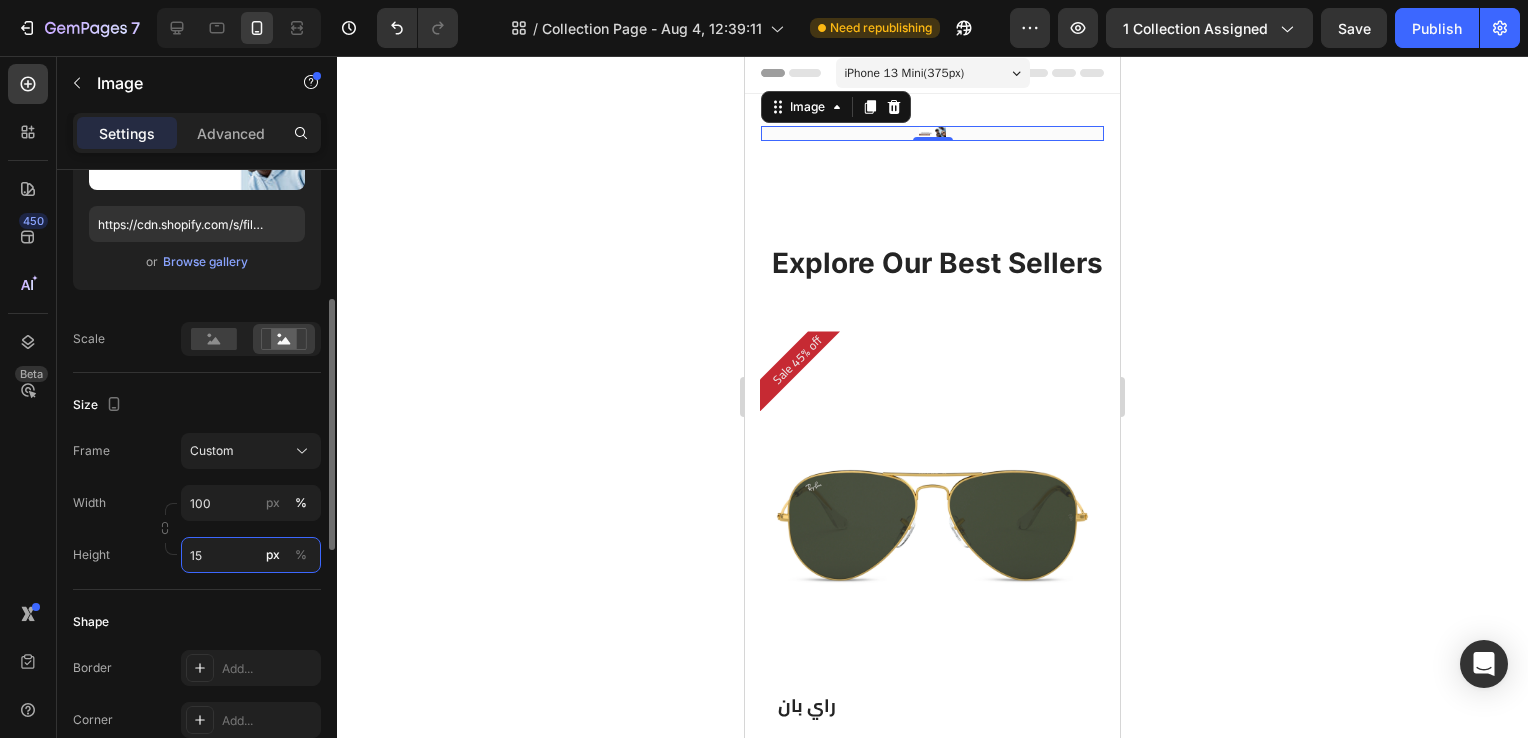 type on "1" 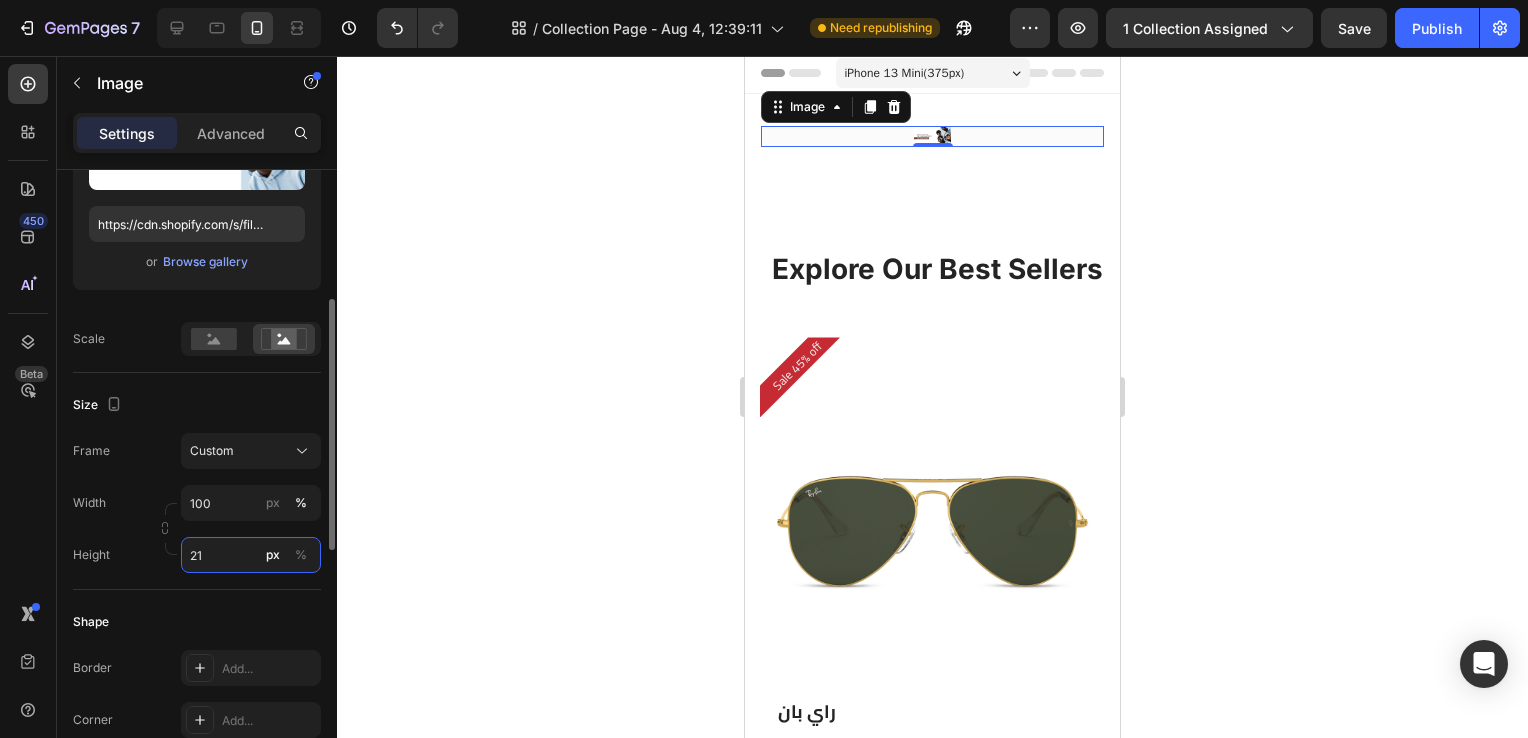 type on "210" 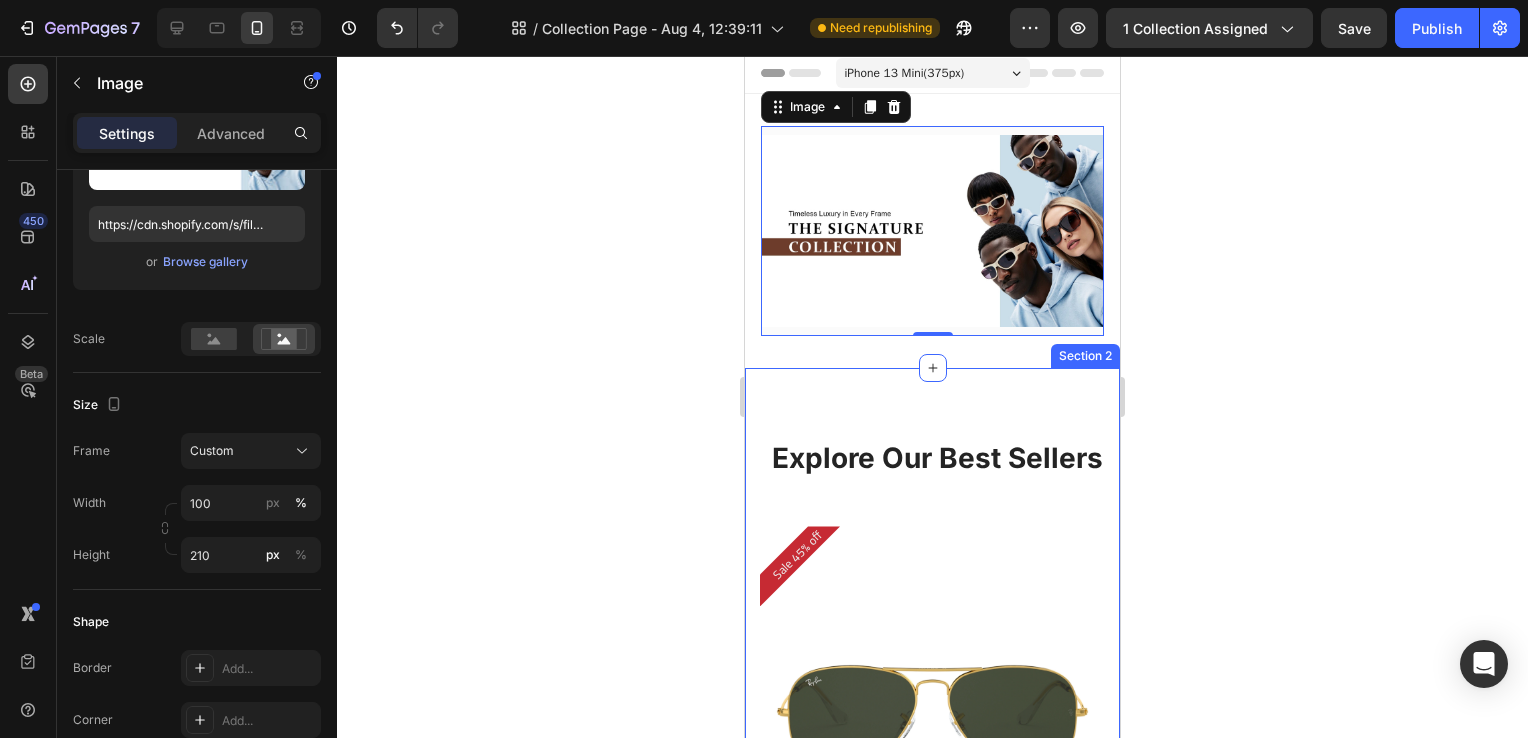 click on "Explore Our Best Sellers Heading Row Sale 45% off Product Badge (P) Images Row راي بان (P) Title
Publish the page to see the content.
Custom Code
Add to Cart Row LE 1,100.00 (P) Price (P) Price LE 2,000.00 (P) Price (P) Price Row graygreengold graygreengold goldbrown goldbrown green green browngray browngray bluesilver bluesilver gray-1 gray-1 greenblue greenblue greenblue goldgray-1 goldgray-1 goldgray-1 goldgray goldgray goldgray blackgray blackgray blackgray blackgreen-3 blackgreen-3 blackgreen-3 (P) Variants & Swatches Row Product List Sale 45% off Product Badge (P) Images Row راي بان (P) Title
Publish the page to see the content.
Custom Code
Add to Cart Row LE 1,100.00 (P) Price (P) Price LE 2,000.00 (P) Price (P) Price Row gray gray bronze bronze silver silver (P) Variants & Swatches Row Product List Sale 45% off Product Badge Row Row" at bounding box center (932, 5657) 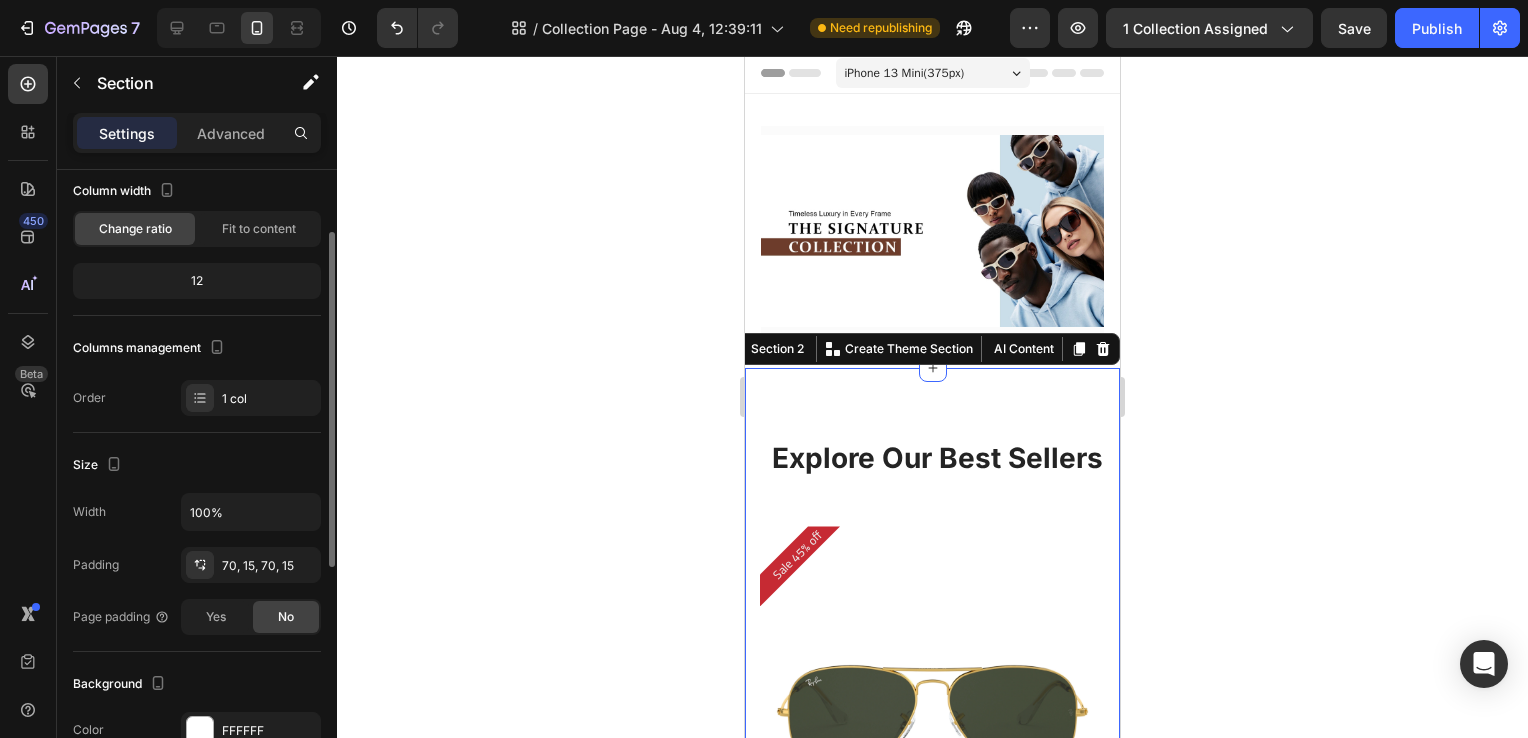 scroll, scrollTop: 132, scrollLeft: 0, axis: vertical 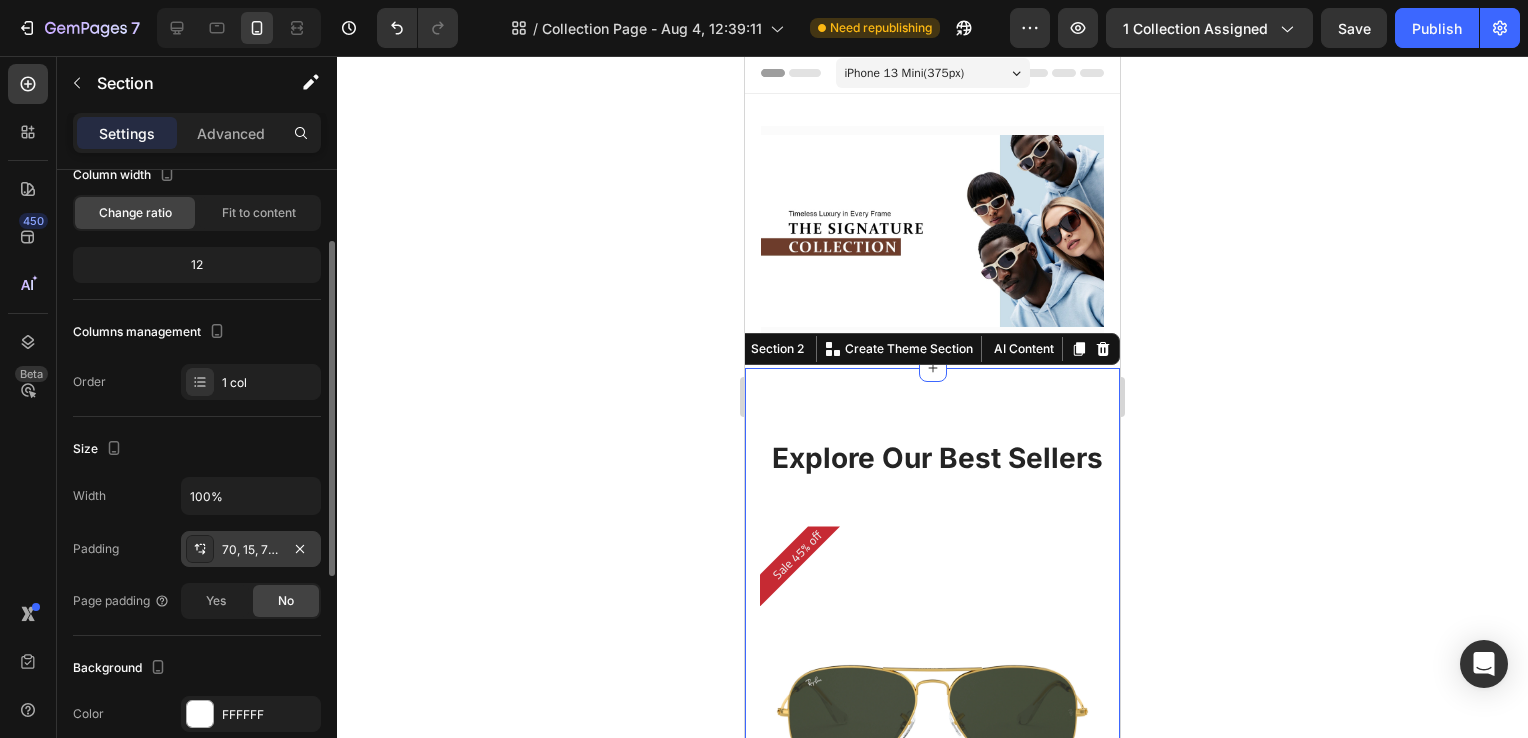 click on "70, 15, 70, 15" at bounding box center [251, 550] 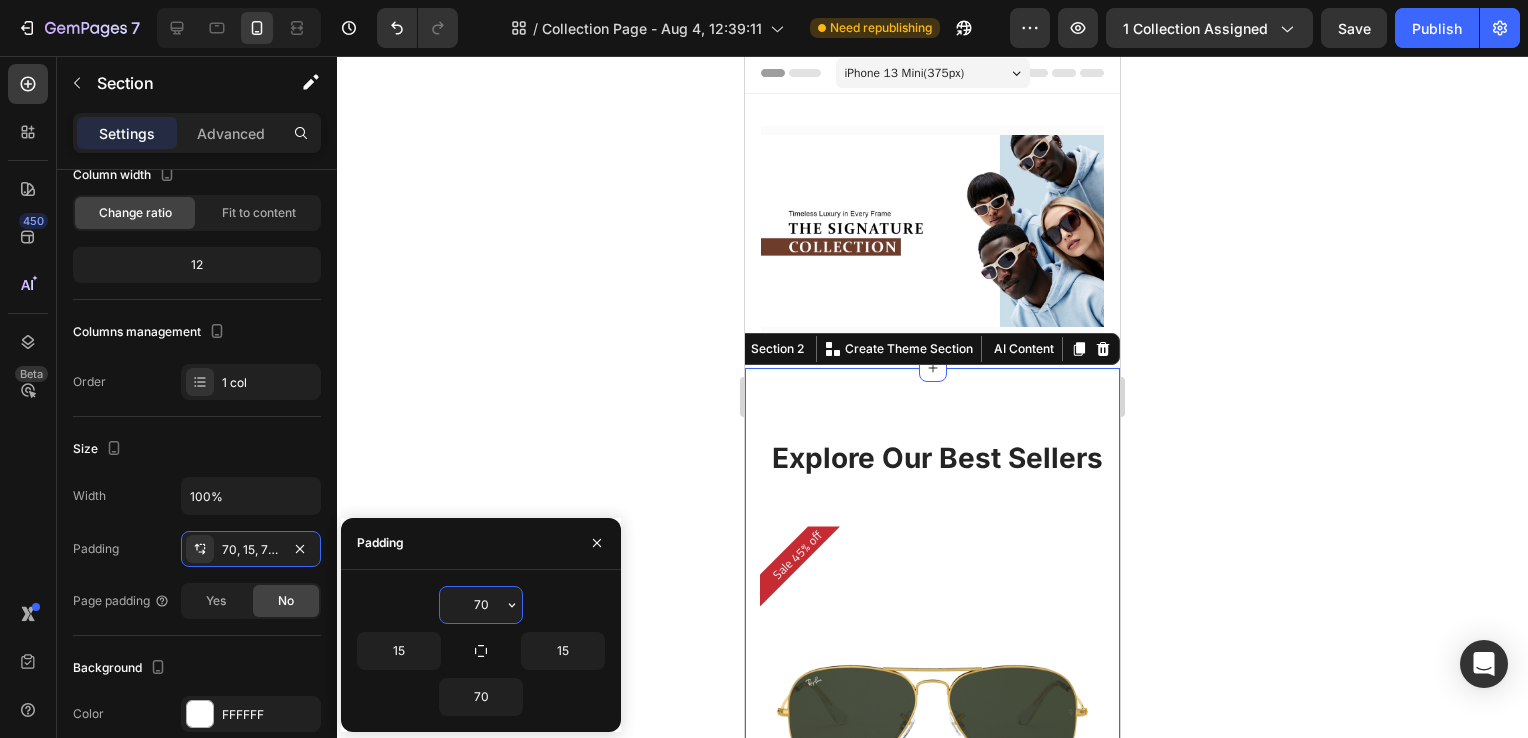 click on "70" at bounding box center [481, 605] 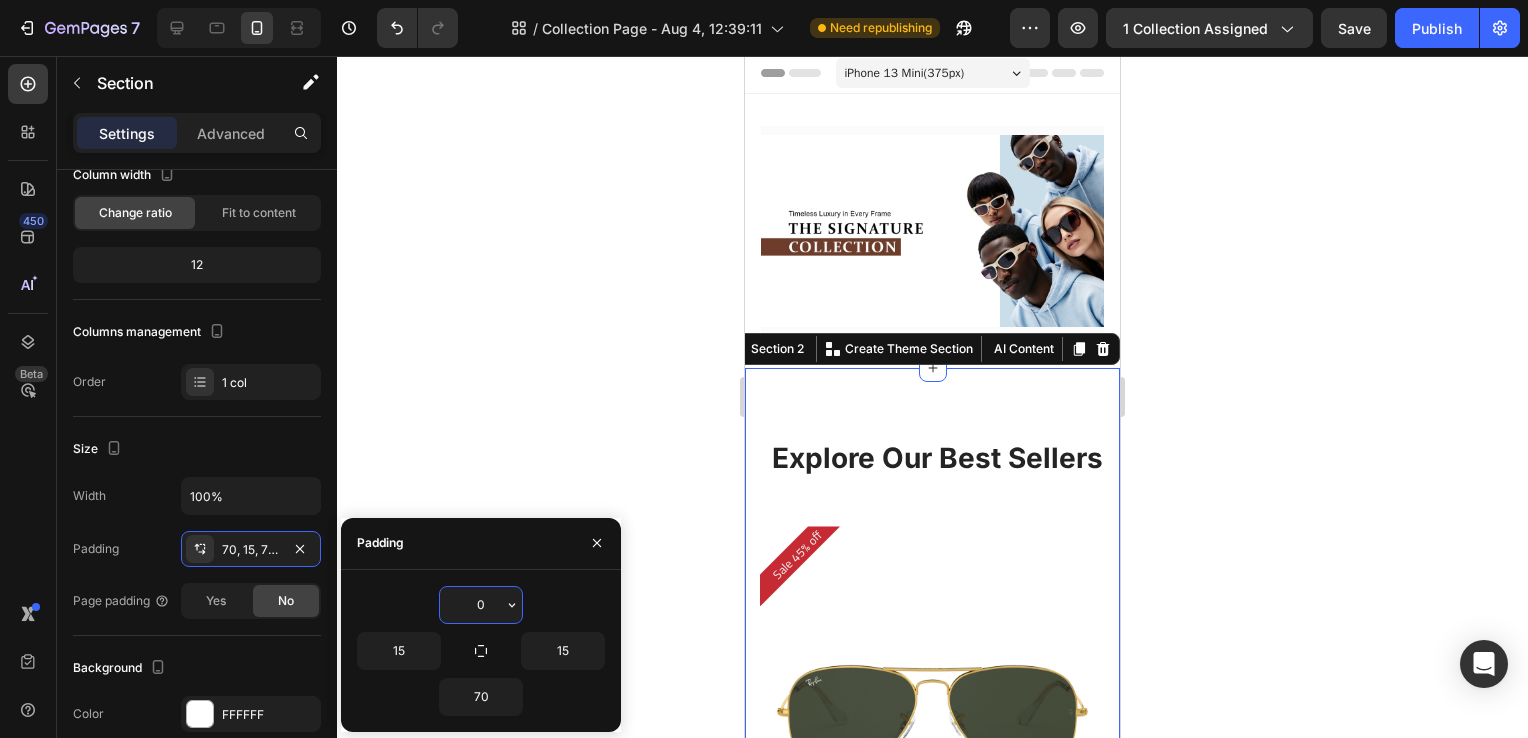 type on "0" 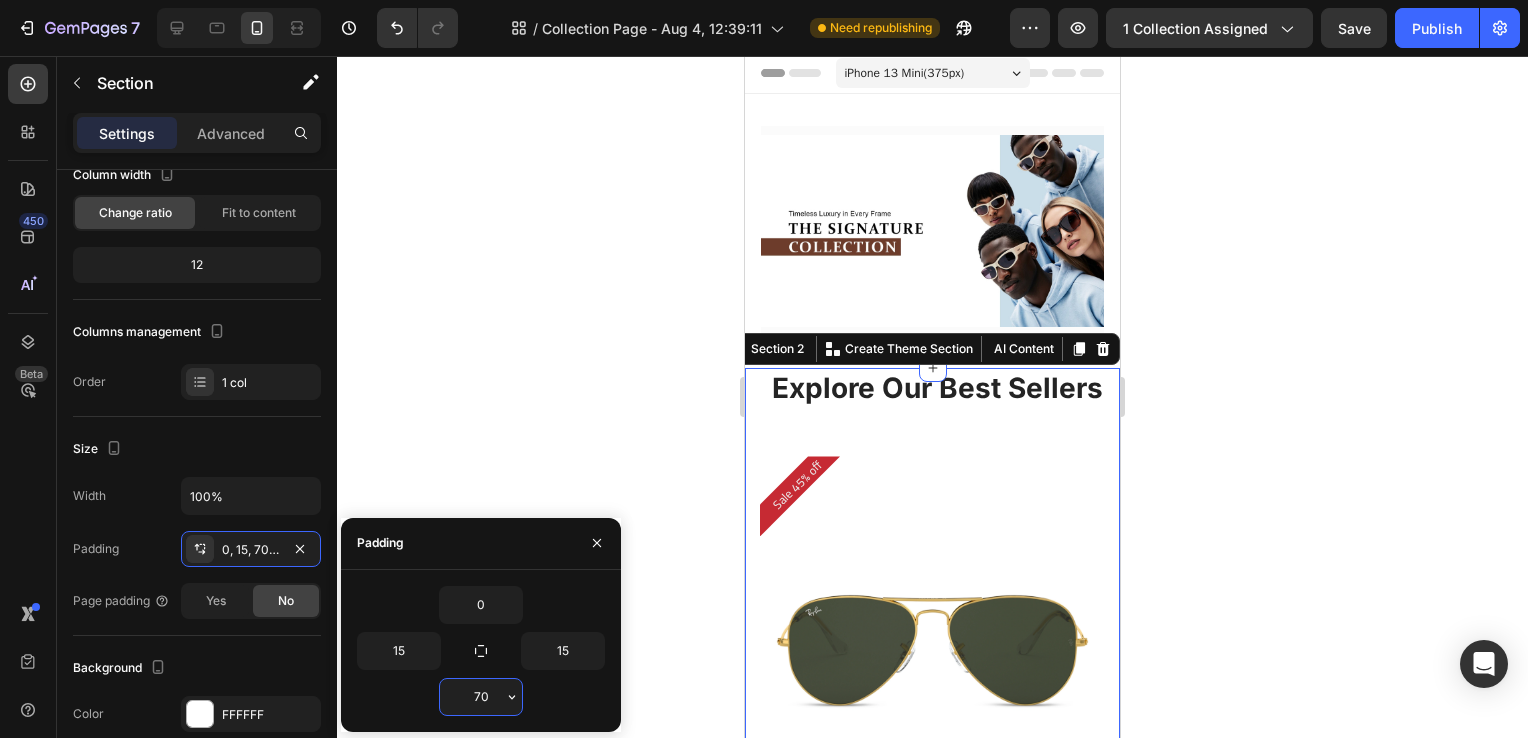 click on "70" at bounding box center (481, 697) 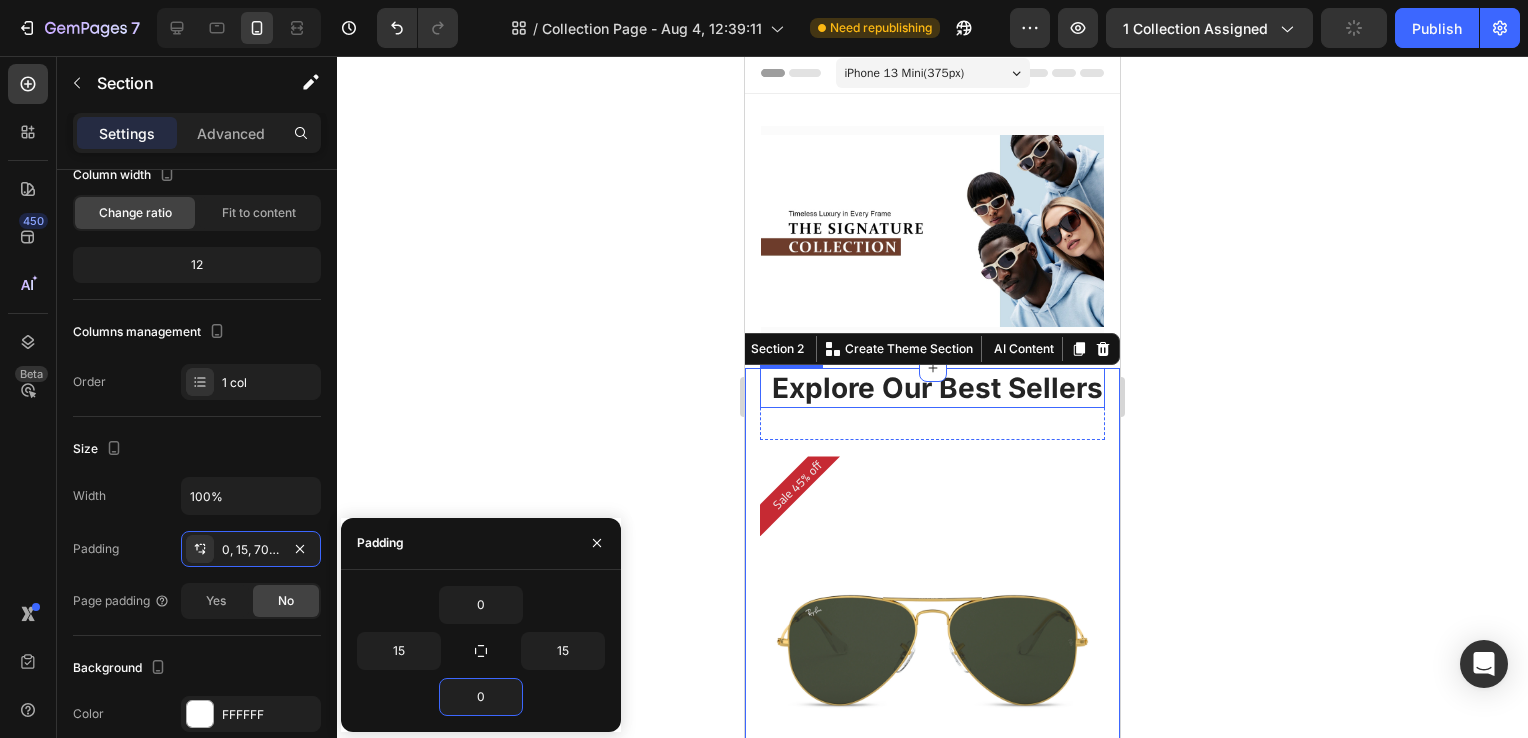 click on "Explore Our Best Sellers" at bounding box center [932, 388] 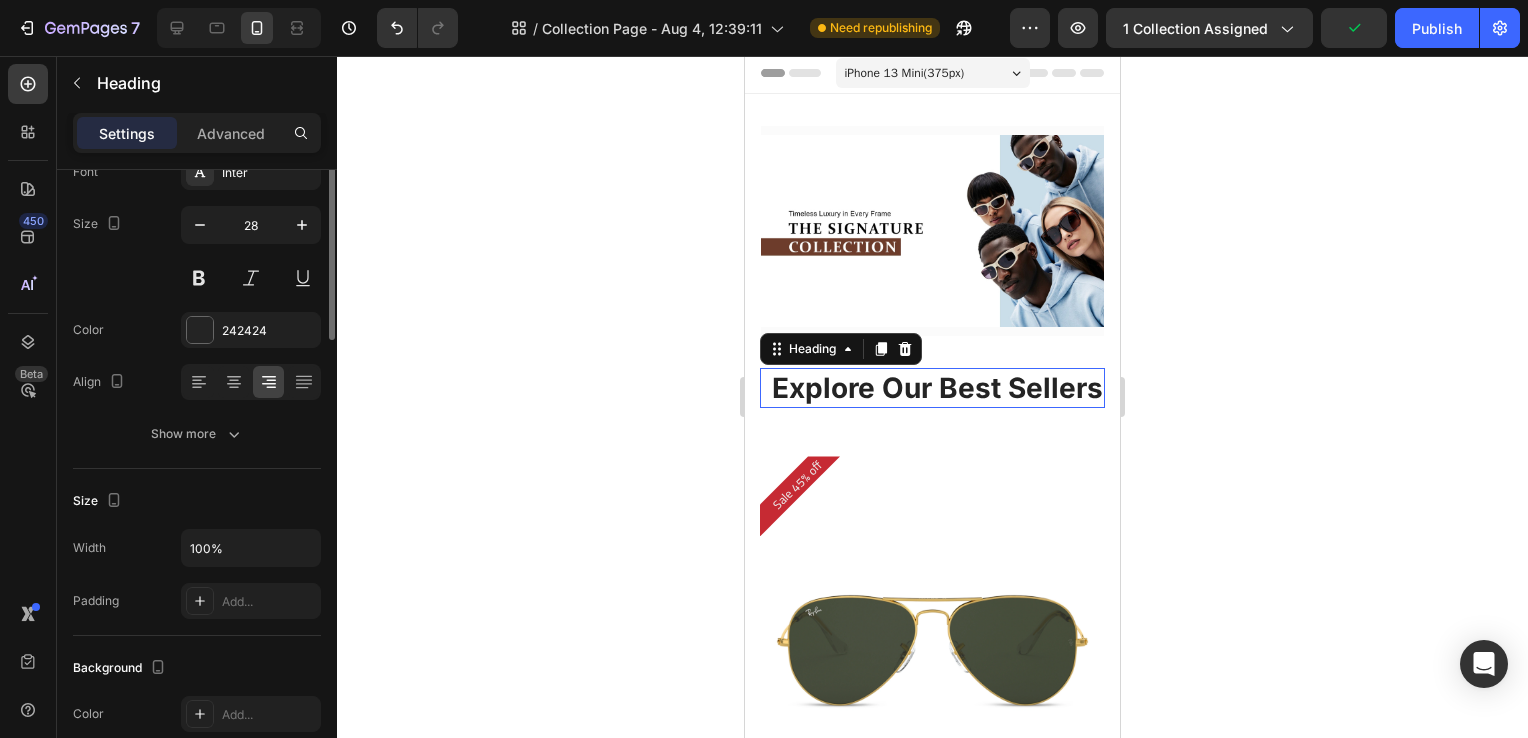 scroll, scrollTop: 0, scrollLeft: 0, axis: both 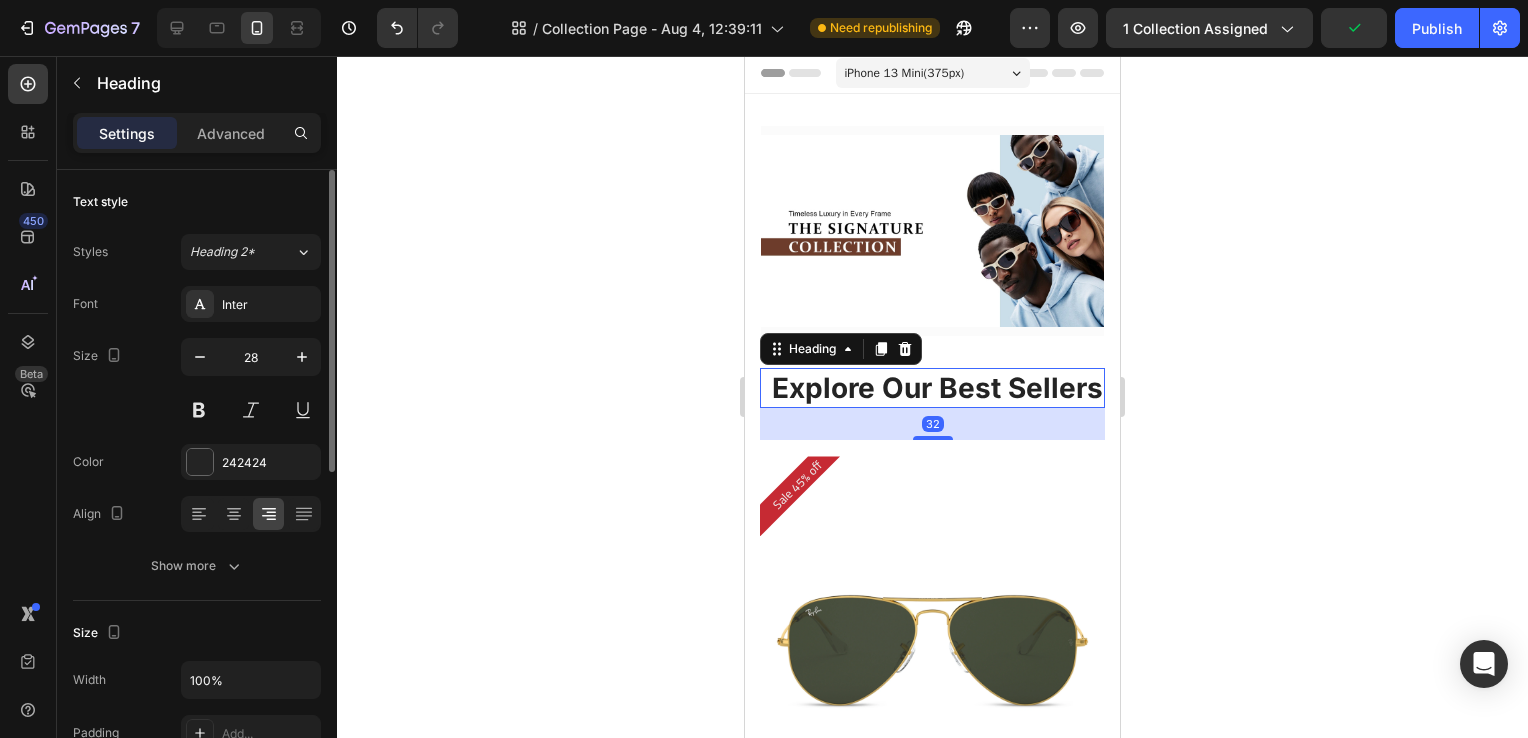 click on "Explore Our Best Sellers" at bounding box center (932, 388) 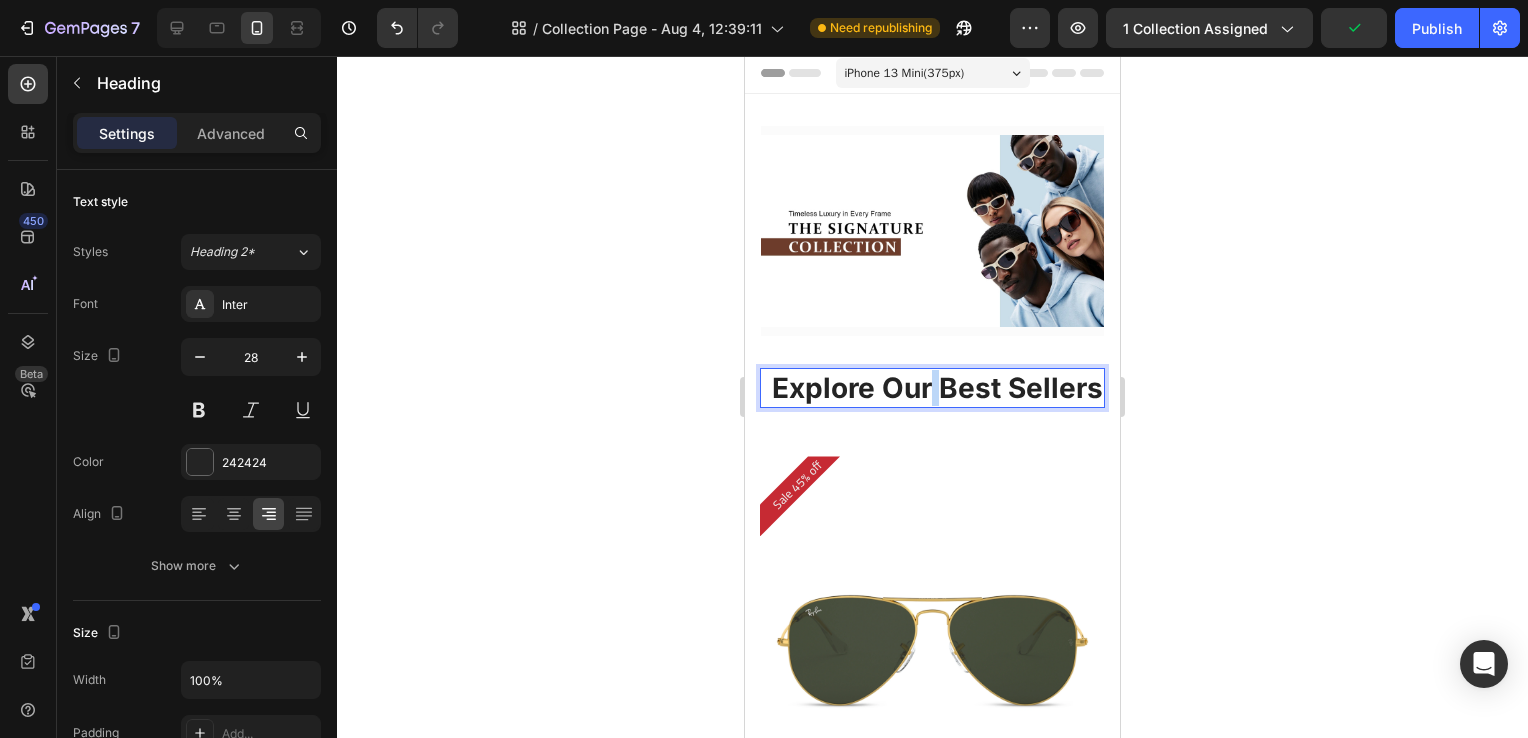 click on "Explore Our Best Sellers" at bounding box center (932, 388) 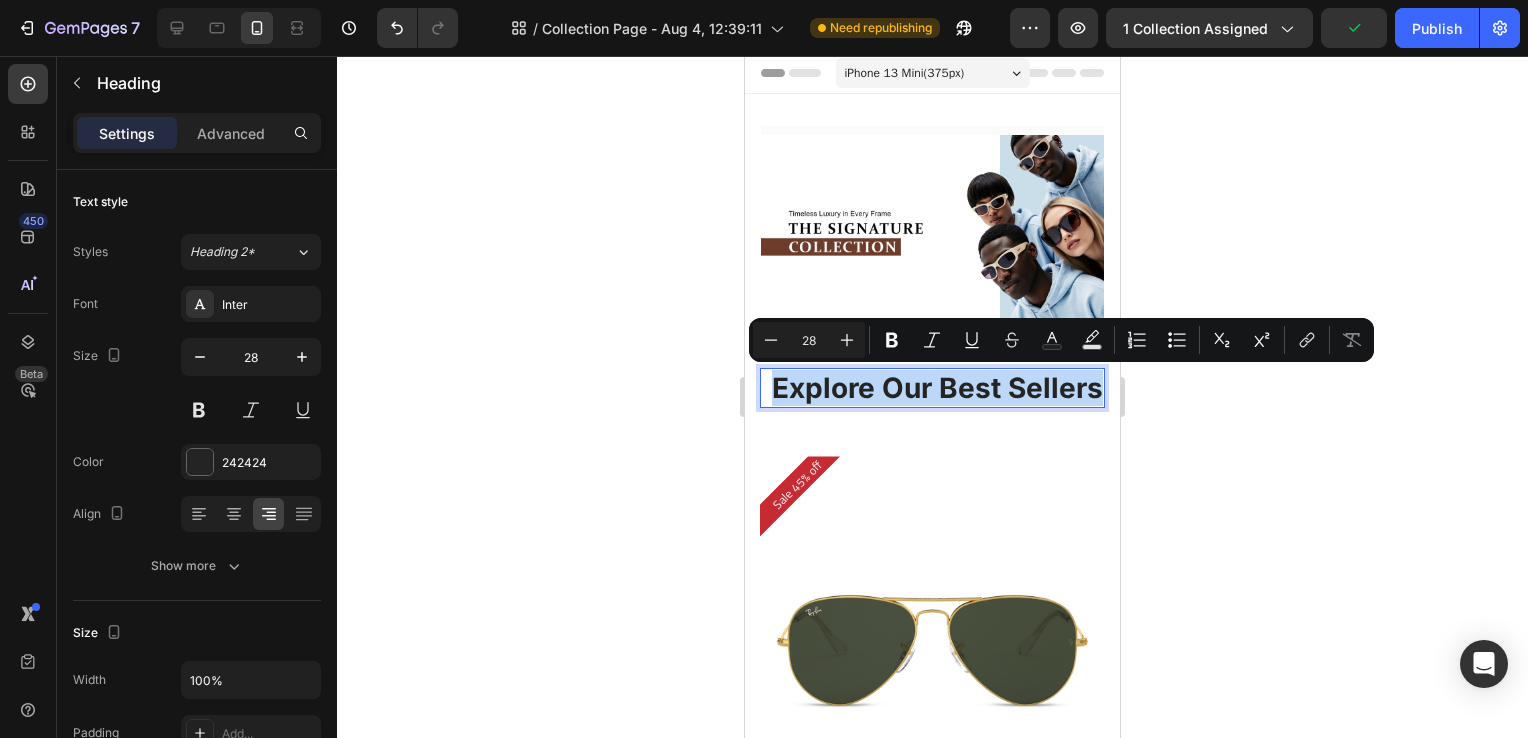 click on "Explore Our Best Sellers" at bounding box center [932, 388] 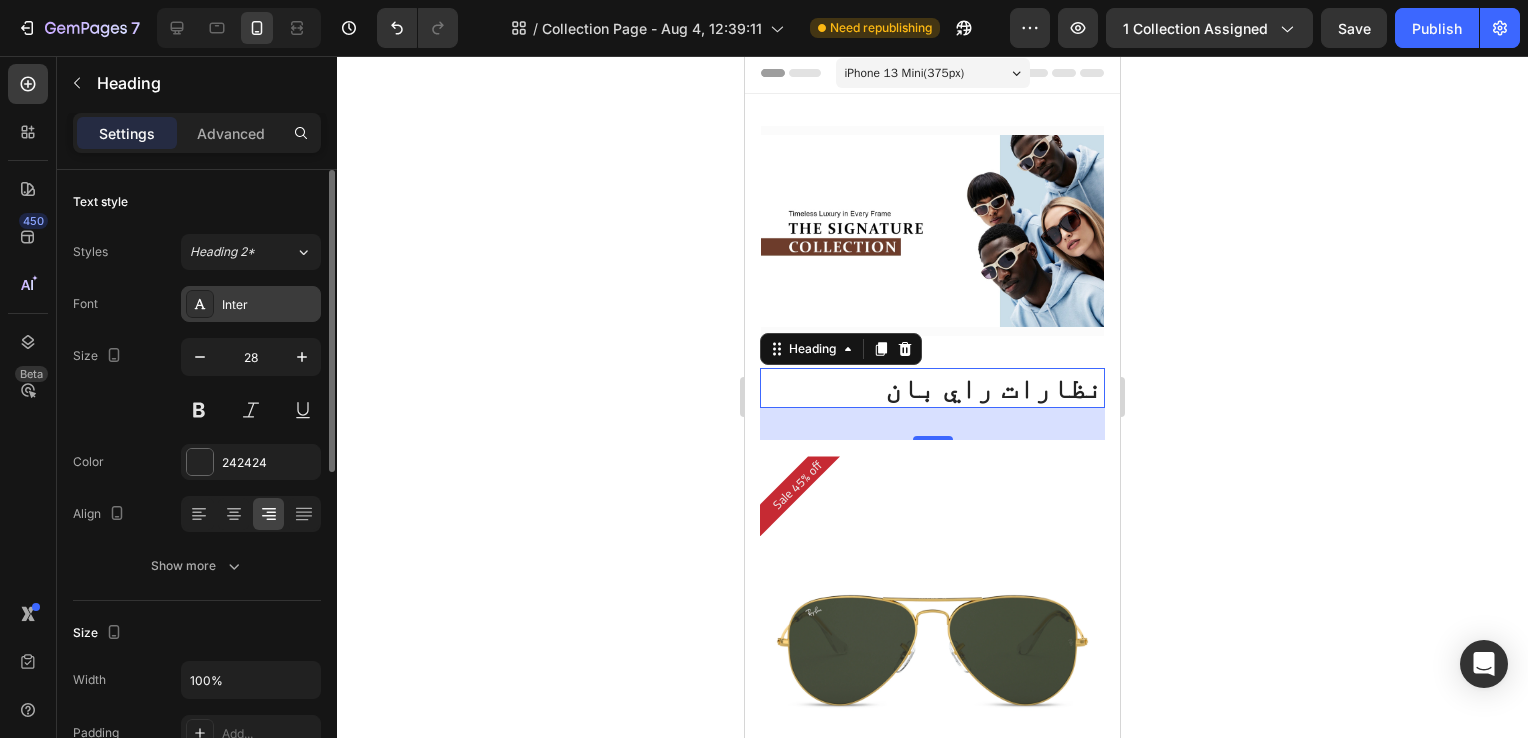 click on "Inter" at bounding box center (251, 304) 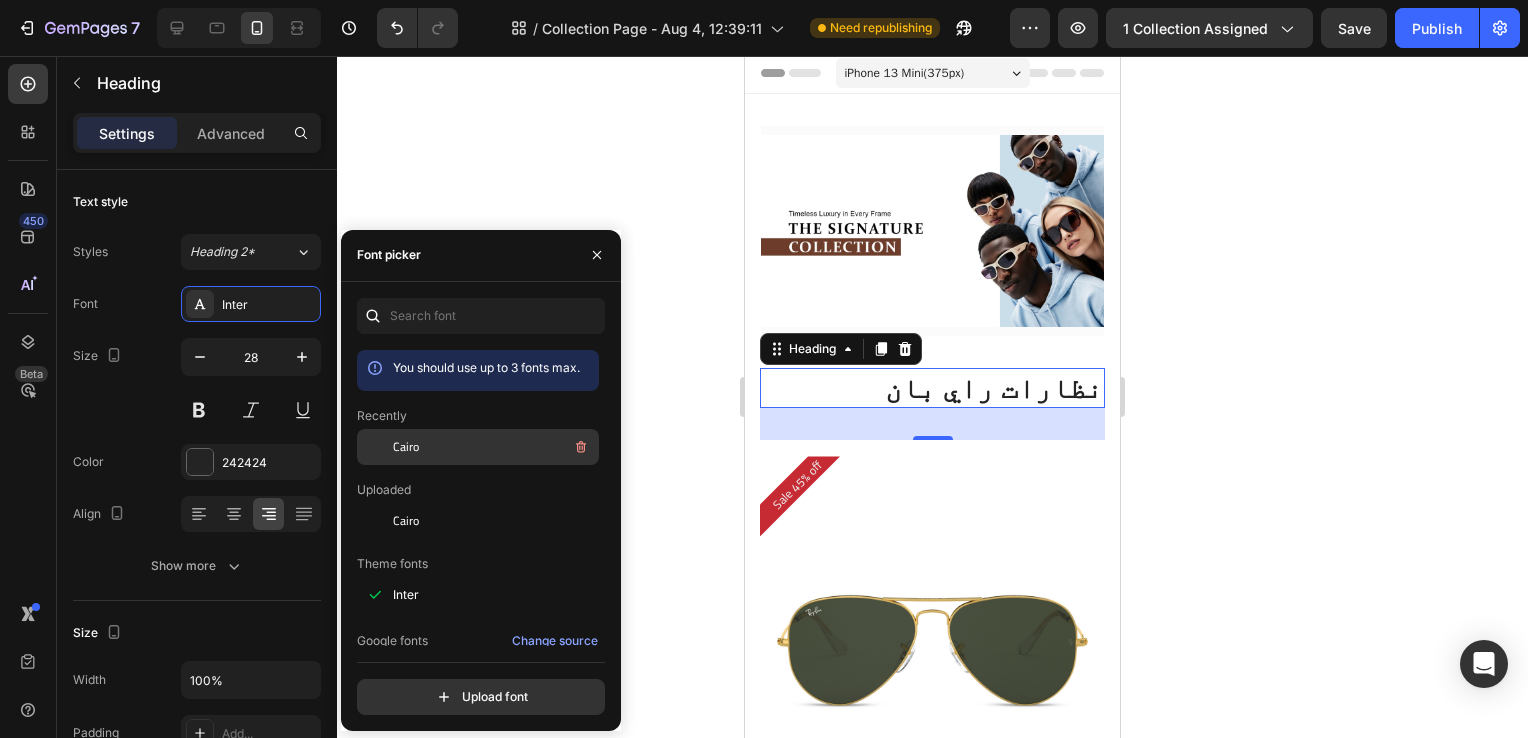 click on "Cairo" at bounding box center (406, 447) 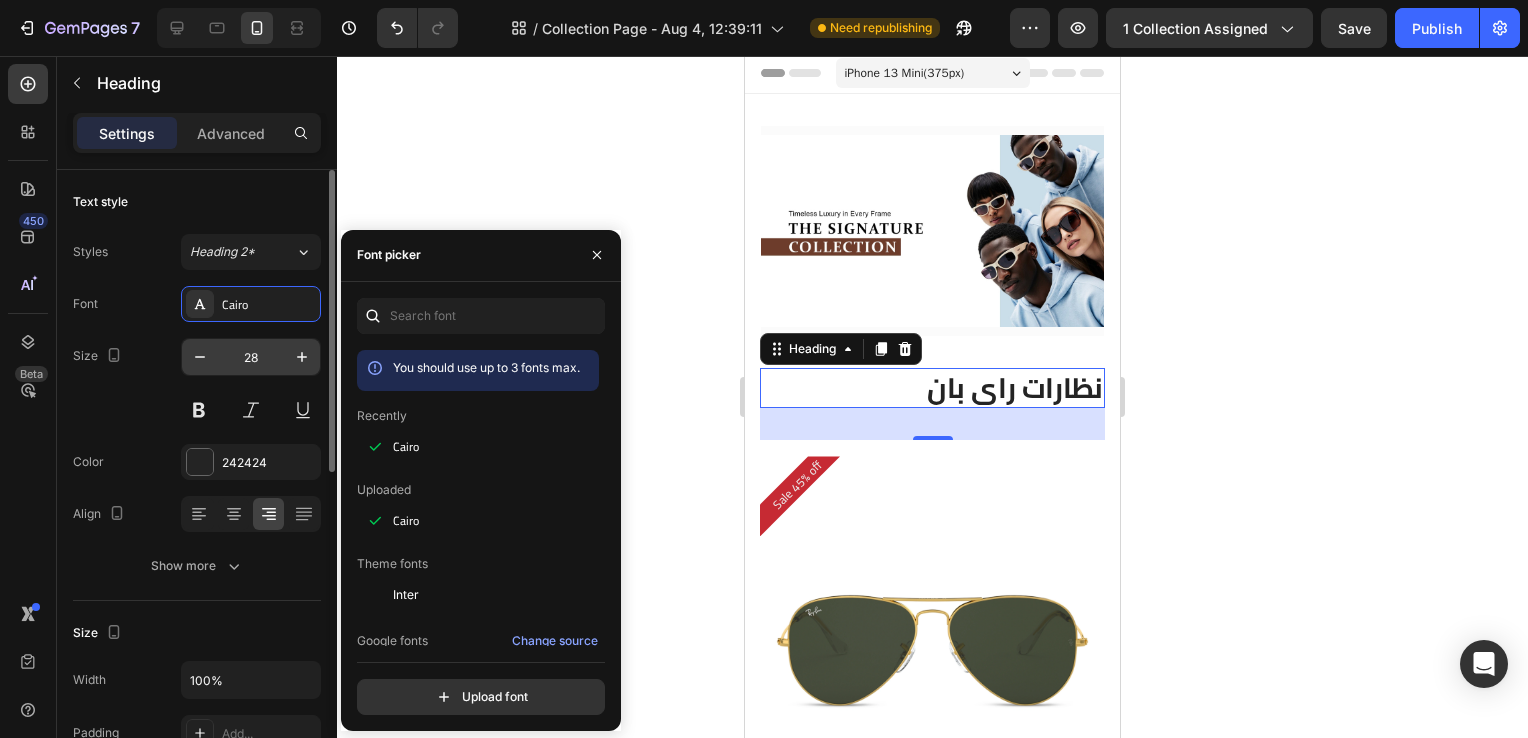 click on "28" at bounding box center (251, 357) 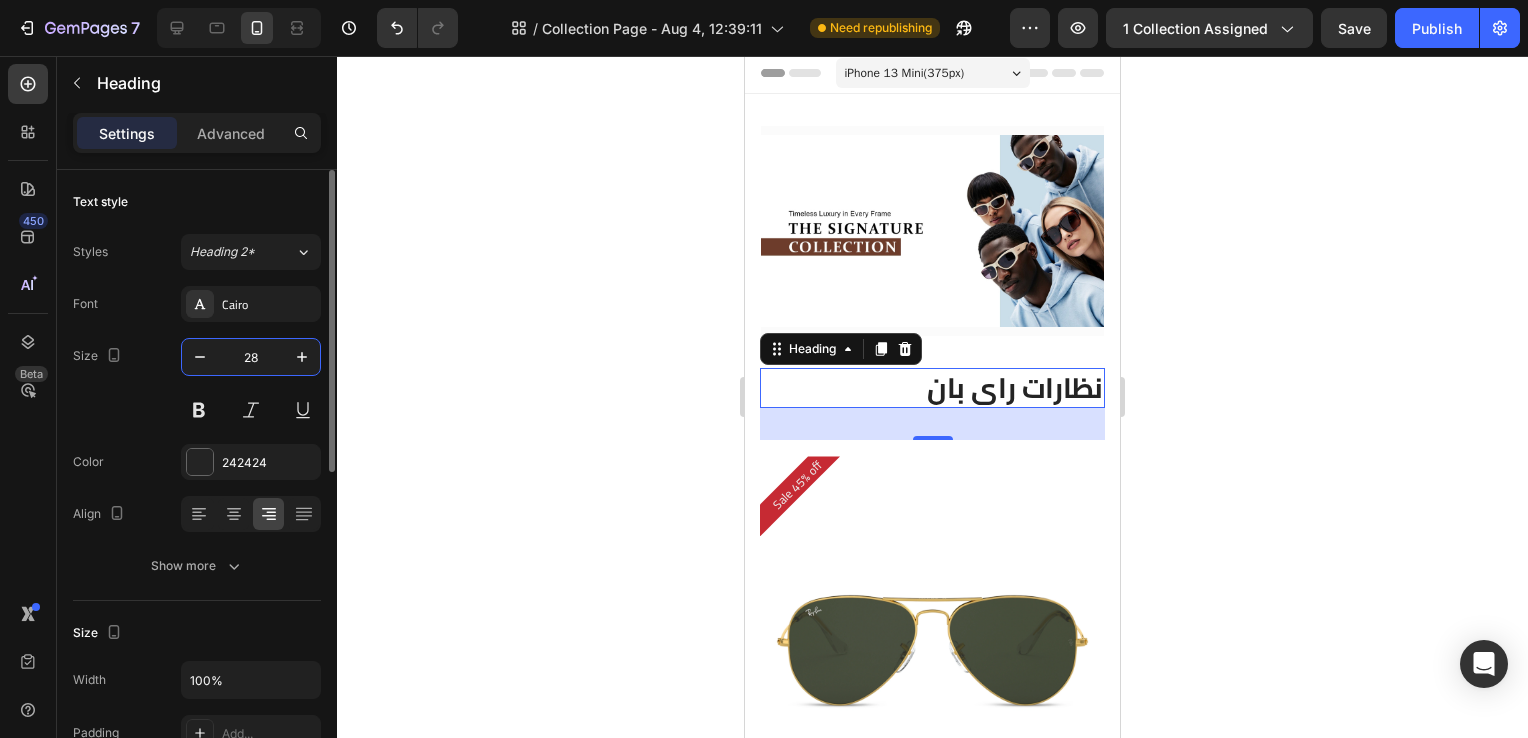 click on "28" at bounding box center (251, 357) 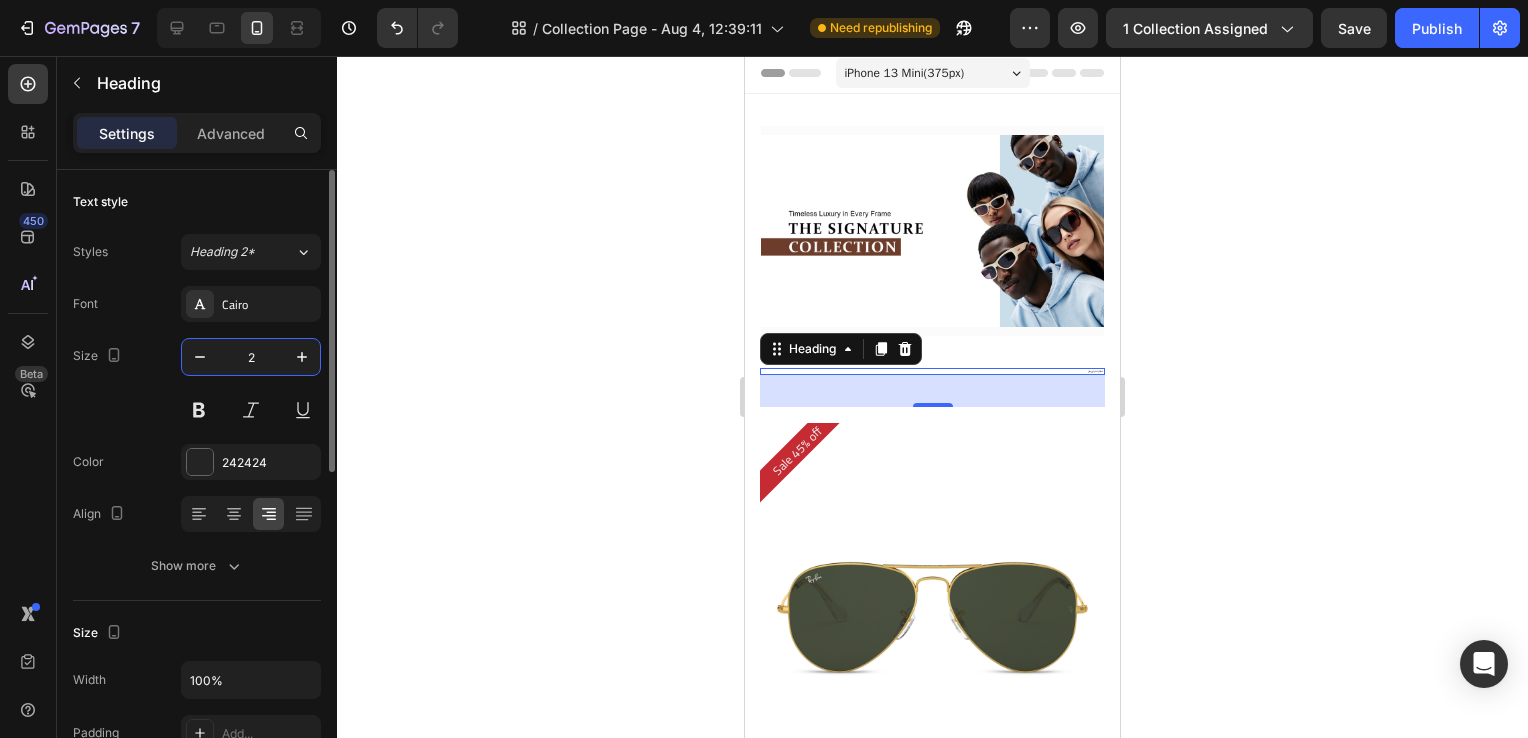 type on "20" 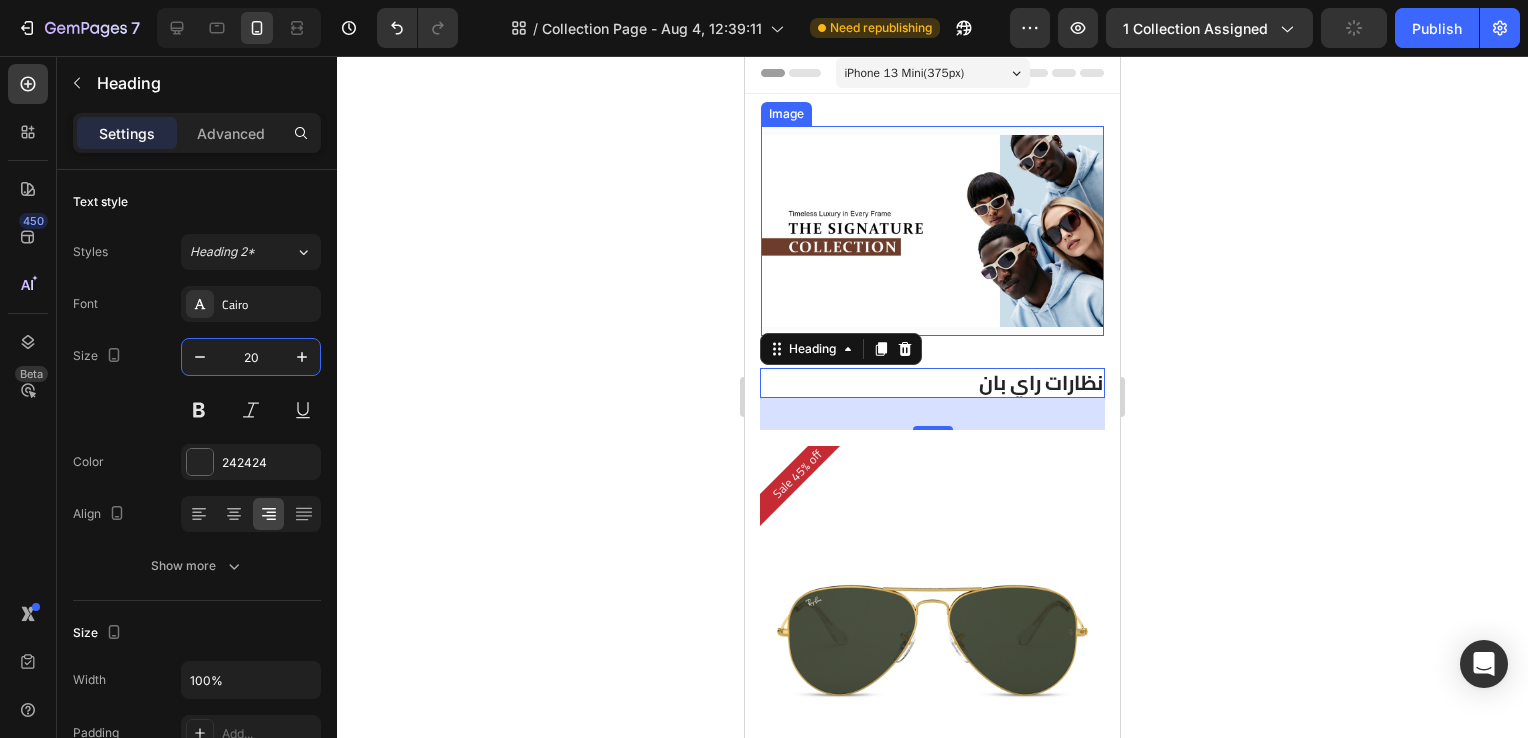 click at bounding box center [932, 231] 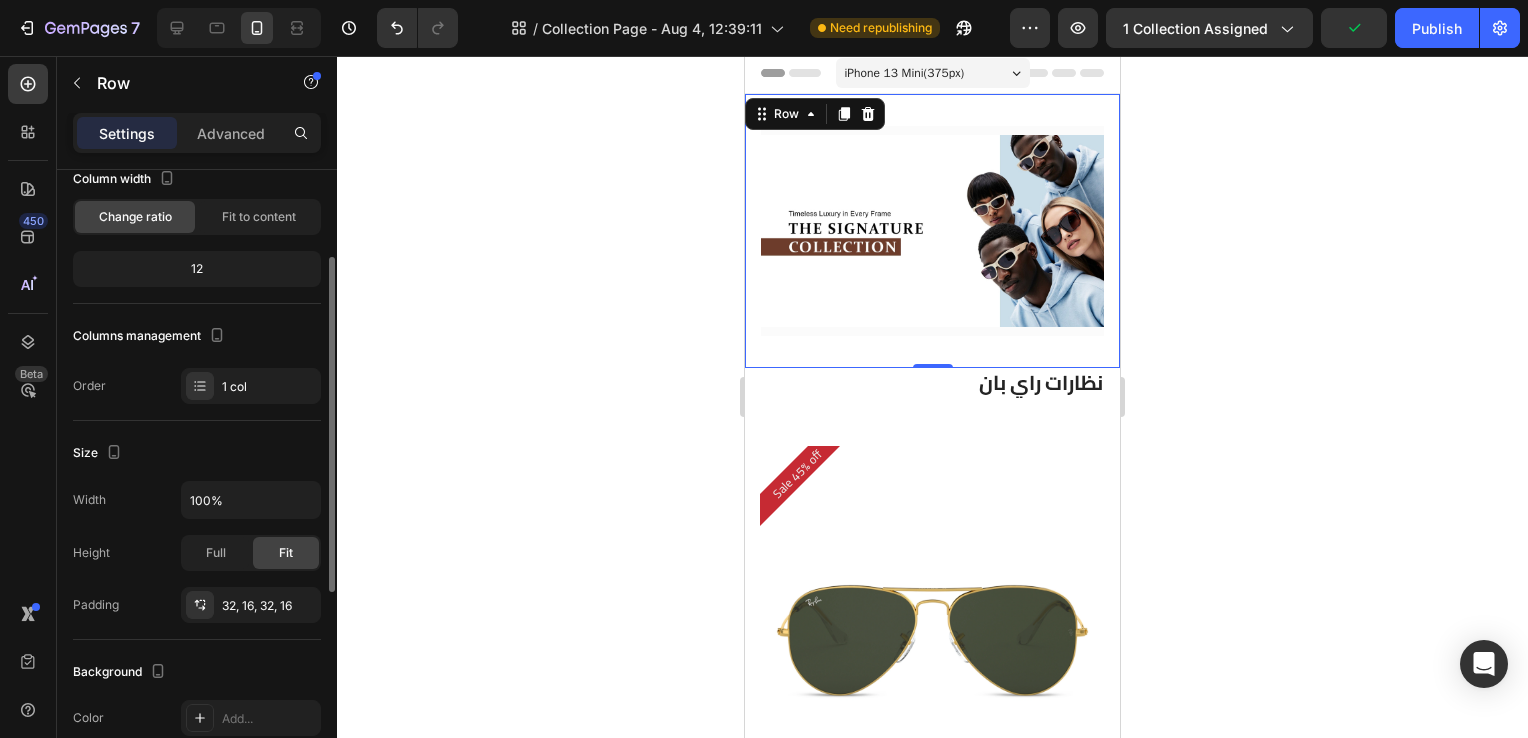 scroll, scrollTop: 141, scrollLeft: 0, axis: vertical 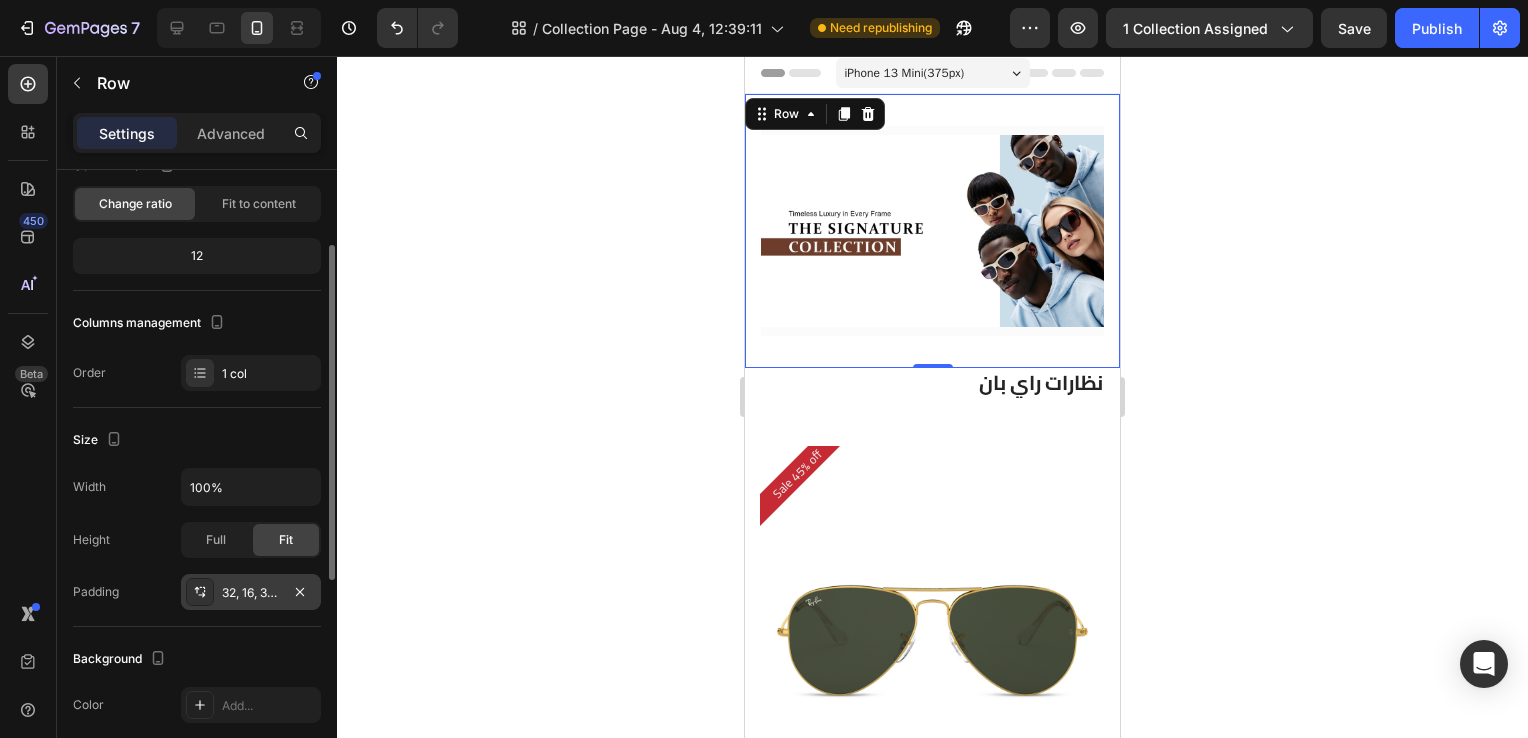 click on "32, 16, 32, 16" at bounding box center [251, 593] 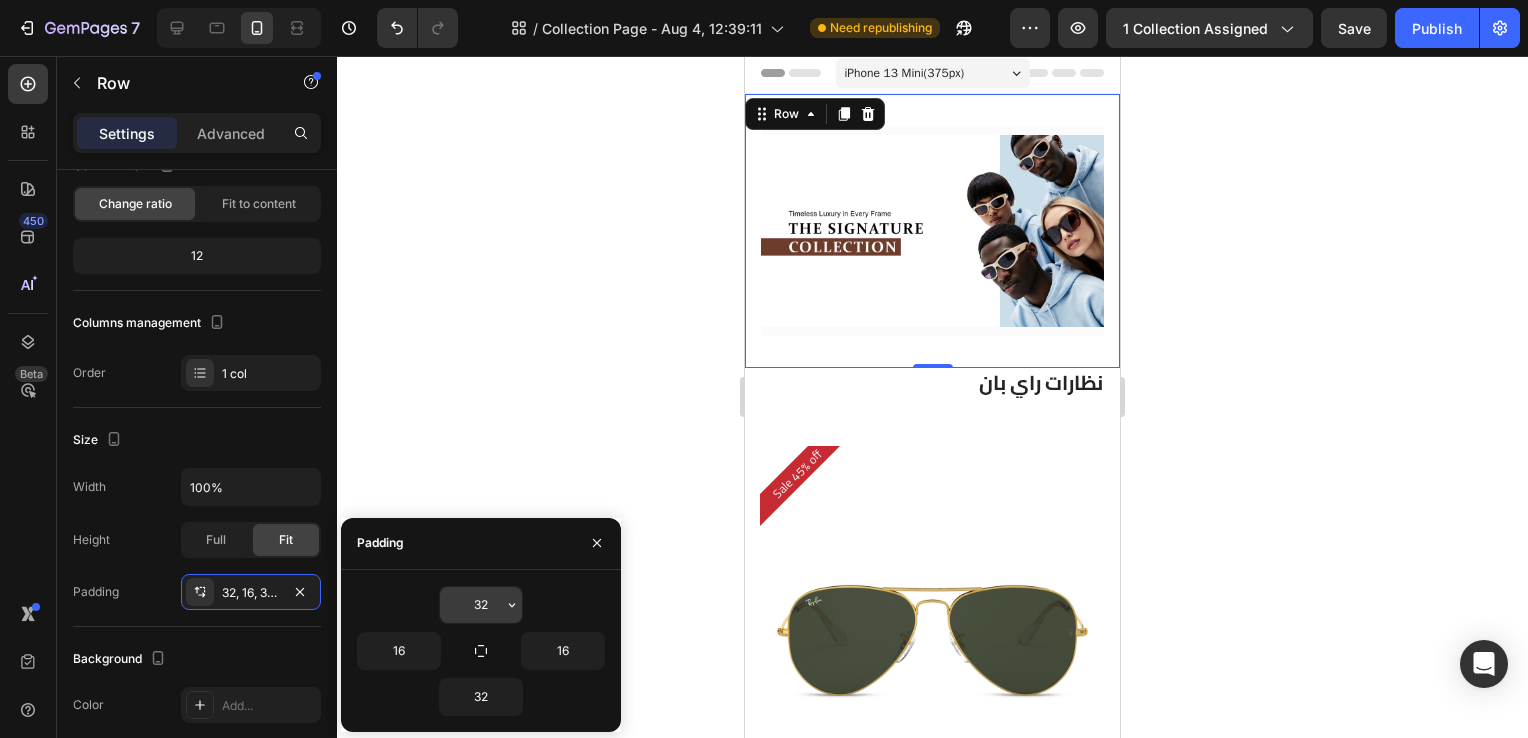 click on "32" at bounding box center [481, 605] 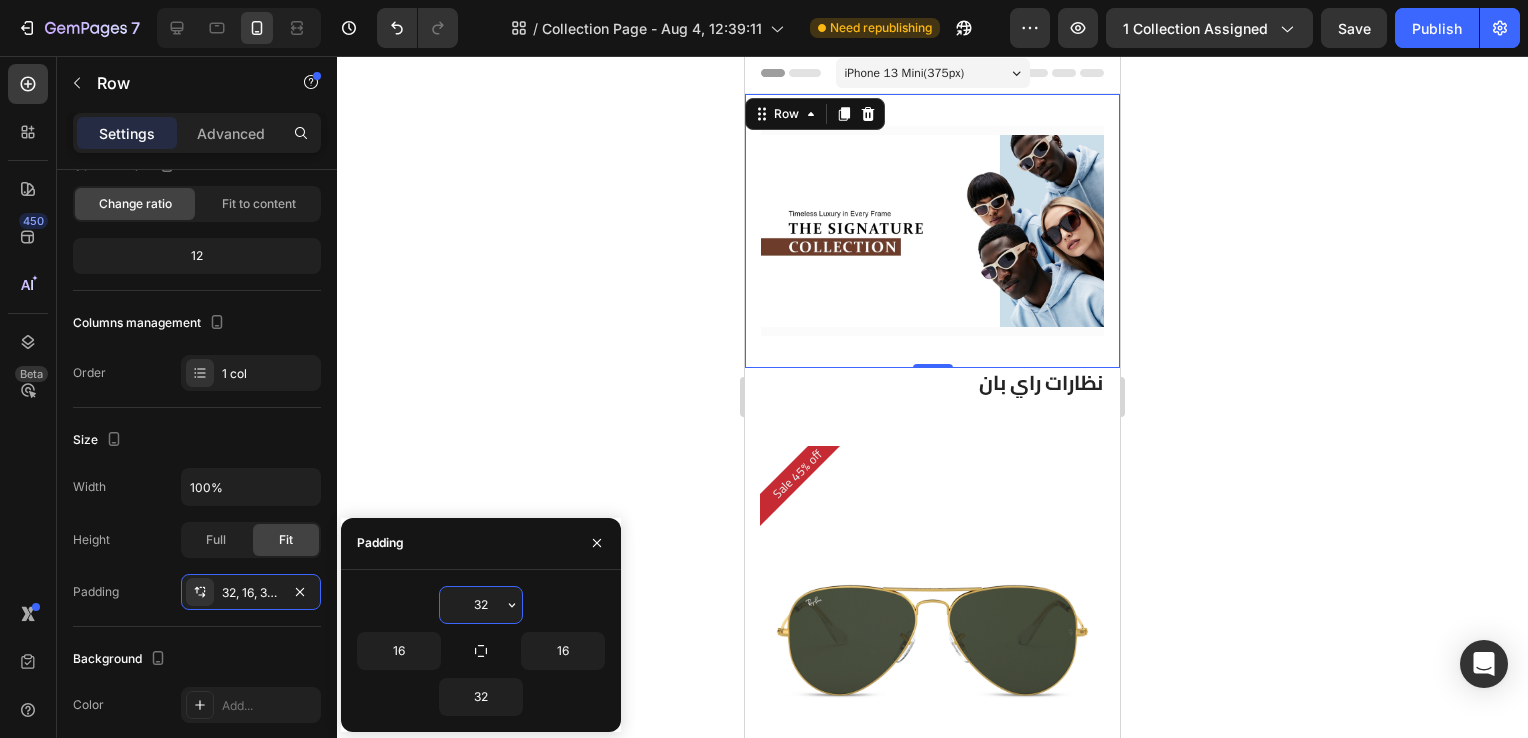 click on "32" at bounding box center [481, 605] 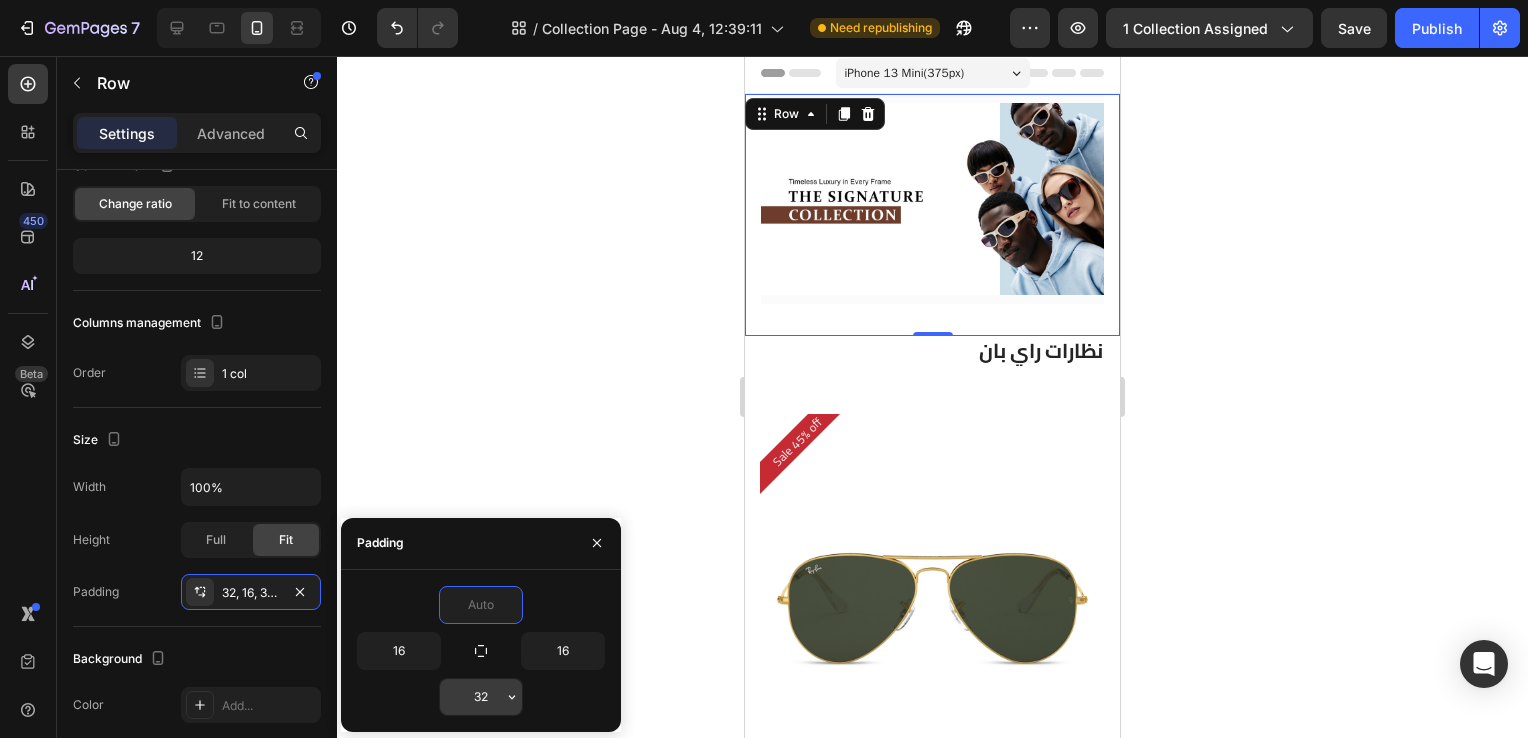 type on "0" 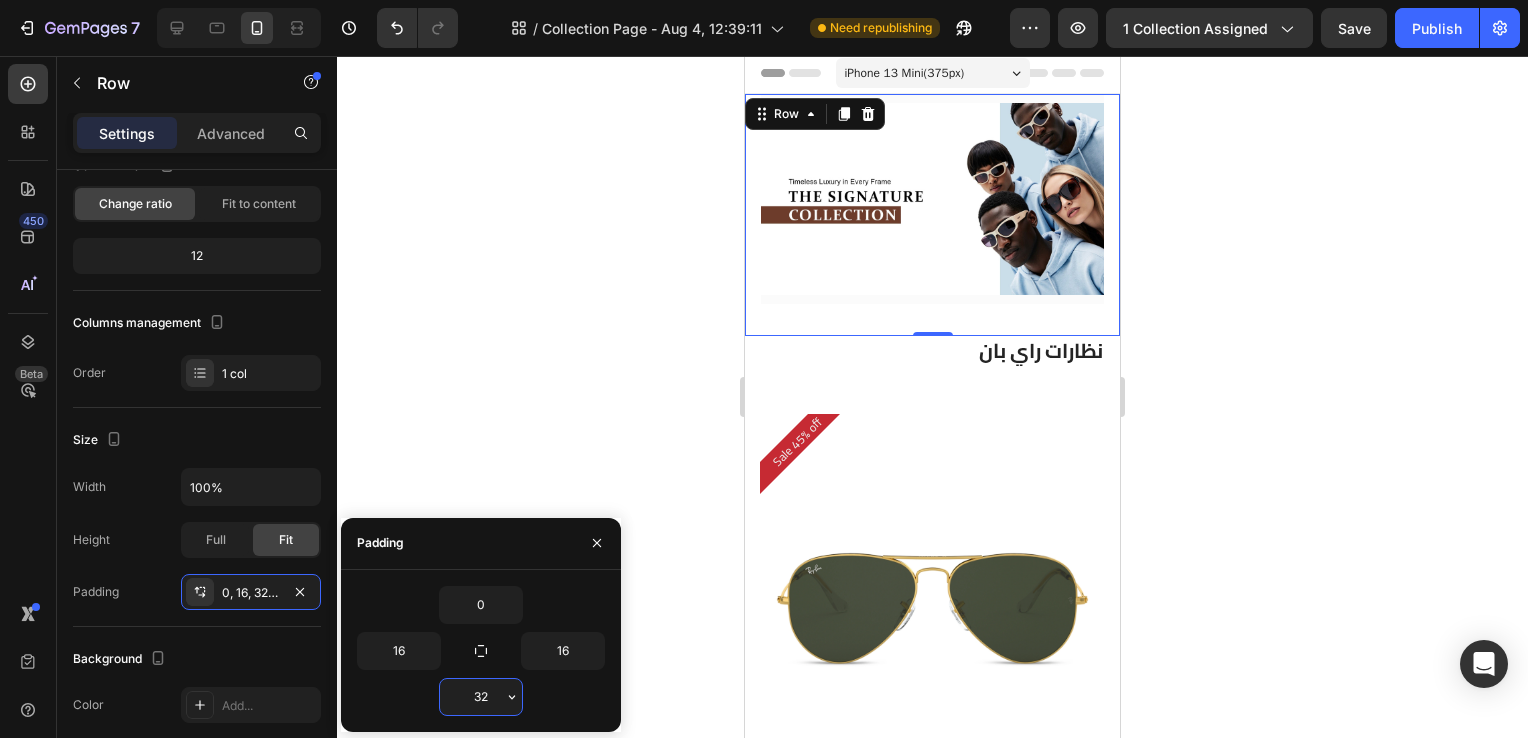 click on "32" at bounding box center [481, 697] 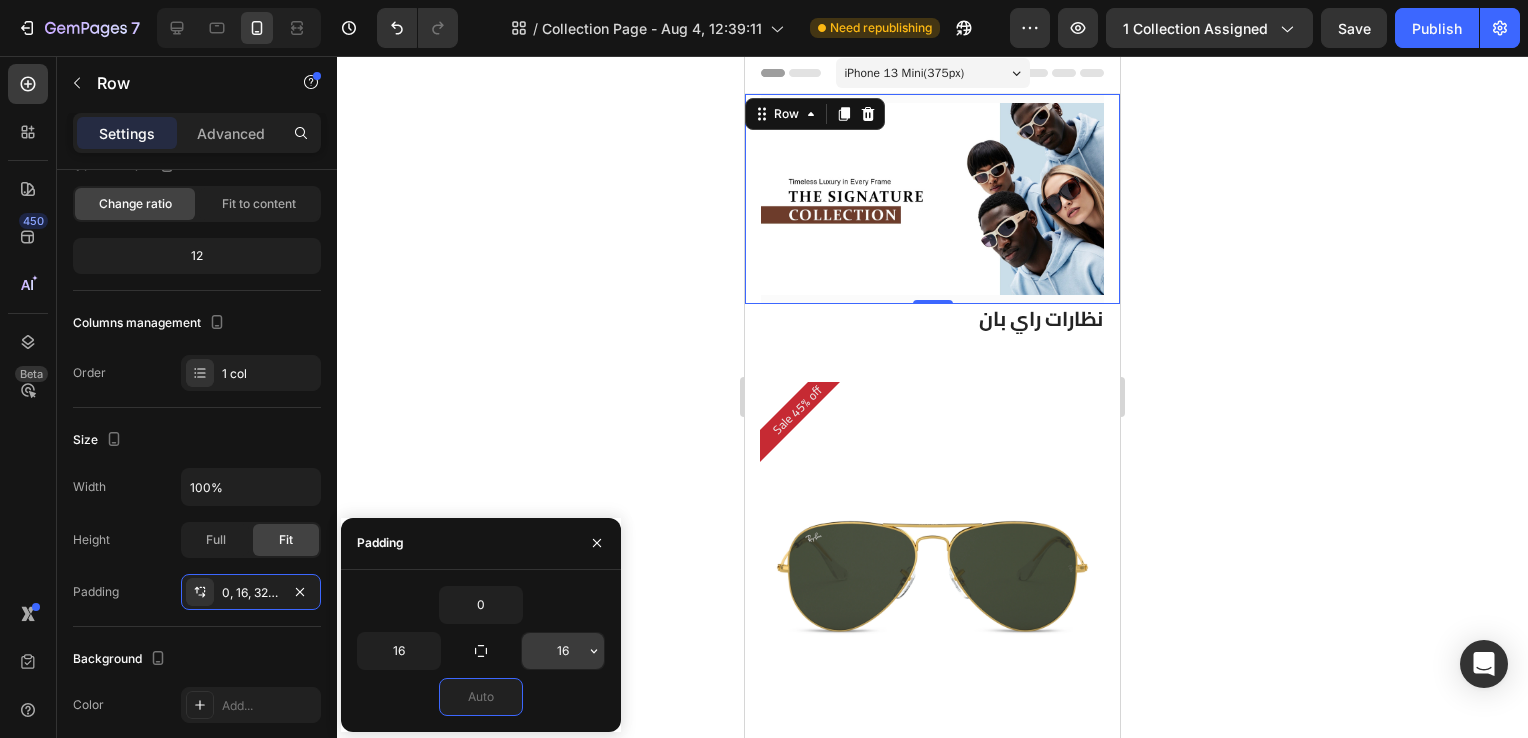 type on "0" 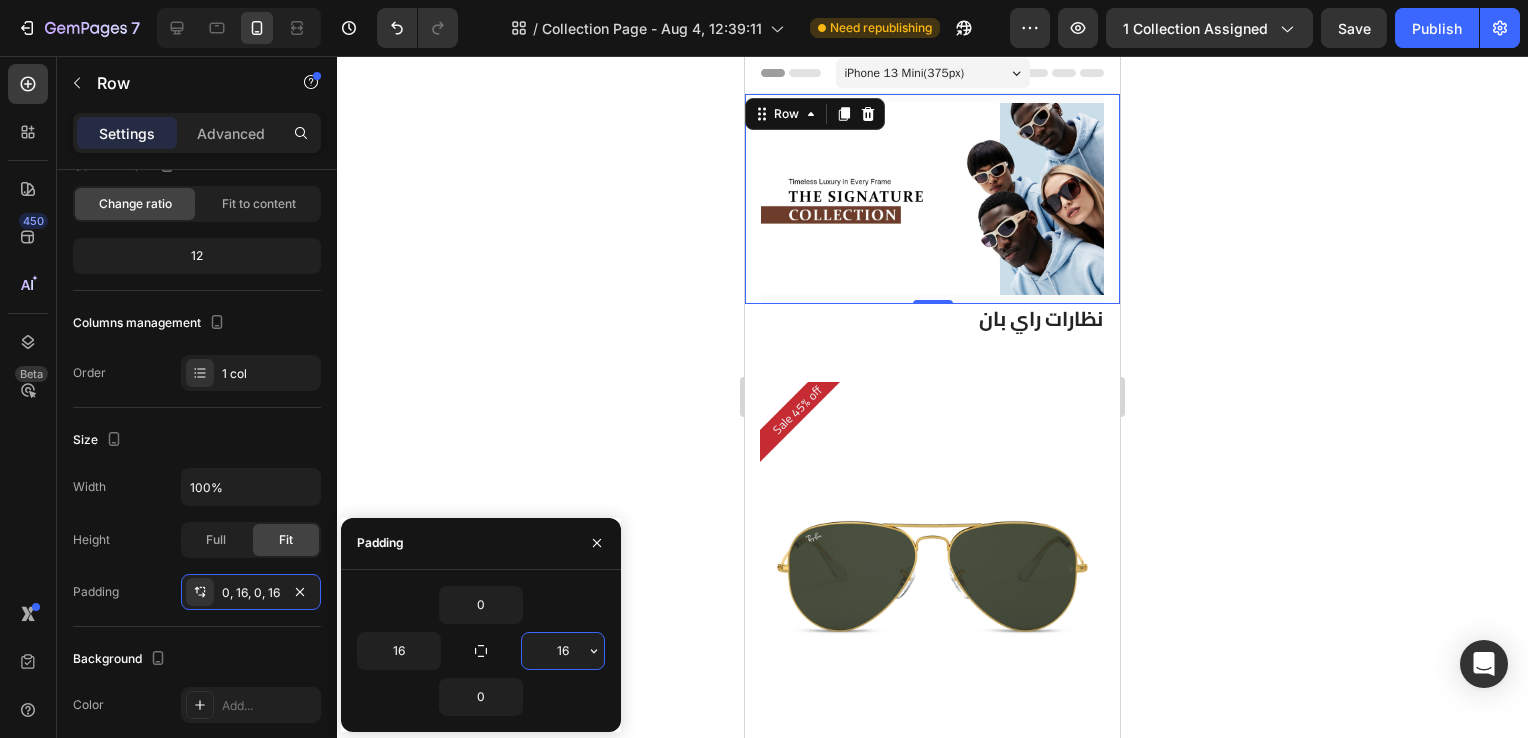 click on "16" at bounding box center [563, 651] 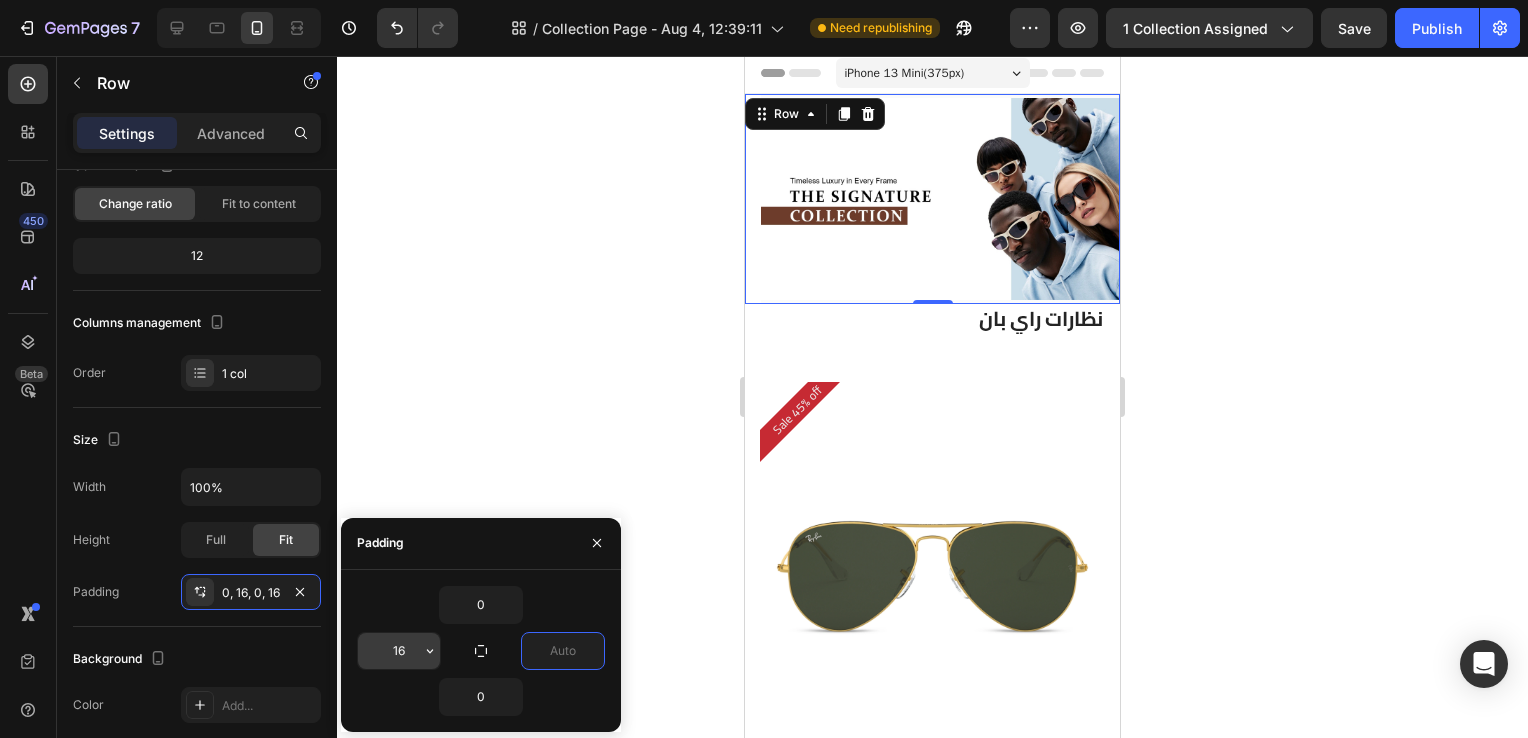 type on "0" 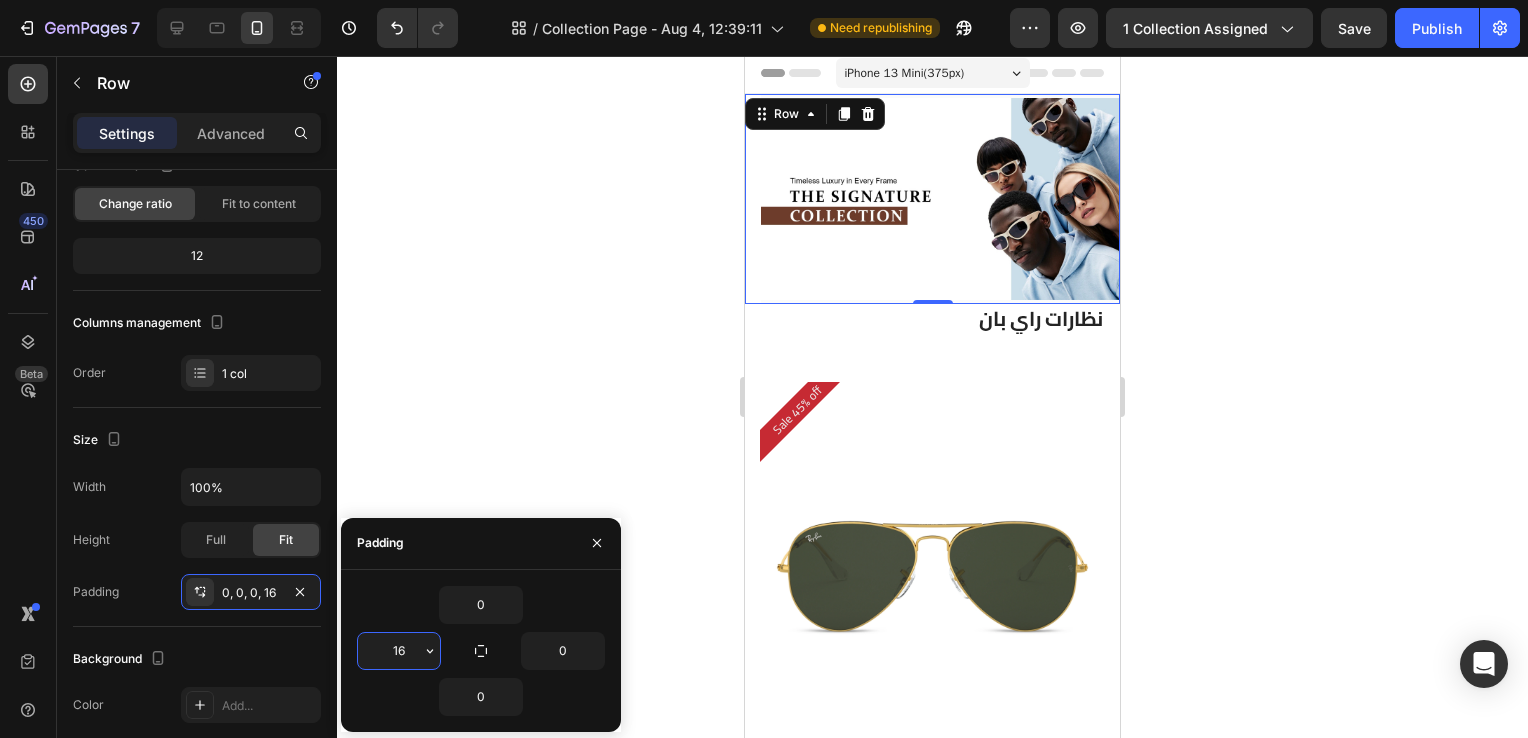 click on "16" at bounding box center [399, 651] 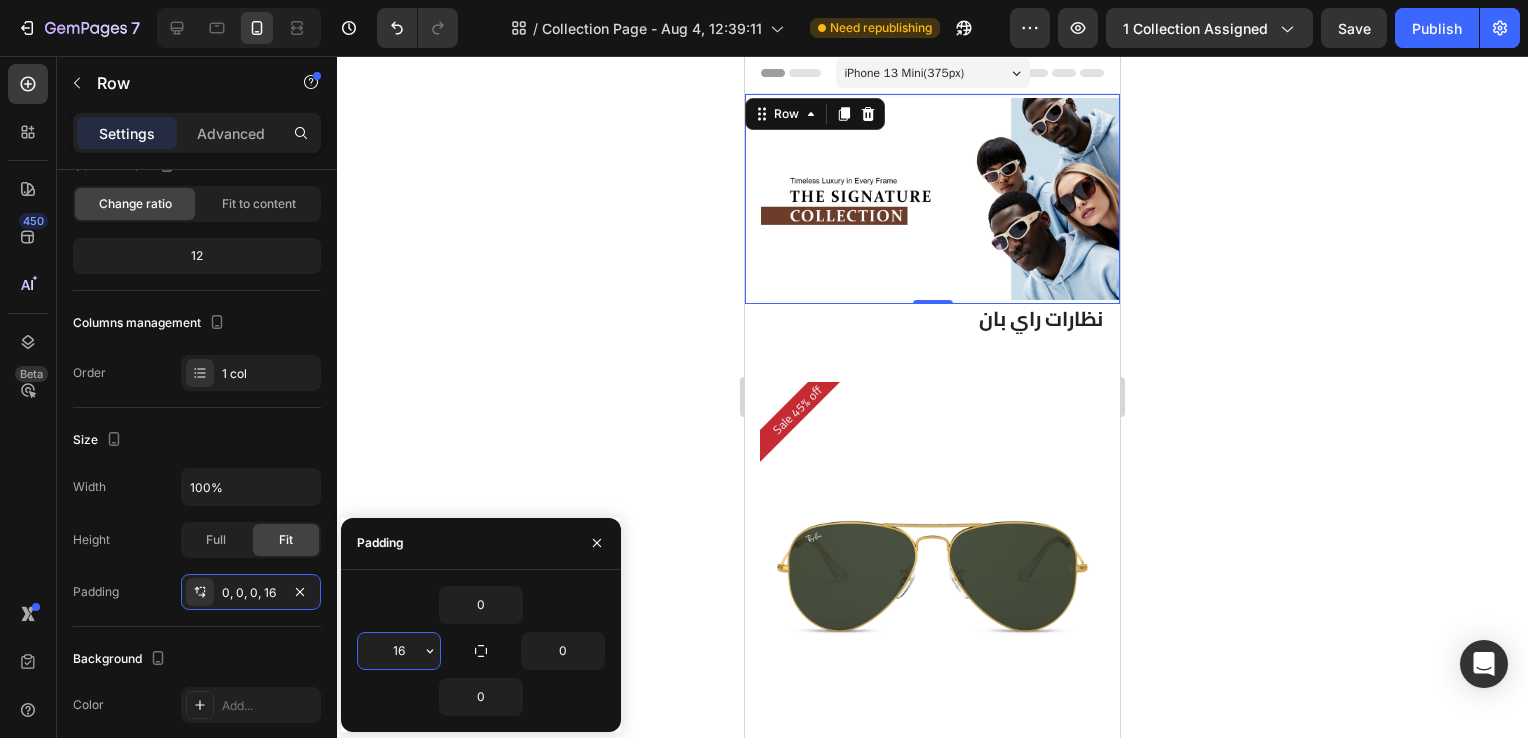click on "16" at bounding box center (399, 651) 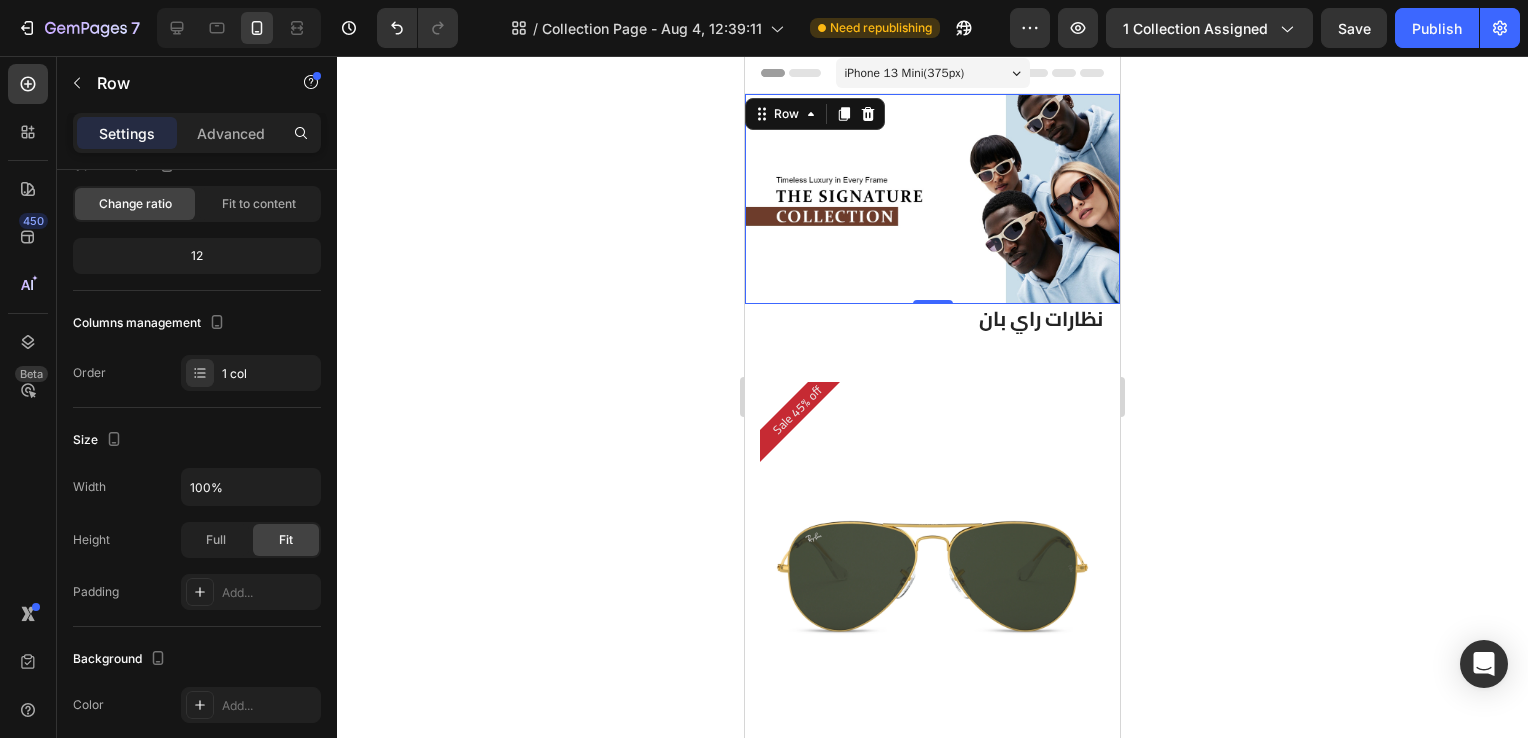 click 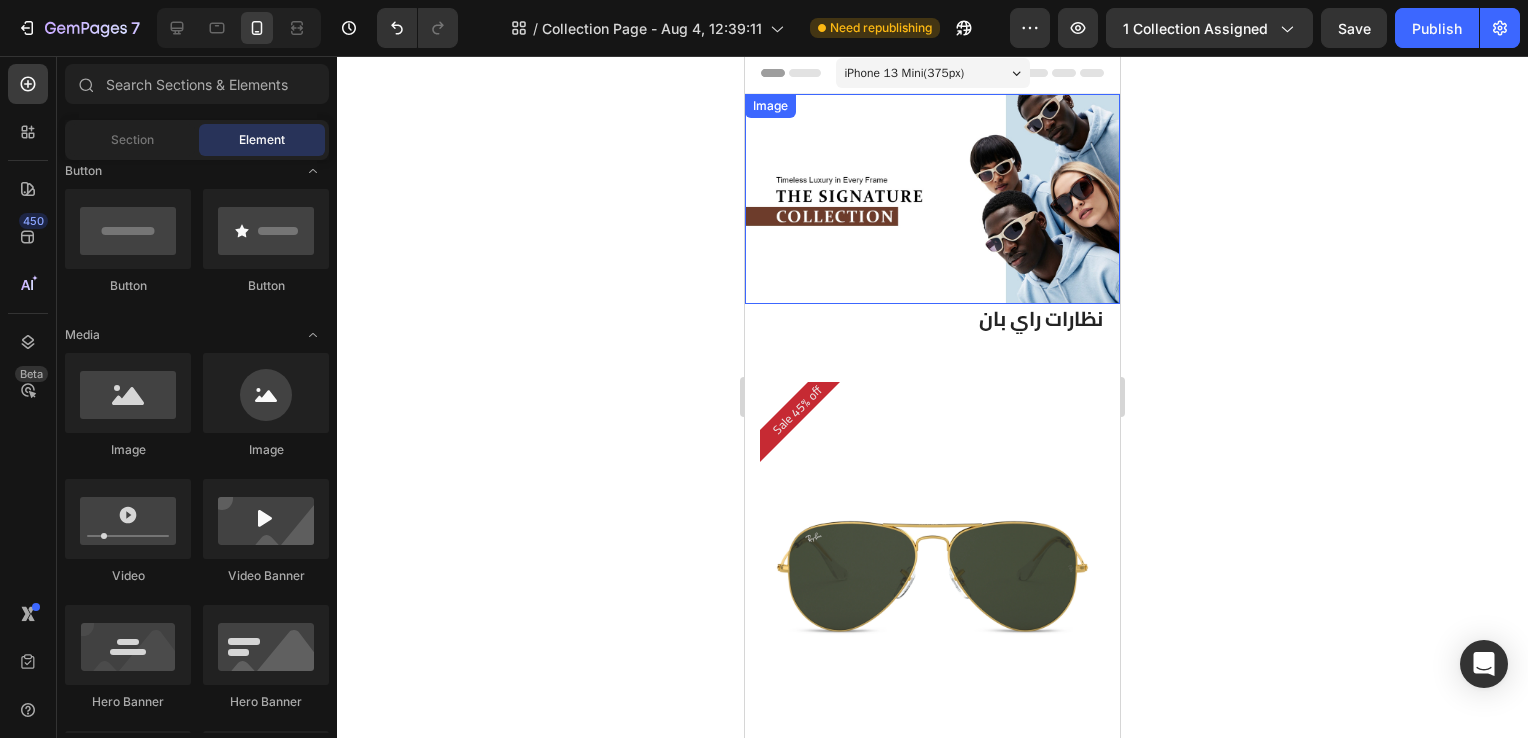 click at bounding box center (932, 199) 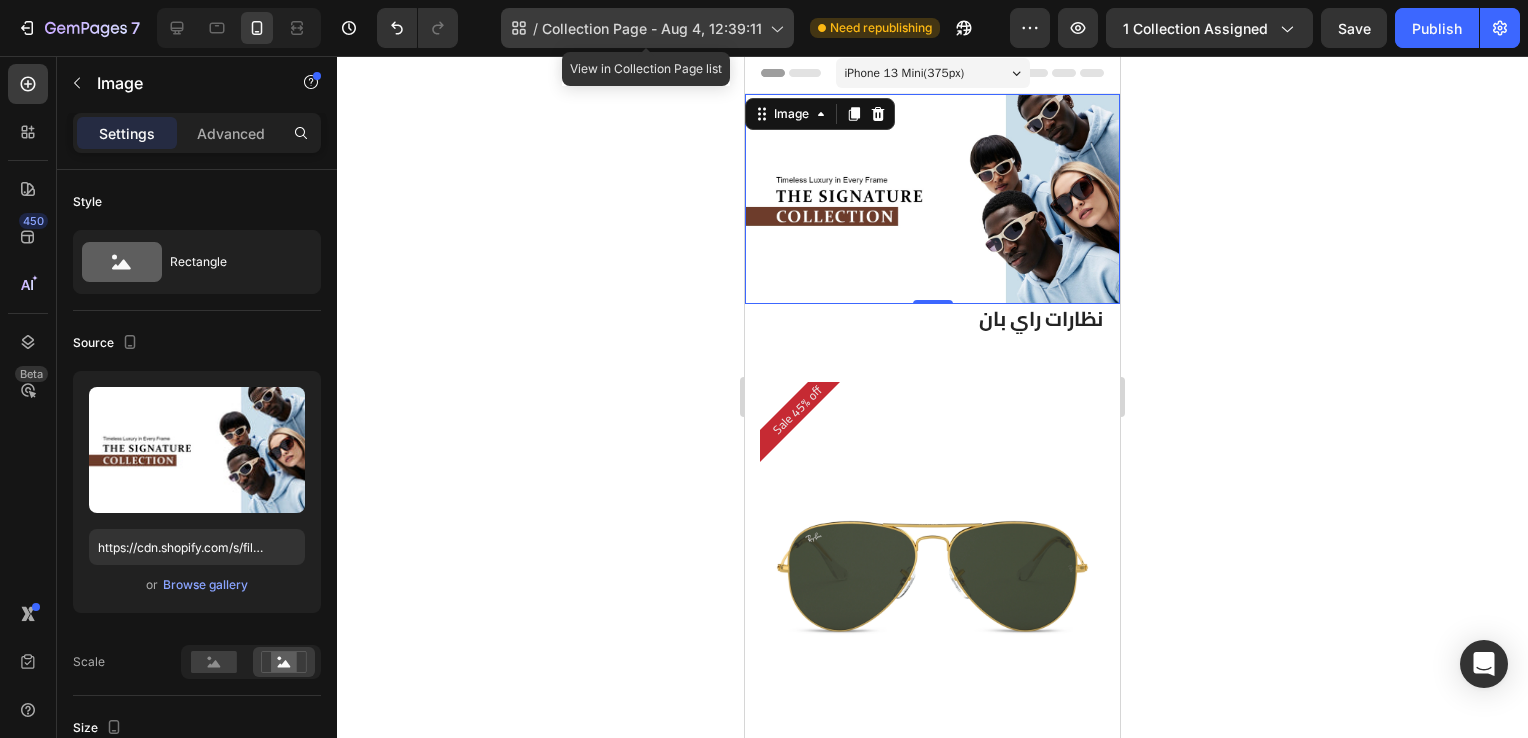 click on "Collection Page - Aug 4, 12:39:11" at bounding box center (652, 28) 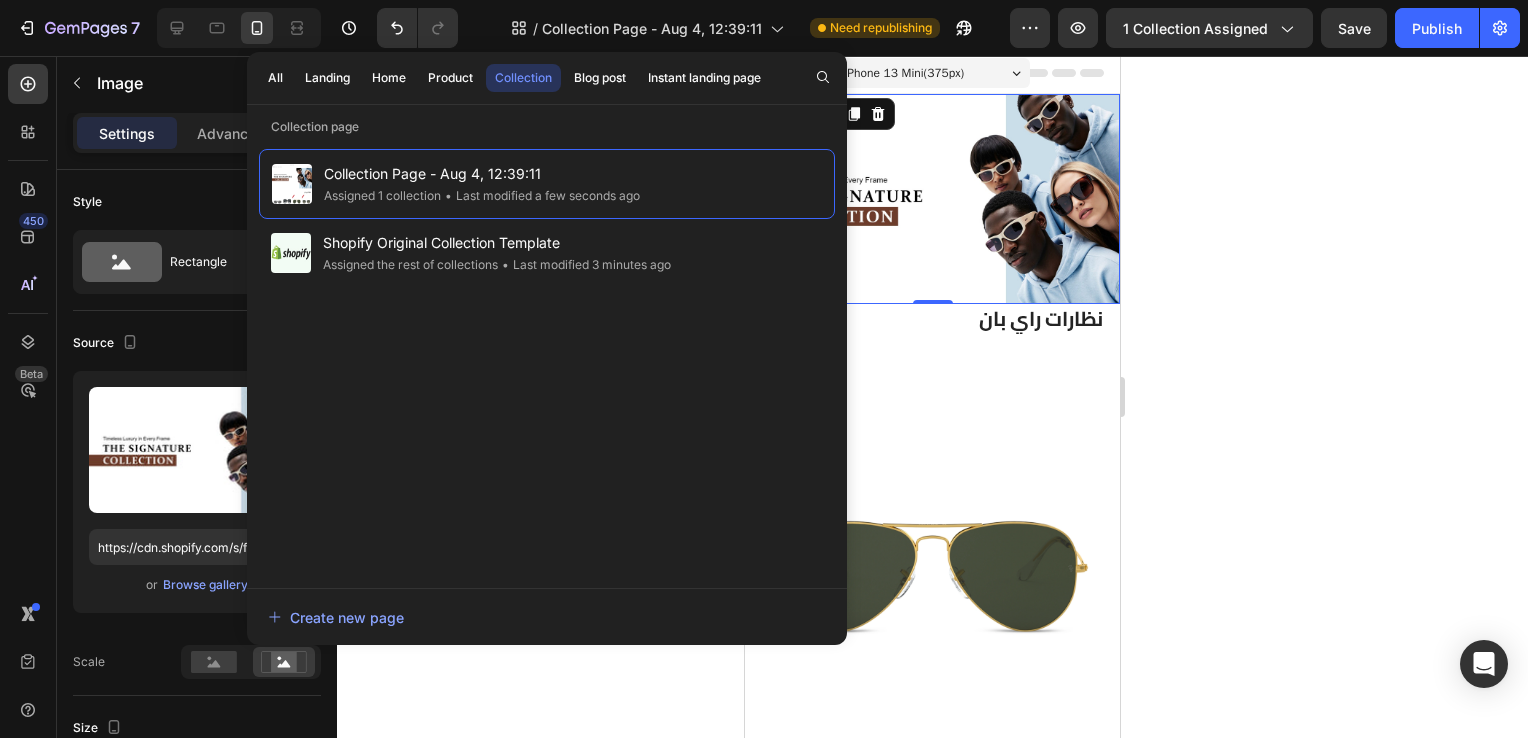 click at bounding box center [932, 199] 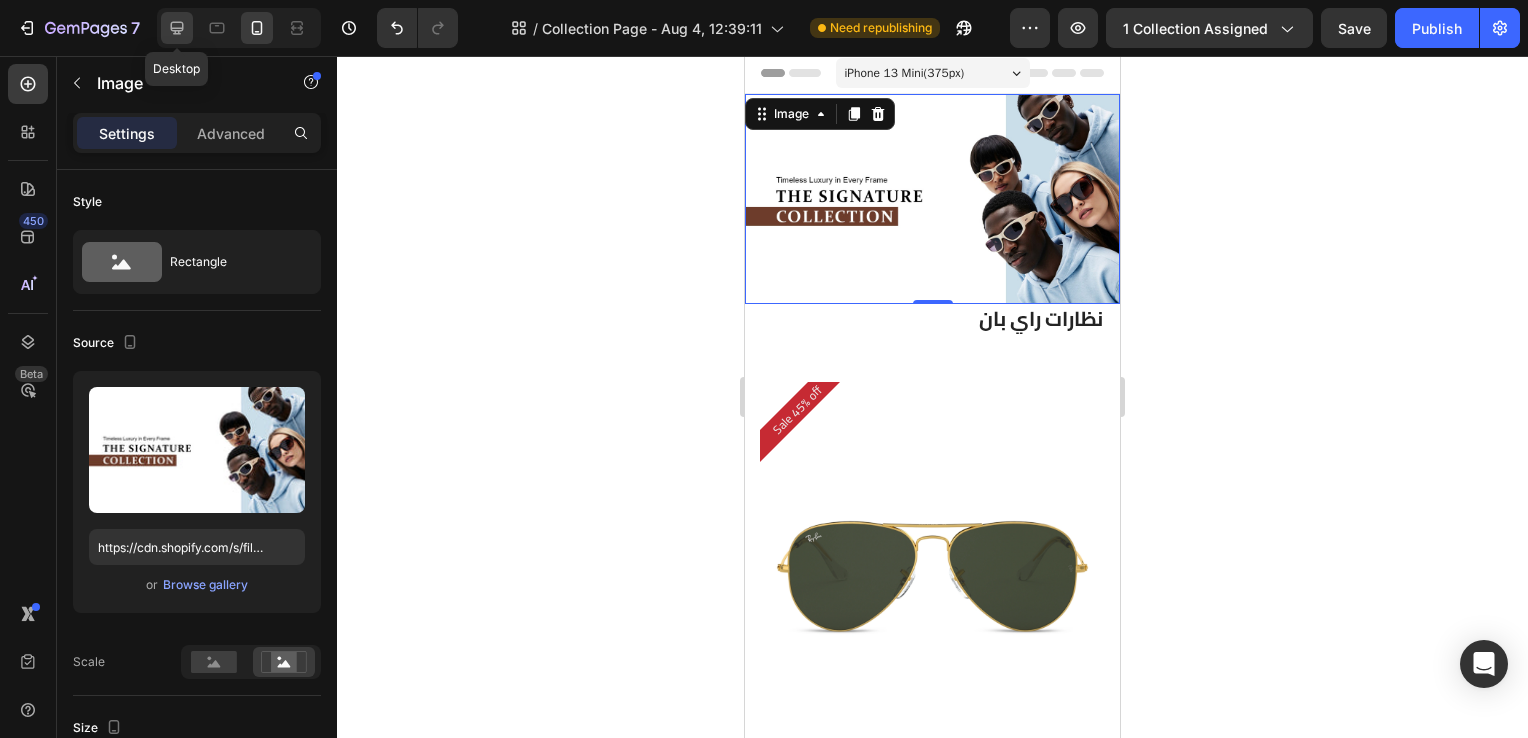 click 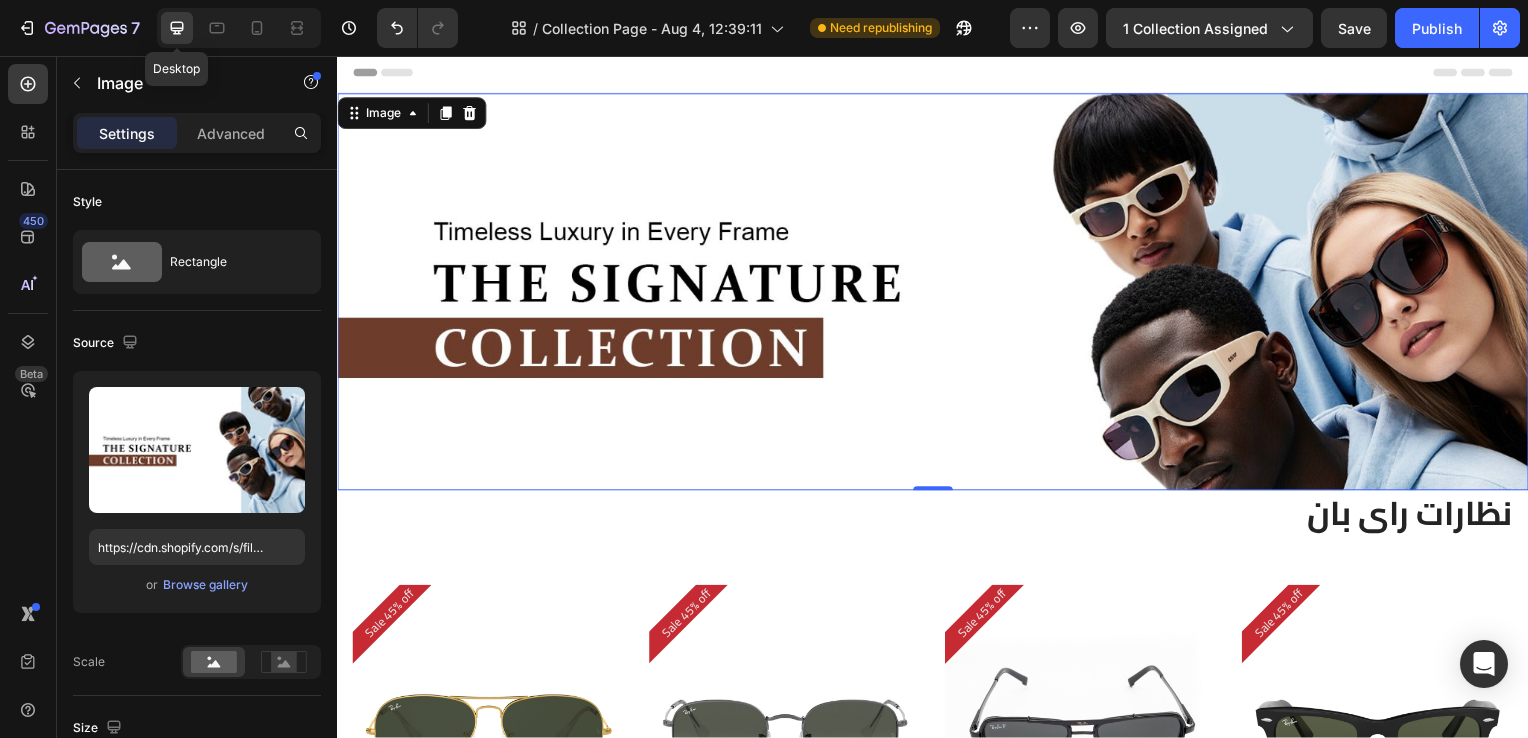 scroll, scrollTop: 0, scrollLeft: 0, axis: both 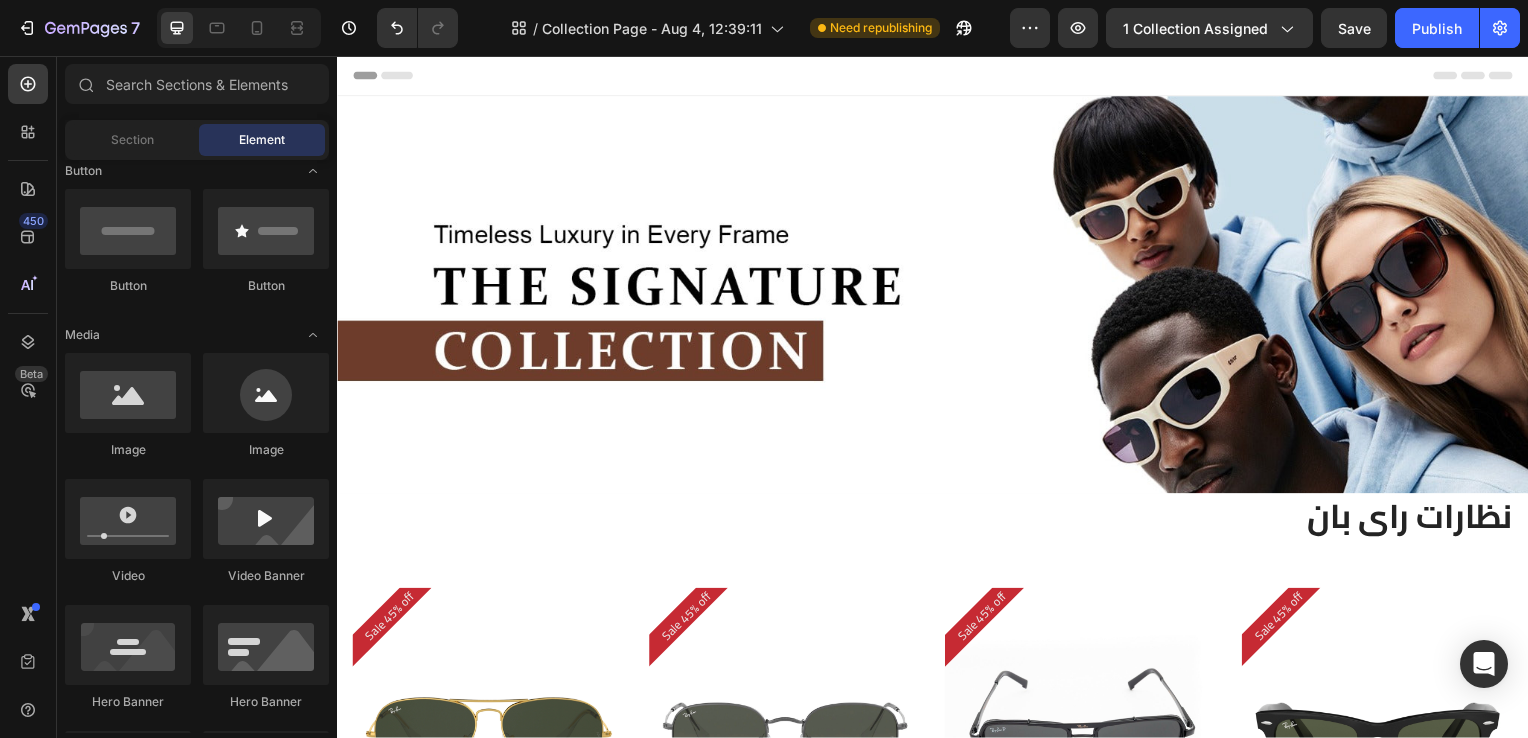 click on "Header" at bounding box center [937, 76] 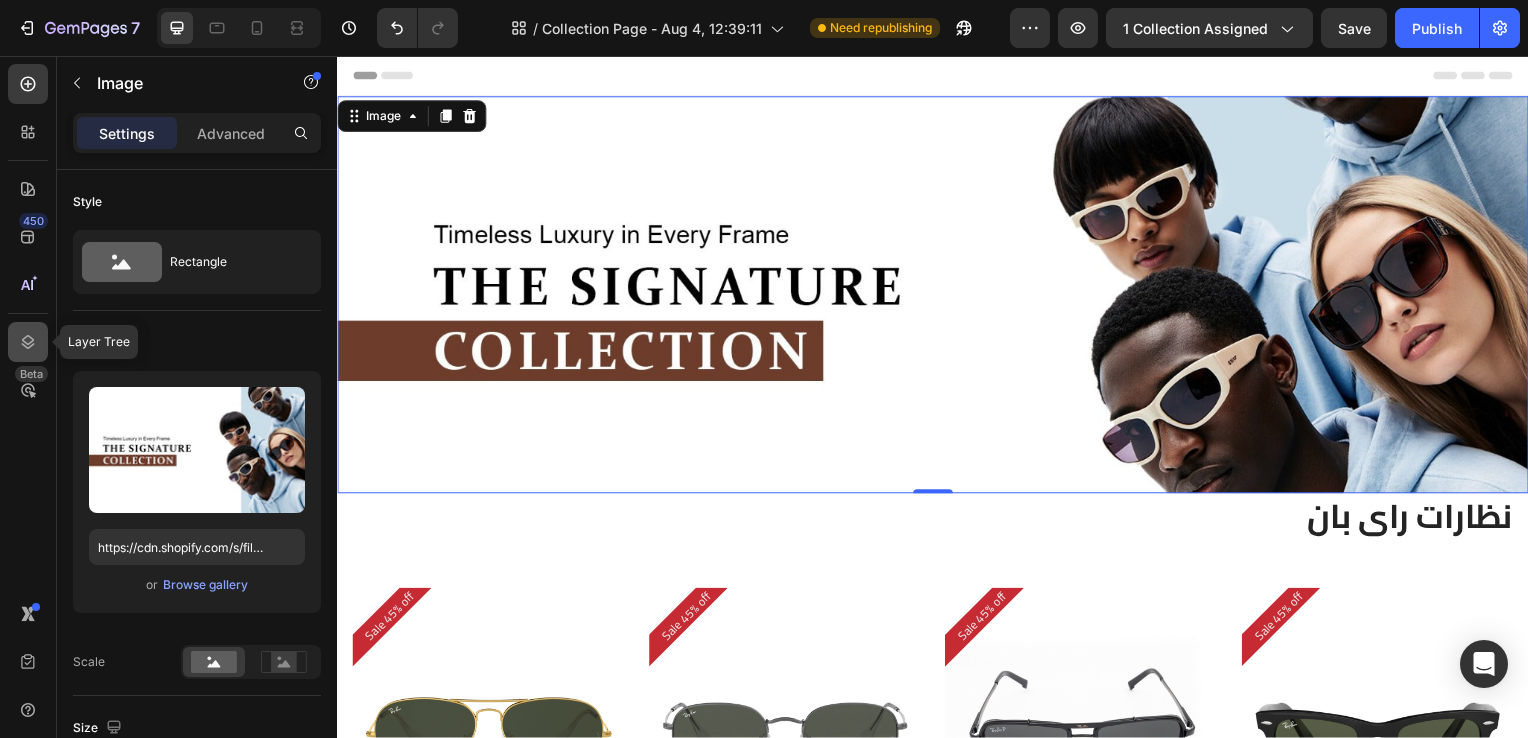 click 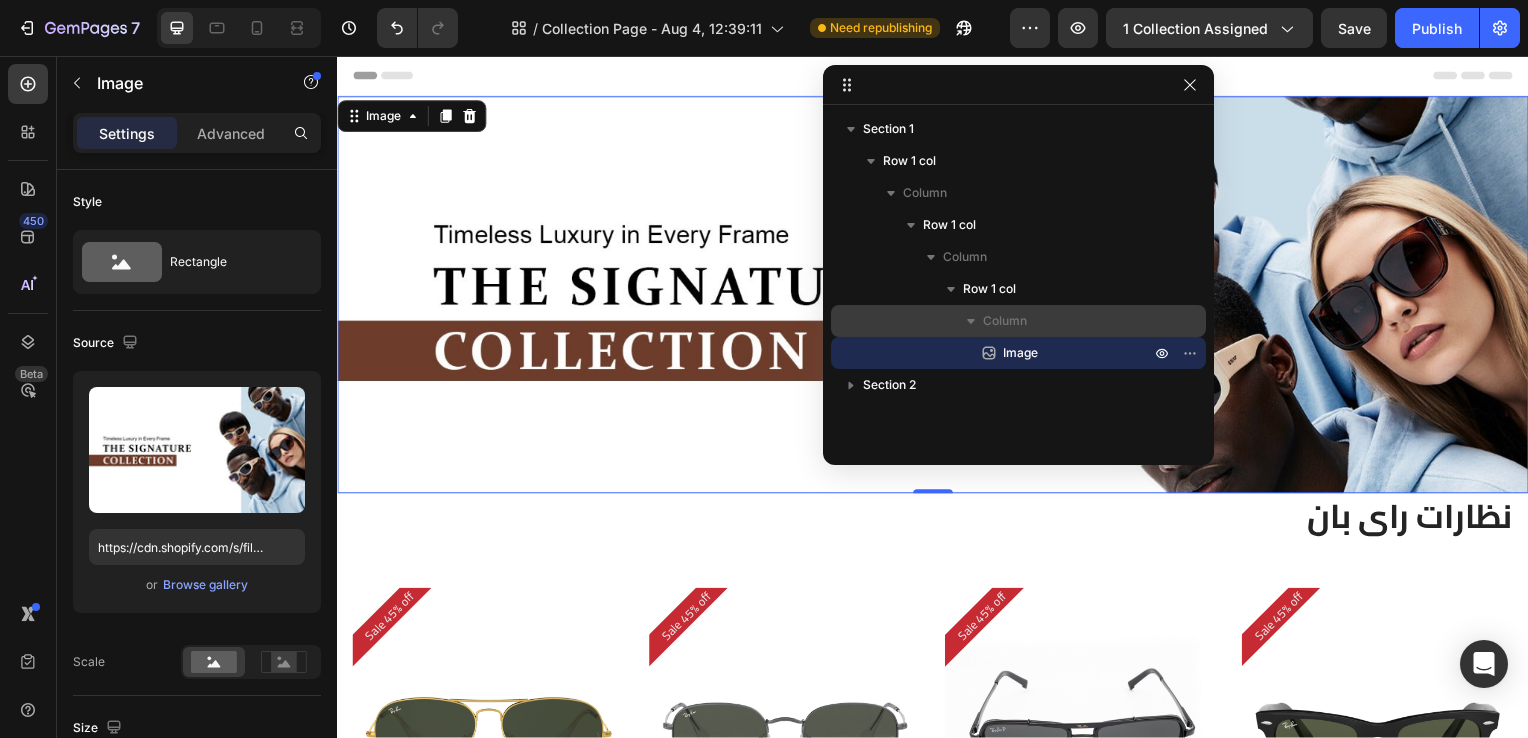 click 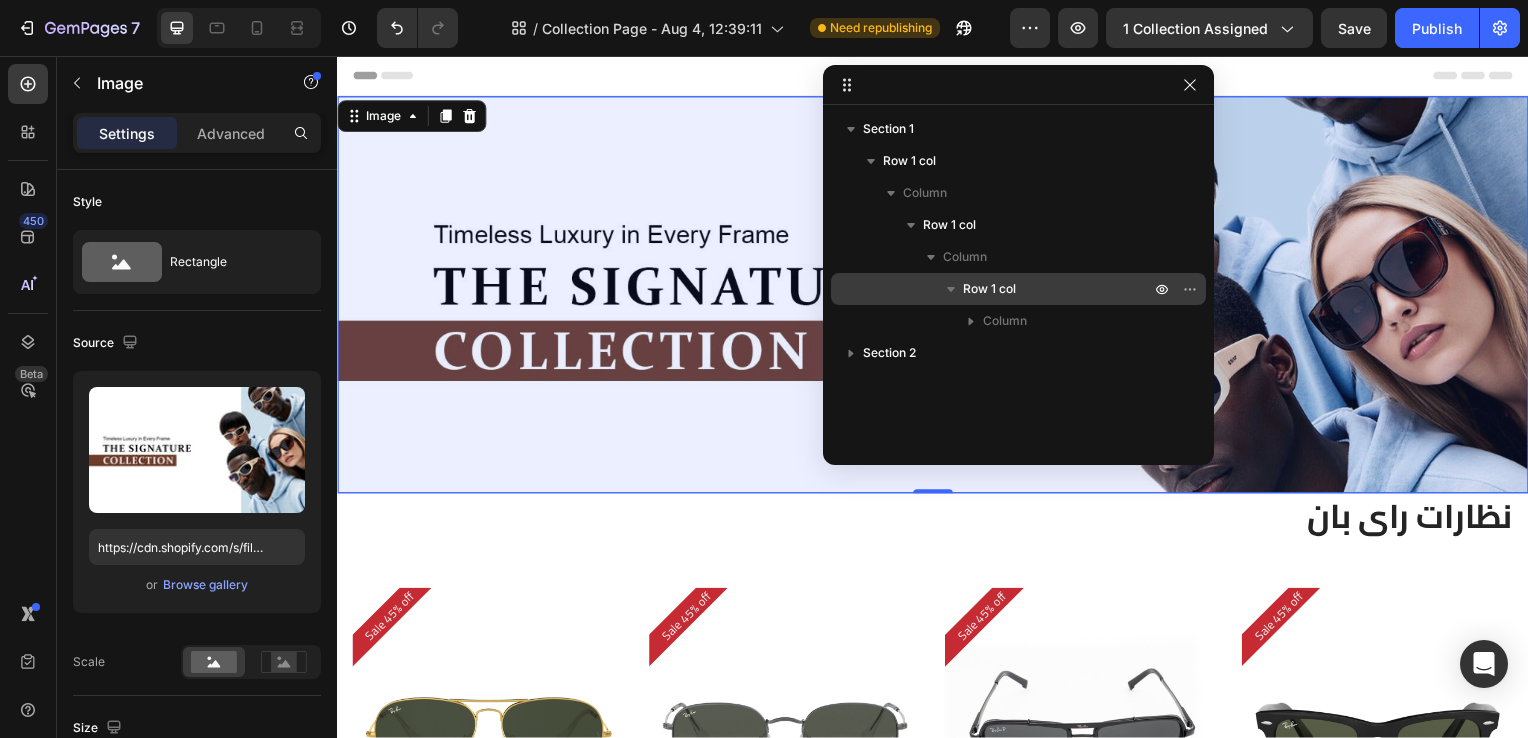 click on "Row 1 col" at bounding box center [989, 289] 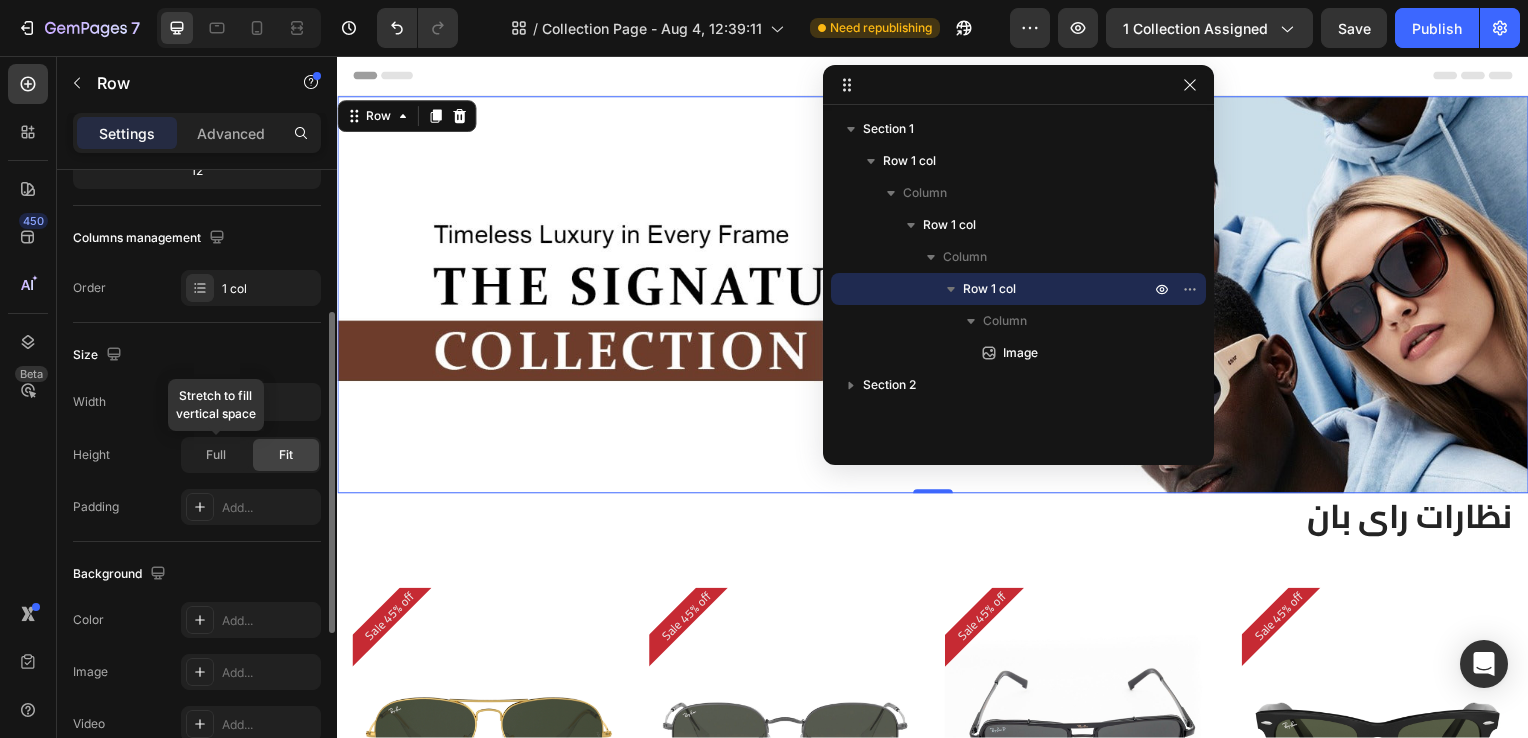 scroll, scrollTop: 279, scrollLeft: 0, axis: vertical 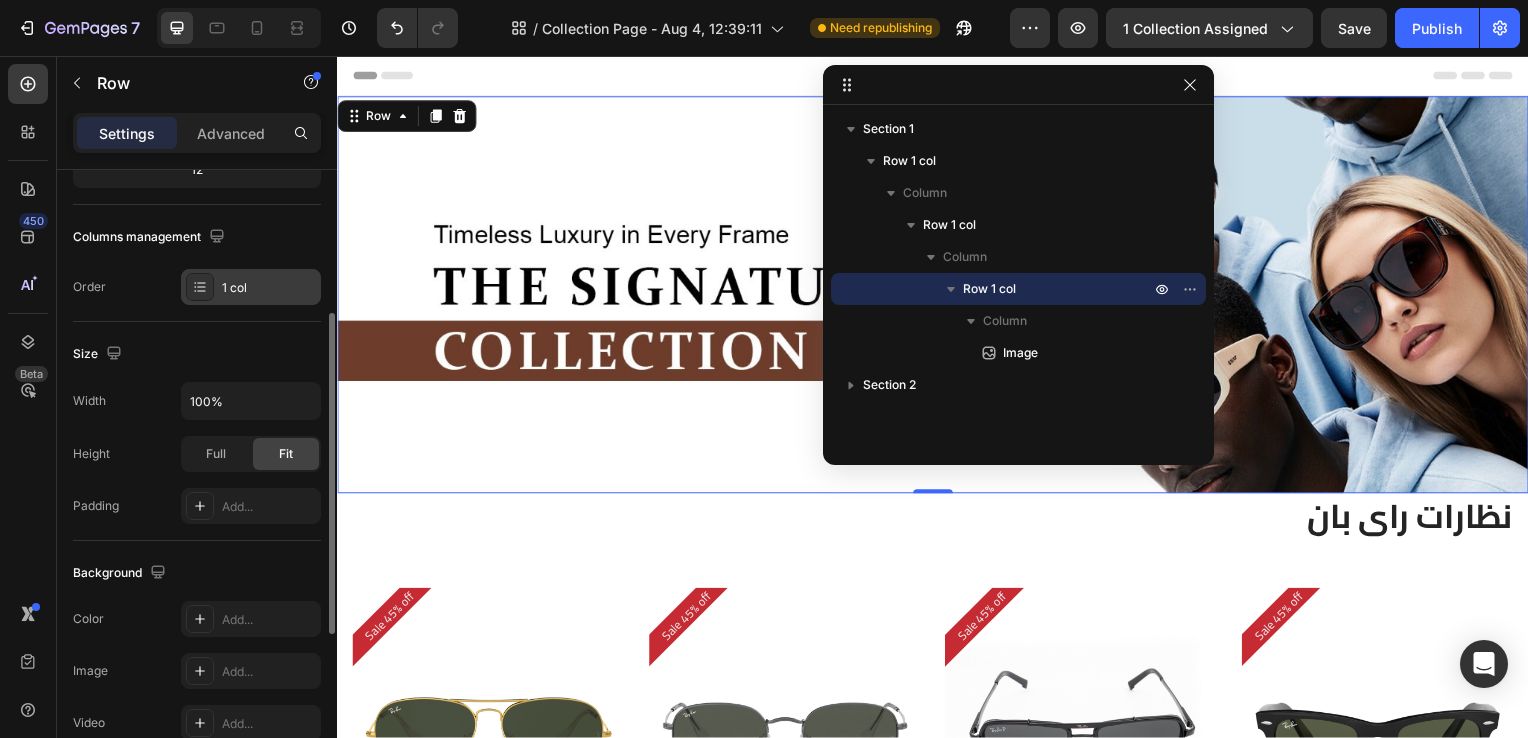 click on "1 col" at bounding box center (269, 288) 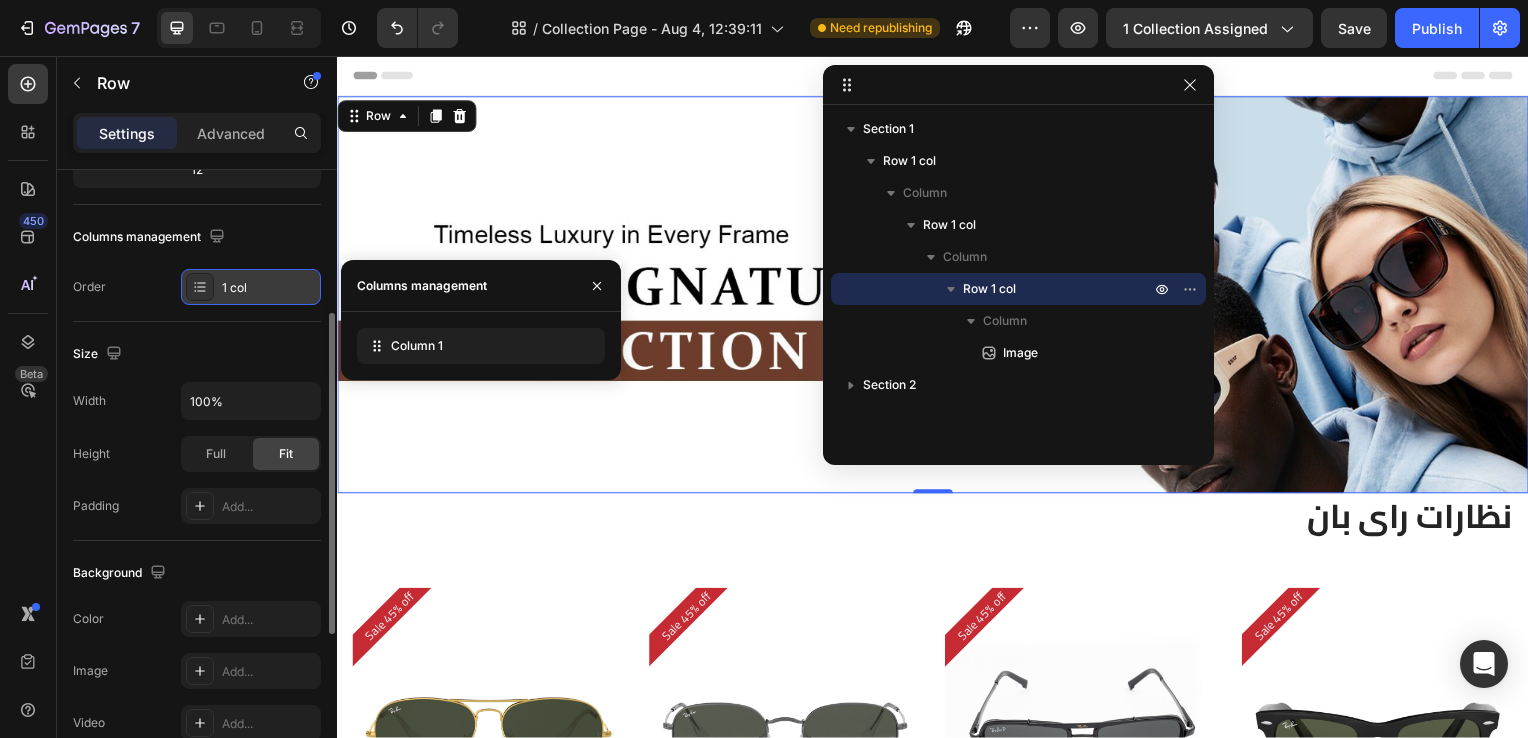 click on "1 col" at bounding box center (269, 288) 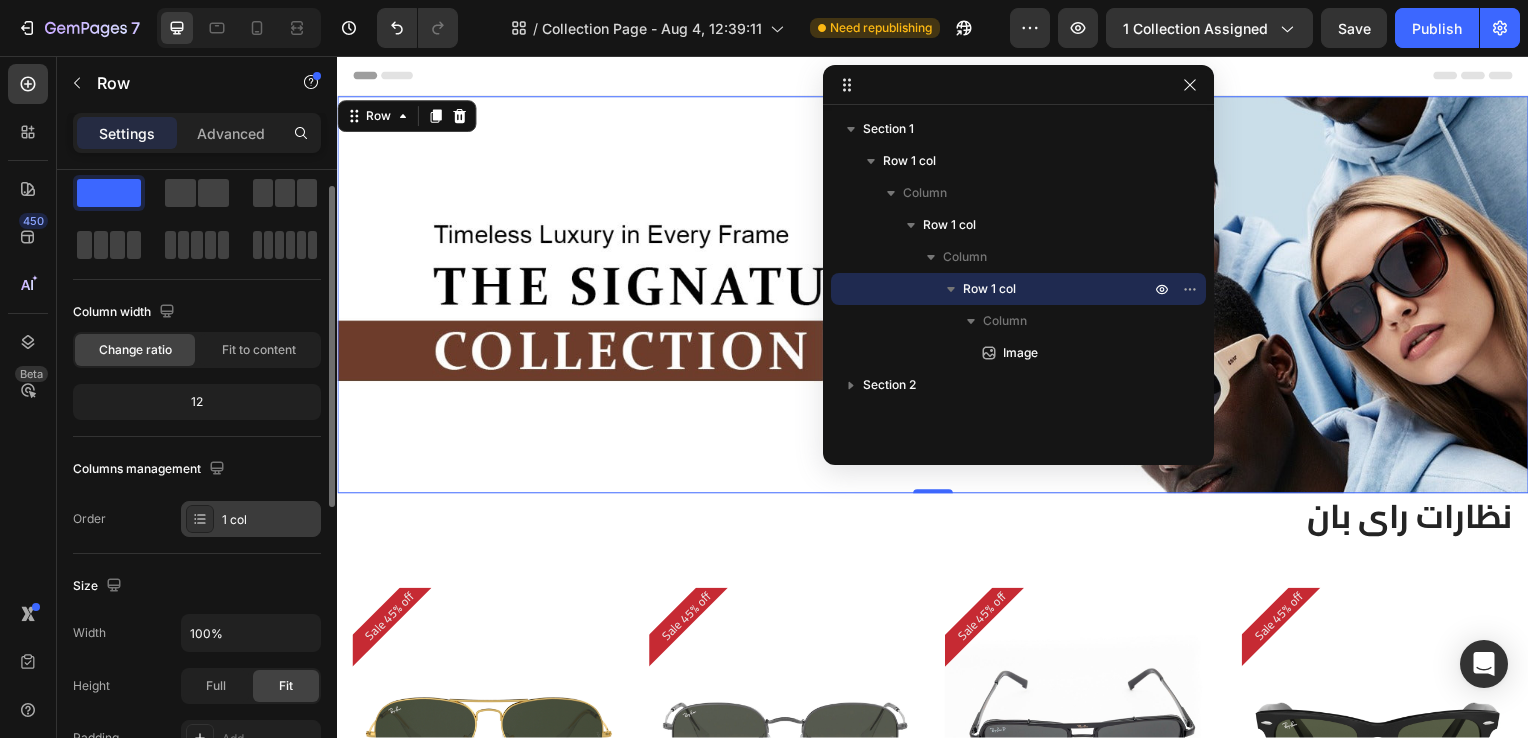 scroll, scrollTop: 40, scrollLeft: 0, axis: vertical 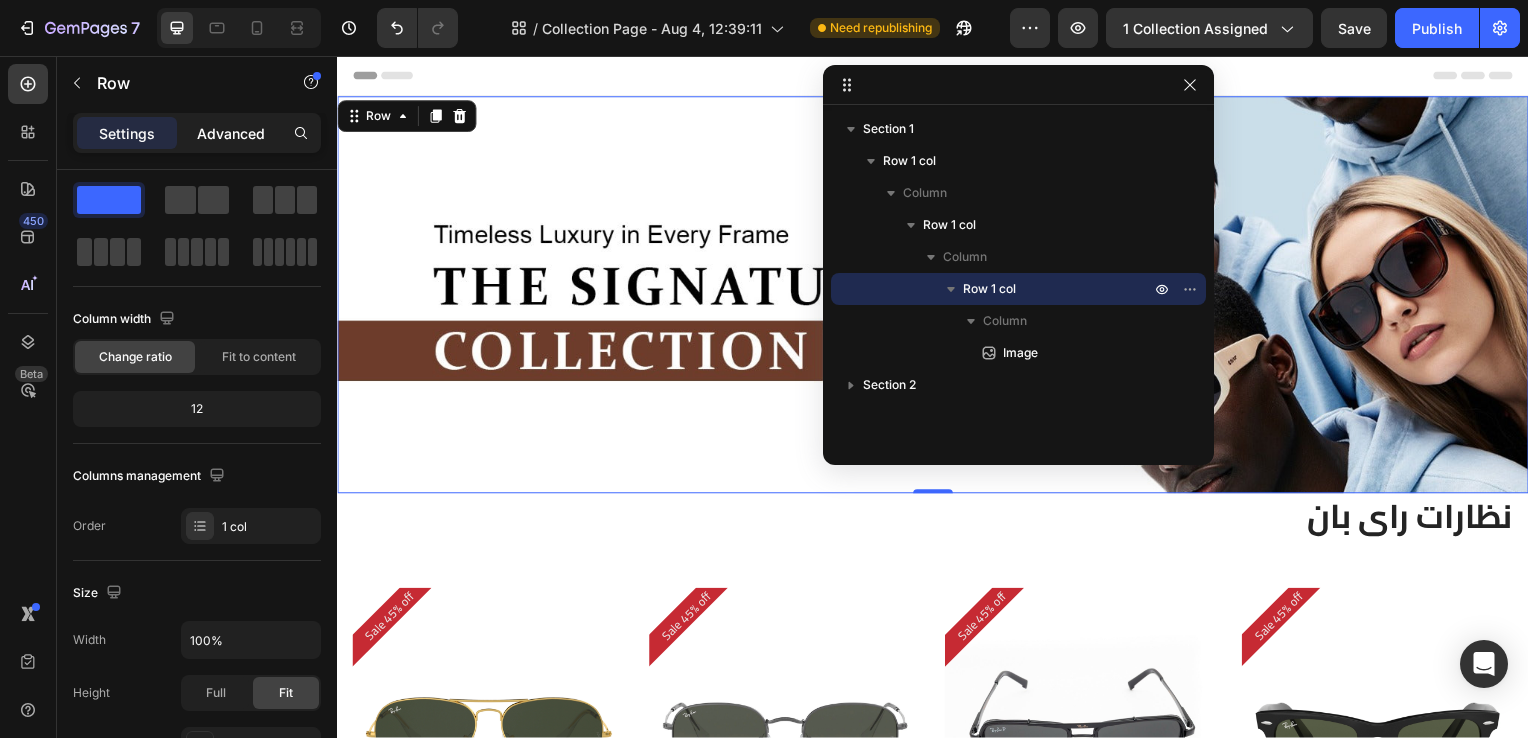 click on "Advanced" at bounding box center [231, 133] 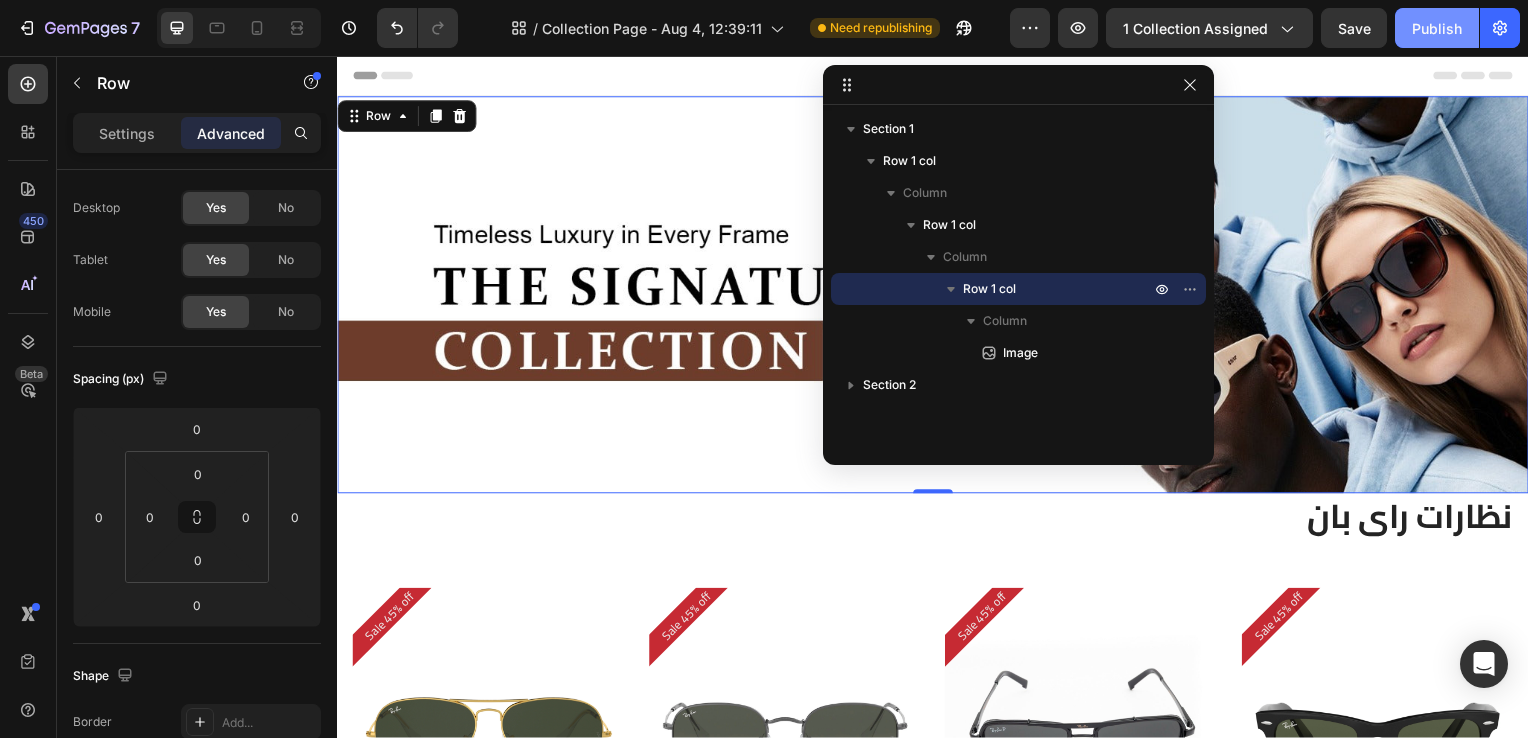 click on "Publish" at bounding box center (1437, 28) 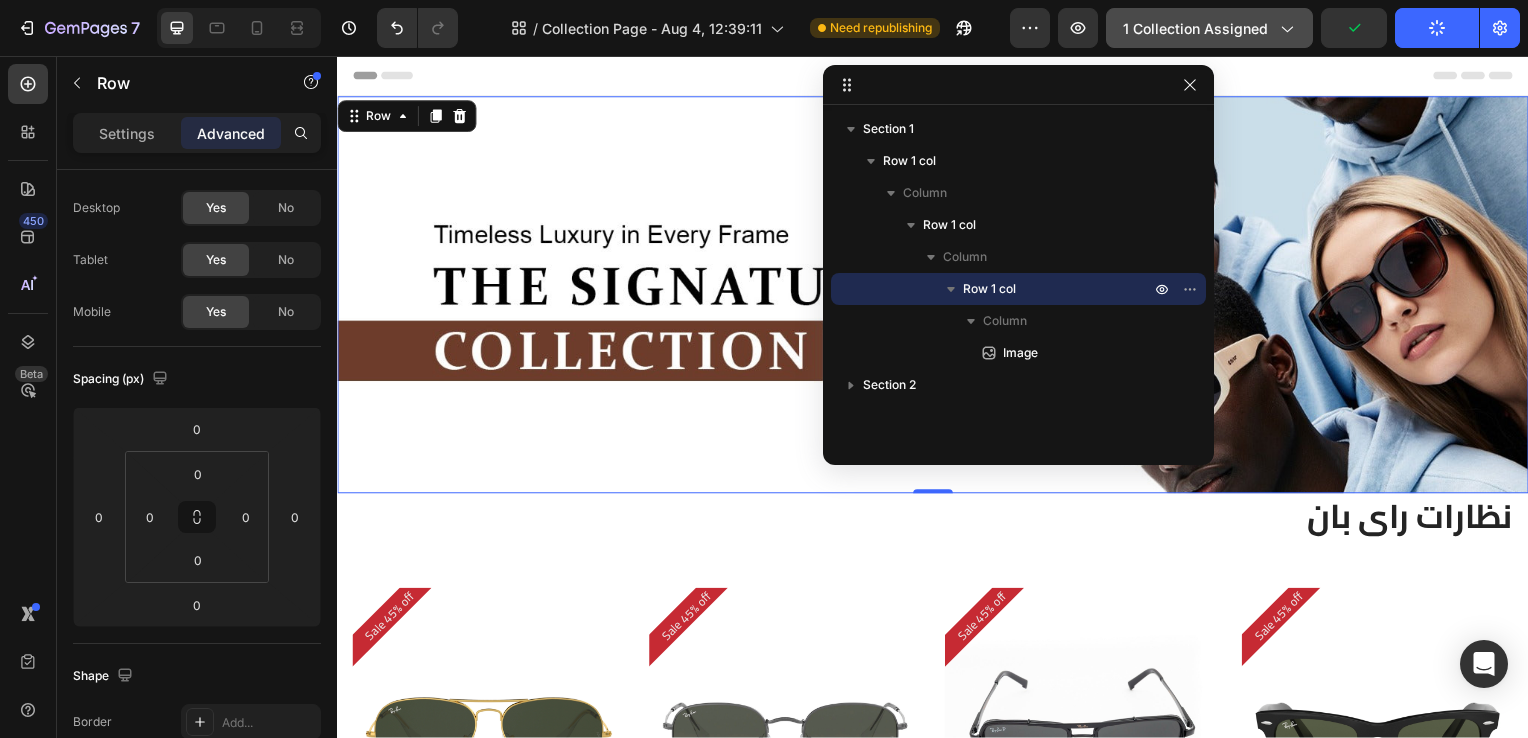 click on "1 collection assigned" at bounding box center (1209, 28) 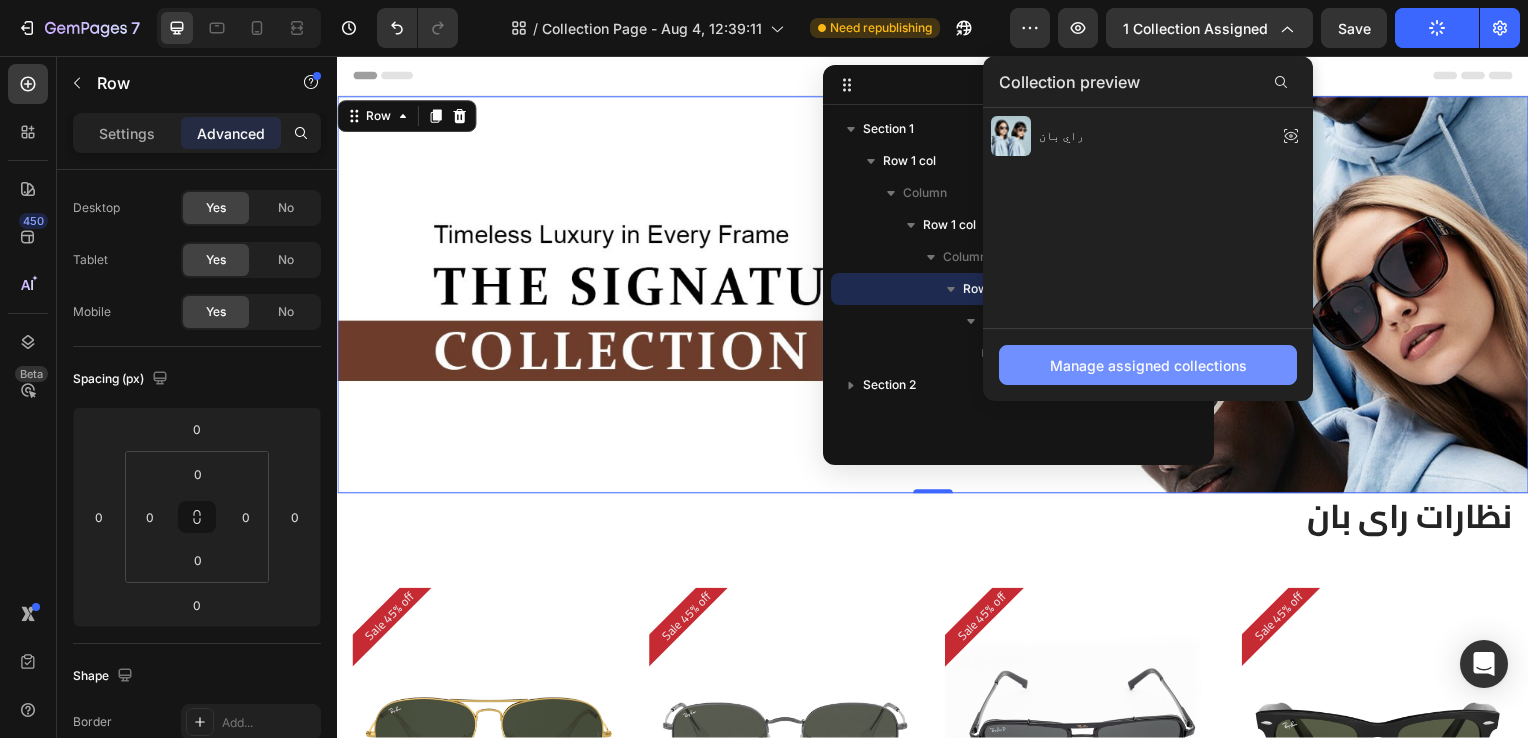 click on "Manage assigned collections" at bounding box center (1148, 365) 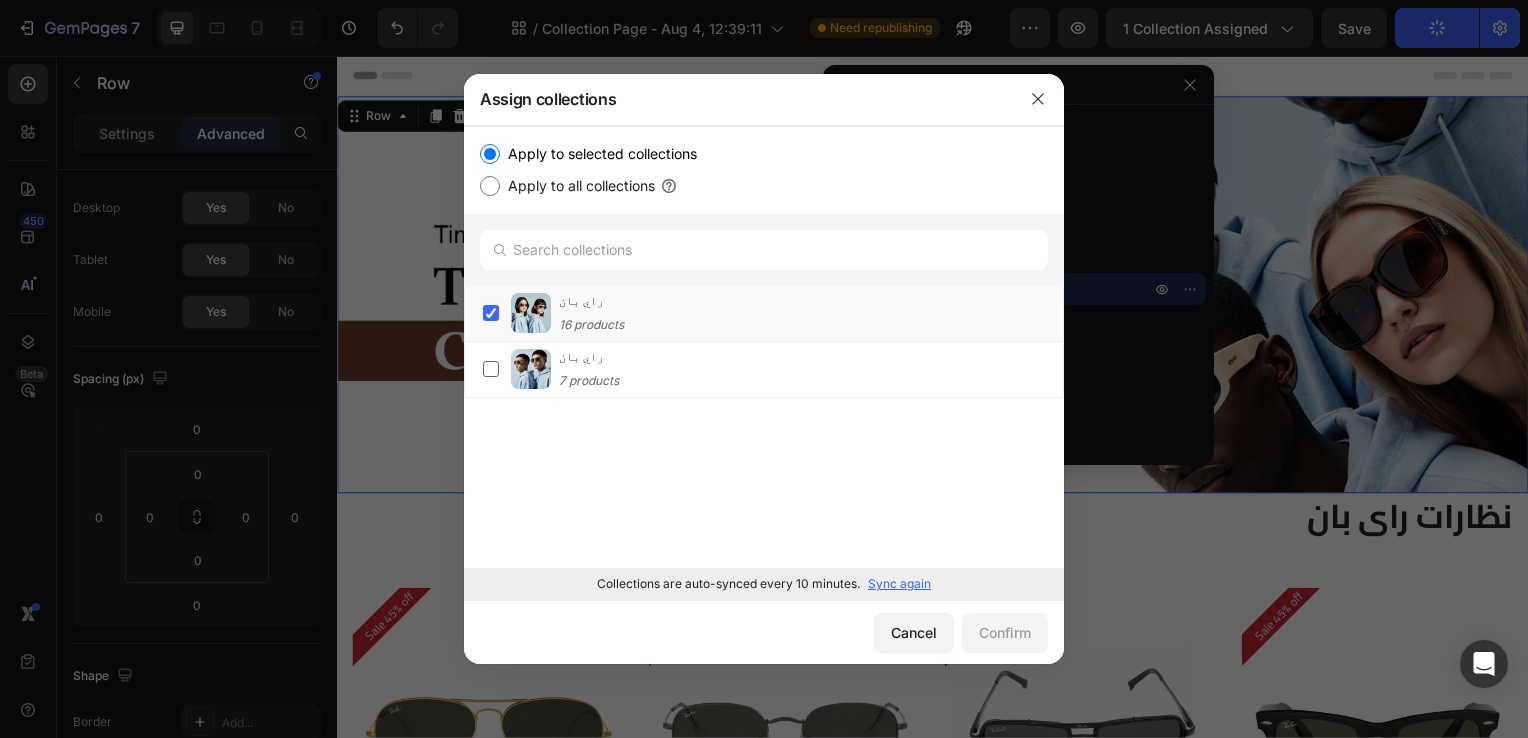 click on "Apply to all collections" at bounding box center [764, 186] 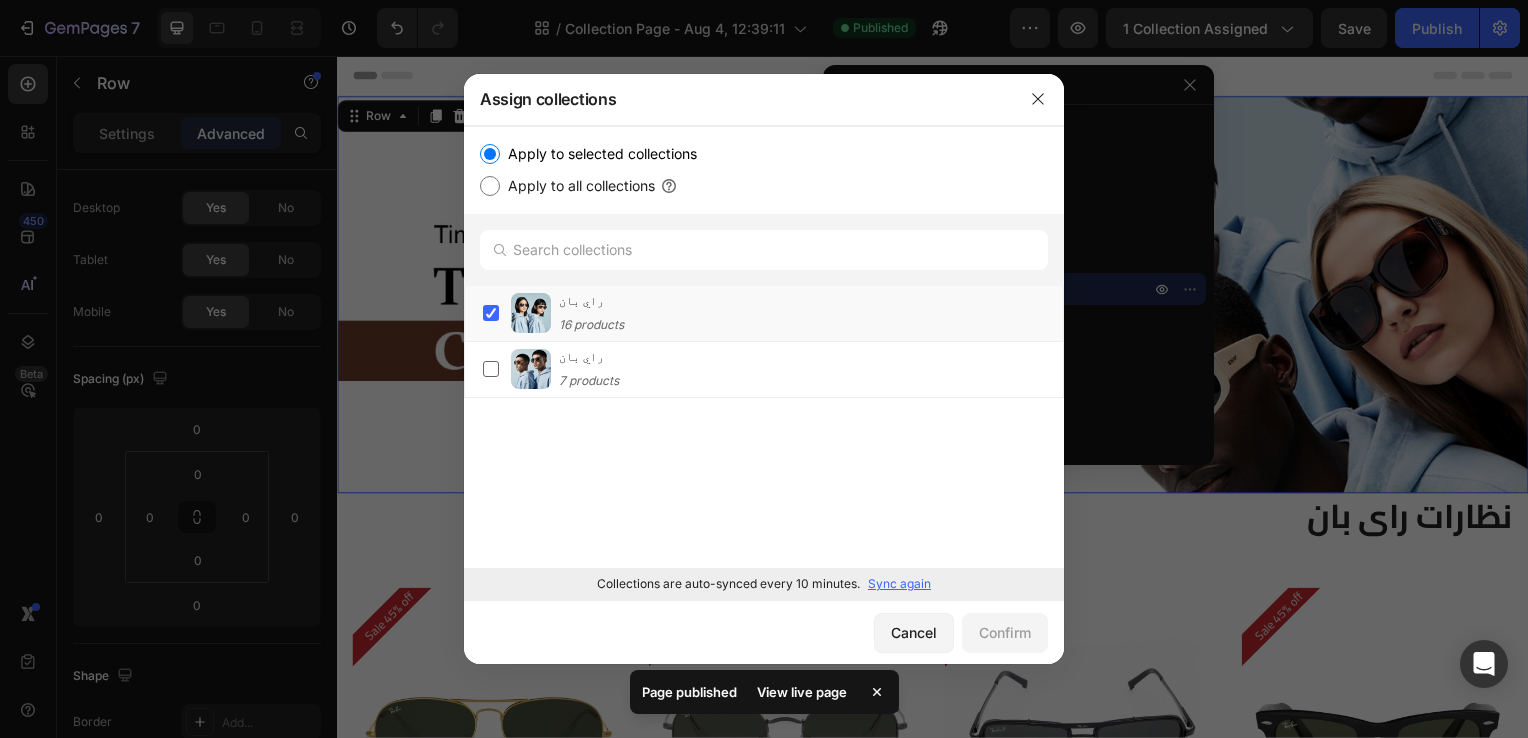 click on "Apply to all collections" at bounding box center [490, 186] 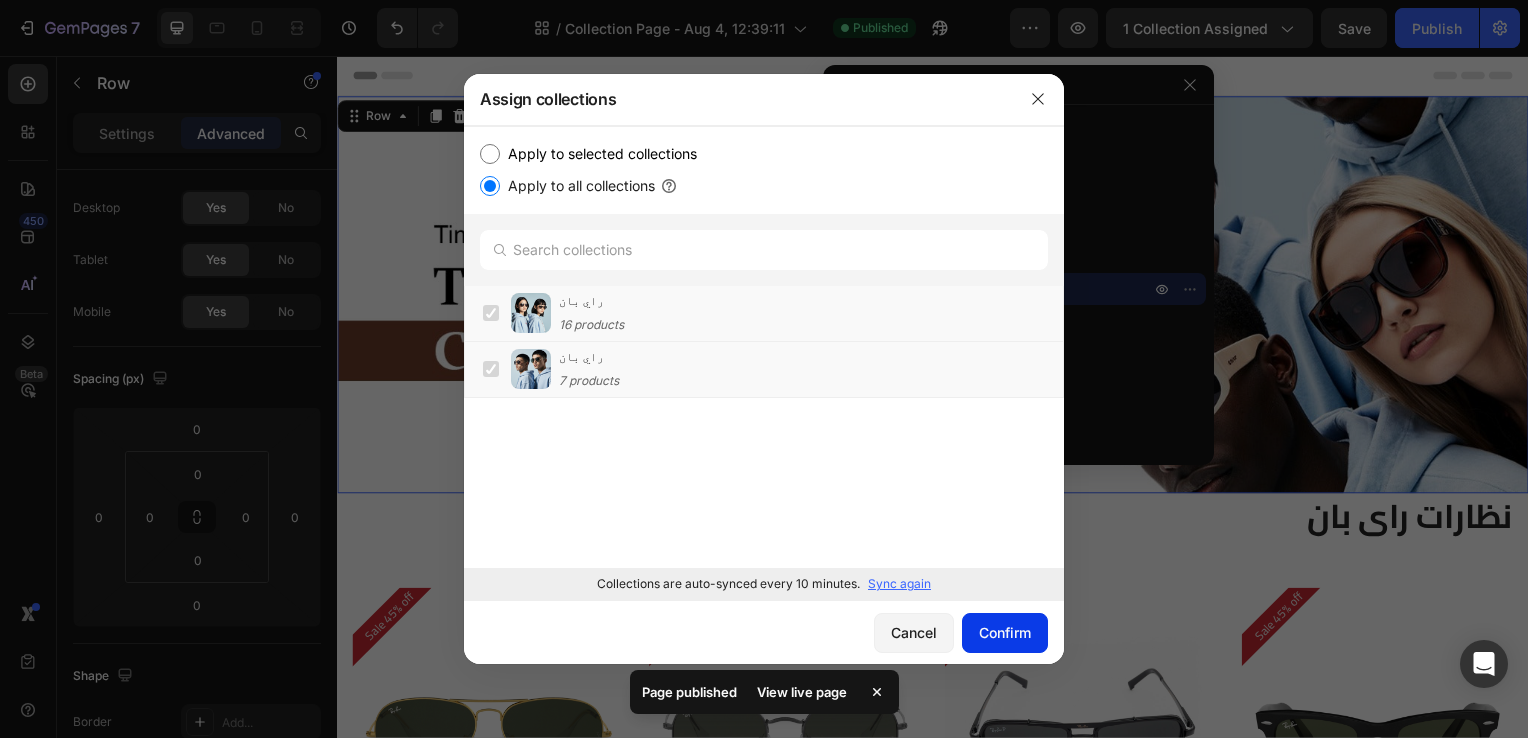 click on "Confirm" at bounding box center [1005, 632] 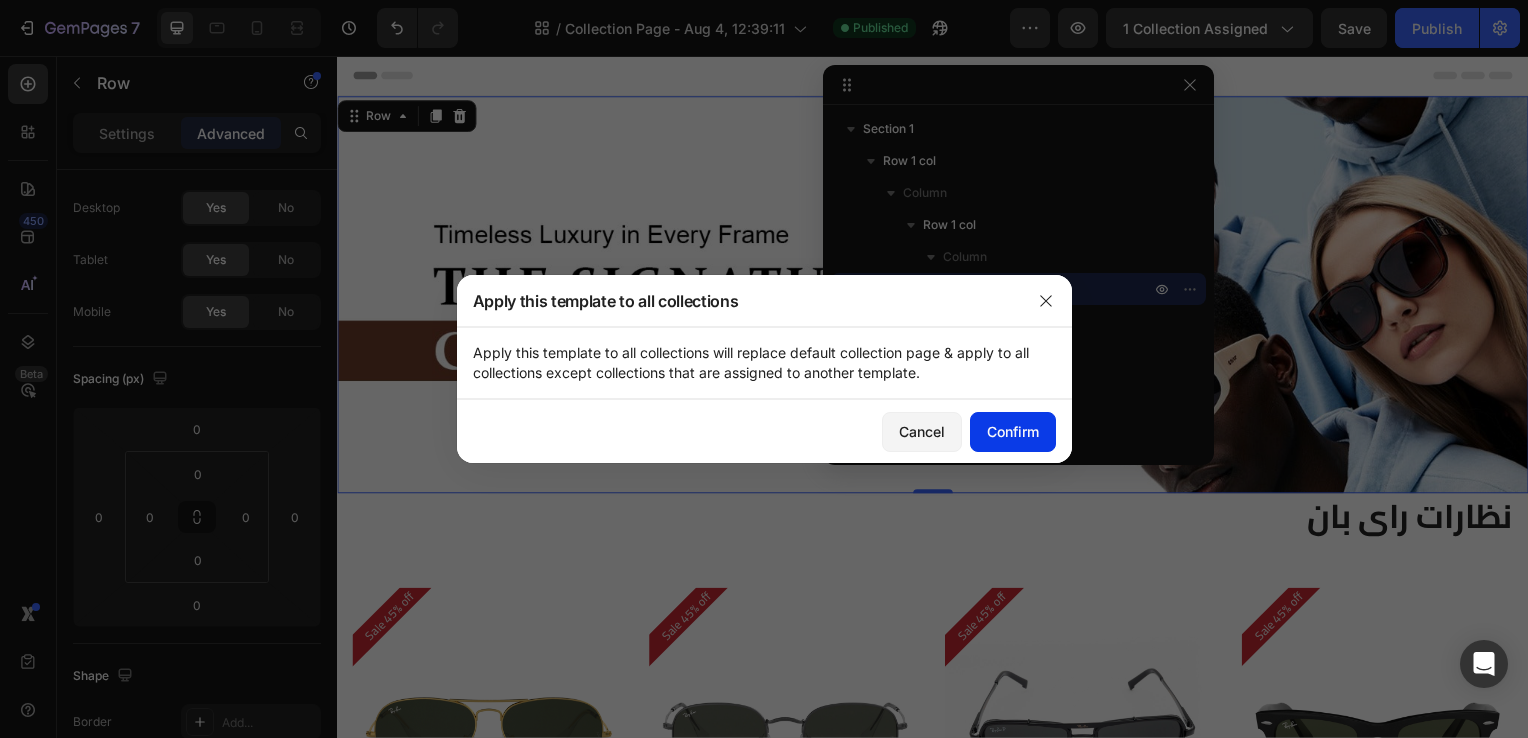 click on "Confirm" at bounding box center (1013, 431) 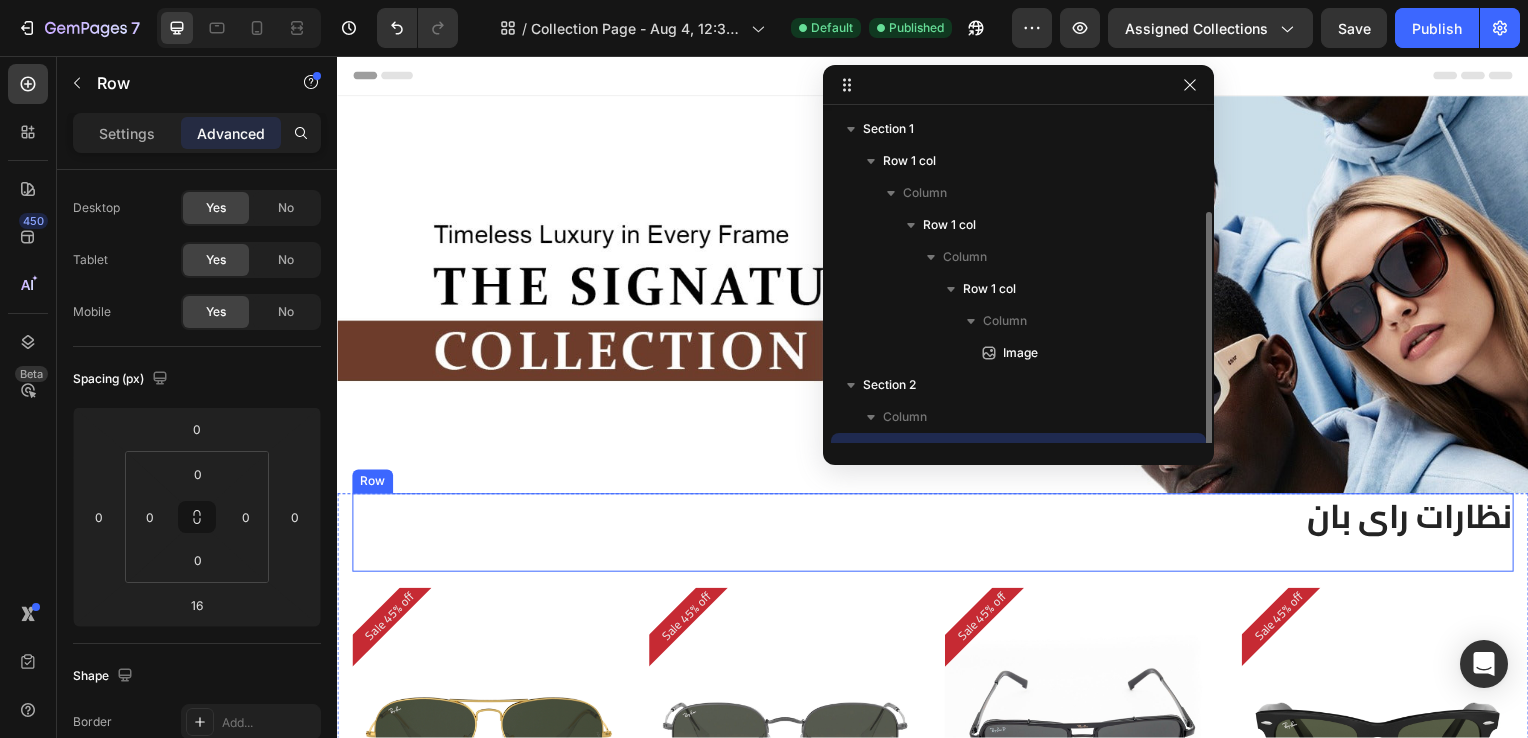 click on "نظارات راي بان Heading" at bounding box center [937, 536] 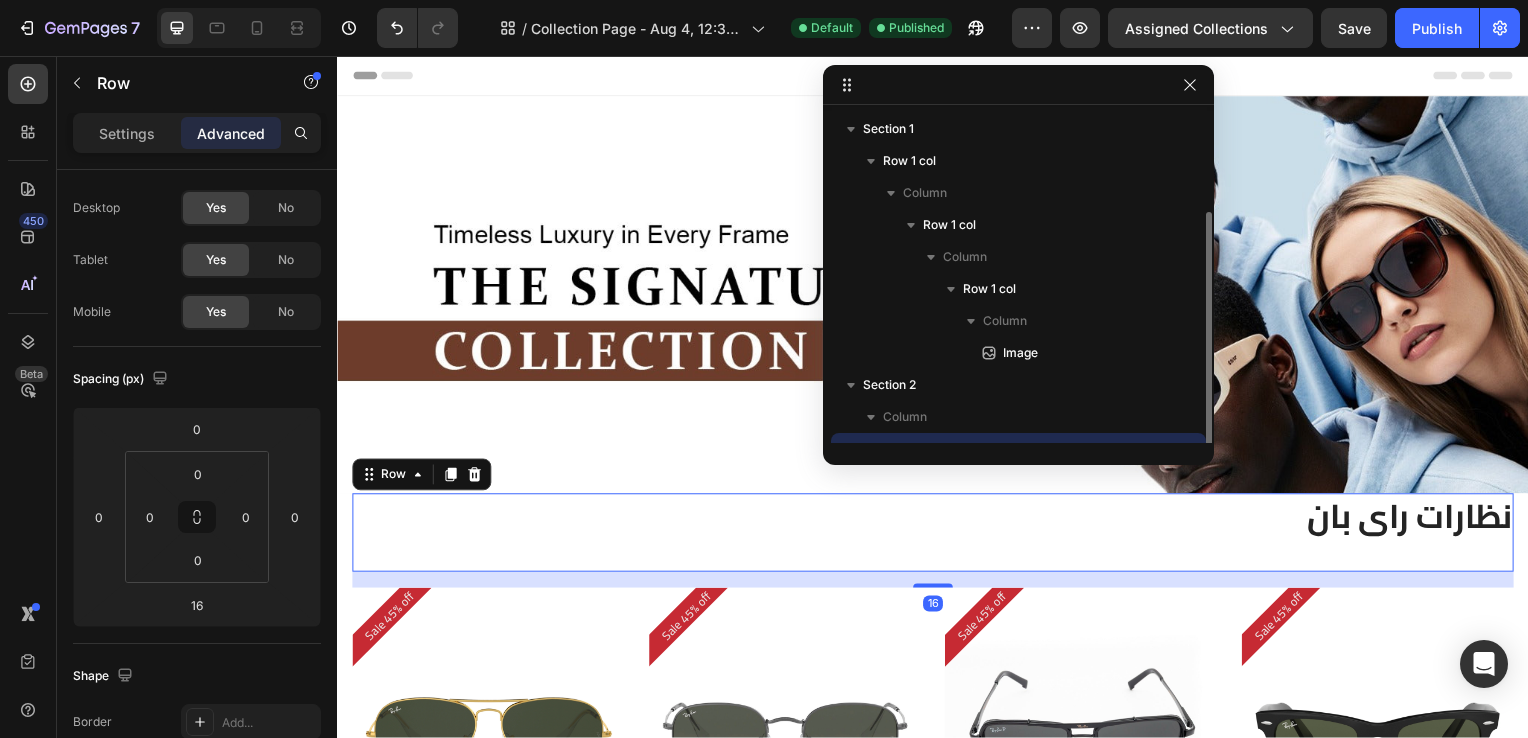 scroll, scrollTop: 40, scrollLeft: 0, axis: vertical 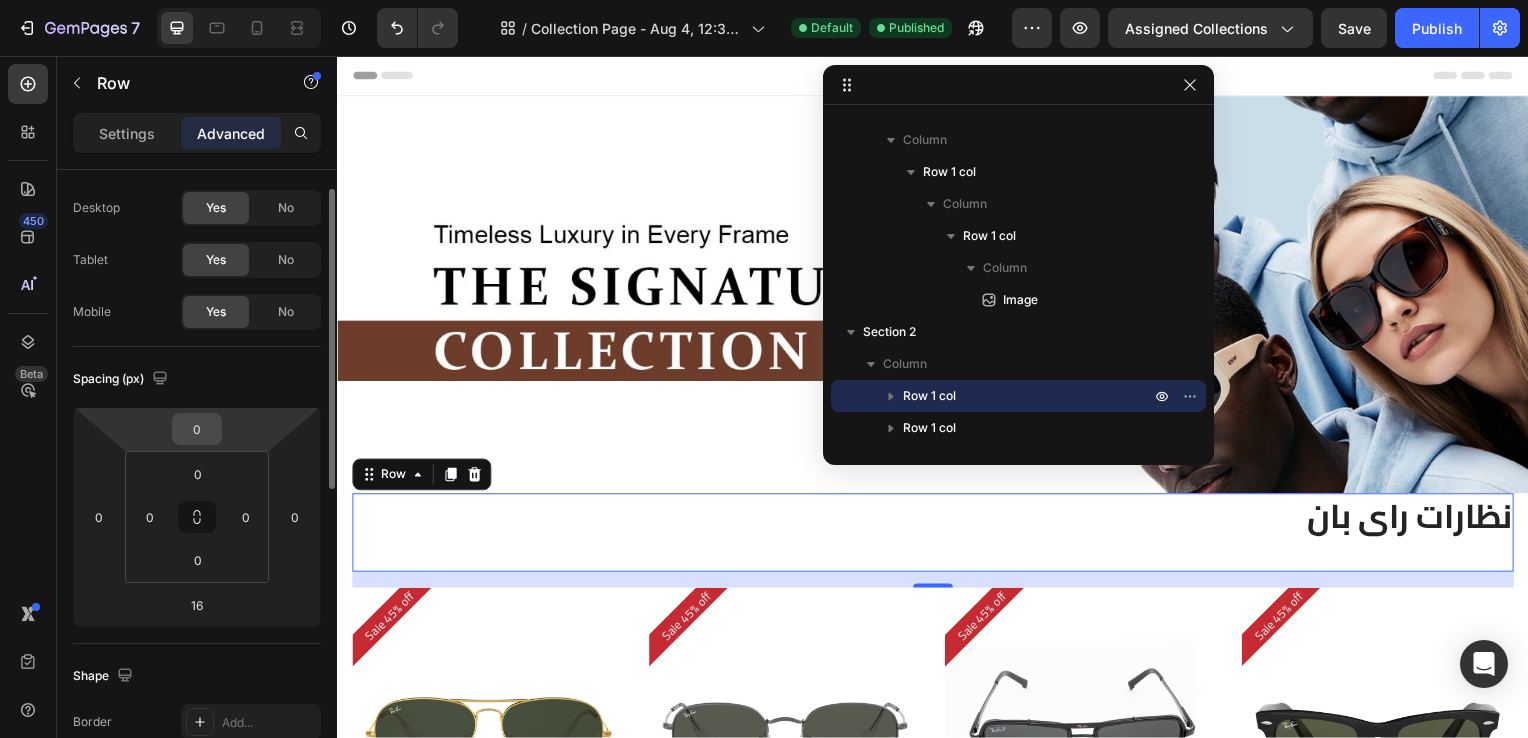 click on "0" at bounding box center [197, 429] 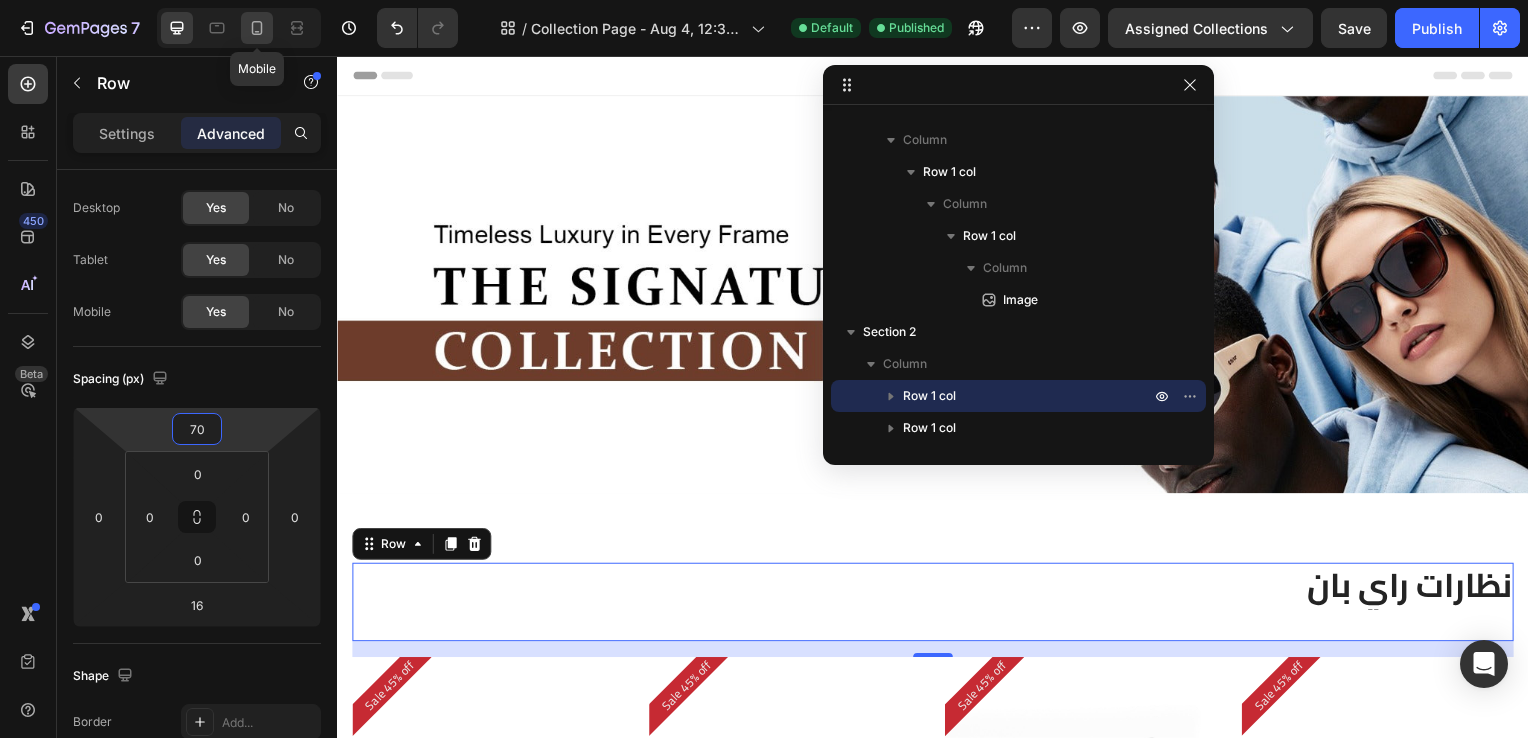 click 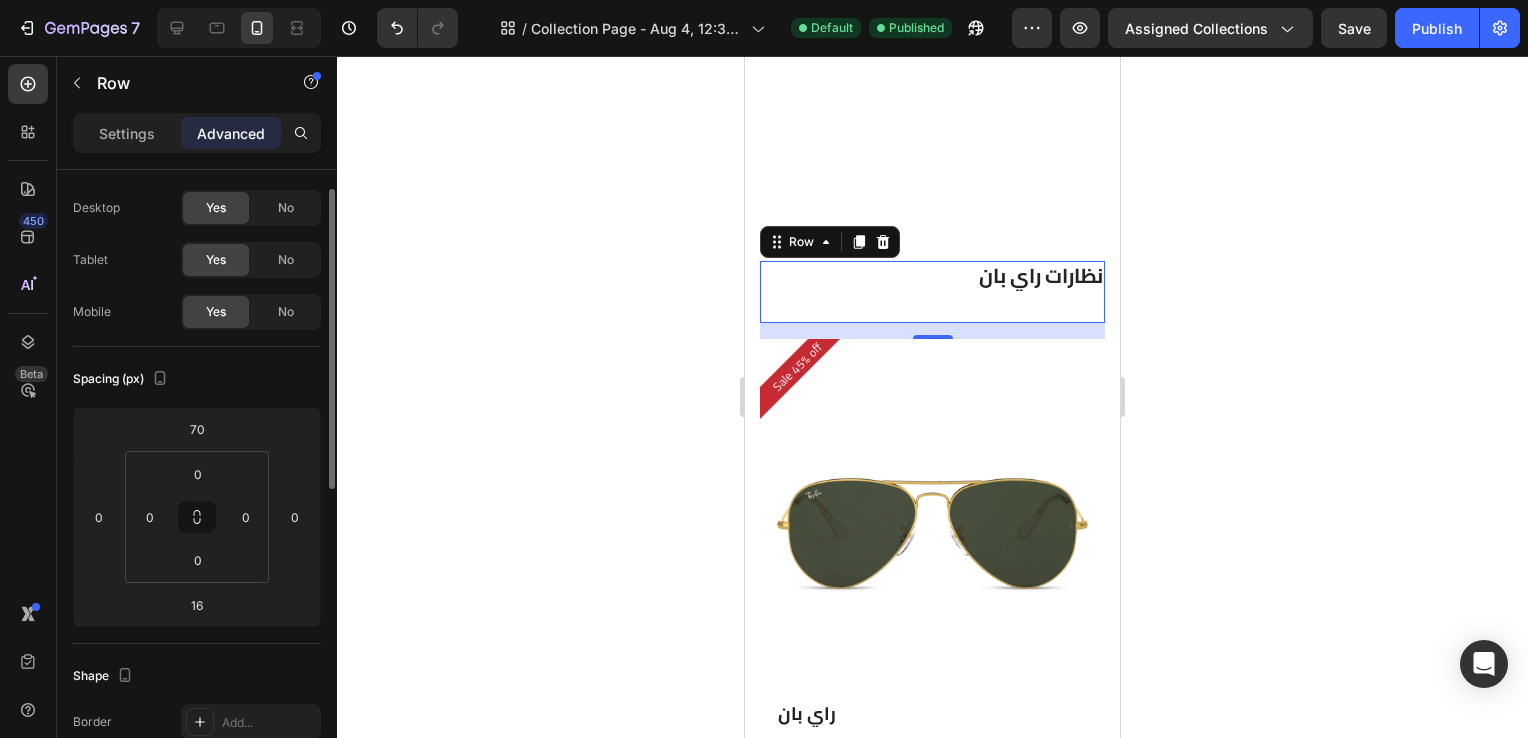 scroll, scrollTop: 251, scrollLeft: 0, axis: vertical 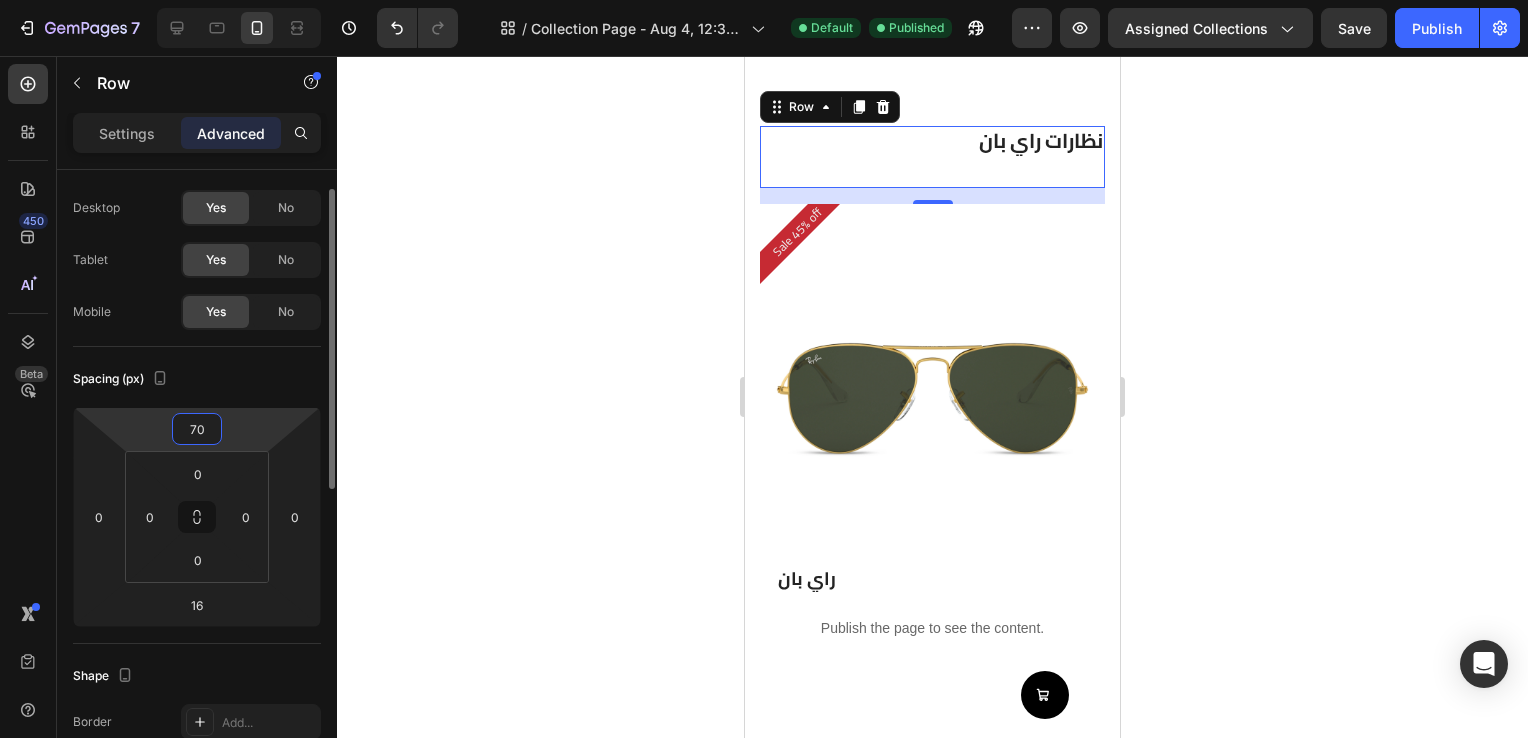 click on "70" at bounding box center [197, 429] 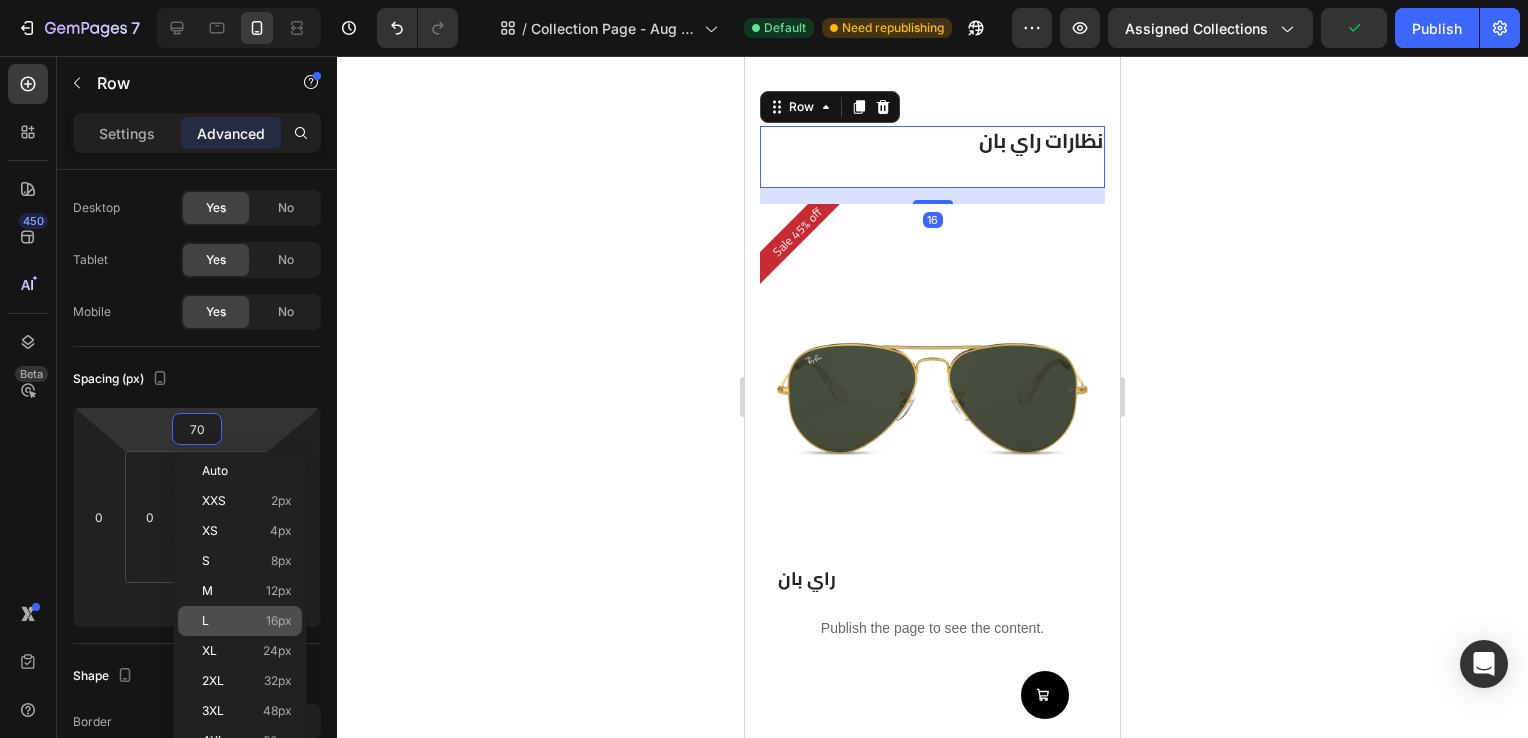 click on "L 16px" at bounding box center [247, 621] 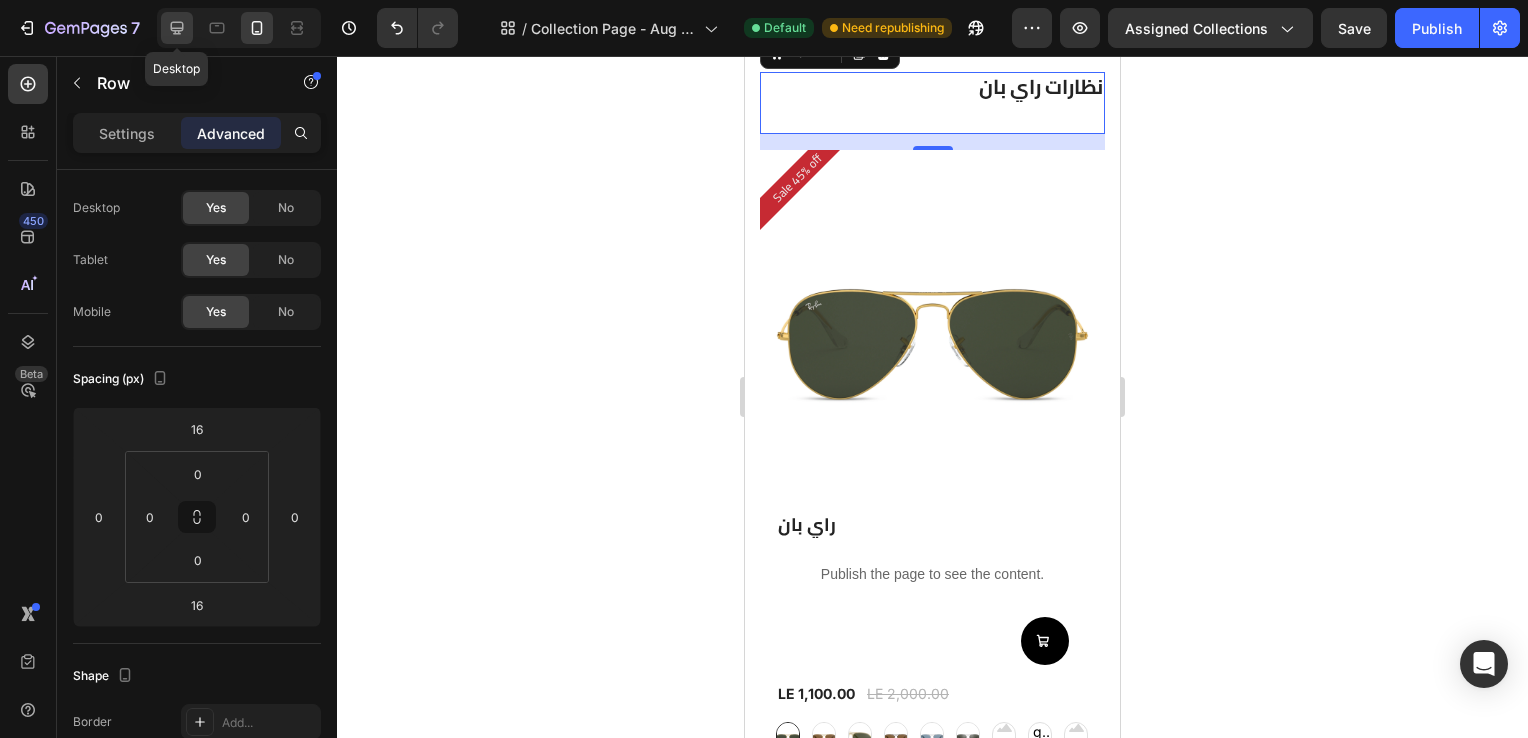 click 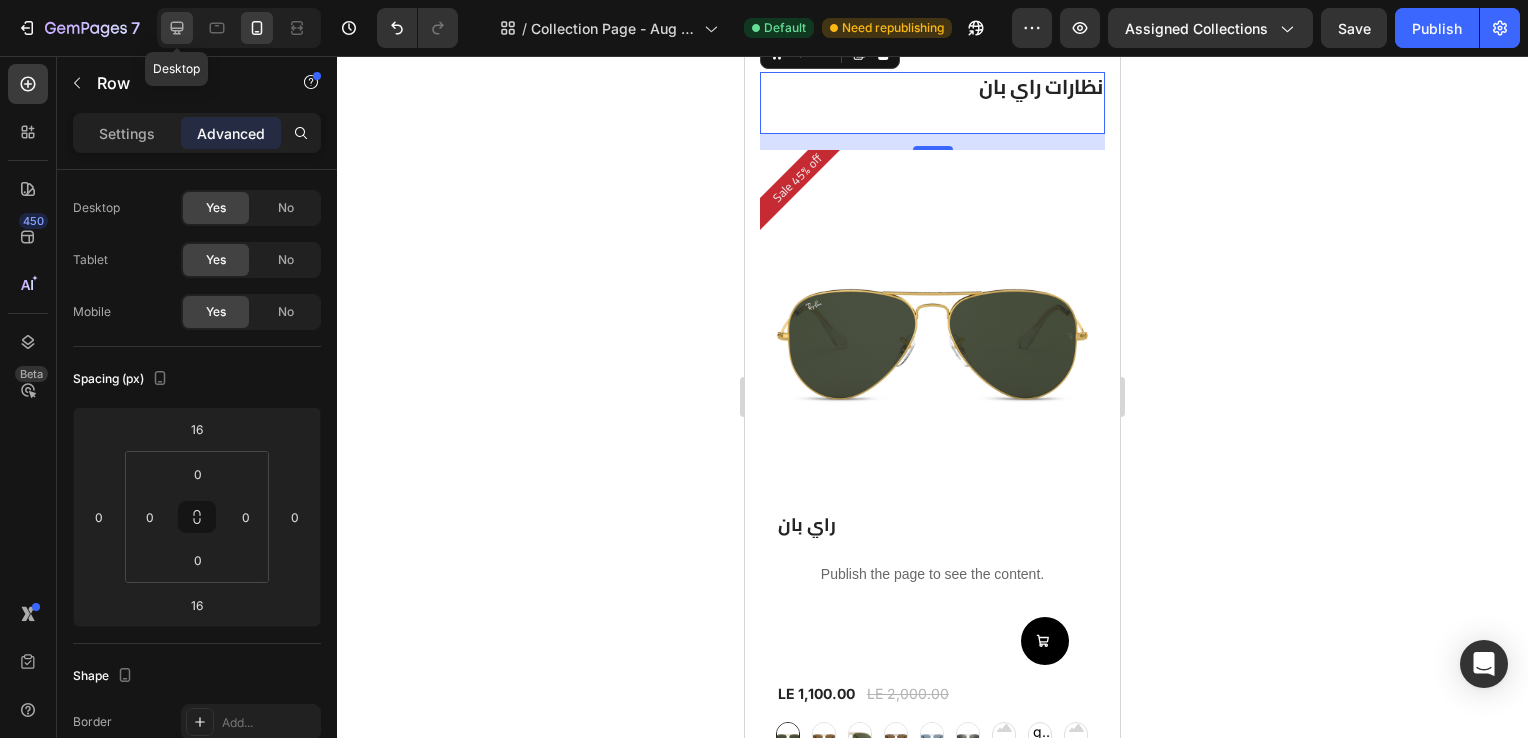type on "70" 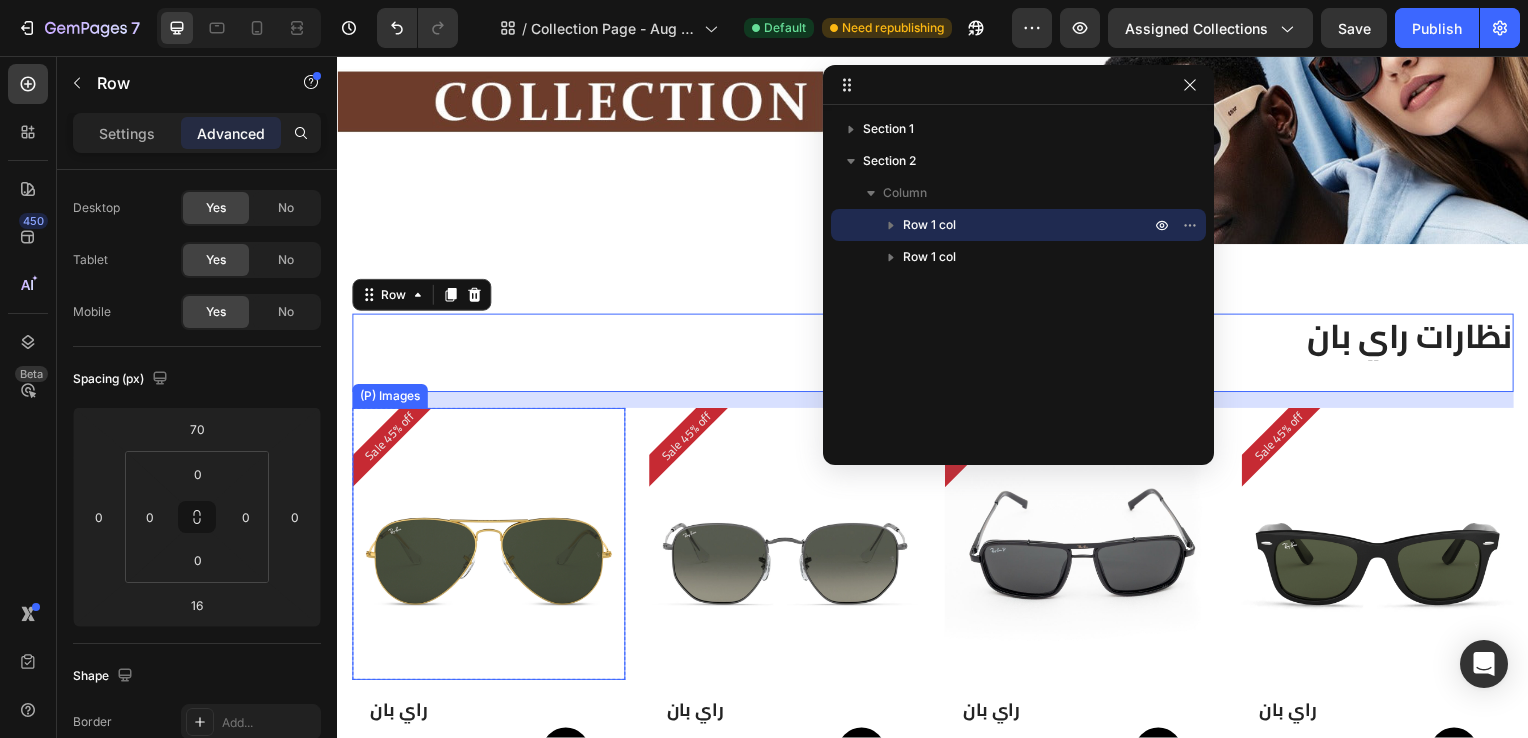 scroll, scrollTop: 76, scrollLeft: 0, axis: vertical 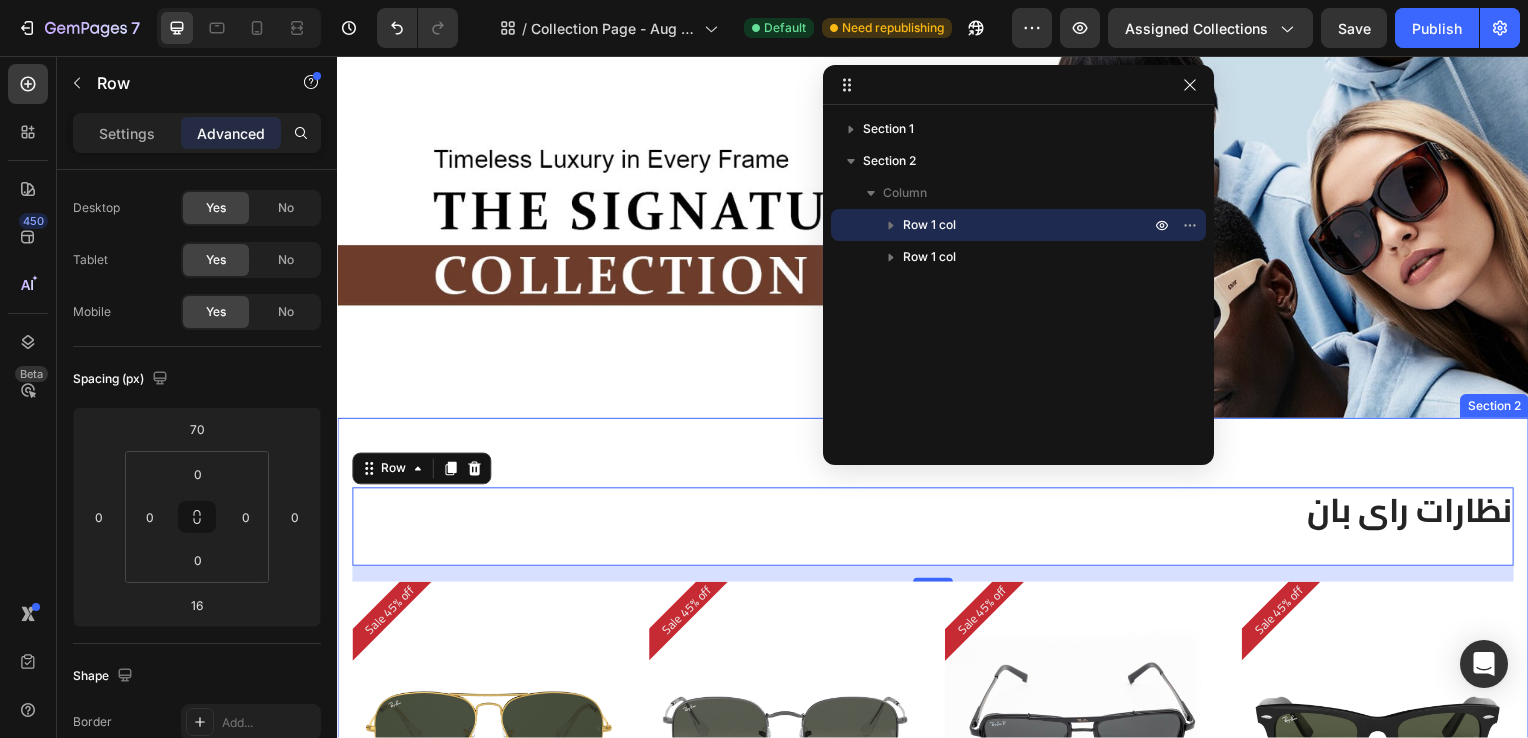 click on "نظارات راي بان Heading Row   16 Sale 45% off Product Badge (P) Images Row راي بان (P) Title
Publish the page to see the content.
Custom Code
Add to Cart Row LE 1,100.00 (P) Price (P) Price LE 2,000.00 (P) Price (P) Price Row graygreengold graygreengold goldbrown goldbrown green green browngray browngray bluesilver bluesilver gray-1 gray-1 greenblue greenblue greenblue goldgray-1 goldgray-1 goldgray-1 goldgray goldgray goldgray blackgray blackgray blackgray blackgreen-3 blackgreen-3 blackgreen-3 (P) Variants & Swatches Row Product List Sale 45% off Product Badge (P) Images Row راي بان (P) Title
Publish the page to see the content.
Custom Code
Add to Cart Row LE 1,100.00 (P) Price (P) Price LE 2,000.00 (P) Price (P) Price Row gray gray bronze bronze silver silver (P) Variants & Swatches Row Product List Sale 45% off Product Badge" at bounding box center [937, 1614] 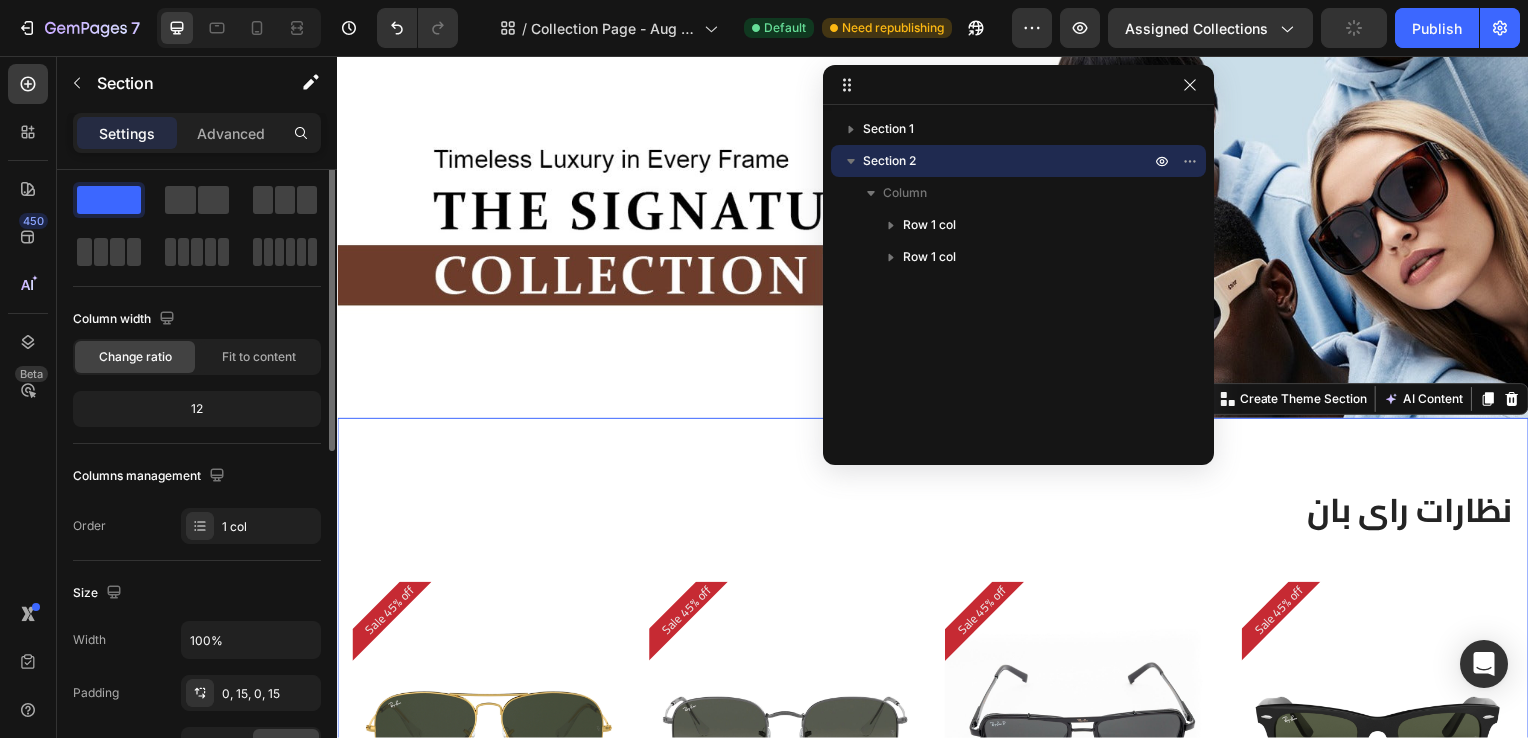 scroll, scrollTop: 0, scrollLeft: 0, axis: both 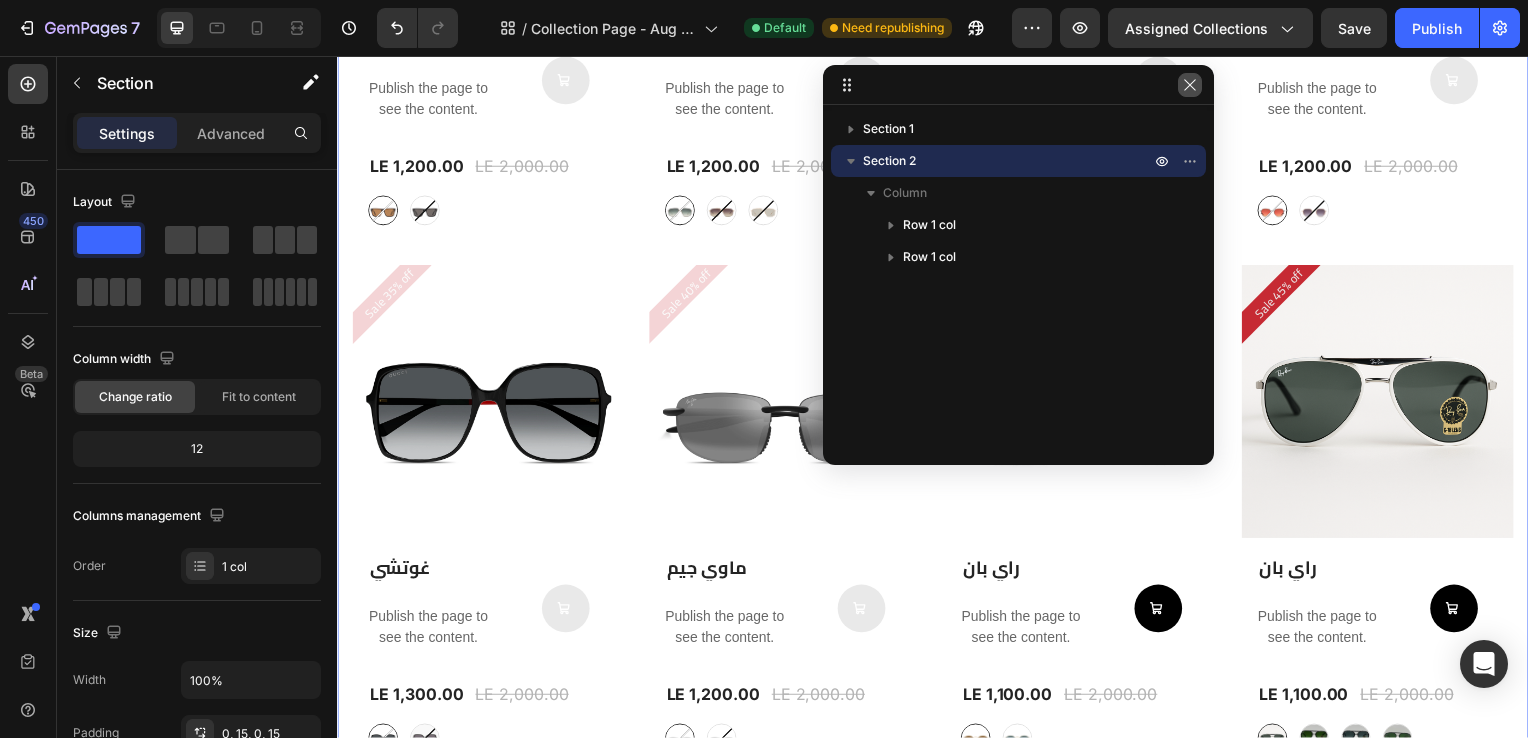click 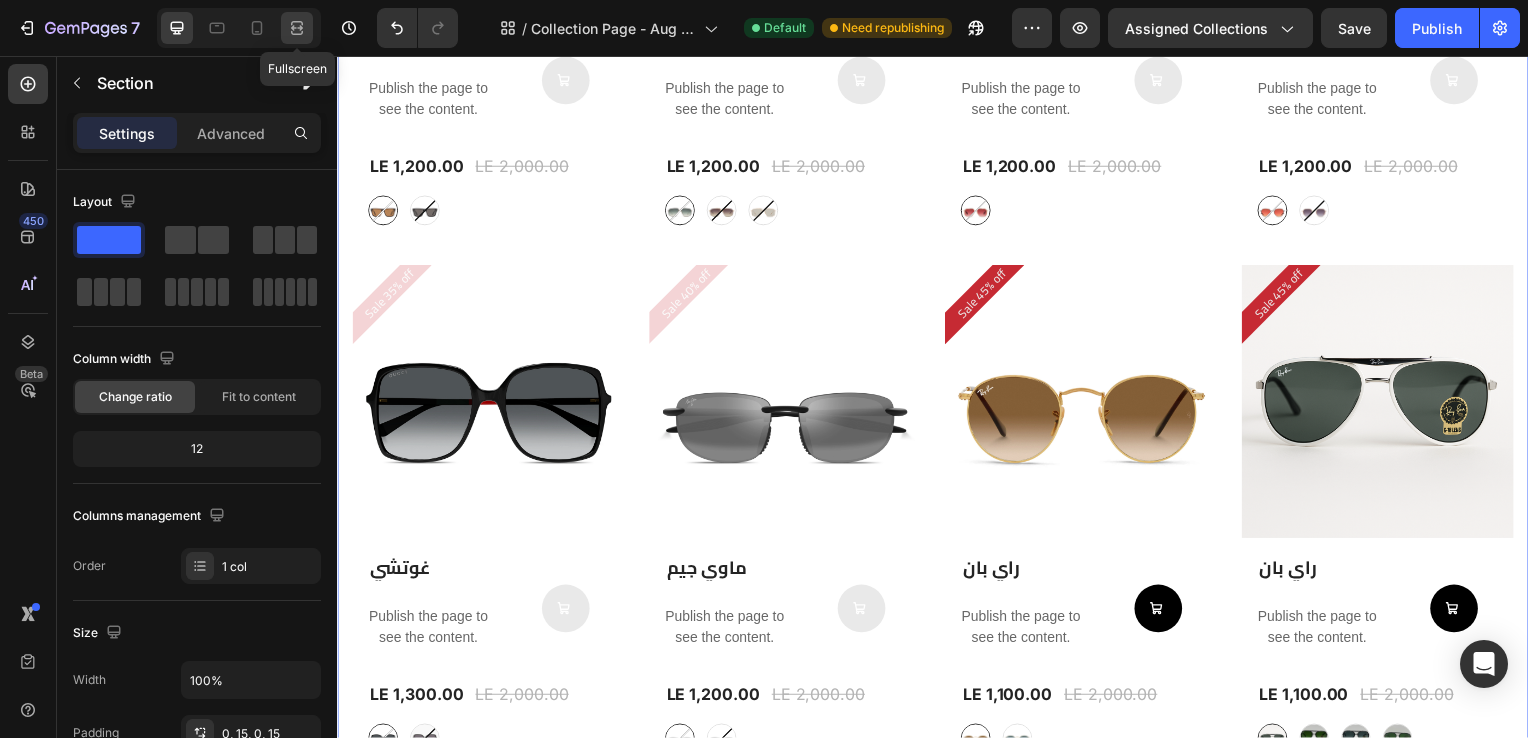 click 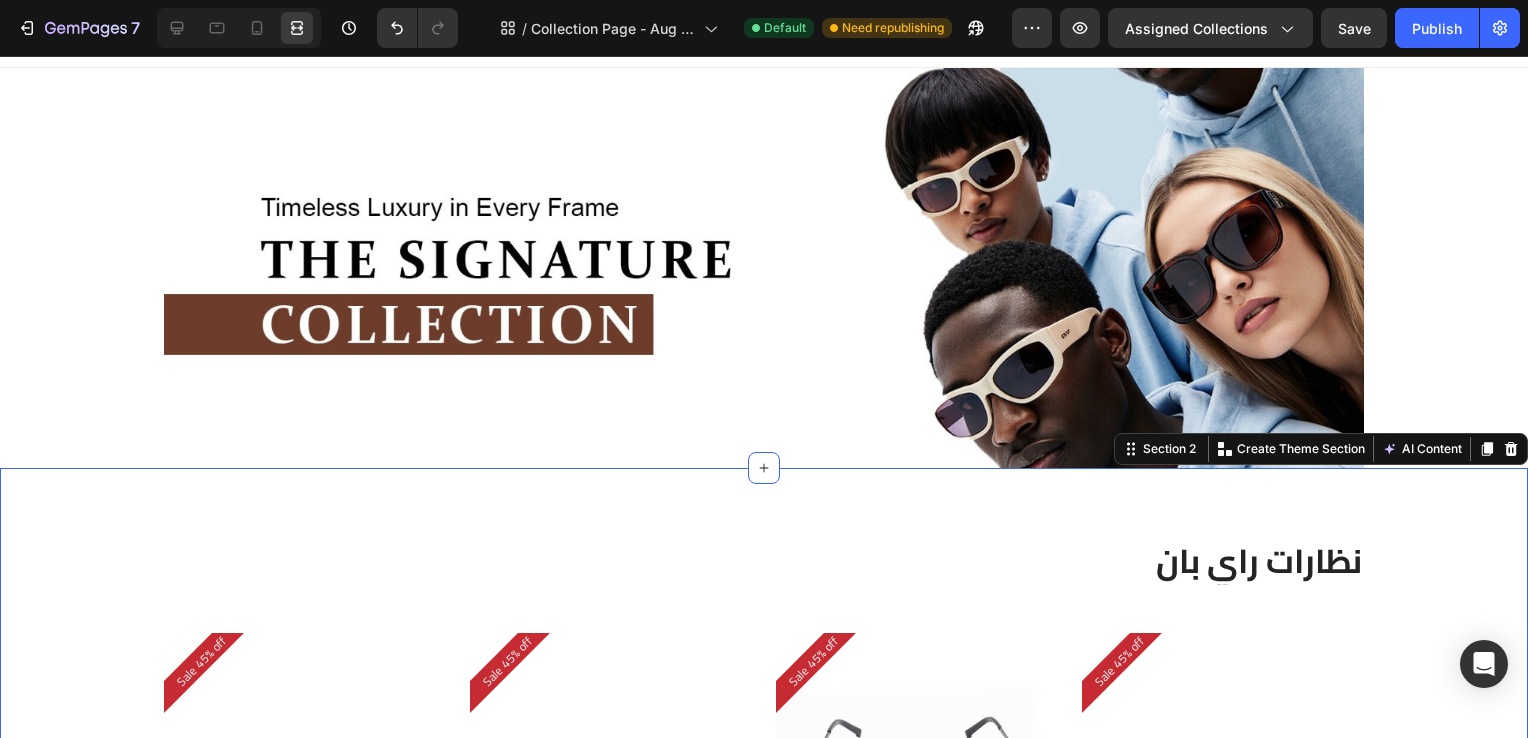 scroll, scrollTop: 0, scrollLeft: 0, axis: both 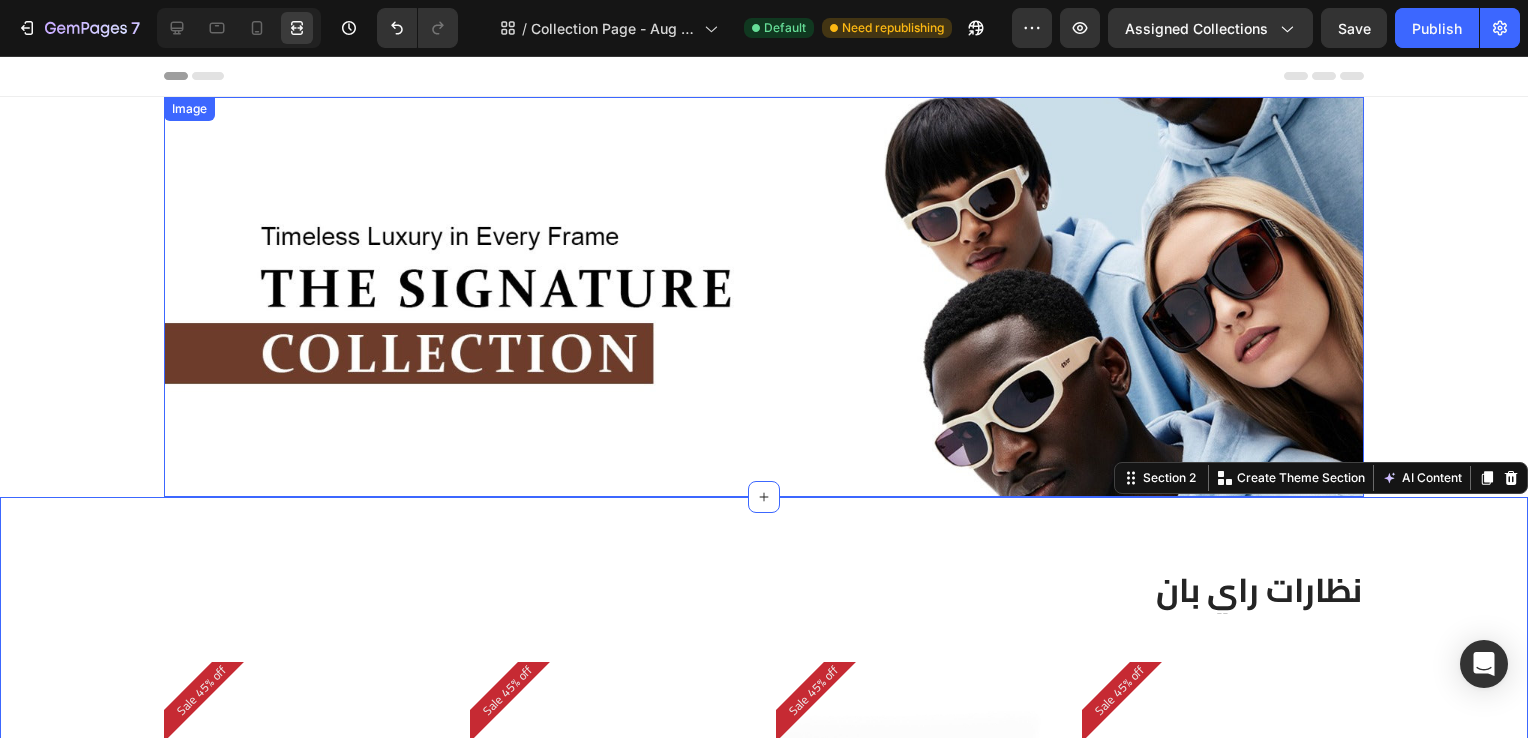 click at bounding box center (764, 297) 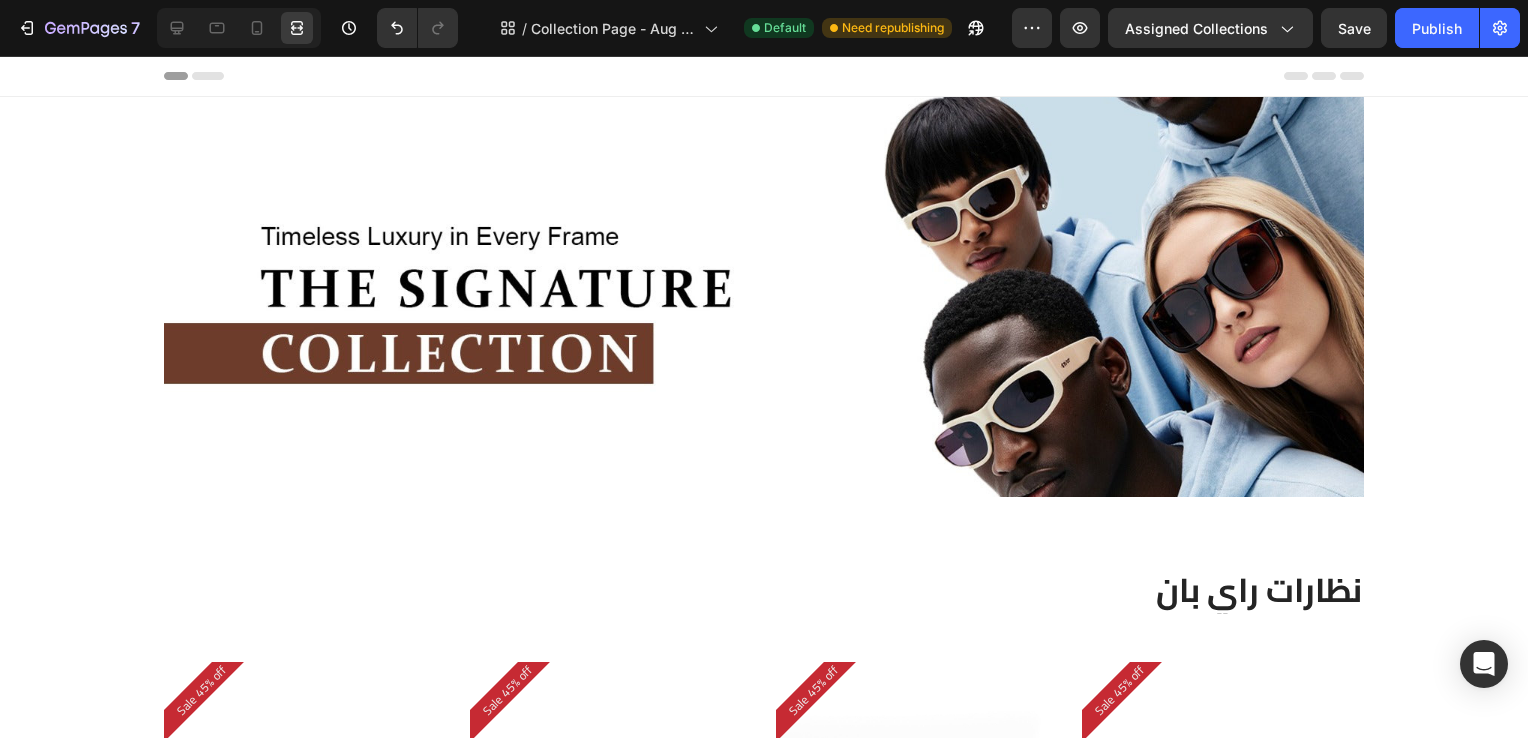 click on "Image Row Row Row Section 1 نظارات راي بان Heading Row Sale 45% off Product Badge (P) Images Row راي بان (P) Title
Publish the page to see the content.
Custom Code
Add to Cart Row LE 1,100.00 (P) Price (P) Price LE 2,000.00 (P) Price (P) Price Row graygreengold graygreengold goldbrown goldbrown green green browngray browngray bluesilver bluesilver gray-1 gray-1 greenblue greenblue greenblue goldgray-1 goldgray-1 goldgray-1 goldgray goldgray goldgray blackgray blackgray blackgray blackgreen-3 blackgreen-3 blackgreen-3 (P) Variants & Swatches Row Product List Sale 45% off Product Badge (P) Images Row راي بان (P) Title
Publish the page to see the content.
Custom Code
Add to Cart Row LE 1,100.00 (P) Price (P) Price LE 2,000.00 (P) Price (P) Price Row gray gray bronze bronze silver silver (P) Variants & Swatches Row Product List Row" at bounding box center [764, 1505] 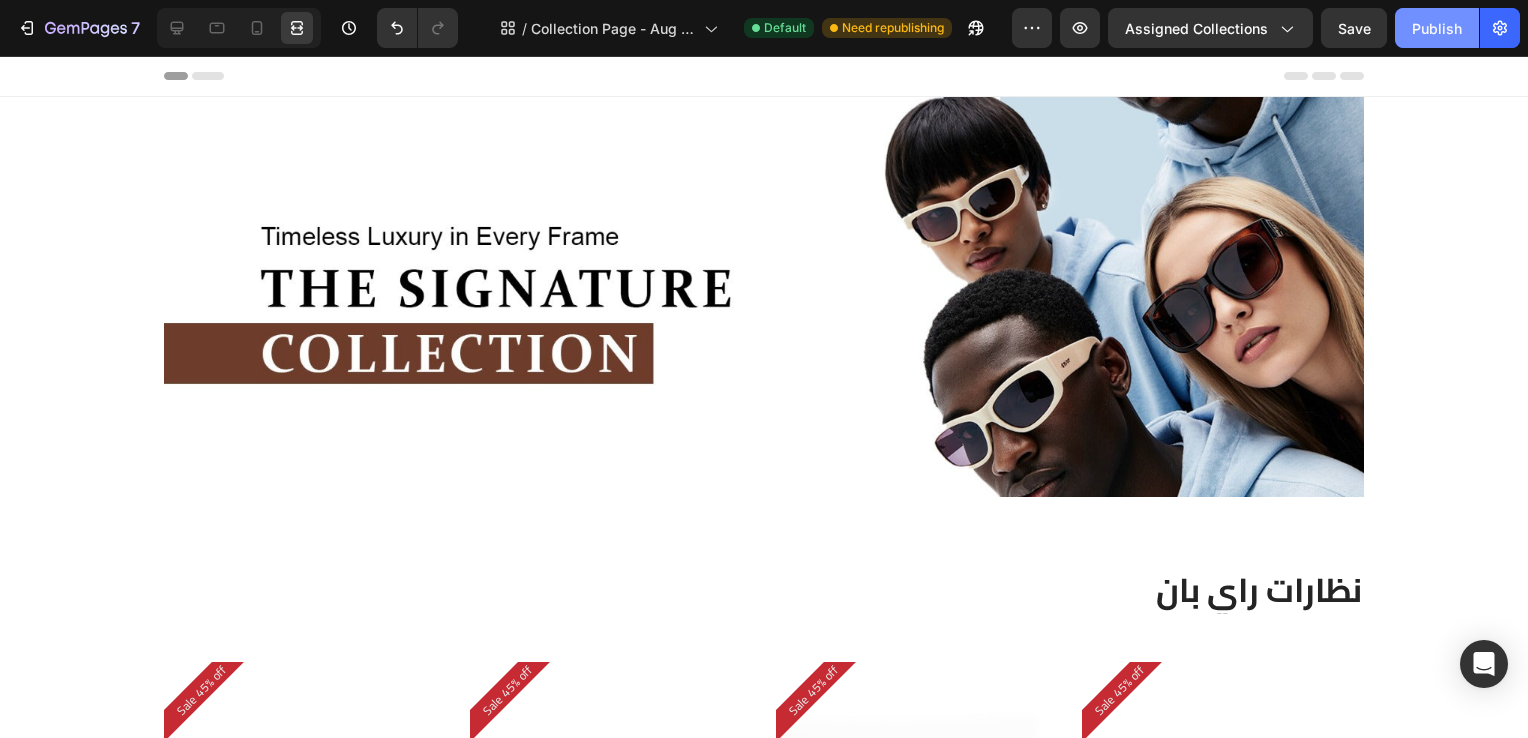 click on "Publish" 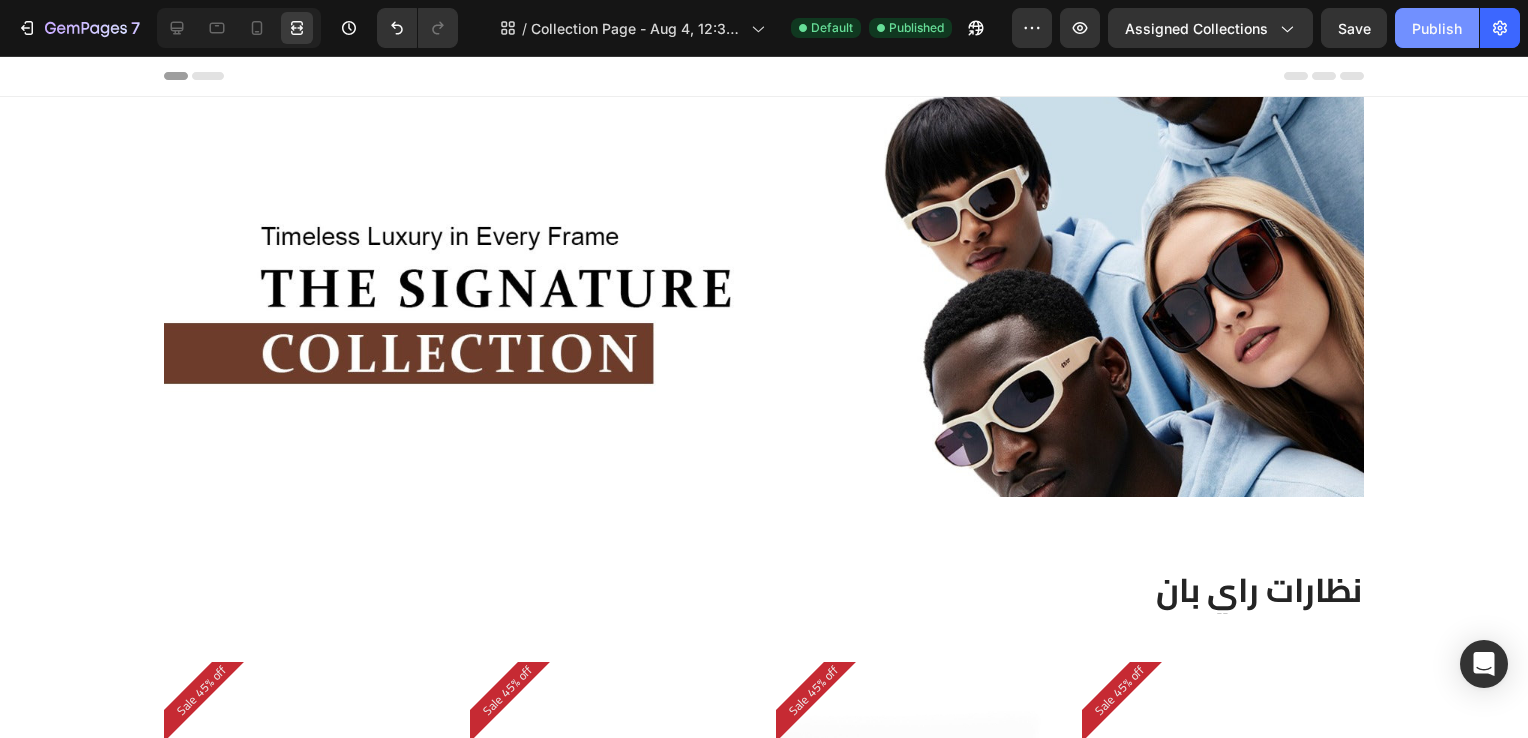 click on "Publish" 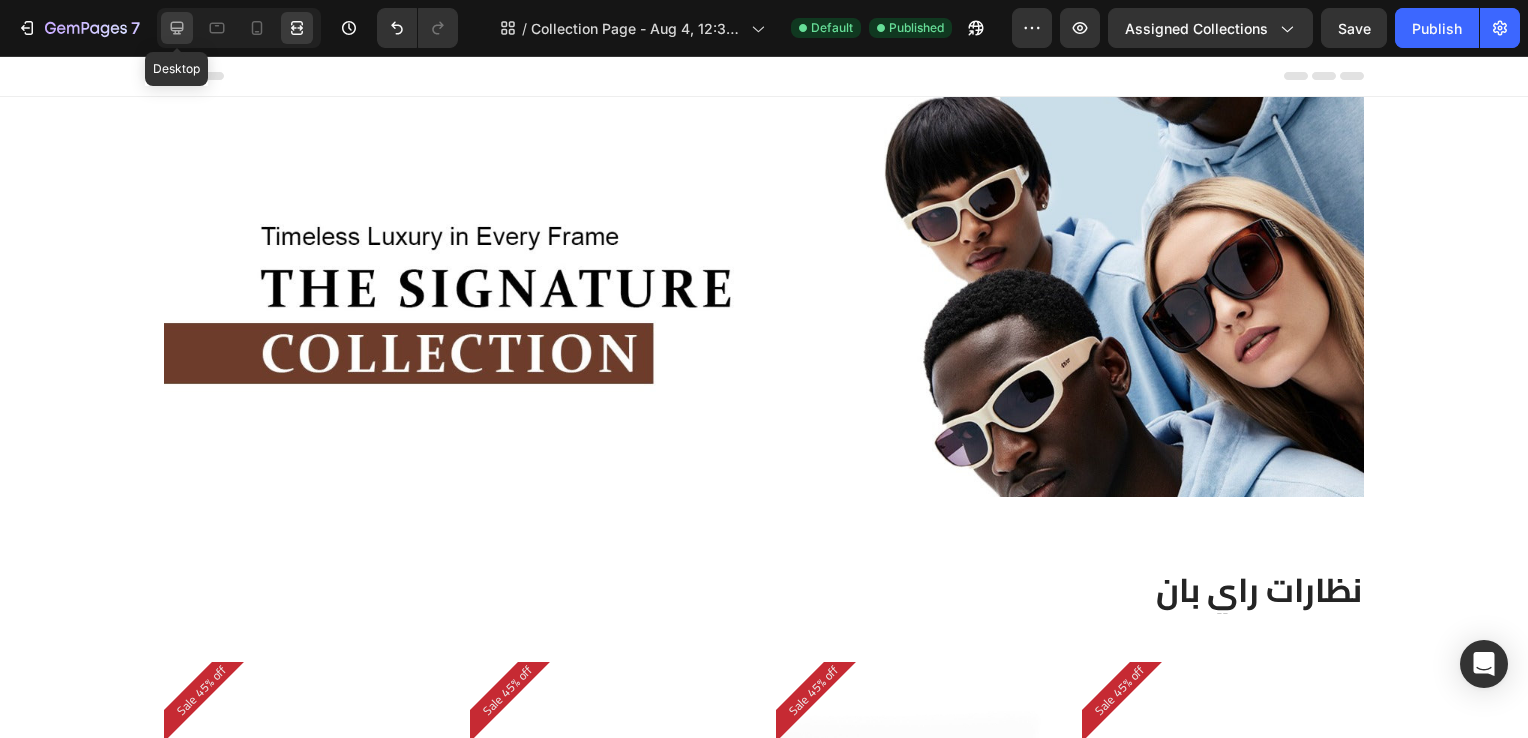 click 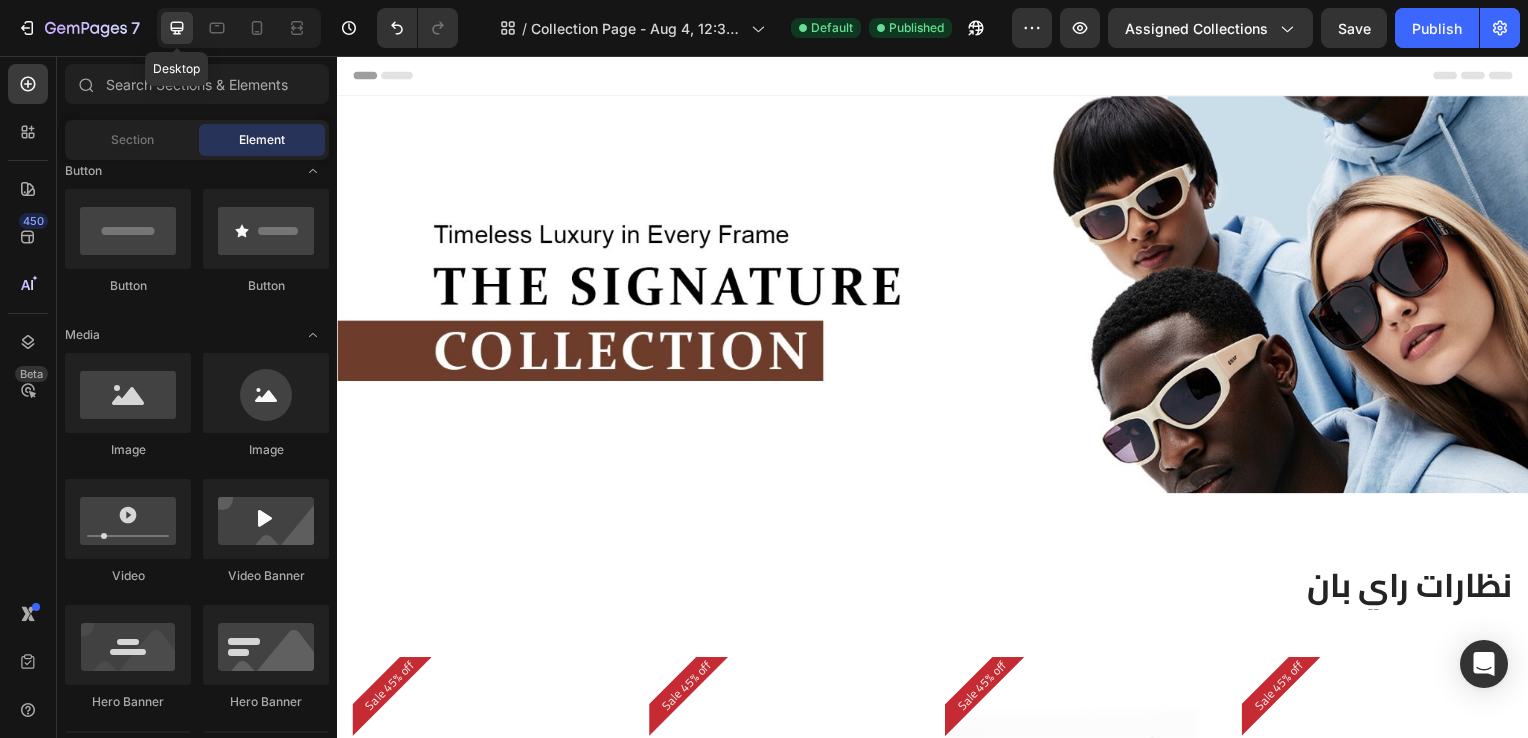 click 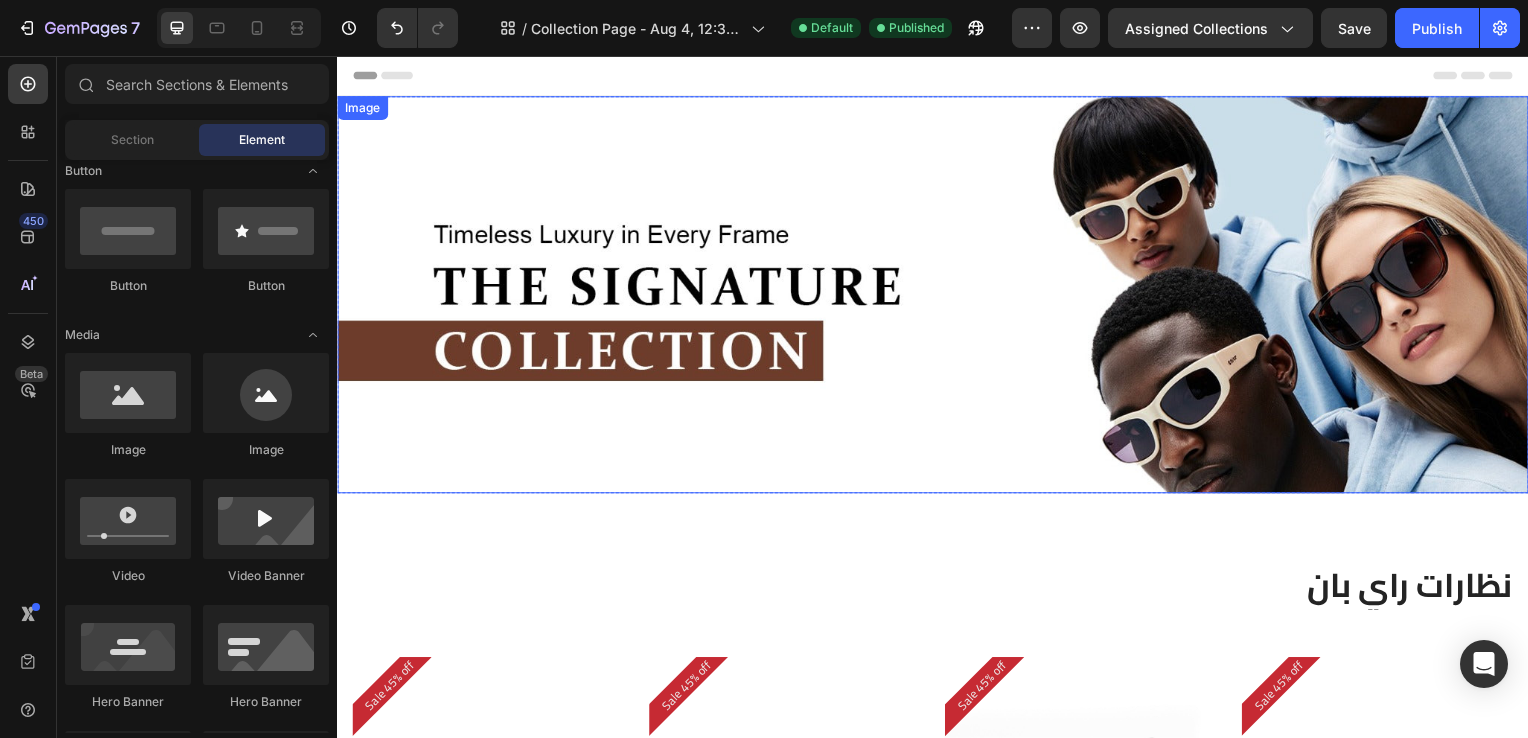 click at bounding box center [937, 297] 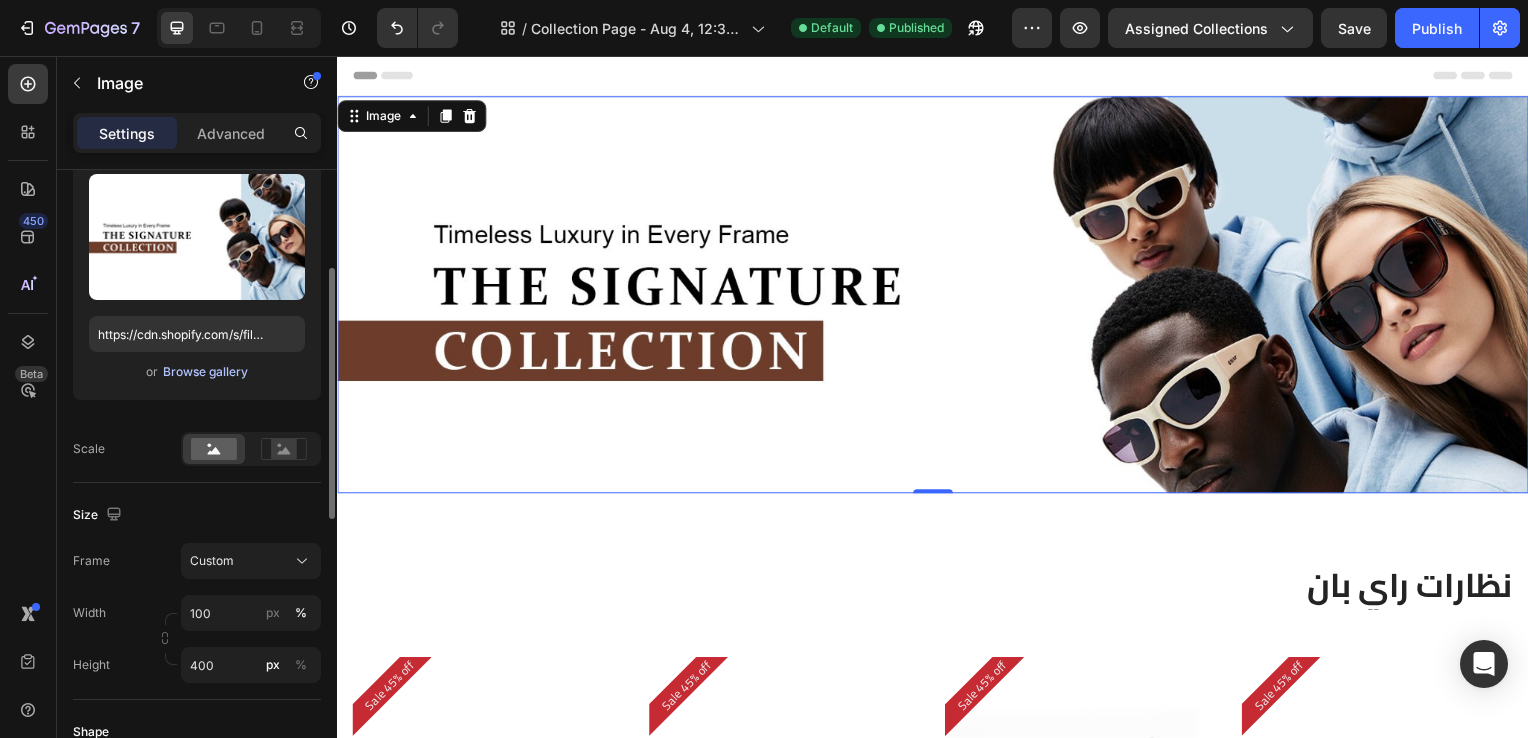 scroll, scrollTop: 223, scrollLeft: 0, axis: vertical 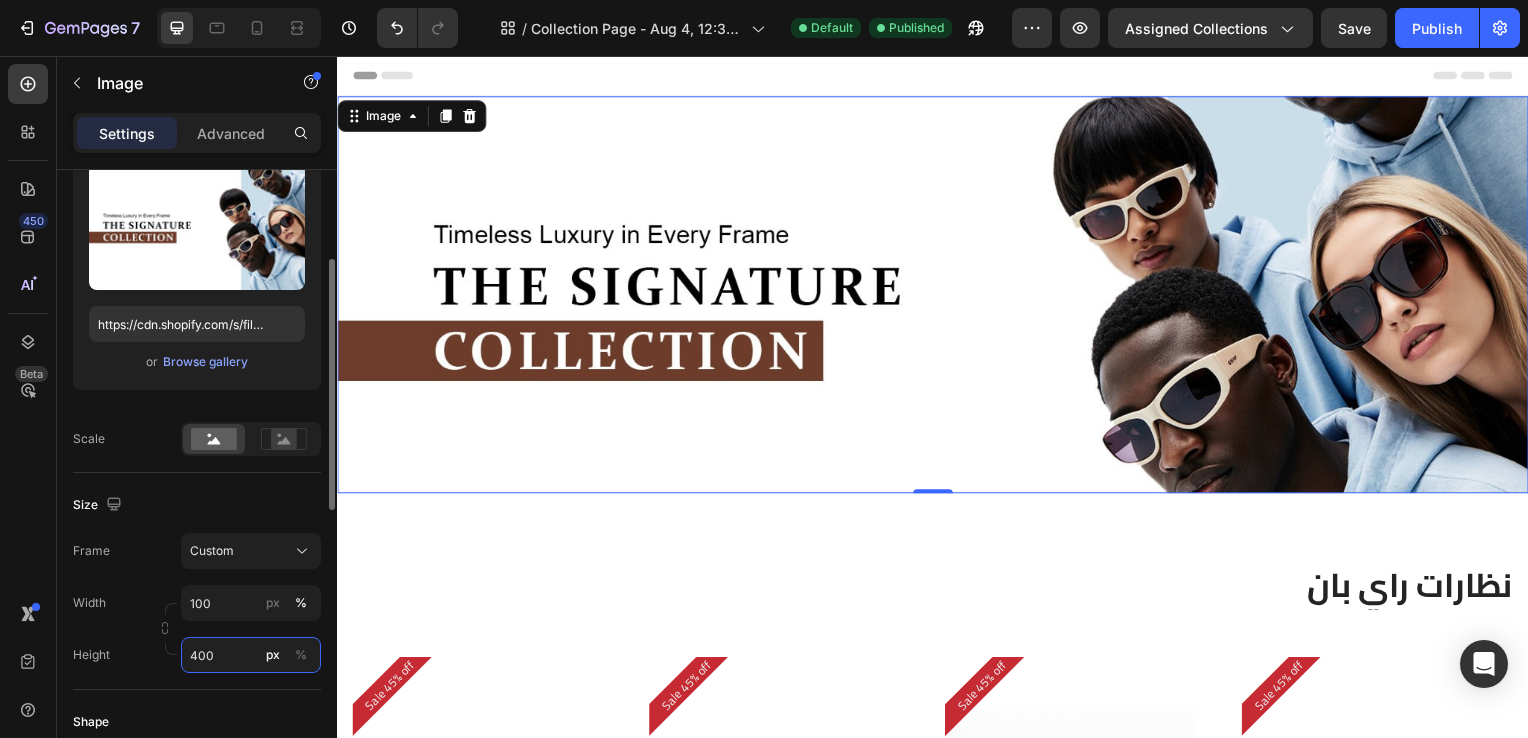 click on "400" at bounding box center (251, 655) 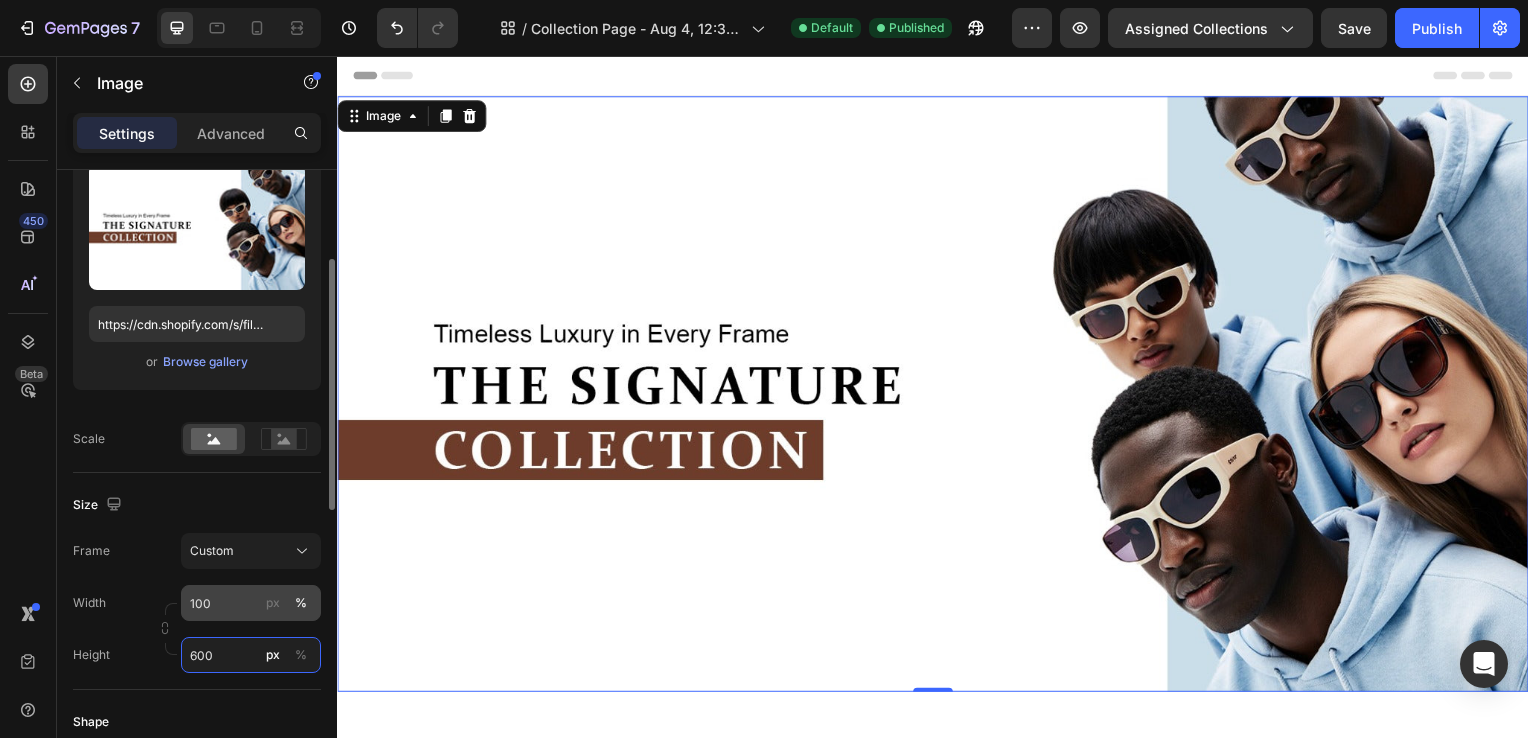 type on "600" 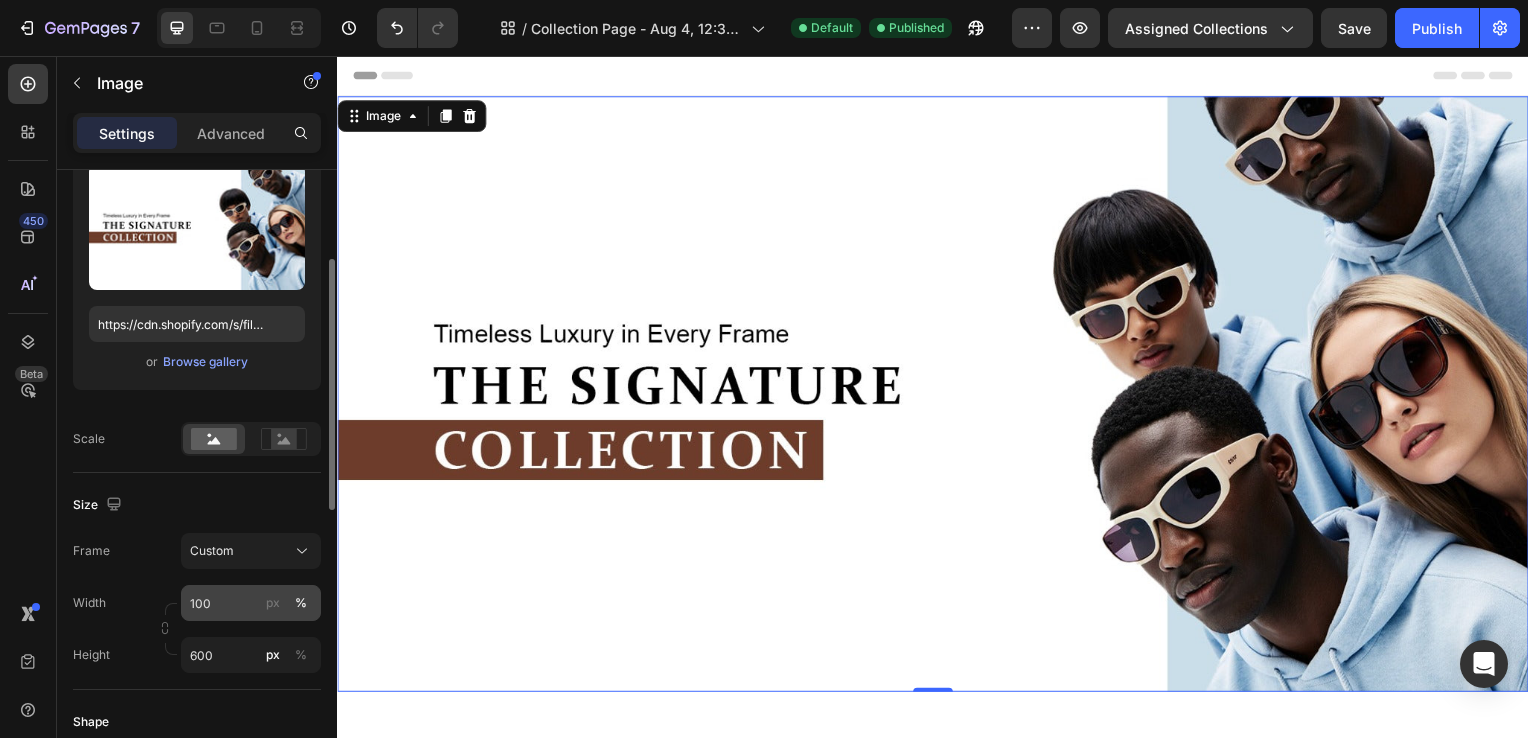 click on "%" at bounding box center [301, 603] 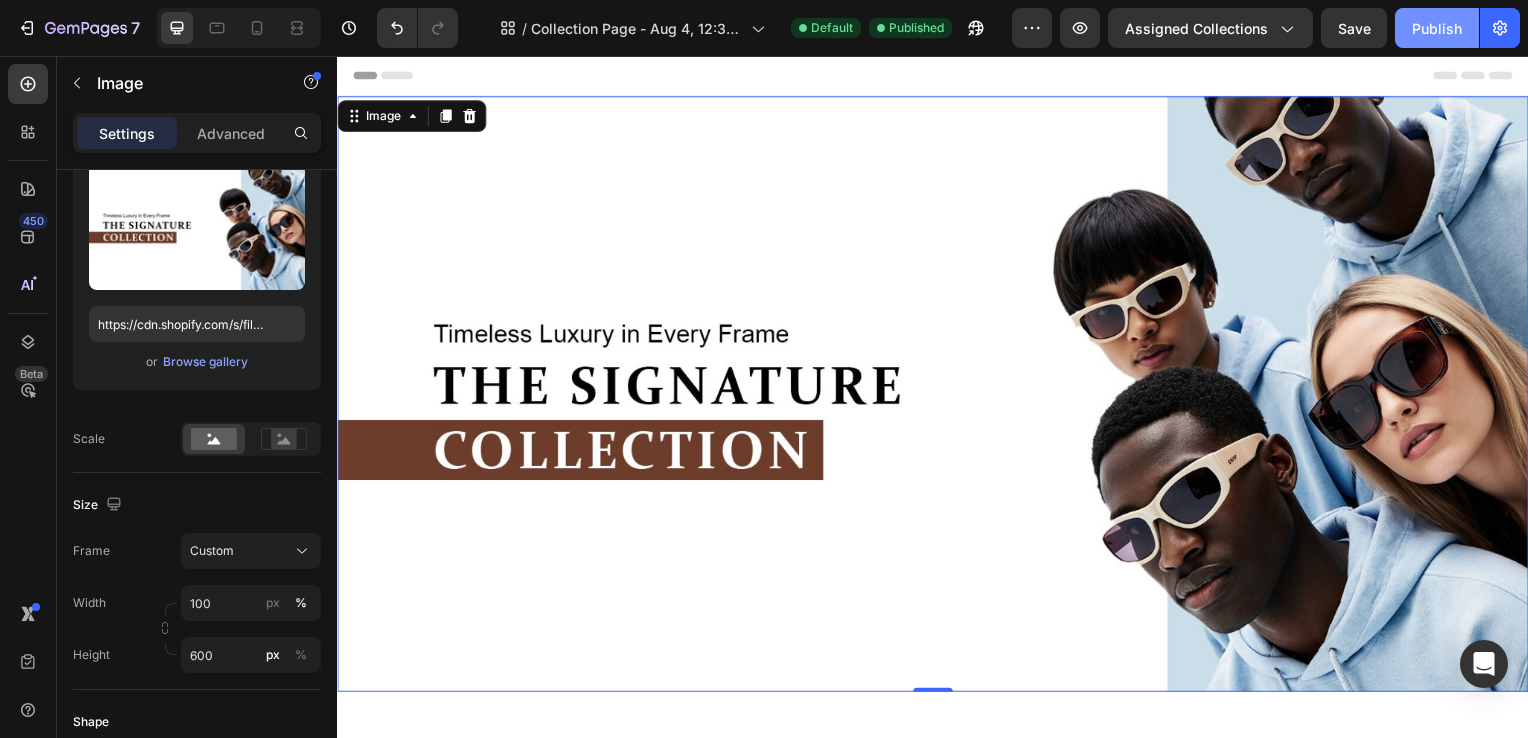 click on "Publish" 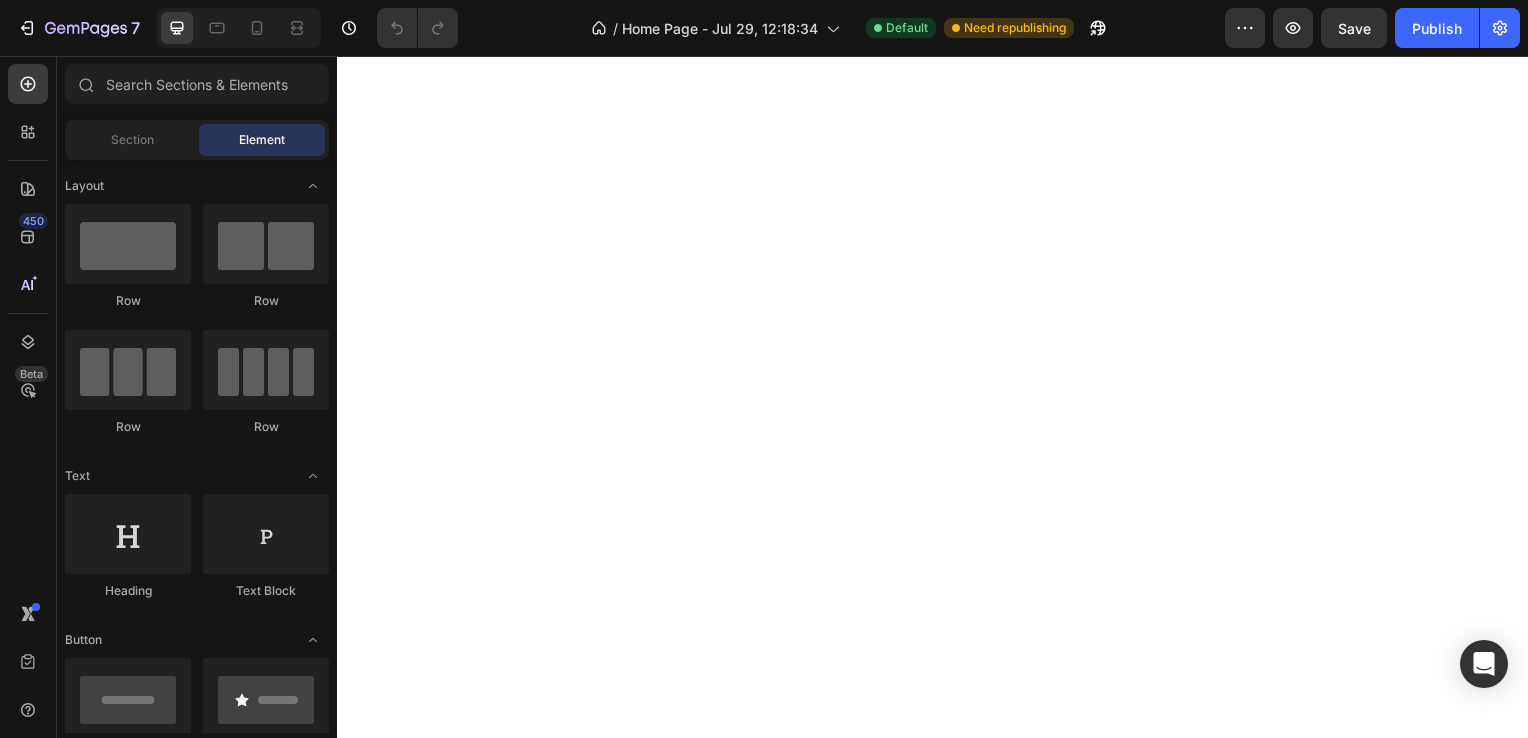 scroll, scrollTop: 0, scrollLeft: 0, axis: both 